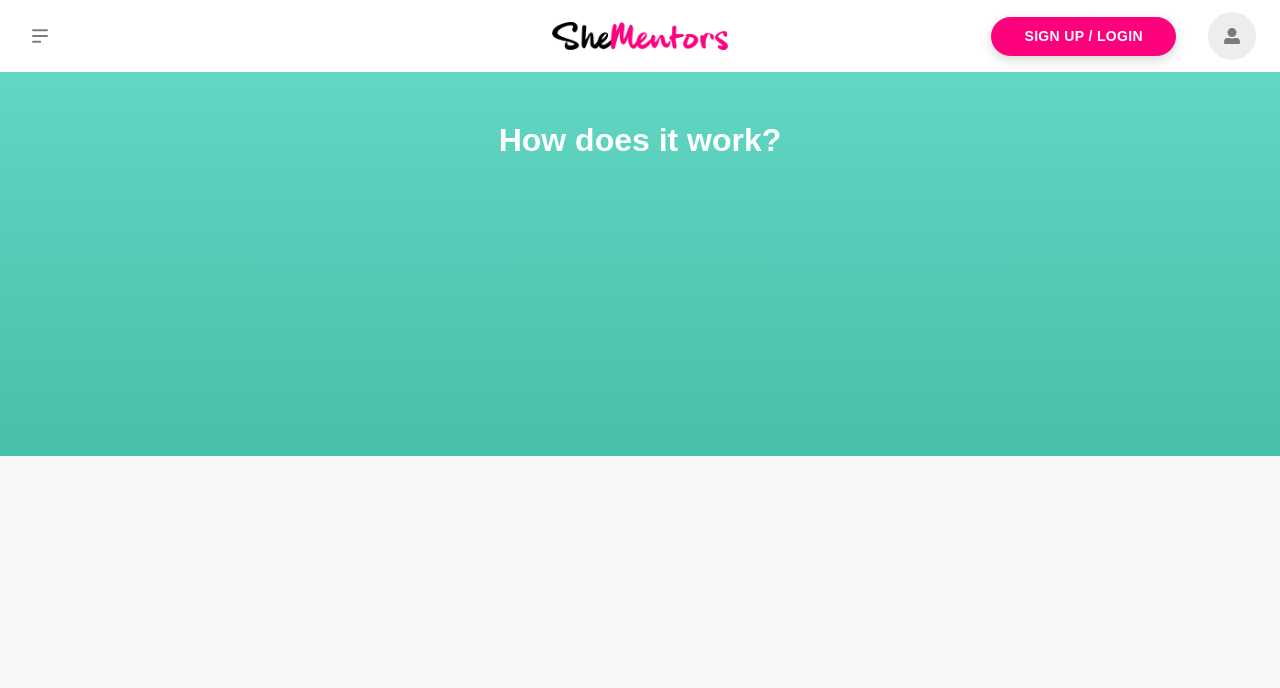 scroll, scrollTop: 0, scrollLeft: 0, axis: both 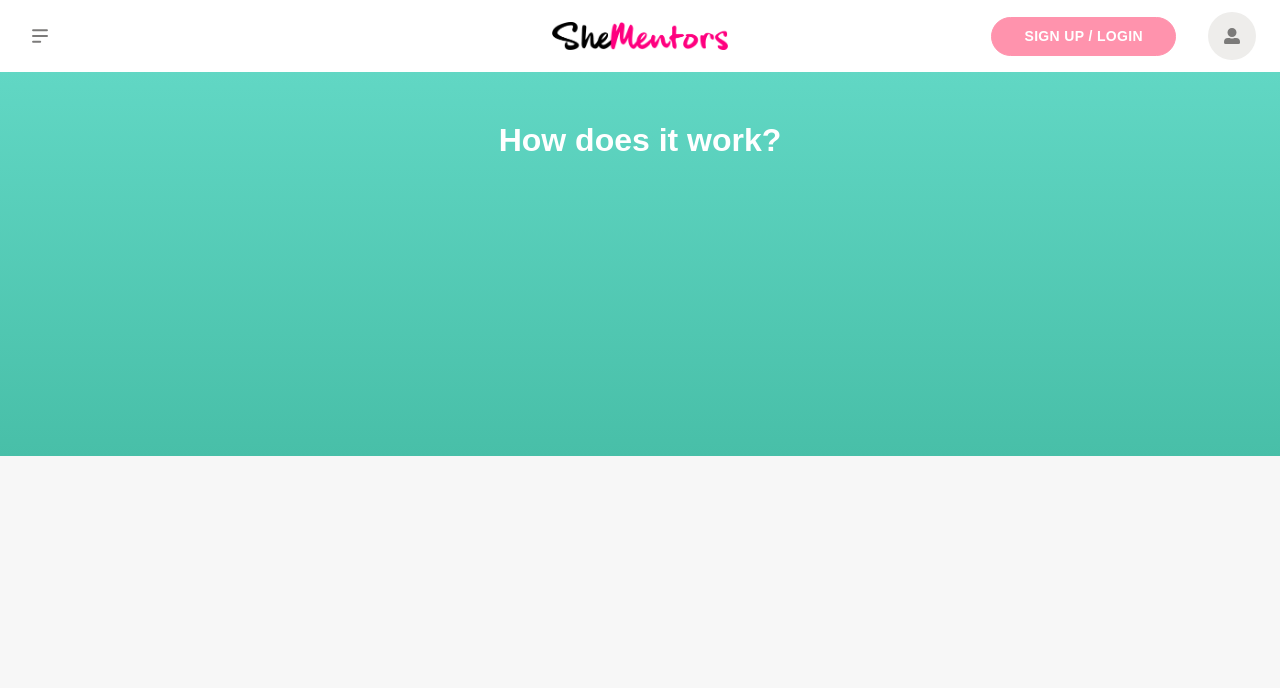 click on "Sign Up / Login" at bounding box center (1083, 36) 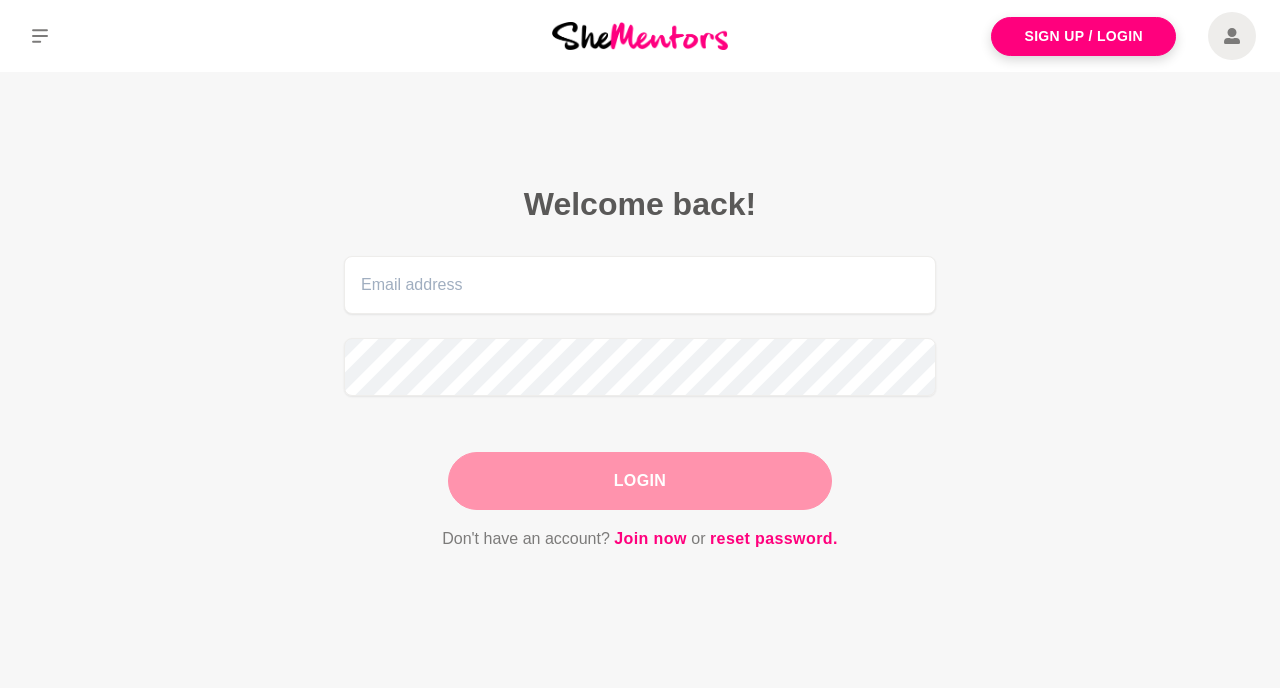 click on "Welcome back! Login Don't have an account?   Join now   or   reset password." at bounding box center [640, 368] 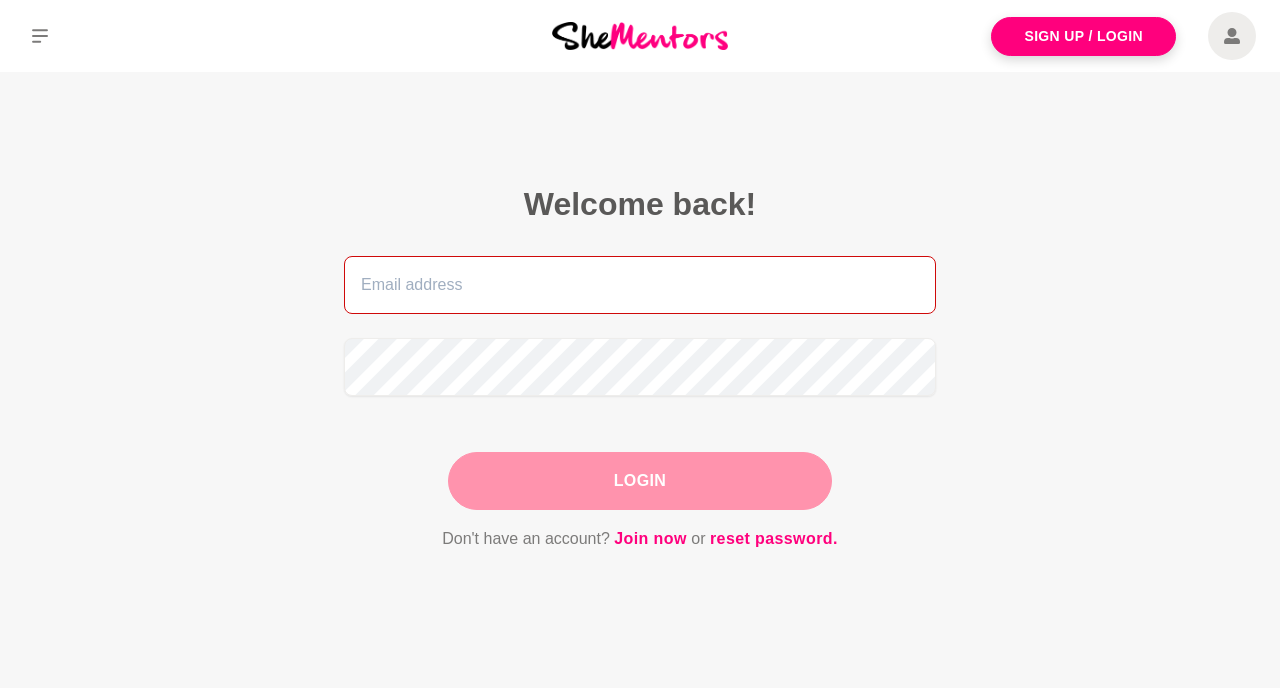 click at bounding box center (640, 285) 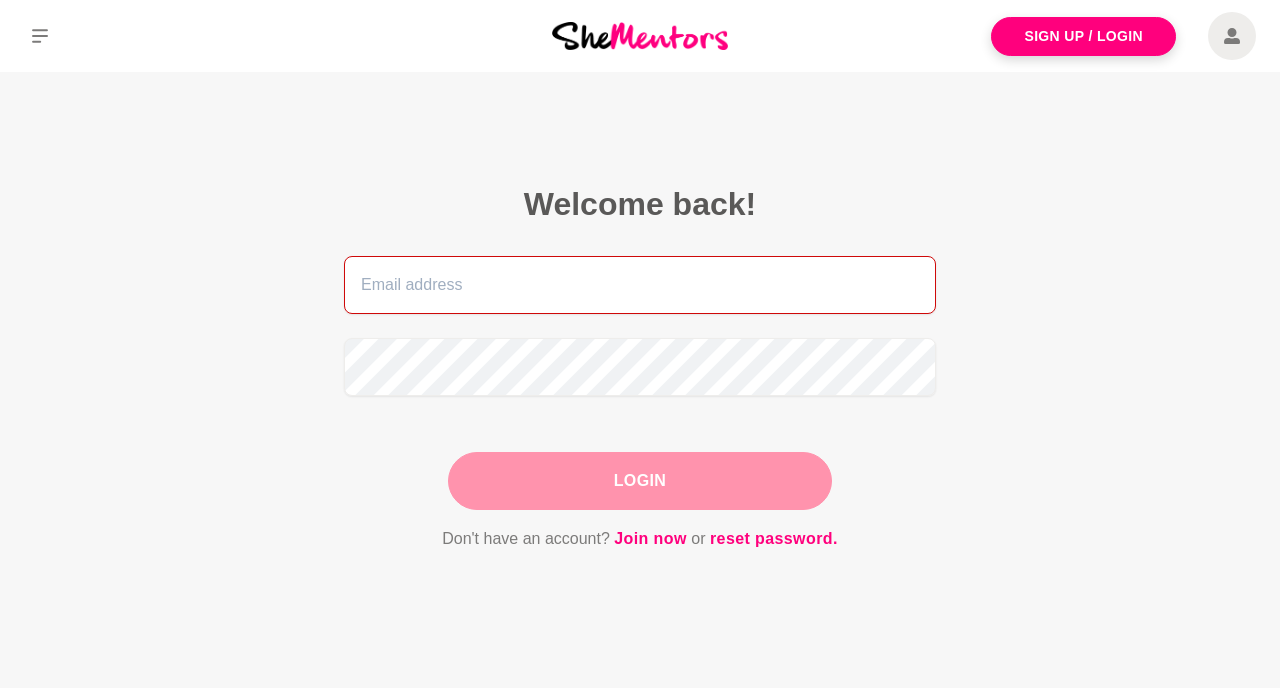 type on "dennisewgarcia@gmail.com" 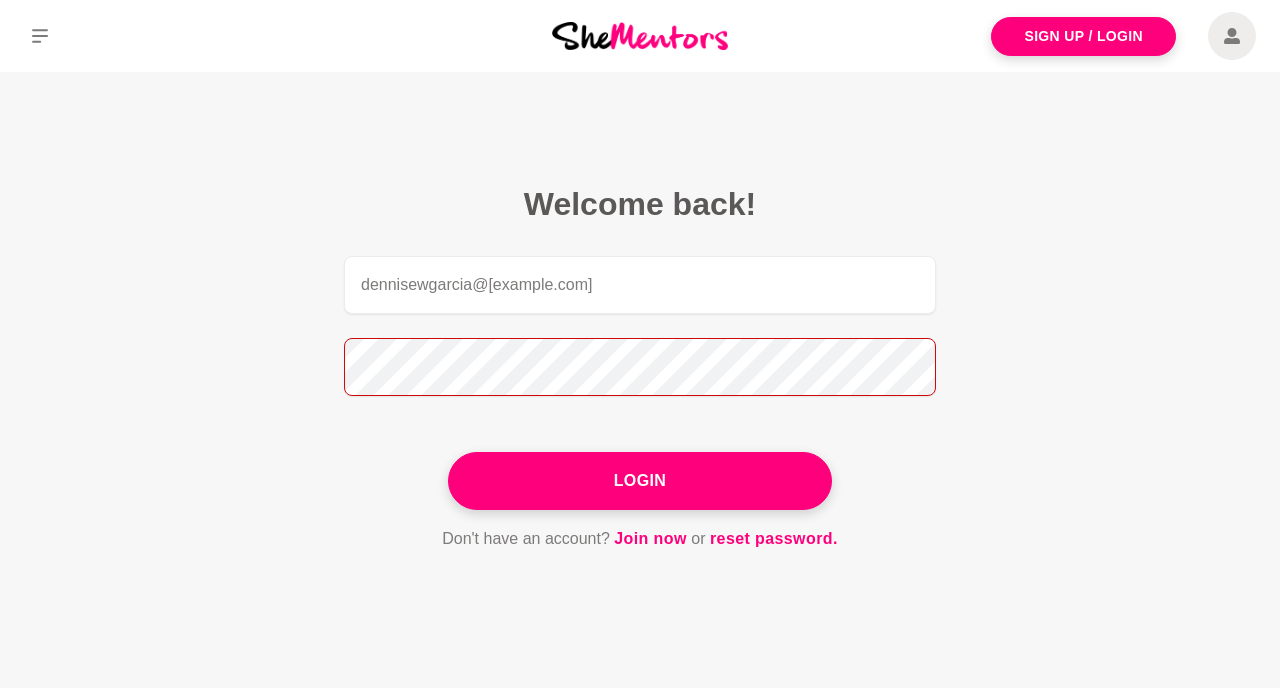 click on "Login" at bounding box center [640, 481] 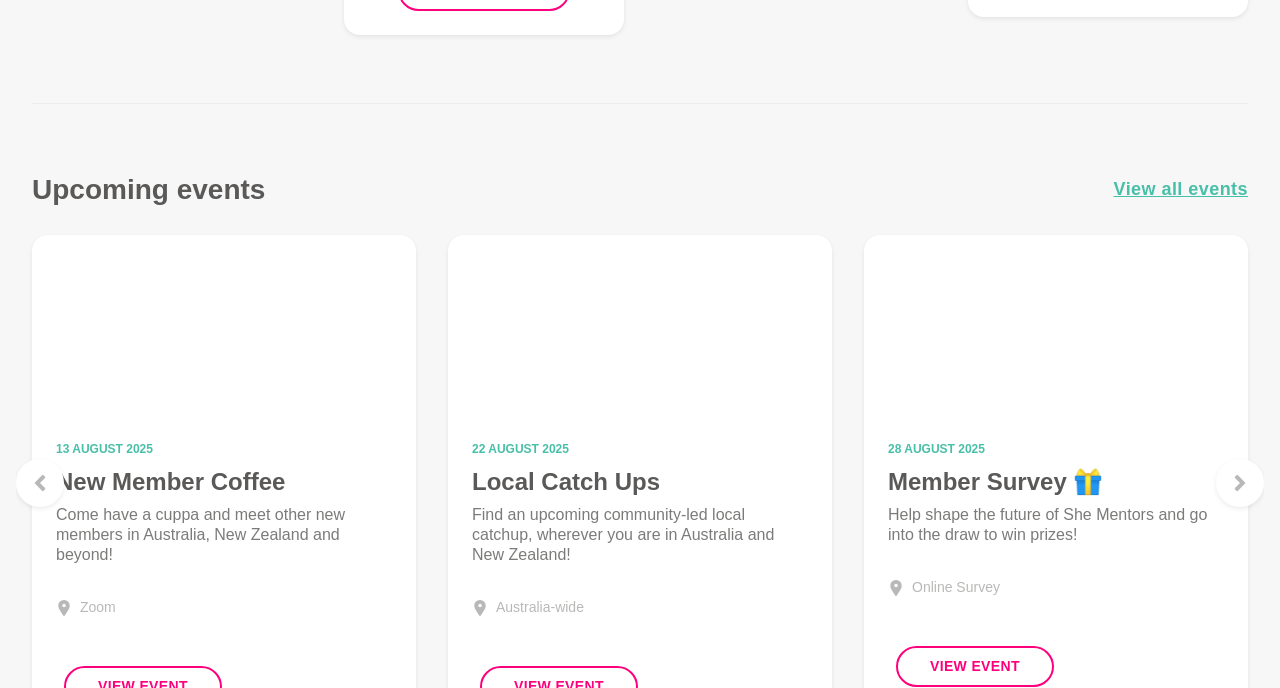 scroll, scrollTop: 1889, scrollLeft: 0, axis: vertical 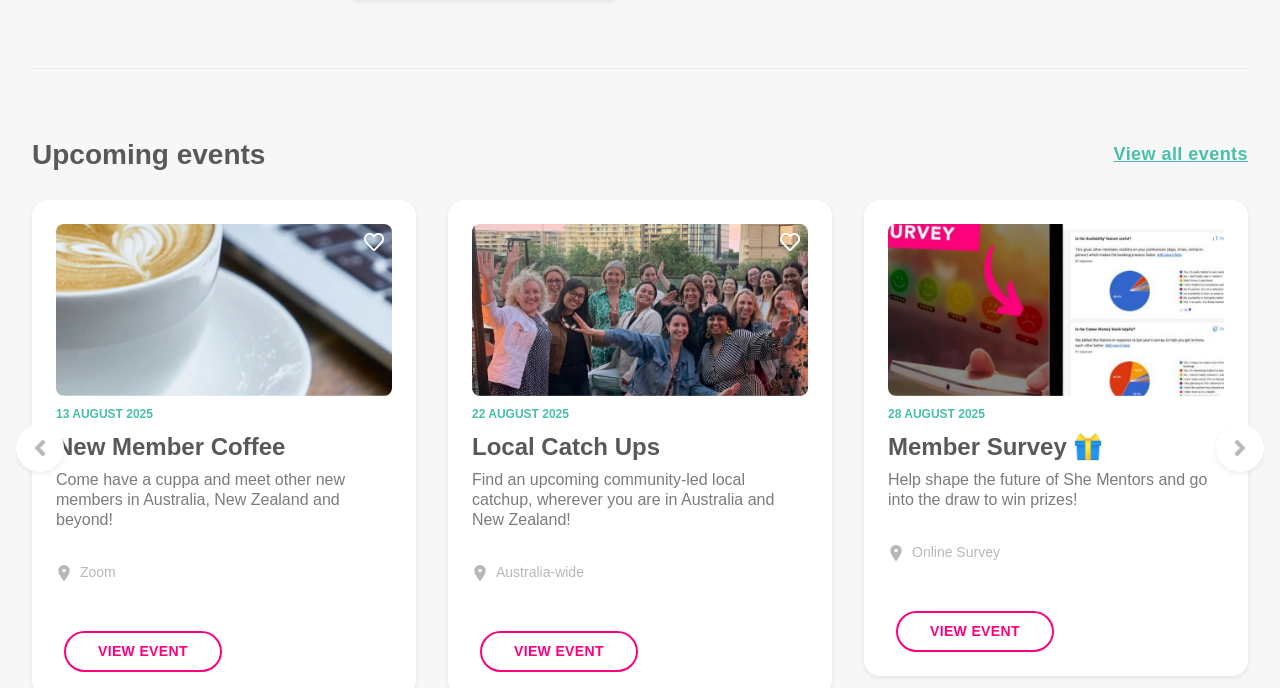 click on "13 August 2025 New Member Coffee Come have a cuppa and meet other new members in Australia, New Zealand and beyond! Zoom View Event Wednesday 13 August New Member Coffee Attending View Event" at bounding box center (224, 448) 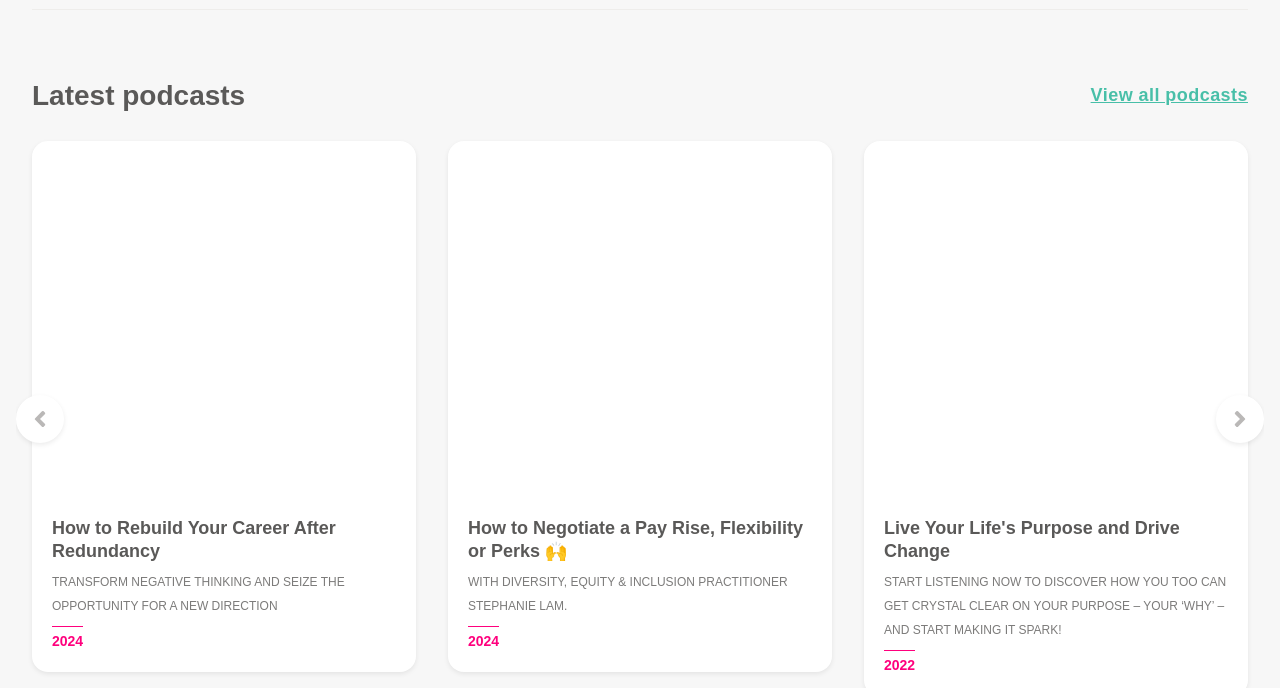 scroll, scrollTop: 2793, scrollLeft: 0, axis: vertical 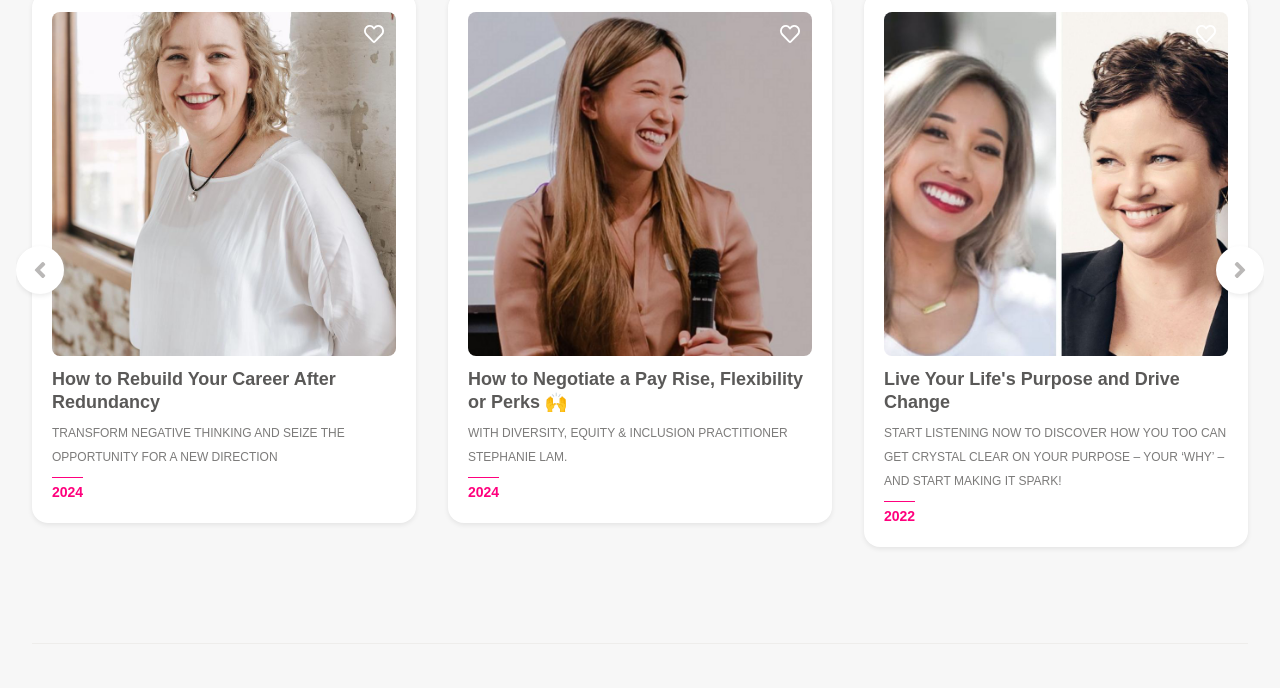 click on "How to Rebuild Your Career After Redundancy Transform negative thinking and seize the opportunity for a new direction 2024" at bounding box center [224, 257] 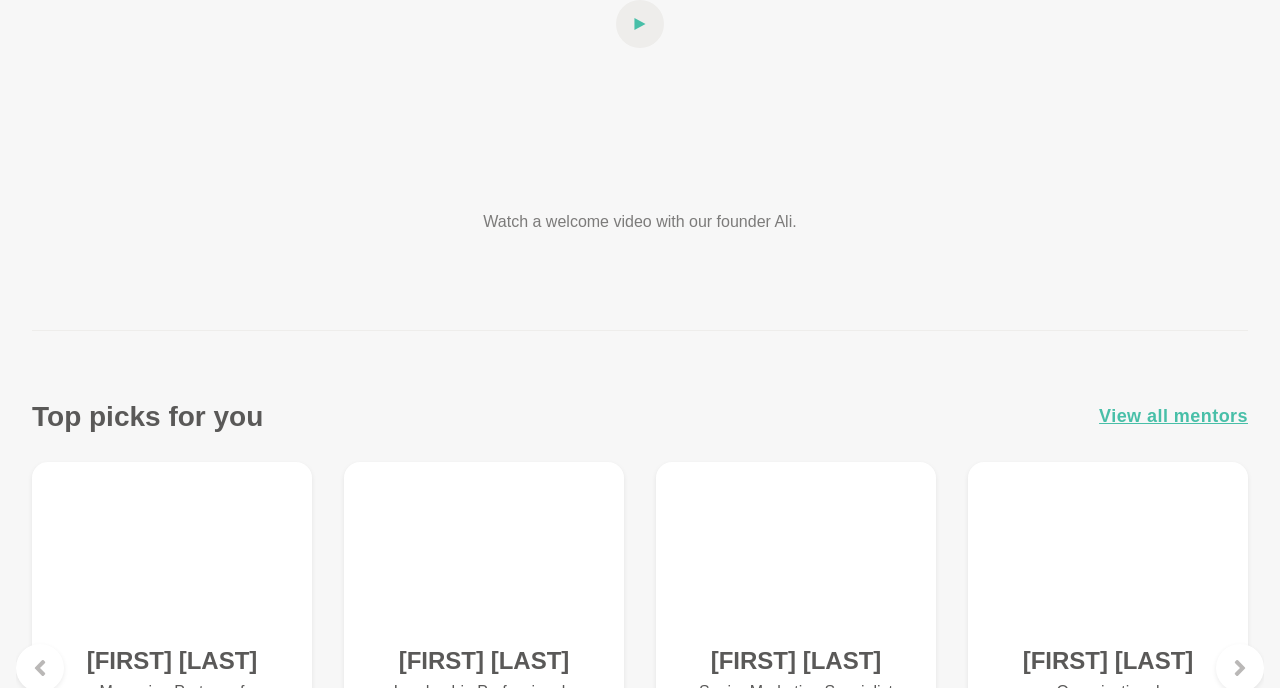 scroll, scrollTop: 0, scrollLeft: 0, axis: both 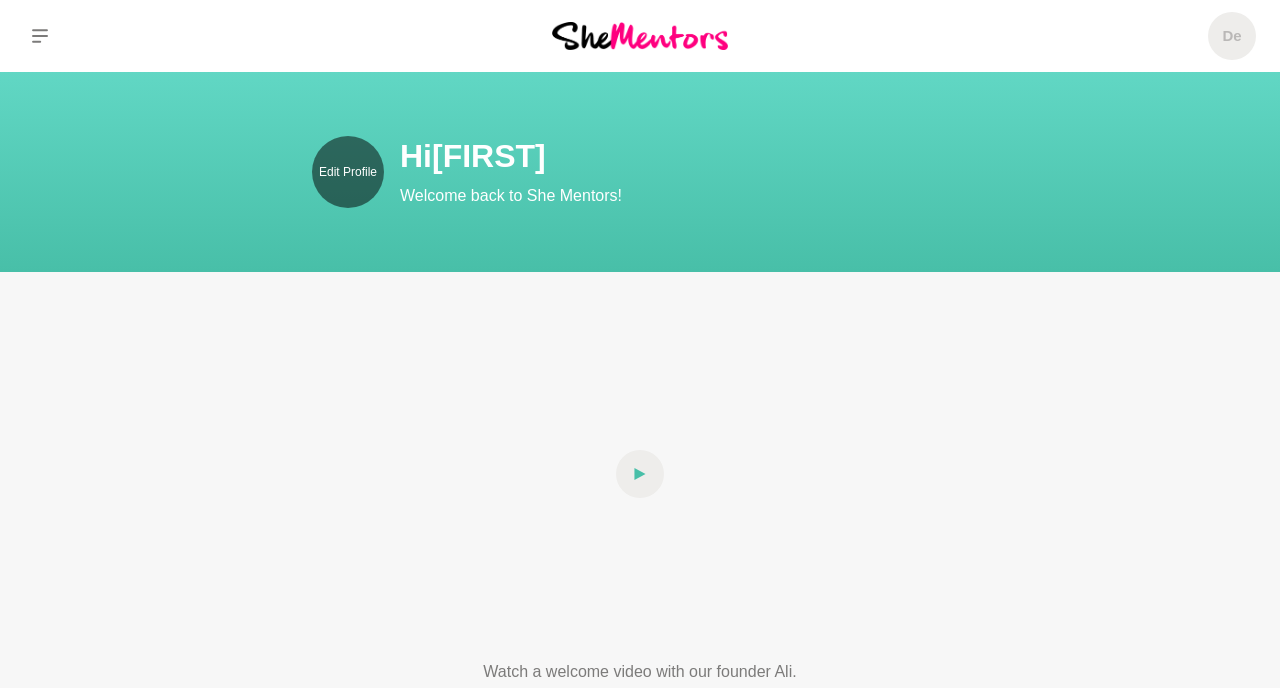 click on "Edit Profile" at bounding box center (348, 172) 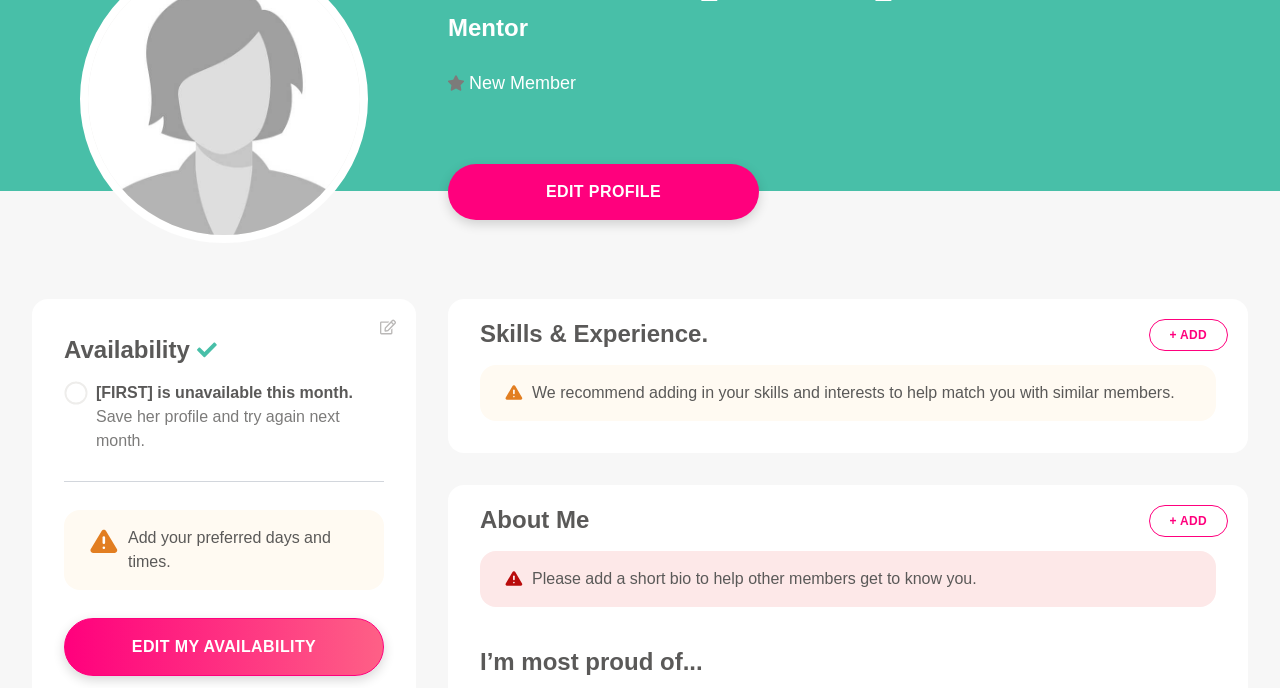 scroll, scrollTop: 298, scrollLeft: 0, axis: vertical 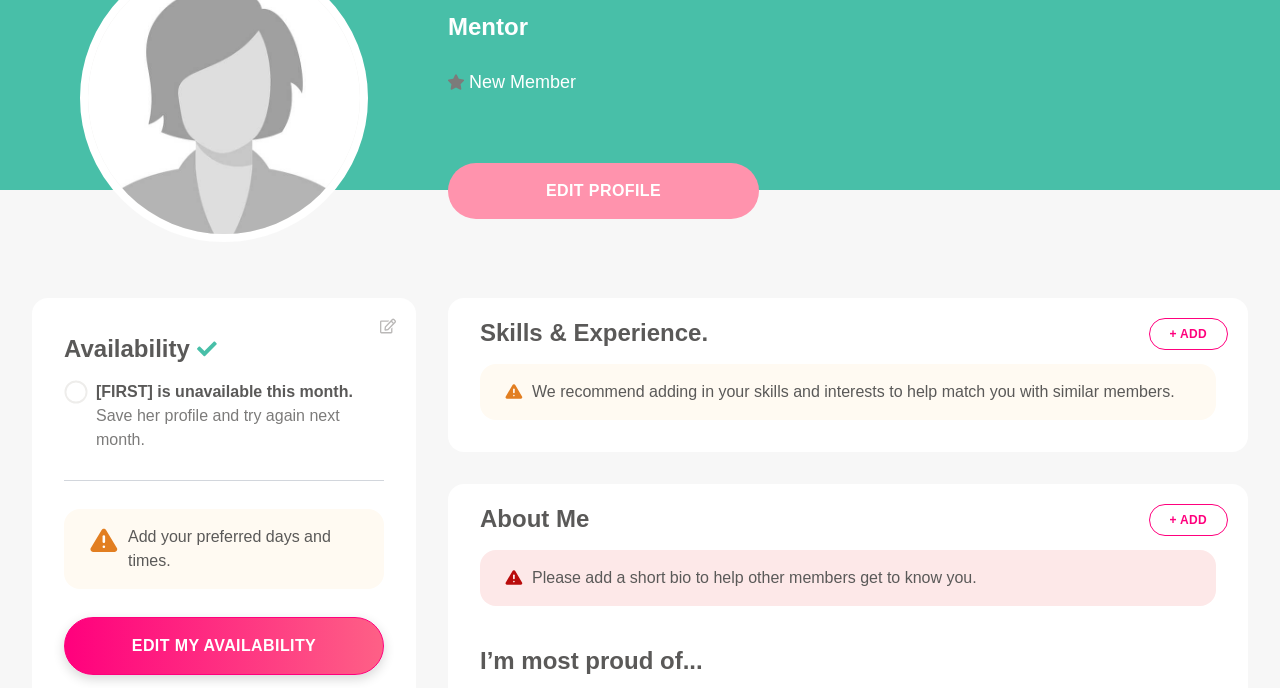 click on "Edit Profile" at bounding box center [603, 191] 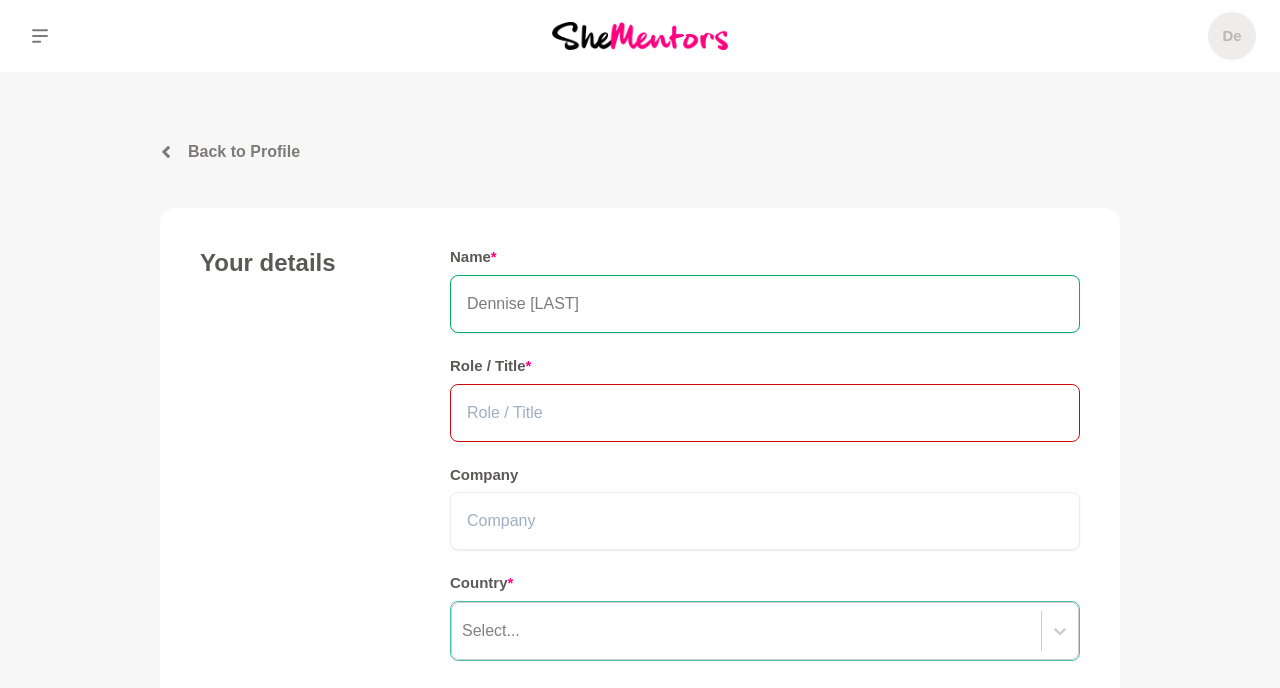 click at bounding box center (765, 413) 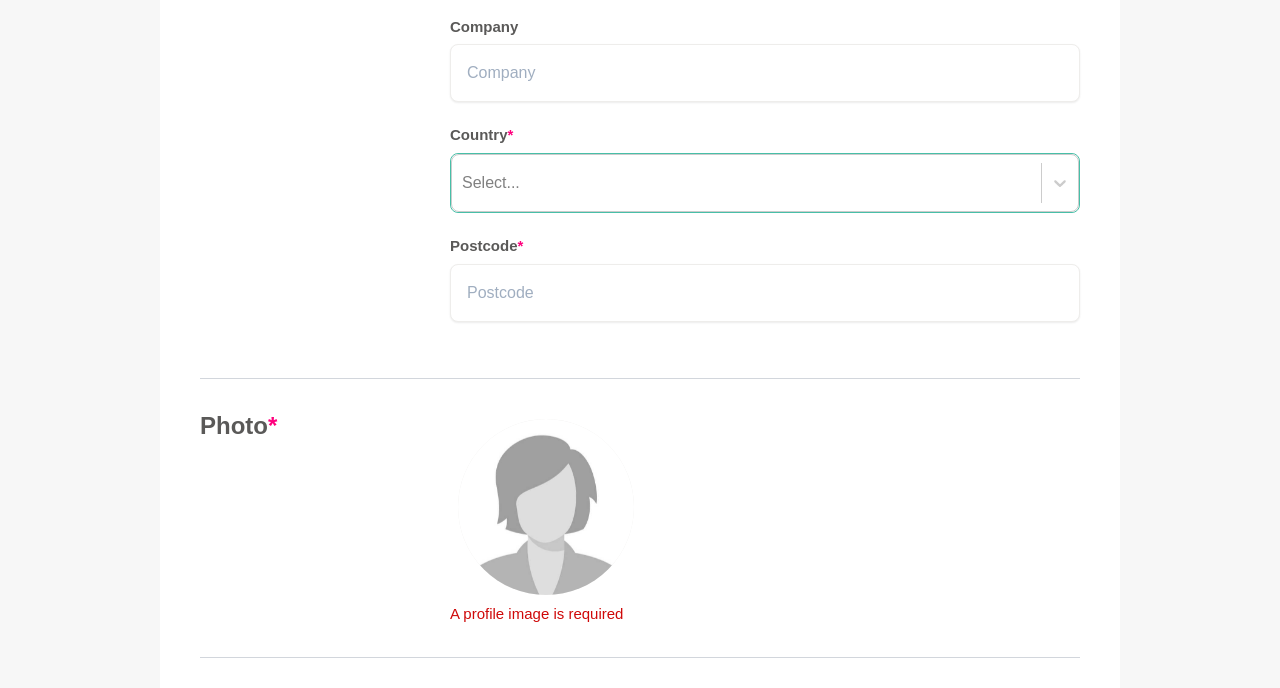 scroll, scrollTop: 463, scrollLeft: 0, axis: vertical 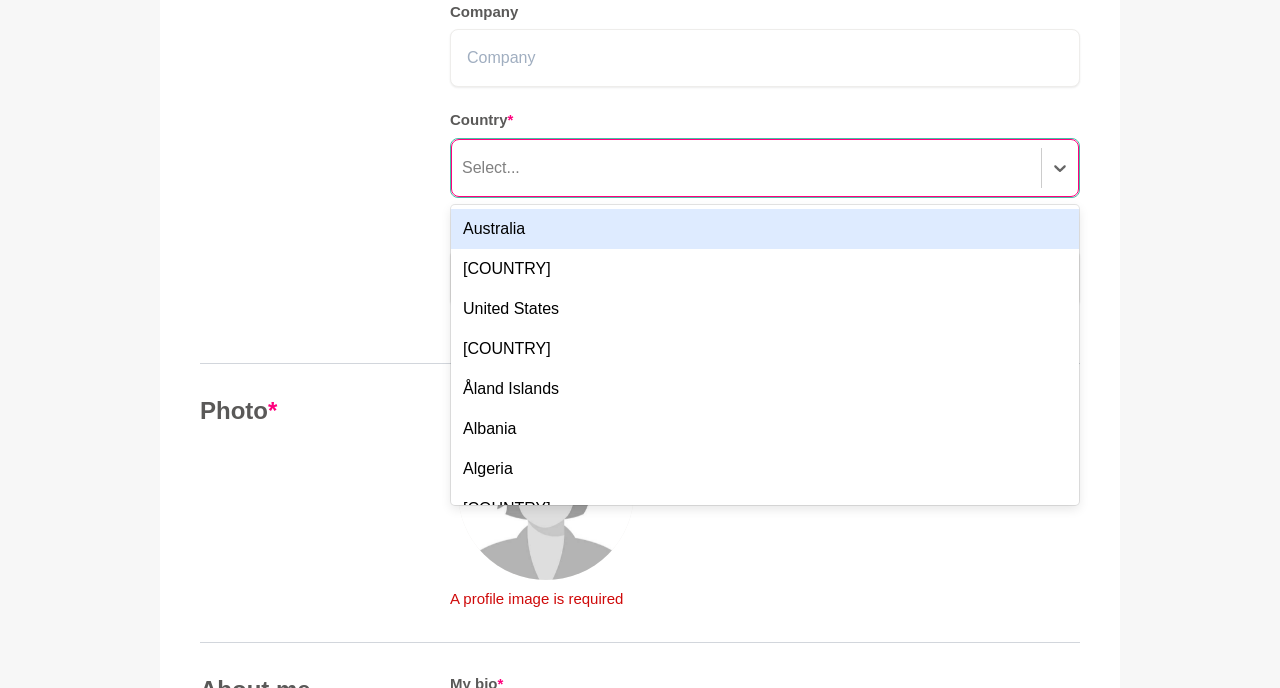 click on "Select..." at bounding box center (765, 168) 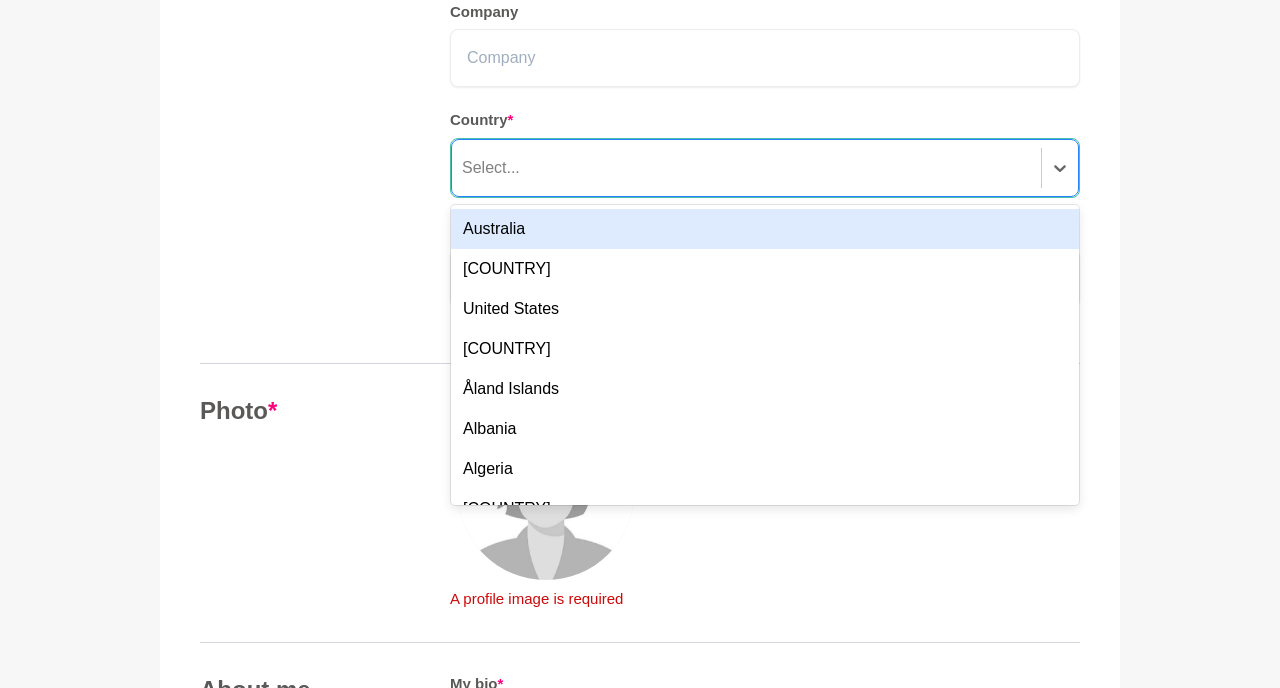 click on "Australia" at bounding box center [765, 229] 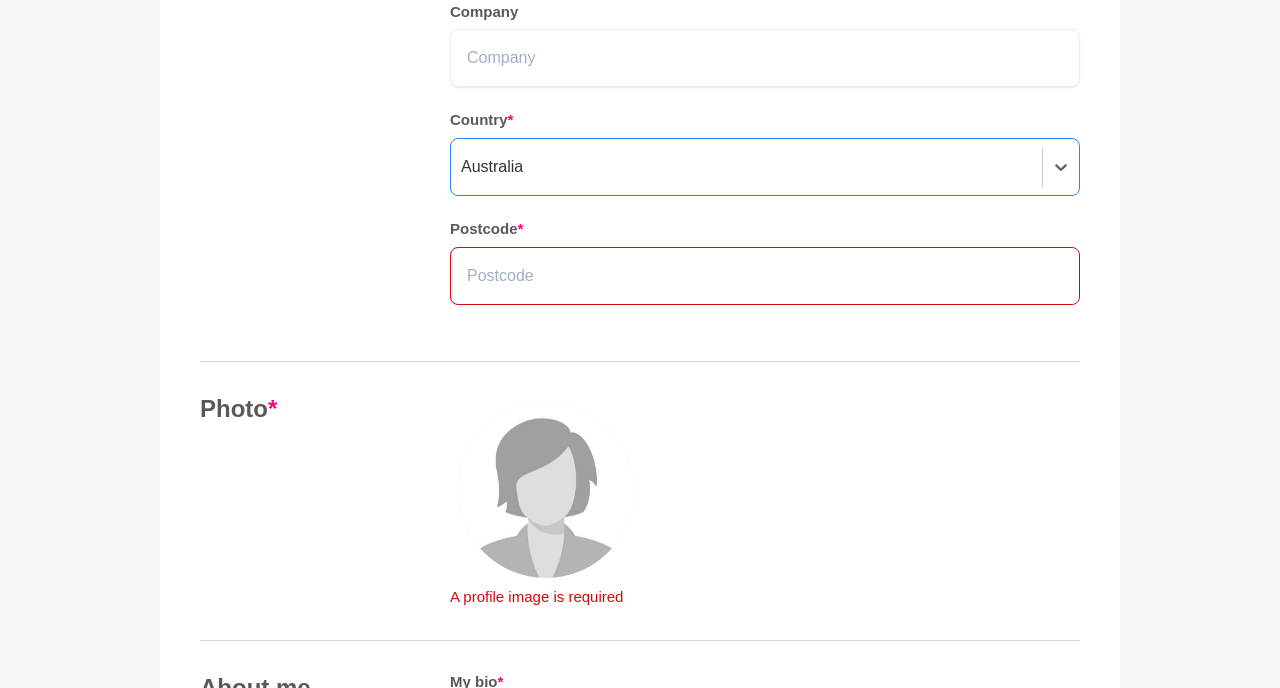 click at bounding box center [765, 276] 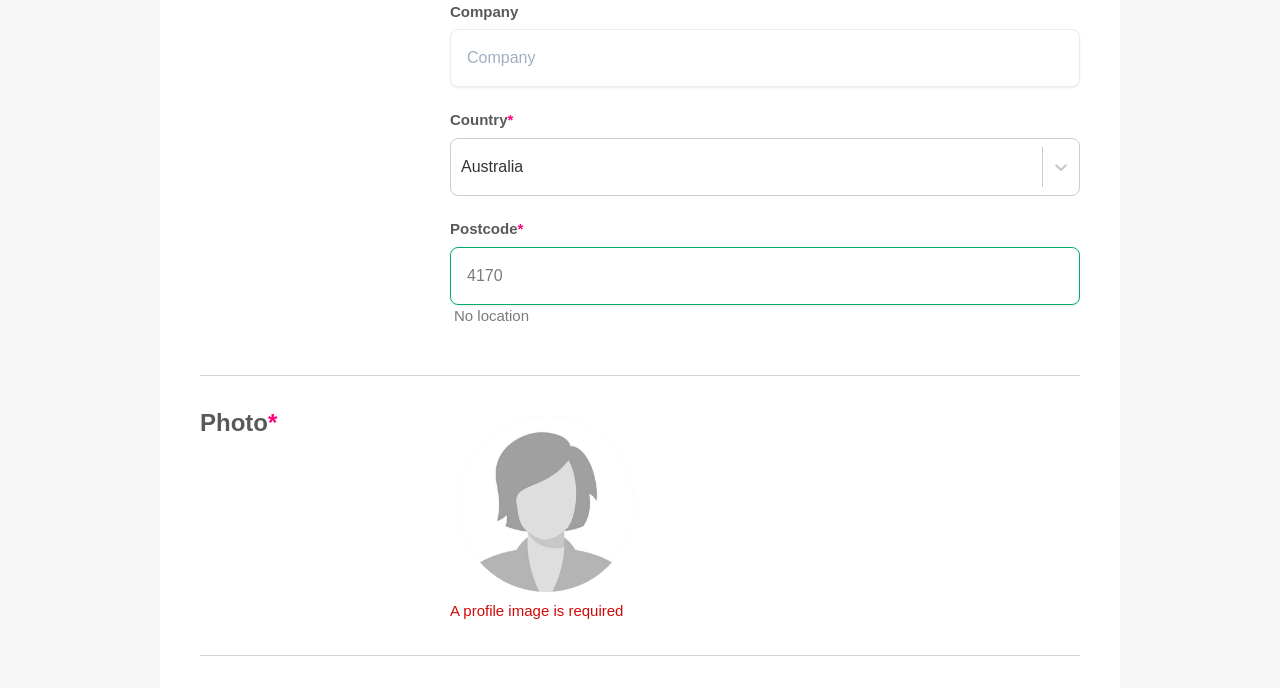 type on "4170" 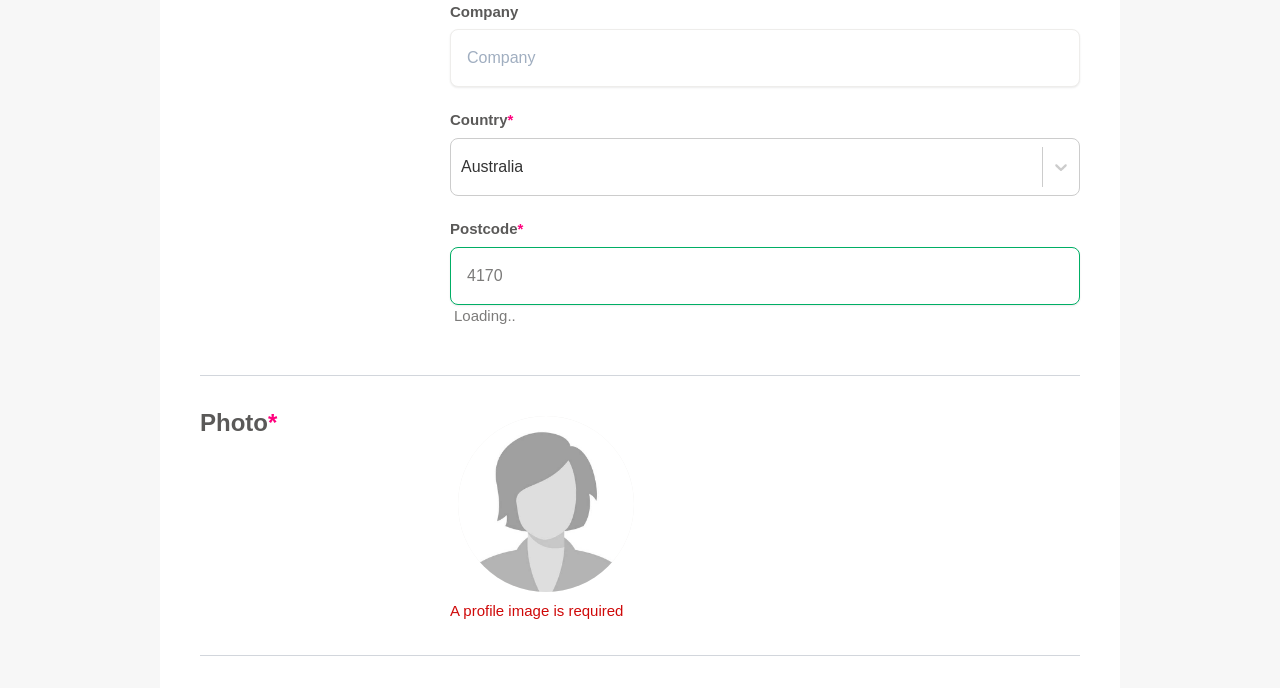 click on "Your details Name  * Dennise Garcia Role / Title  * Company Country  * Australia Postcode  * 4170 Loading.." at bounding box center (640, 64) 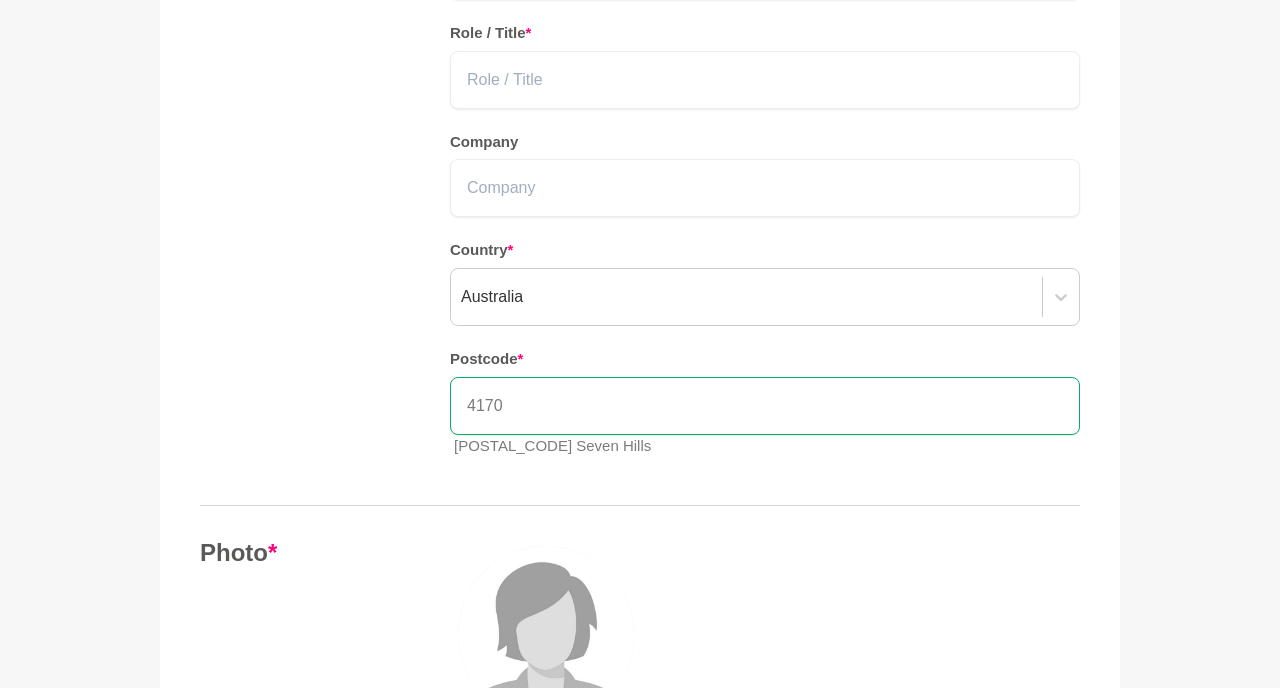 scroll, scrollTop: 336, scrollLeft: 0, axis: vertical 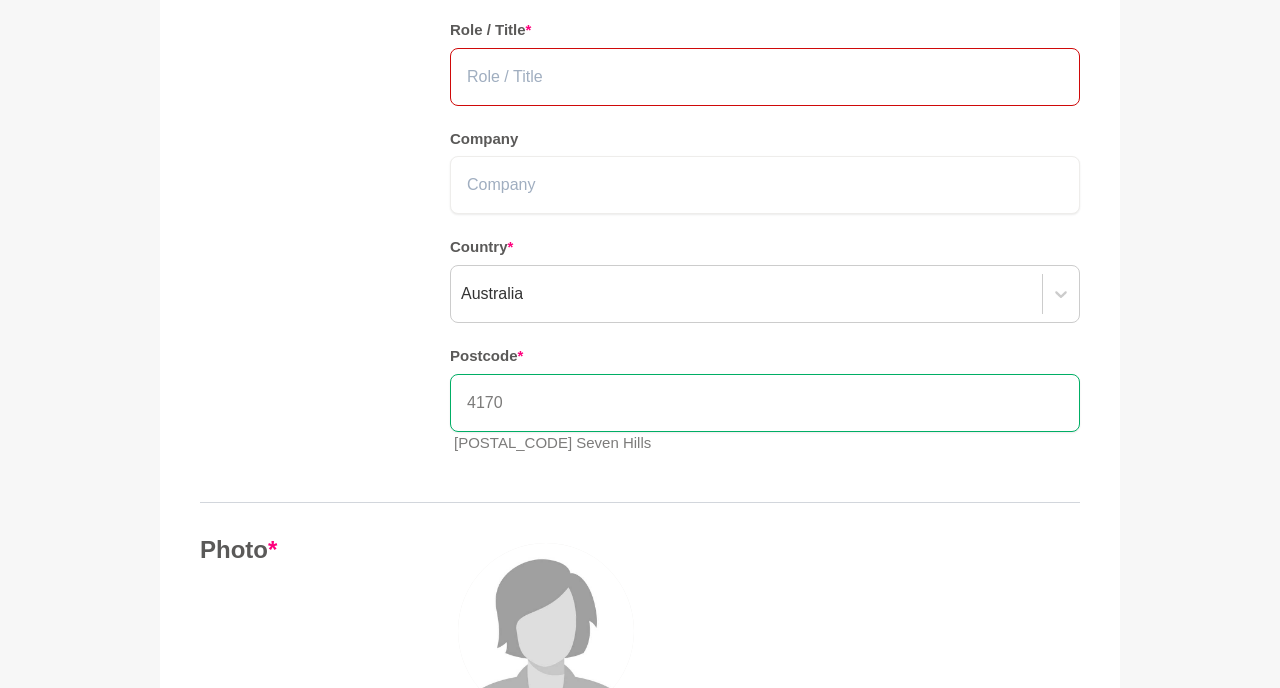 click at bounding box center [765, 77] 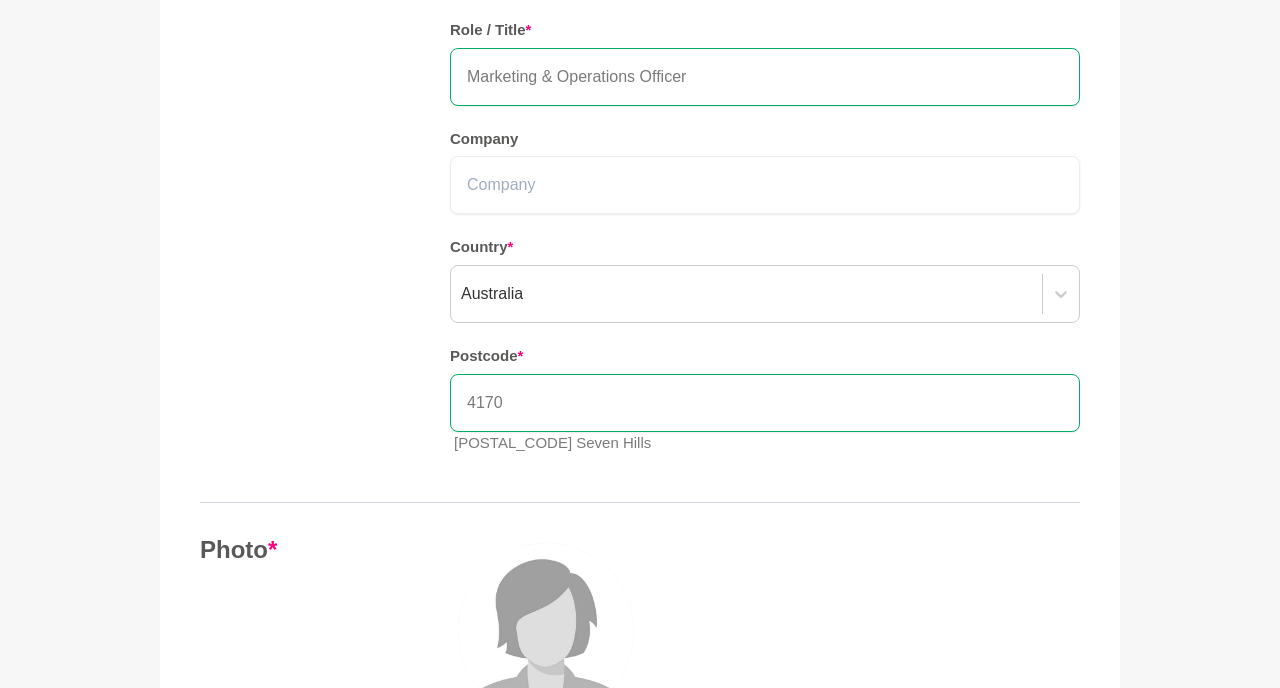 type on "Marketing & Operations Officer" 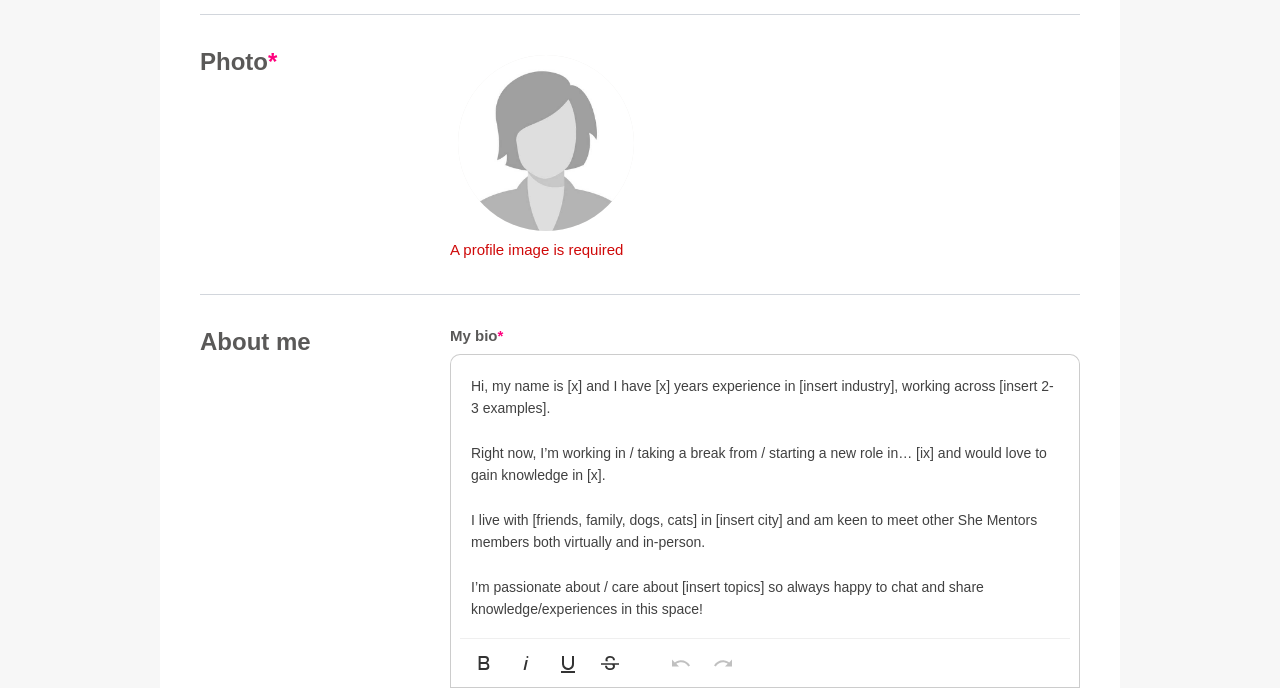 scroll, scrollTop: 836, scrollLeft: 0, axis: vertical 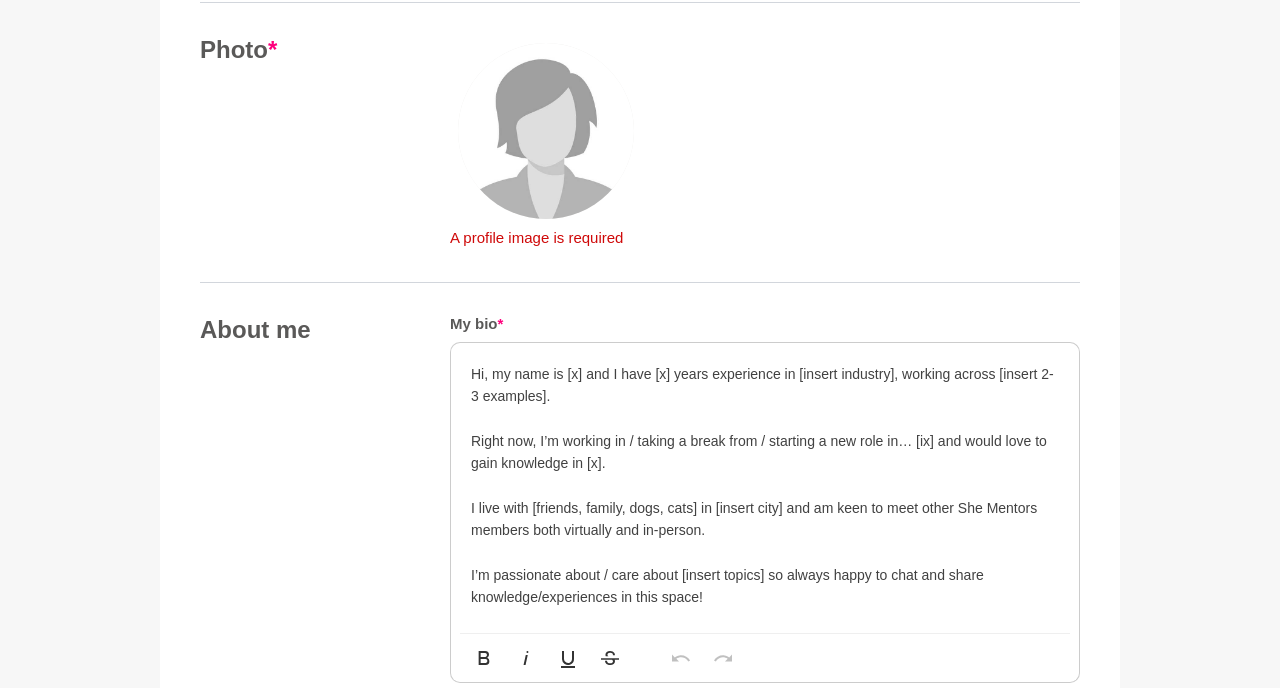 click at bounding box center (546, 131) 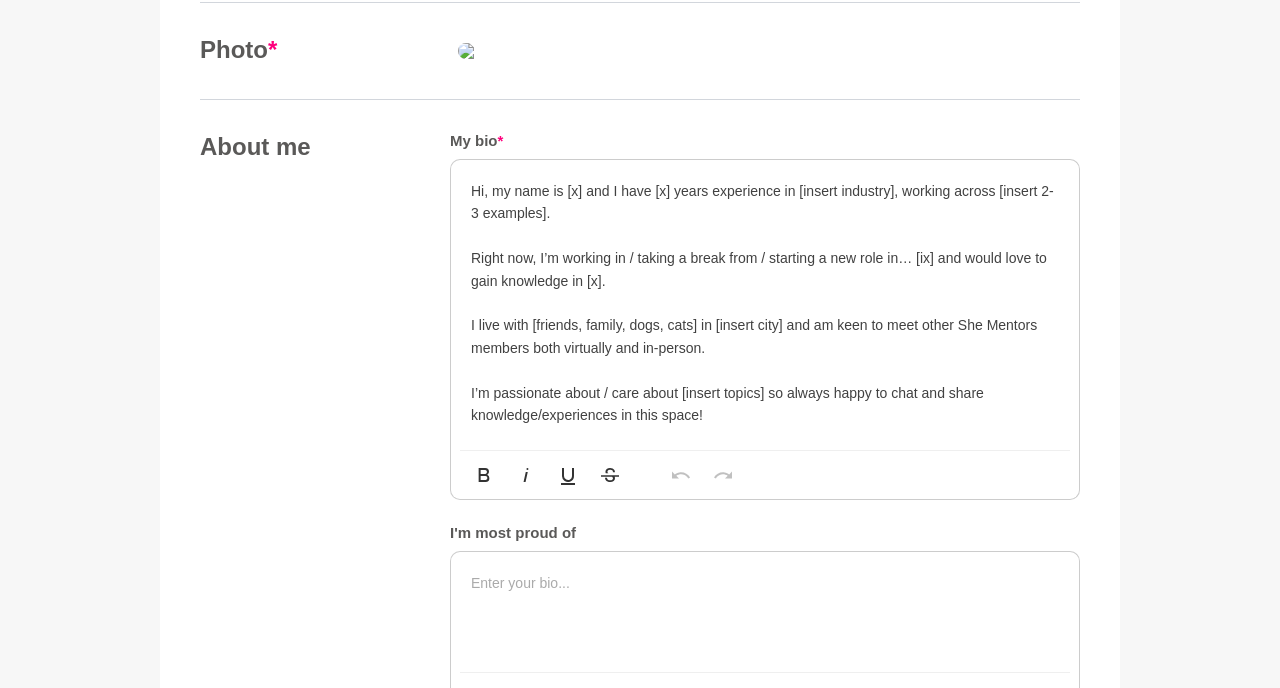 click at bounding box center (594, 51) 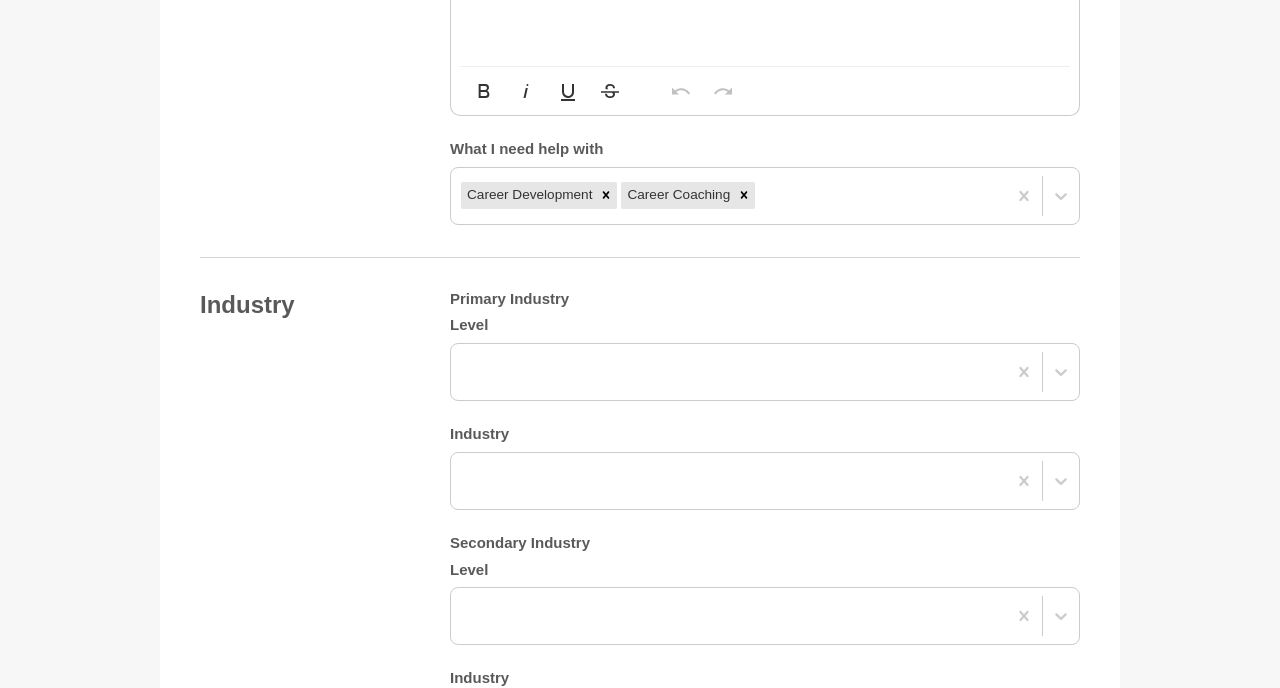 scroll, scrollTop: 1445, scrollLeft: 0, axis: vertical 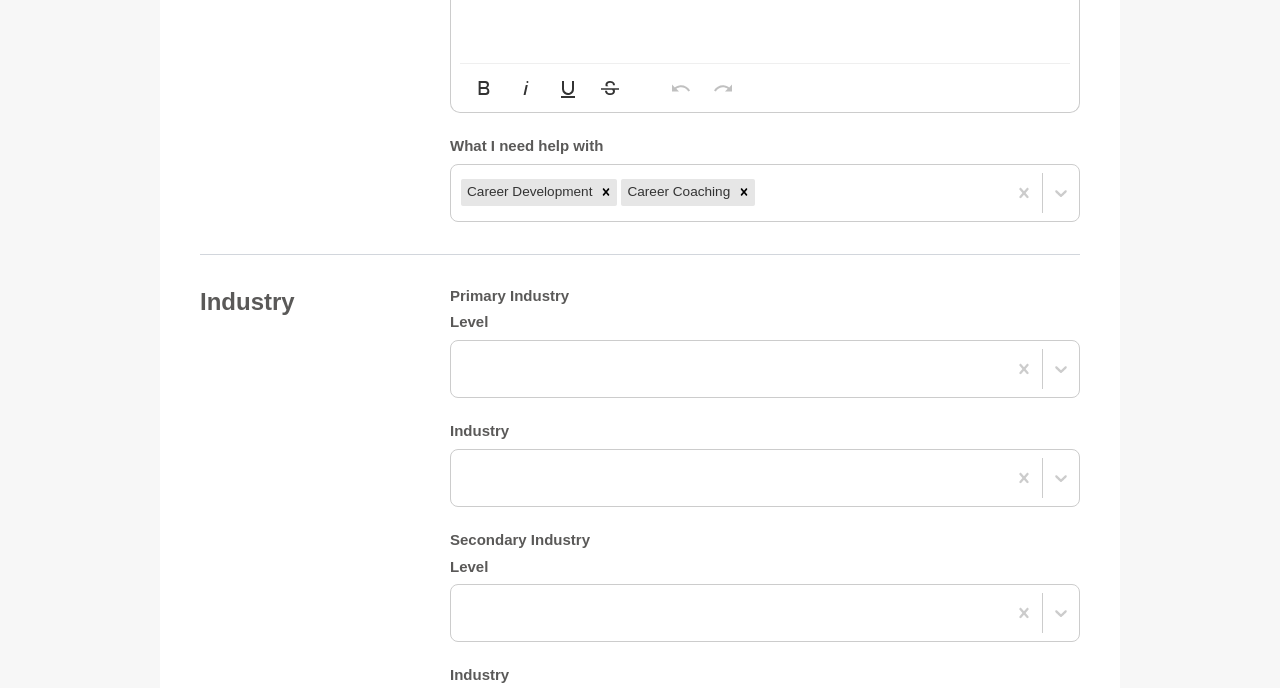 click at bounding box center [765, -26] 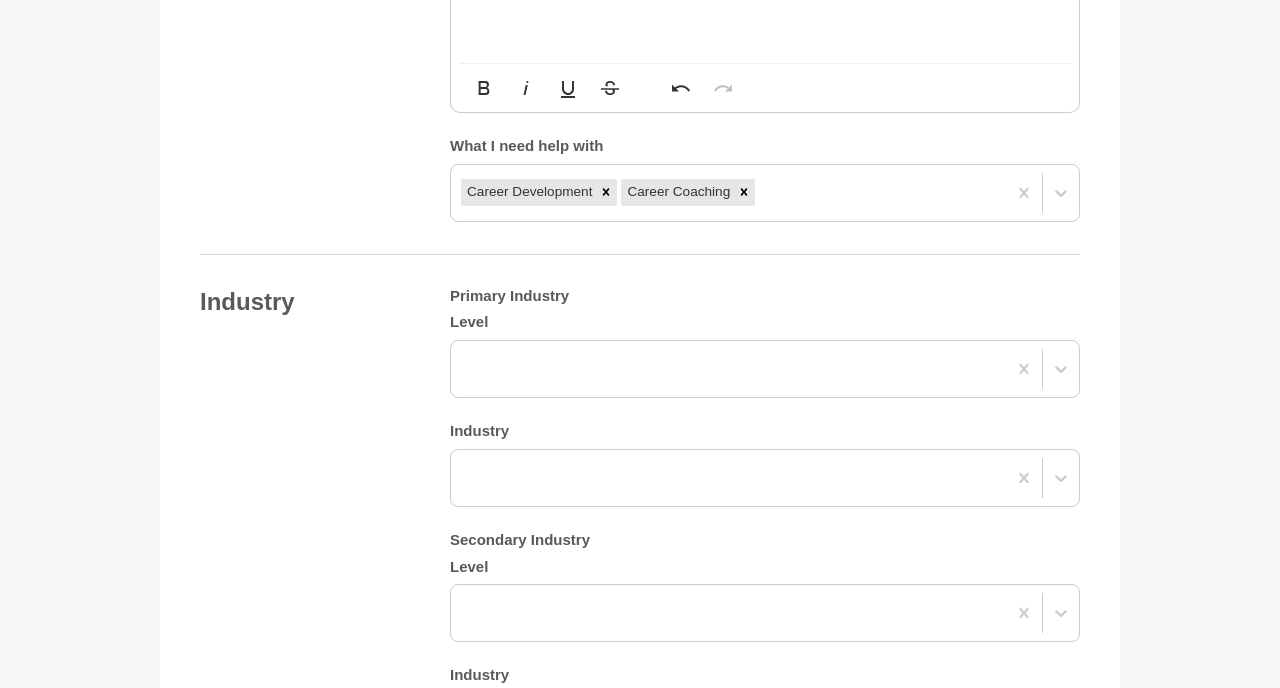 click on "About me My bio  * Hi, my name is [x] and I have [x] years experience in [insert industry], working across [insert 2-3 examples]. Right now, I’m working in / taking a break from / starting a new role in… [ix] and would love to gain knowledge in [x]. I live with [friends, family, dogs, cats] in [insert city] and am keen to meet other She Mentors members both virtually and in-person. I’m passionate about / care about [insert topics] so always happy to chat and share knowledge/experiences in this space! Hi, my name is [x] and I have [x] years experience in [insert industry], working across [insert 2-3 examples]. Right now, I’m working in / taking a break from / starting a new role in… [ix] and would love to gain knowledge in [x]. I live with [friends, family, dogs, cats] in [insert city] and am keen to meet other She Mentors members both virtually and in-person. I’m passionate about / care about [insert topics] so always happy to chat and share knowledge/experiences in this space! Bold Italic Undo" at bounding box center [640, -128] 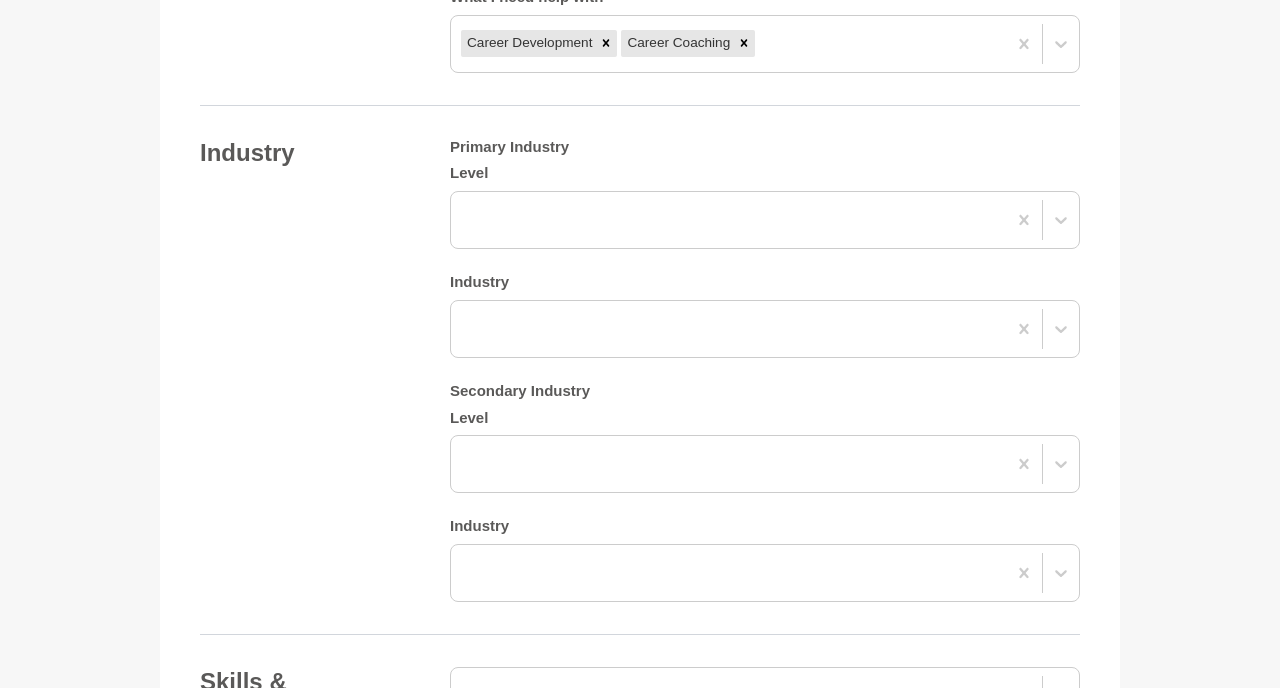 scroll, scrollTop: 1621, scrollLeft: 0, axis: vertical 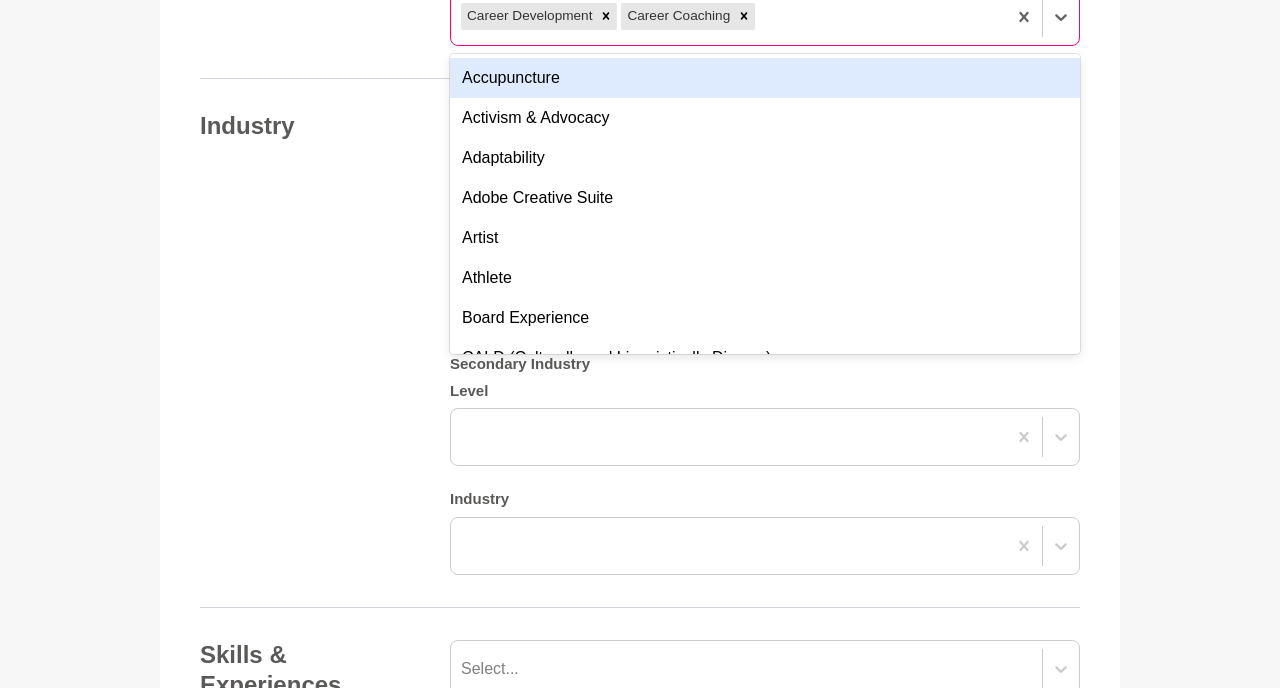 click on "Career Development Career Coaching" at bounding box center [728, 17] 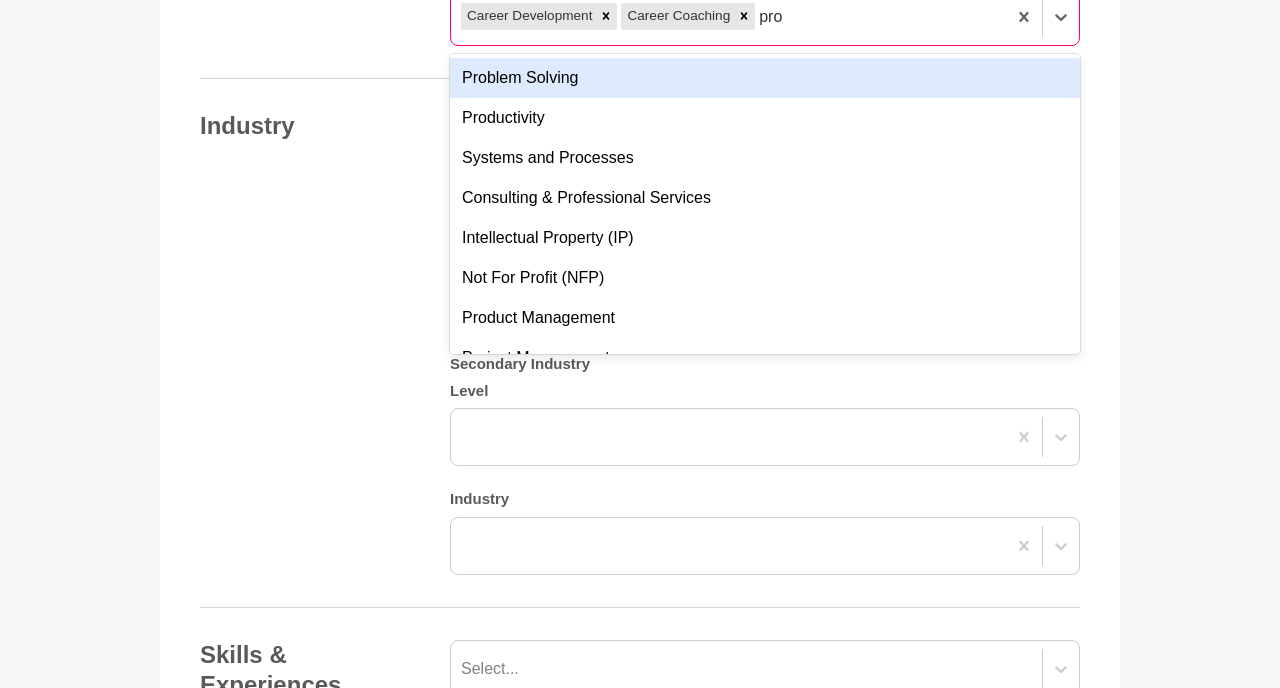type on "proj" 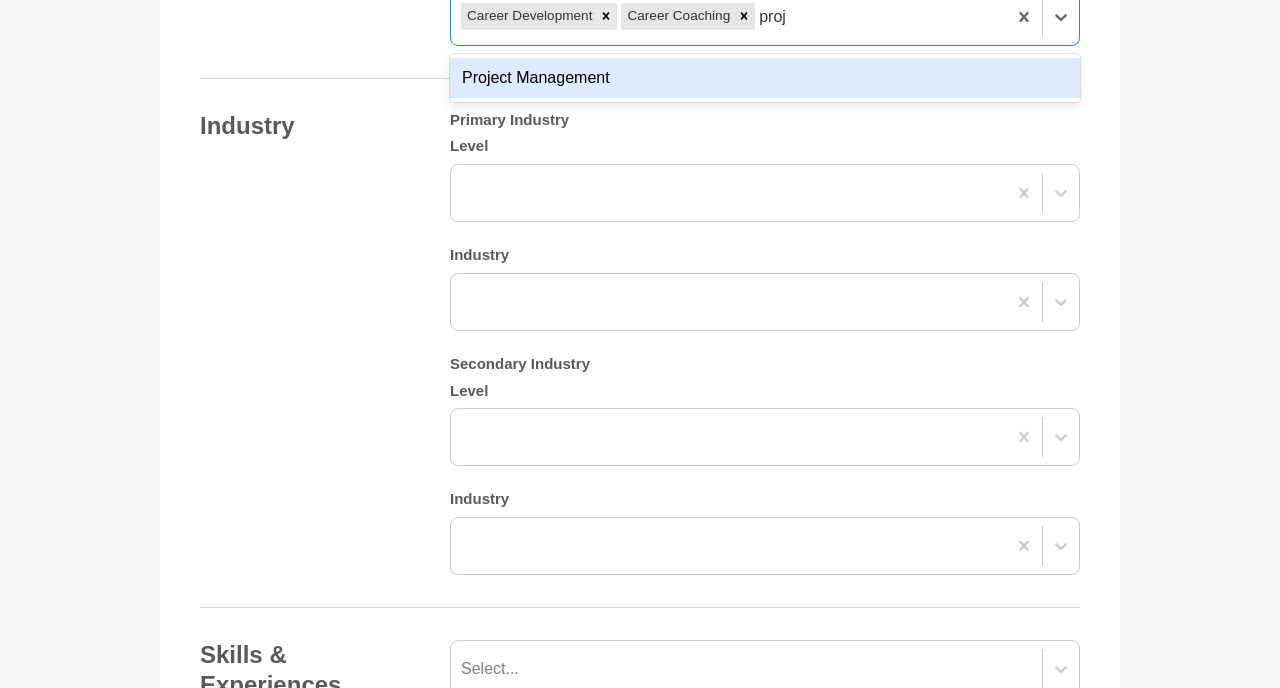 click on "Project Management" at bounding box center (765, 78) 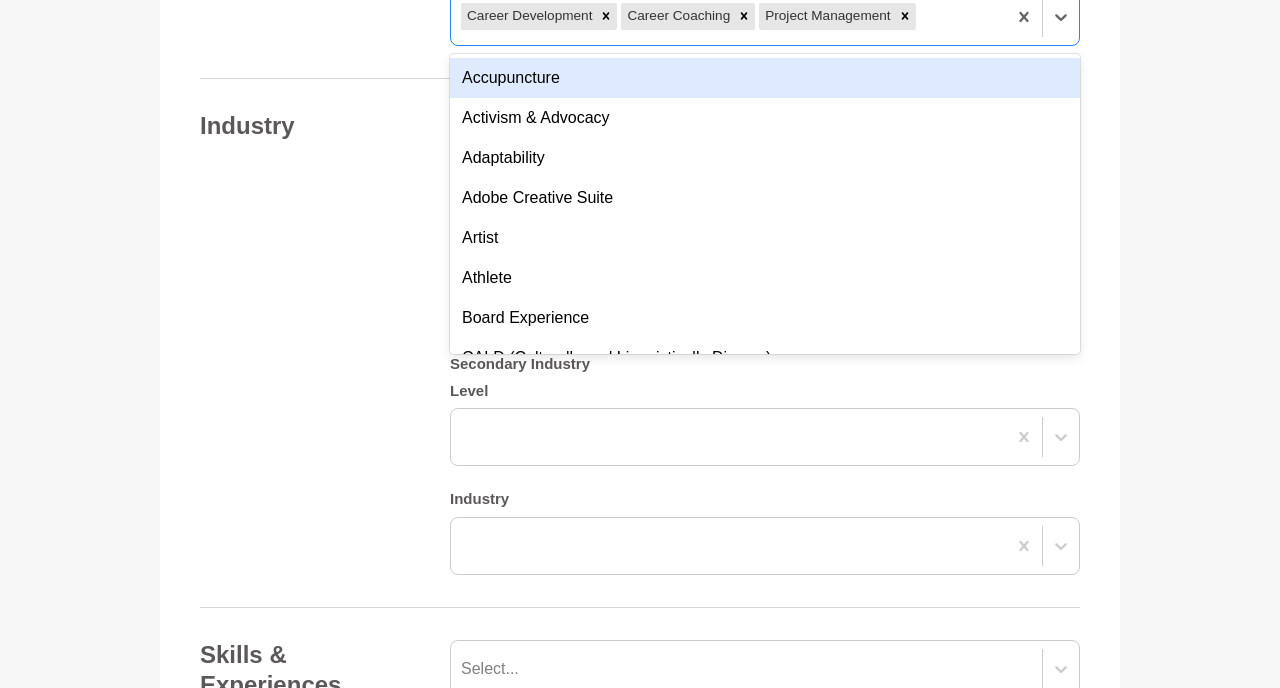 click on "About me My bio  * Hi, my name is [x] and I have [x] years experience in [insert industry], working across [insert 2-3 examples]. Right now, I’m working in / taking a break from / starting a new role in… [ix] and would love to gain knowledge in [x]. I live with [friends, family, dogs, cats] in [insert city] and am keen to meet other She Mentors members both virtually and in-person. I’m passionate about / care about [insert topics] so always happy to chat and share knowledge/experiences in this space! Hi, my name is [x] and I have [x] years experience in [insert industry], working across [insert 2-3 examples]. Right now, I’m working in / taking a break from / starting a new role in… [ix] and would love to gain knowledge in [x]. I live with [friends, family, dogs, cats] in [insert city] and am keen to meet other She Mentors members both virtually and in-person. I’m passionate about / care about [insert topics] so always happy to chat and share knowledge/experiences in this space! Bold Italic Undo" at bounding box center (640, -304) 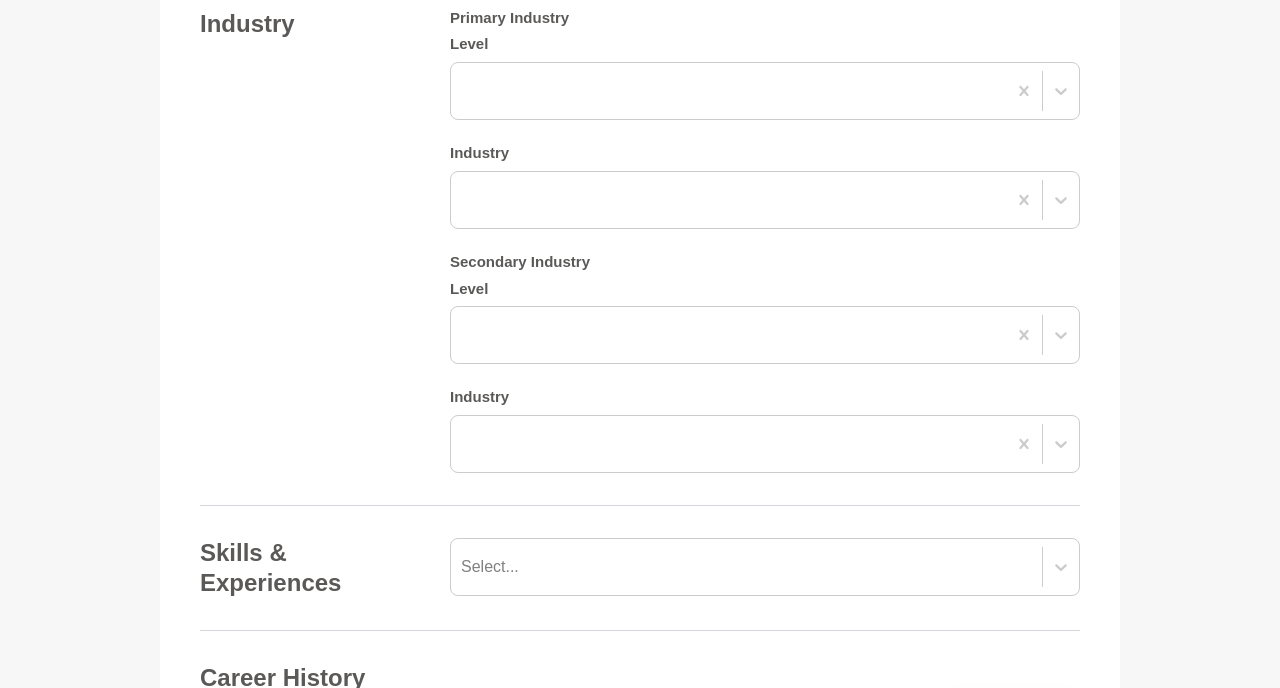scroll, scrollTop: 1768, scrollLeft: 0, axis: vertical 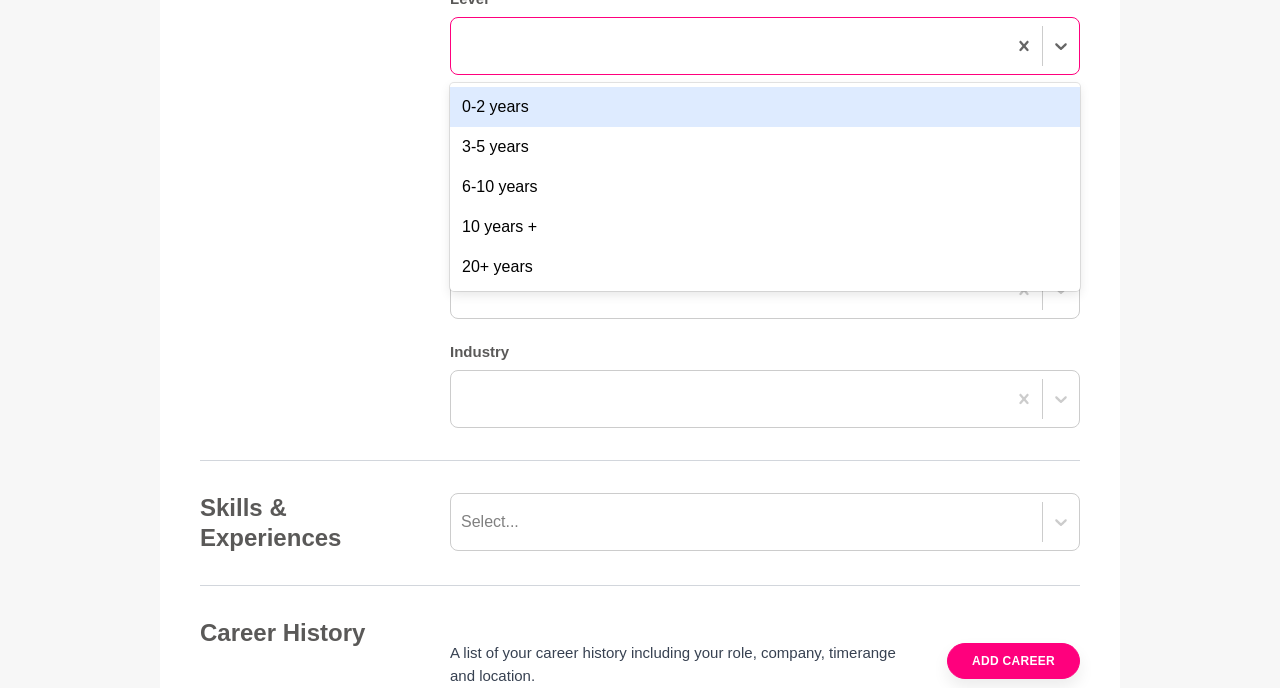 click at bounding box center [728, 46] 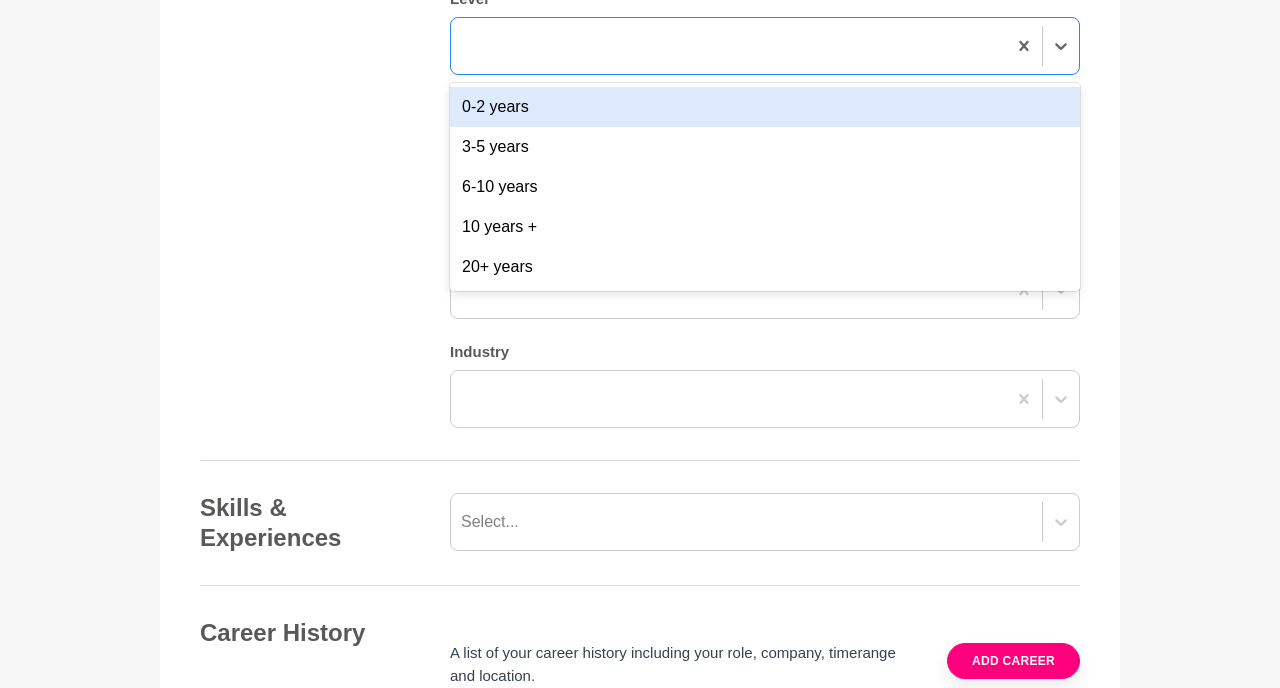 click on "Industry Primary Industry Level      option 0-2 years focused, 1 of 5. 5 results available. Use Up and Down to choose options, press Enter to select the currently focused option, press Escape to exit the menu, press Tab to select the option and exit the menu. 0-2 years 3-5 years 6-10 years 10 years + 20+ years Industry Secondary Industry Level Industry" at bounding box center (640, 196) 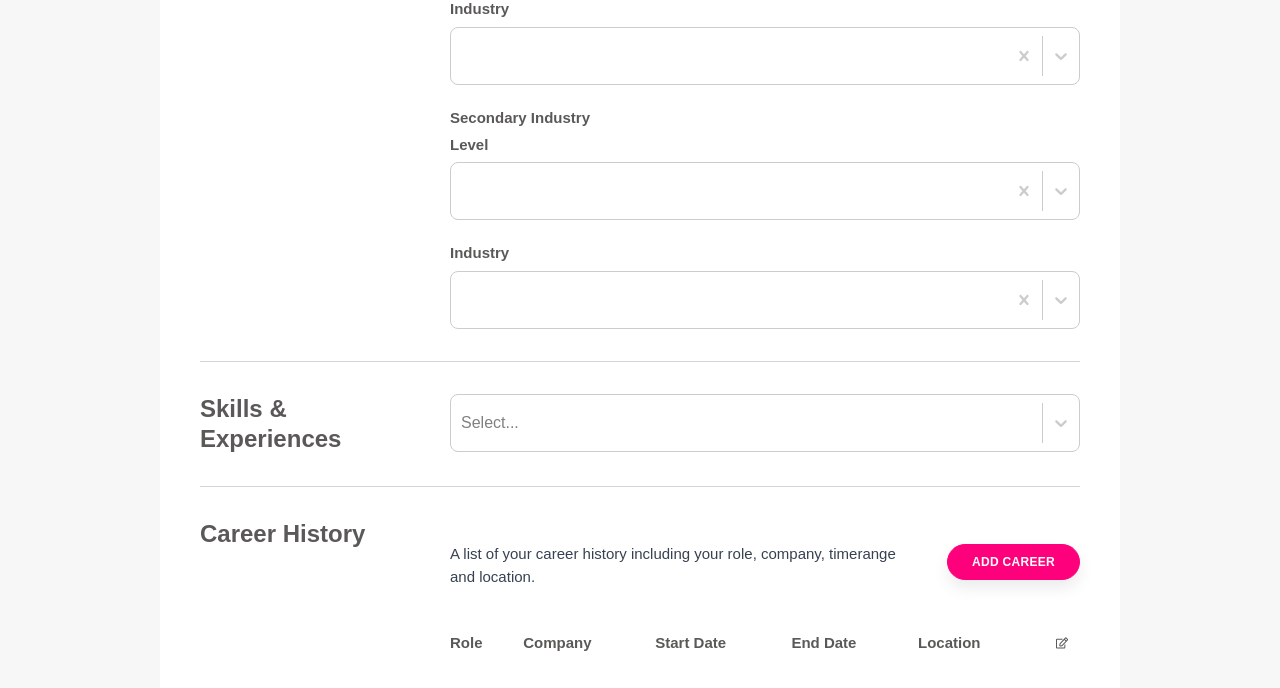 scroll, scrollTop: 1899, scrollLeft: 0, axis: vertical 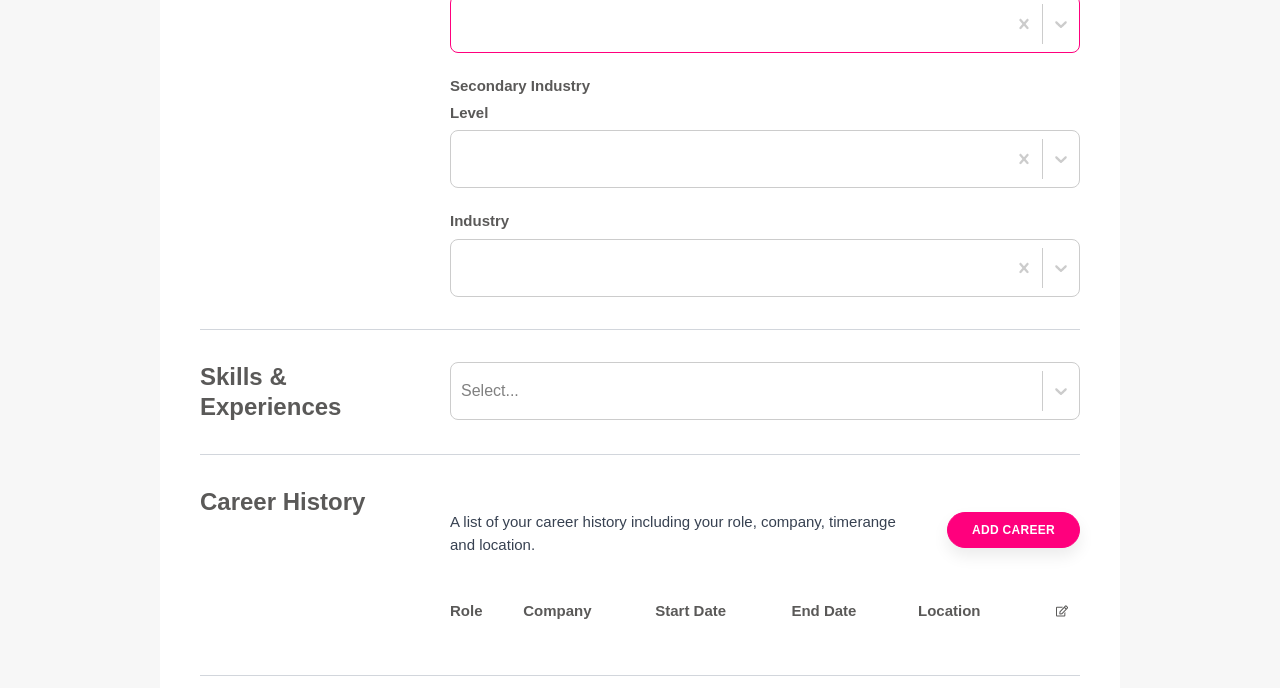 click at bounding box center [728, 24] 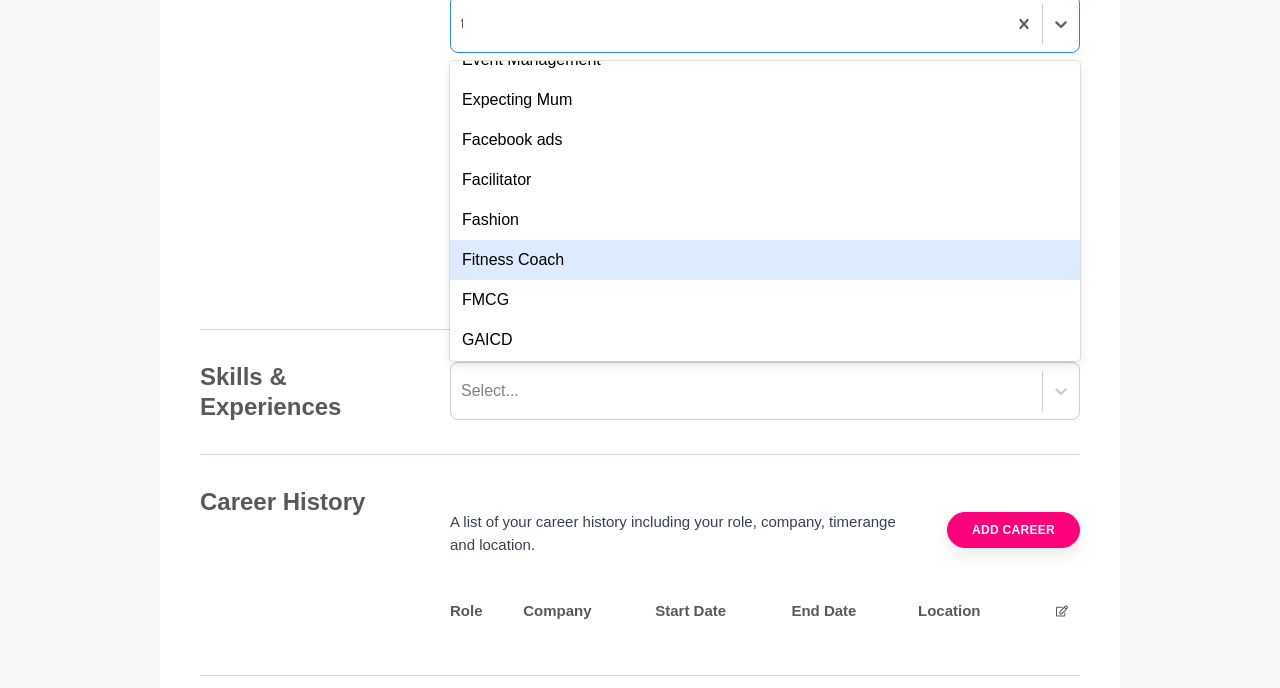 scroll, scrollTop: 0, scrollLeft: 0, axis: both 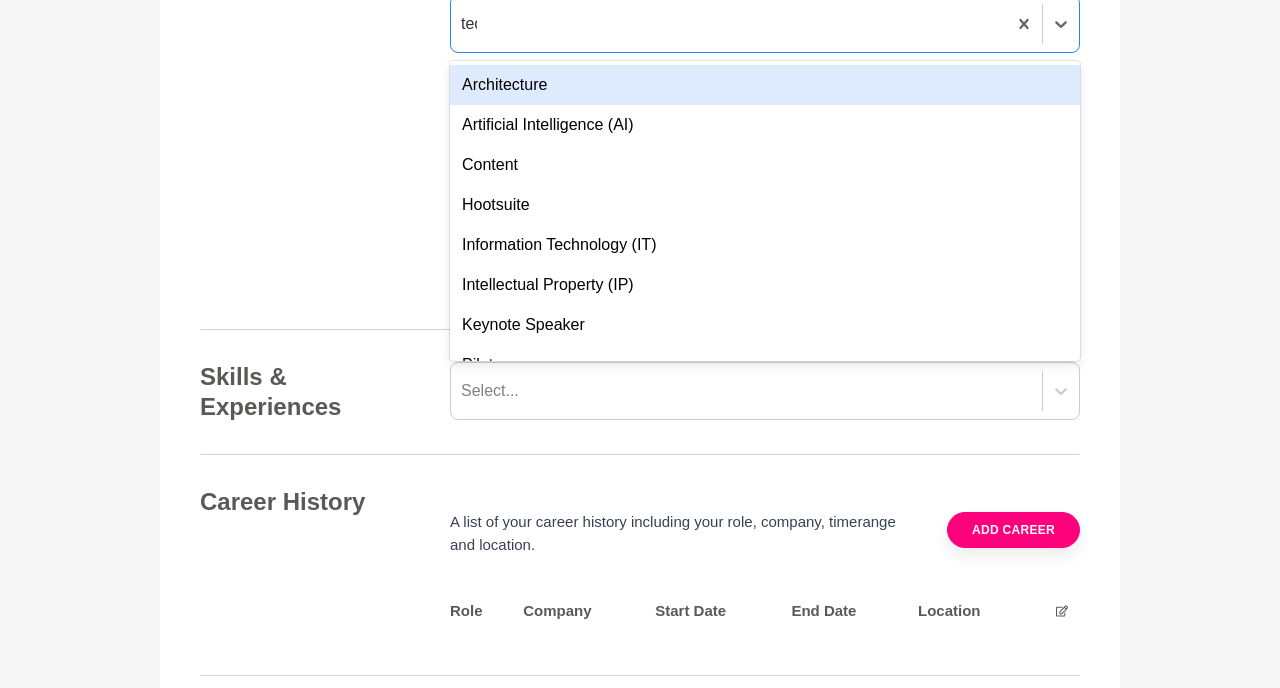 type on "tech" 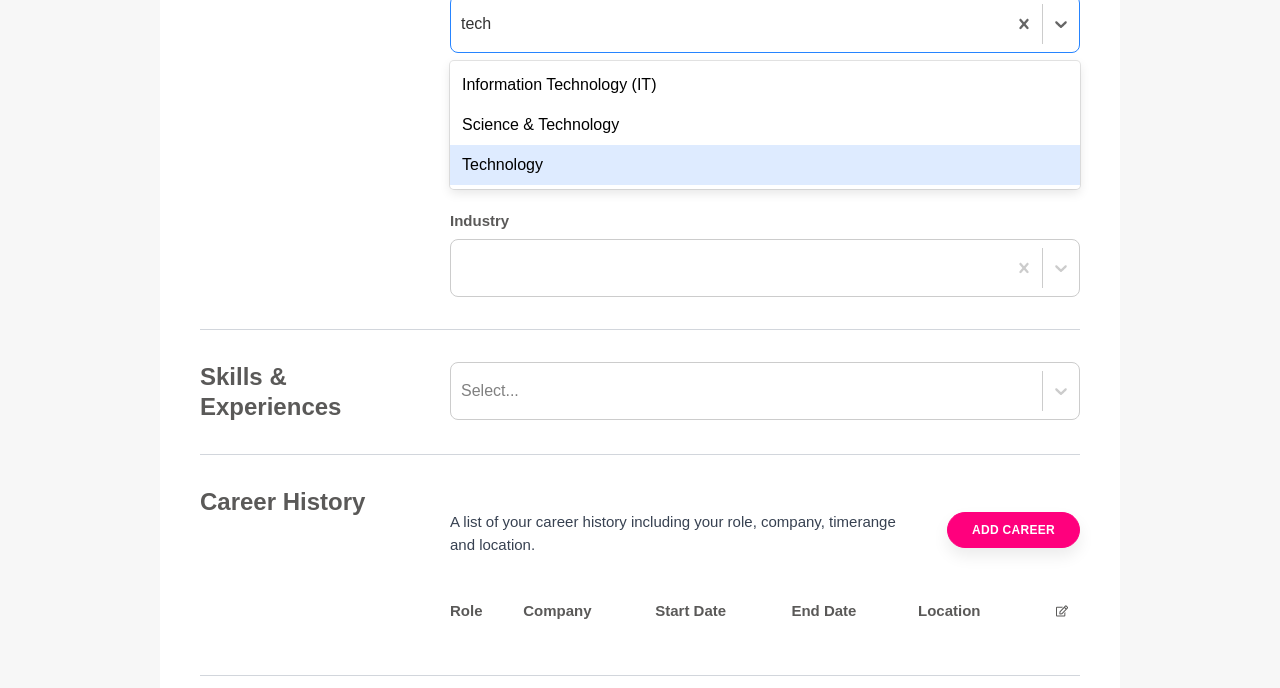 click on "Technology" at bounding box center [765, 165] 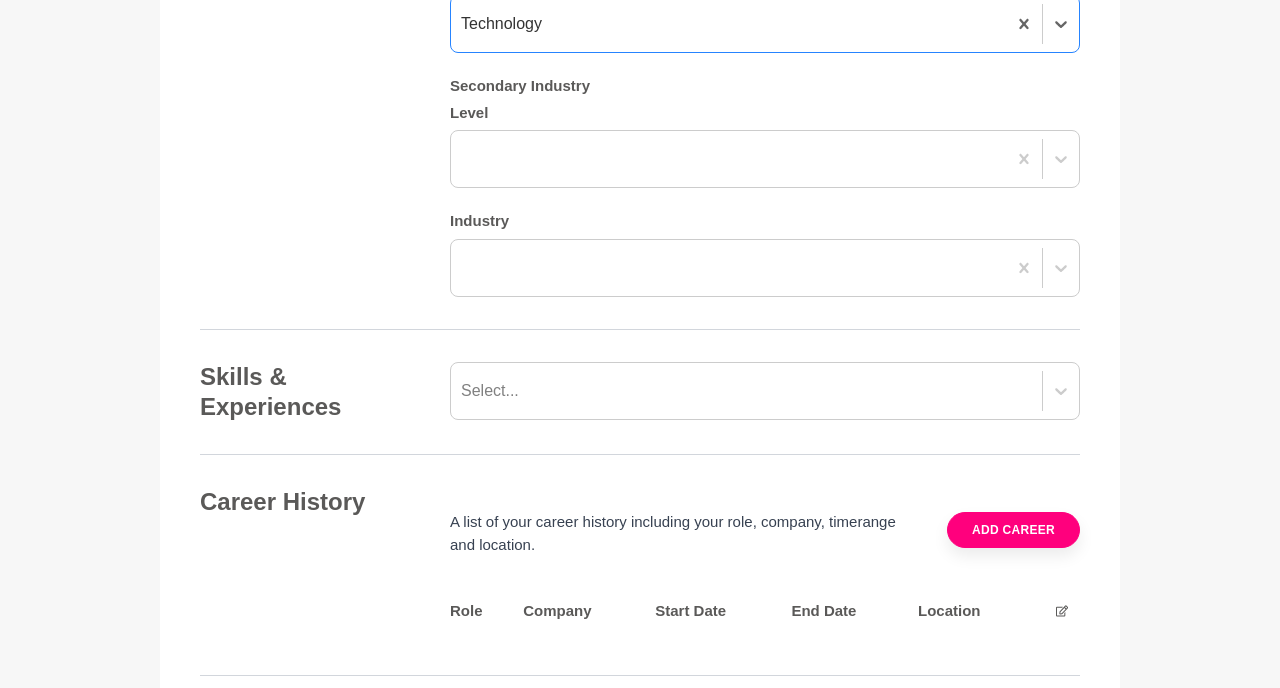 click on "Industry Primary Industry Level Industry   option Technology, selected.     0 results available. Select is focused ,type to refine list, press Down to open the menu,  Technology Secondary Industry Level Industry" at bounding box center (640, 65) 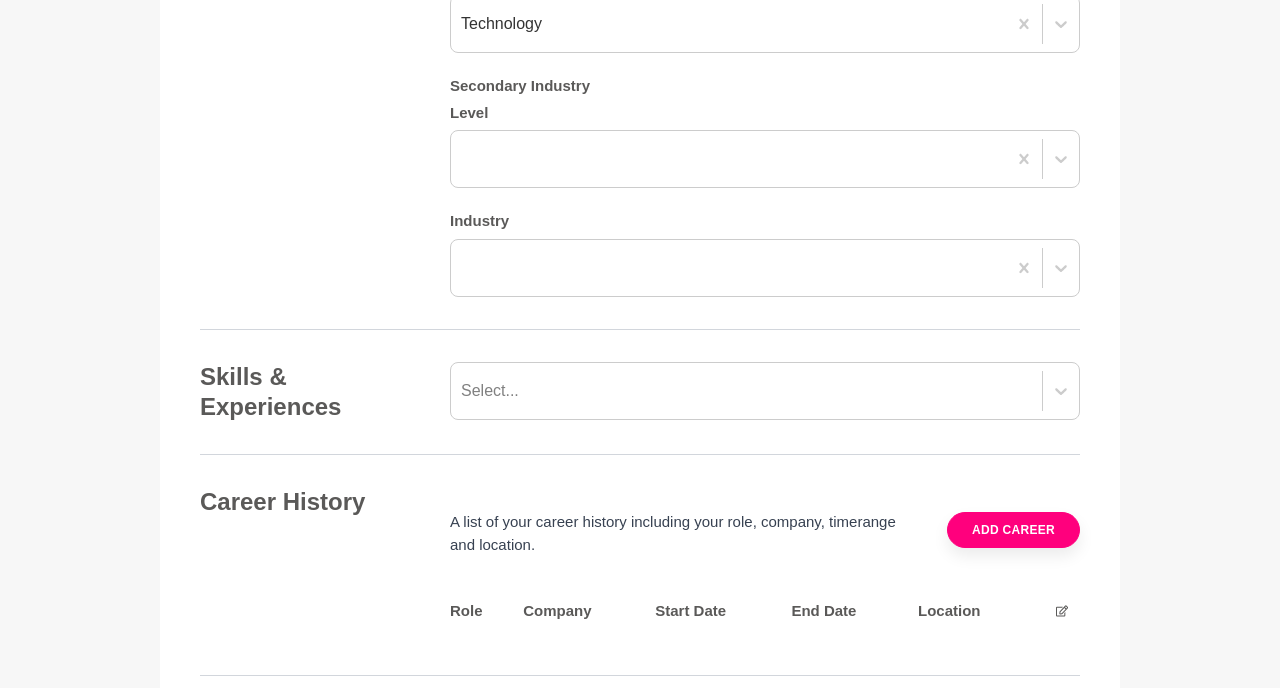 click on "Level" at bounding box center [765, 113] 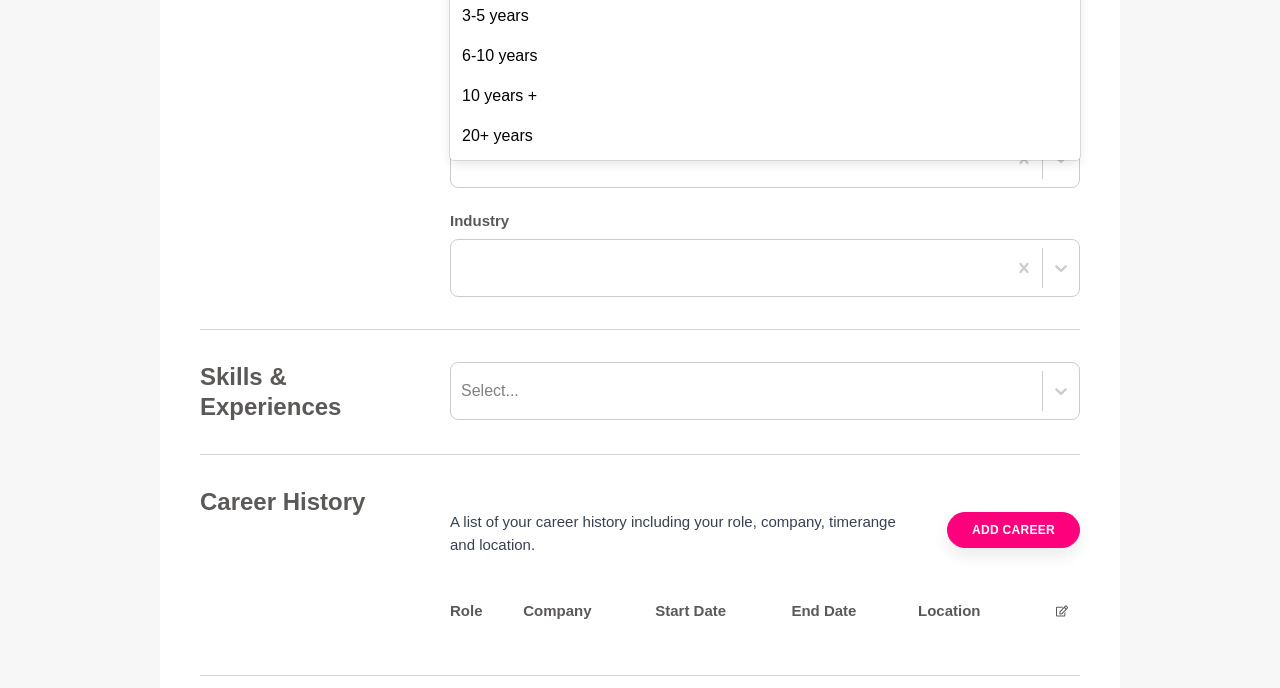 click at bounding box center [765, -85] 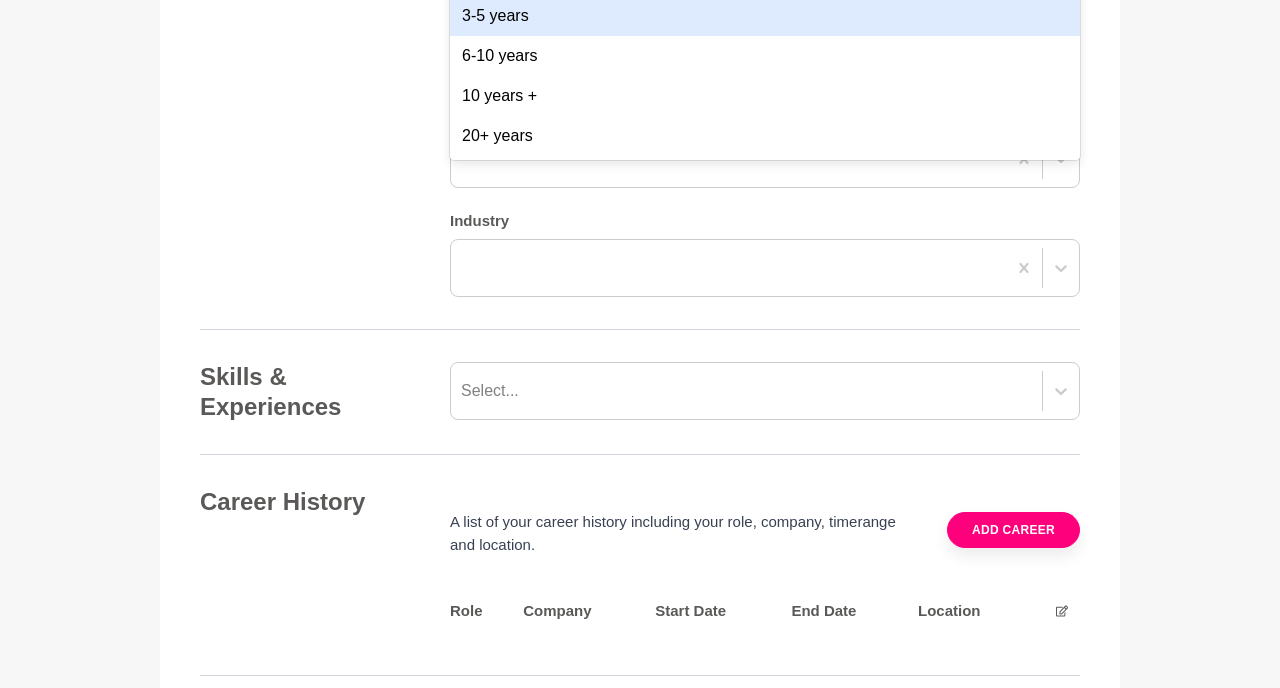 click on "3-5 years" at bounding box center [765, 16] 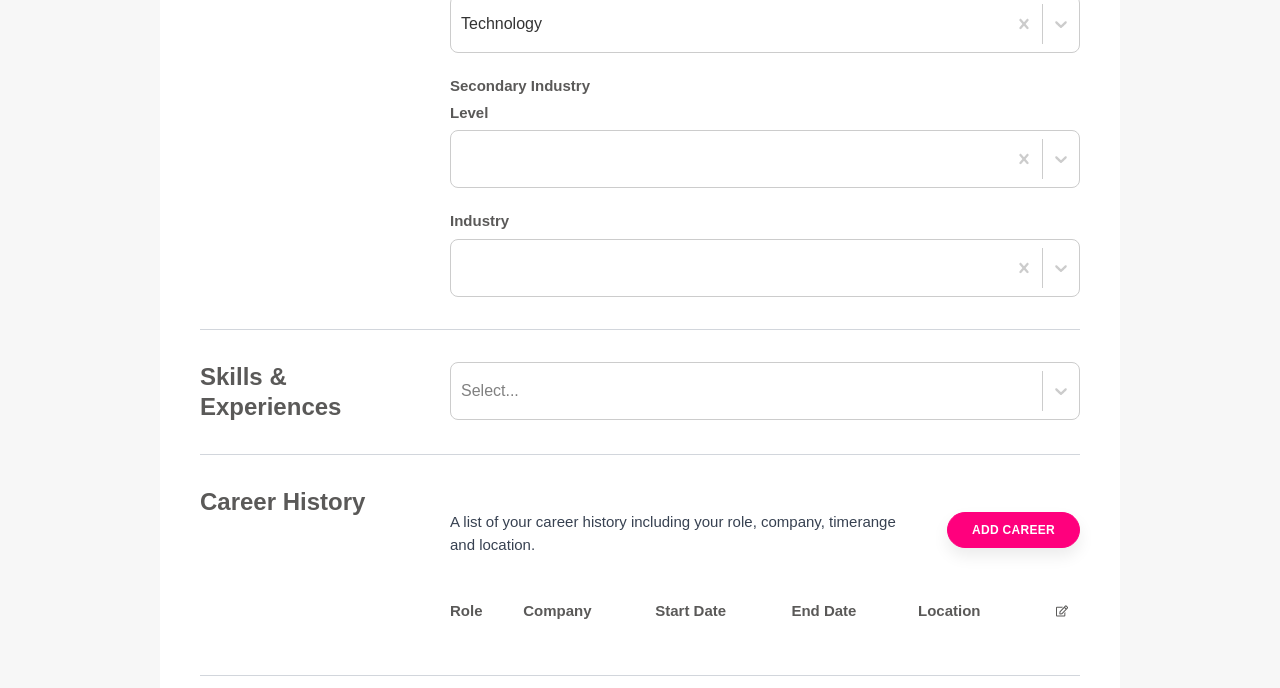 click on "Industry Primary Industry Level   option 3-5 years, selected.     0 results available. Select is focused ,type to refine list, press Down to open the menu,  3-5 years Industry Technology Secondary Industry Level Industry" at bounding box center (640, 65) 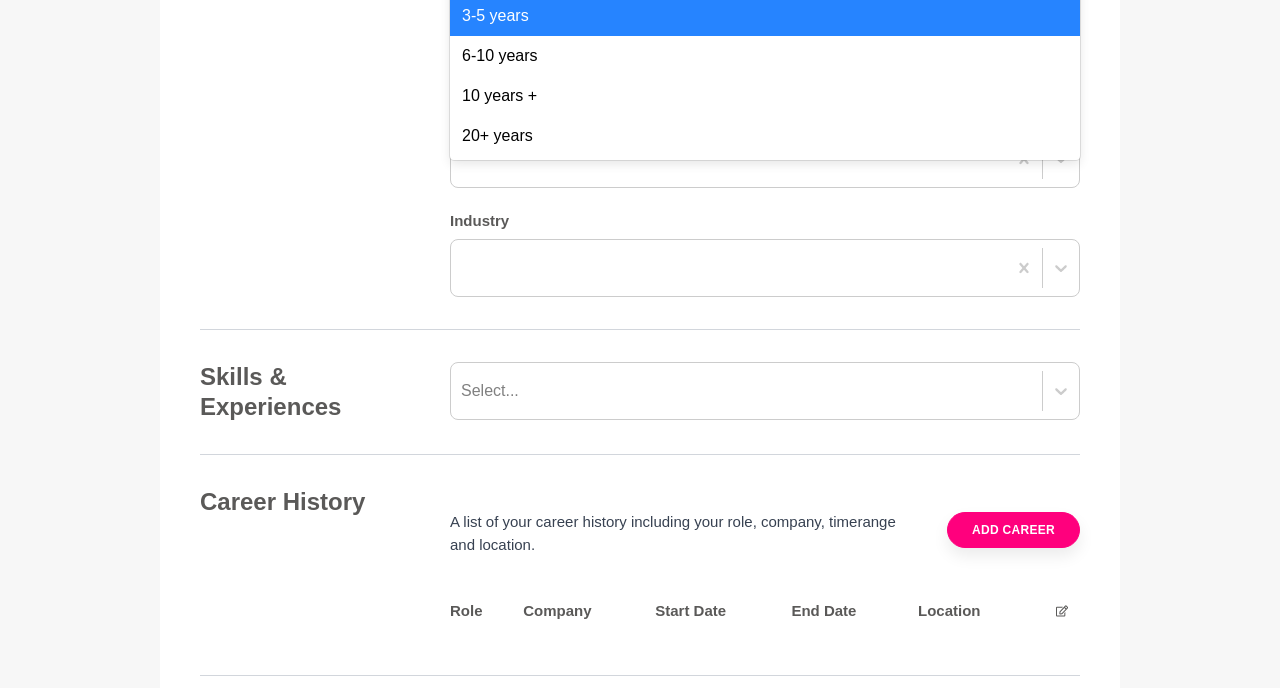 click on "3-5 years" at bounding box center [728, -85] 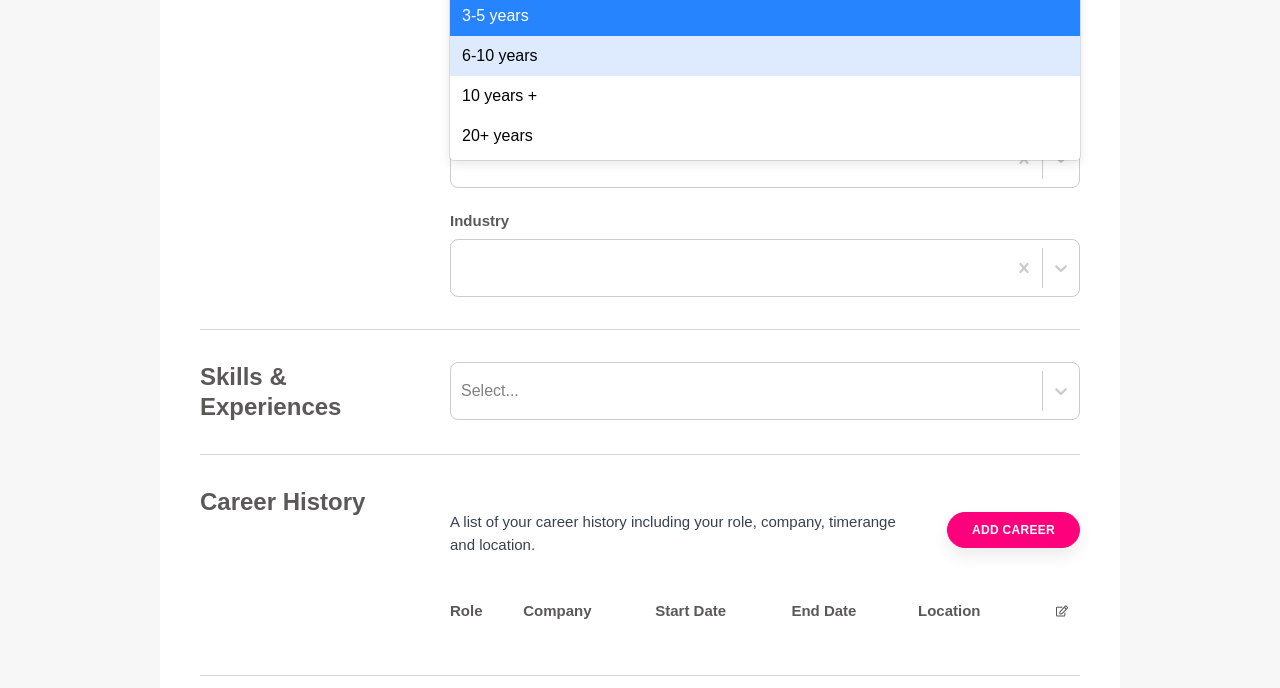 click on "6-10 years" at bounding box center (765, 56) 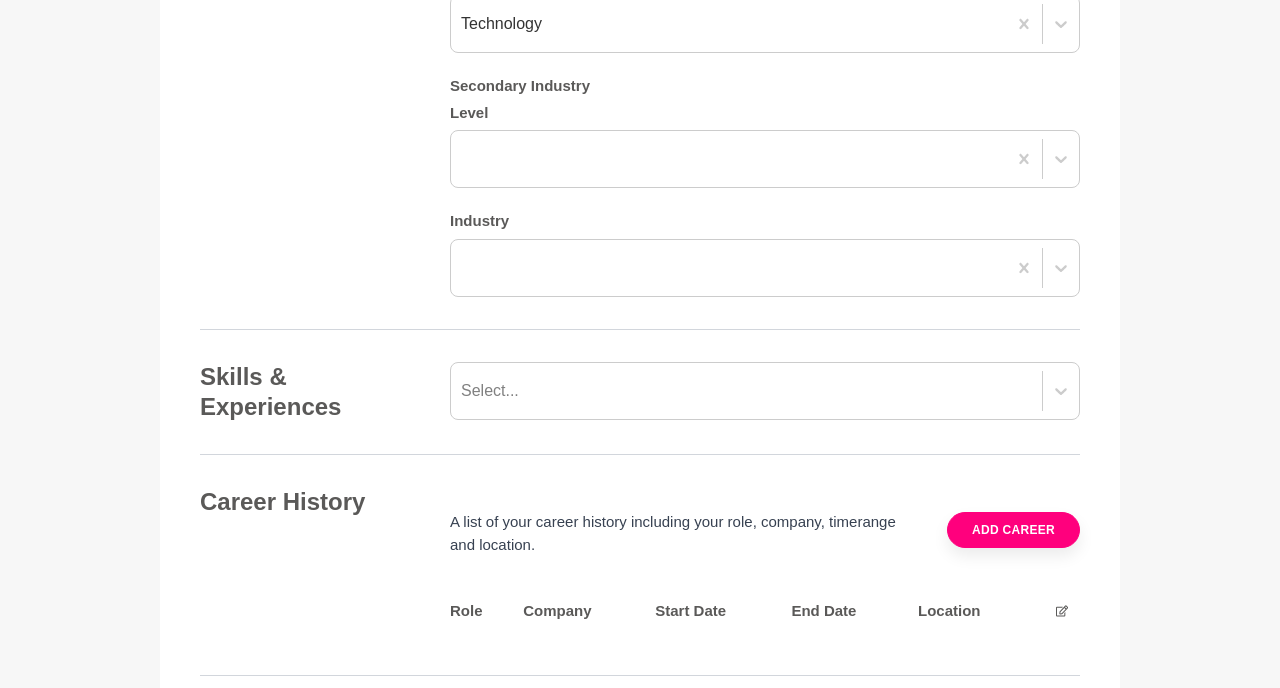 click on "Industry Primary Industry Level 6-10 years Industry Technology Secondary Industry Level Industry" at bounding box center (640, 65) 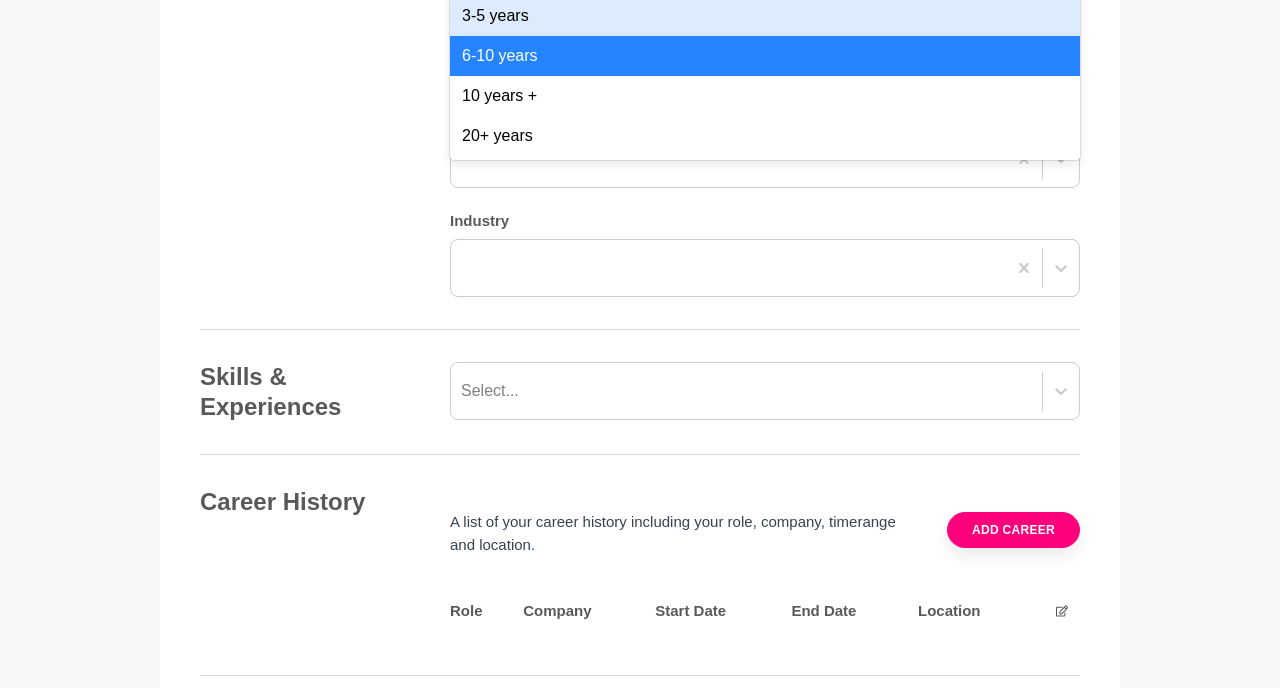 click on "3-5 years" at bounding box center [765, 16] 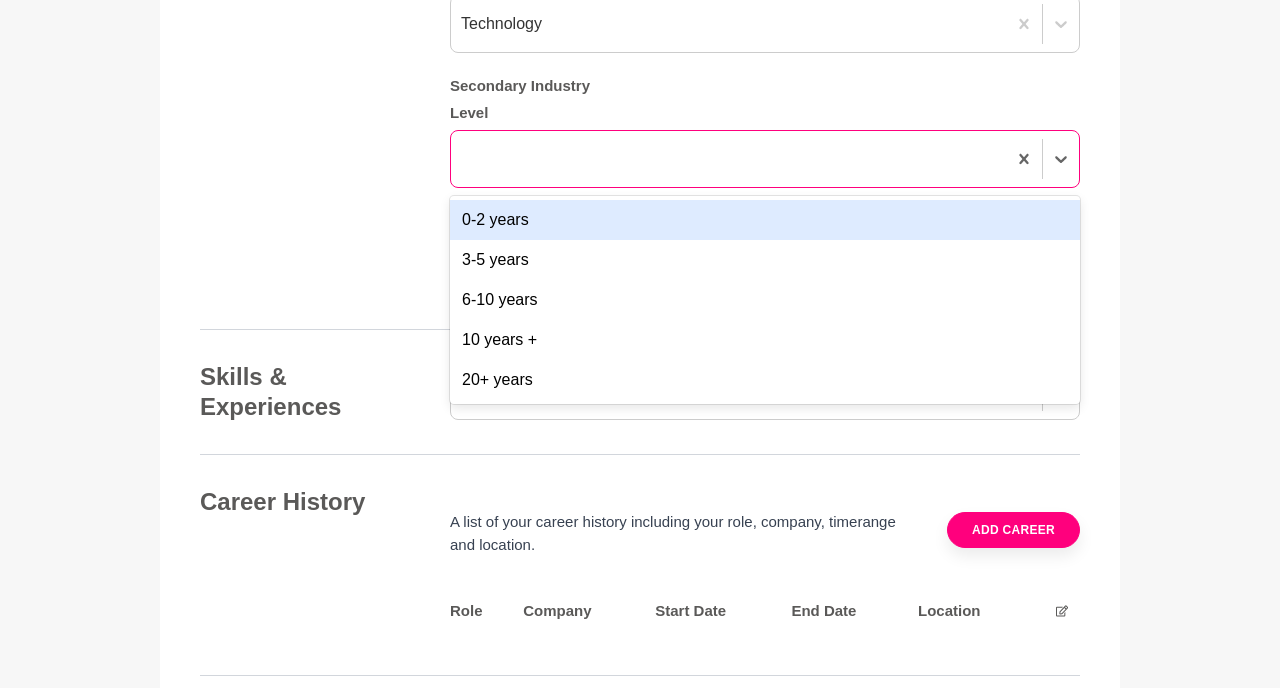 click at bounding box center [728, 159] 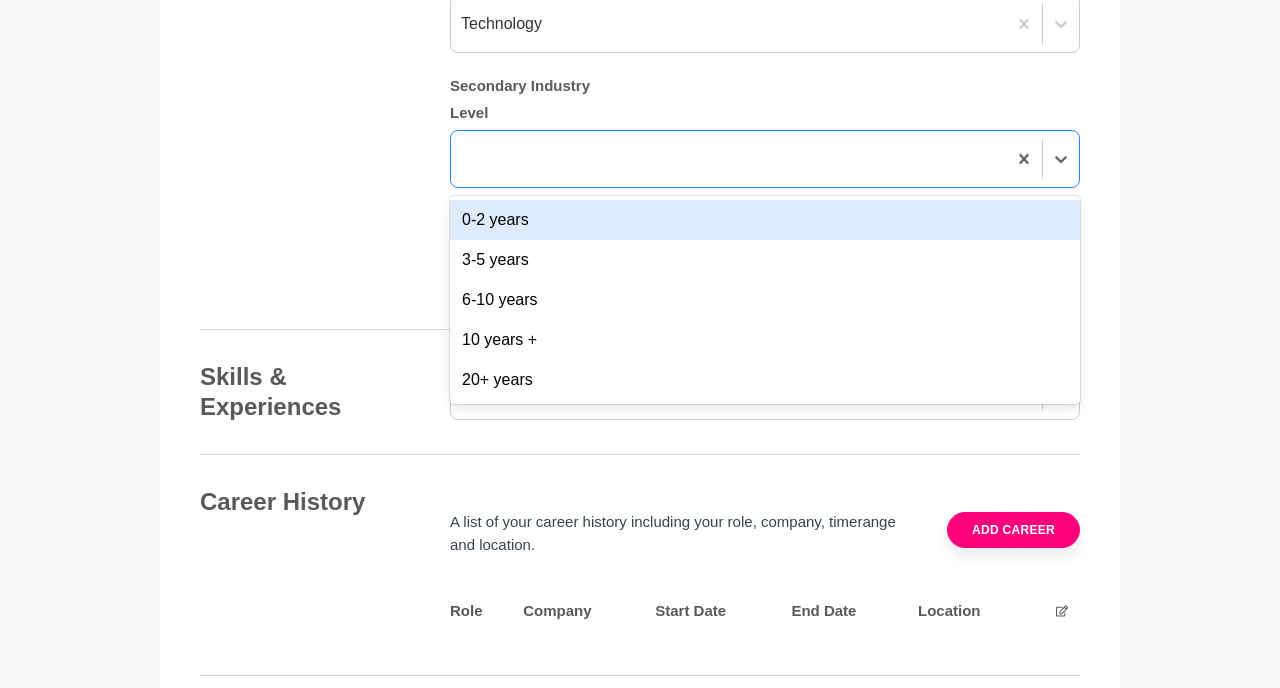 click on "Industry Primary Industry Level 3-5 years Industry Technology Secondary Industry Level      option 0-2 years focused, 1 of 5. 5 results available. Use Up and Down to choose options, press Enter to select the currently focused option, press Escape to exit the menu, press Tab to select the option and exit the menu. 0-2 years 3-5 years 6-10 years 10 years + 20+ years Industry" at bounding box center [640, 65] 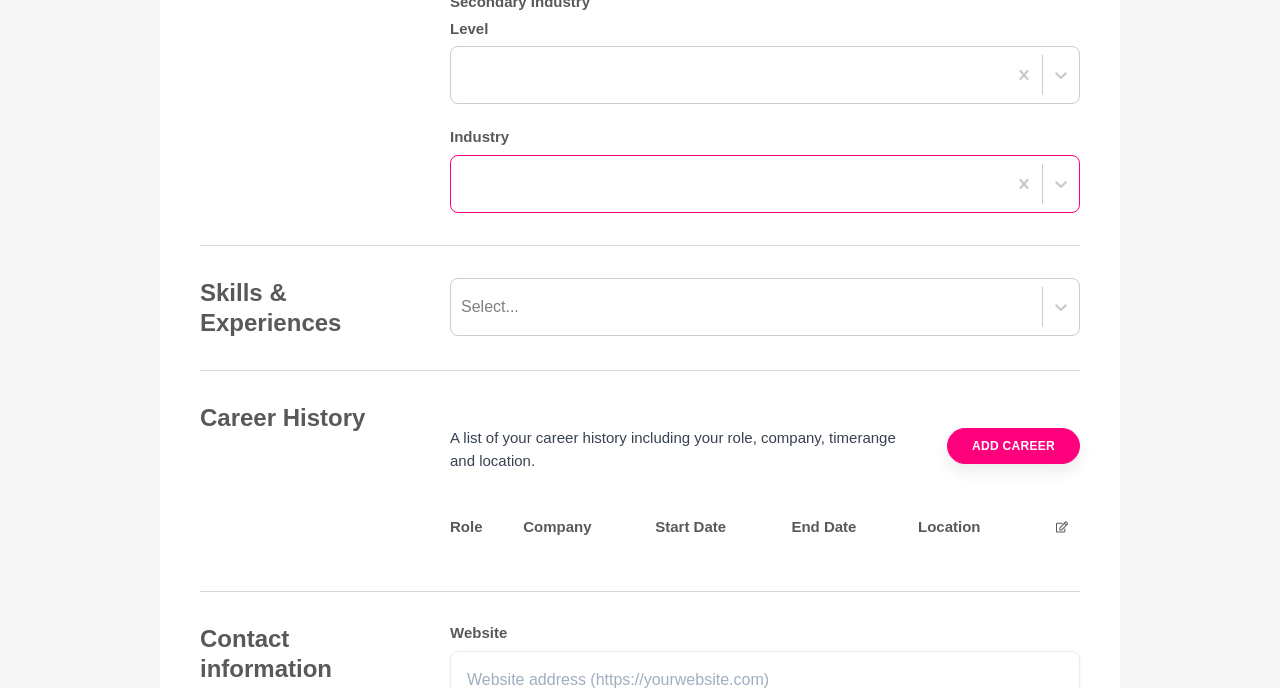 click at bounding box center [765, 184] 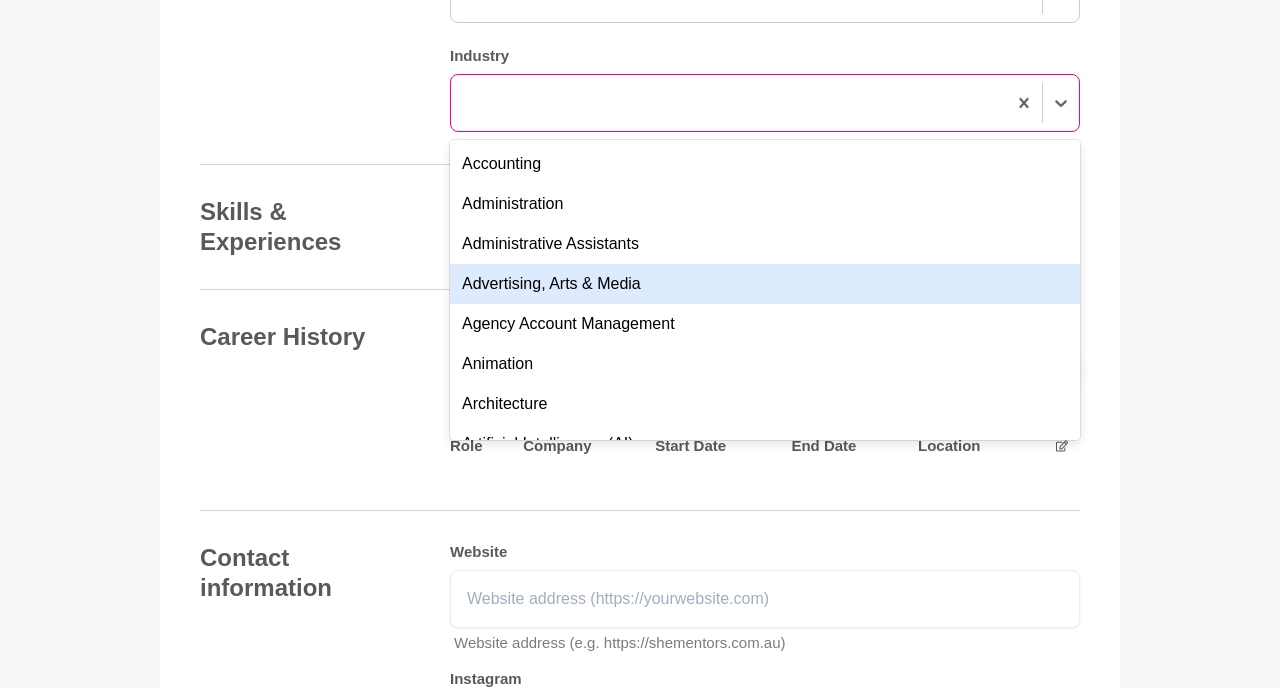 scroll, scrollTop: 2079, scrollLeft: 0, axis: vertical 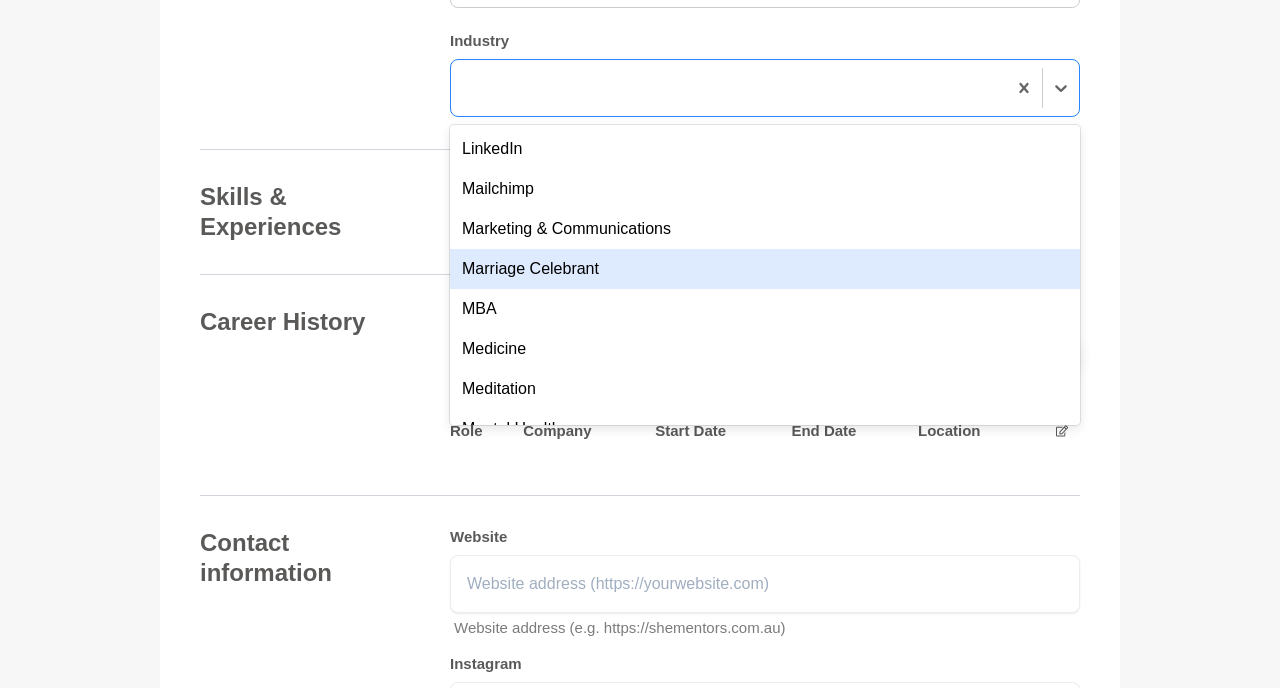 click on "Industry Primary Industry Level 3-5 years Industry Technology Secondary Industry Level Industry      option Marriage Celebrant focused, 78 of 144. 144 results available. Use Up and Down to choose options, press Enter to select the currently focused option, press Escape to exit the menu, press Tab to select the option and exit the menu. Accounting Administration Administrative Assistants Advertising, Arts & Media Agency Account Management Animation Architecture Artificial Intelligence (AI) Author Banking, Investment & Finance Bookkeeping Branding Business & Entrepreneurship Business Coaching Canva Capital Raising & Funding Career Coaching Caregiver CEO & General Management Change Management ChatGPT ClinPsyD Clubhouse Coaching Compliance & Risk Construction Consulting & Professional Services Content Contracts Administration Copywriting Customer Experience Data & Analytics Design Digital Marketing Disability Support Diversity & Inclusion eCommerce Editing & Publishing Education & Training Engineering Fashion" at bounding box center [640, -115] 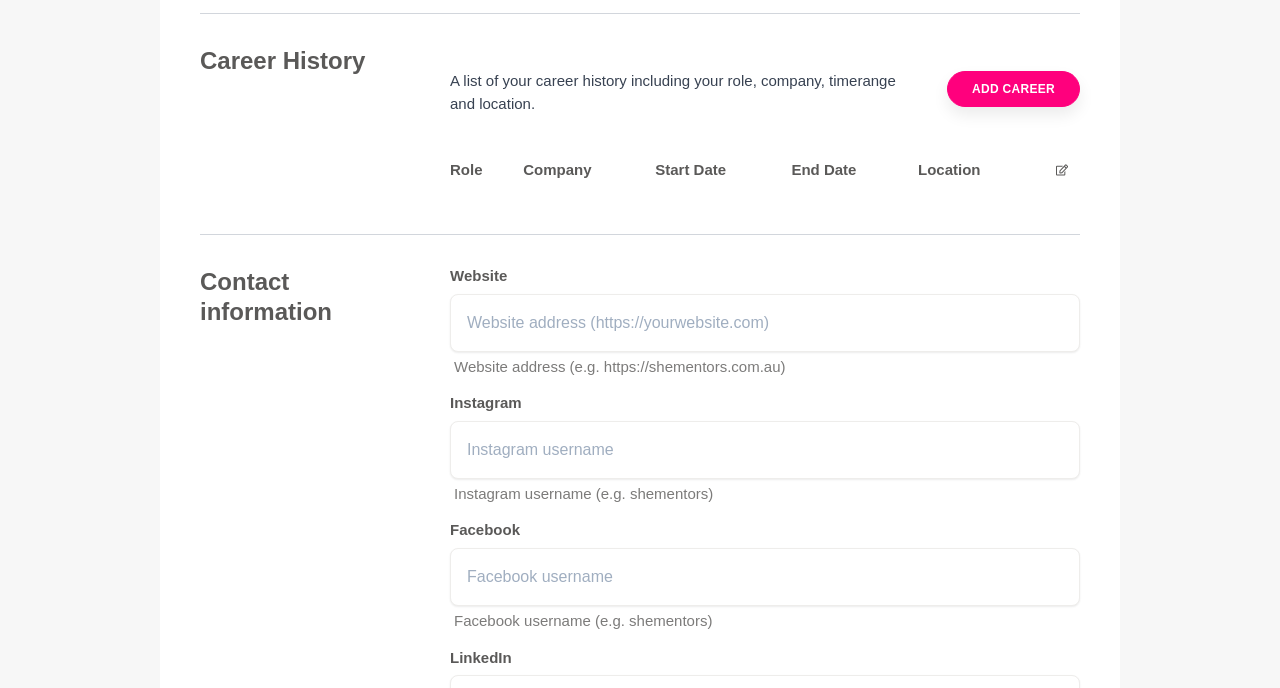 scroll, scrollTop: 2354, scrollLeft: 0, axis: vertical 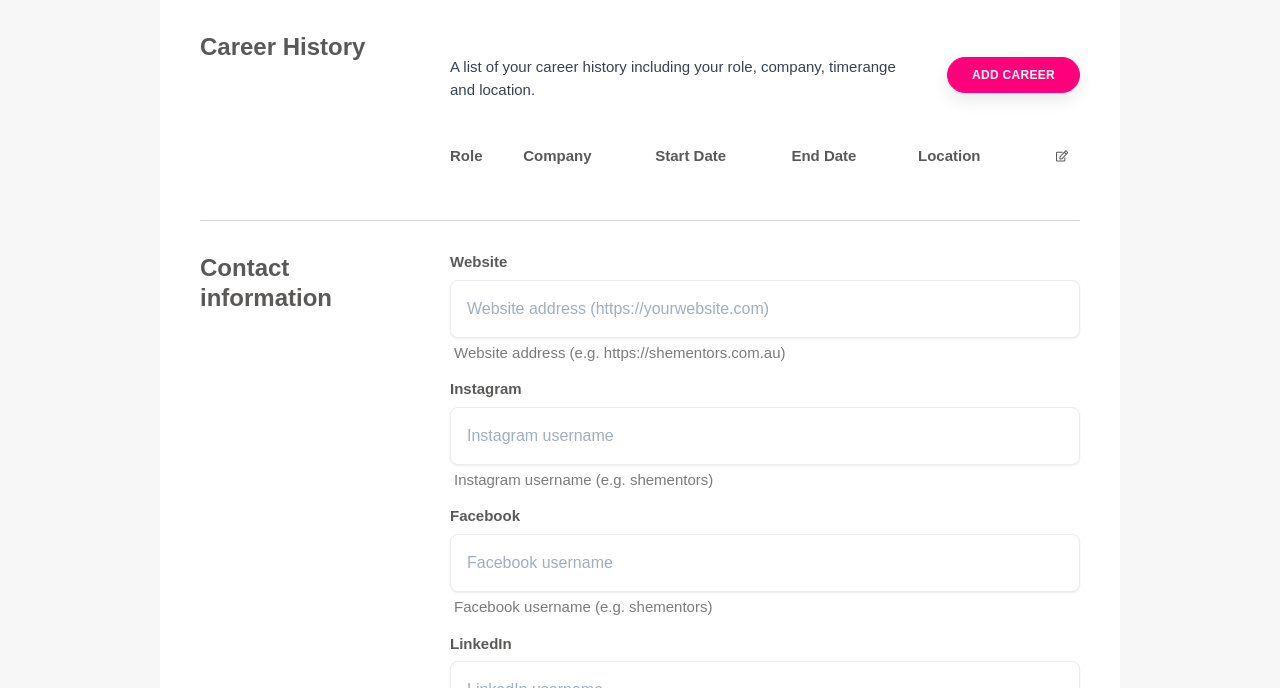 click on "Select..." at bounding box center (490, -64) 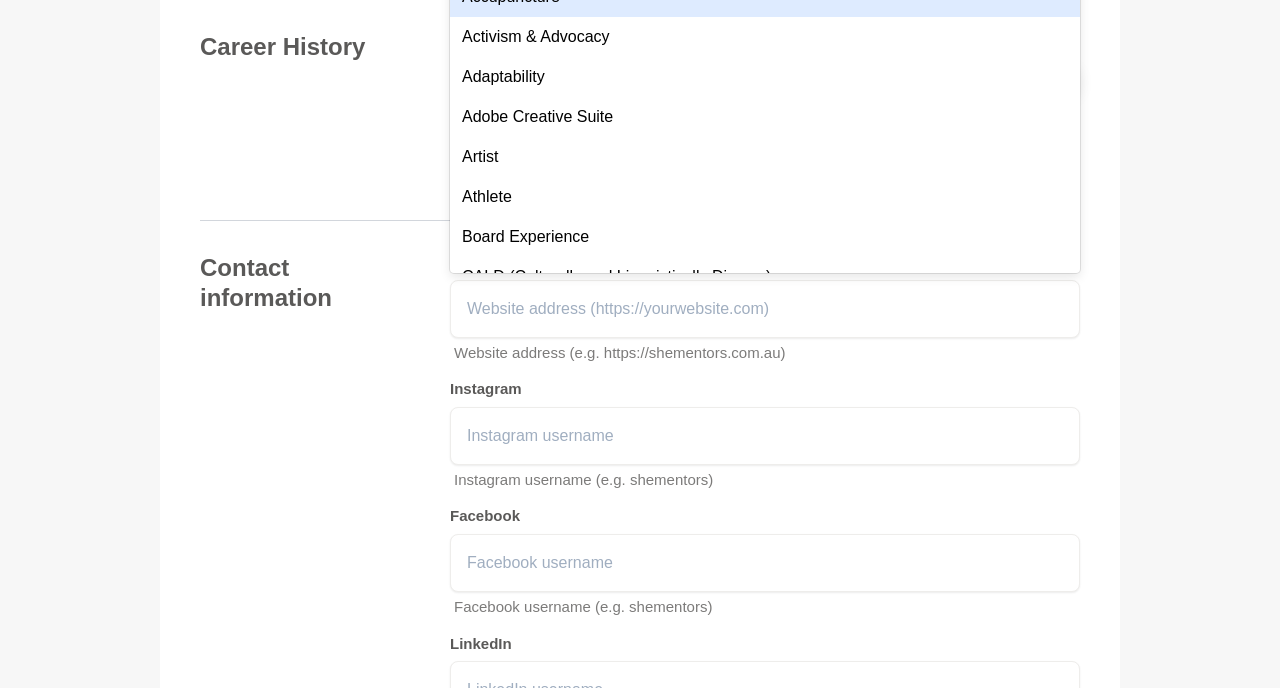 type on "a" 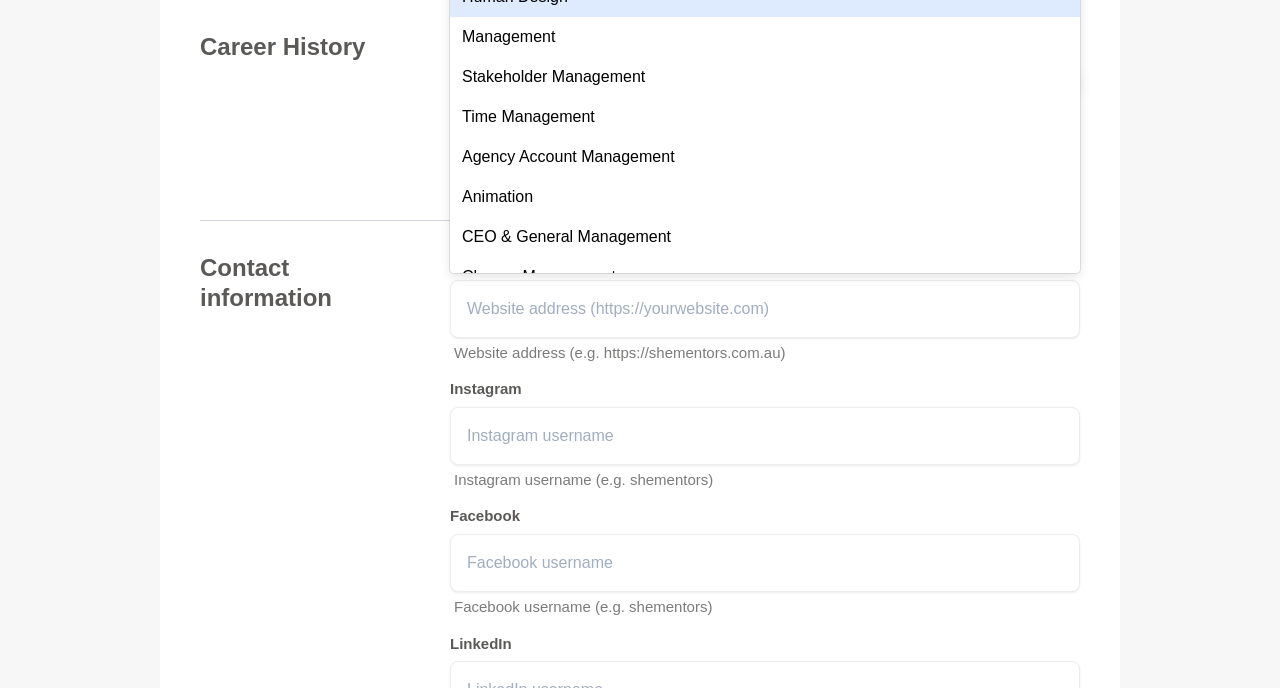 type on "mark" 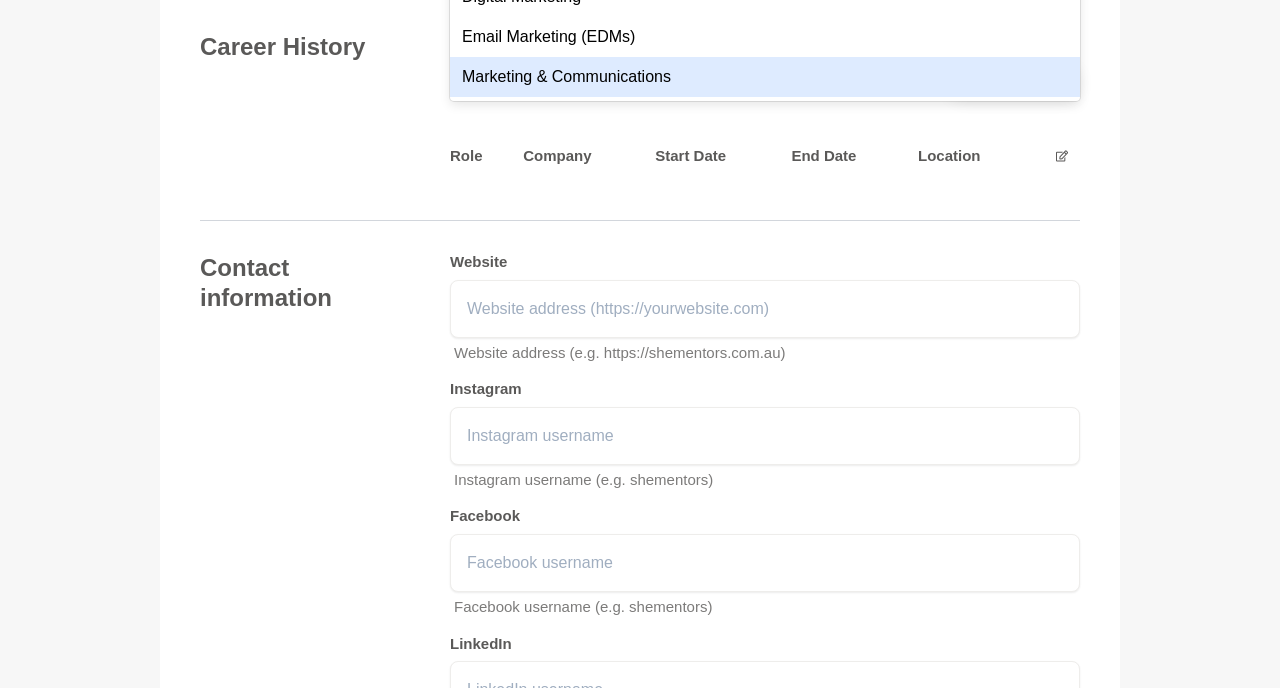 click on "Marketing & Communications" at bounding box center [765, 77] 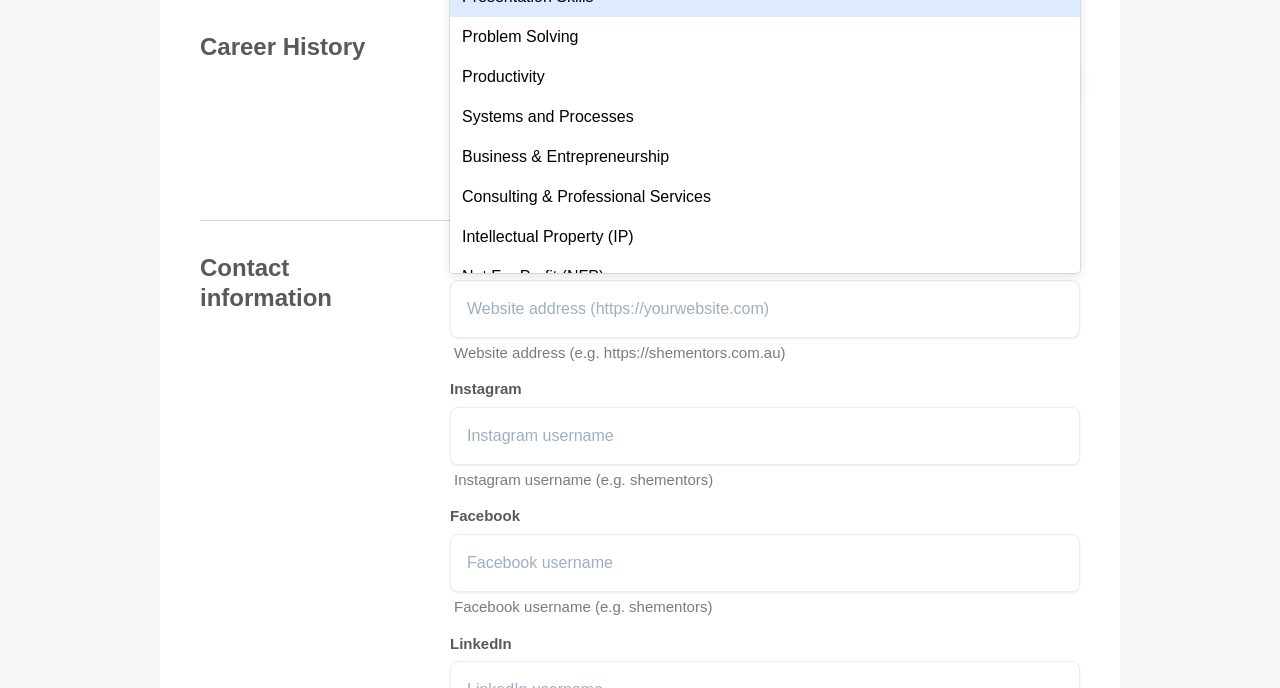 type on "proj" 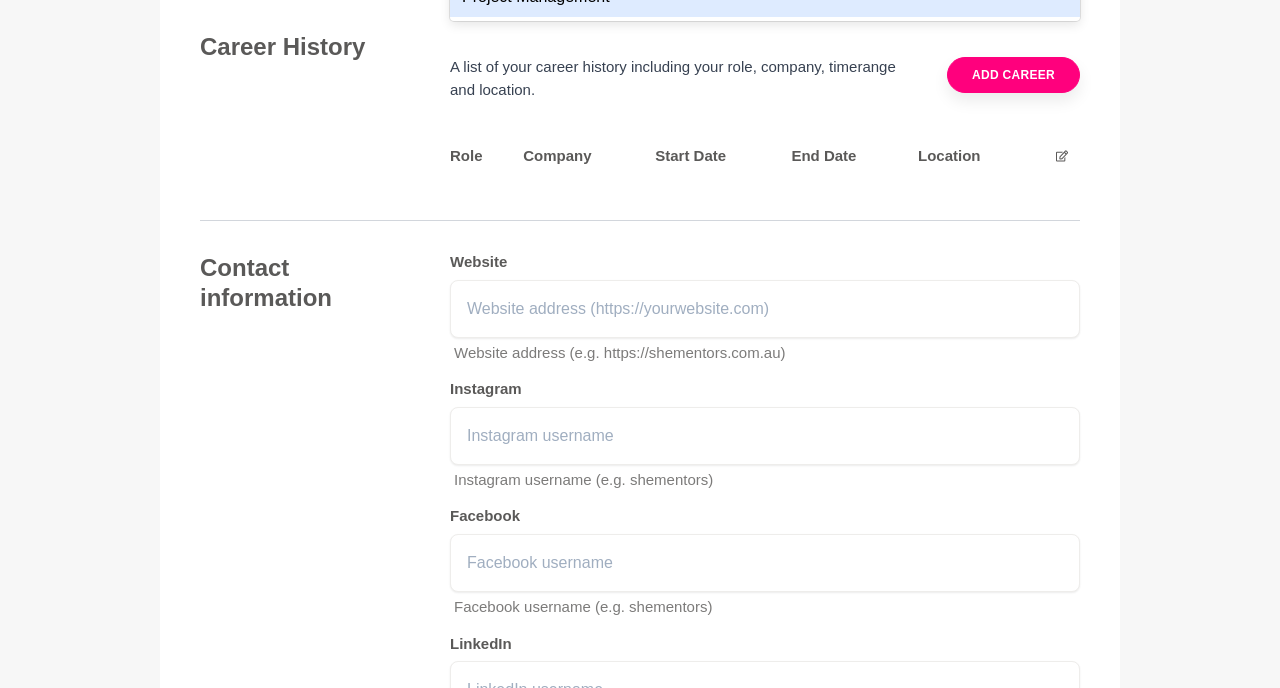 click on "Project Management" at bounding box center (765, -3) 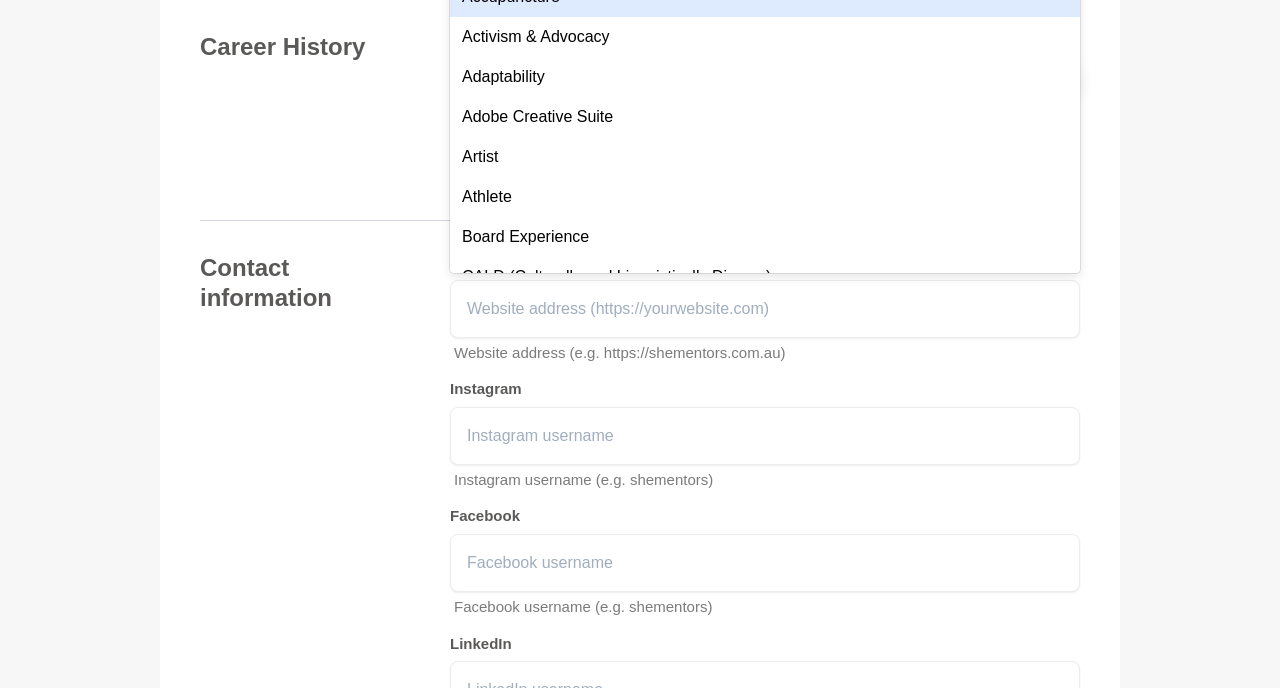 click 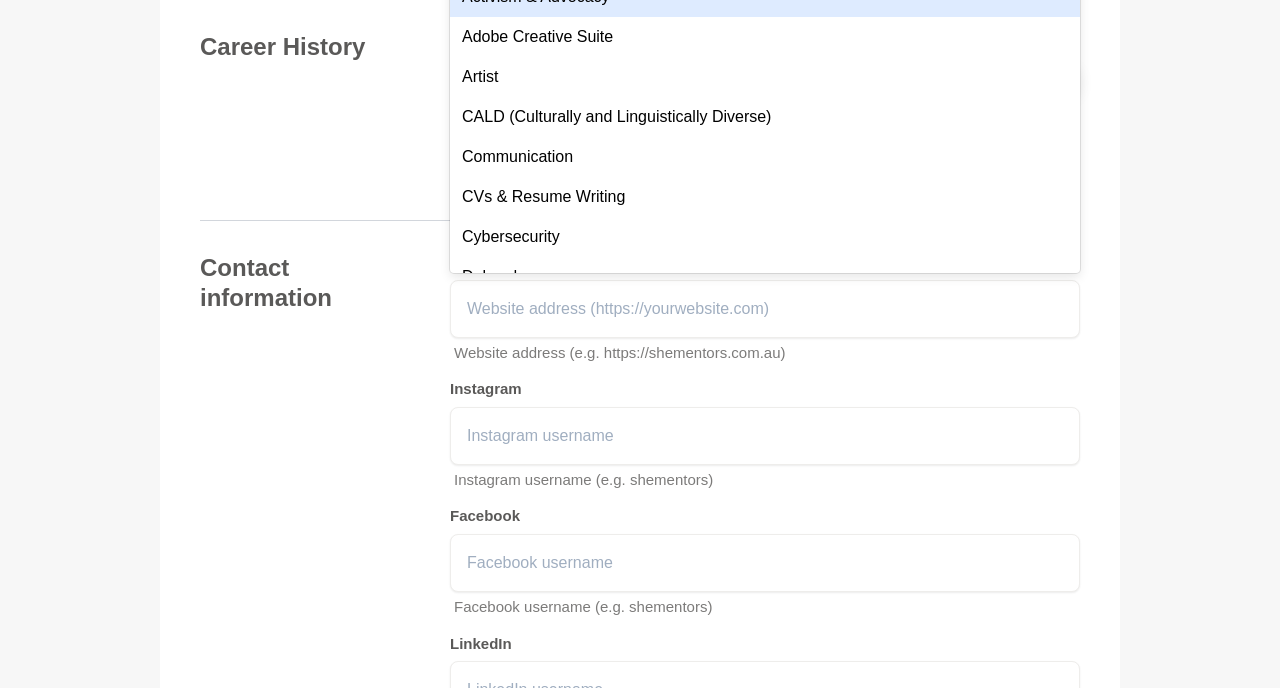 type on "sales" 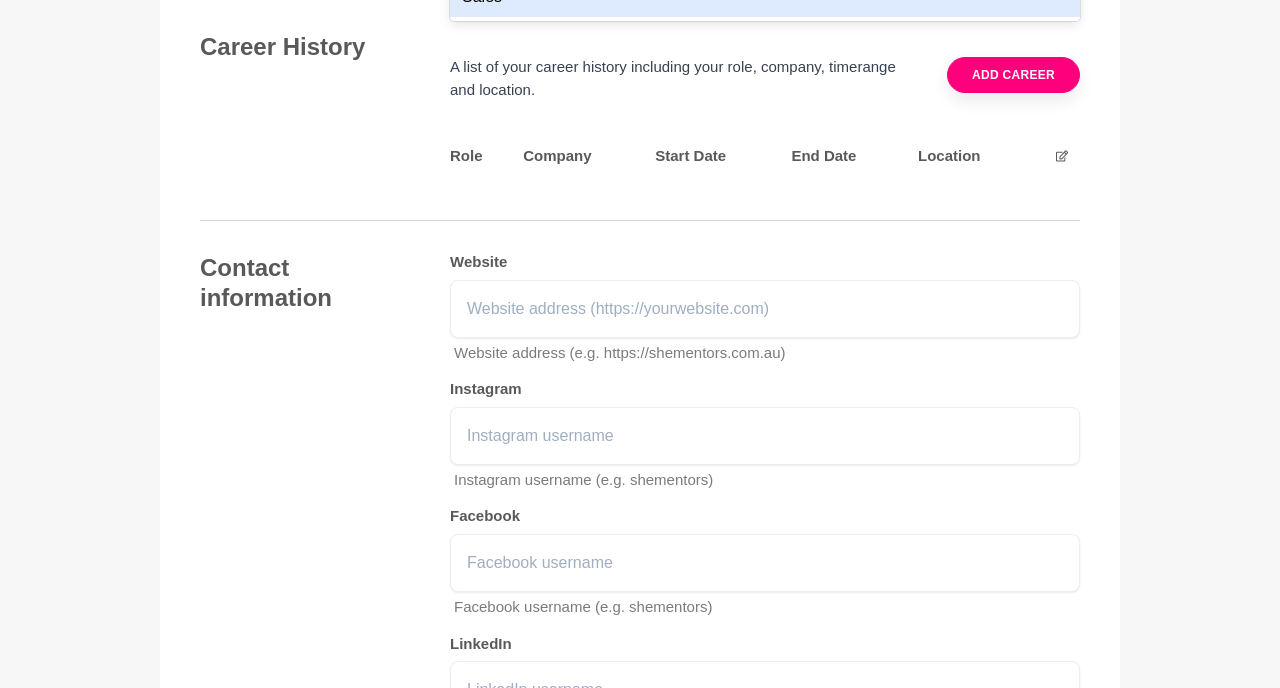 click on "Sales" at bounding box center [765, -3] 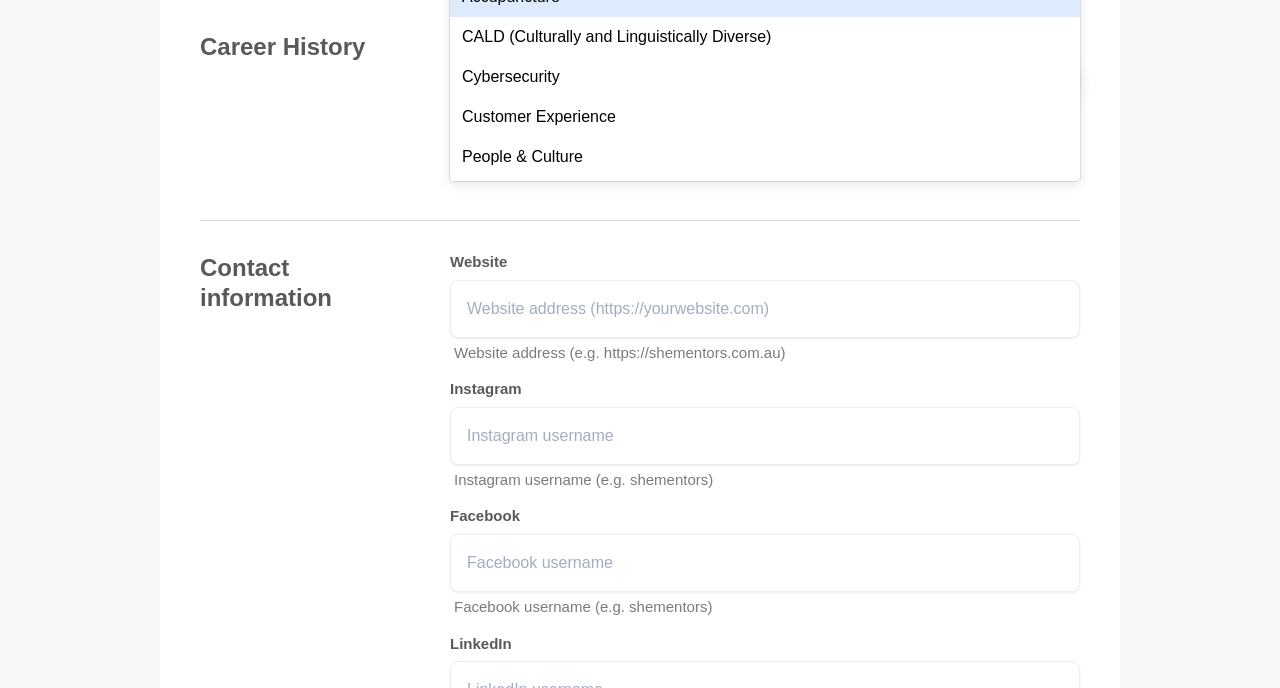 type on "cus" 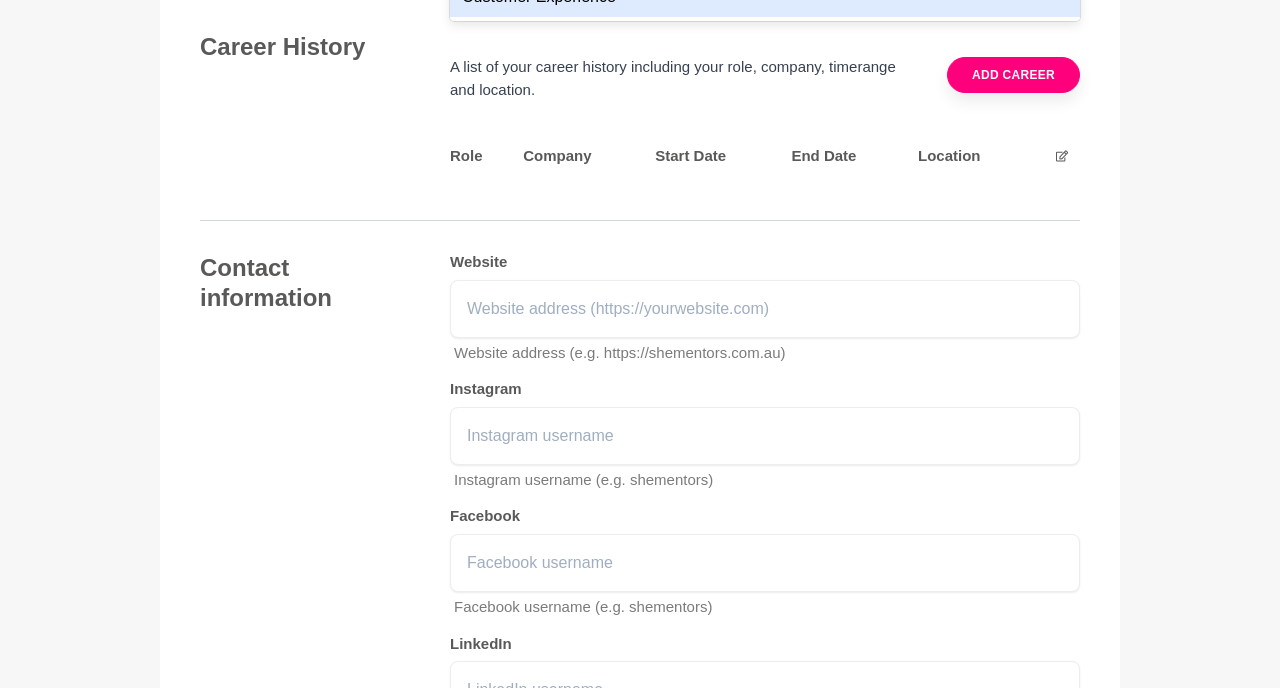 click on "Customer Experience" at bounding box center [765, -3] 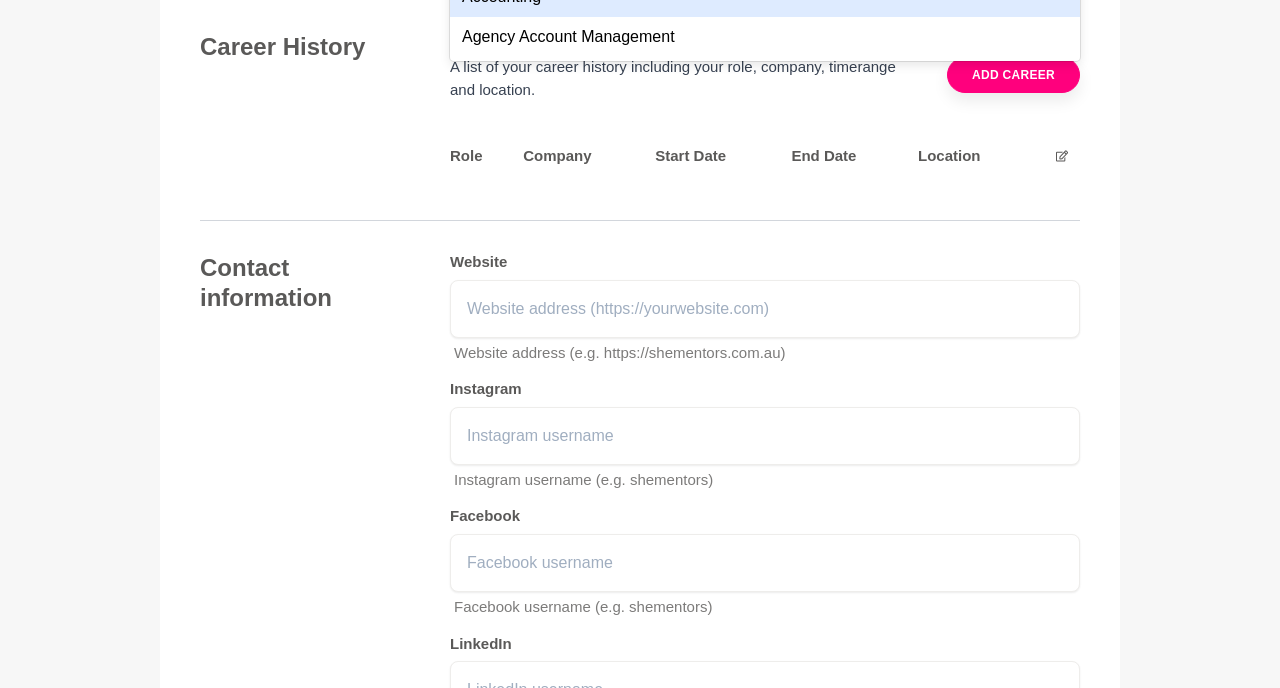 type on "account ma" 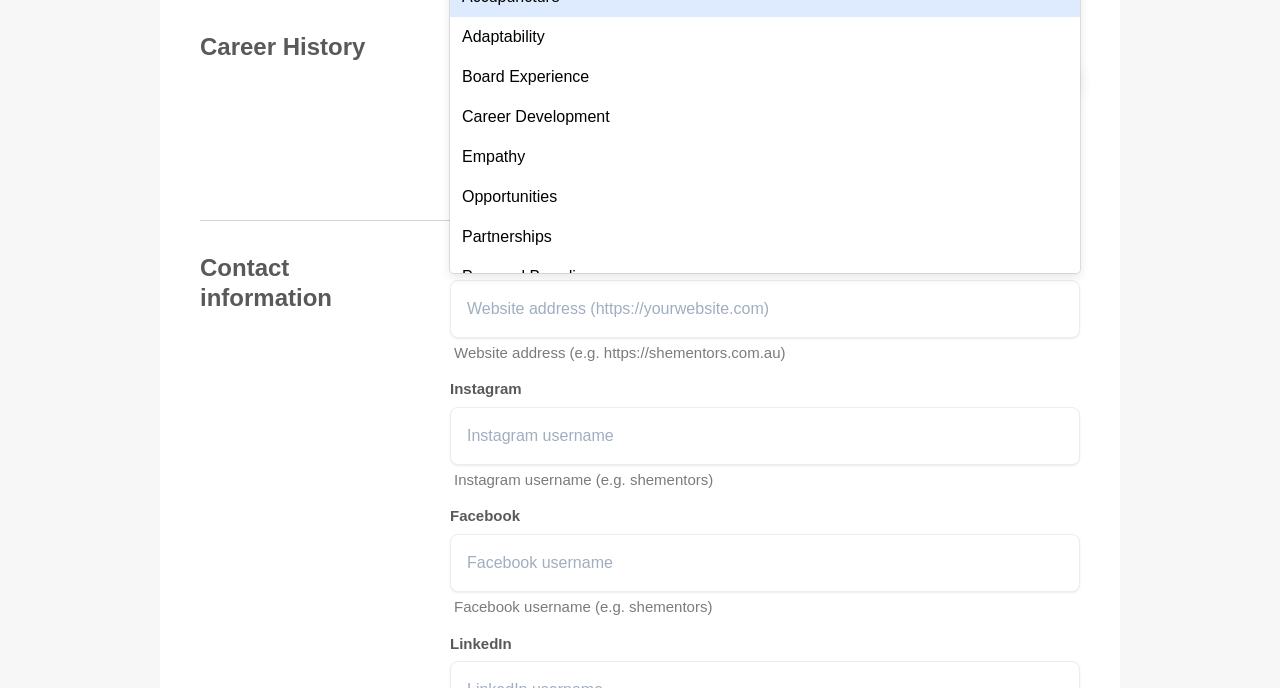 type on "proj" 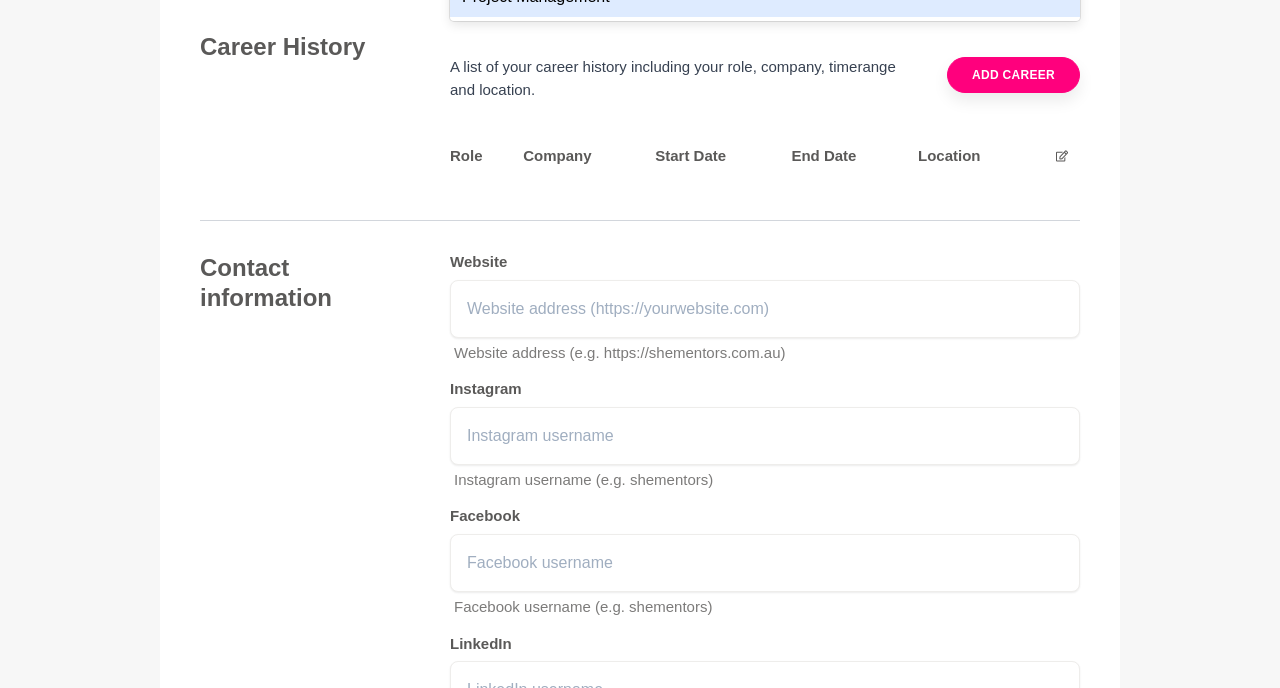 click on "Project Management" at bounding box center (765, -3) 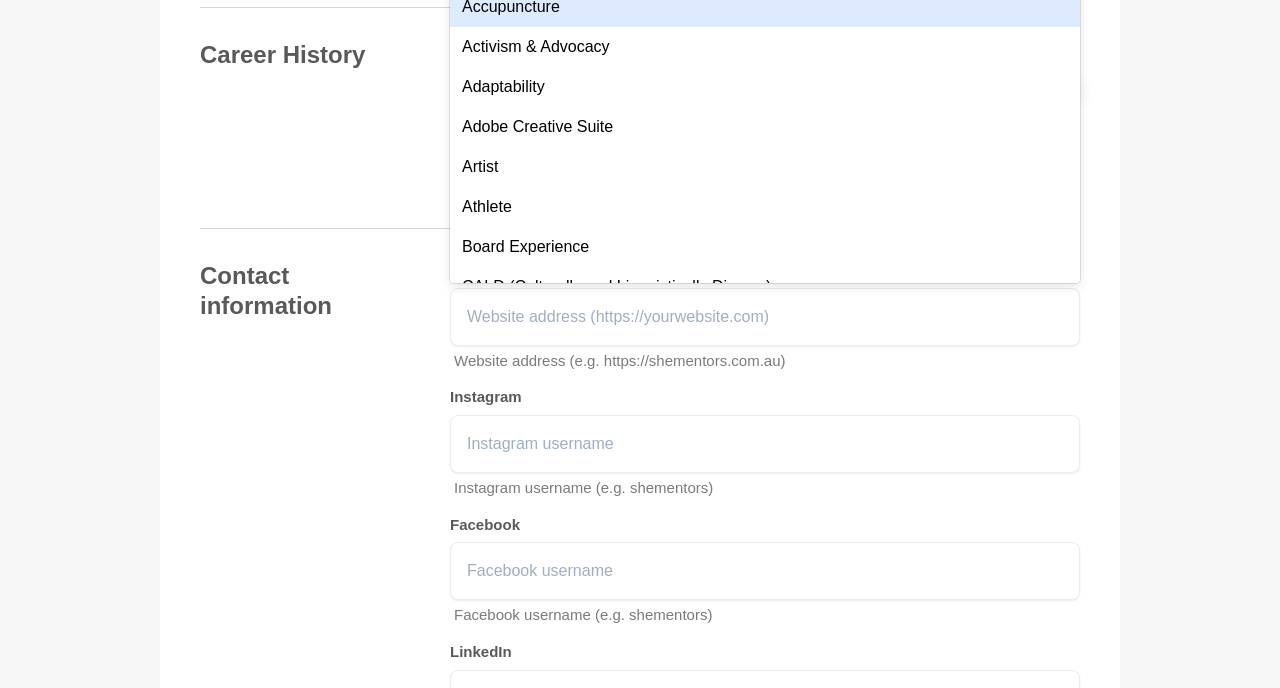 click on "Skills & Experiences   option Project Management, selected.    option Accupuncture focused, 1 of 201. 197 results available. Use Up and Down to choose options, press Enter to select the currently focused option, press Escape to exit the menu, press Tab to select the option and exit the menu. Marketing & Communications Sales Customer Experience Project Management Accupuncture Activism & Advocacy Adaptability Adobe Creative Suite Artist Athlete Board Experience CALD (Culturally and Linguistically Diverse) Career Development Collaboration Communication Confidence Creativity Critical Thinking CVs & Resume Writing Cybersecurity Dietician Dubsado Emotional Intelligence Empathy Environmental, Social & Governance (ESG) Hall Of Fame Human Design Influence Innovation Interior Design Inventor LGBTQIA+ Management Motivation Museums and Heritage Negotiation Networking Opportunities Partnerships Personal Branding Persuasion Politics & International Relations Presentation Skills Problem Solving Productivity Redundancy MBA" at bounding box center (640, -59) 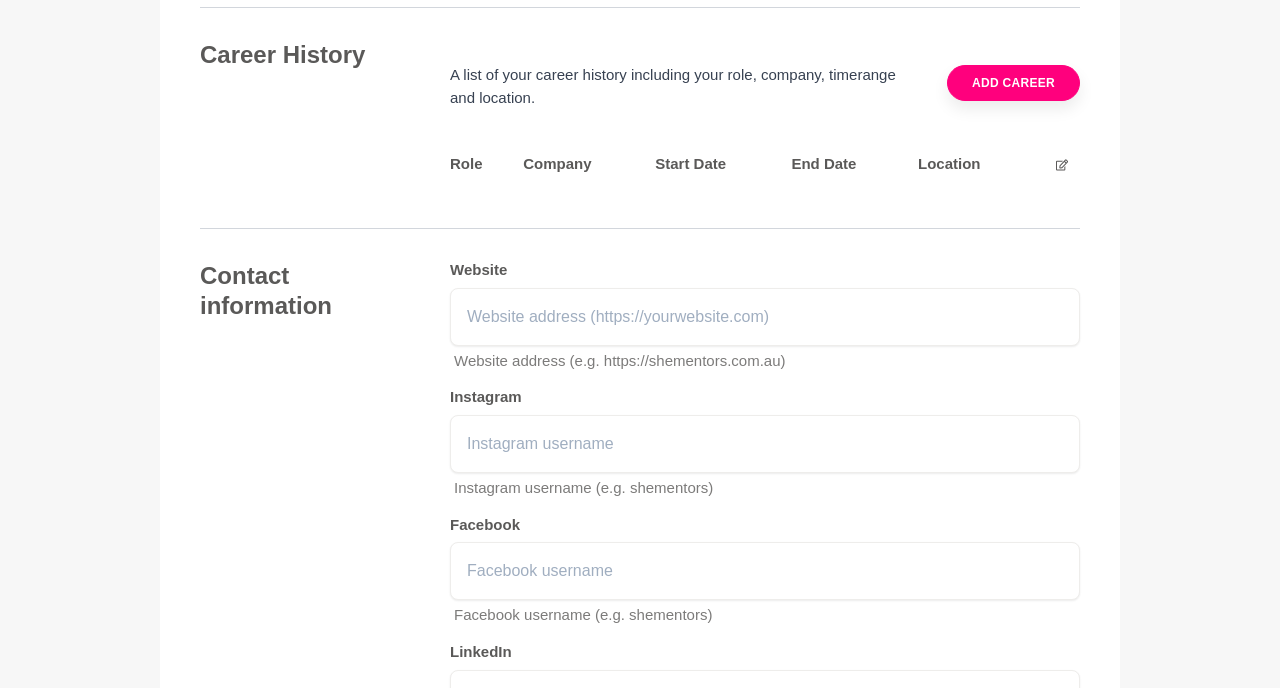 click on "Marketing & Communications Sales Customer Experience Project Management" at bounding box center [728, -59] 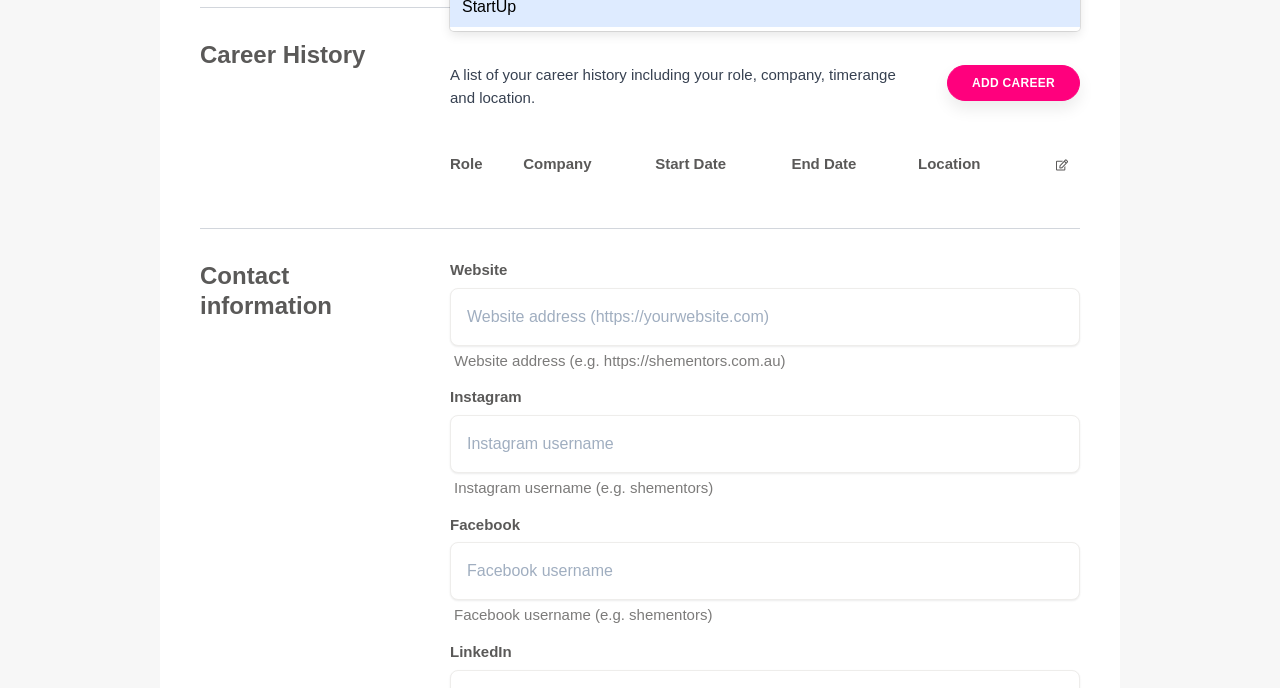 type on "start" 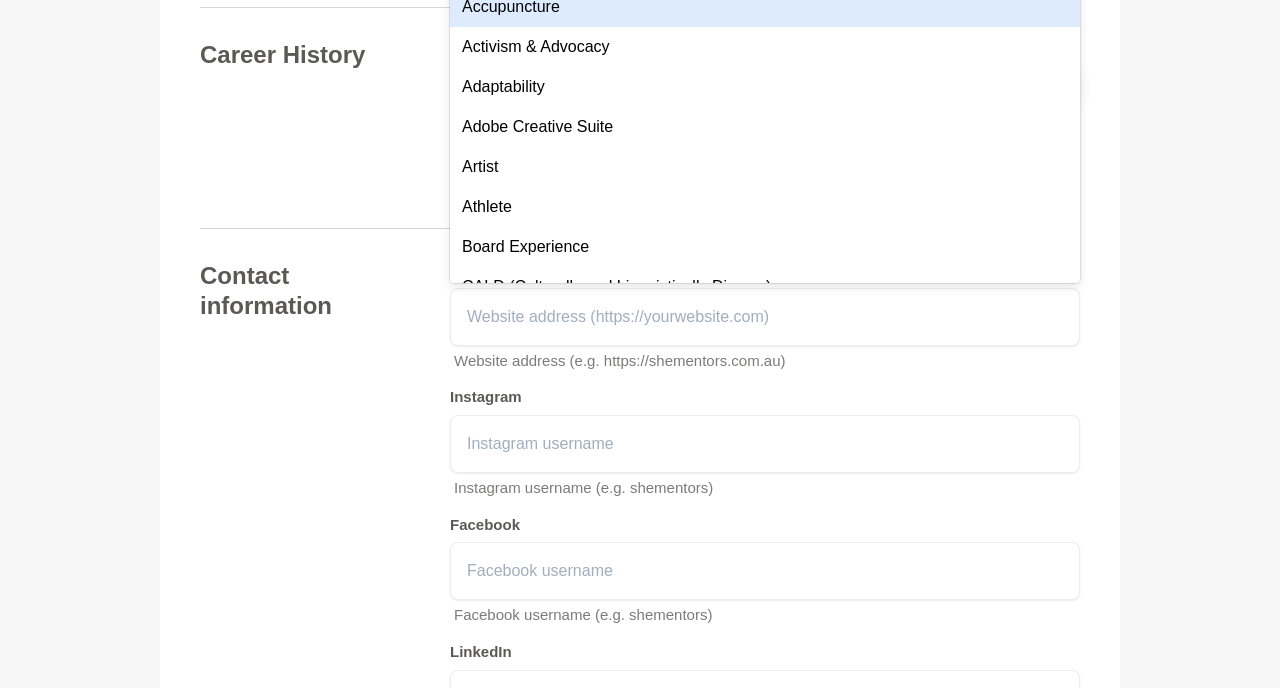 click on "Your details Name  * Dennise Garcia Role / Title  * Marketing & Operations Officer Company Country  * Australia Postcode  * 4170 Seven Hills Seven Hills, Australia Photo  * About me My bio  * Hi, my name is [x] and I have [x] years experience in [insert industry], working across [insert 2-3 examples]. Right now, I’m working in / taking a break from / starting a new role in… [ix] and would love to gain knowledge in [x]. I live with [friends, family, dogs, cats] in [insert city] and am keen to meet other She Mentors members both virtually and in-person. I’m passionate about / care about [insert topics] so always happy to chat and share knowledge/experiences in this space! Hi, my name is [x] and I have [x] years experience in [insert industry], working across [insert 2-3 examples]. Right now, I’m working in / taking a break from / starting a new role in… [ix] and would love to gain knowledge in [x]. Bold Italic Underline Strikethrough Undo Redo I'm most proud of Enter your bio... Bold Italic Underline" at bounding box center (640, -611) 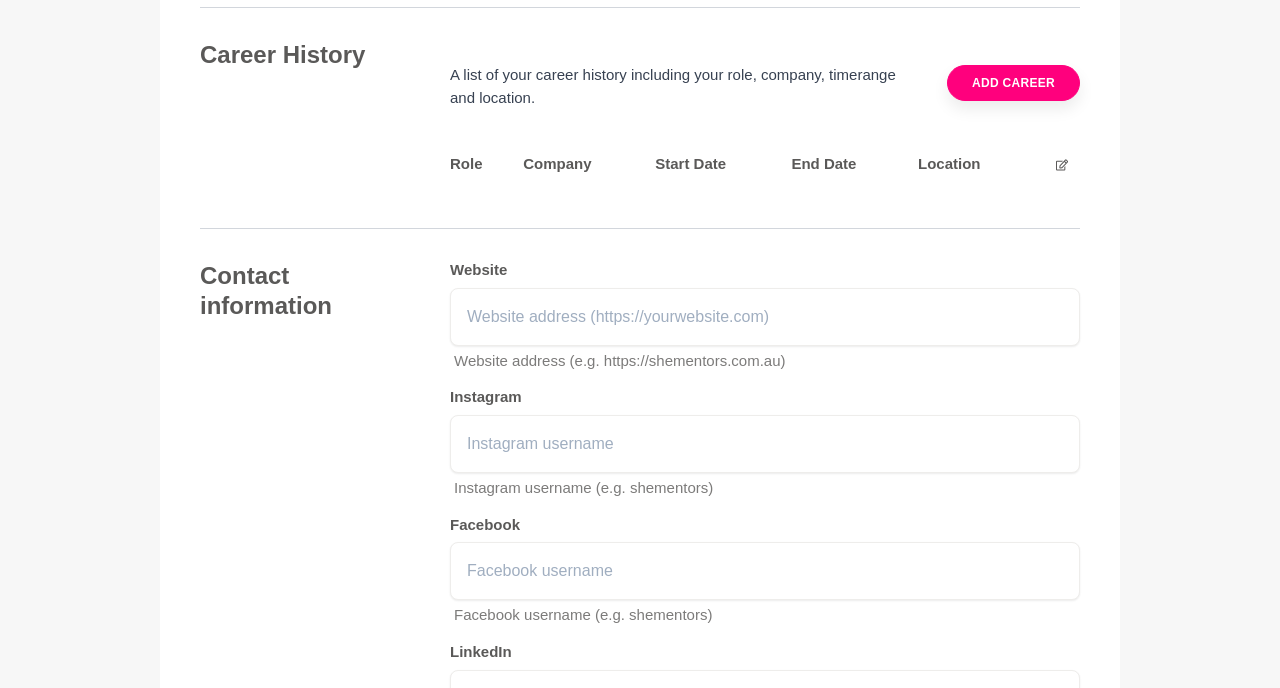 click on "Skills & Experiences Marketing & Communications Sales Customer Experience Project Management StartUp" at bounding box center (640, -59) 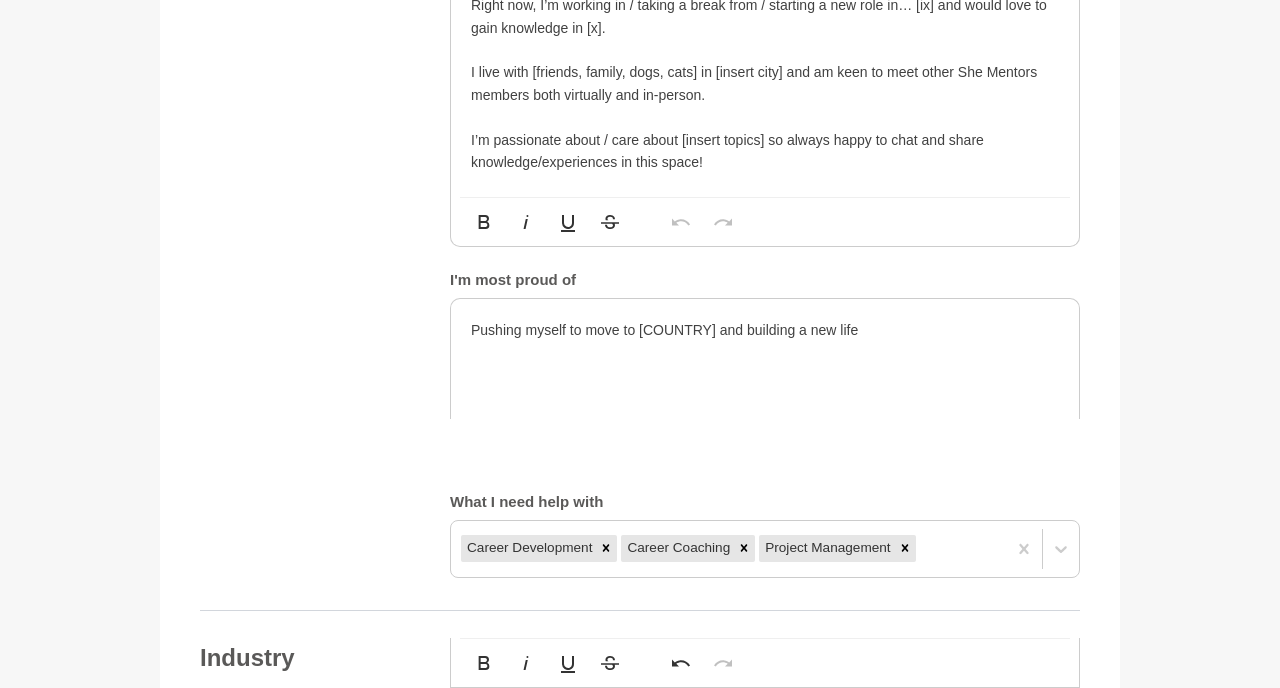 scroll, scrollTop: 1090, scrollLeft: 0, axis: vertical 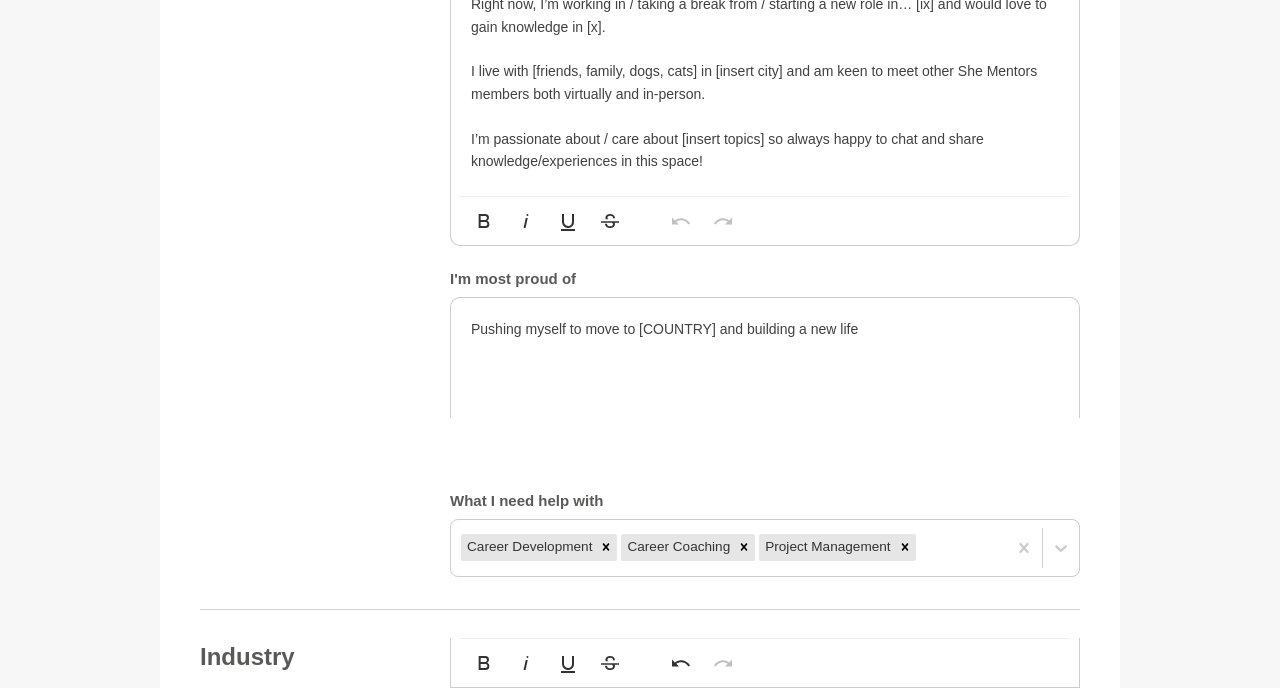 click on "Pushing myself to move to Australia and building a new life" at bounding box center [765, 329] 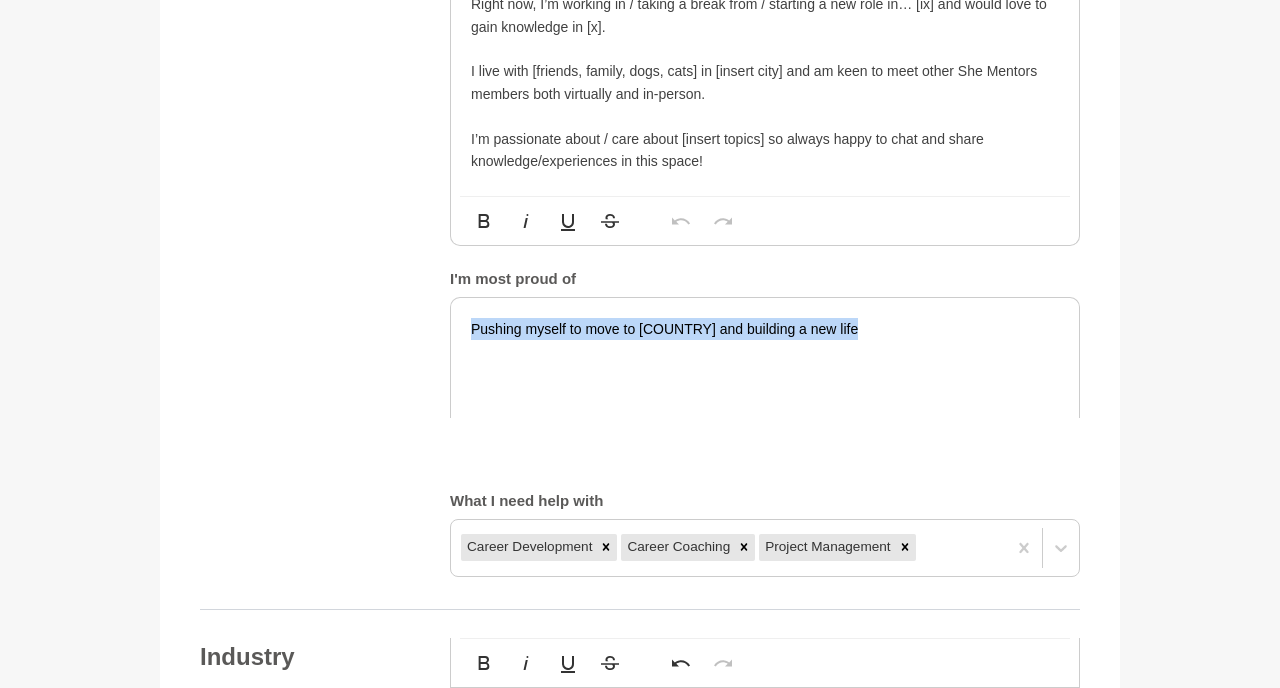 drag, startPoint x: 906, startPoint y: 586, endPoint x: 373, endPoint y: 544, distance: 534.6522 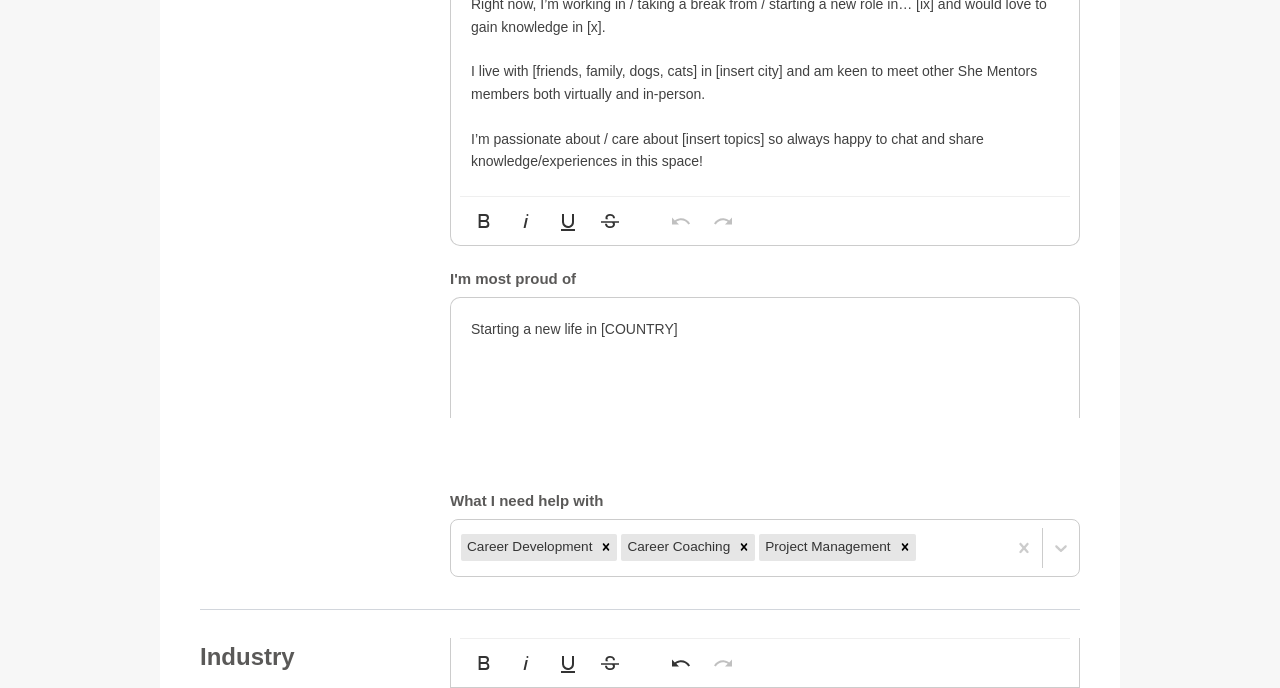 click on "About me My bio  * Hi, my name is [x] and I have [x] years experience in [insert industry], working across [insert 2-3 examples]. Right now, I’m working in / taking a break from / starting a new role in… [ix] and would love to gain knowledge in [x]. I live with [friends, family, dogs, cats] in [insert city] and am keen to meet other She Mentors members both virtually and in-person. I’m passionate about / care about [insert topics] so always happy to chat and share knowledge/experiences in this space! Hi, my name is [x] and I have [x] years experience in [insert industry], working across [insert 2-3 examples]. Right now, I’m working in / taking a break from / starting a new role in… [ix] and would love to gain knowledge in [x]. I live with [friends, family, dogs, cats] in [insert city] and am keen to meet other She Mentors members both virtually and in-person. I’m passionate about / care about [insert topics] so always happy to chat and share knowledge/experiences in this space! Bold Italic Undo" at bounding box center (640, 227) 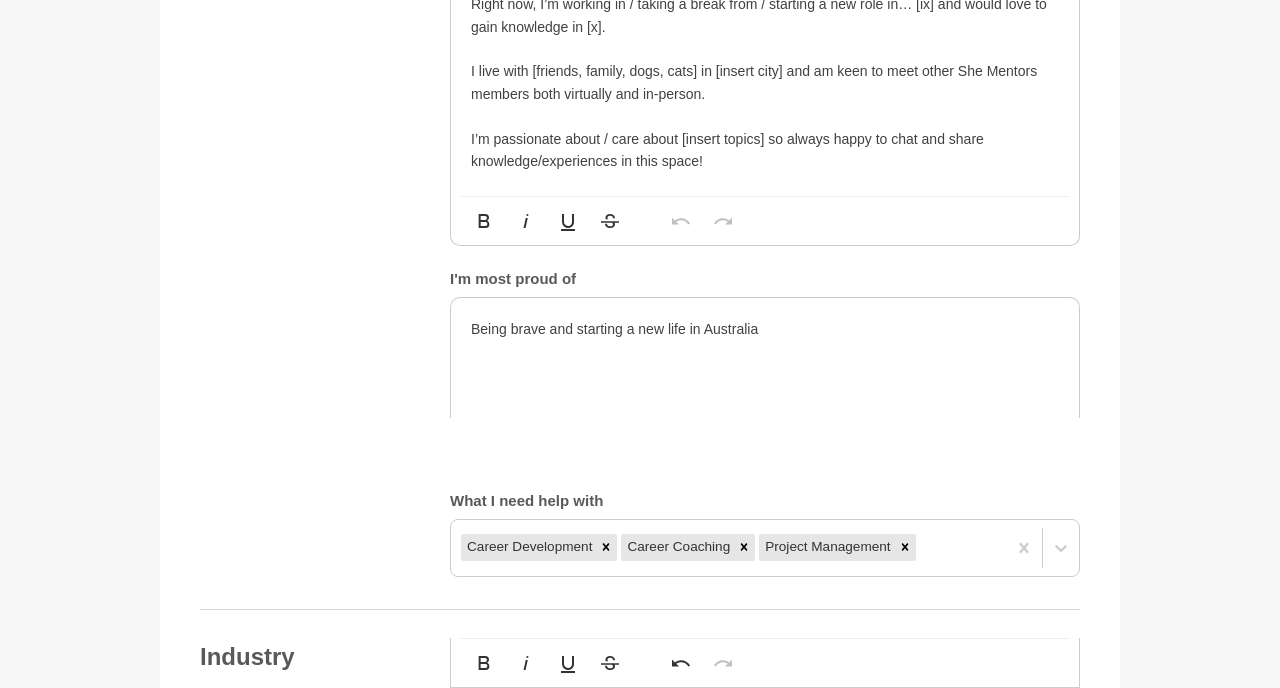 click on "About me My bio  * Hi, my name is [x] and I have [x] years experience in [insert industry], working across [insert 2-3 examples]. Right now, I’m working in / taking a break from / starting a new role in… [ix] and would love to gain knowledge in [x]. I live with [friends, family, dogs, cats] in [insert city] and am keen to meet other She Mentors members both virtually and in-person. I’m passionate about / care about [insert topics] so always happy to chat and share knowledge/experiences in this space! Hi, my name is [x] and I have [x] years experience in [insert industry], working across [insert 2-3 examples]. Right now, I’m working in / taking a break from / starting a new role in… [ix] and would love to gain knowledge in [x]. I live with [friends, family, dogs, cats] in [insert city] and am keen to meet other She Mentors members both virtually and in-person. I’m passionate about / care about [insert topics] so always happy to chat and share knowledge/experiences in this space! Bold Italic Undo" at bounding box center (640, 227) 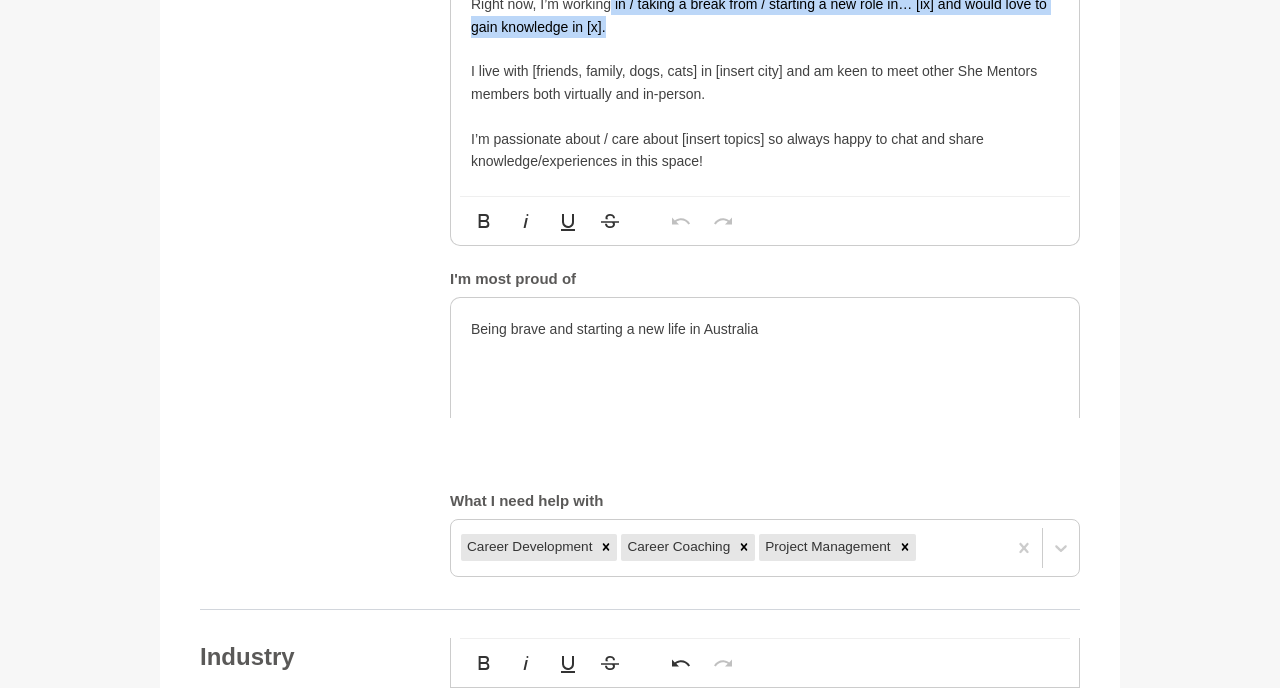 drag, startPoint x: 625, startPoint y: 288, endPoint x: 609, endPoint y: 261, distance: 31.38471 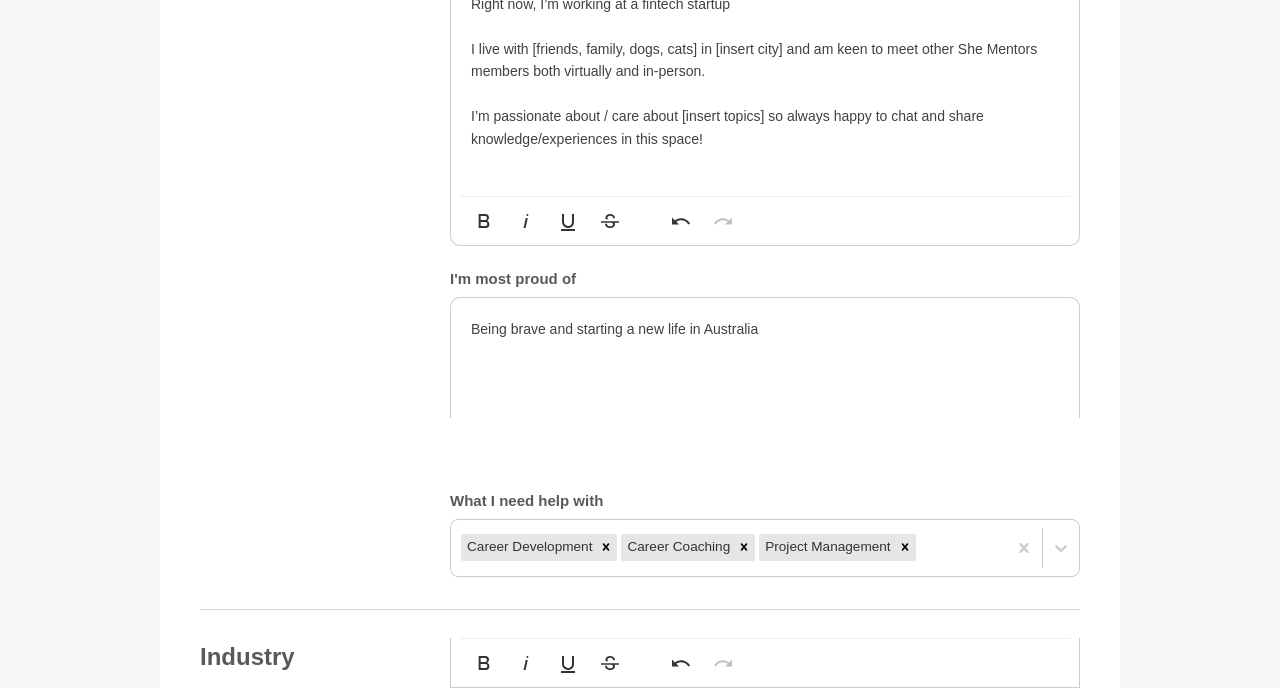 click on "Right now, I’m working at a fintech startup" at bounding box center (765, 4) 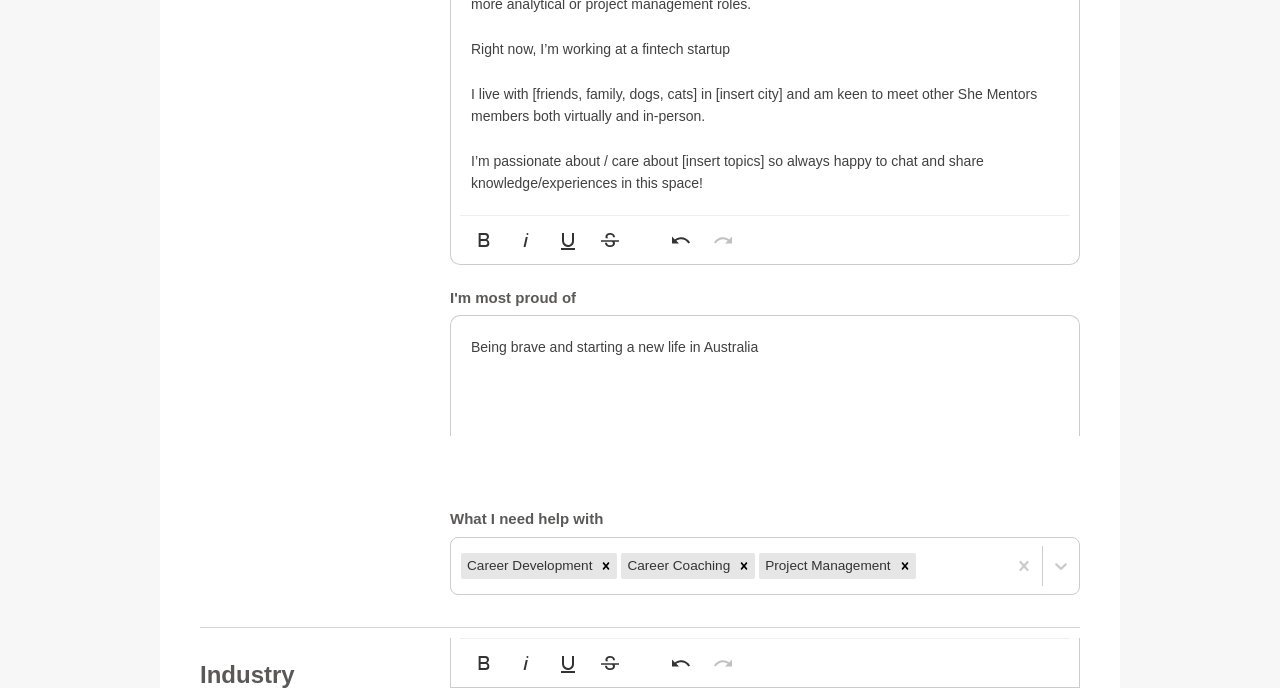click on "Right now, I’m working at a fintech startup" at bounding box center (765, 49) 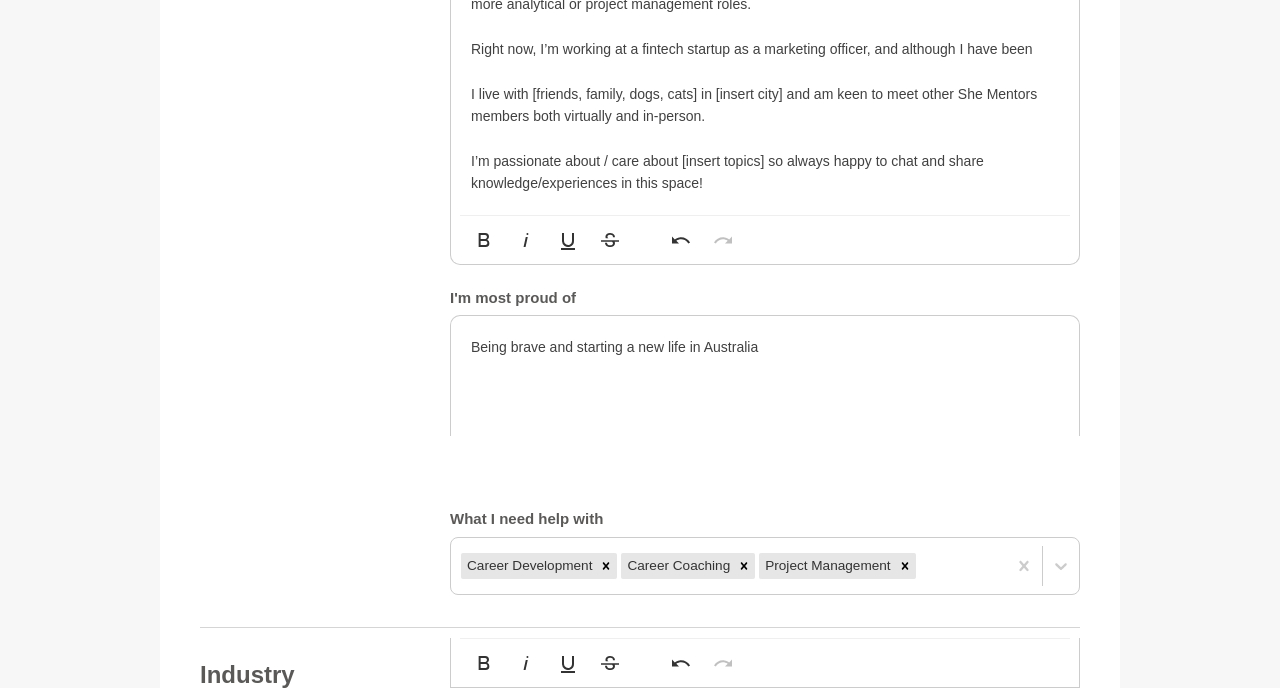 click on "Right now, I’m working at a fintech startup as a marketing officer, and although I have been" at bounding box center (765, 49) 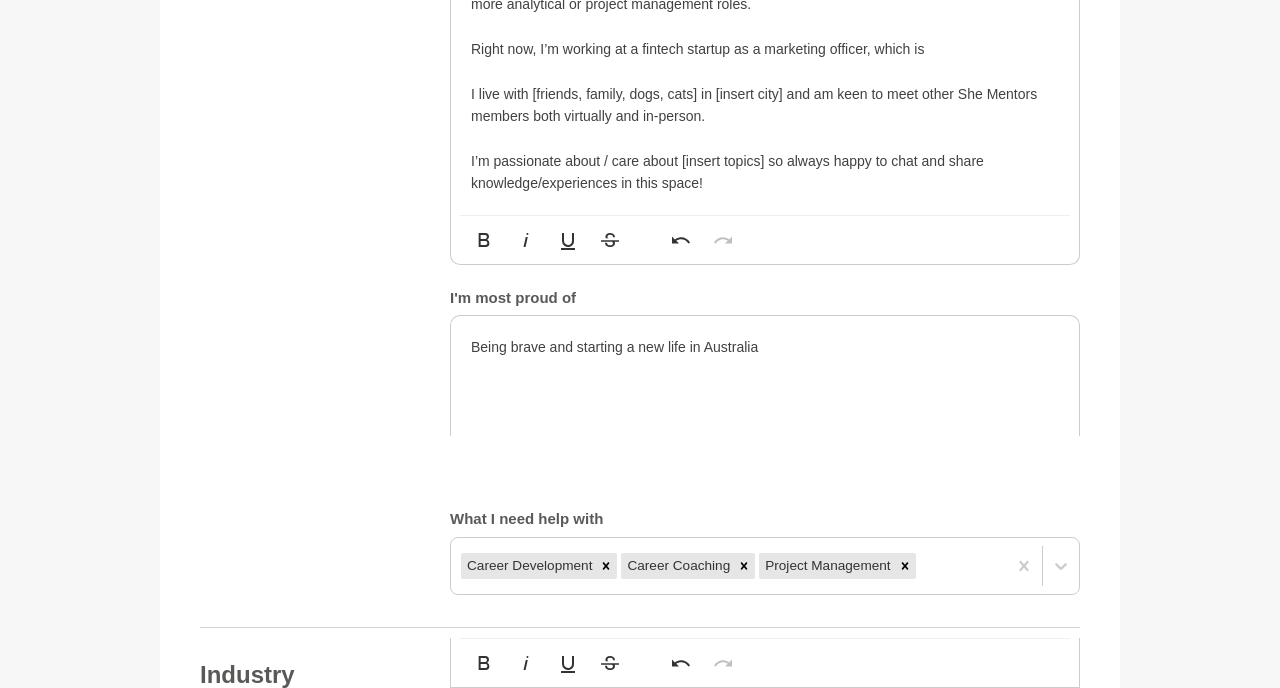 click on "Right now, I’m working at a fintech startup as a marketing officer, which is" at bounding box center [765, 49] 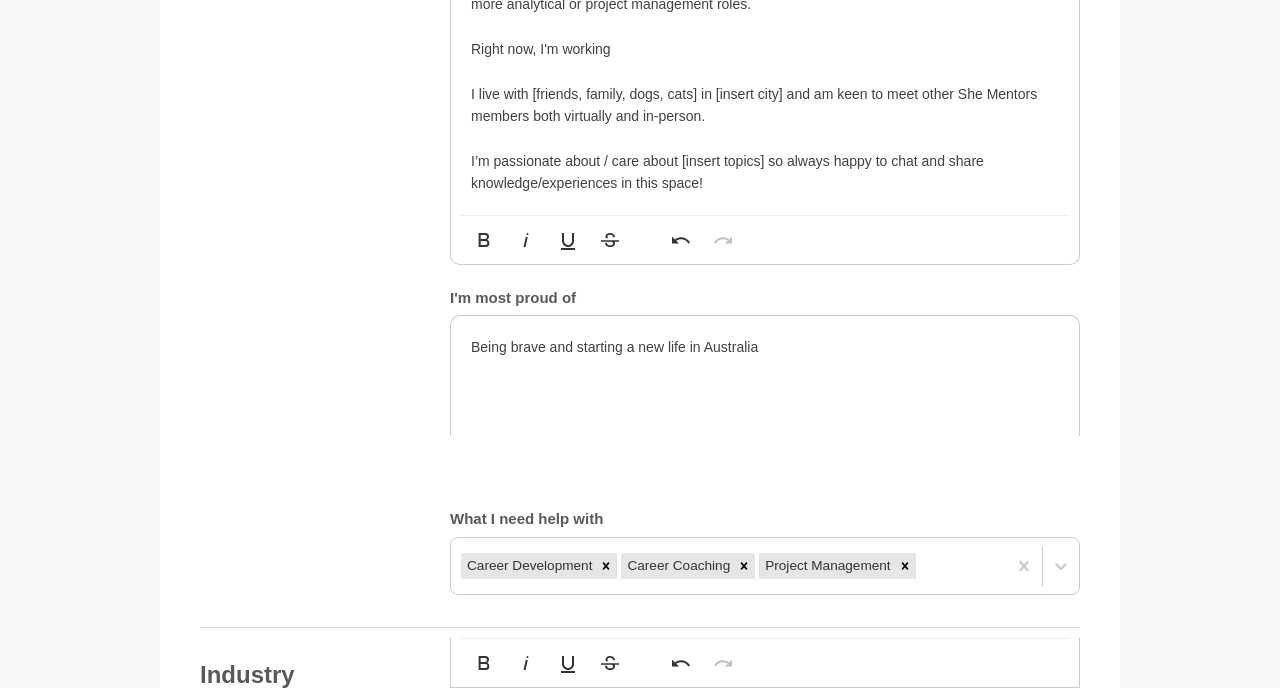 click on "Right now, I'm working" at bounding box center [765, 49] 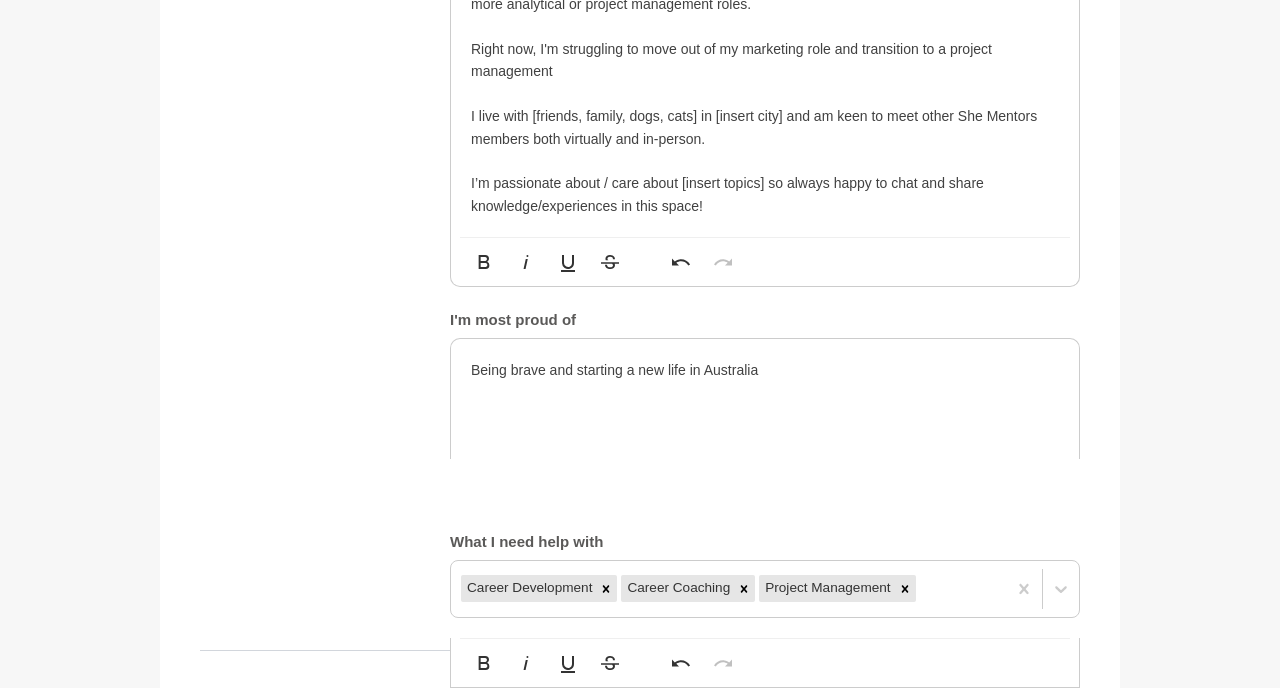 click on "Right now, I'm struggling to move out of my marketing role and transition to a project management" at bounding box center (765, 60) 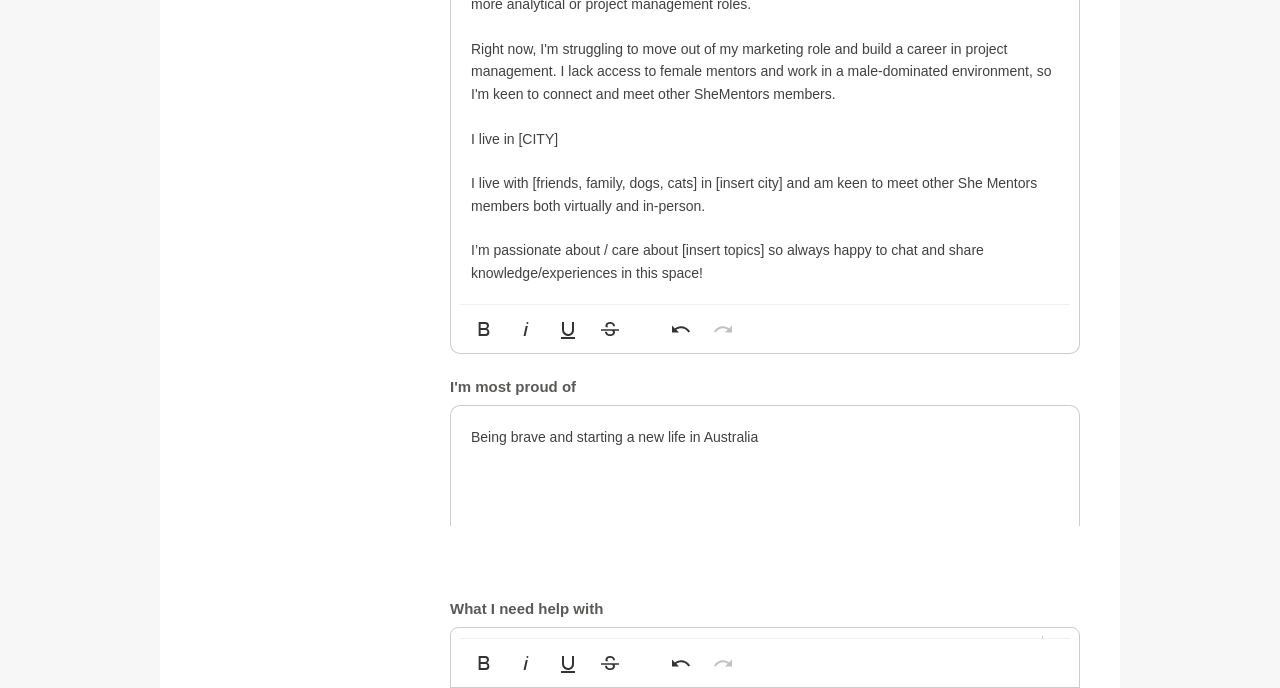 click on "I live in Brisbane" at bounding box center [765, 139] 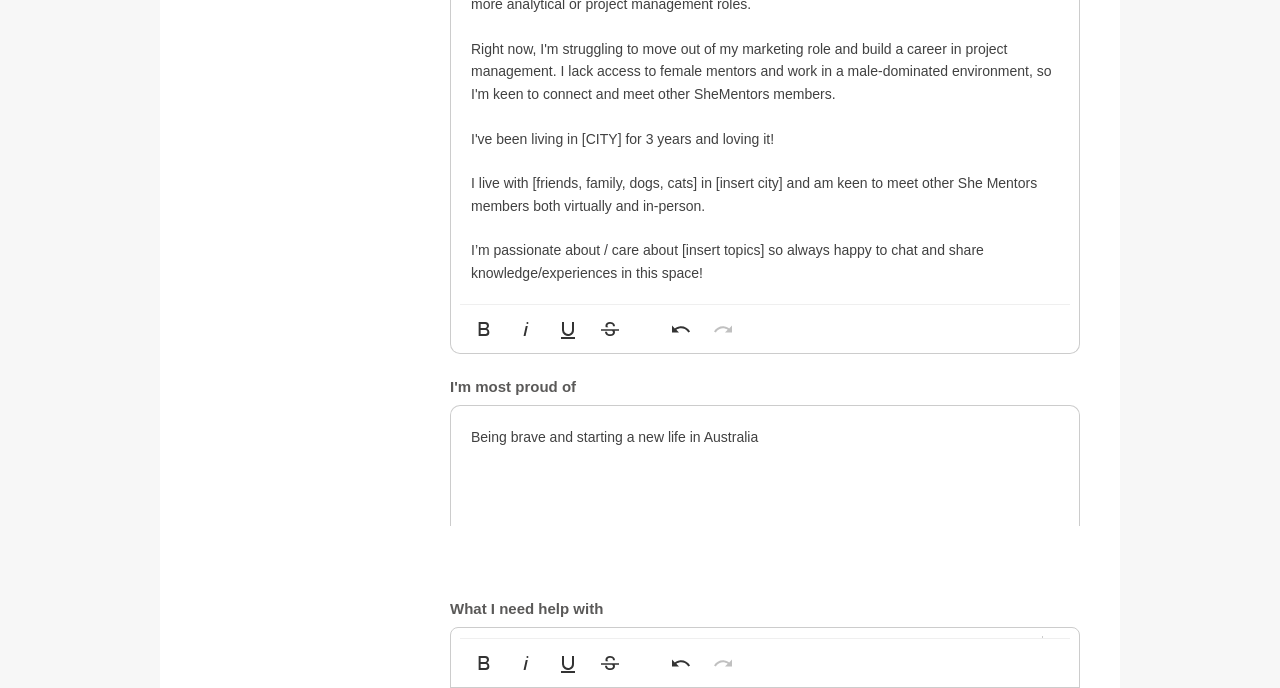 click on "I live with [friends, family, dogs, cats] in [insert city] and am keen to meet other She Mentors members both virtually and in-person." at bounding box center [765, 194] 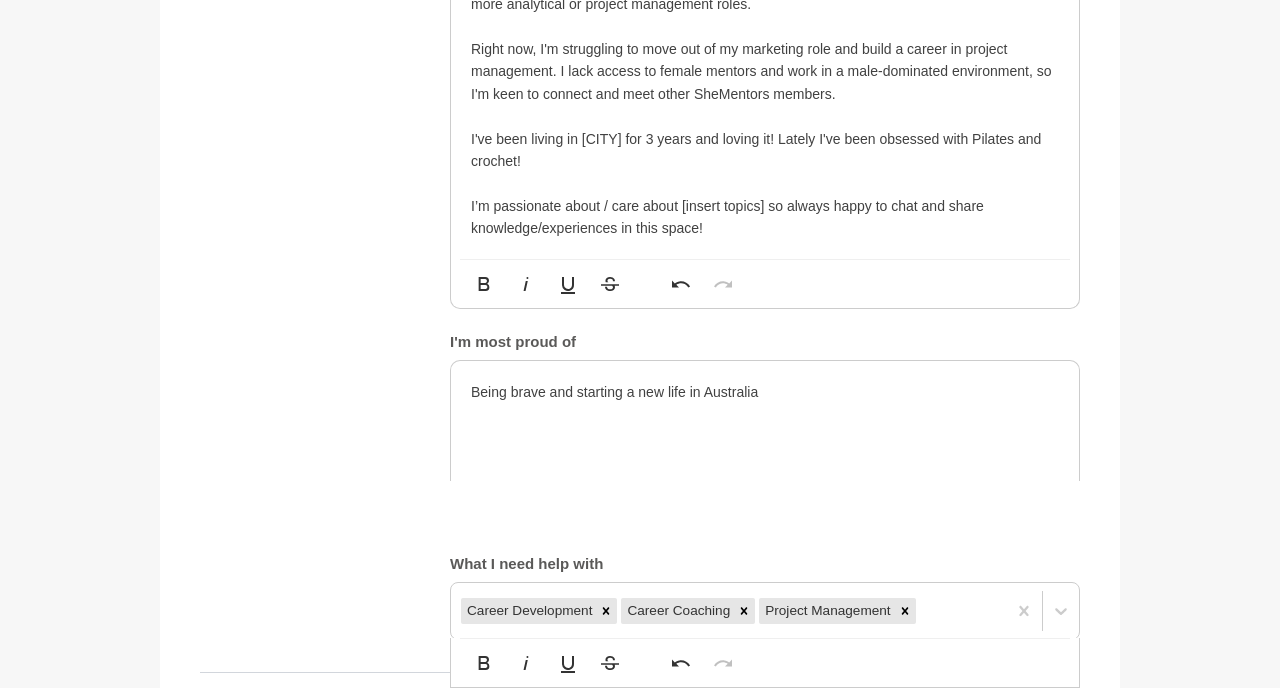 click on "I've been living in Brisbane for 3 years and loving it! Lately I've been obsessed with Pilates and crochet!" at bounding box center [765, 150] 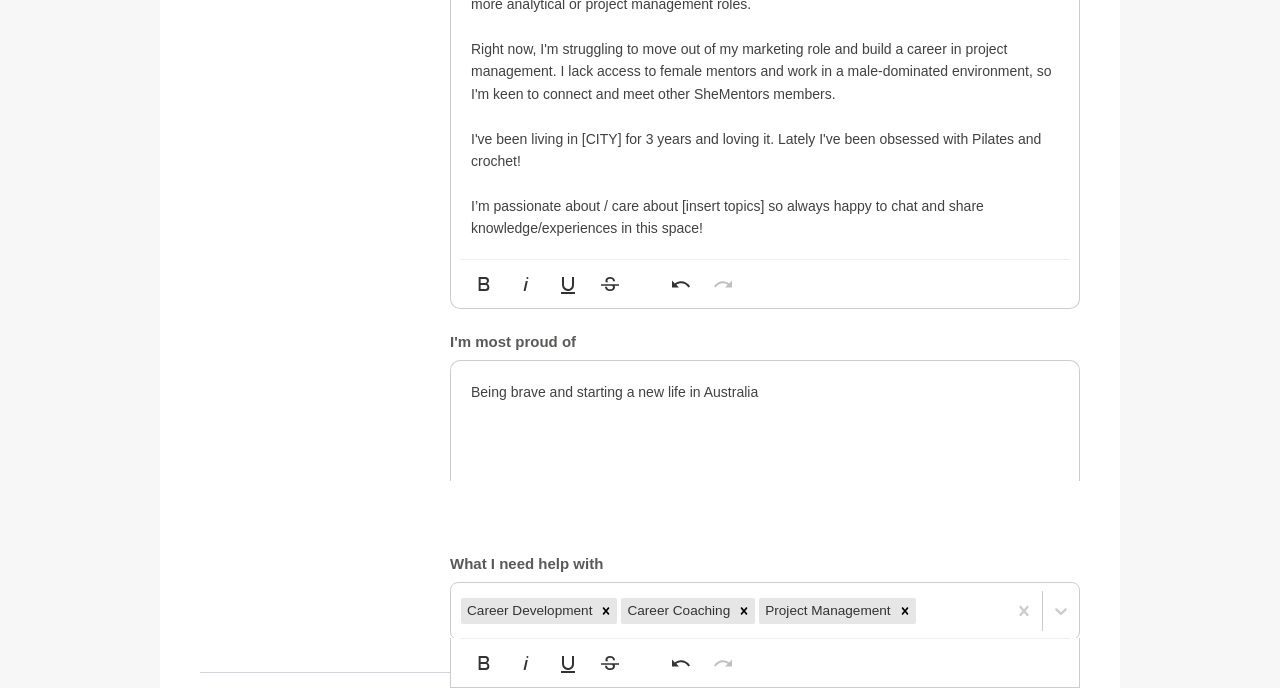 click on "I've been living in [CITY] for 3 years and loving it. Lately I've been obsessed with Pilates and crochet!" at bounding box center (765, 150) 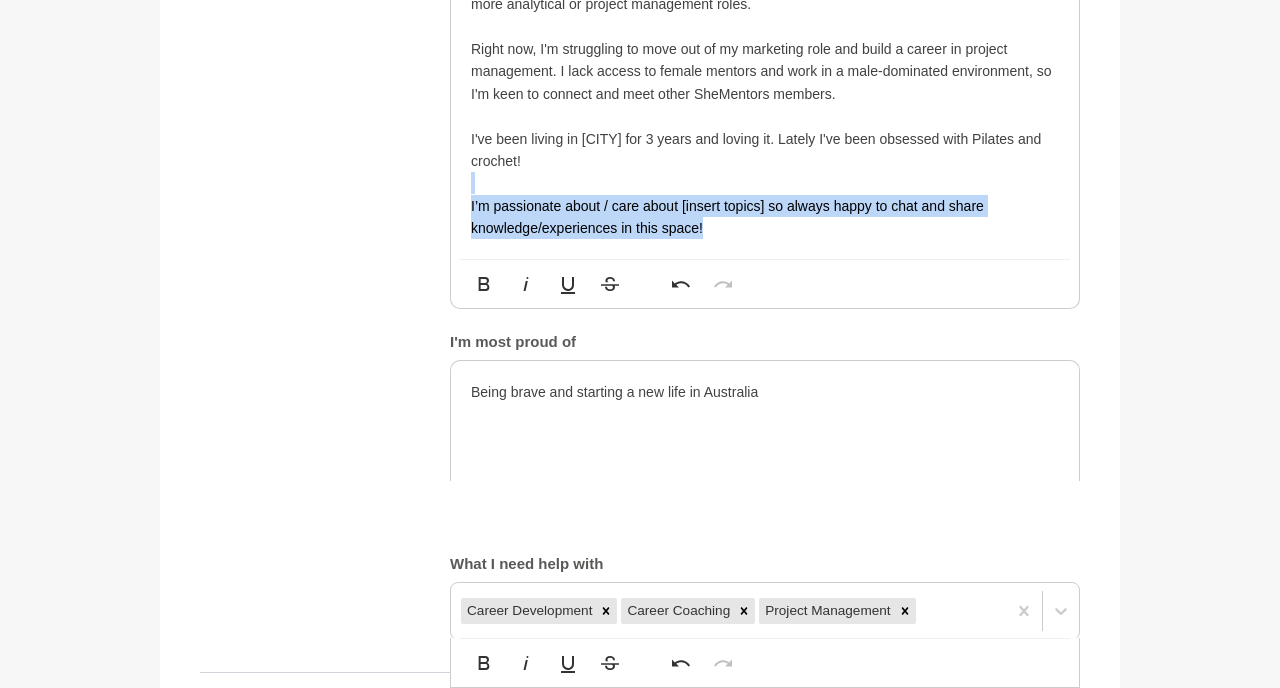 drag, startPoint x: 784, startPoint y: 433, endPoint x: 784, endPoint y: 487, distance: 54 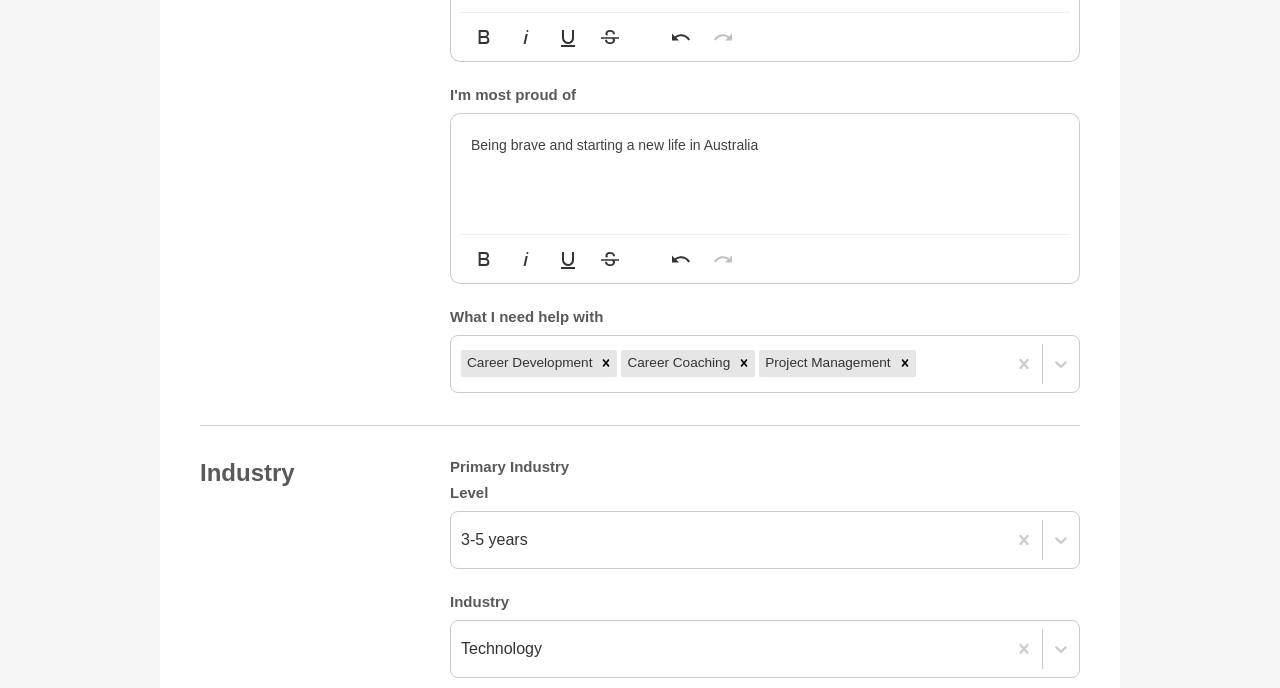 click on "About me My bio  * Hi, my name is Dennise and I have 6+ years in sales/account management at startup companies ranging from online food/grocery delivery to sustainable packaging. I recently completed a Master's in Business Analytics, hoping to move away from sales and move into more analytical or project management roles.  Right now, I'm struggling to move out of my marketing role and build a career in project management. I lack access to female mentors and work in a male-dominated environment, so I'm keen to connect and meet other SheMentors members. I've been living in Brisbane for 3 years and loving it. Lately I've been obsessed with Pilates and crochet! Hi, my name is [x] and I have [x] years experience in [insert industry], working across [insert 2-3 examples]. Right now, I’m working in / taking a break from / starting a new role in… [ix] and would love to gain knowledge in [x]. I’m passionate about / care about [insert topics] so always happy to chat and share knowledge/experiences in this space!" at bounding box center [640, 43] 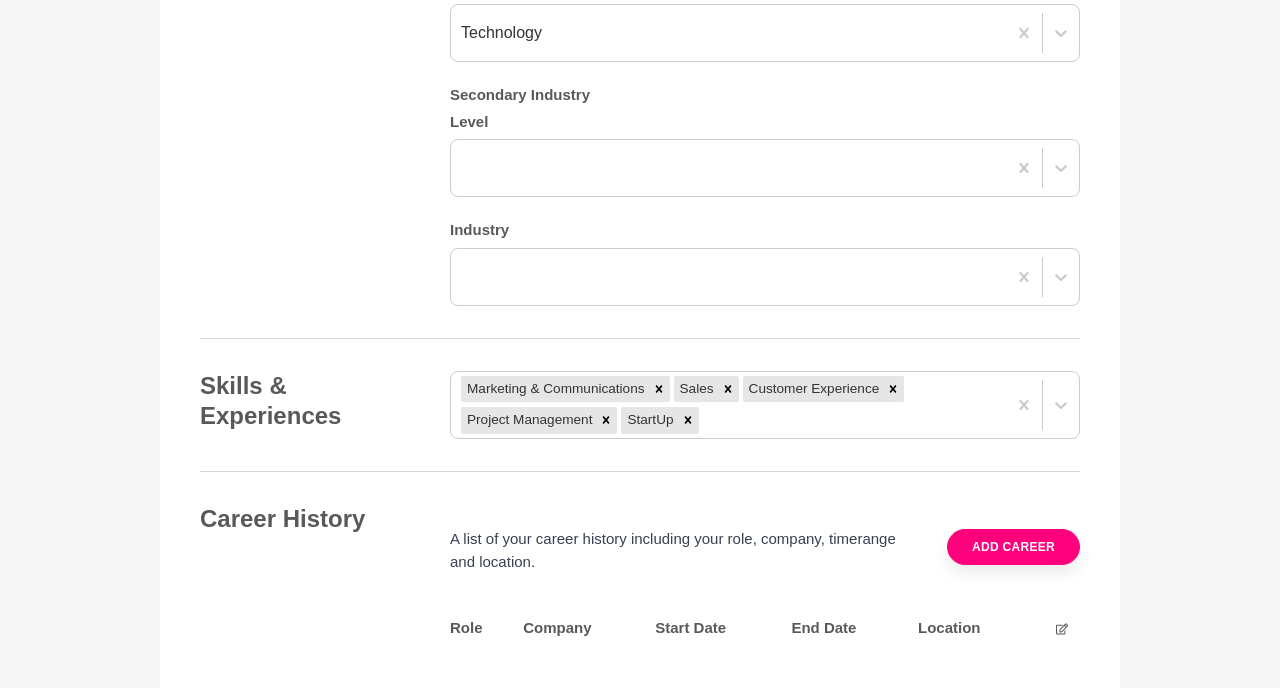 scroll, scrollTop: 1833, scrollLeft: 0, axis: vertical 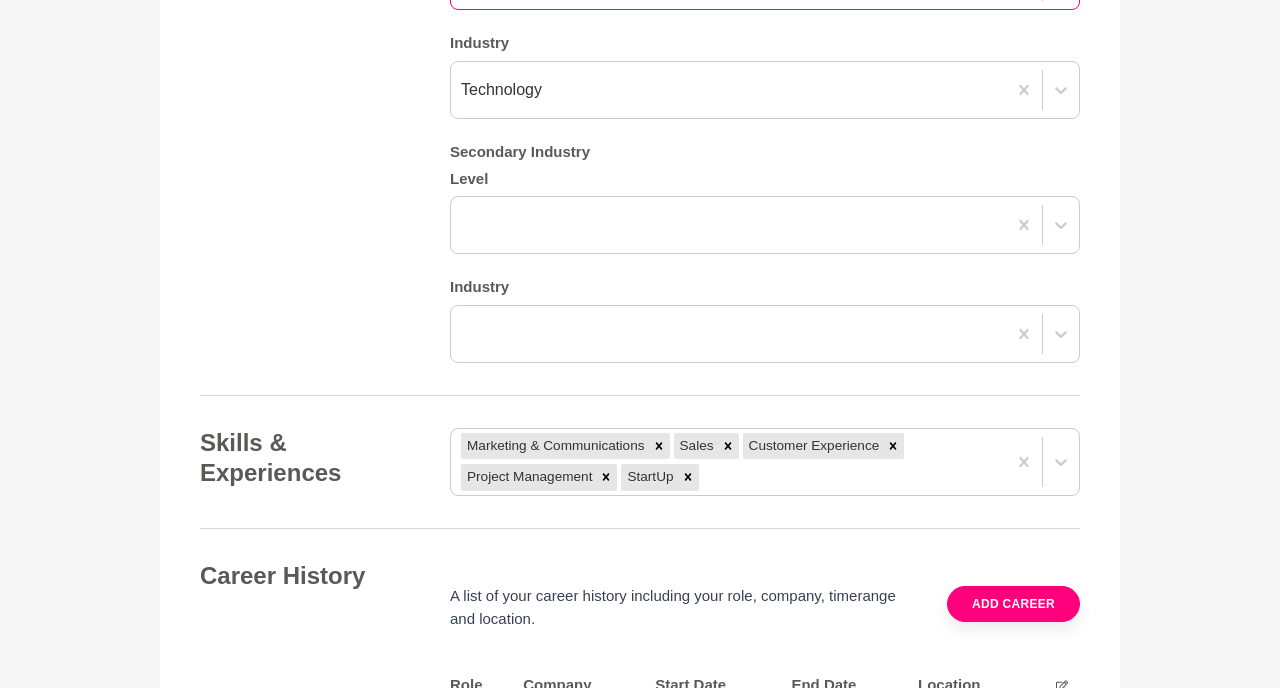 click on "3-5 years" at bounding box center (728, -19) 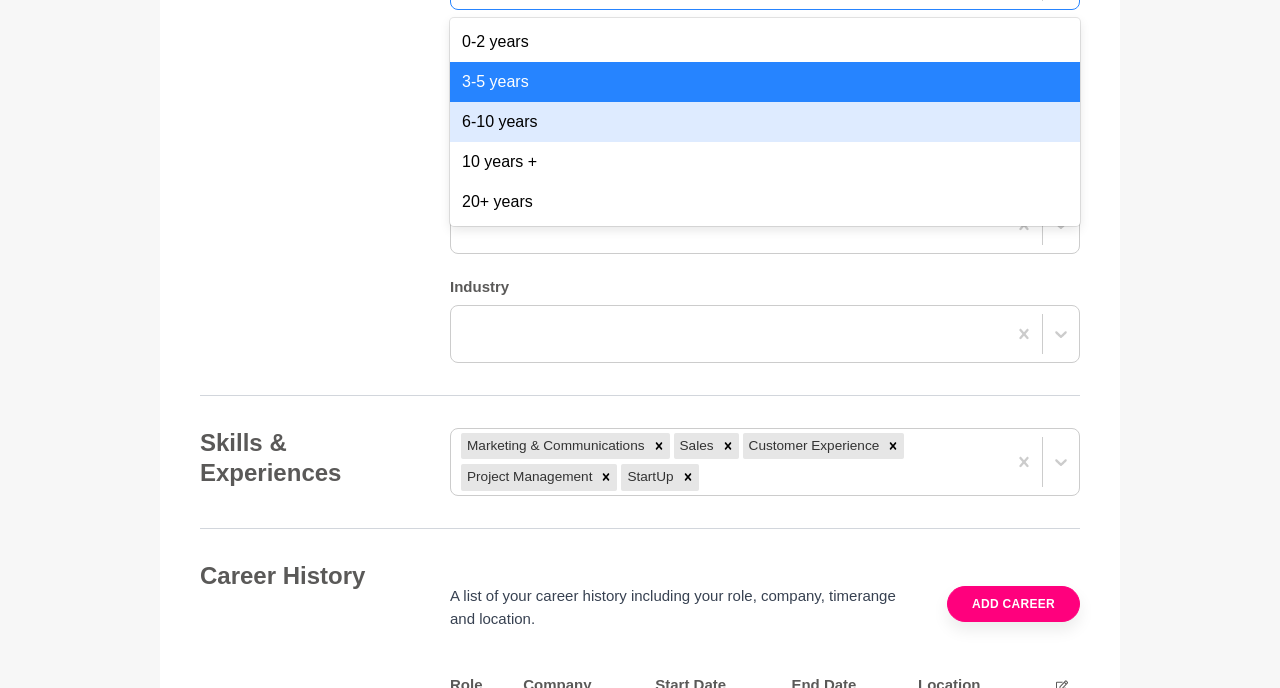 click on "6-10 years" at bounding box center [765, 122] 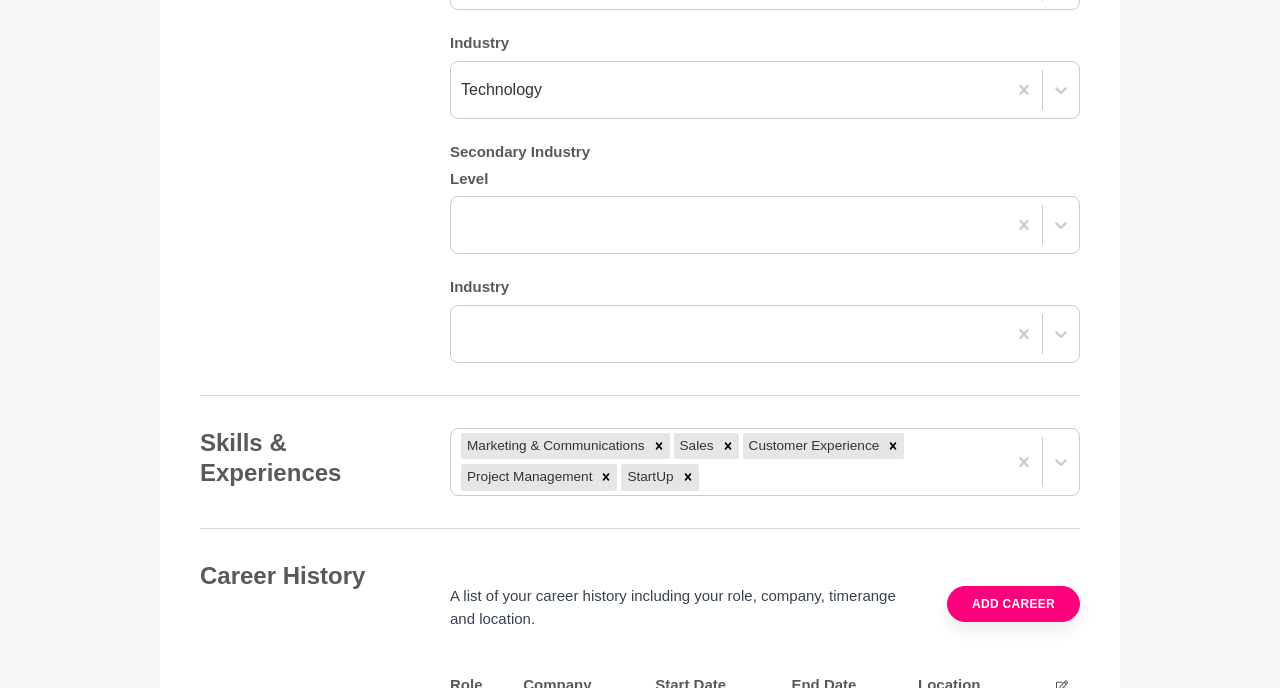 click on "Industry Primary Industry Level 6-10 years Industry Technology Secondary Industry Level Industry" at bounding box center (640, 131) 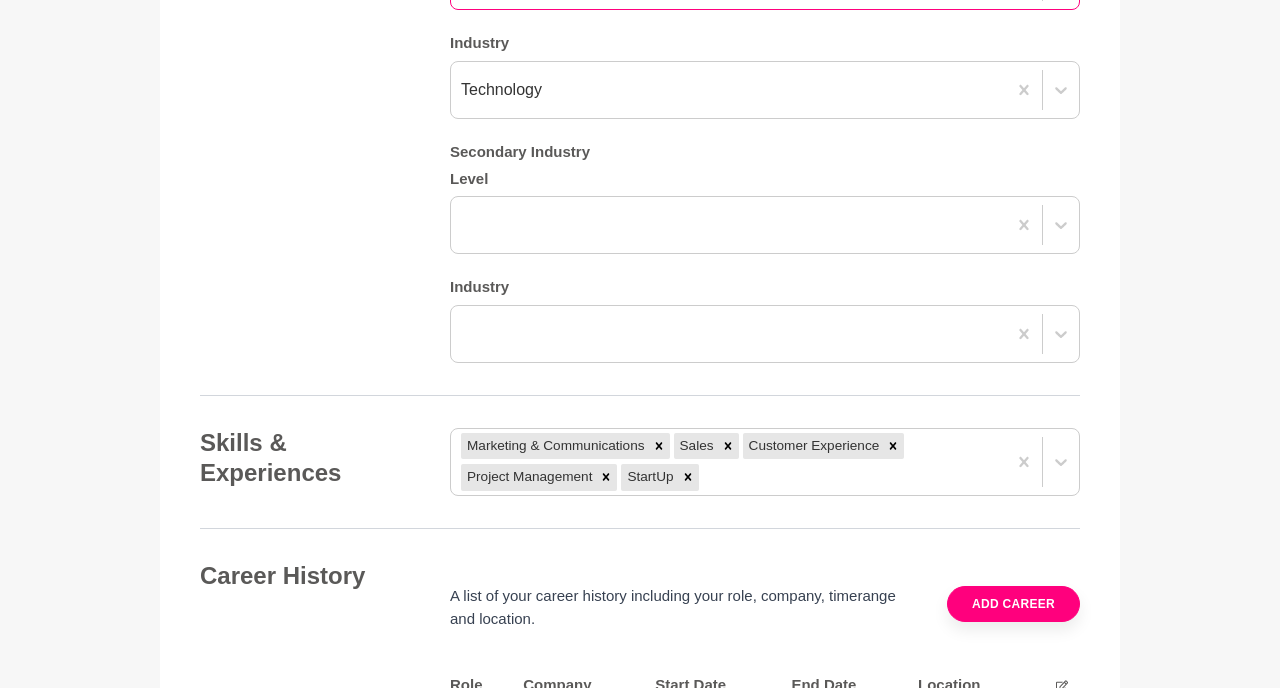 click on "6-10 years" at bounding box center [765, -19] 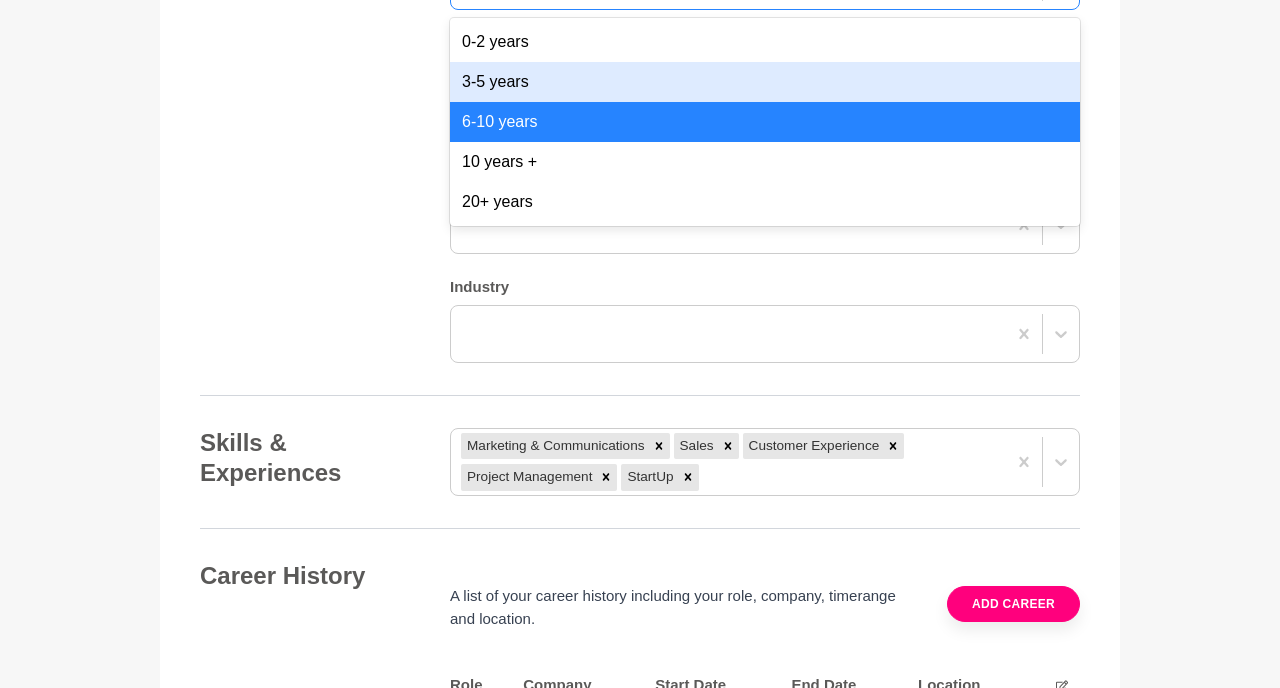 click on "3-5 years" at bounding box center (765, 82) 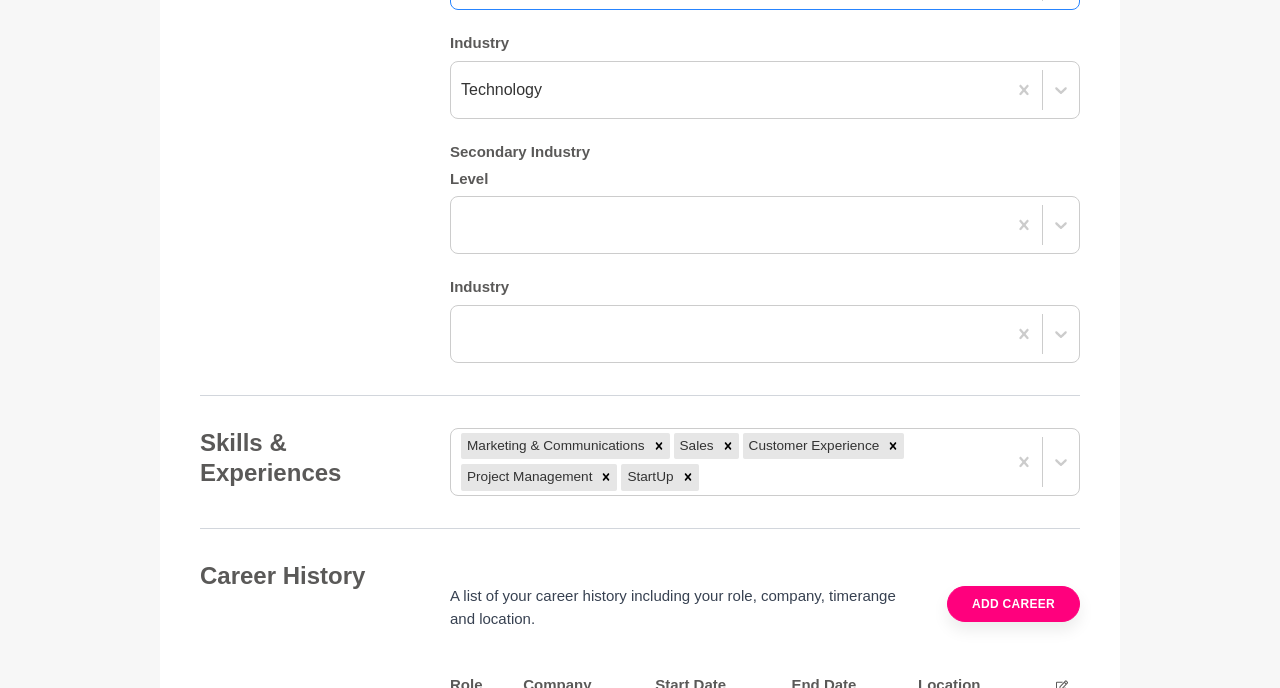 click on "Industry Primary Industry Level   option 3-5 years, selected.     0 results available. Select is focused ,type to refine list, press Down to open the menu,  3-5 years Industry Technology Secondary Industry Level Industry" at bounding box center (640, 131) 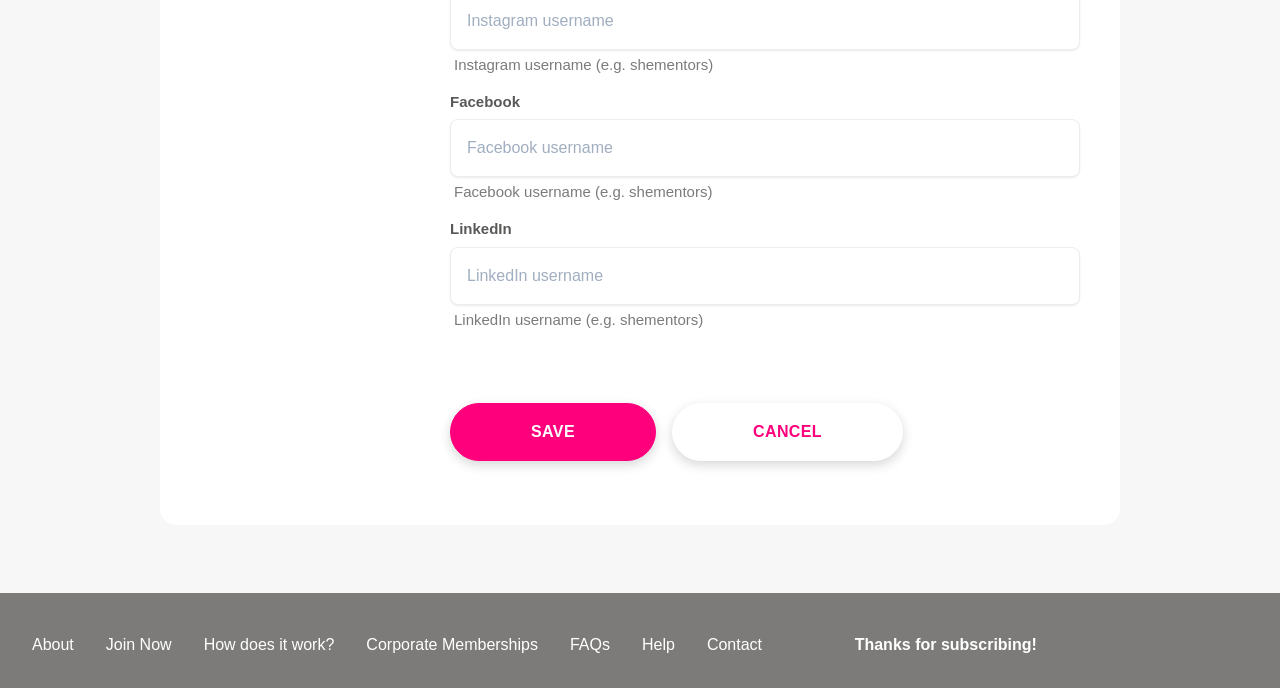 scroll, scrollTop: 3084, scrollLeft: 0, axis: vertical 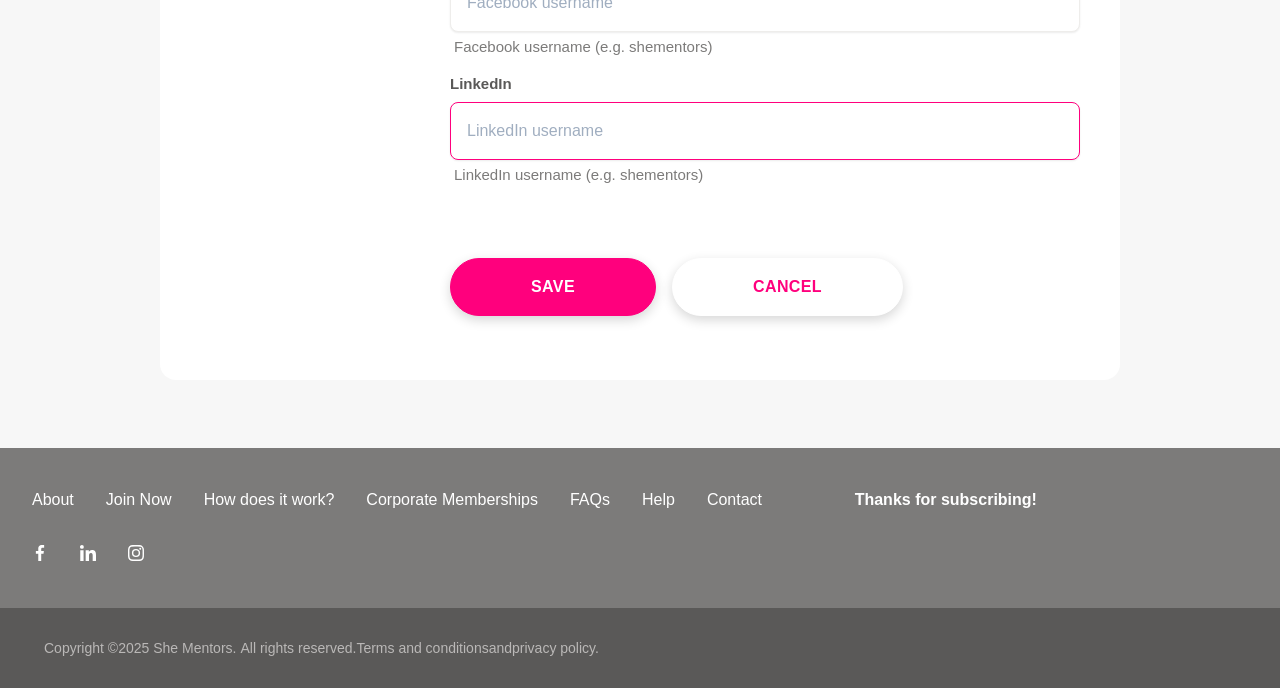 click at bounding box center (765, 131) 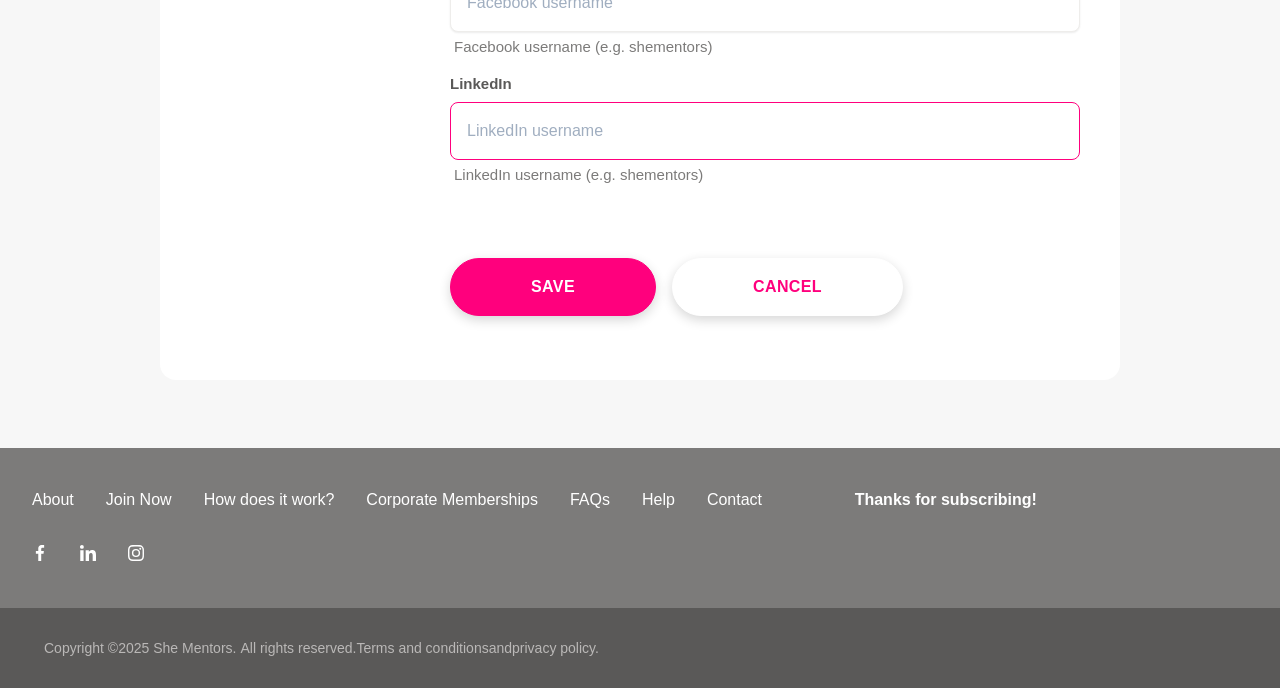 click at bounding box center (765, 131) 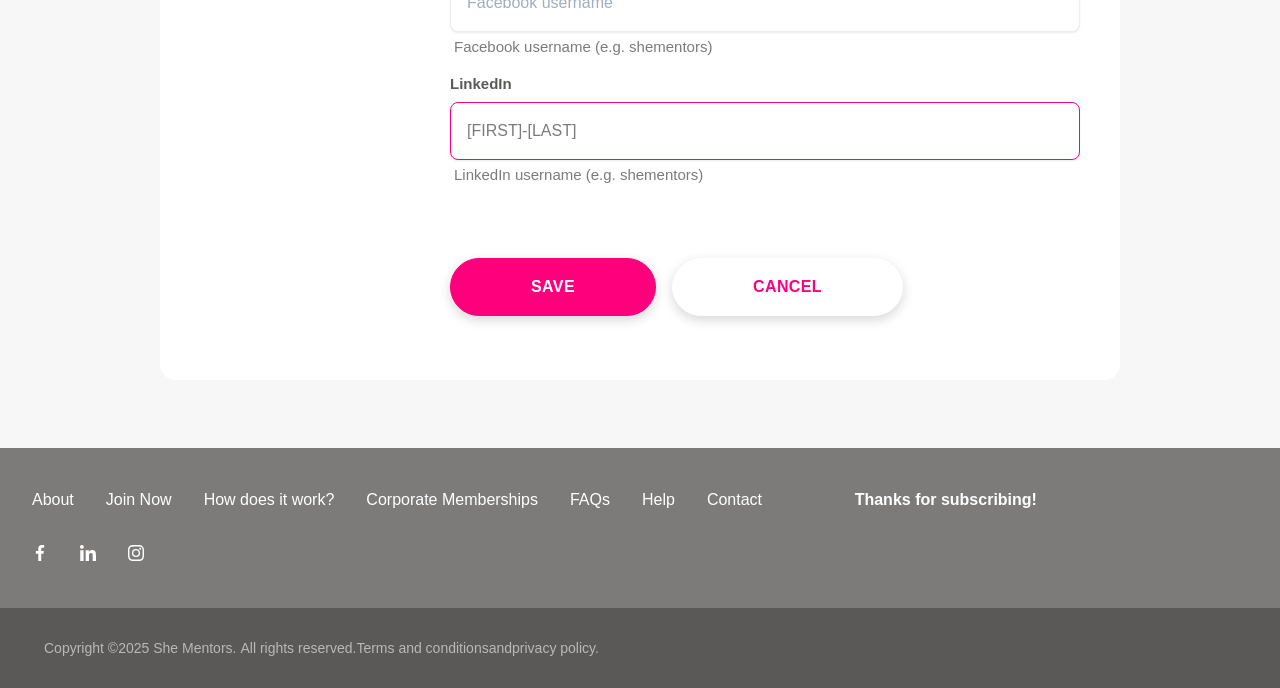 type on "dennise-garcia" 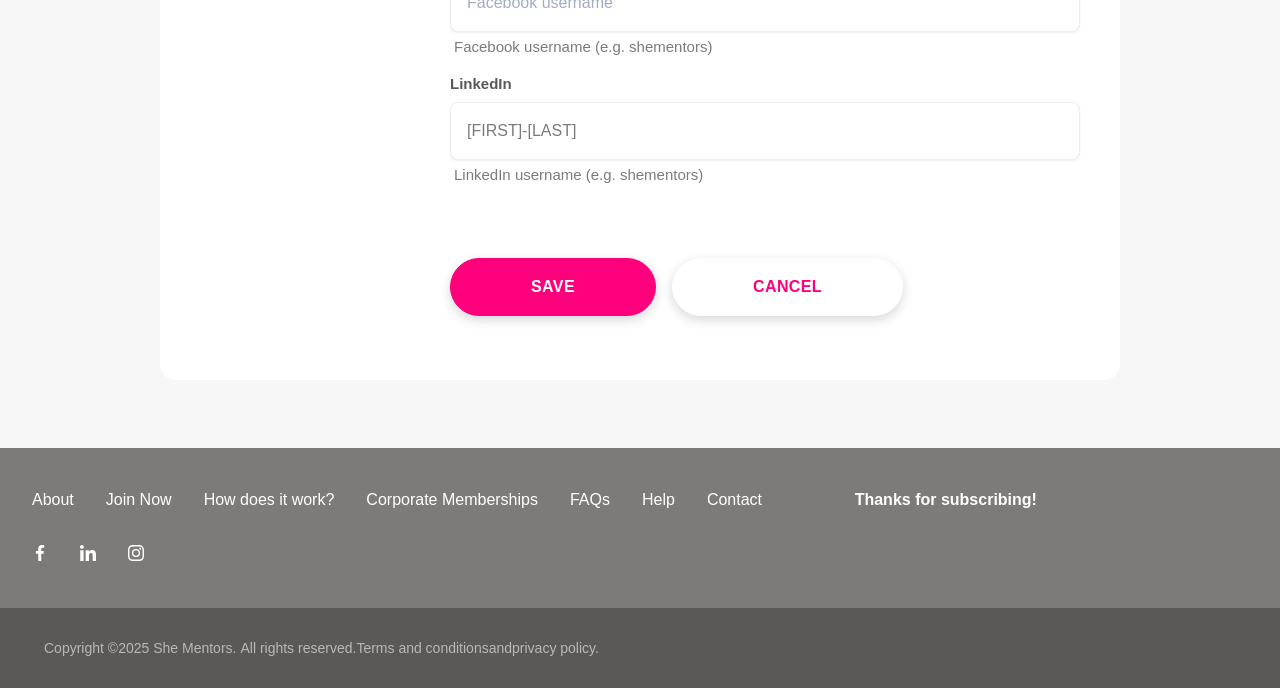 click on "Your details Name  * Dennise Garcia Role / Title  * Marketing & Operations Officer Company Country  * Australia Postcode  * 4170 Seven Hills Seven Hills, Australia Photo  * About me My bio  * Hi, my name is Dennise and I have 6+ years in sales/account management at startup companies ranging from online food/grocery delivery to sustainable packaging. I recently completed a Master's in Business Analytics, hoping to move away from sales and move into more analytical or project management roles.  Right now, I'm struggling to move out of my marketing role and build a career in project management. I lack access to female mentors and work in a male-dominated environment, so I'm keen to connect and meet other SheMentors members. I've been living in Brisbane for 3 years and loving it. Lately I've been obsessed with Pilates and crochet! Hi, my name is [x] and I have [x] years experience in [insert industry], working across [insert 2-3 examples]. Bold Italic Underline Strikethrough Undo Redo I'm most proud of Bold Undo" at bounding box center (640, -1179) 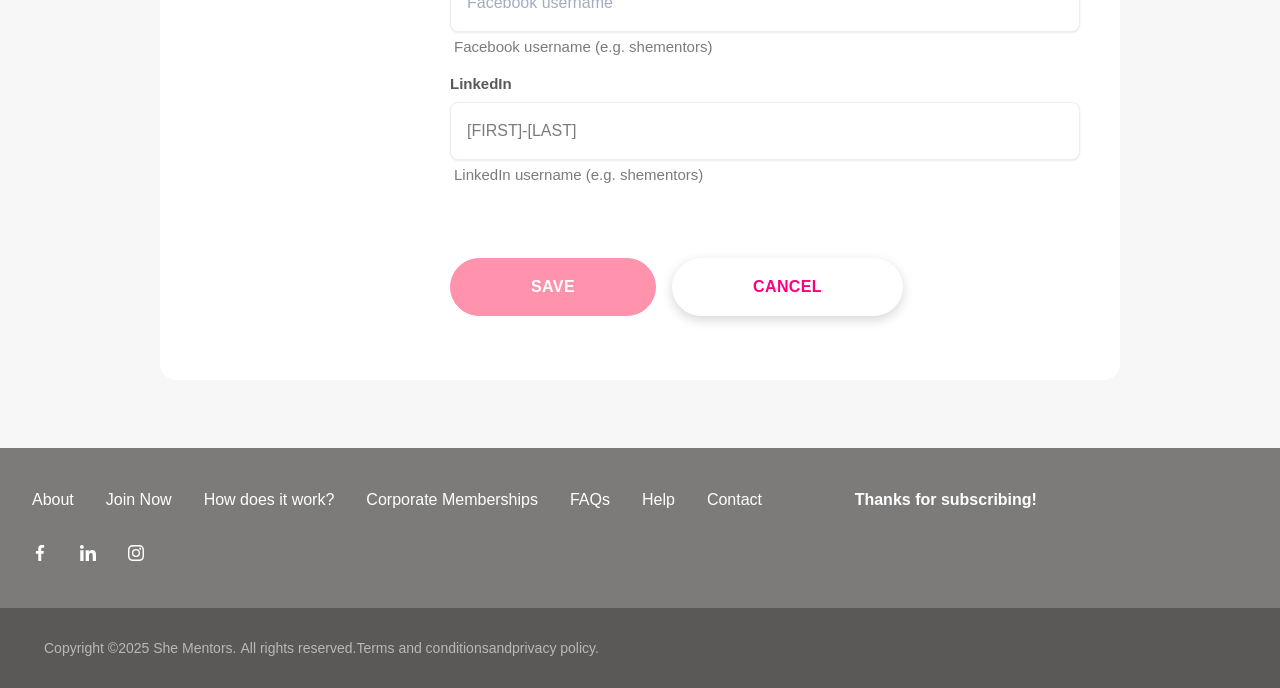 click on "Save" at bounding box center [553, 287] 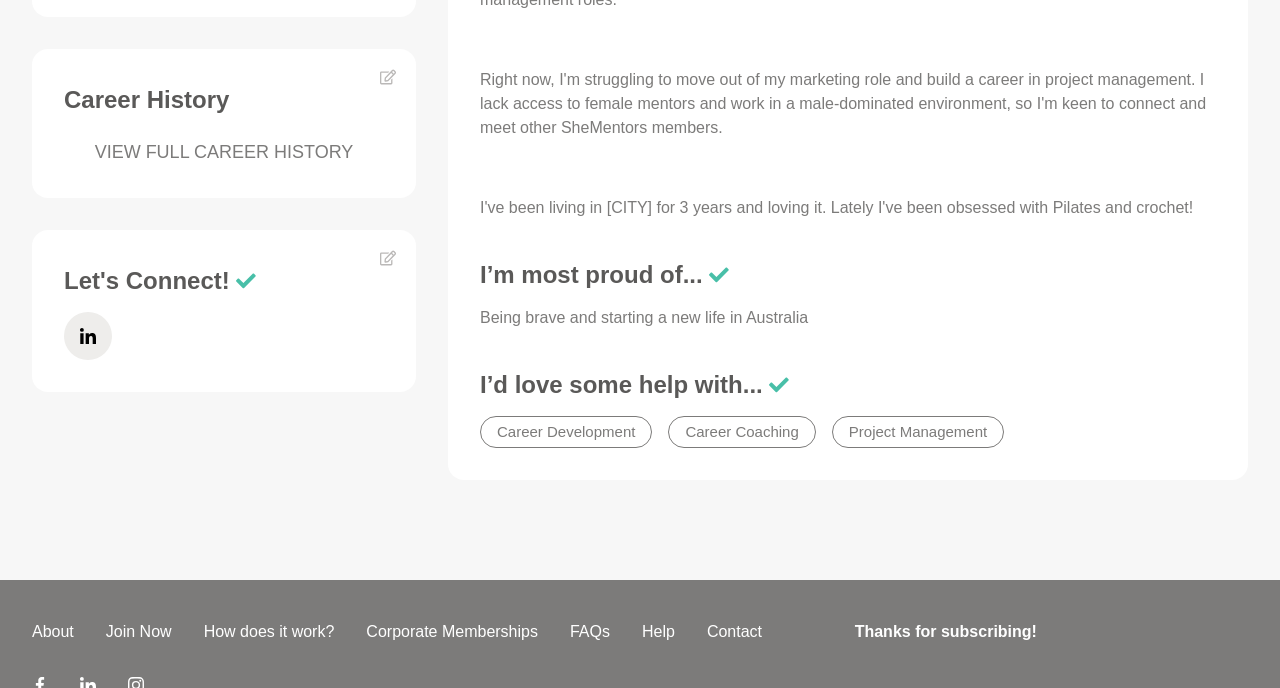 scroll, scrollTop: 955, scrollLeft: 0, axis: vertical 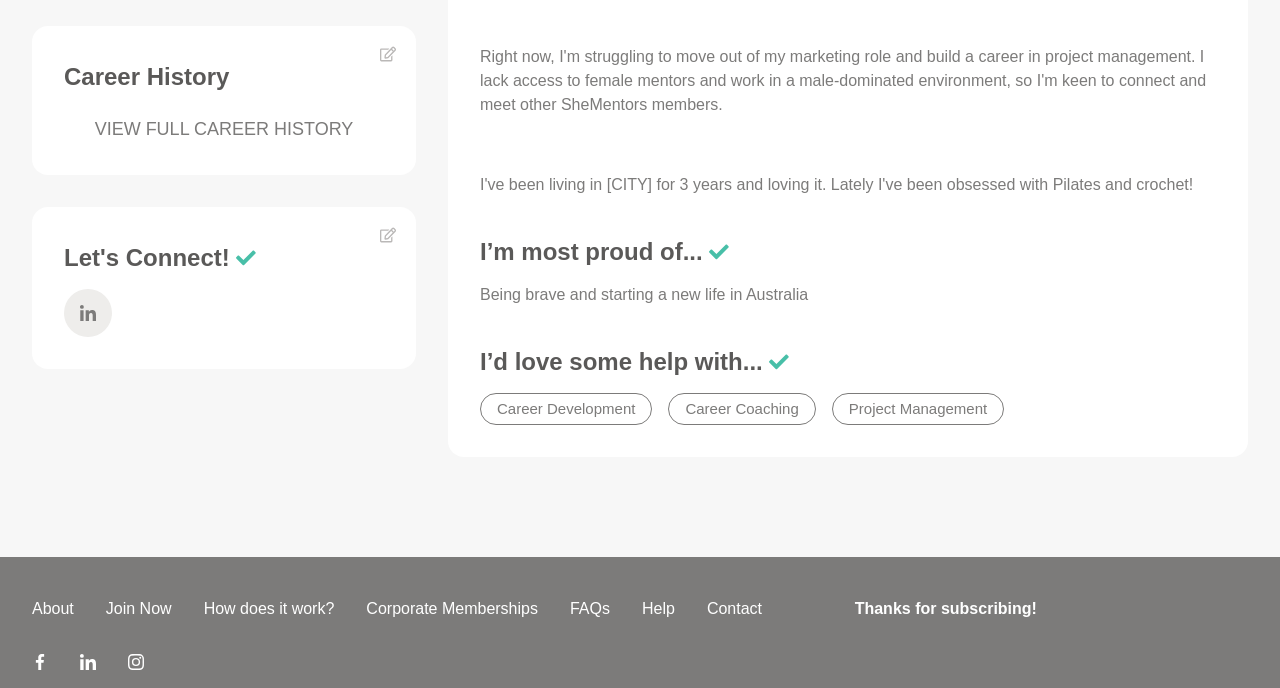 click 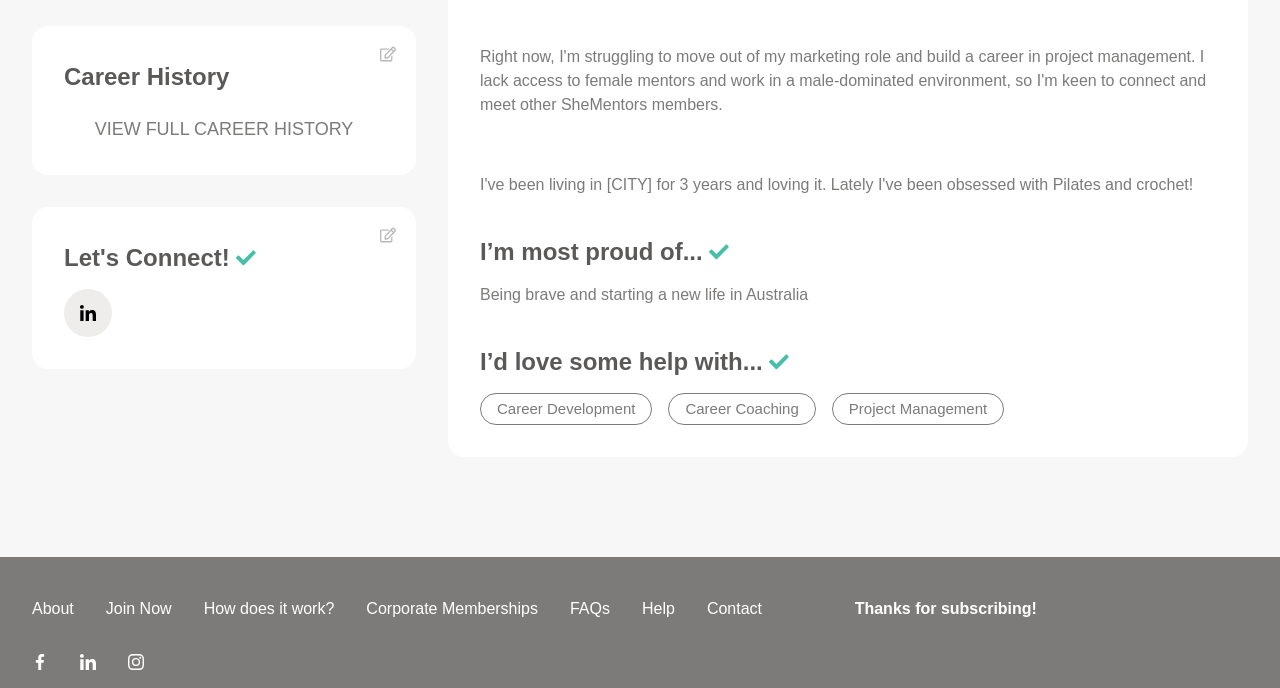 click on "Availability   Dennise is unavailable this month.    Save her profile and try again next month.  Add your preferred days and times. edit my availability Career History VIEW FULL CAREER HISTORY Let's Connect!   Skills & Experience.   Marketing & Communications Sales Customer Experience Project Management StartUp About Me   Hi, my name is Dennise and I have 6+ years in sales/account management at startup companies ranging from online food/grocery delivery to sustainable packaging. I recently completed a Master's in Business Analytics, hoping to move away from sales and move into more analytical or project management roles. Right now, I'm struggling to move out of my marketing role and build a career in project management. I lack access to female mentors and work in a male-dominated environment, so I'm keen to connect and meet other SheMentors members. I've been living in Brisbane for 3 years and loving it. Lately I've been obsessed with Pilates and crochet! I’m most proud of...   I’d love some help with..." at bounding box center [640, 37] 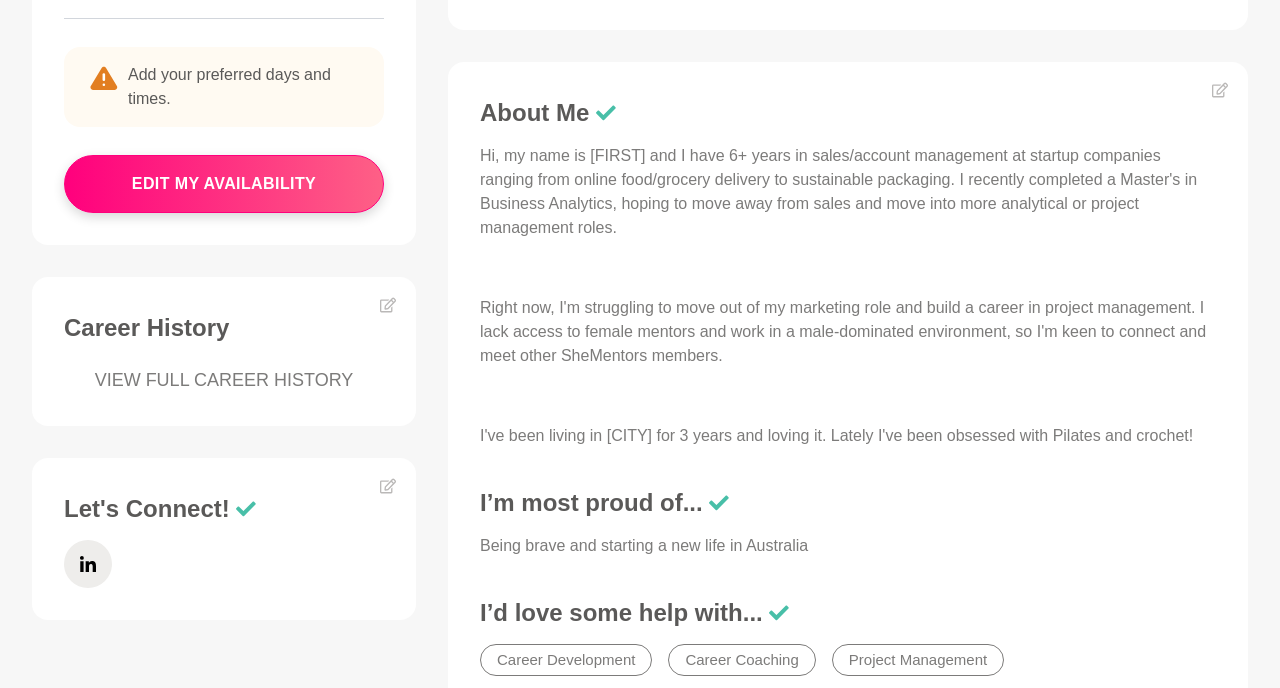 scroll, scrollTop: 703, scrollLeft: 0, axis: vertical 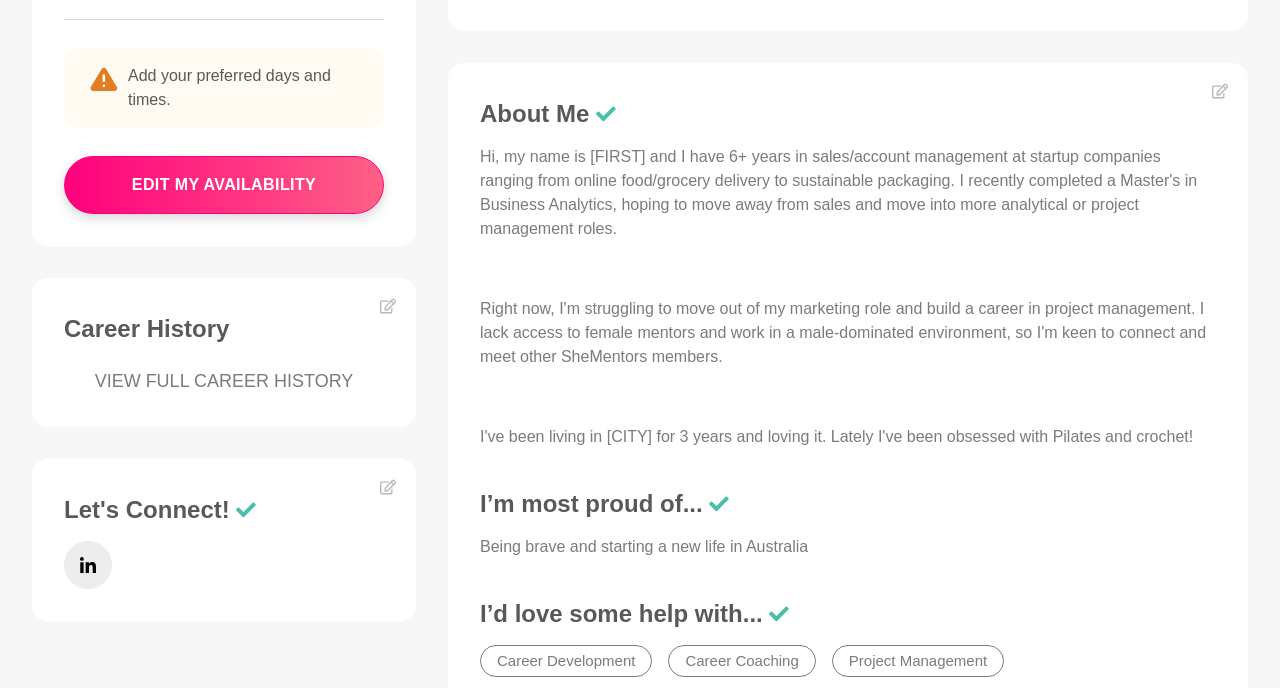 click on "Being brave and starting a new life in Australia" at bounding box center (848, 547) 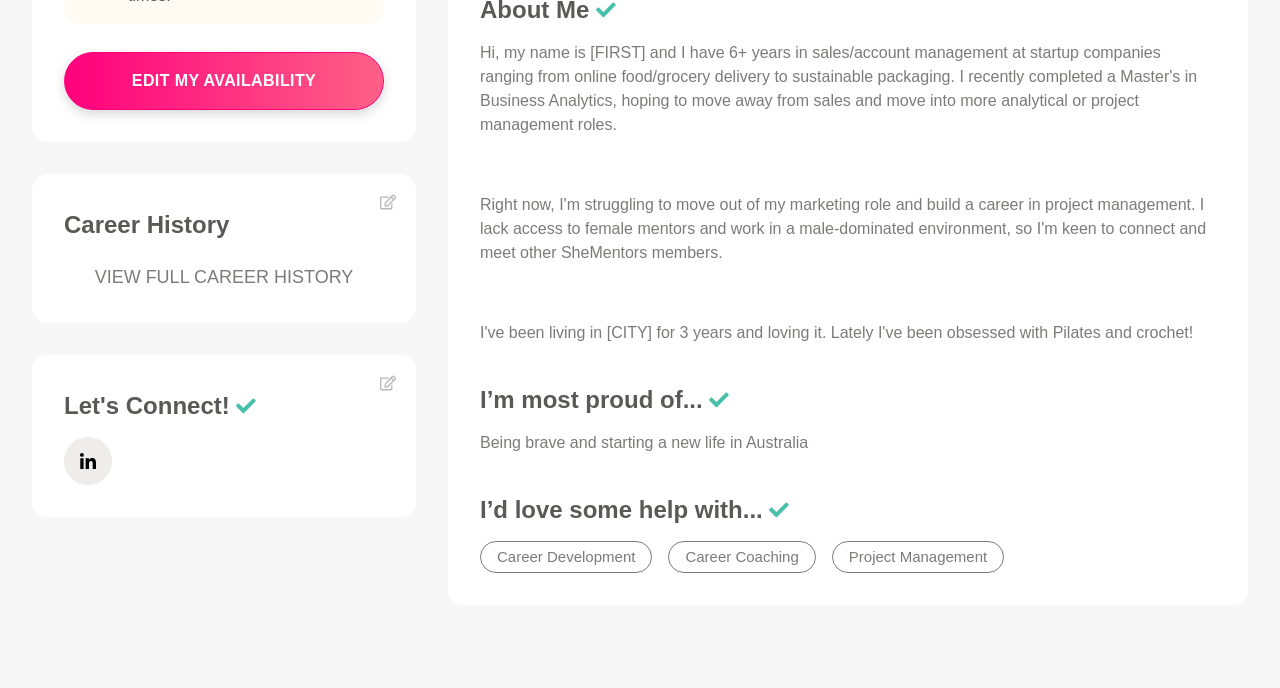 scroll, scrollTop: 843, scrollLeft: 0, axis: vertical 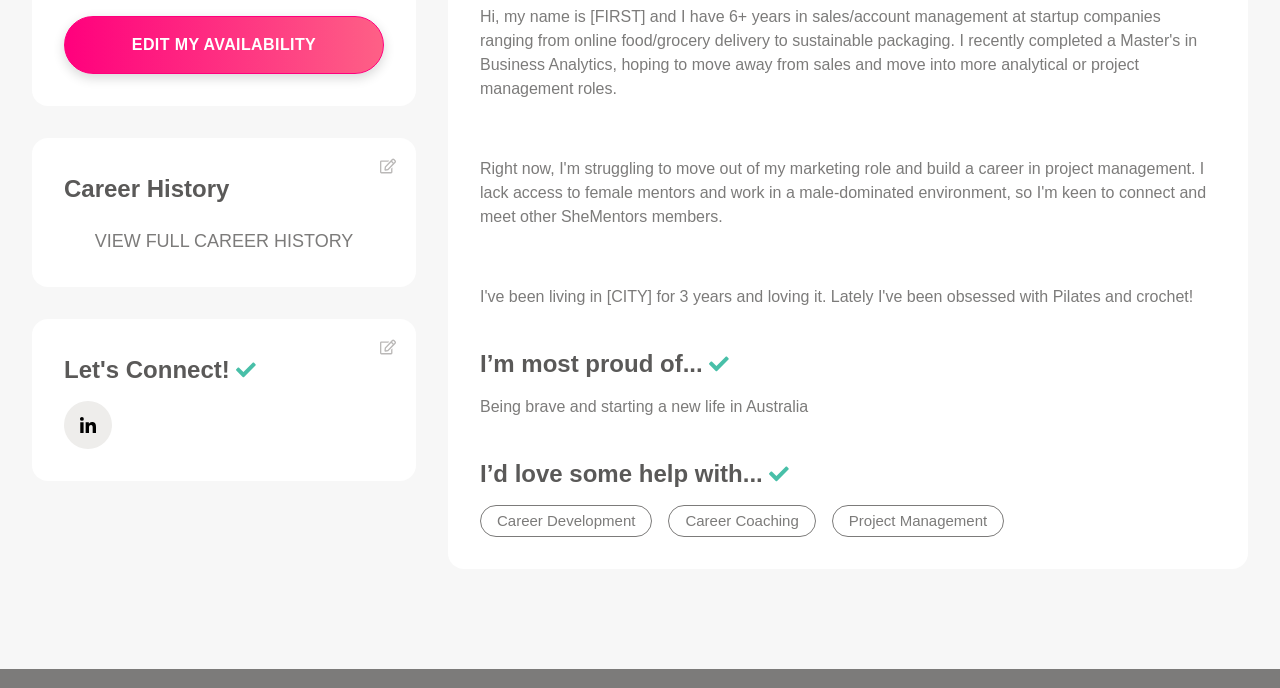 click on "Right now, I'm struggling to move out of my marketing role and build a career in project management. I lack access to female mentors and work in a male-dominated environment, so I'm keen to connect and meet other SheMentors members." at bounding box center (848, 193) 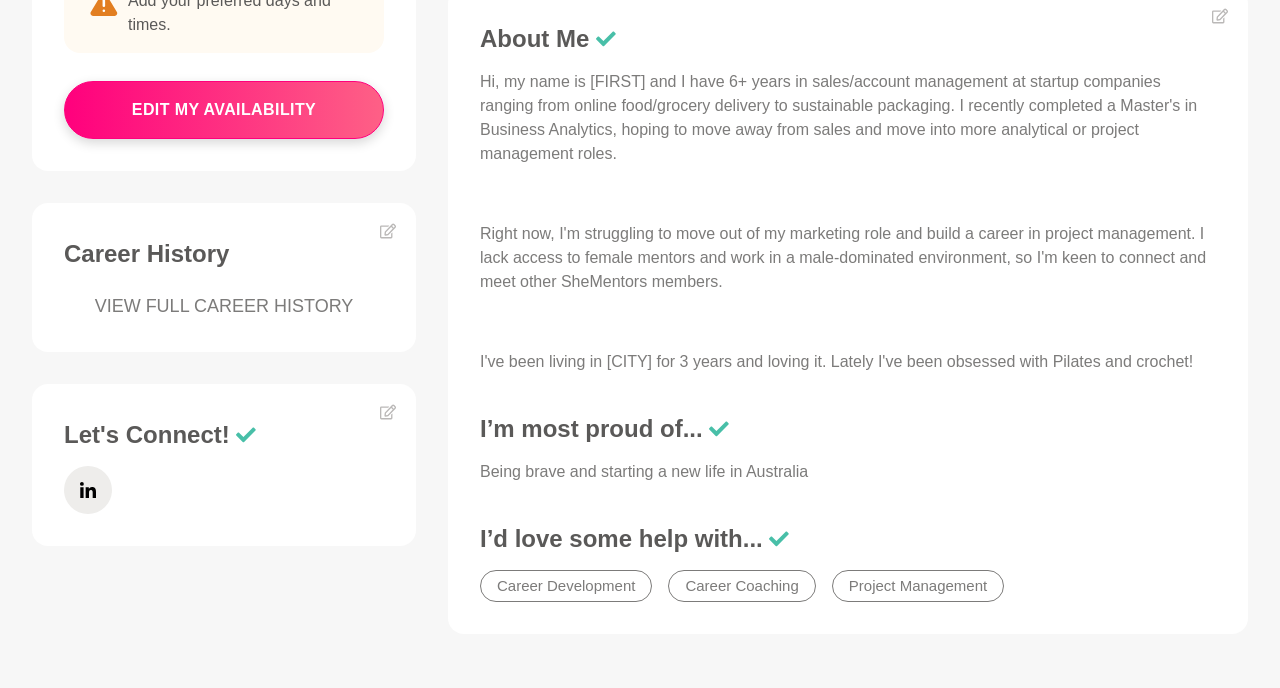 scroll, scrollTop: 752, scrollLeft: 0, axis: vertical 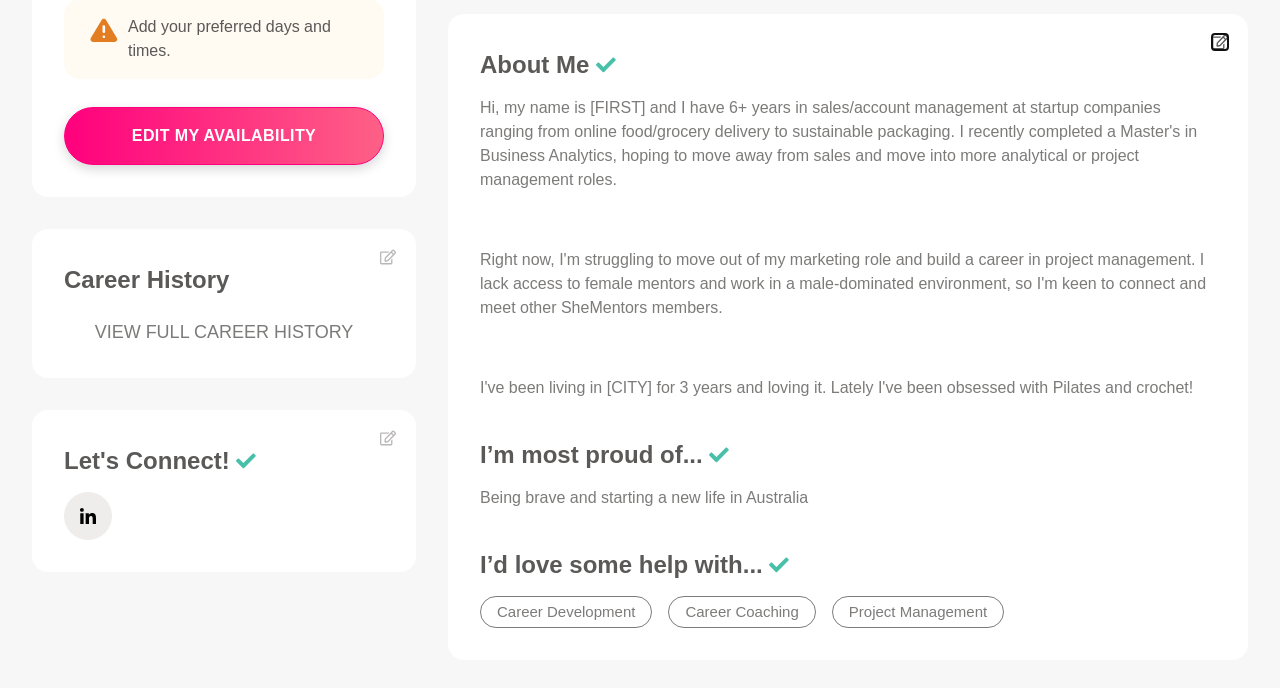click 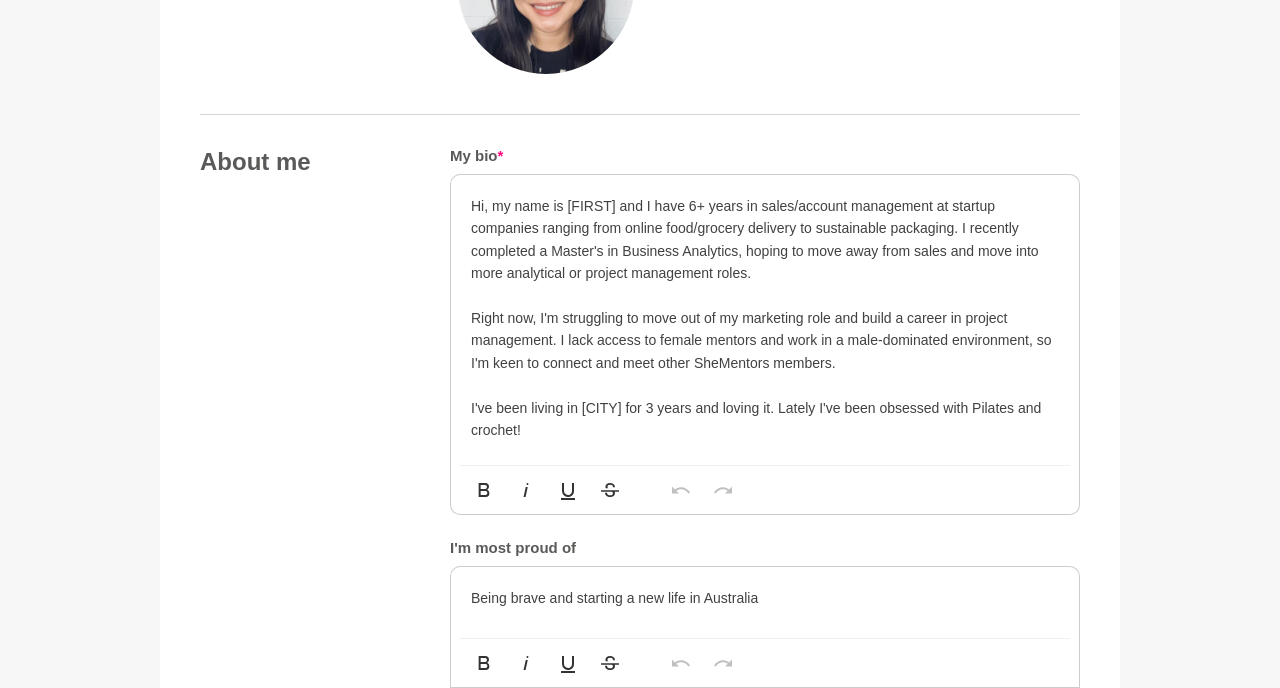 scroll, scrollTop: 985, scrollLeft: 0, axis: vertical 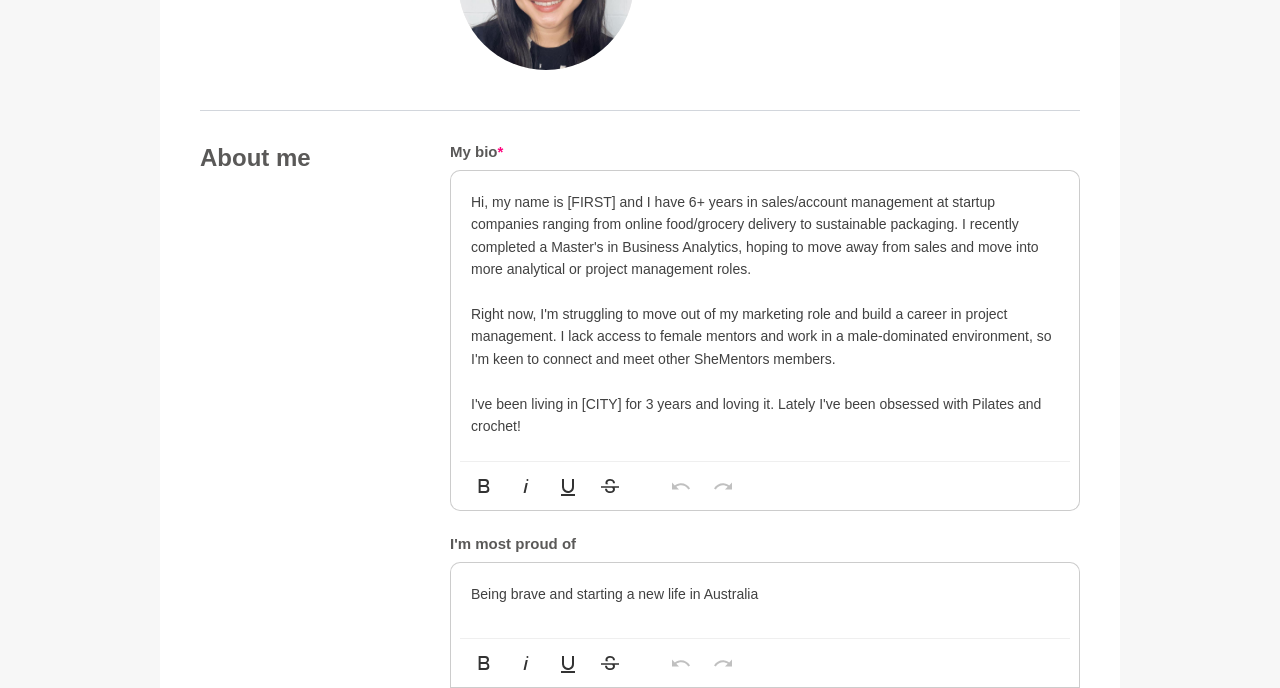 click on "Hi, my name is Dennise and I have 6+ years in sales/account management at startup companies ranging from online food/grocery delivery to sustainable packaging. I recently completed a Master's in Business Analytics, hoping to move away from sales and move into more analytical or project management roles." at bounding box center (765, 236) 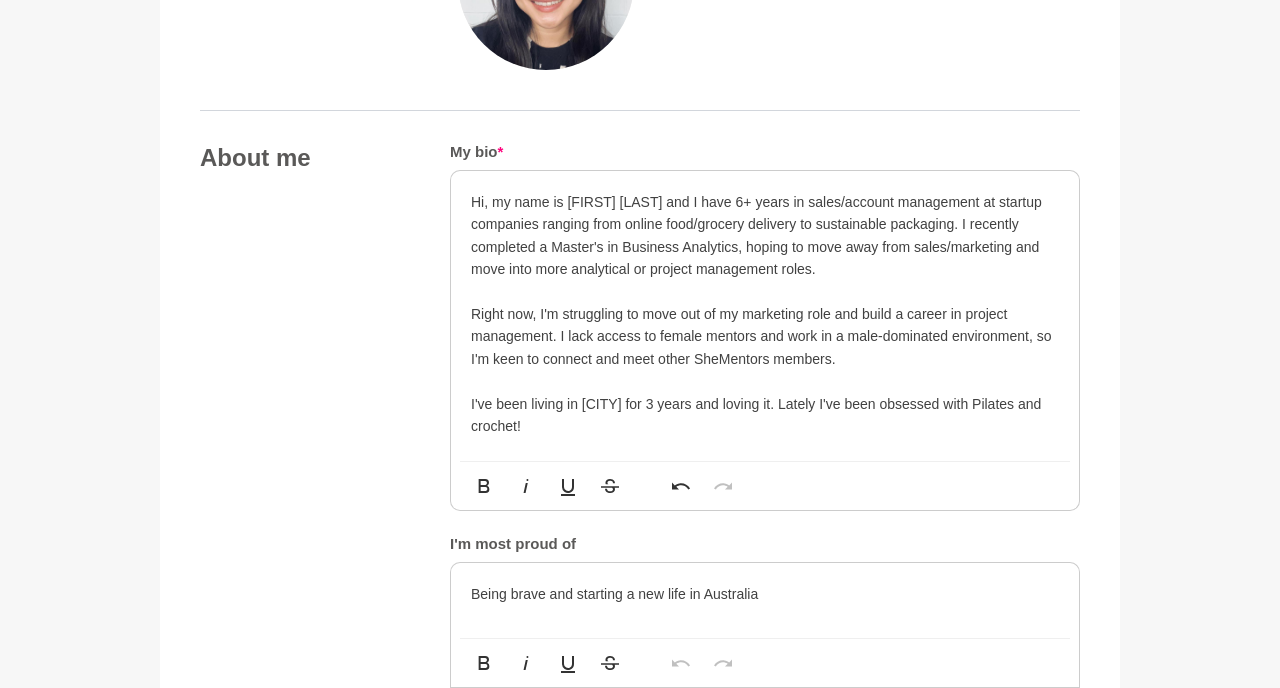 click on "About me My bio  * Hi, my name is Dennise and I have 6+ years in sales/account management at startup companies ranging from online food/grocery delivery to sustainable packaging. I recently completed a Master's in Business Analytics, hoping to move away from sales/marketing and move into more analytical or project management roles. Right now, I'm struggling to move out of my marketing role and build a career in project management. I lack access to female mentors and work in a male-dominated environment, so I'm keen to connect and meet other SheMentors members. I've been living in Brisbane for 3 years and loving it. Lately I've been obsessed with Pilates and crochet! Hi, my name is [x] and I have [x] years experience in [insert industry], working across [insert 2-3 examples]. Right now, I’m working in / taking a break from / starting a new role in… [ix] and would love to gain knowledge in [x]. Bold Italic Underline Strikethrough Undo Redo I'm most proud of Being brave and starting a new life in Australia" at bounding box center [640, 492] 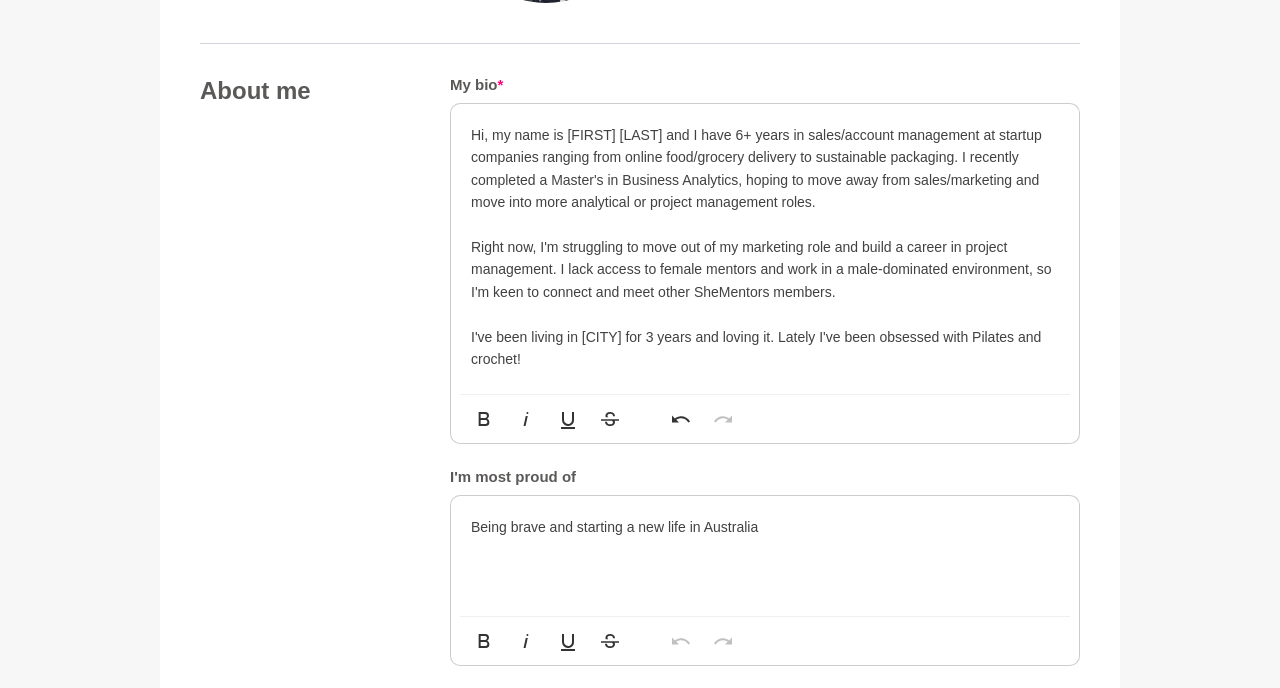 scroll, scrollTop: 1079, scrollLeft: 0, axis: vertical 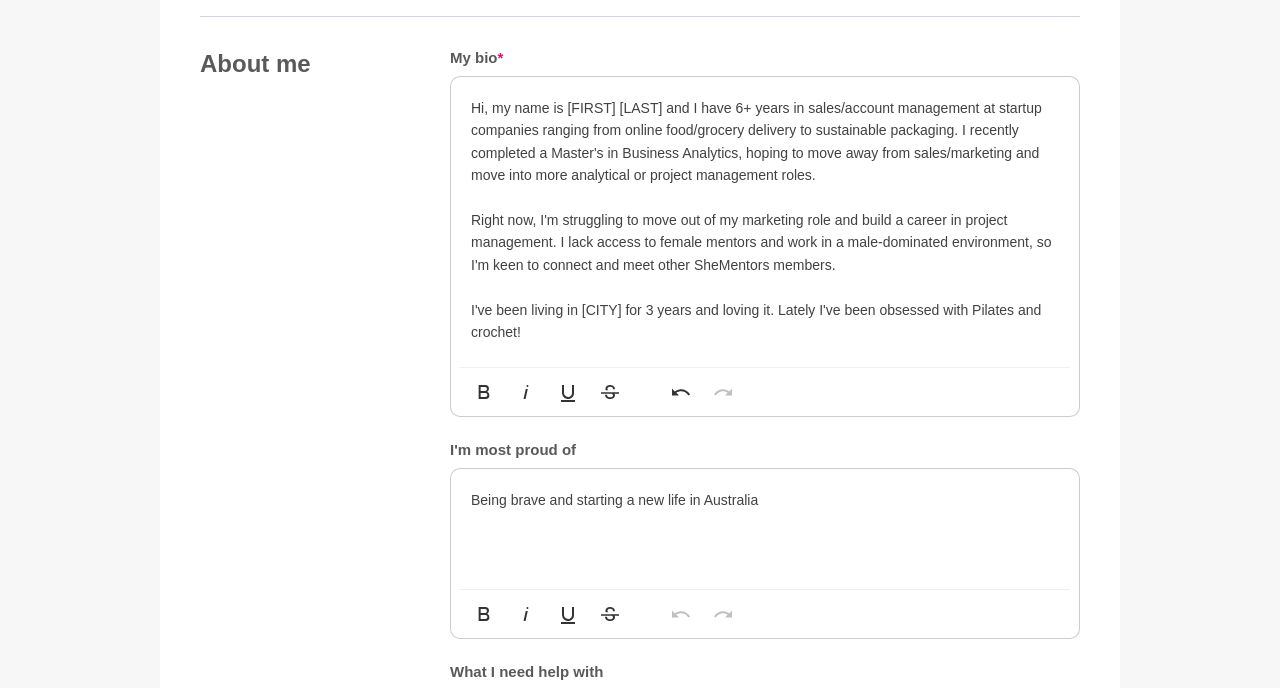 click on "About me My bio  * Hi, my name is Dennise and I have 6+ years in sales/account management at startup companies ranging from online food/grocery delivery to sustainable packaging. I recently completed a Master's in Business Analytics, hoping to move away from sales/marketing and move into more analytical or project management roles. Right now, I'm struggling to move out of my marketing role and build a career in project management. I lack access to female mentors and work in a male-dominated environment, so I'm keen to connect and meet other SheMentors members. I've been living in Brisbane for 3 years and loving it. Lately I've been obsessed with Pilates and crochet! Hi, my name is [x] and I have [x] years experience in [insert industry], working across [insert 2-3 examples]. Right now, I’m working in / taking a break from / starting a new role in… [ix] and would love to gain knowledge in [x]. Bold Italic Underline Strikethrough Undo Redo I'm most proud of Being brave and starting a new life in Australia" at bounding box center (640, 398) 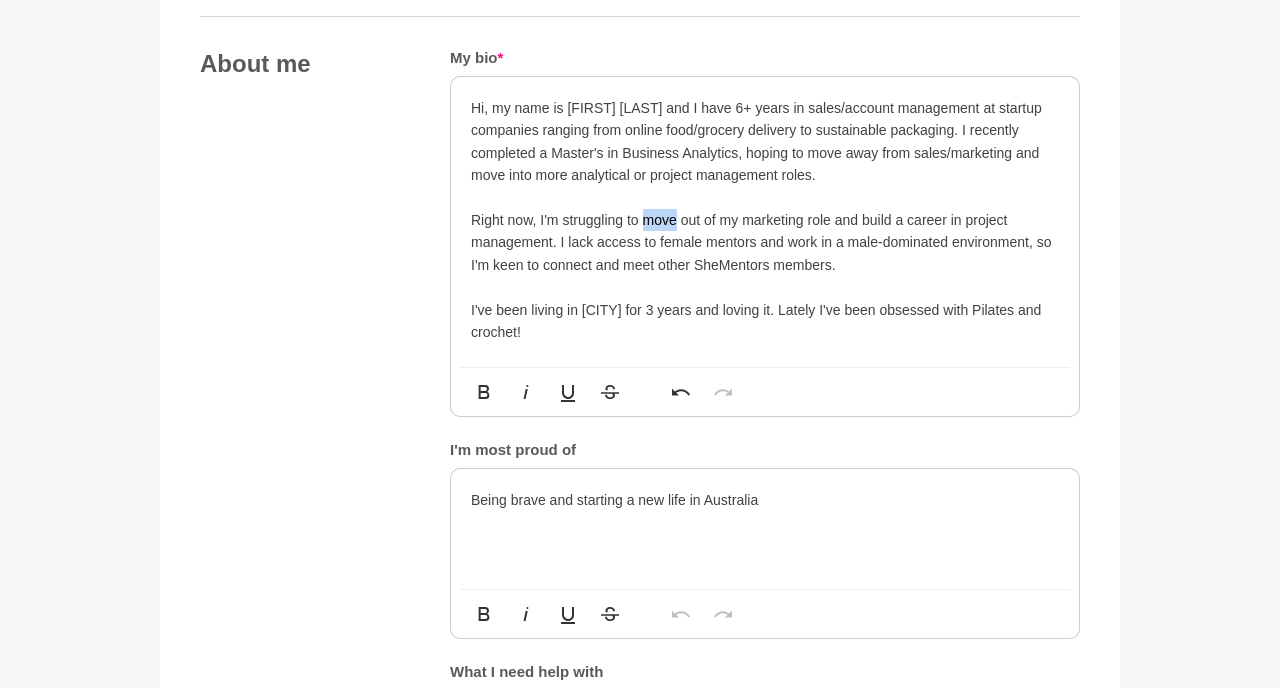 click on "Right now, I'm struggling to move out of my marketing role and build a career in project management. I lack access to female mentors and work in a male-dominated environment, so I'm keen to connect and meet other SheMentors members." at bounding box center [765, 242] 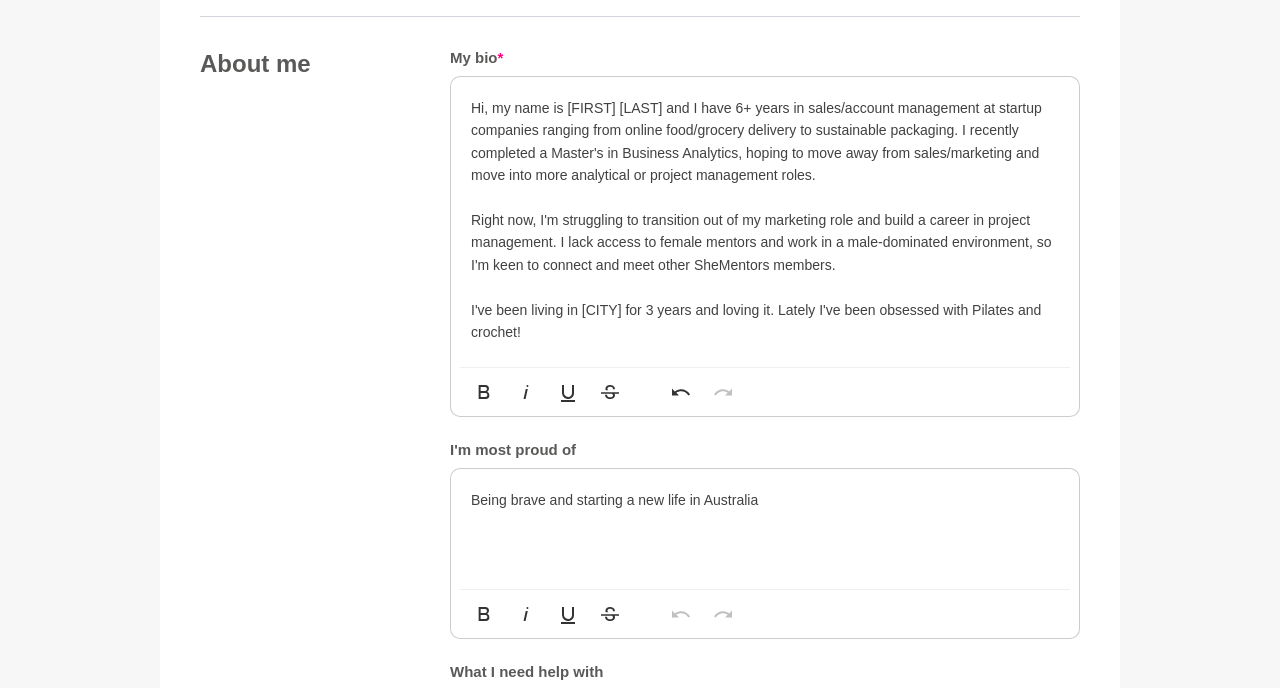 click on "About me My bio  * Hi, my name is Dennise and I have 6+ years in sales/account management at startup companies ranging from online food/grocery delivery to sustainable packaging. I recently completed a Master's in Business Analytics, hoping to move away from sales/marketing and move into more analytical or project management roles. Right now, I'm struggling to transition out of my marketing role and build a career in project management. I lack access to female mentors and work in a male-dominated environment, so I'm keen to connect and meet other SheMentors members. I've been living in Brisbane for 3 years and loving it. Lately I've been obsessed with Pilates and crochet! Hi, my name is [x] and I have [x] years experience in [insert industry], working across [insert 2-3 examples]. Right now, I’m working in / taking a break from / starting a new role in… [ix] and would love to gain knowledge in [x]. Bold Italic Underline Strikethrough Undo Redo I'm most proud of Enter your bio... Bold Italic Underline Undo" at bounding box center (640, 398) 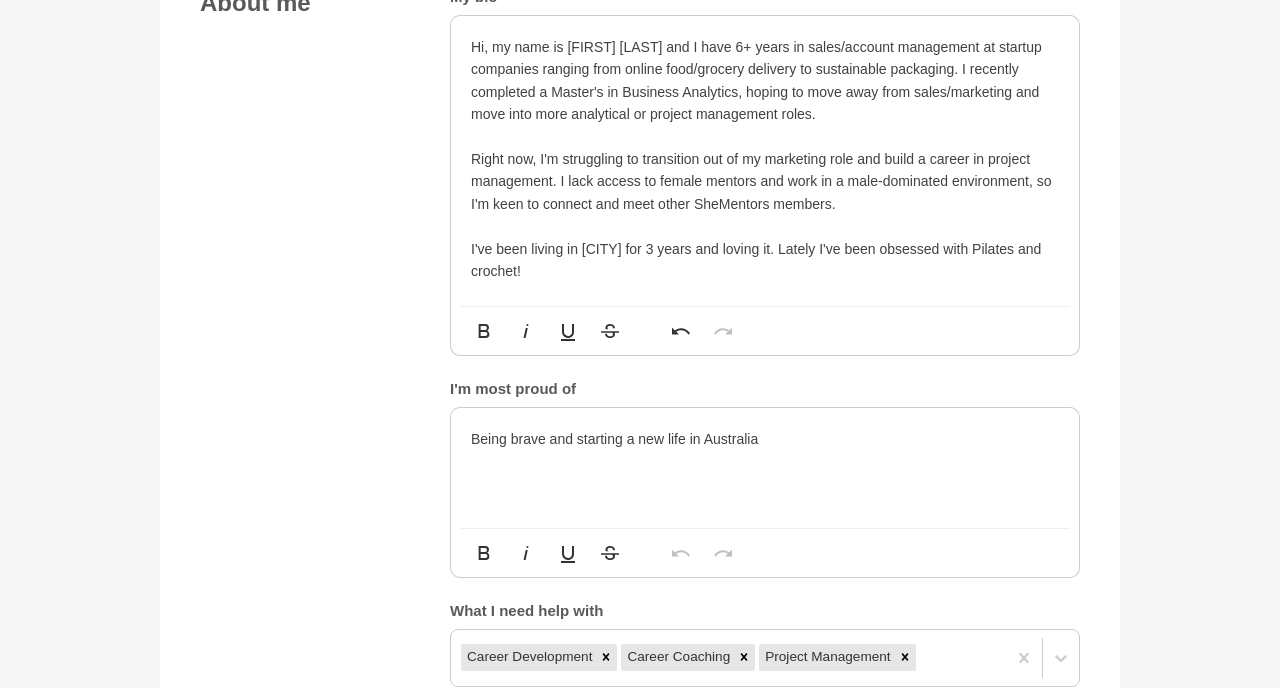 scroll, scrollTop: 1156, scrollLeft: 0, axis: vertical 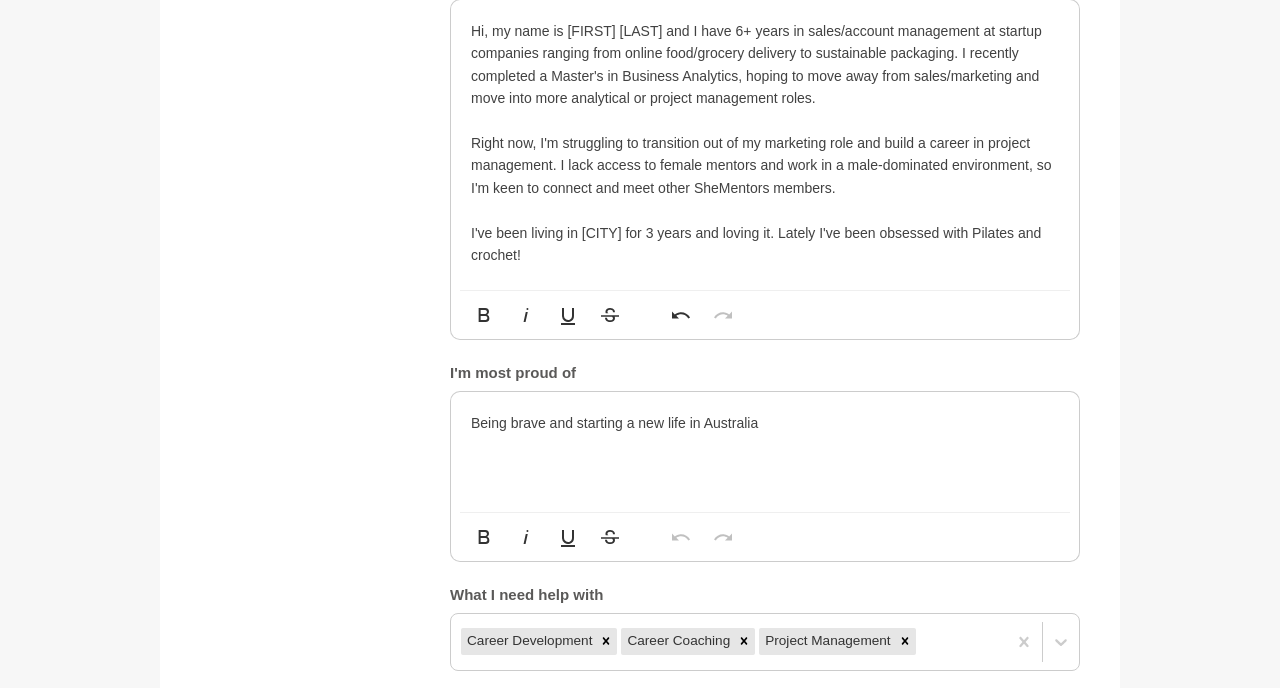 click on "About me My bio  * Hi, my name is Dennise and I have 6+ years in sales/account management at startup companies ranging from online food/grocery delivery to sustainable packaging. I recently completed a Master's in Business Analytics, hoping to move away from sales/marketing and move into more analytical or project management roles. Right now, I'm struggling to transition out of my marketing role and build a career in project management. I lack access to female mentors and work in a male-dominated environment, so I'm keen to connect and meet other SheMentors members. I've been living in Brisbane for 3 years and loving it. Lately I've been obsessed with Pilates and crochet! Hi, my name is [x] and I have [x] years experience in [insert industry], working across [insert 2-3 examples]. Right now, I’m working in / taking a break from / starting a new role in… [ix] and would love to gain knowledge in [x]. Bold Italic Underline Strikethrough Undo Redo I'm most proud of Enter your bio... Bold Italic Underline Undo" at bounding box center [640, 321] 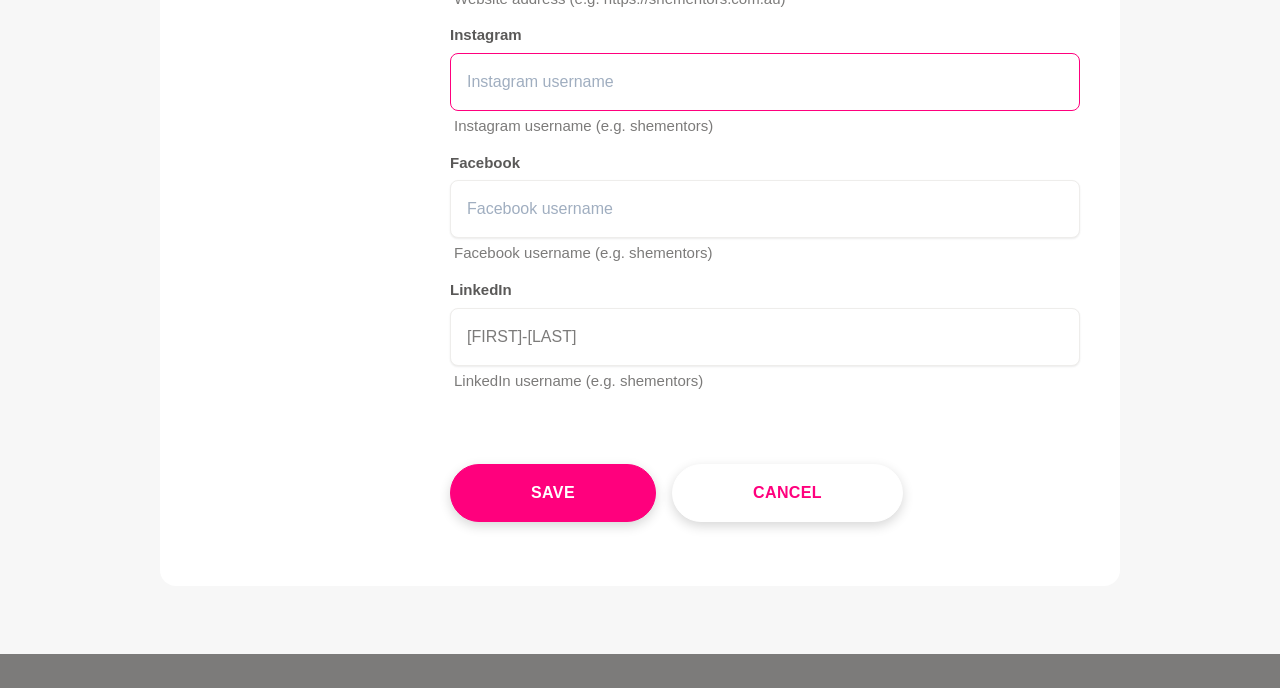 scroll, scrollTop: 3082, scrollLeft: 0, axis: vertical 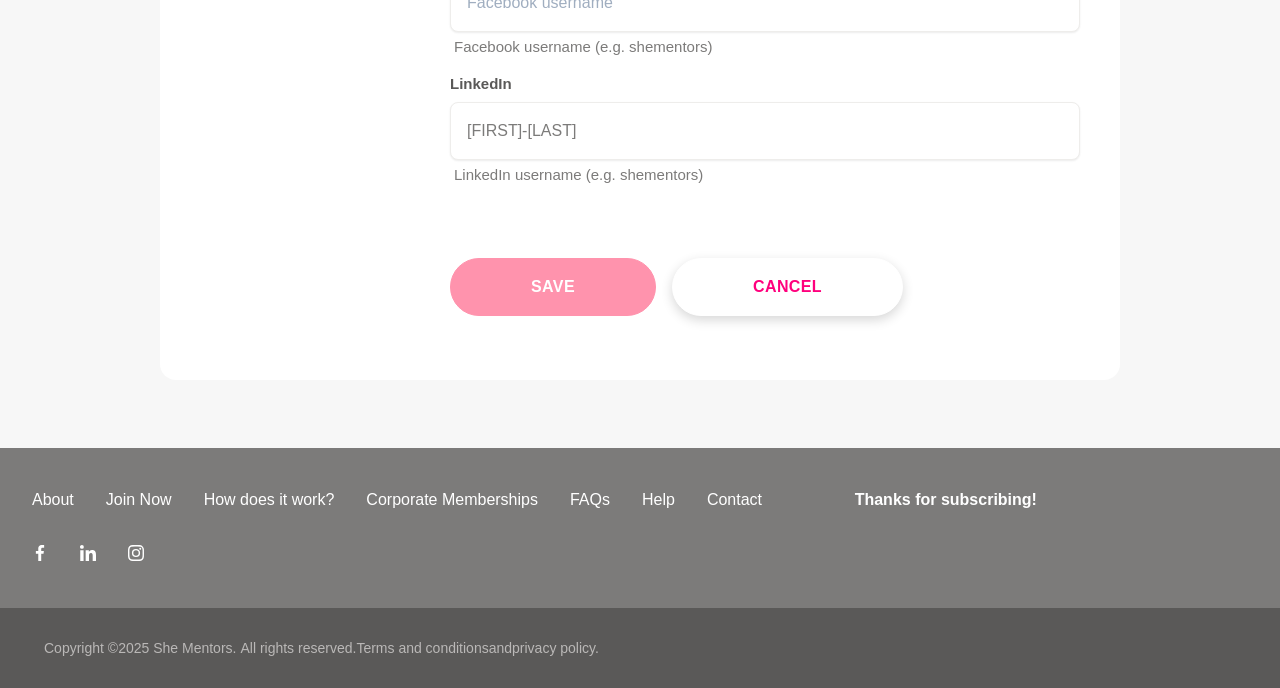 click on "Save" at bounding box center [553, 287] 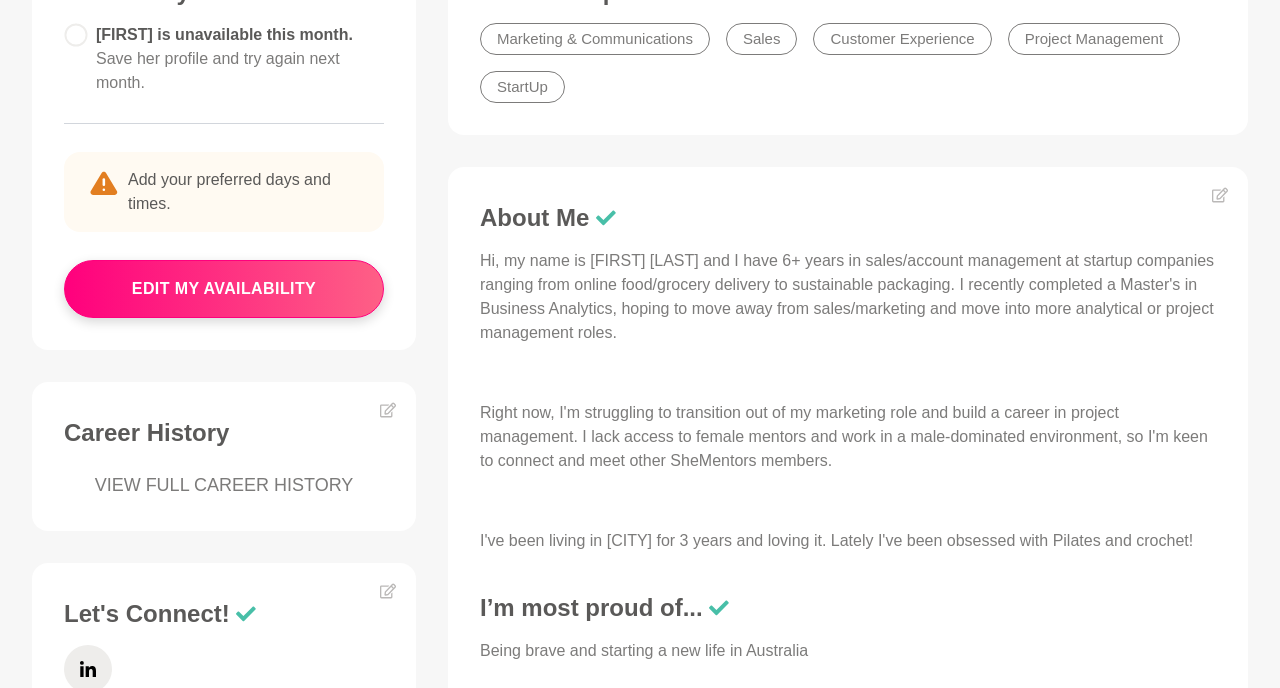 scroll, scrollTop: 655, scrollLeft: 0, axis: vertical 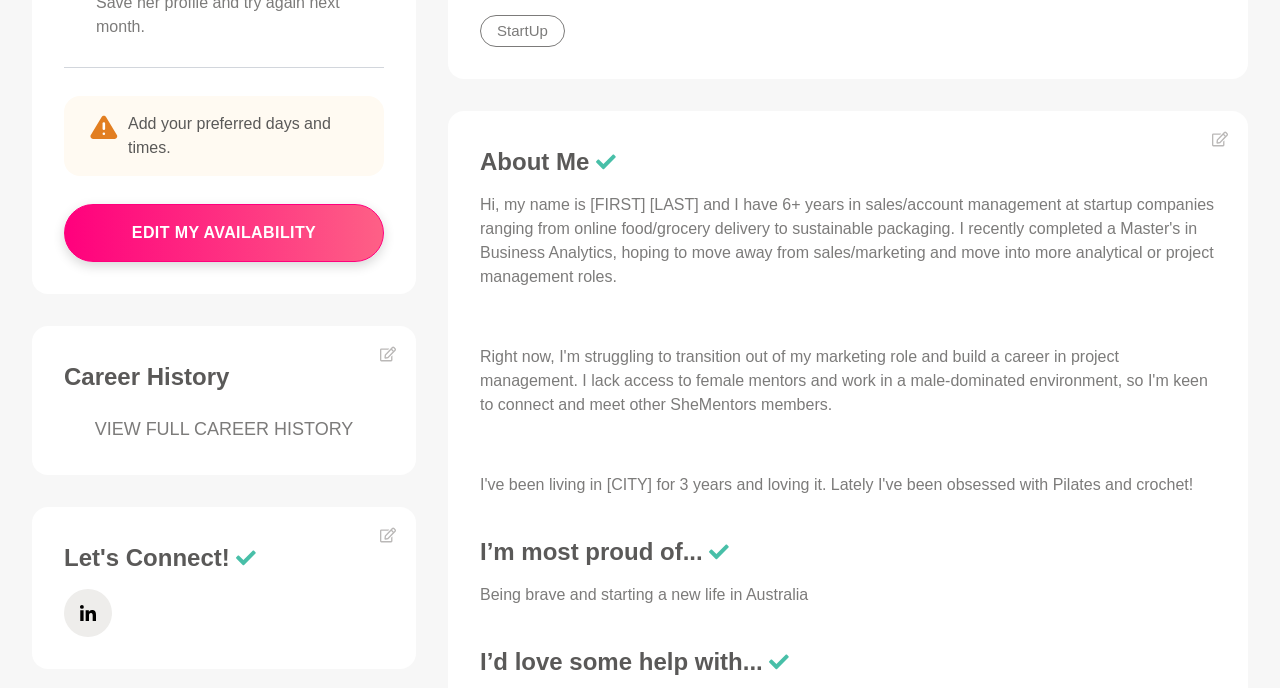 click on "About Me   Hi, my name is Dennise and I have 6+ years in sales/account management at startup companies ranging from online food/grocery delivery to sustainable packaging. I recently completed a Master's in Business Analytics, hoping to move away from sales/marketing and move into more analytical or project management roles. Right now, I'm struggling to transition out of my marketing role and build a career in project management. I lack access to female mentors and work in a male-dominated environment, so I'm keen to connect and meet other SheMentors members. I've been living in Brisbane for 3 years and loving it. Lately I've been obsessed with Pilates and crochet! I’m most proud of...   Being brave and starting a new life in Australia I’d love some help with...   Career Development Career Coaching Project Management" at bounding box center [848, 442] 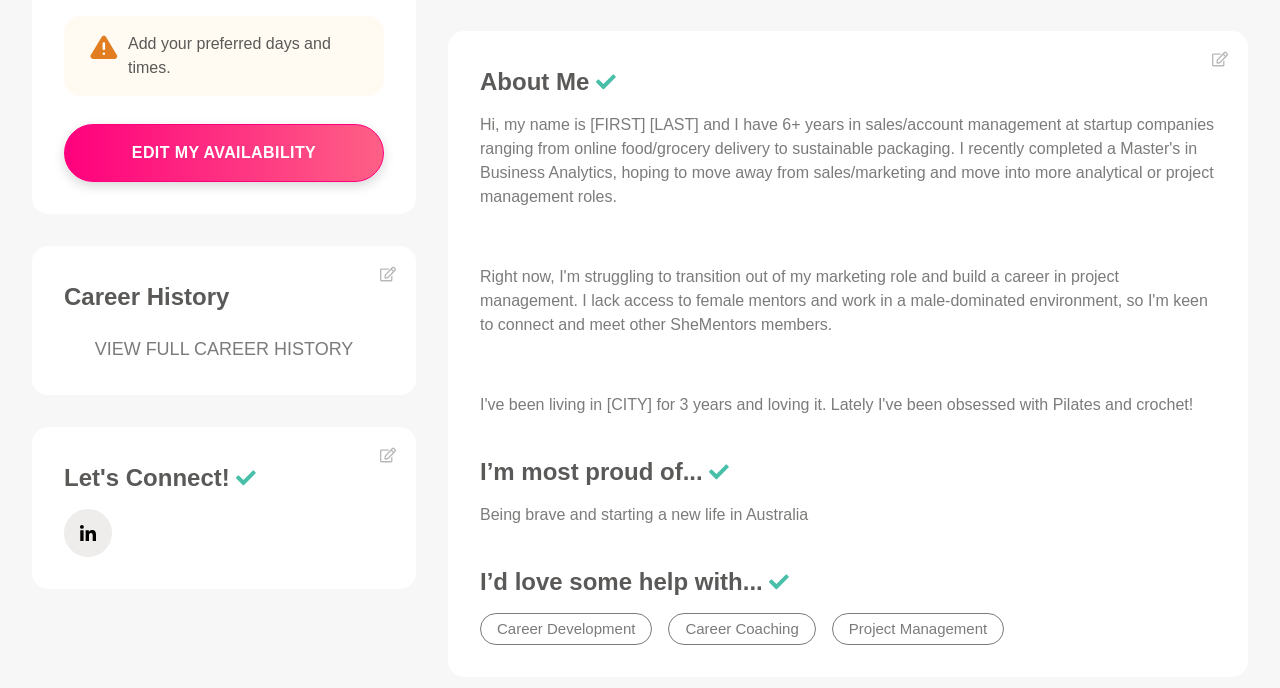 scroll, scrollTop: 754, scrollLeft: 0, axis: vertical 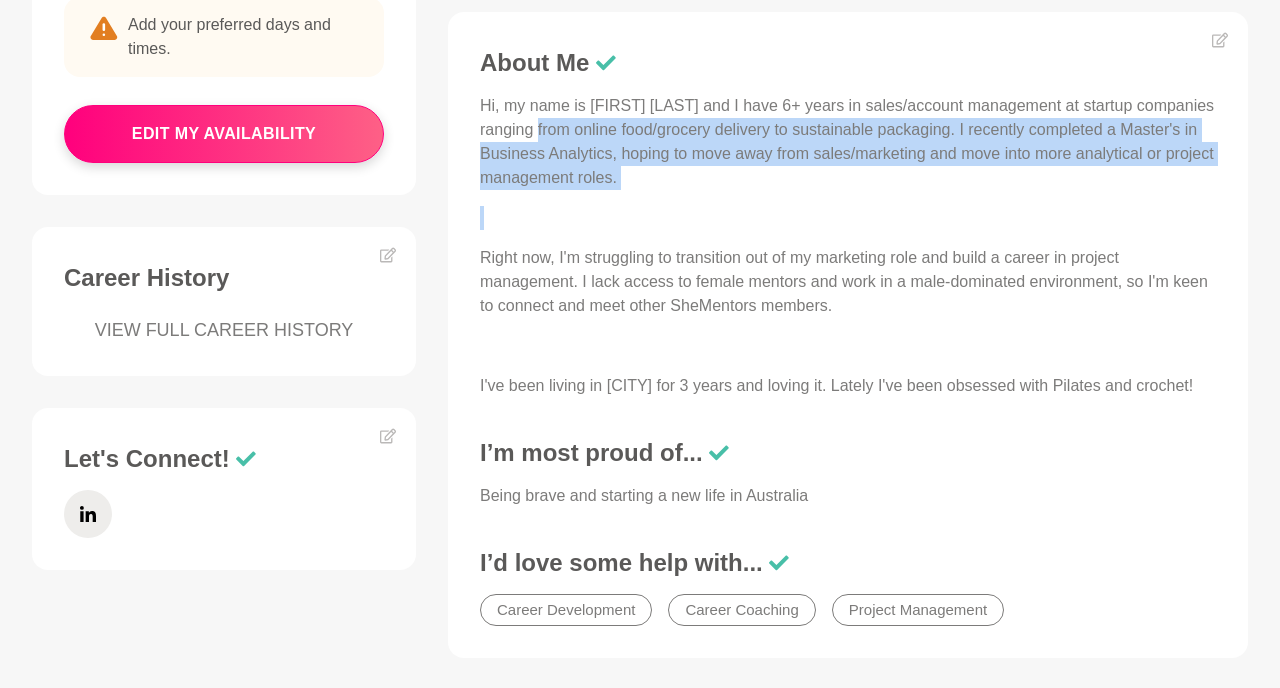 drag, startPoint x: 594, startPoint y: 139, endPoint x: 611, endPoint y: 197, distance: 60.440052 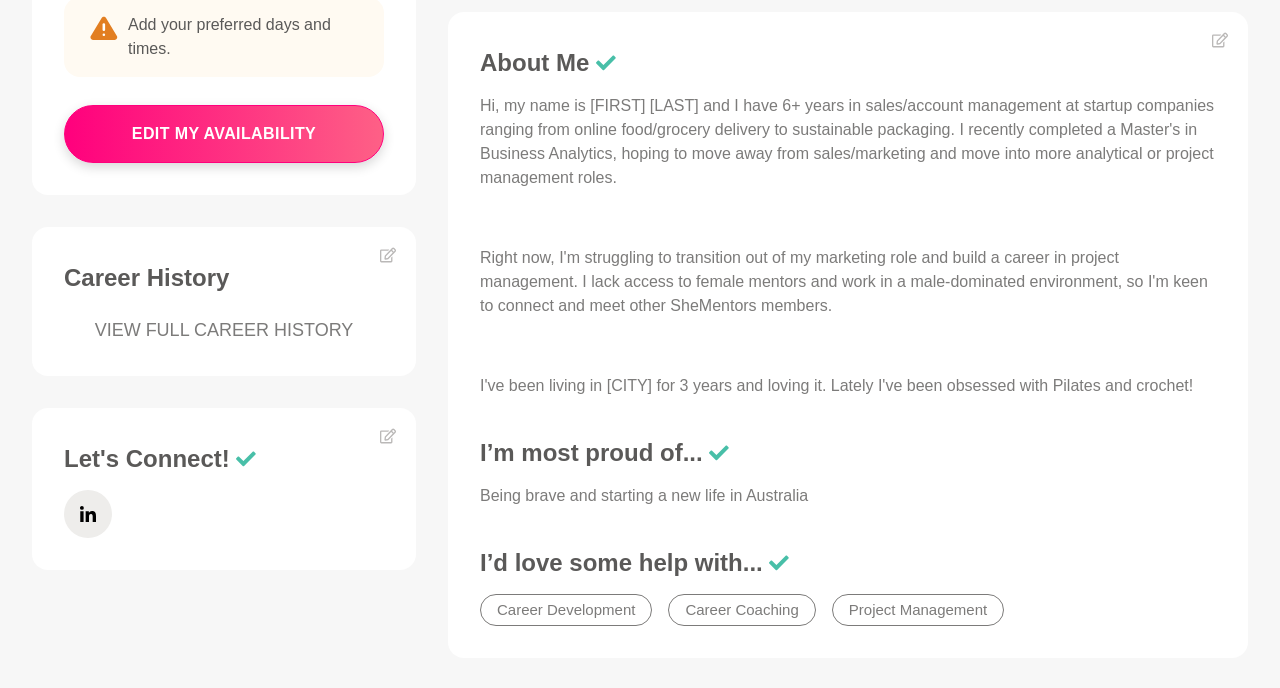 click on "Availability   Dennise is unavailable this month.    Save her profile and try again next month.  Add your preferred days and times. edit my availability Career History VIEW FULL CAREER HISTORY Let's Connect!" at bounding box center [224, 178] 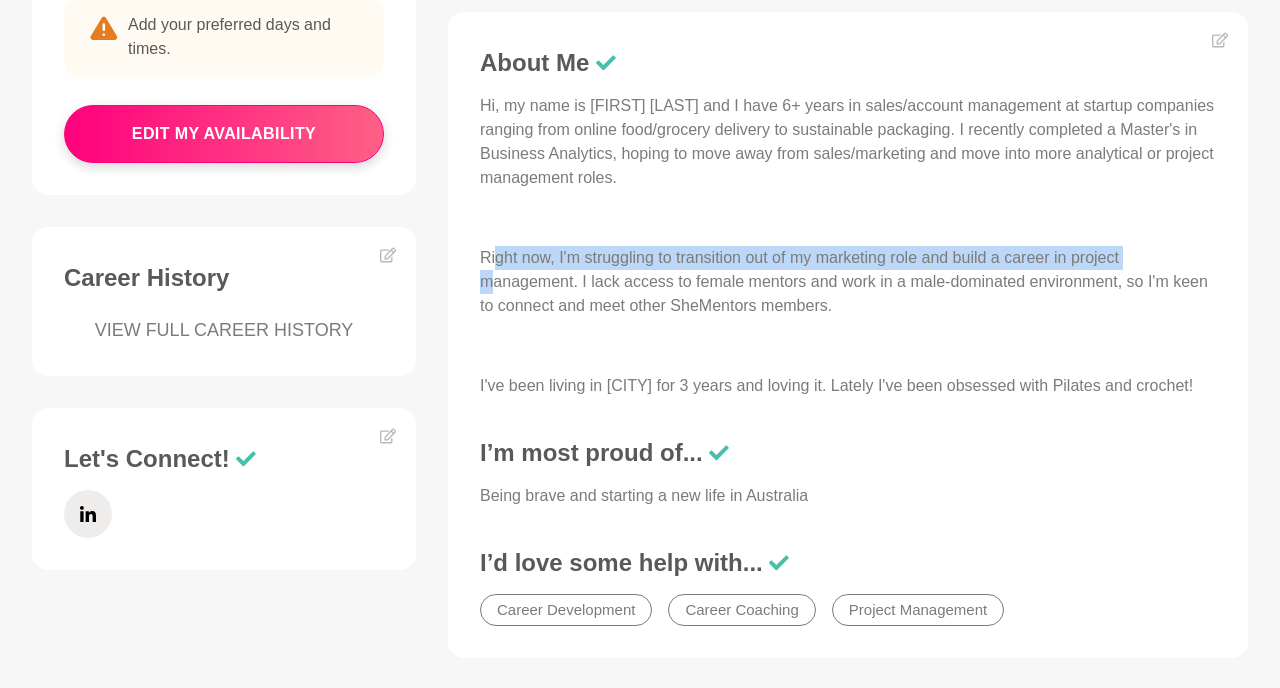 drag, startPoint x: 491, startPoint y: 262, endPoint x: 495, endPoint y: 291, distance: 29.274563 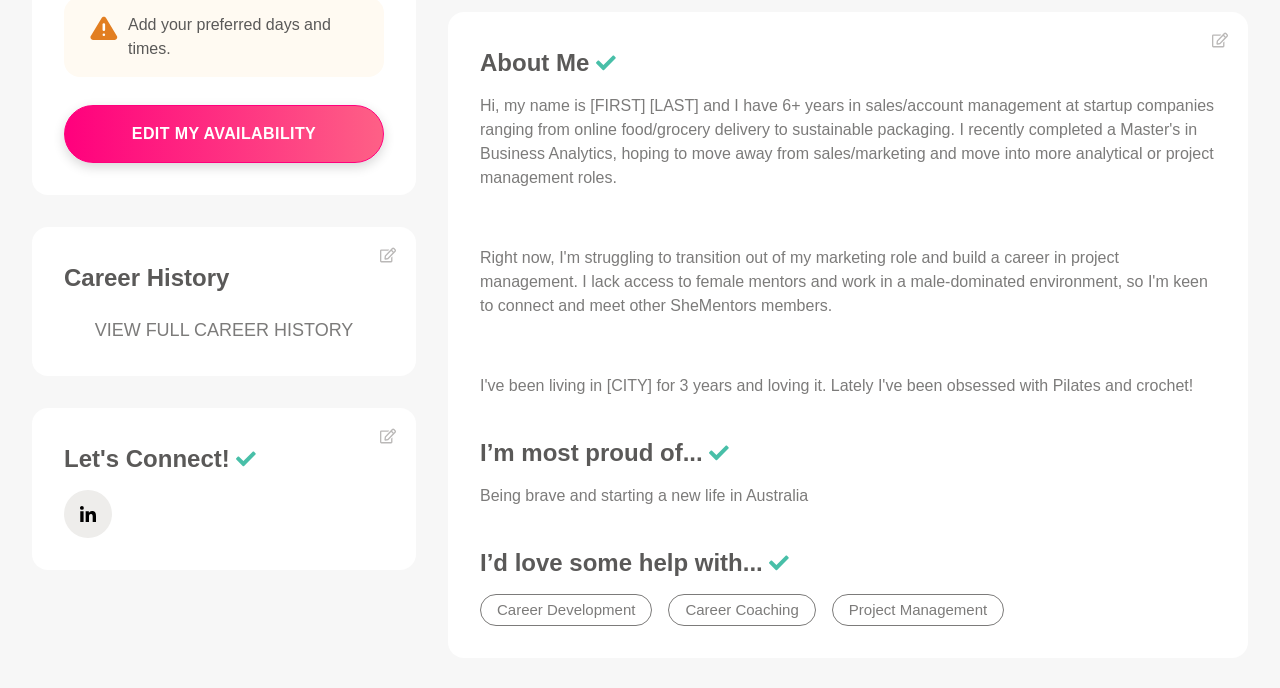 click on "Skills & Experience.   Marketing & Communications Sales Customer Experience Project Management StartUp About Me   Hi, my name is Dennise and I have 6+ years in sales/account management at startup companies ranging from online food/grocery delivery to sustainable packaging. I recently completed a Master's in Business Analytics, hoping to move away from sales/marketing and move into more analytical or project management roles. Right now, I'm struggling to transition out of my marketing role and build a career in project management. I lack access to female mentors and work in a male-dominated environment, so I'm keen to connect and meet other SheMentors members. I've been living in Brisbane for 3 years and loving it. Lately I've been obsessed with Pilates and crochet! I’m most proud of...   Being brave and starting a new life in Australia I’d love some help with...   Career Development Career Coaching Project Management Career History VIEW FULL CAREER HISTORY Let's Connect!" at bounding box center [848, 238] 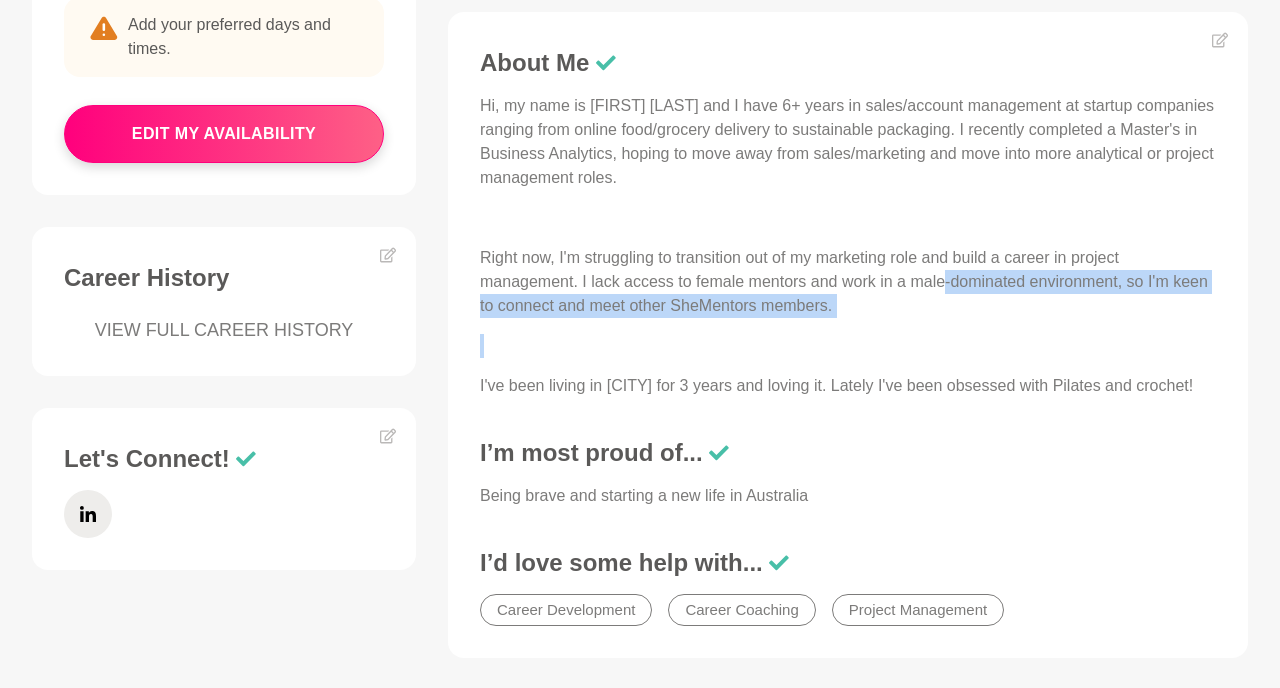drag, startPoint x: 961, startPoint y: 304, endPoint x: 944, endPoint y: 282, distance: 27.802877 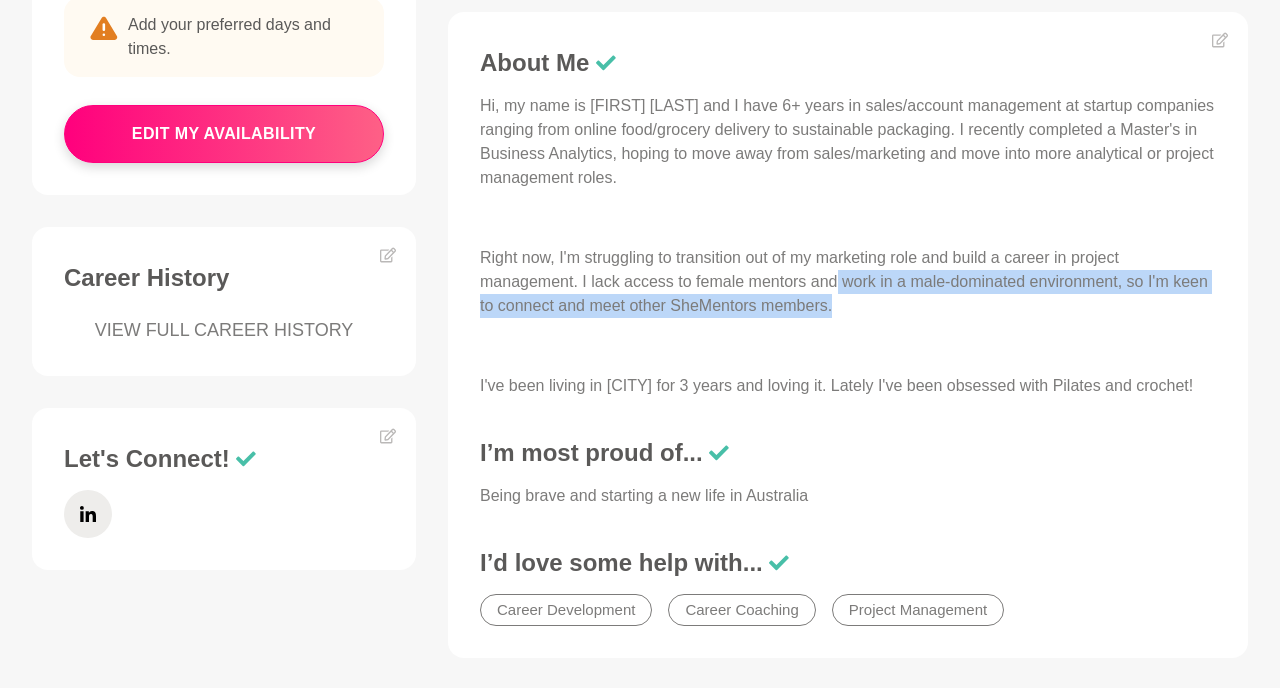 drag, startPoint x: 833, startPoint y: 280, endPoint x: 842, endPoint y: 308, distance: 29.410883 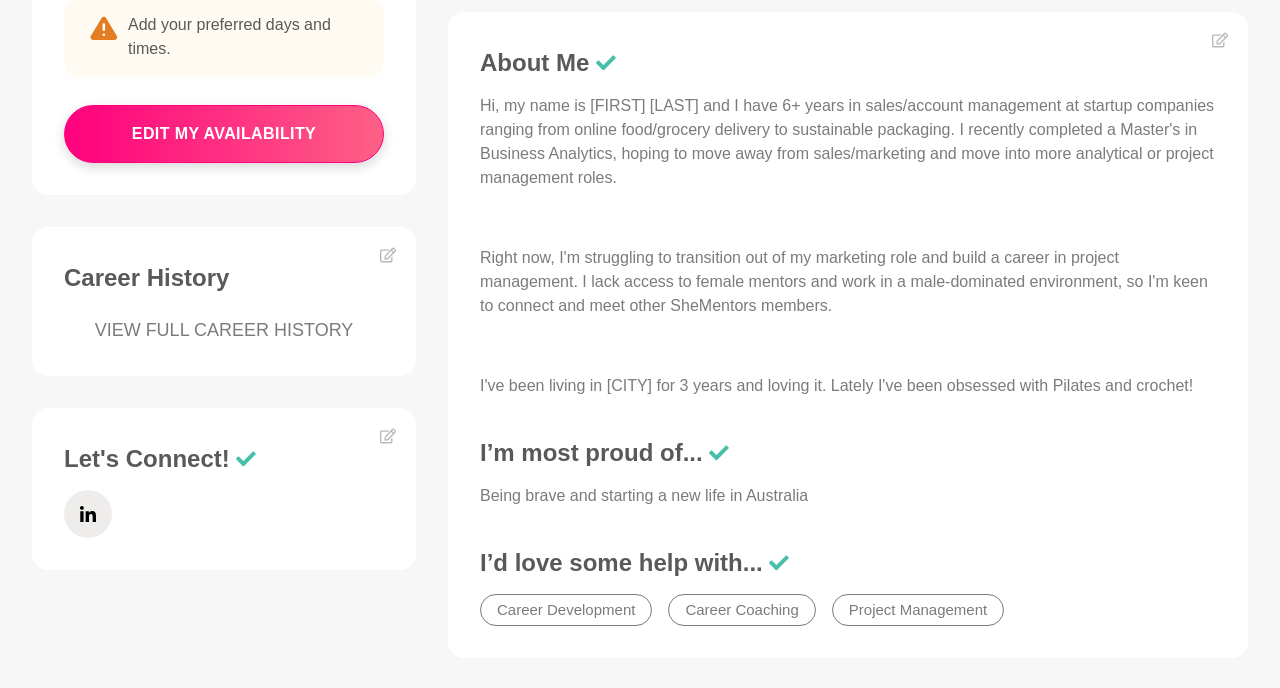 click on "Right now, I'm struggling to transition out of my marketing role and build a career in project management. I lack access to female mentors and work in a male-dominated environment, so I'm keen to connect and meet other SheMentors members." at bounding box center (848, 282) 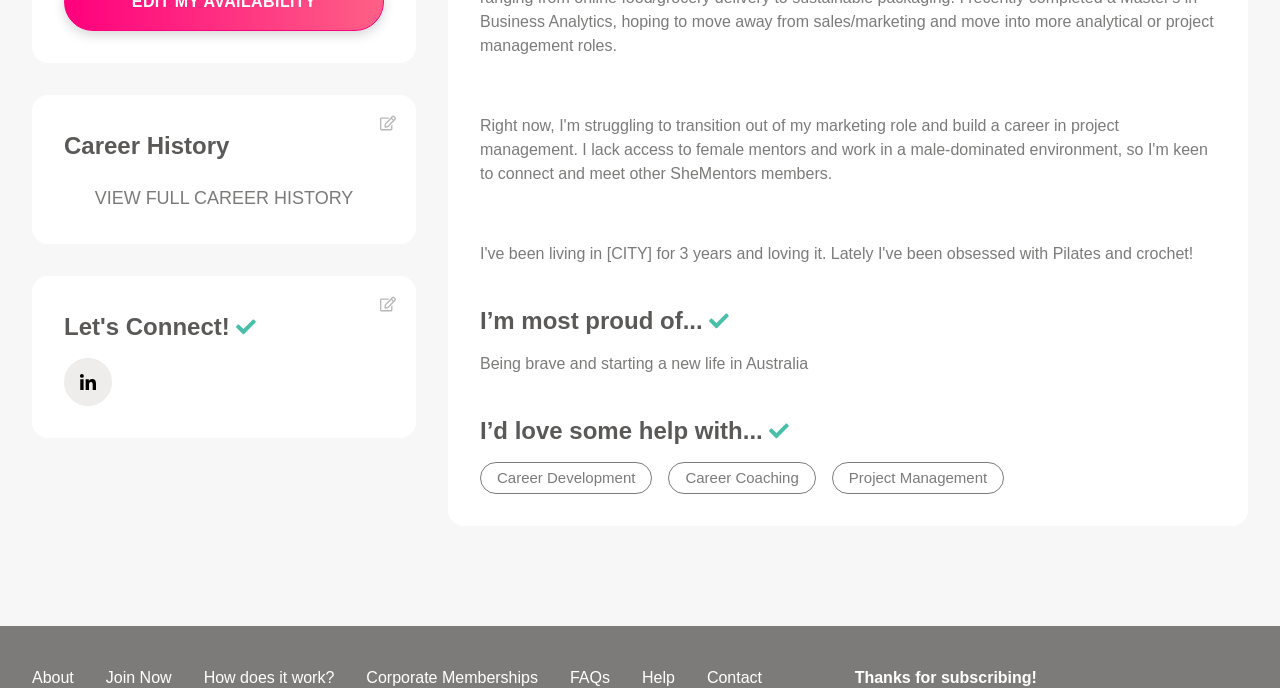 scroll, scrollTop: 909, scrollLeft: 0, axis: vertical 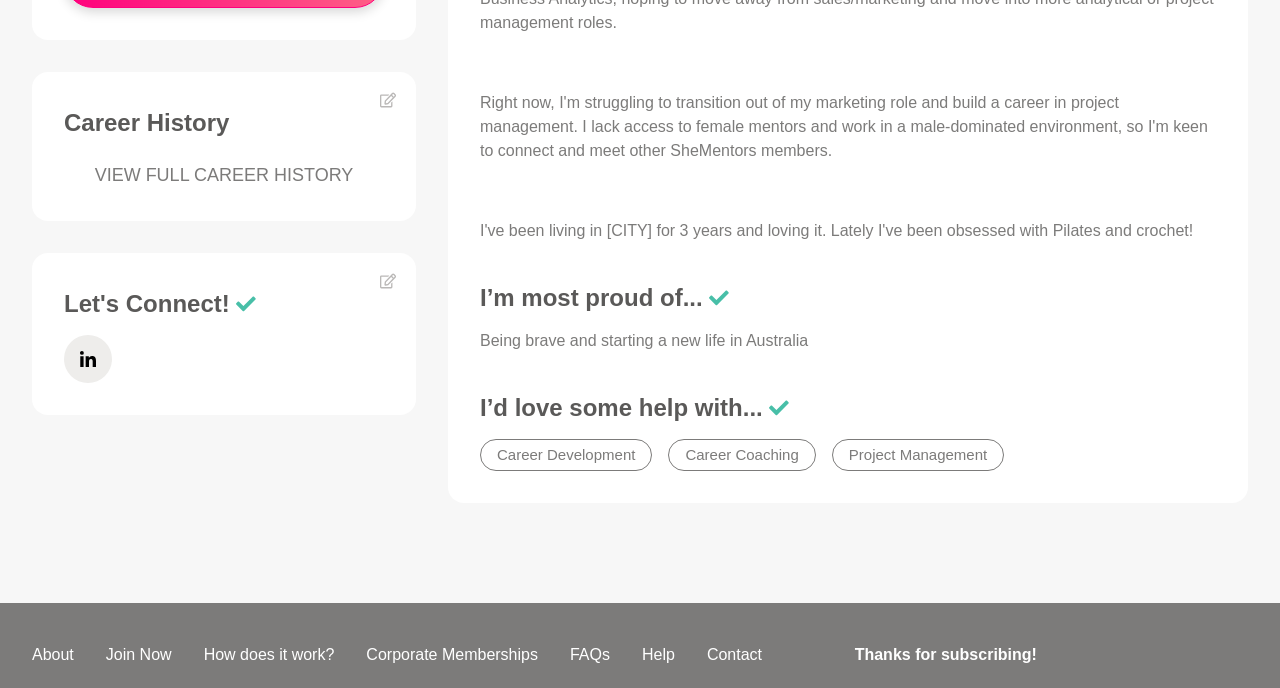 click on "About Me   Hi, my name is Dennise and I have 6+ years in sales/account management at startup companies ranging from online food/grocery delivery to sustainable packaging. I recently completed a Master's in Business Analytics, hoping to move away from sales/marketing and move into more analytical or project management roles. Right now, I'm struggling to transition out of my marketing role and build a career in project management. I lack access to female mentors and work in a male-dominated environment, so I'm keen to connect and meet other SheMentors members. I've been living in Brisbane for 3 years and loving it. Lately I've been obsessed with Pilates and crochet! I’m most proud of...   Being brave and starting a new life in Australia I’d love some help with...   Career Development Career Coaching Project Management" at bounding box center [848, 180] 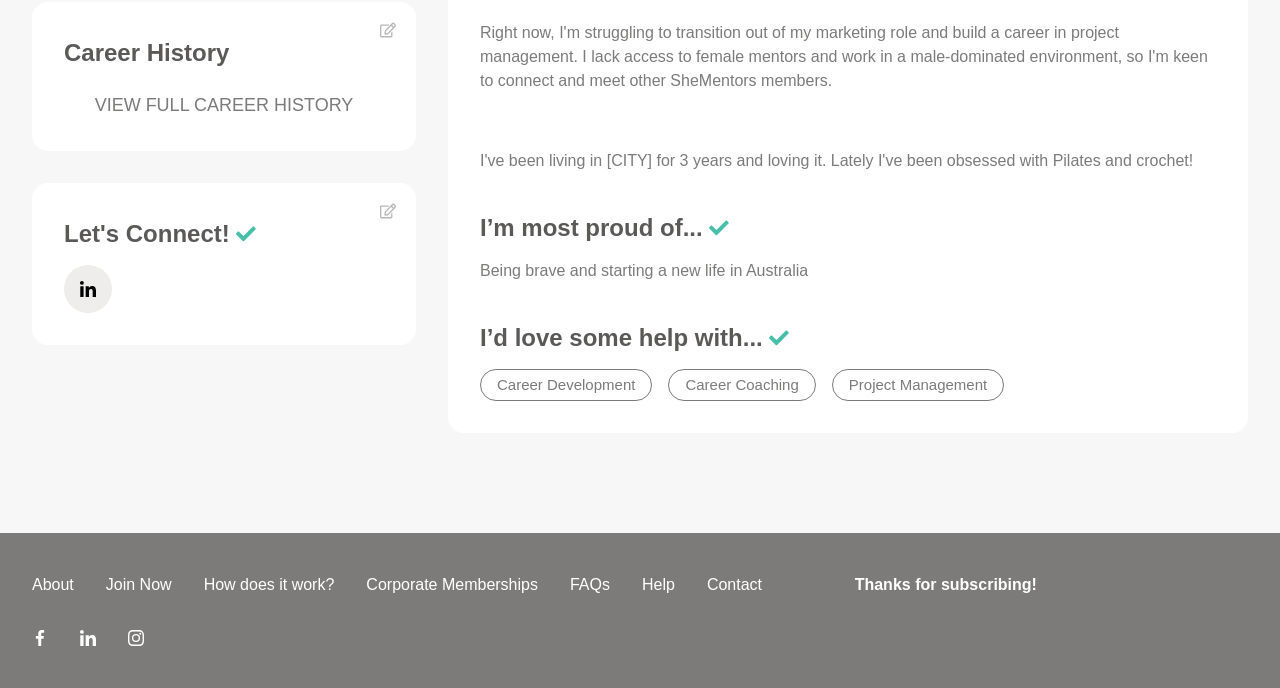 scroll, scrollTop: 993, scrollLeft: 0, axis: vertical 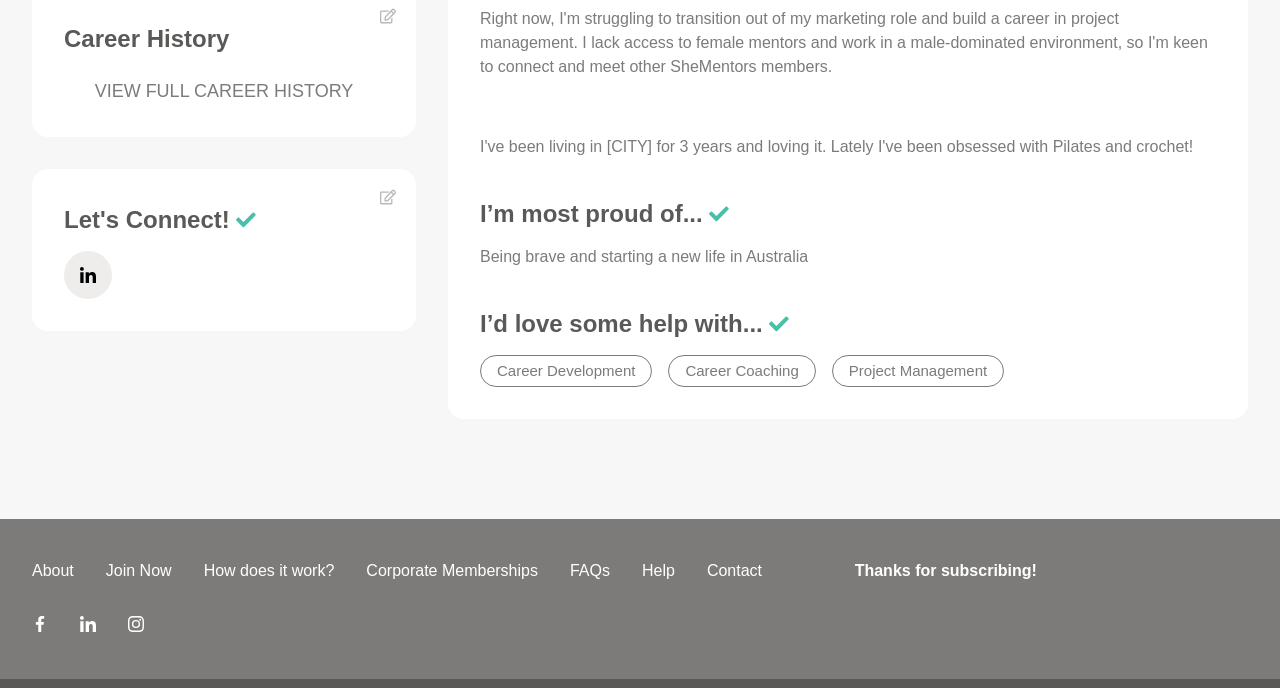 click on "About Me   Hi, my name is Dennise and I have 6+ years in sales/account management at startup companies ranging from online food/grocery delivery to sustainable packaging. I recently completed a Master's in Business Analytics, hoping to move away from sales/marketing and move into more analytical or project management roles. Right now, I'm struggling to transition out of my marketing role and build a career in project management. I lack access to female mentors and work in a male-dominated environment, so I'm keen to connect and meet other SheMentors members. I've been living in Brisbane for 3 years and loving it. Lately I've been obsessed with Pilates and crochet! I’m most proud of...   Being brave and starting a new life in Australia I’d love some help with...   Career Development Career Coaching Project Management" at bounding box center (848, 96) 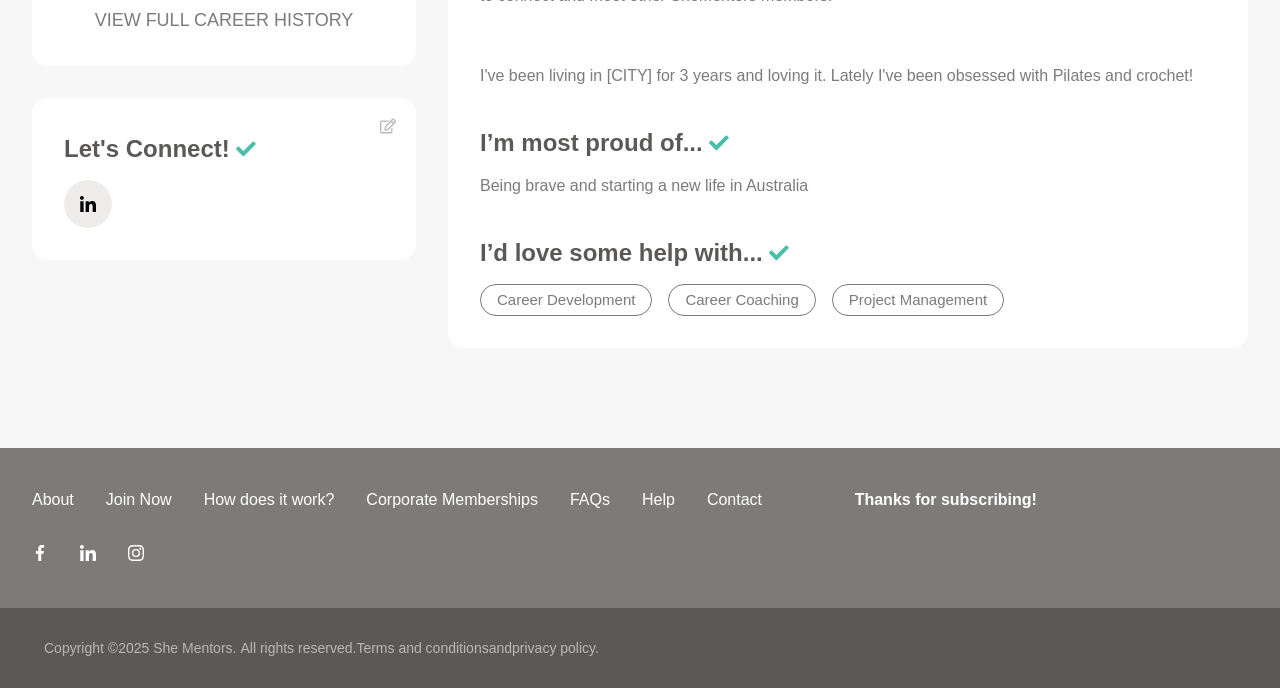 click on "About Me   Hi, my name is Dennise and I have 6+ years in sales/account management at startup companies ranging from online food/grocery delivery to sustainable packaging. I recently completed a Master's in Business Analytics, hoping to move away from sales/marketing and move into more analytical or project management roles. Right now, I'm struggling to transition out of my marketing role and build a career in project management. I lack access to female mentors and work in a male-dominated environment, so I'm keen to connect and meet other SheMentors members. I've been living in Brisbane for 3 years and loving it. Lately I've been obsessed with Pilates and crochet! I’m most proud of...   Being brave and starting a new life in Australia I’d love some help with...   Career Development Career Coaching Project Management" at bounding box center (848, 25) 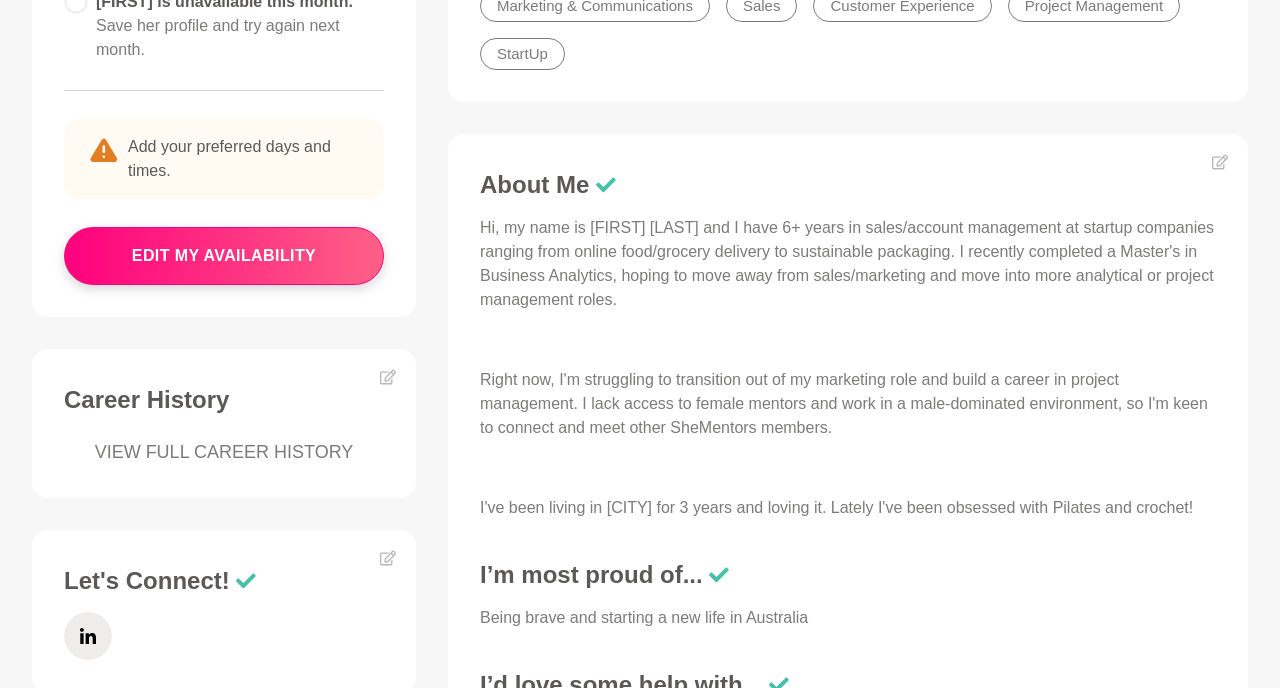 scroll, scrollTop: 0, scrollLeft: 0, axis: both 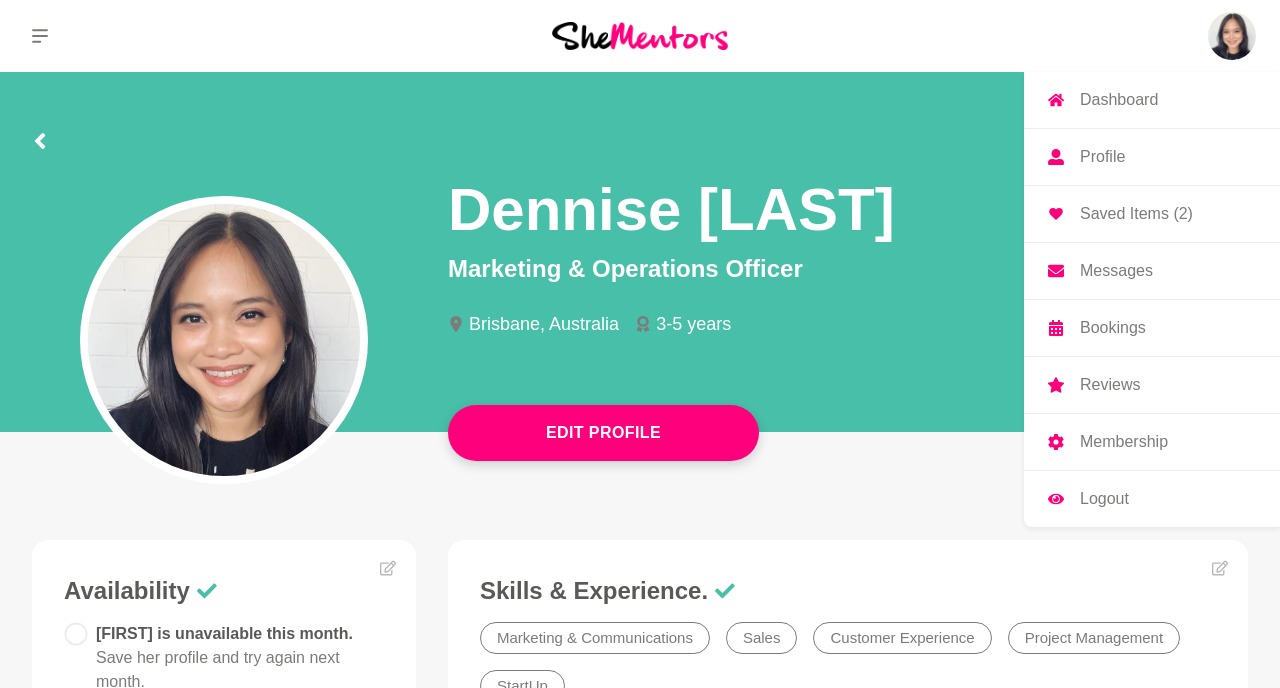 click on "Dashboard" at bounding box center (1119, 100) 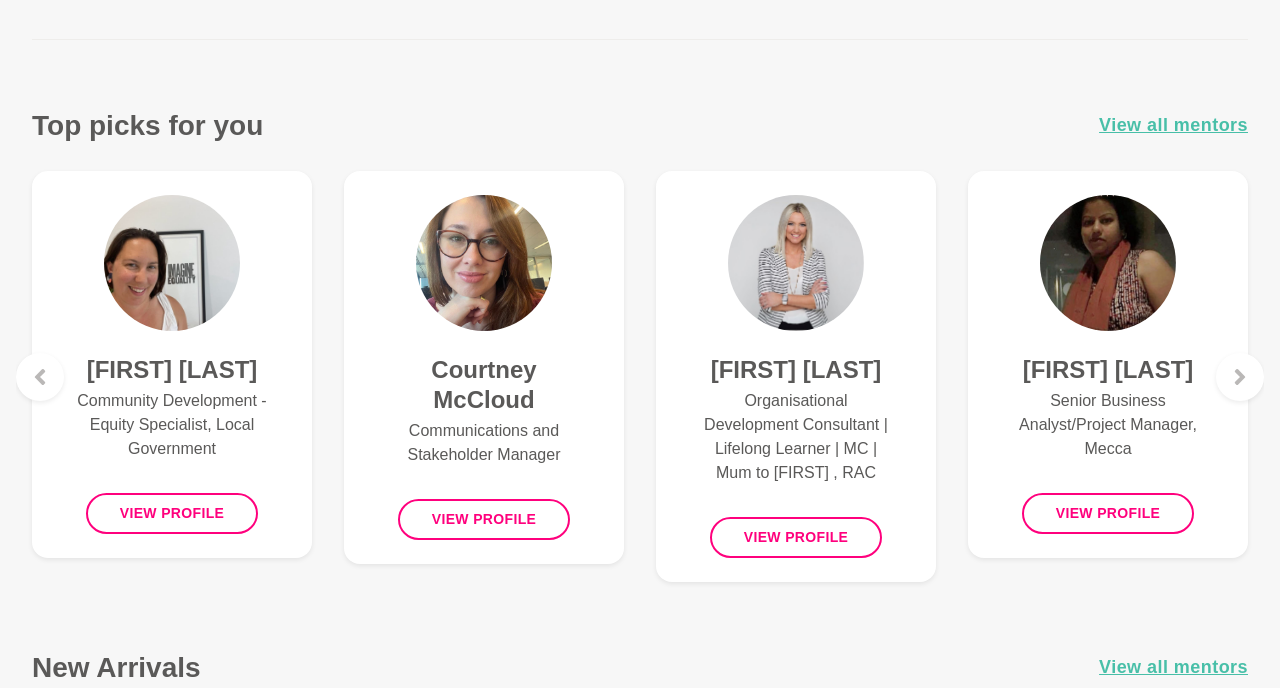 scroll, scrollTop: 746, scrollLeft: 0, axis: vertical 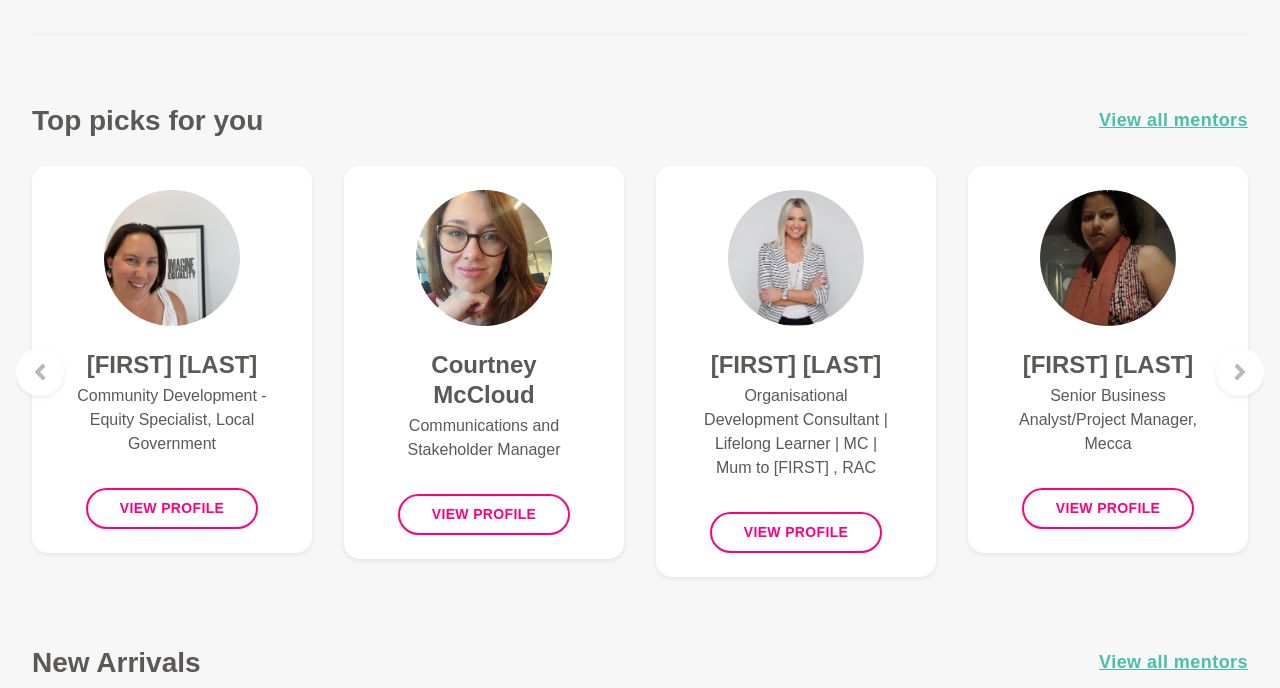 click on "Top picks for you View all mentors" at bounding box center [640, 120] 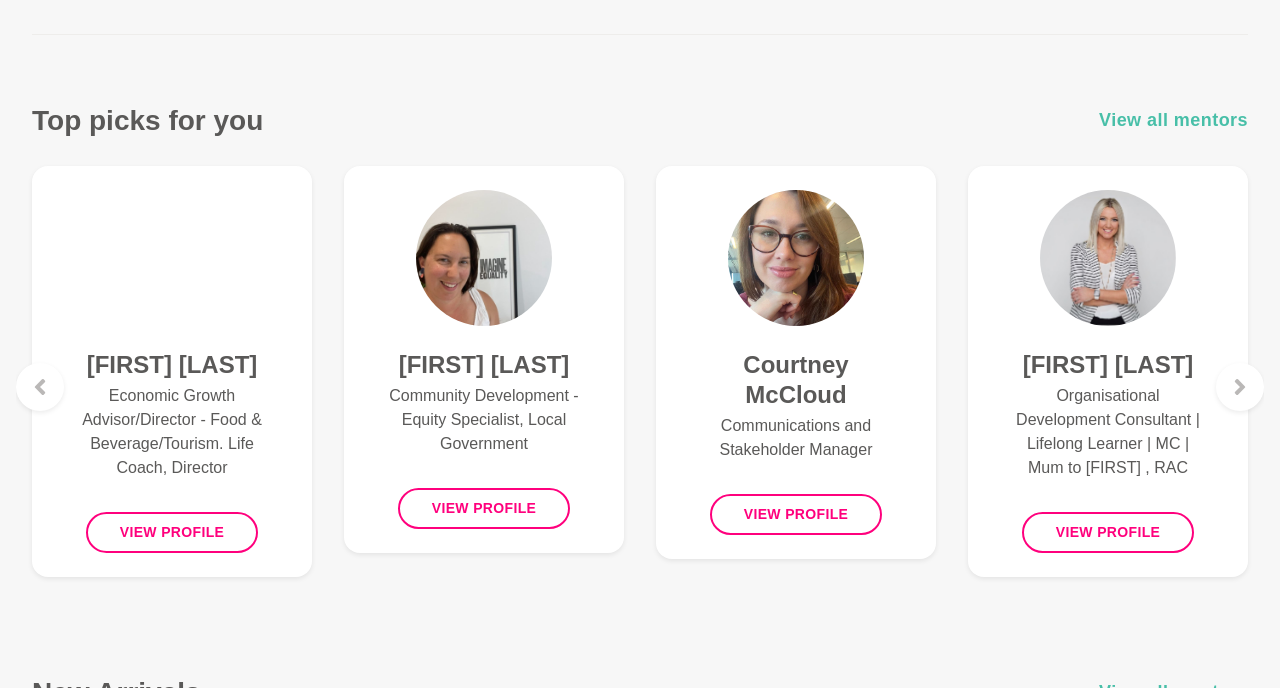 click on "View all mentors" at bounding box center (1173, 120) 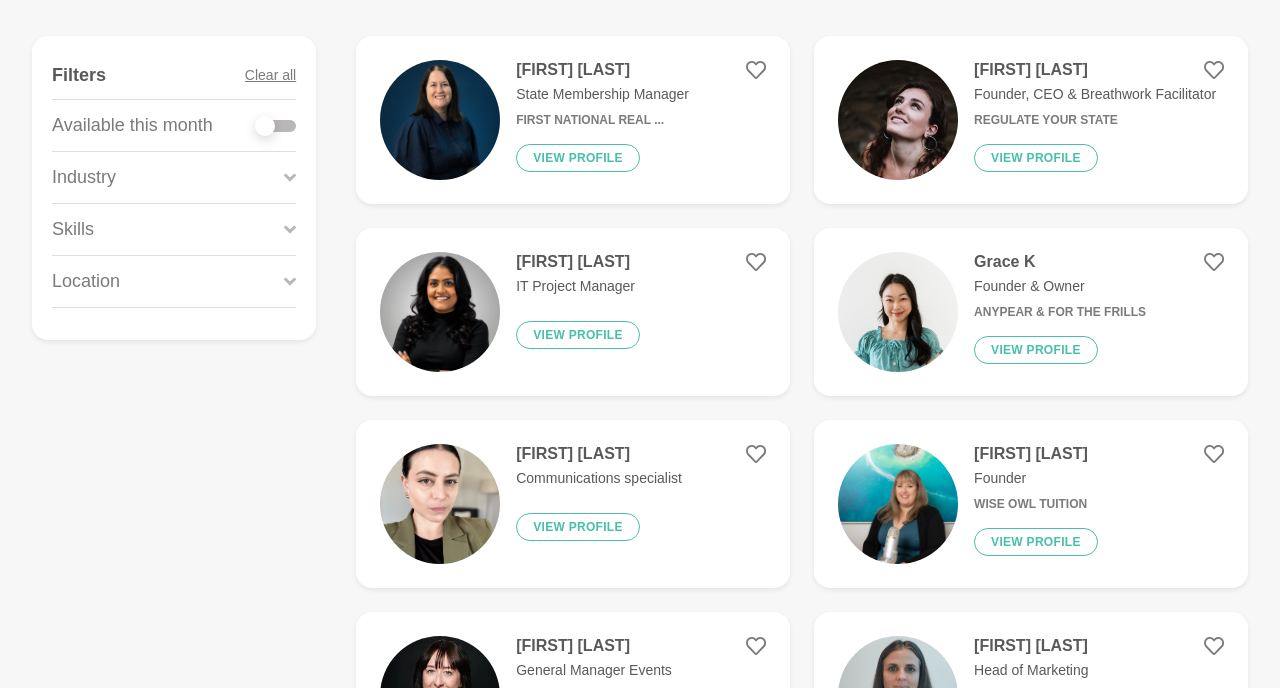 scroll, scrollTop: 289, scrollLeft: 0, axis: vertical 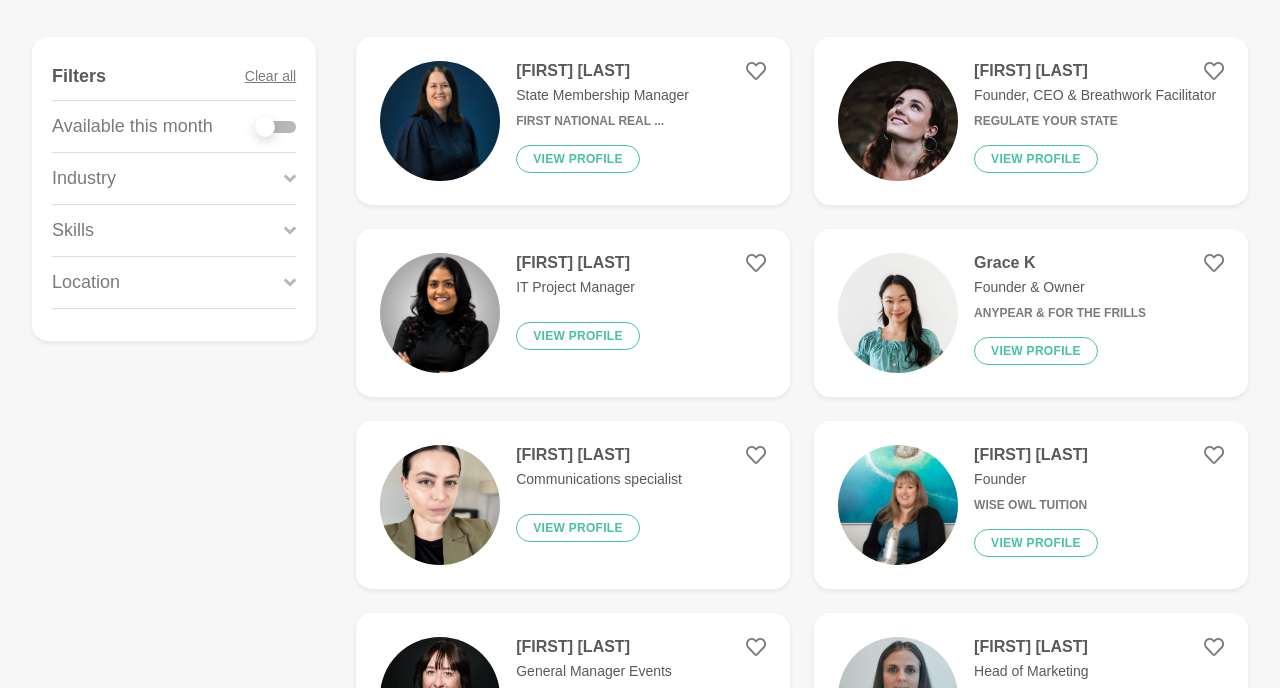 click on "Skills" at bounding box center (174, 230) 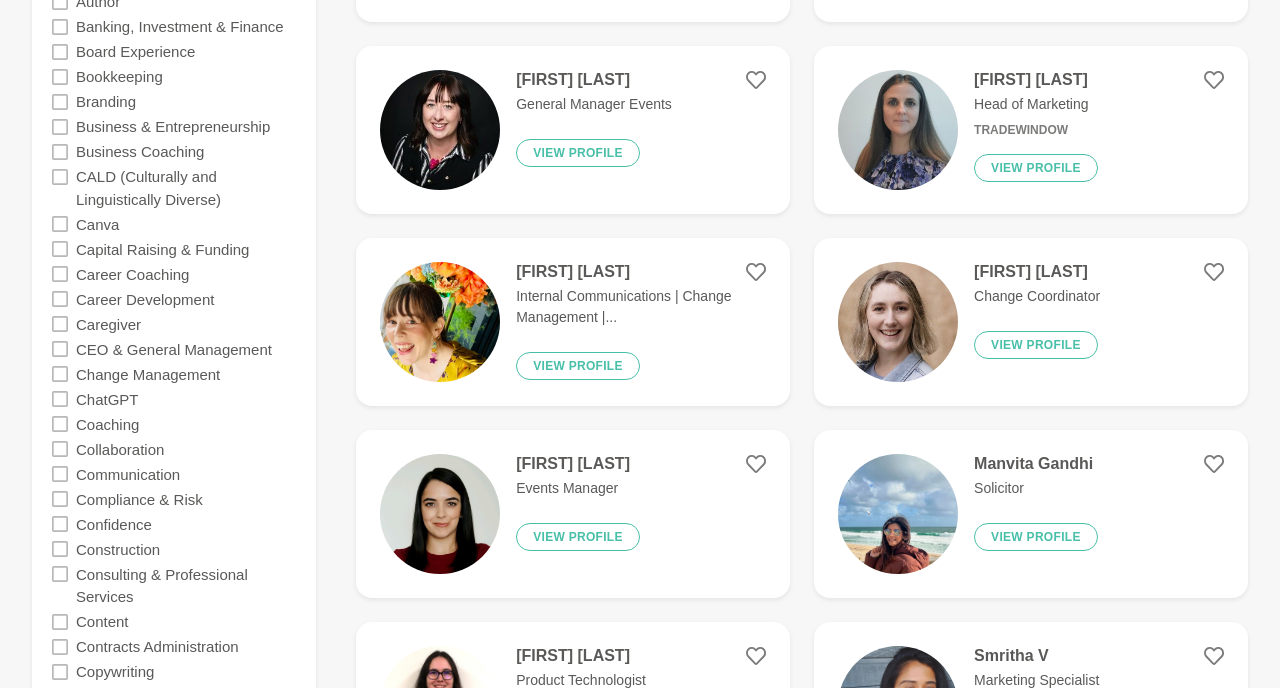 scroll, scrollTop: 859, scrollLeft: 0, axis: vertical 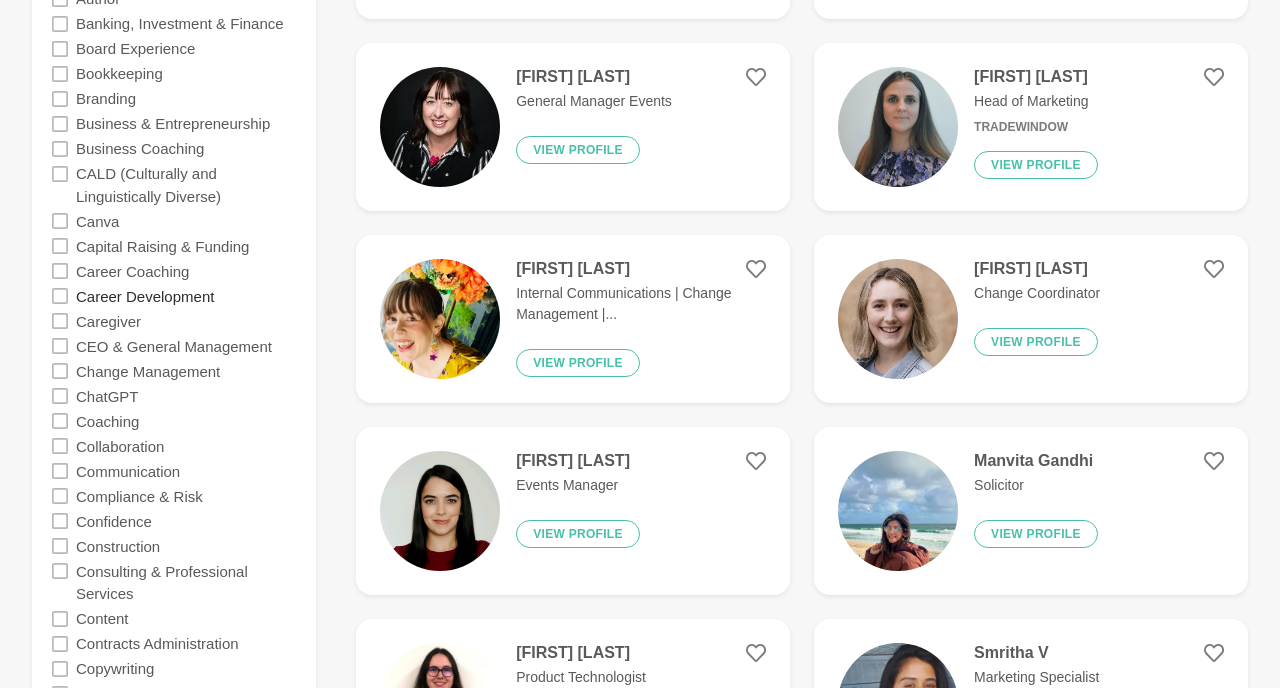 click on "Career Development" at bounding box center (145, 295) 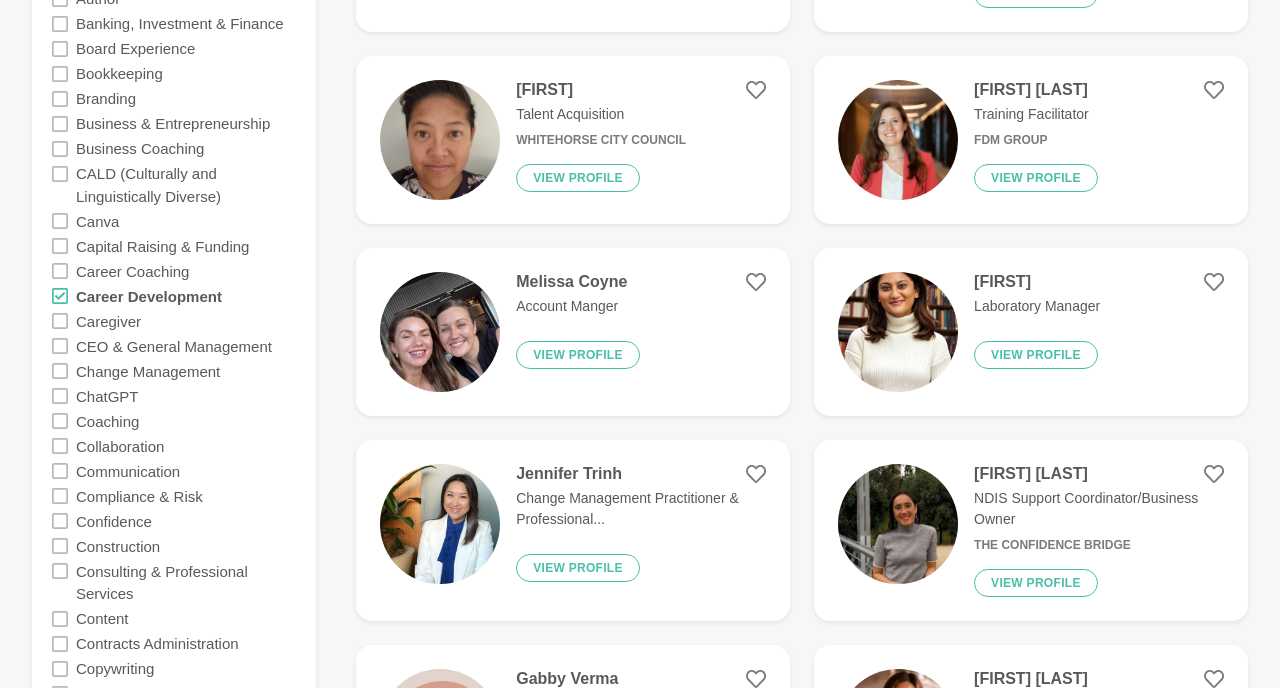 click on "Show Filters Filters Clear all Available this month   Industry Banking, Investment & Finance Business & Entrepreneurship Business Coaching Career Coaching Coaching Consulting & Professional Services Digital Marketing Disability Support Education & Training Engineering Event Management Facilitator FMCG Health & Wellbeing Hospitality & Tourism  HR & Recruitment Information Technology (IT) Law & Legal Services Leadership Coach Life Coach Marketing & Communications Not For Profit (NFP) People & Culture Product Management Sales Social Media Technology Telecommunications Skills ( 1 ) Accounting Activism & Advocacy Adaptability Administration Administrative Assistants Adobe Creative Suite Advertising, Arts & Media Agency Account Management Architecture Artificial Intelligence (AI) Artist Athlete Author Banking, Investment & Finance Board Experience Bookkeeping Branding Business & Entrepreneurship Business Coaching CALD (Culturally and Linguistically Diverse) Canva Capital Raising & Funding Career Coaching Caregiver" at bounding box center (640, 1972) 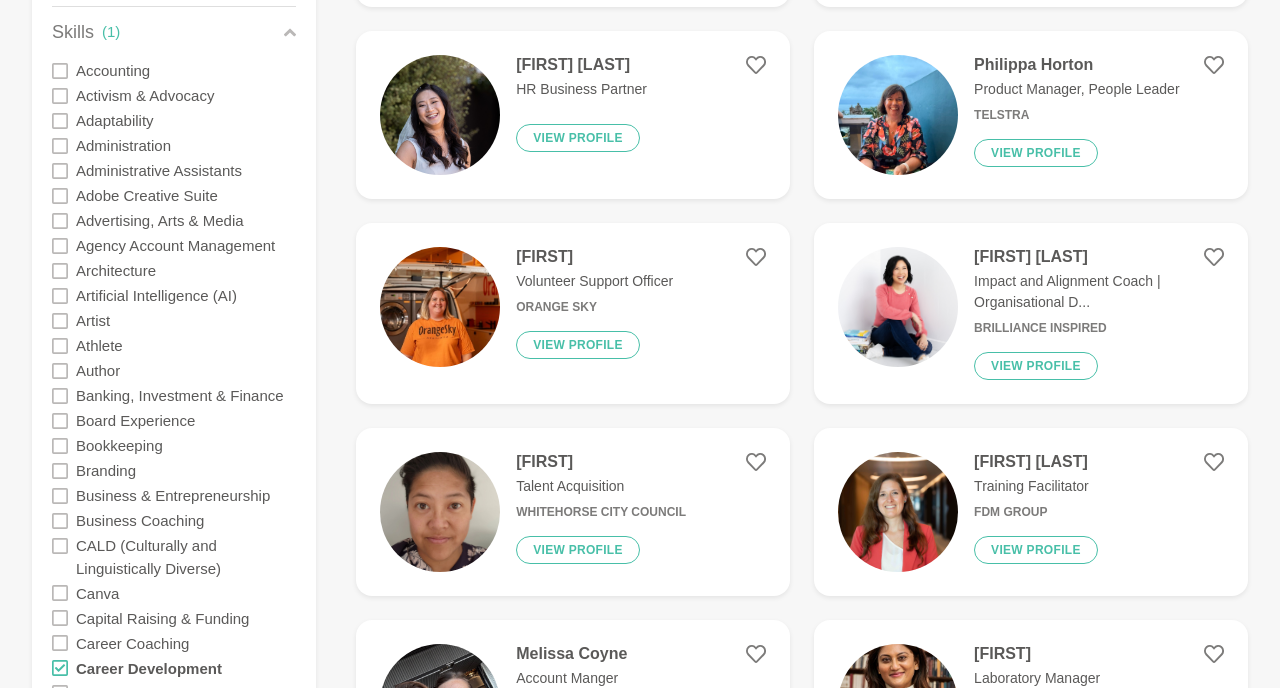 scroll, scrollTop: 0, scrollLeft: 0, axis: both 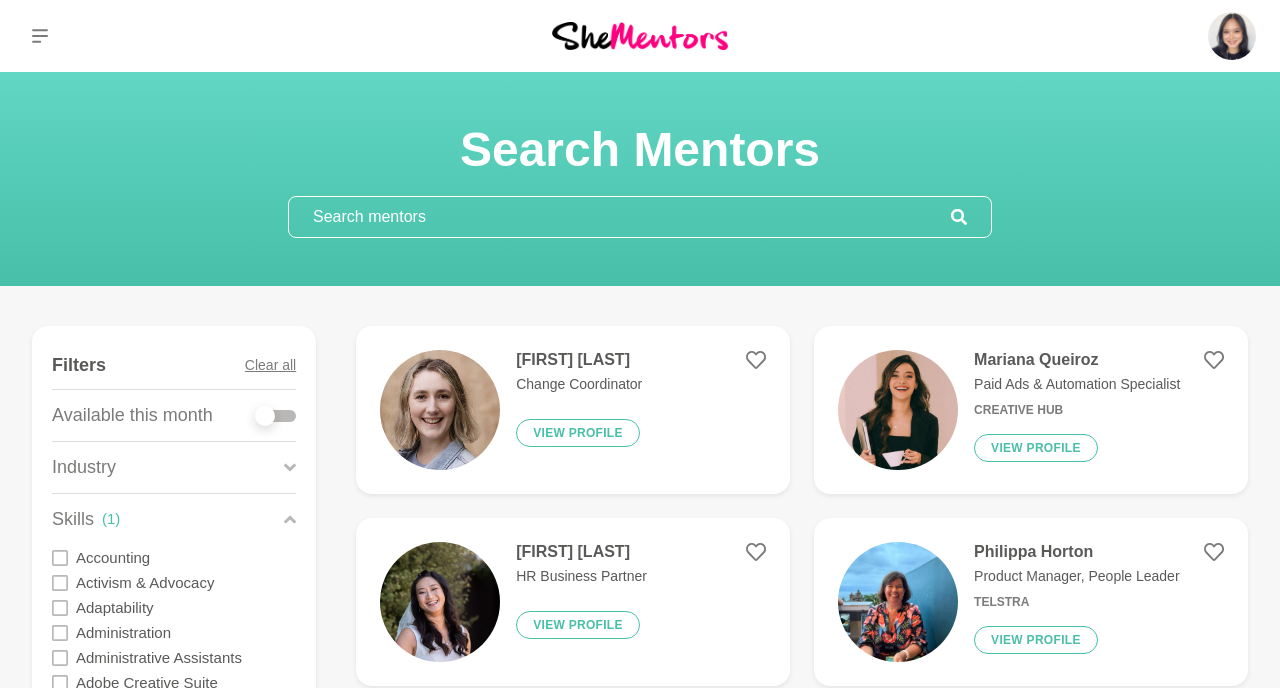click at bounding box center (276, 416) 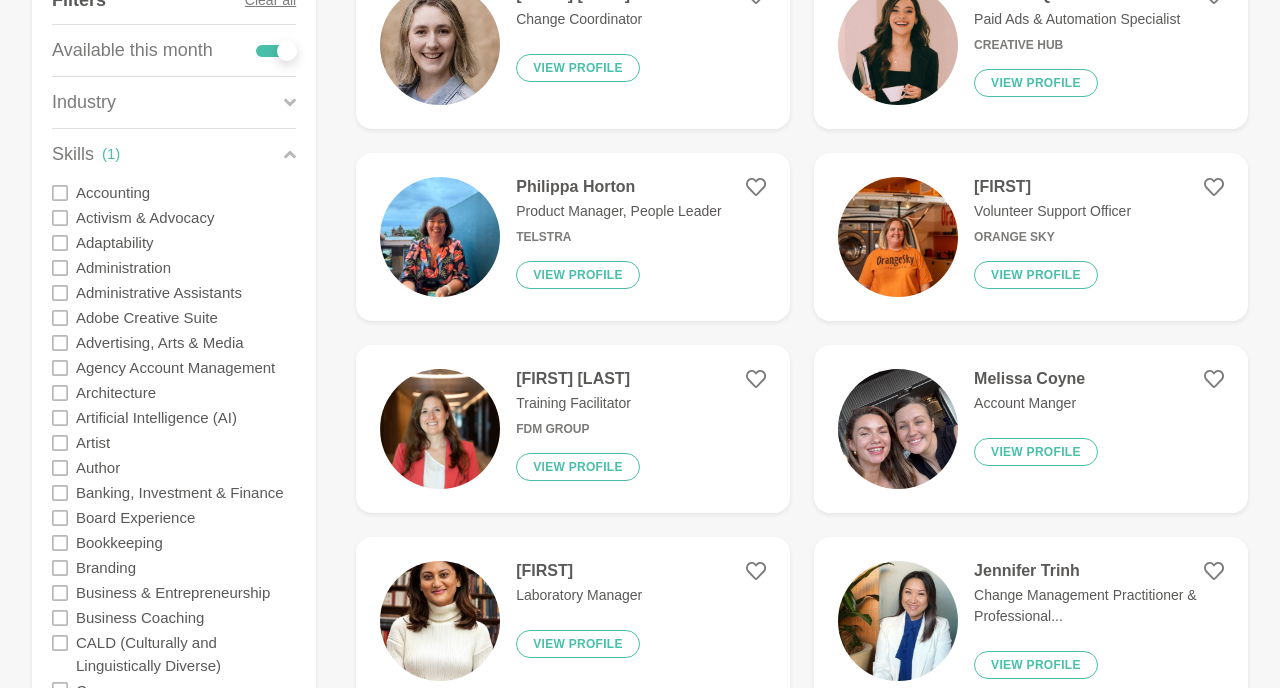 scroll, scrollTop: 363, scrollLeft: 0, axis: vertical 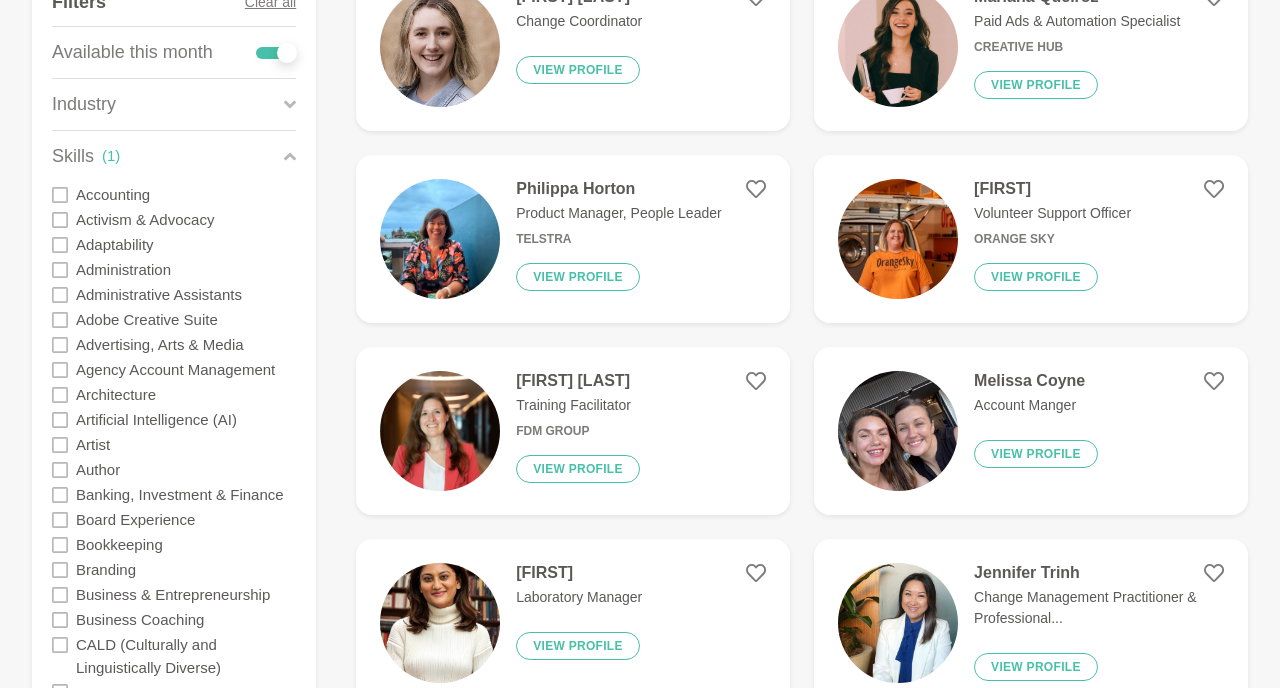 click 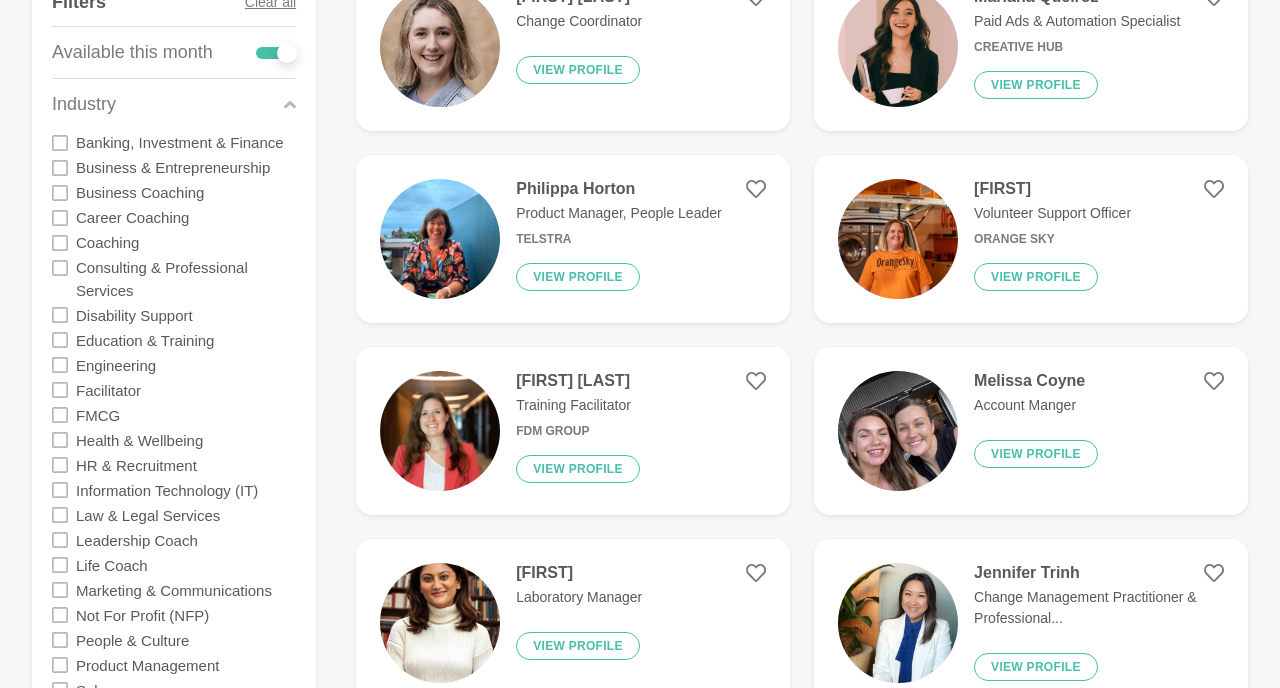 click 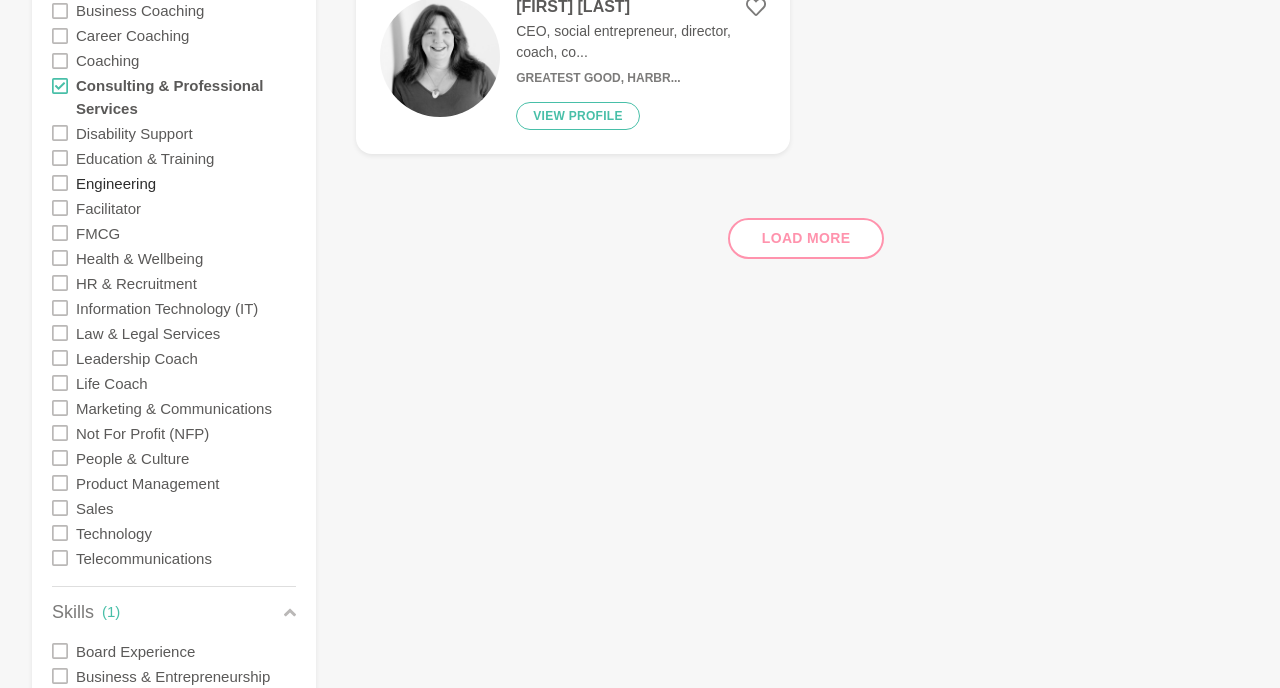 scroll, scrollTop: 547, scrollLeft: 0, axis: vertical 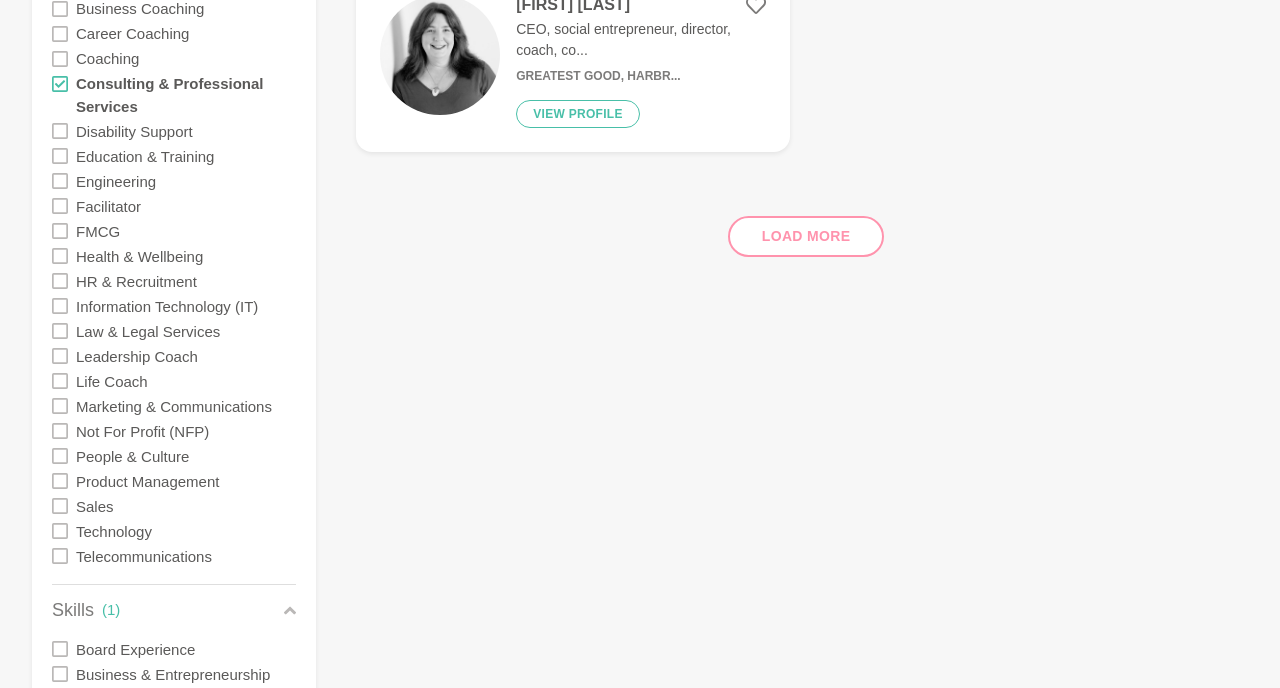 click 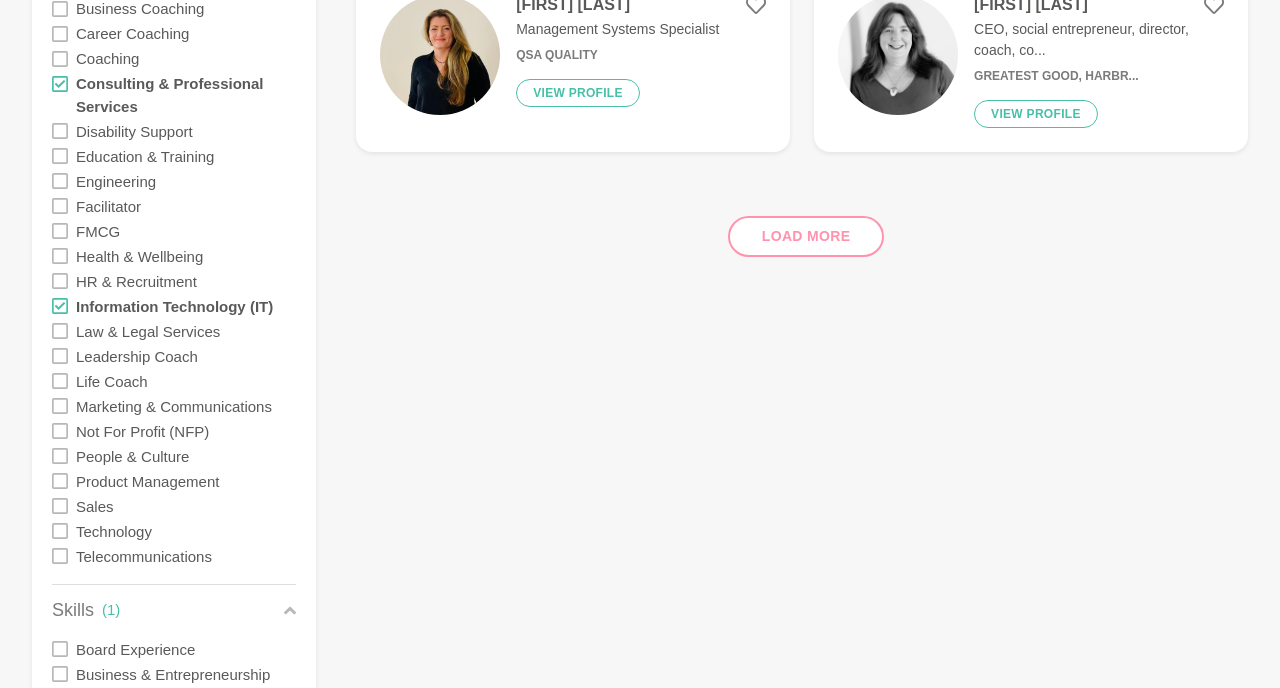 click 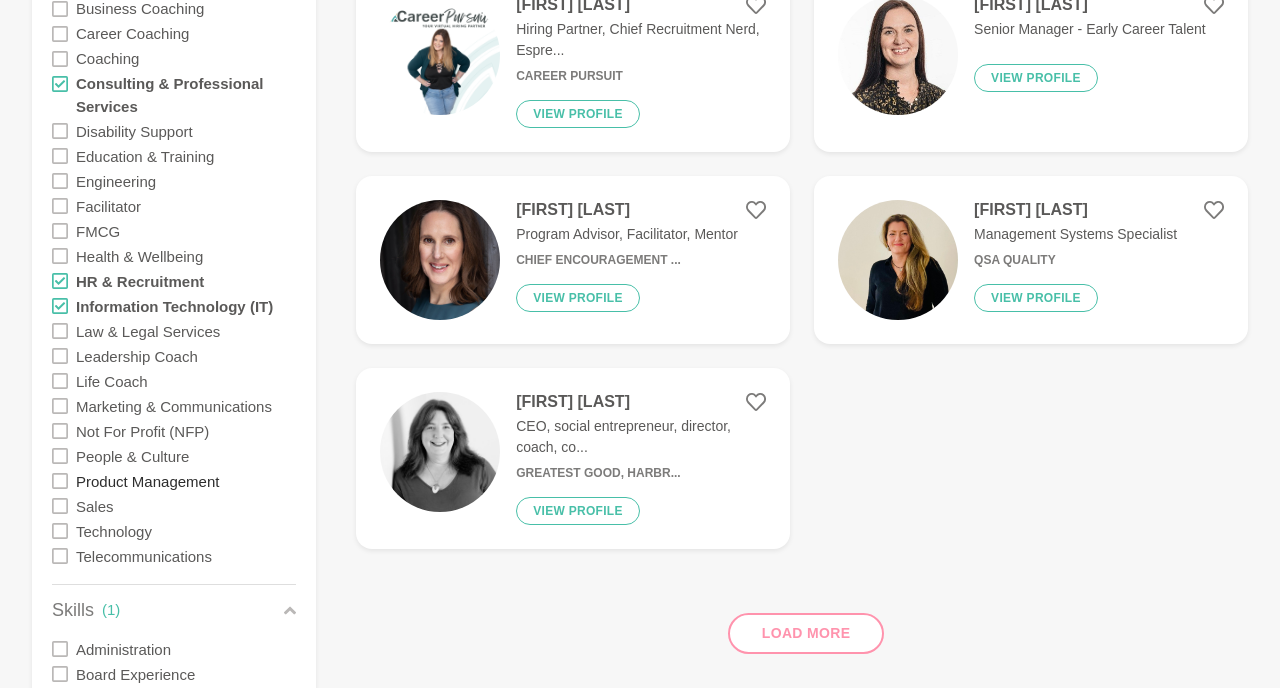 click on "Product Management" at bounding box center [147, 480] 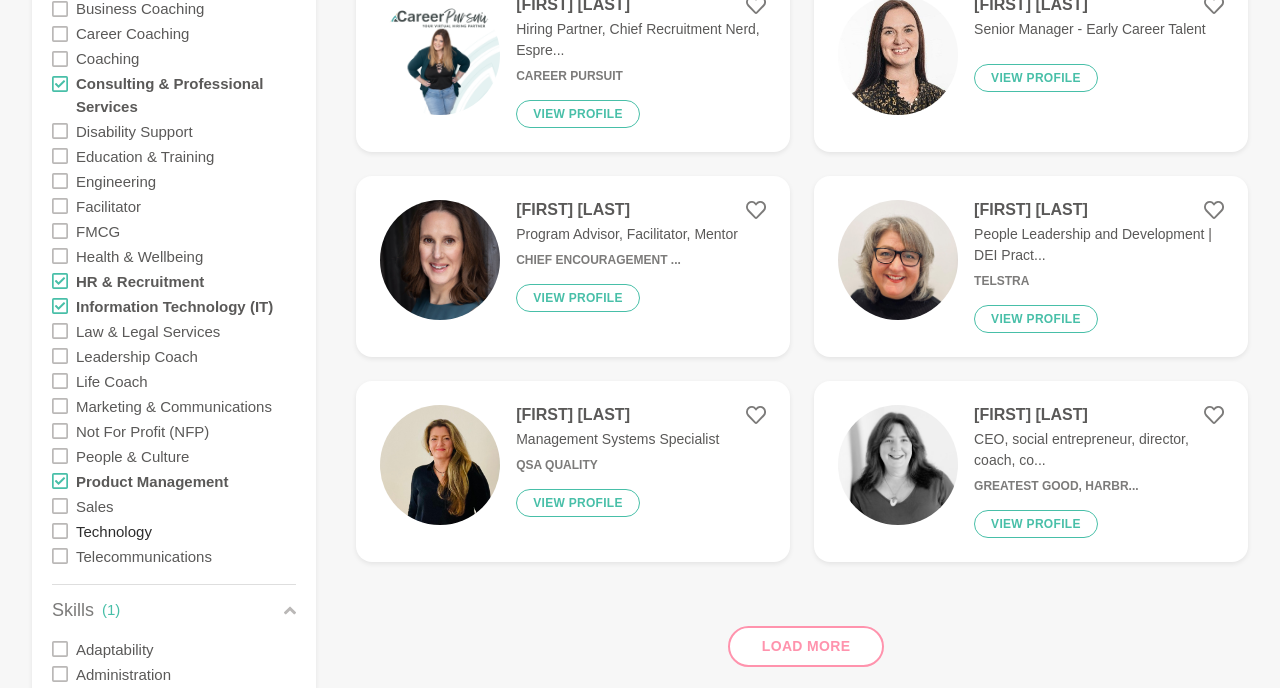 click on "Technology" at bounding box center (114, 530) 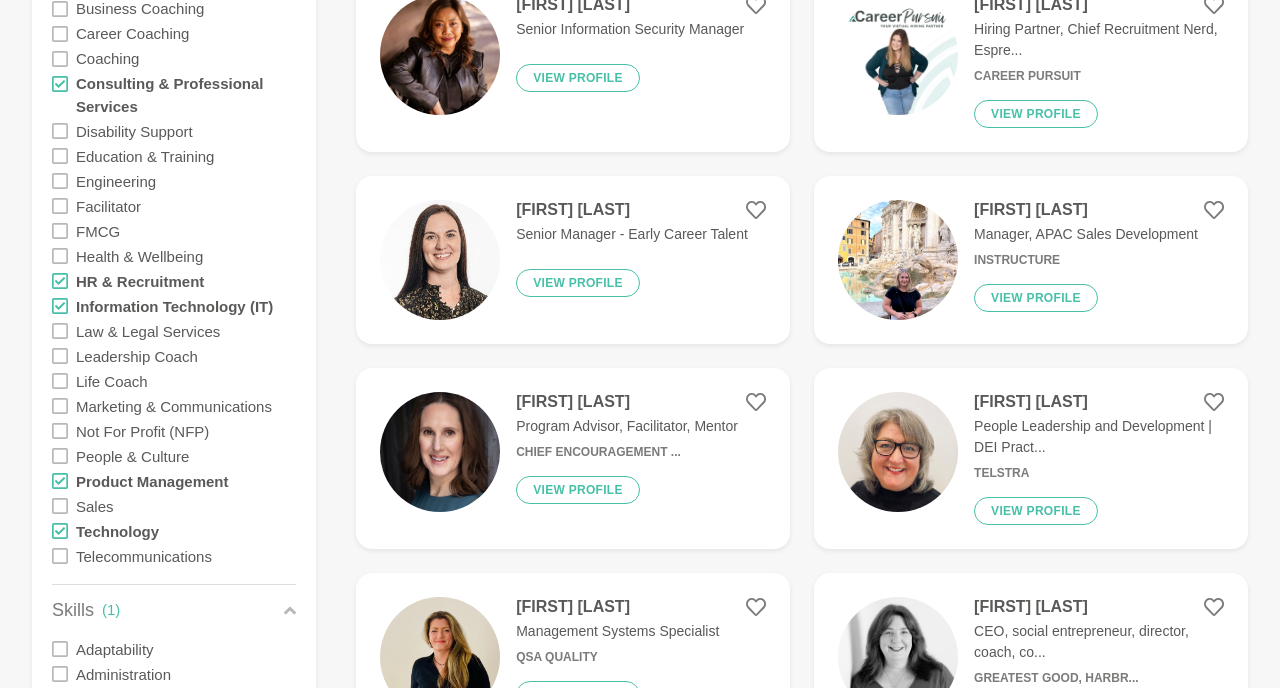 click on "Filters Clear all Available this month   Industry ( 5 ) Banking, Investment & Finance Business & Entrepreneurship Business Coaching Career Coaching Coaching Consulting & Professional Services Disability Support Education & Training Engineering Facilitator FMCG Health & Wellbeing HR & Recruitment Information Technology (IT) Law & Legal Services Leadership Coach Life Coach Marketing & Communications Not For Profit (NFP) People & Culture Product Management Sales Technology Telecommunications Skills ( 1 ) Adaptability Administration Banking, Investment & Finance Board Experience Business & Entrepreneurship Business Coaching Career Coaching Career Development Change Management Coaching Collaboration Communication Compliance & Risk Confidence Consulting & Professional Services Creativity Critical Thinking Customer Experience CVs & Resume Writing Cybersecurity Data & Analytics Diversity & Inclusion Education & Training Emotional Intelligence Empathy Environmental, Social & Governance (ESG) Facilitator Human Design" at bounding box center [174, 1217] 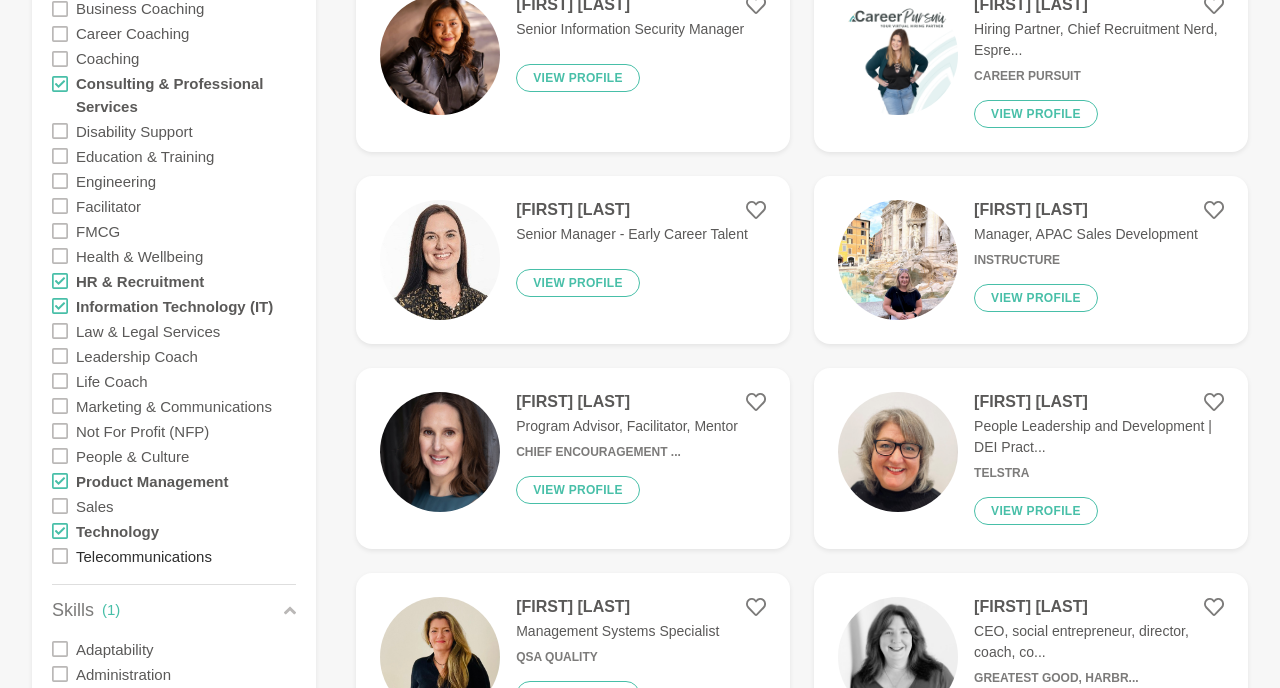 click on "Telecommunications" at bounding box center [144, 555] 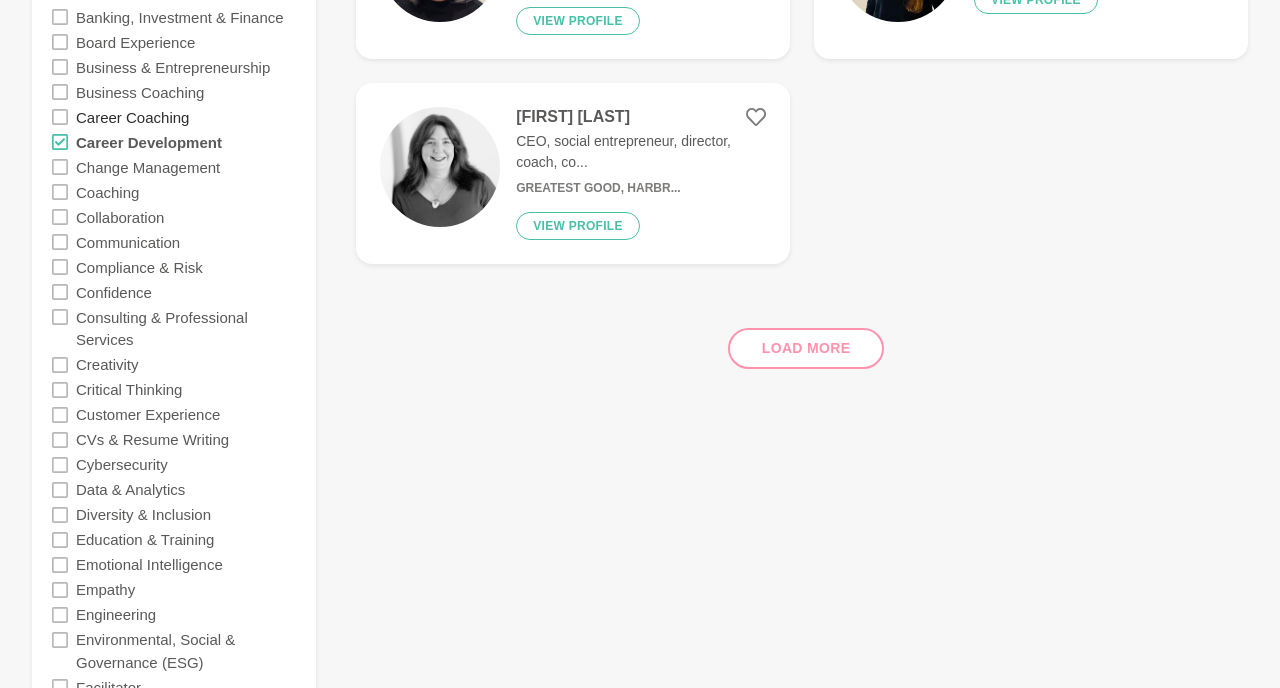 click on "Career Coaching" at bounding box center (132, 116) 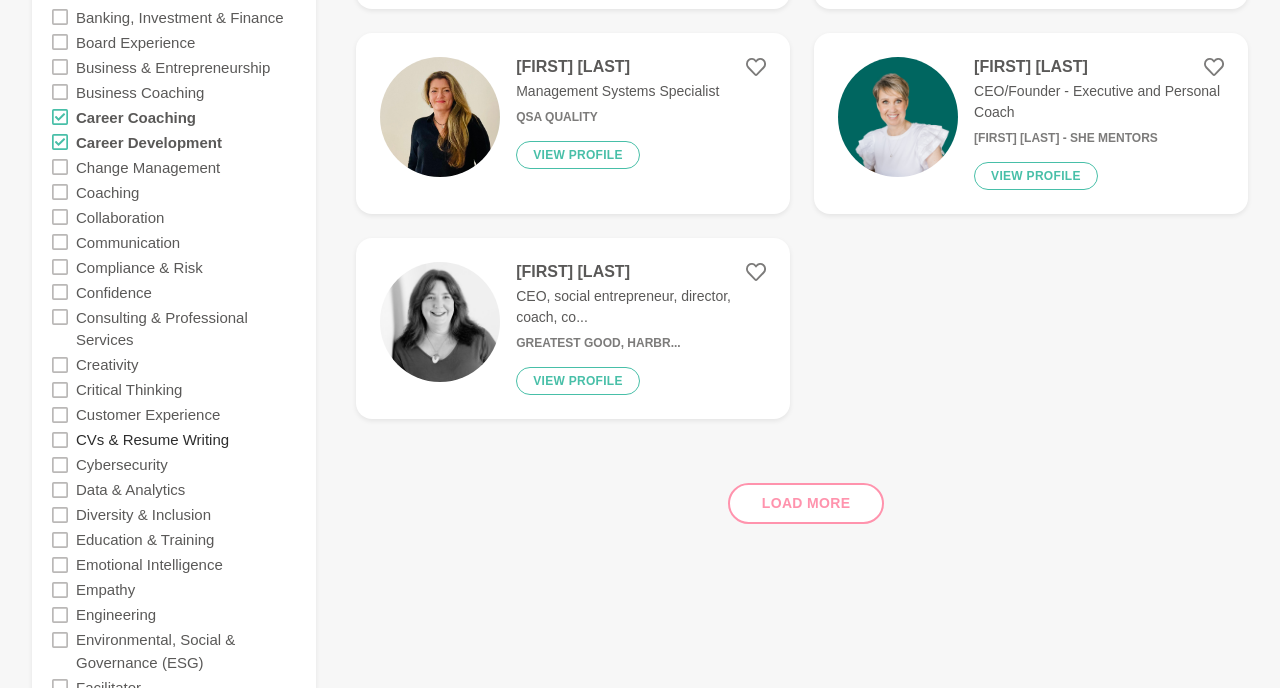 click on "CVs & Resume Writing" at bounding box center [152, 439] 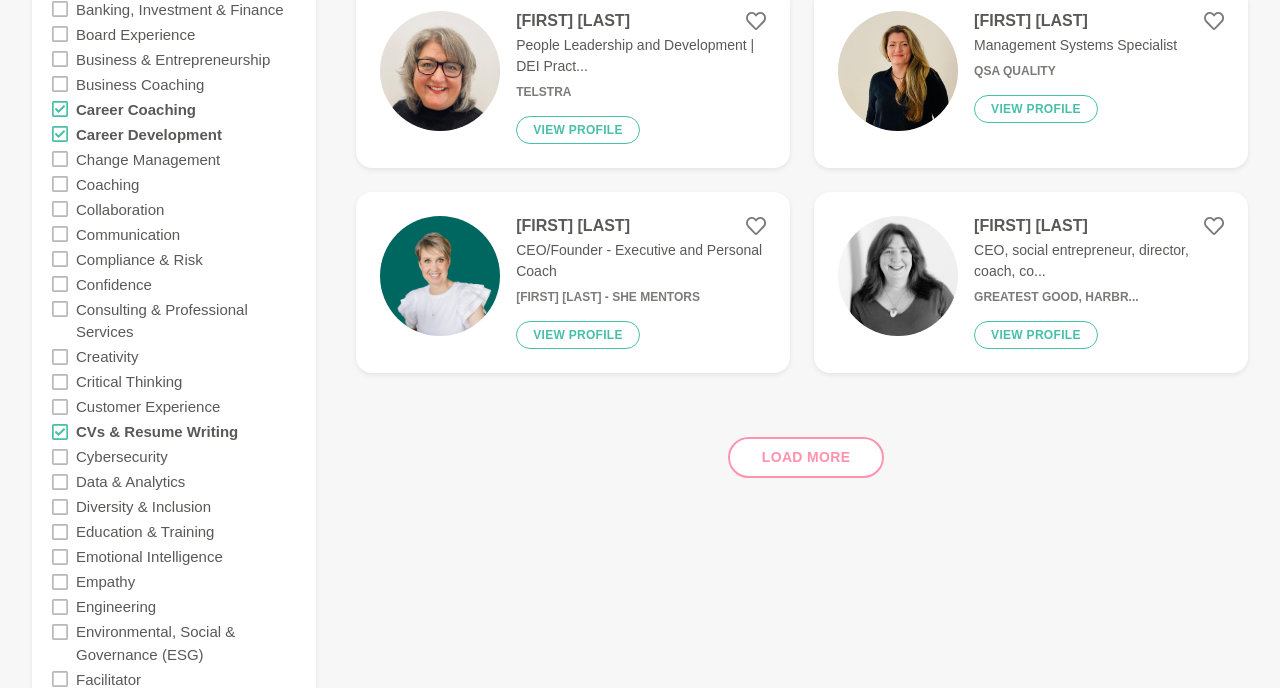 scroll, scrollTop: 1399, scrollLeft: 0, axis: vertical 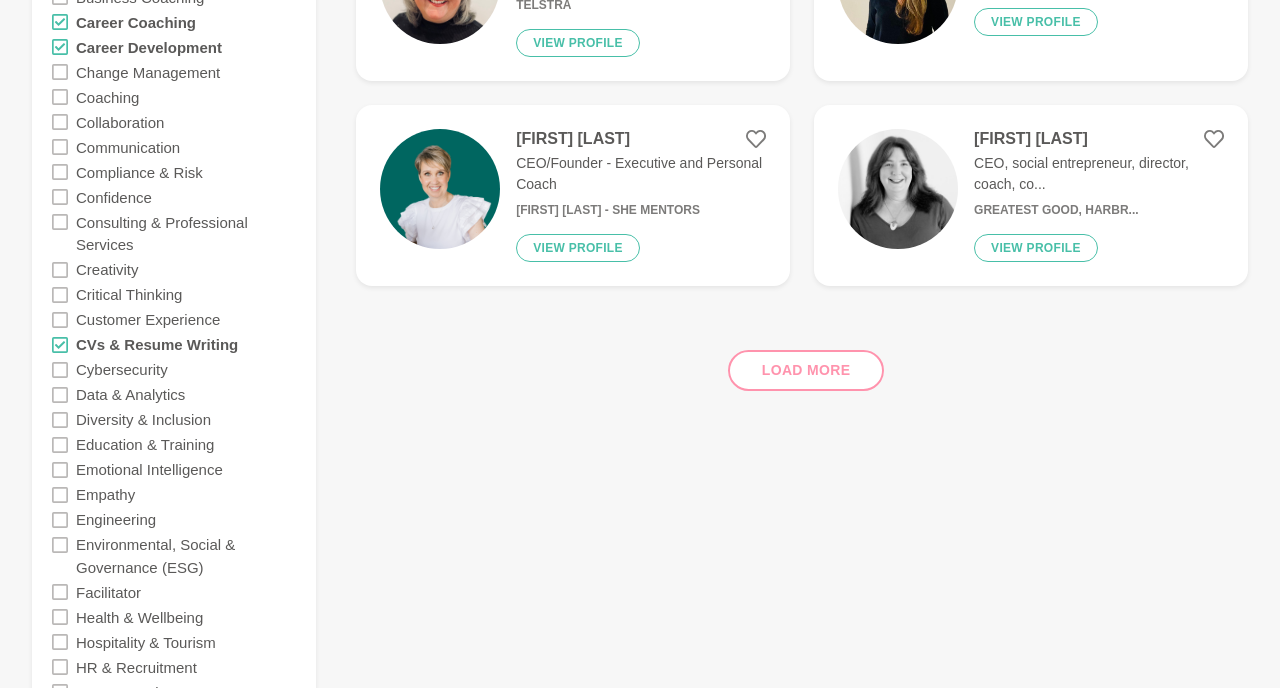 click on "Show Filters Filters Clear all Available this month   Industry ( 6 ) Banking, Investment & Finance Business & Entrepreneurship Business Coaching Career Coaching Coaching Consulting & Professional Services Disability Support Education & Training Engineering Facilitator FMCG Health & Wellbeing HR & Recruitment Information Technology (IT) Law & Legal Services Leadership Coach Learning and Development Life Coach Marketing & Communications Not For Profit (NFP) PA, EA, Secretarial People & Culture Product Management Sales Science & Technology Technology Telecommunications Skills ( 3 ) Adaptability Administration Banking, Investment & Finance Board Experience Business & Entrepreneurship Business Coaching Career Coaching Career Development Change Management Coaching Collaboration Communication Compliance & Risk Confidence Consulting & Professional Services Creativity Critical Thinking Customer Experience CVs & Resume Writing Cybersecurity Data & Analytics Diversity & Inclusion Education & Training Empathy Engineering" at bounding box center (640, 465) 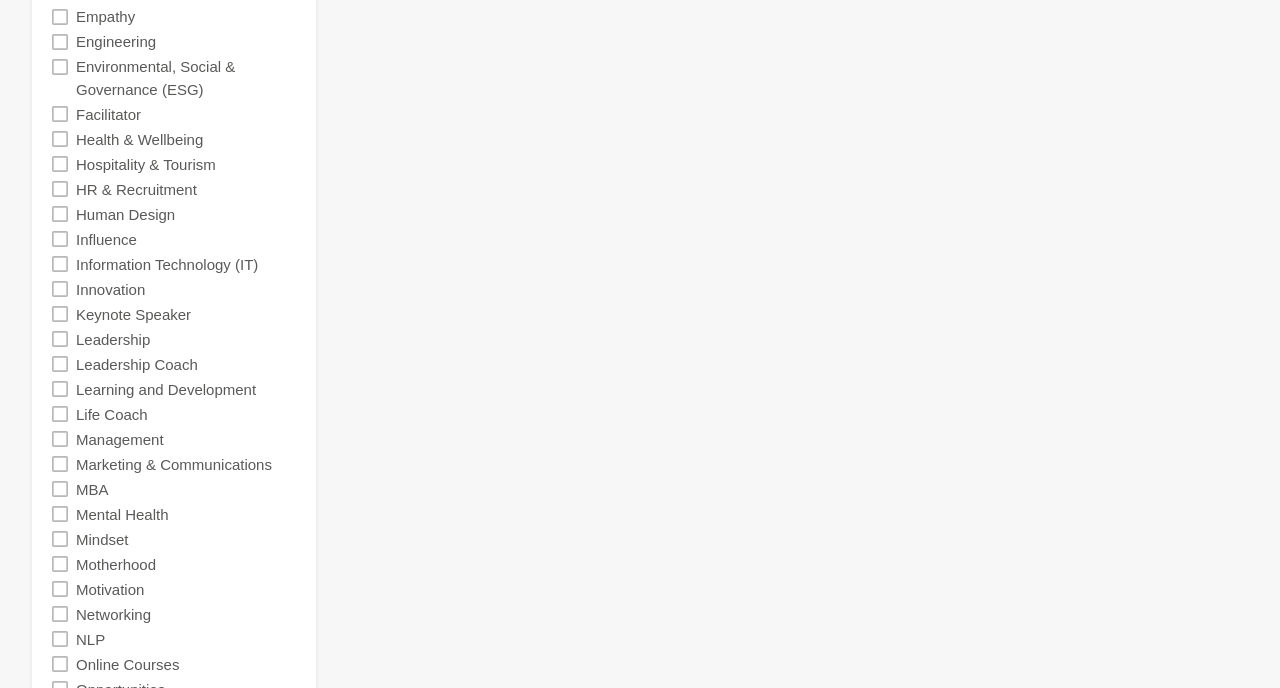 scroll, scrollTop: 1597, scrollLeft: 0, axis: vertical 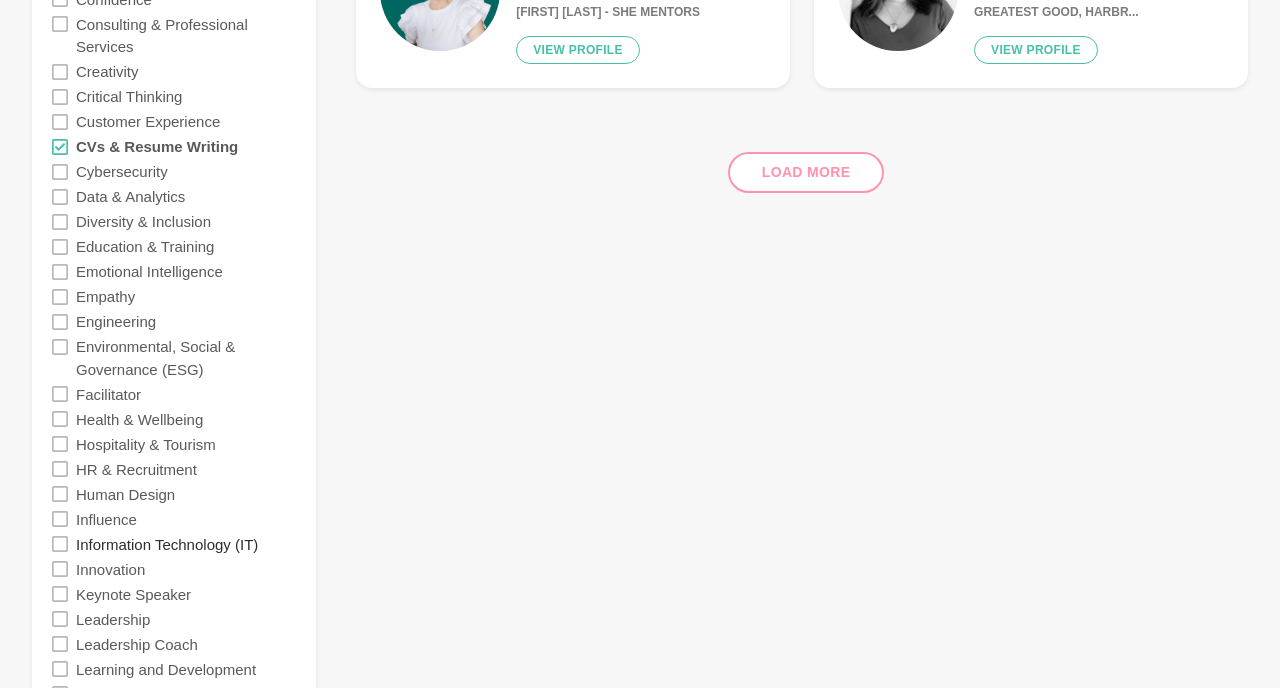 click on "Information Technology (IT)" at bounding box center [167, 543] 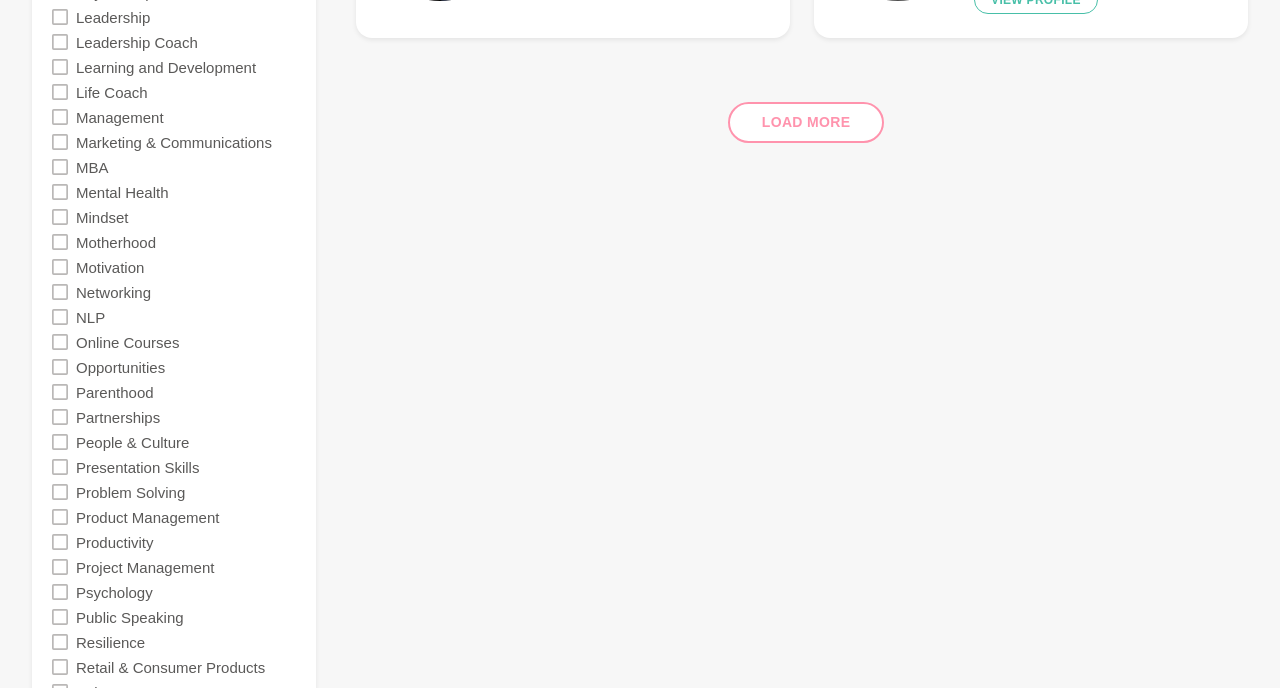 scroll, scrollTop: 2276, scrollLeft: 0, axis: vertical 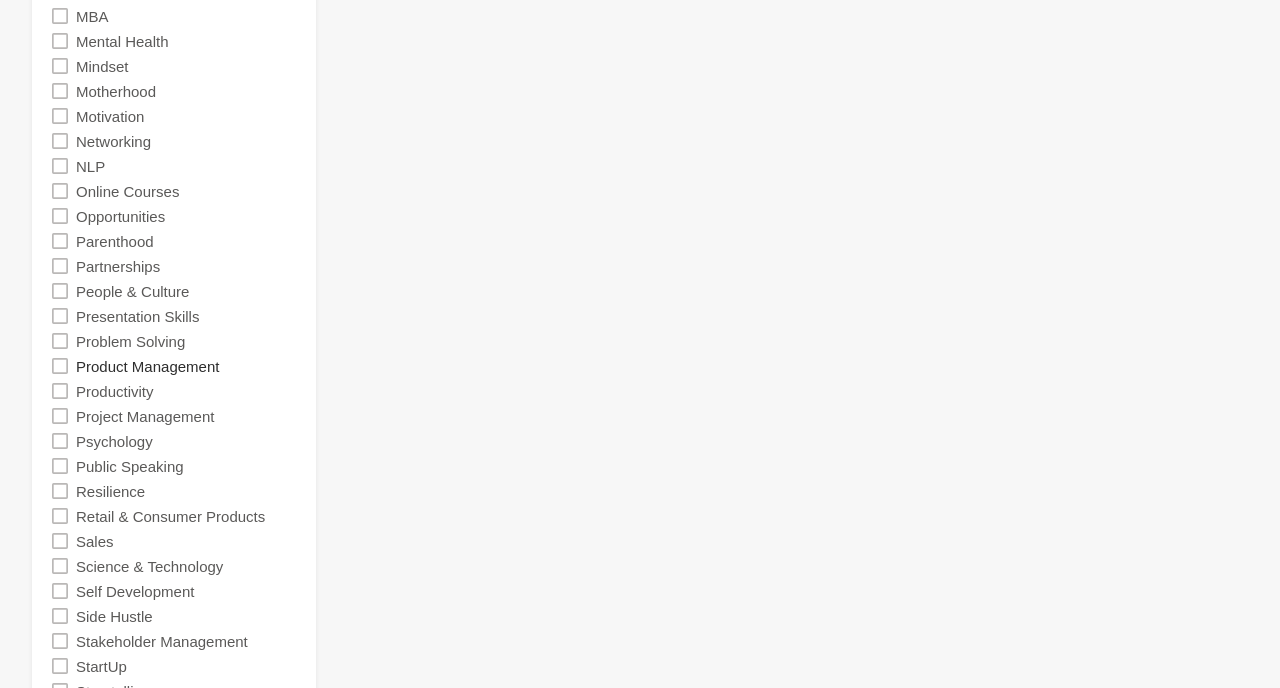 click on "Product Management" at bounding box center (147, 365) 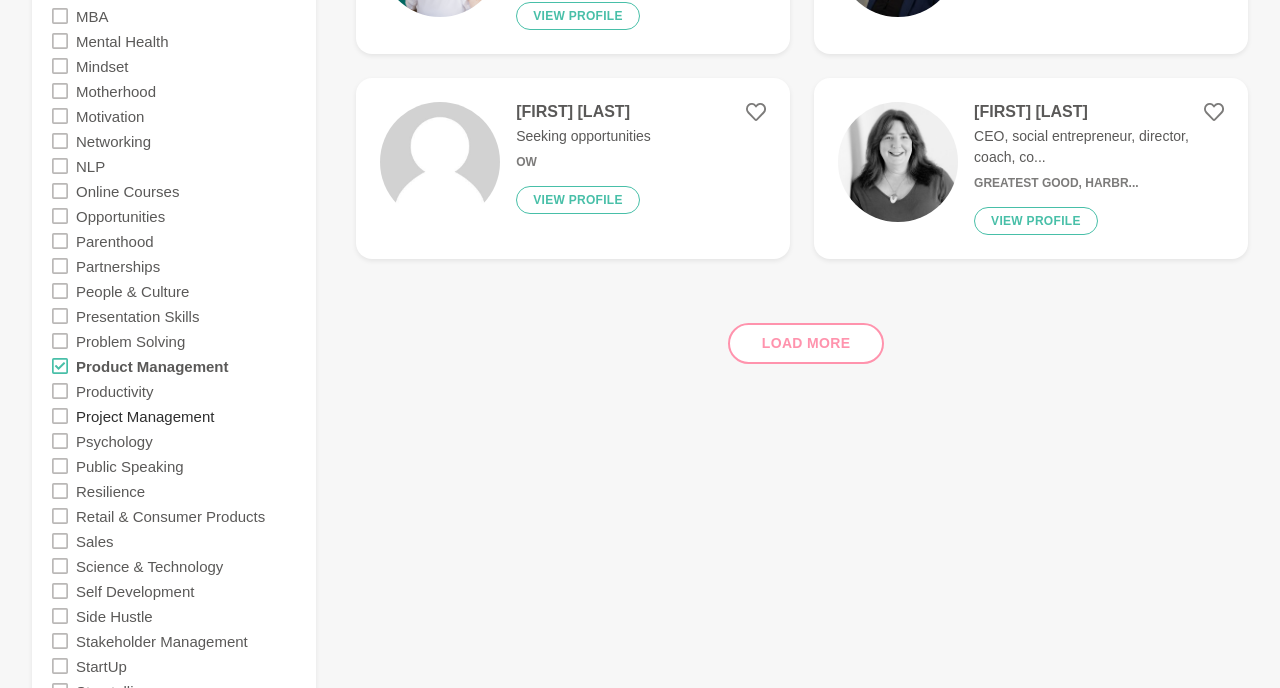 click on "Project Management" at bounding box center (145, 415) 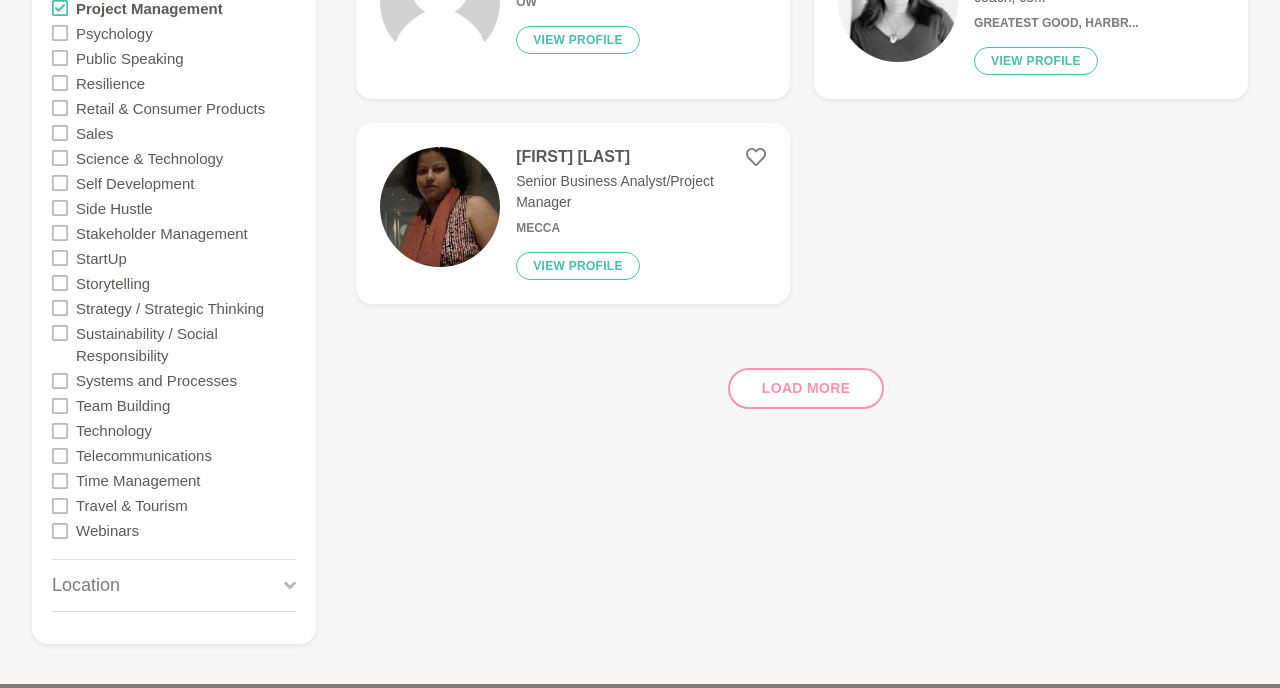 scroll, scrollTop: 3011, scrollLeft: 0, axis: vertical 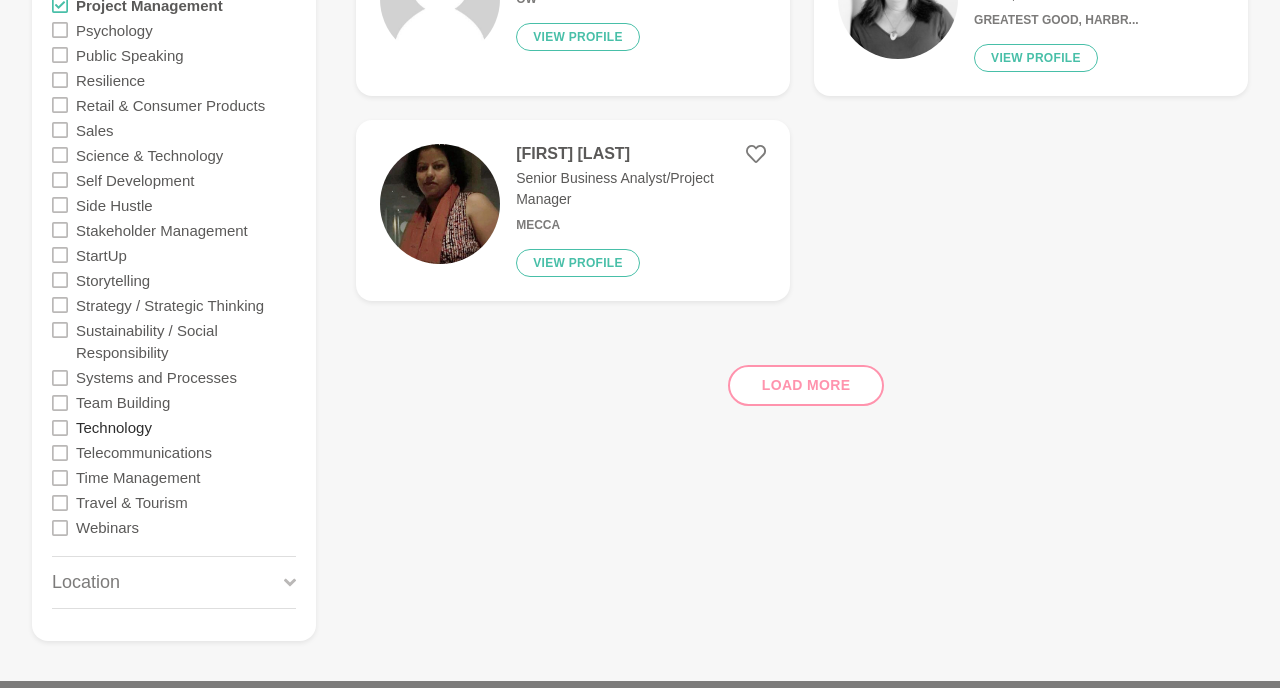 click on "Technology" at bounding box center (114, 427) 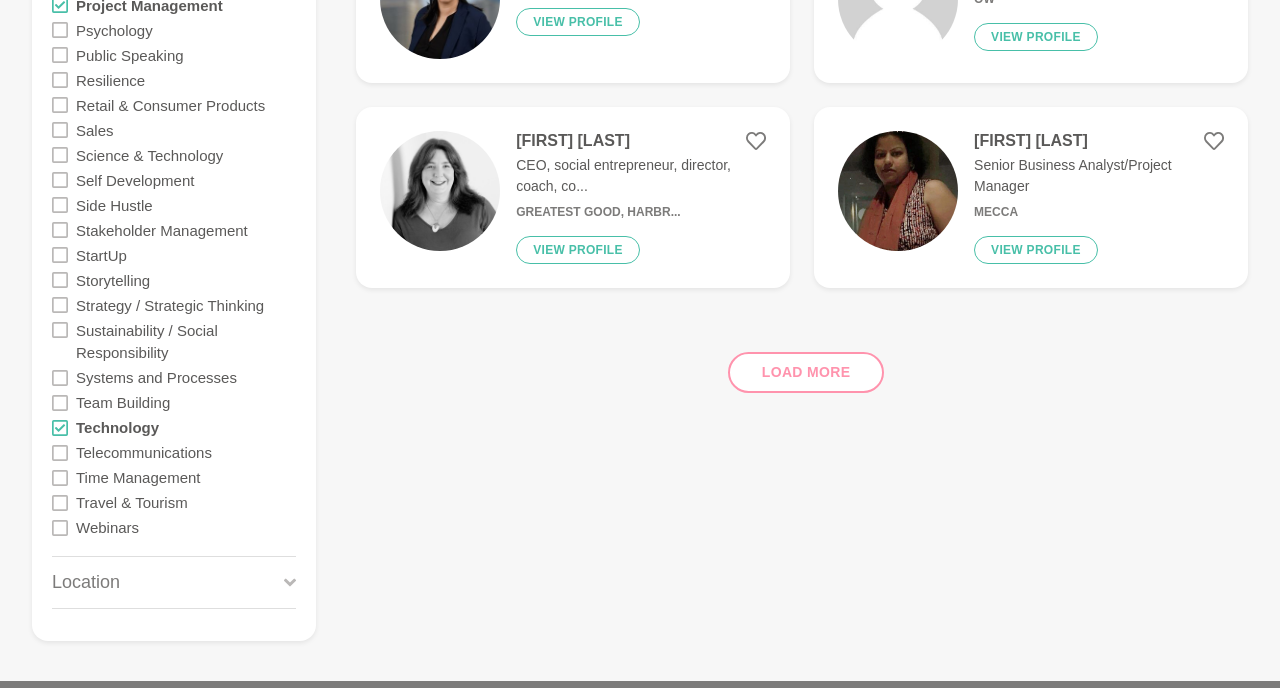 click on "Location" at bounding box center [174, 582] 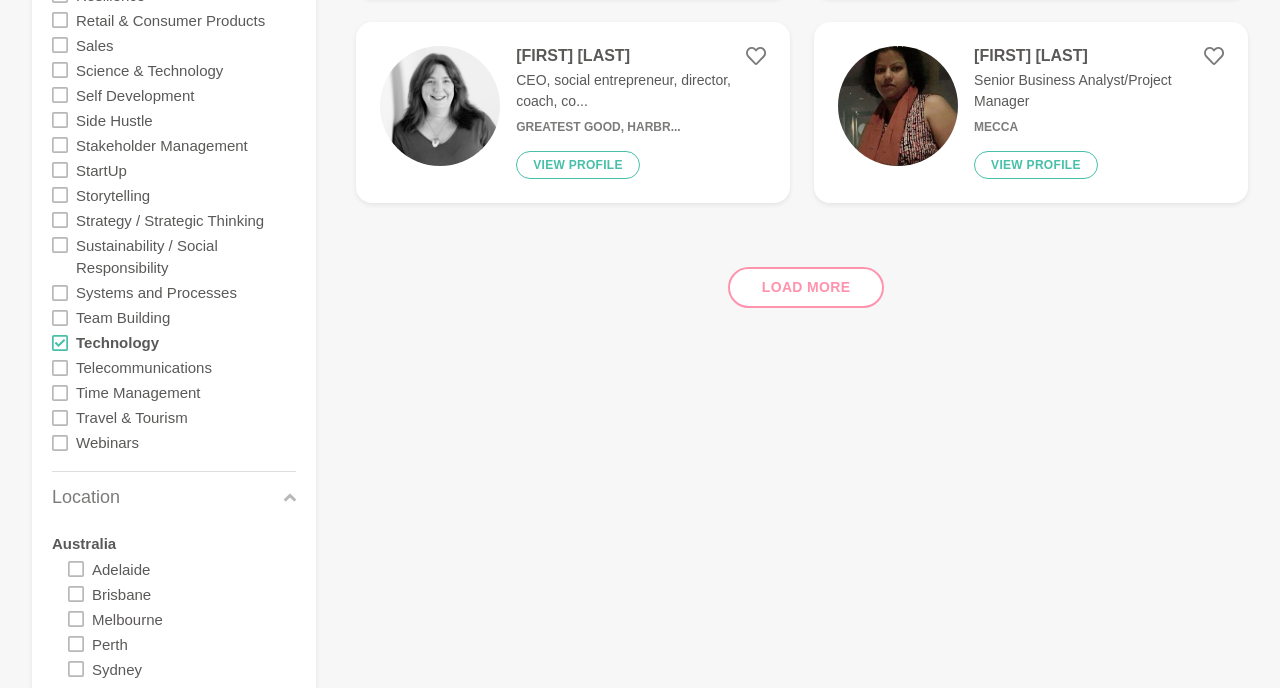 scroll, scrollTop: 3501, scrollLeft: 0, axis: vertical 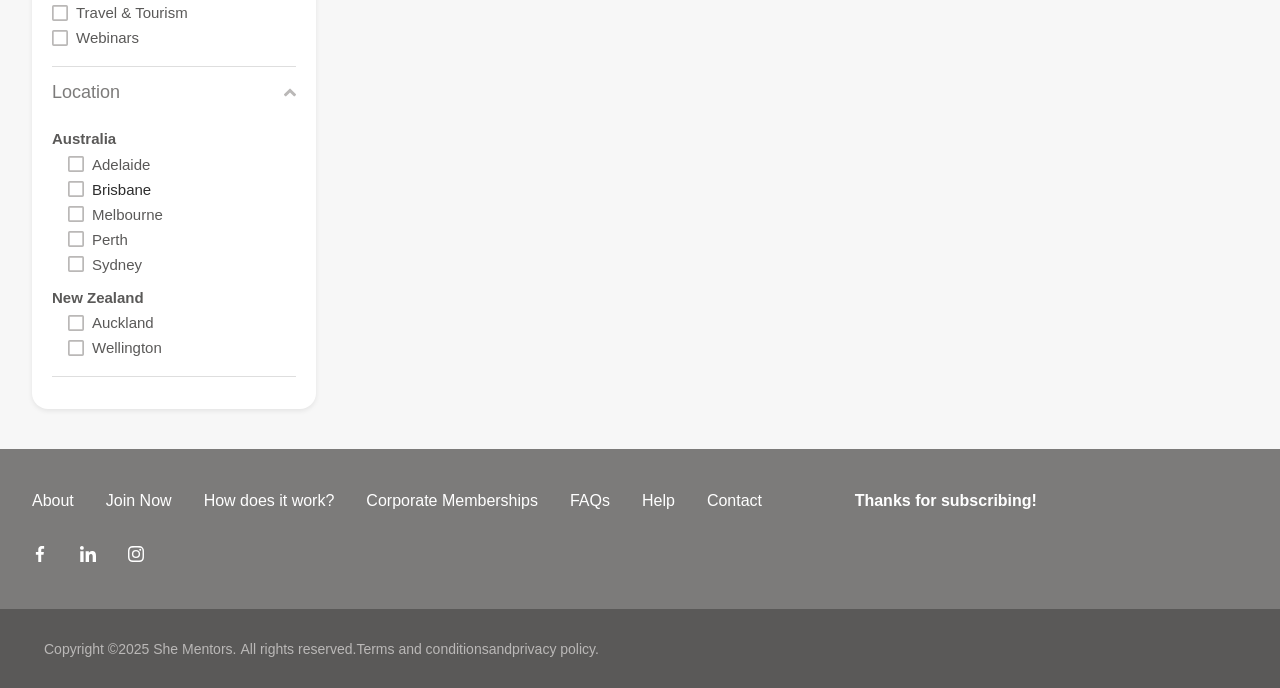 click on "Brisbane" at bounding box center [121, 188] 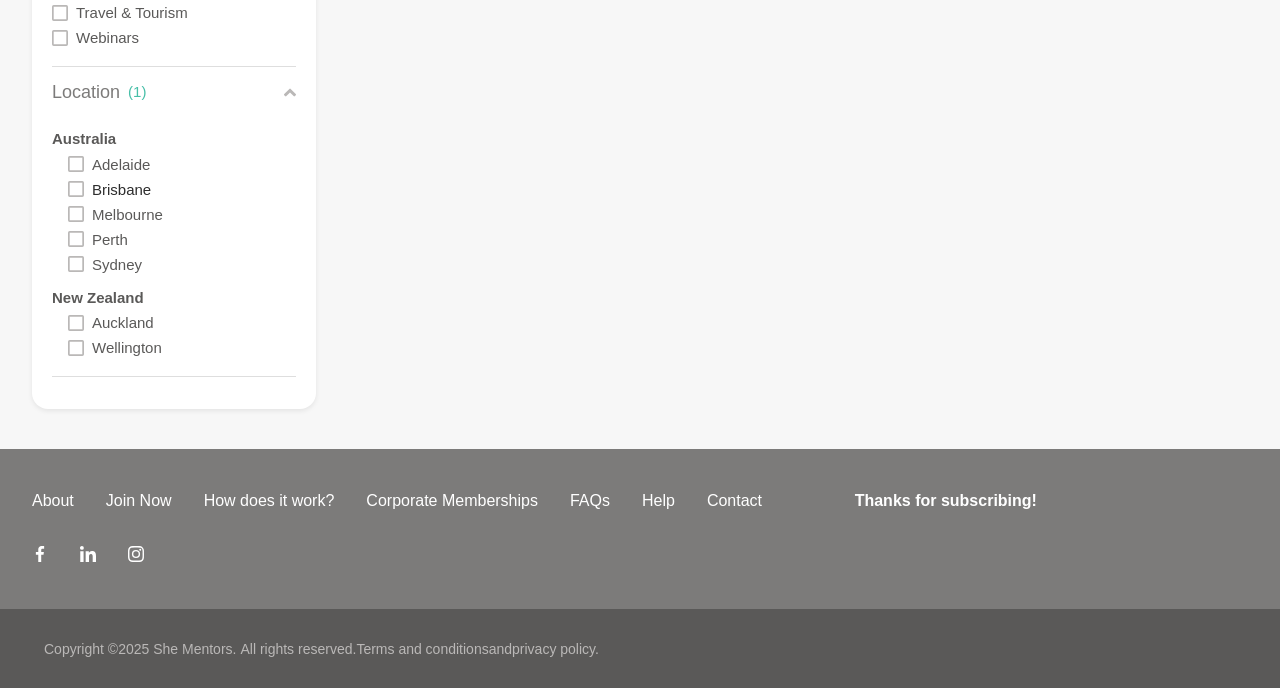 scroll, scrollTop: 809, scrollLeft: 0, axis: vertical 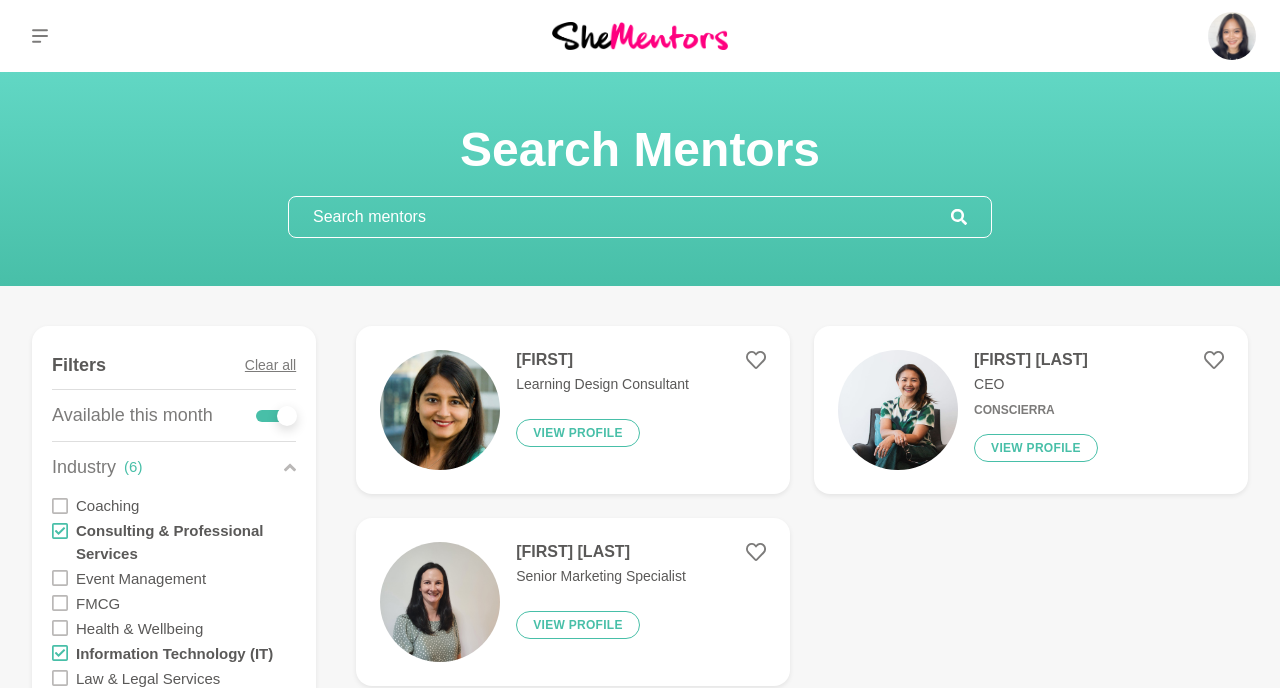 click at bounding box center (898, 410) 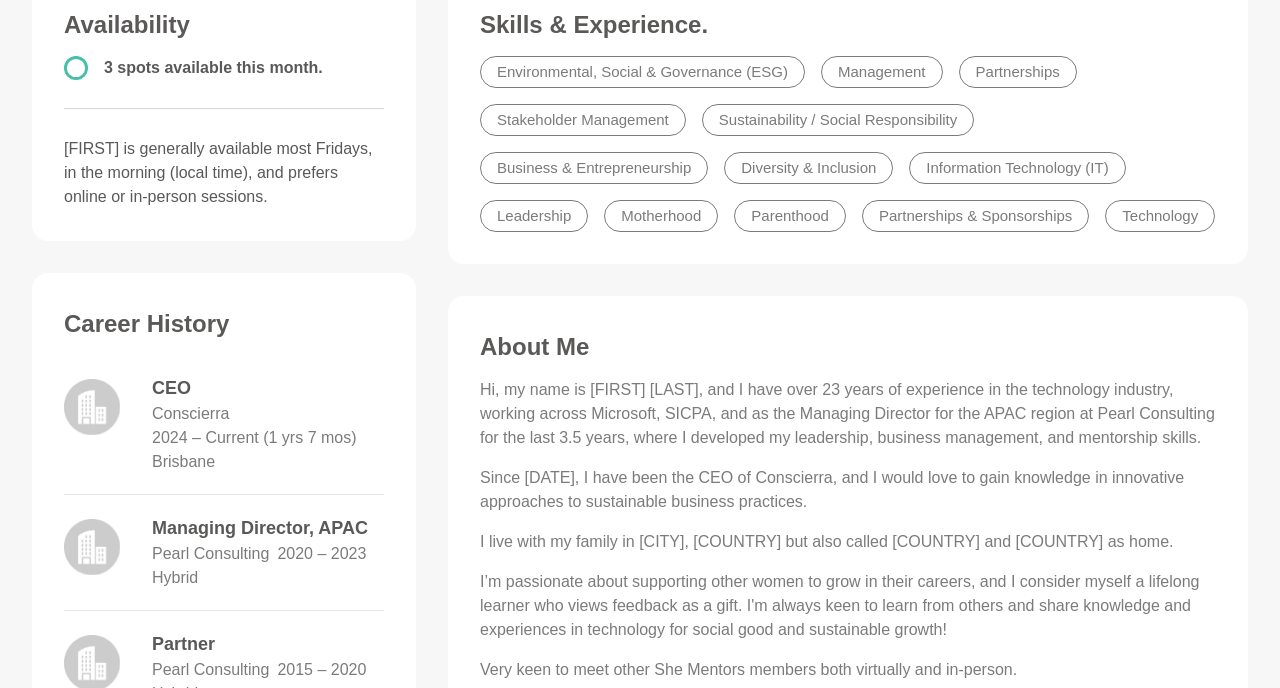 scroll, scrollTop: 593, scrollLeft: 0, axis: vertical 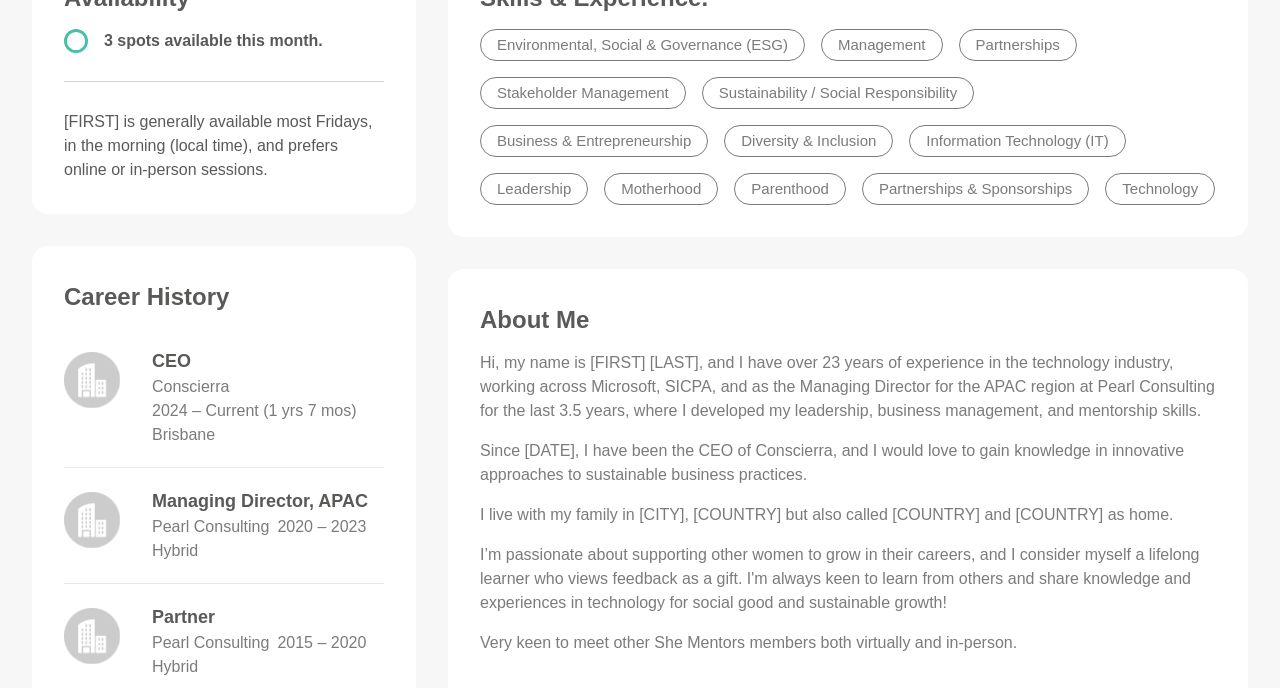 click on "Hi, my name is Diana Soedardi, and I have over 23 years of experience in the technology industry, working across Microsoft, SICPA, and as the Managing Director for the APAC region at Pearl Consulting for the last 3.5 years, where I developed my leadership, business management, and mentorship skills." at bounding box center [848, 387] 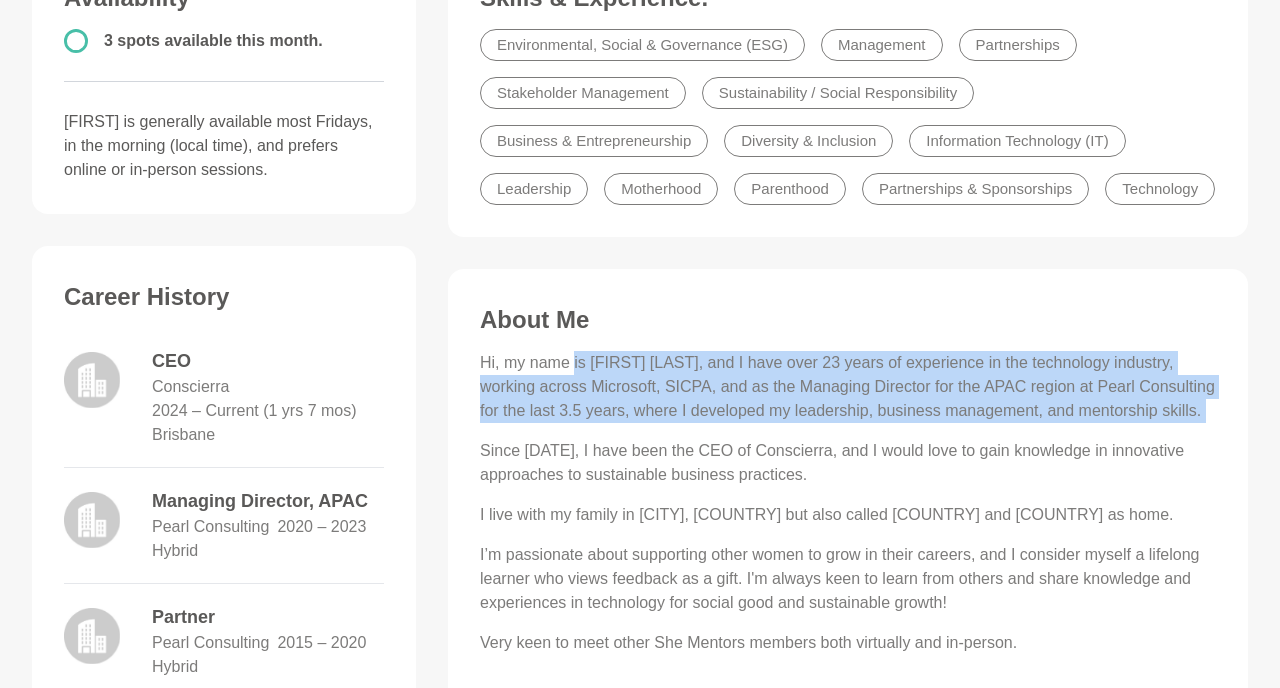 drag, startPoint x: 572, startPoint y: 362, endPoint x: 569, endPoint y: 459, distance: 97.04638 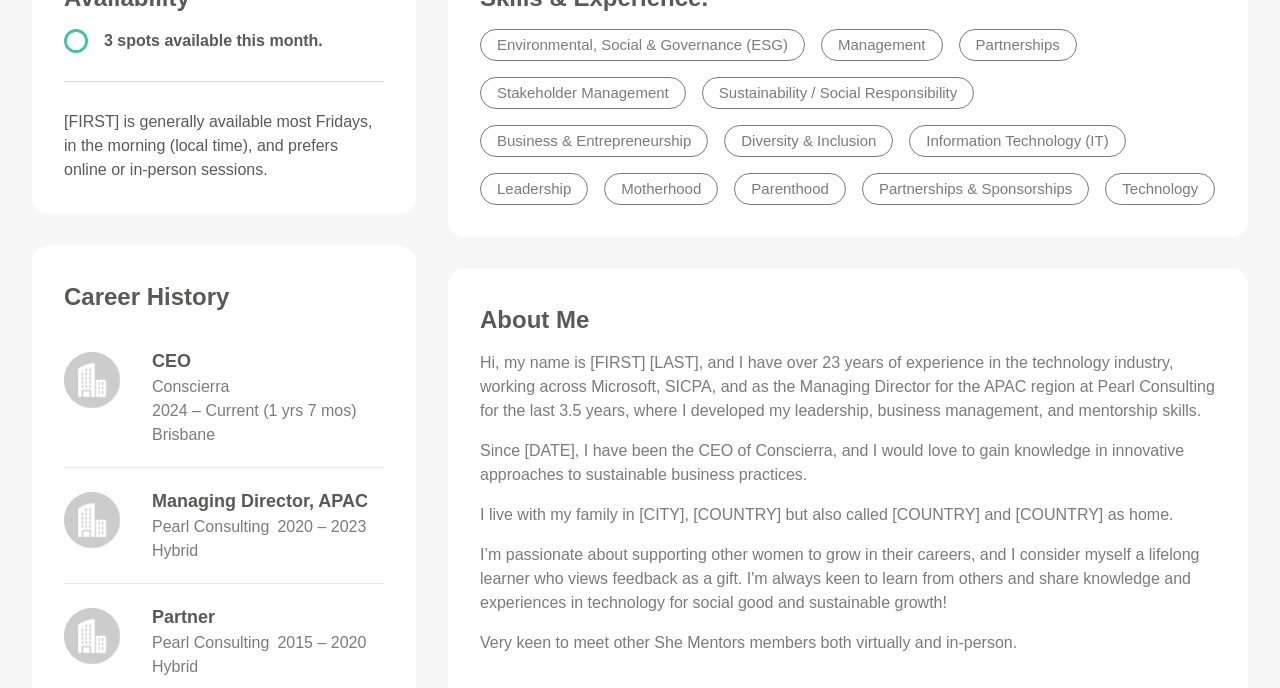 click on "Hi, my name is Diana Soedardi, and I have over 23 years of experience in the technology industry, working across Microsoft, SICPA, and as the Managing Director for the APAC region at Pearl Consulting for the last 3.5 years, where I developed my leadership, business management, and mentorship skills. Since April 2024, I have been the CEO of Conscierra, and I would love to gain knowledge in innovative approaches to sustainable business practices. I live with my family in Brisbane, Australia but also called Indonesia and Singapore as home. I’m passionate about supporting other women to grow in their careers, and I consider myself a lifelong learner who views feedback as a gift. I'm always keen to learn from others and share knowledge and experiences in technology for social good and sustainable growth! Very keen to meet other She Mentors members both virtually and in-person." at bounding box center (848, 503) 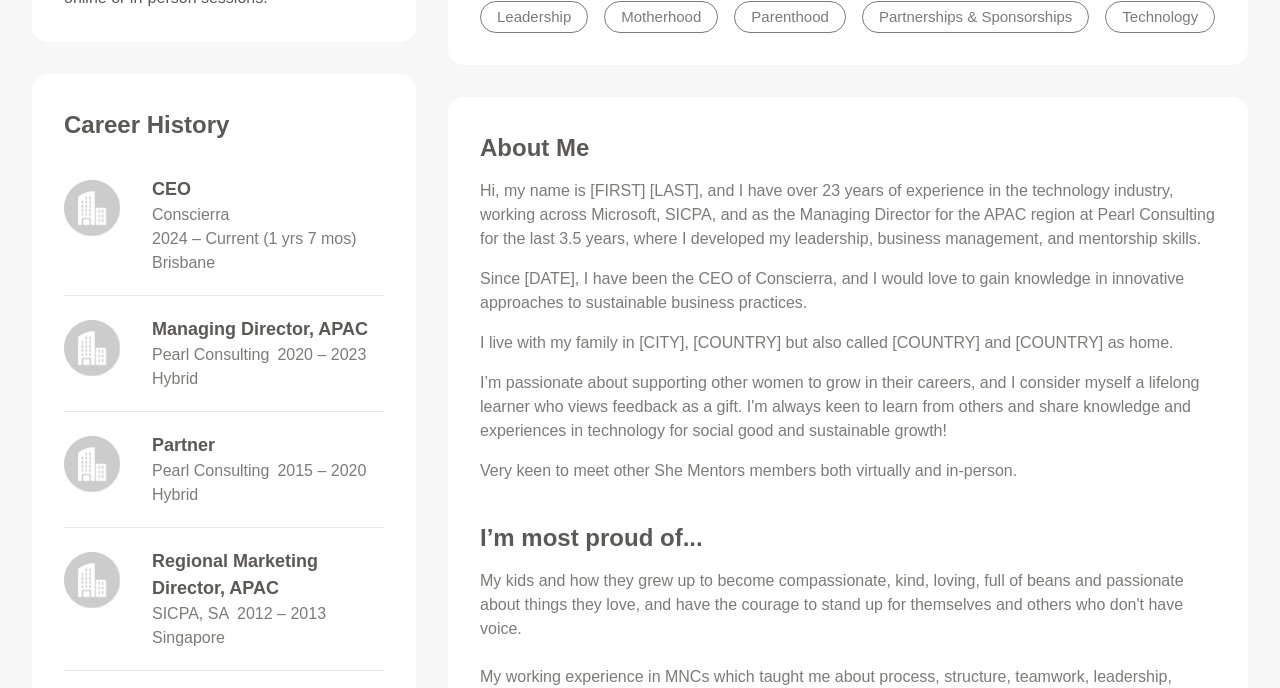 scroll, scrollTop: 769, scrollLeft: 0, axis: vertical 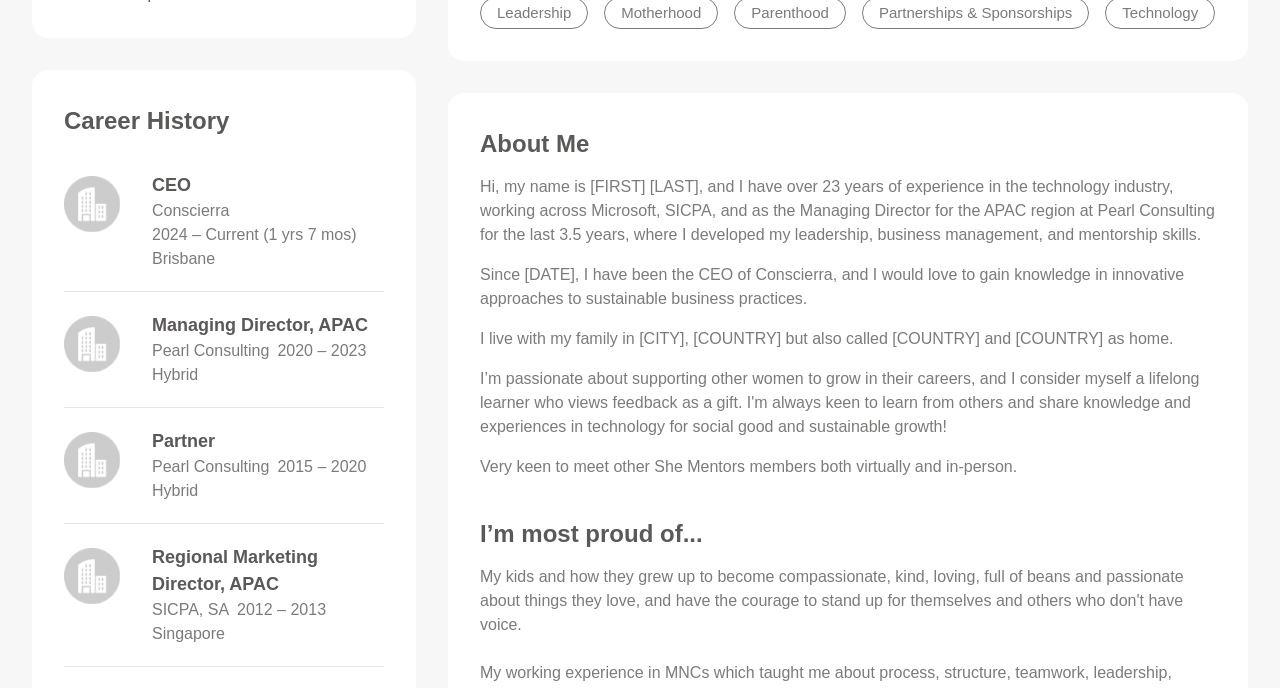 click on "Very keen to meet other She Mentors members both virtually and in-person." at bounding box center [848, 467] 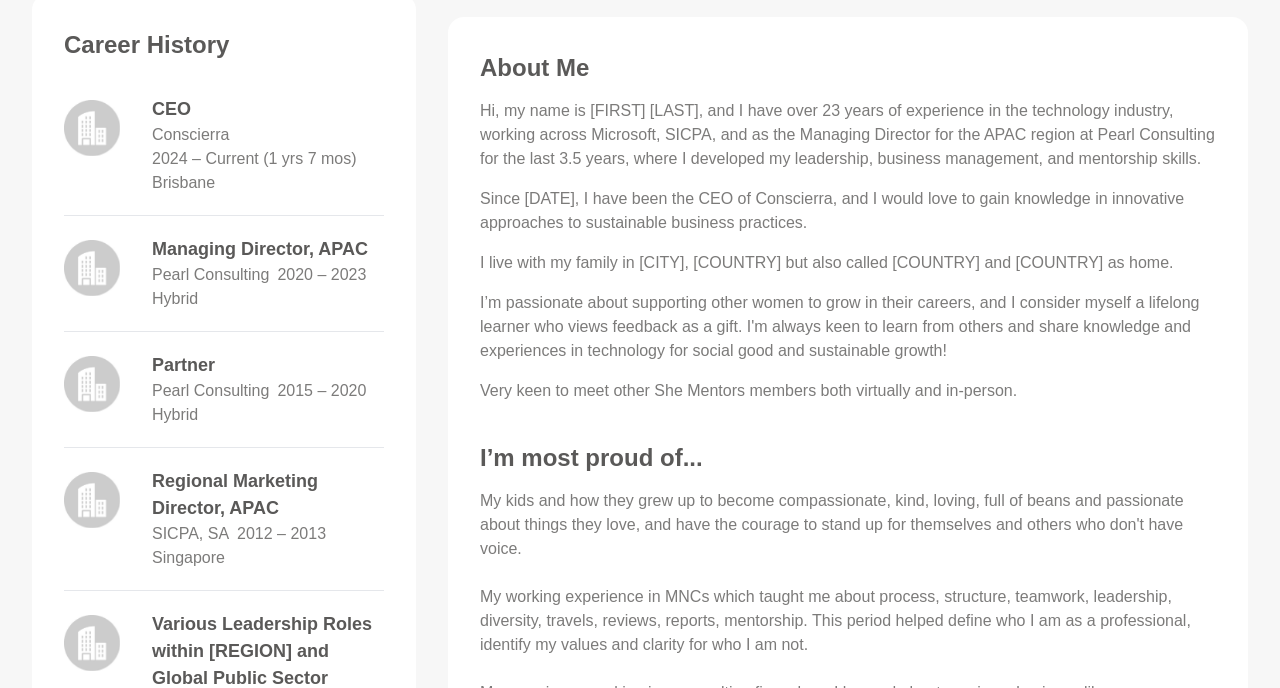 scroll, scrollTop: 868, scrollLeft: 0, axis: vertical 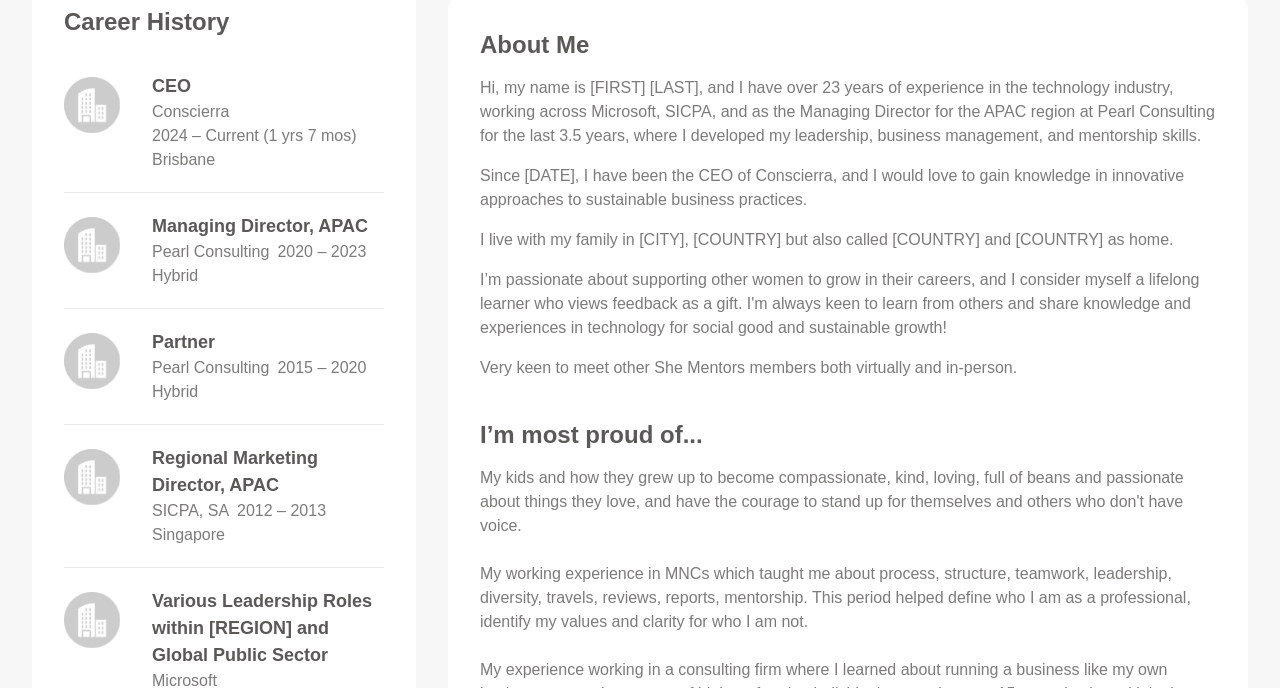 click on "Very keen to meet other She Mentors members both virtually and in-person." at bounding box center [848, 368] 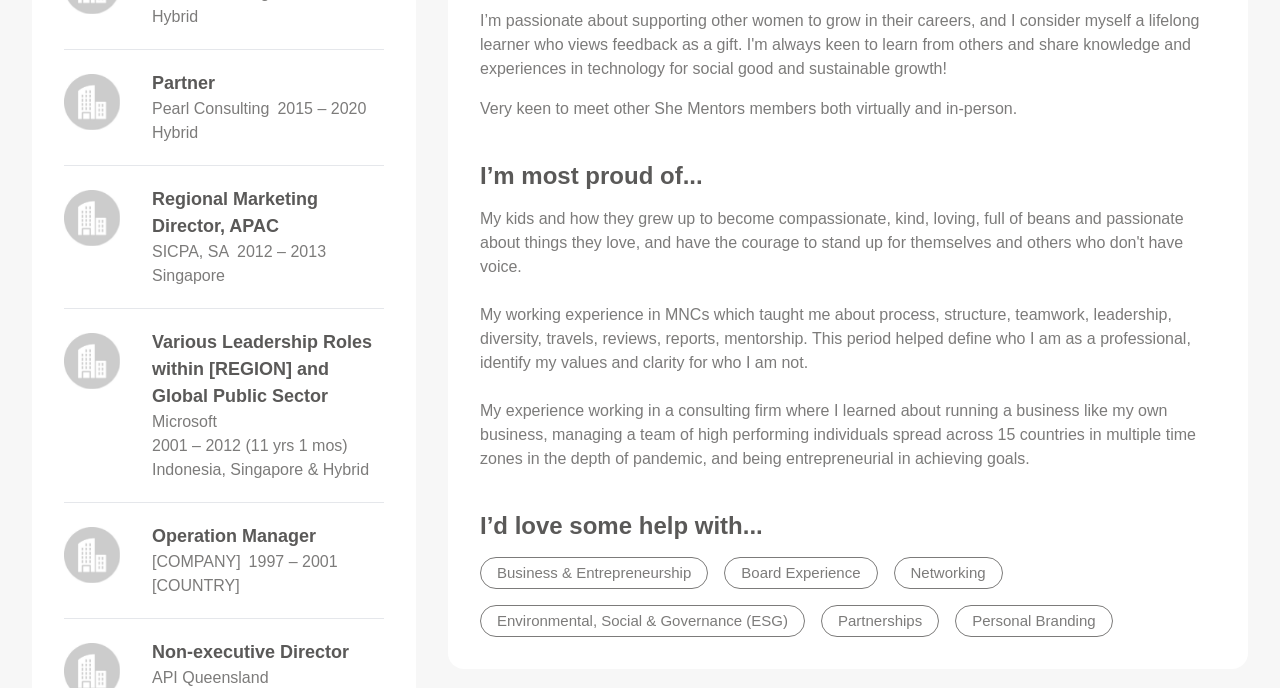 scroll, scrollTop: 1128, scrollLeft: 0, axis: vertical 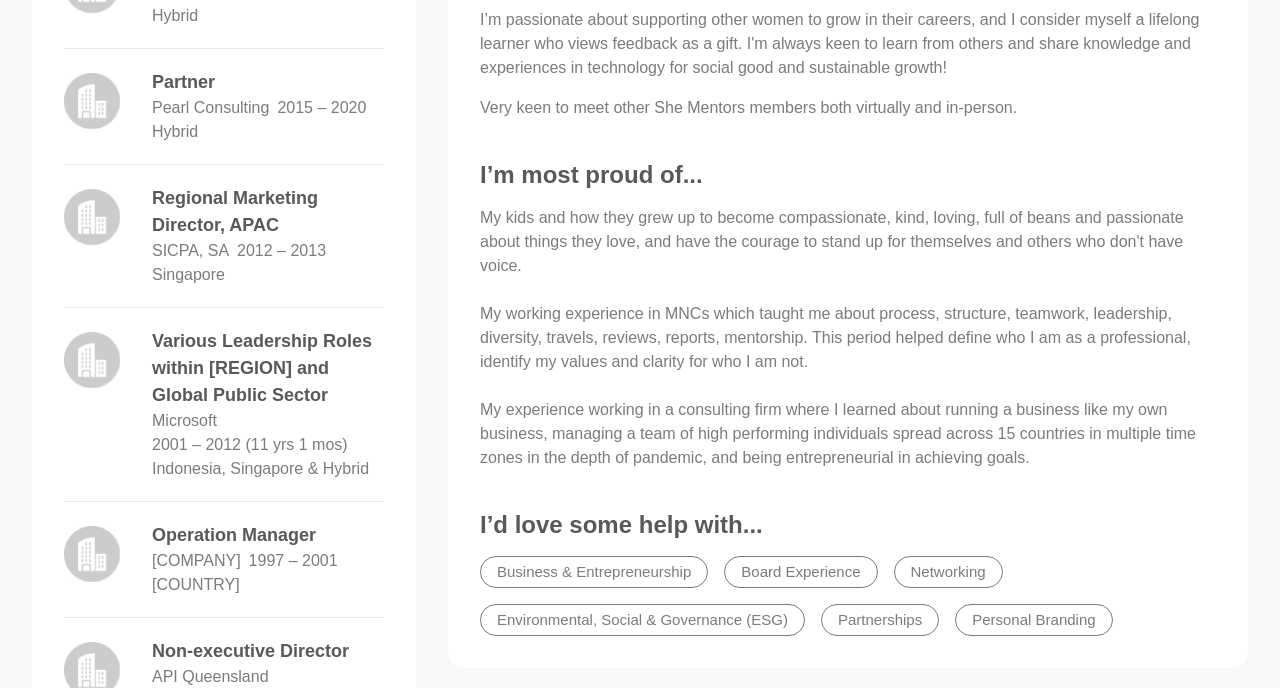 click on "My kids and how they grew up to become compassionate, kind, loving, full of beans and passionate about things they love, and have the courage to stand up for themselves and others who don't have voice. My working experience in MNCs which taught me about process, structure, teamwork, leadership, diversity, travels, reviews, reports, mentorship. This period helped define who I am as a professional, identify my values and clarity for who I am not. My experience working in a consulting firm where I learned about running a business like my own business, managing a team of high performing individuals spread across 15 countries in multiple time zones in the depth of pandemic, and being entrepreneurial in achieving goals." at bounding box center (848, 338) 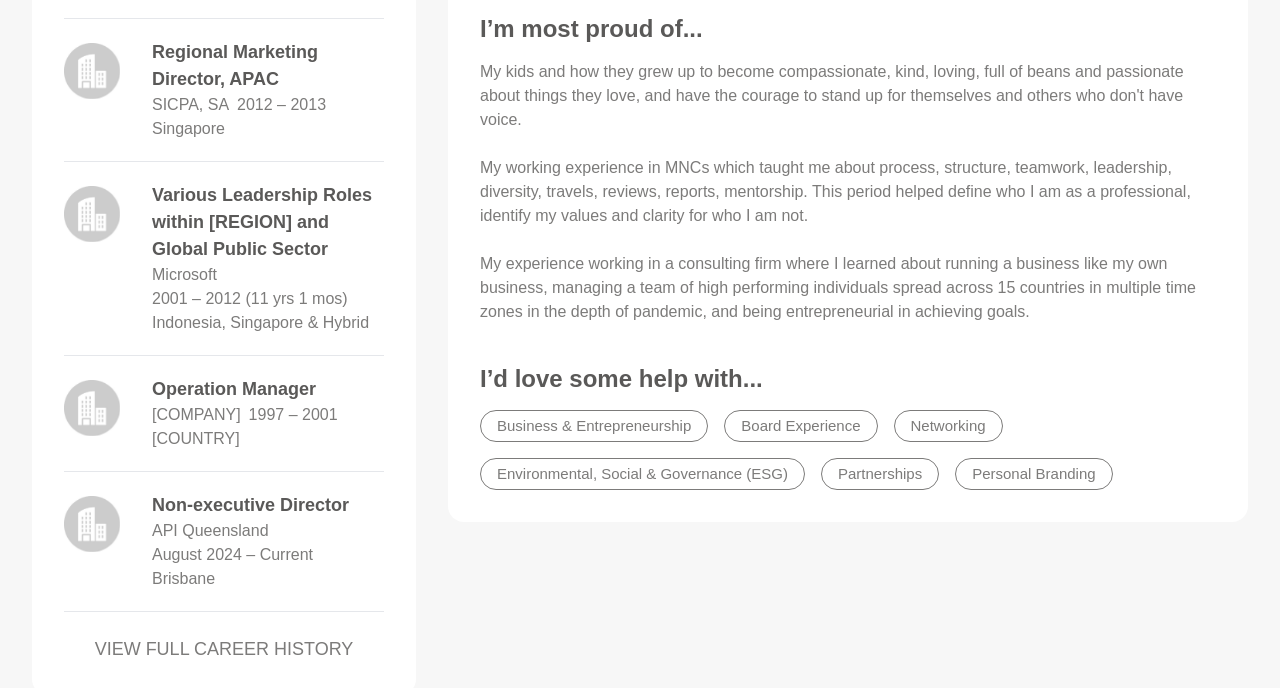 scroll, scrollTop: 1309, scrollLeft: 0, axis: vertical 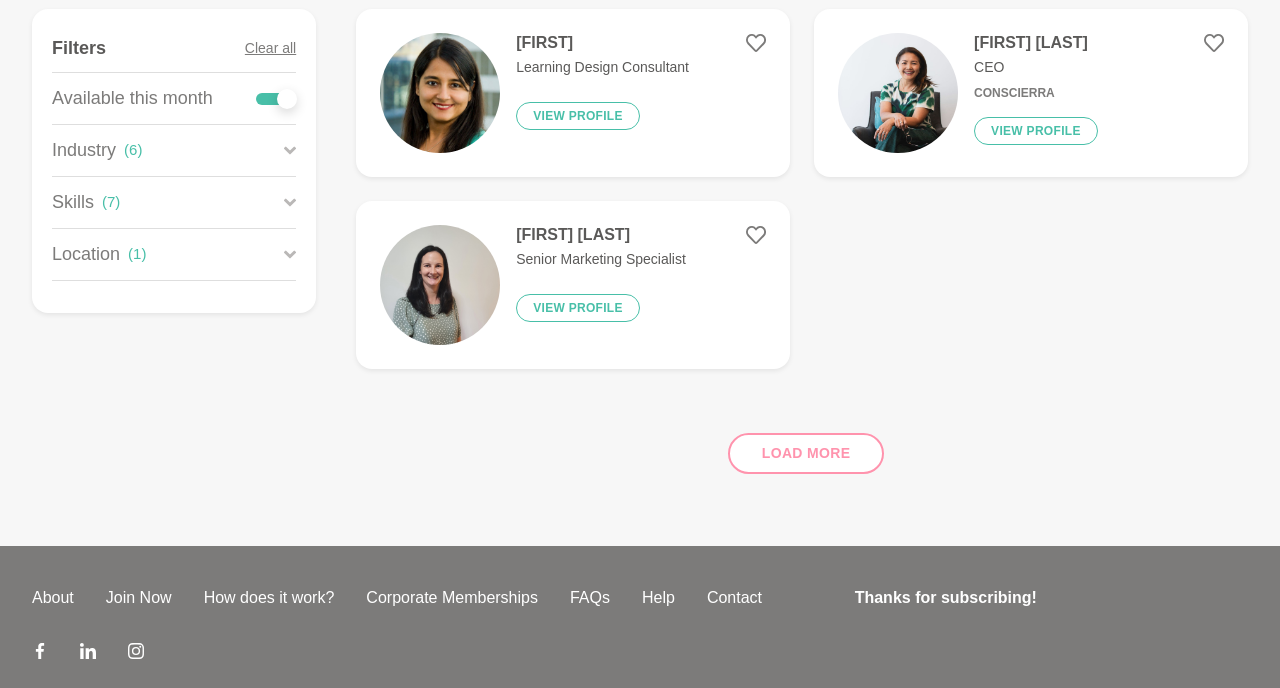 click on "Load more" at bounding box center (802, 445) 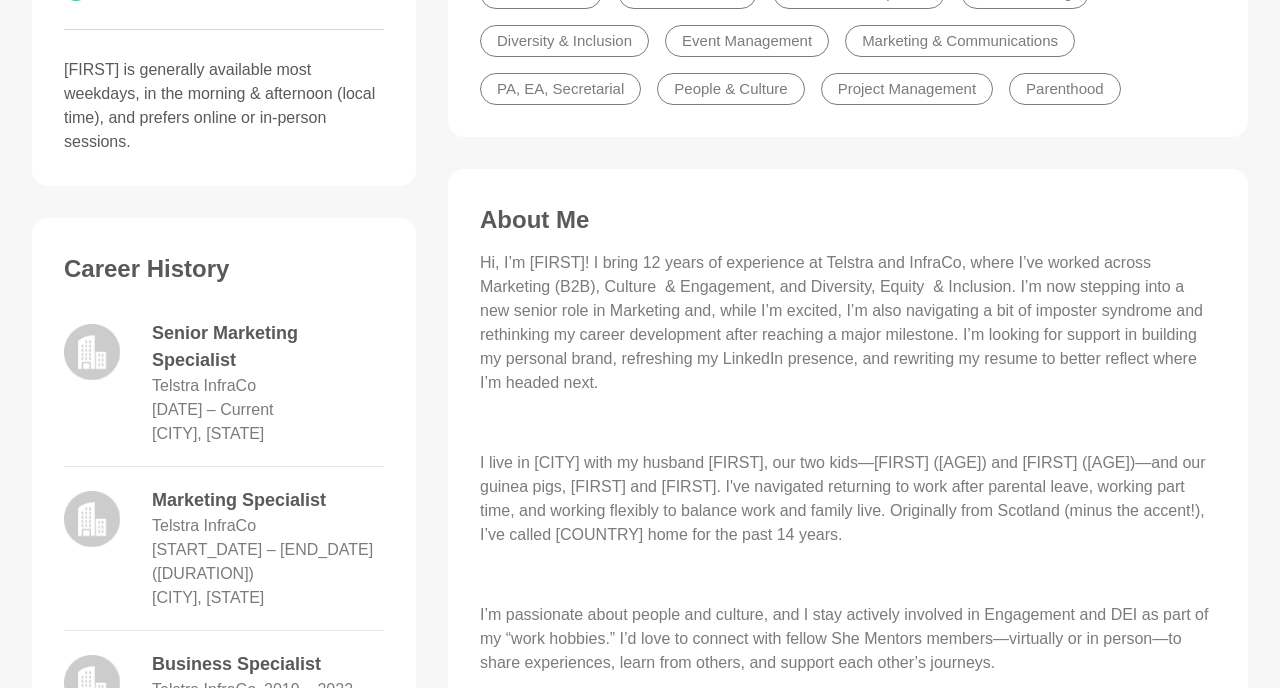 scroll, scrollTop: 693, scrollLeft: 0, axis: vertical 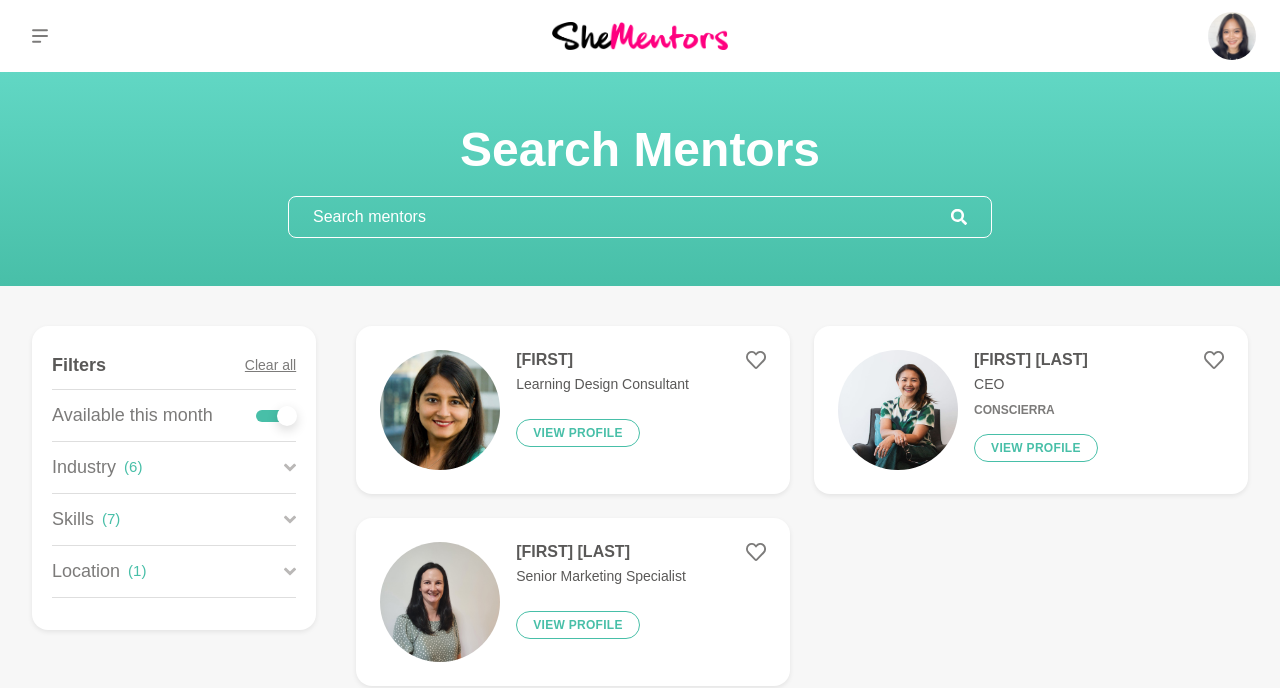 click at bounding box center (440, 410) 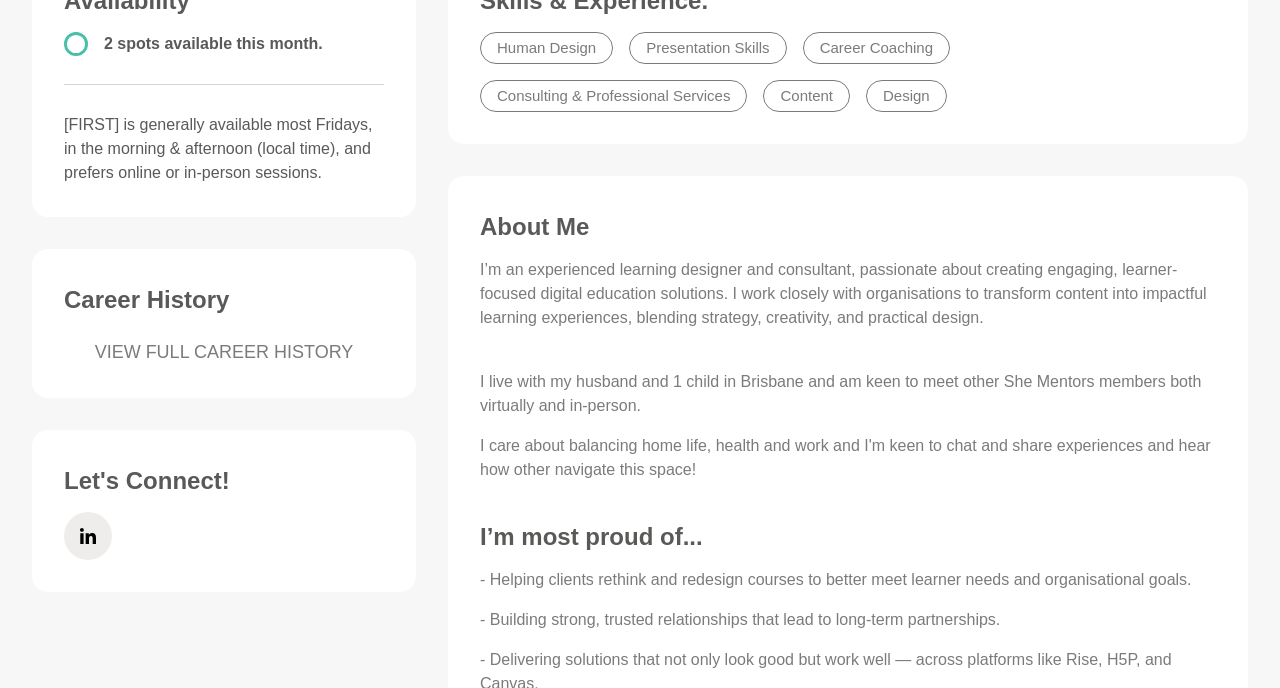 scroll, scrollTop: 592, scrollLeft: 0, axis: vertical 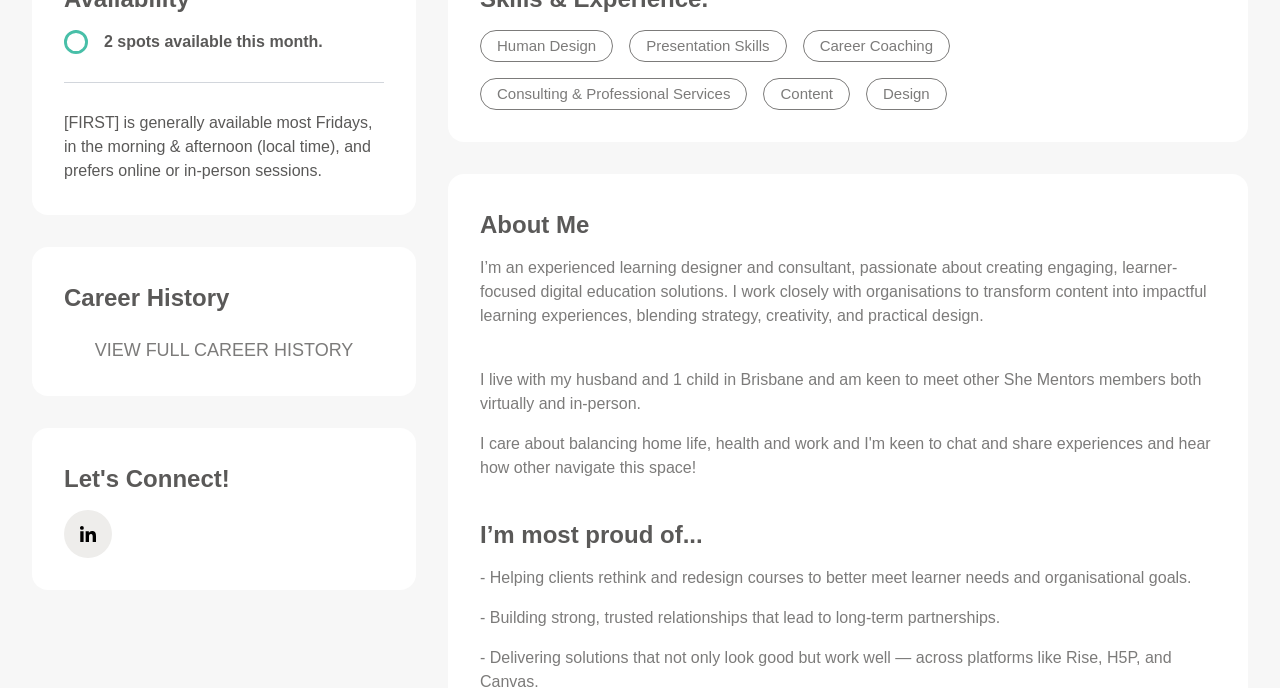 click on "I’m an experienced learning designer and consultant, passionate about creating engaging, learner-focused digital education solutions. I work closely with organisations to transform content into impactful learning experiences, blending strategy, creativity, and practical design. I live with my husband and 1 child in Brisbane and am keen to meet other She Mentors members both virtually and in-person. I care about balancing home life, health and work and I'm keen to chat and share experiences and hear how other navigate this space!" at bounding box center (848, 368) 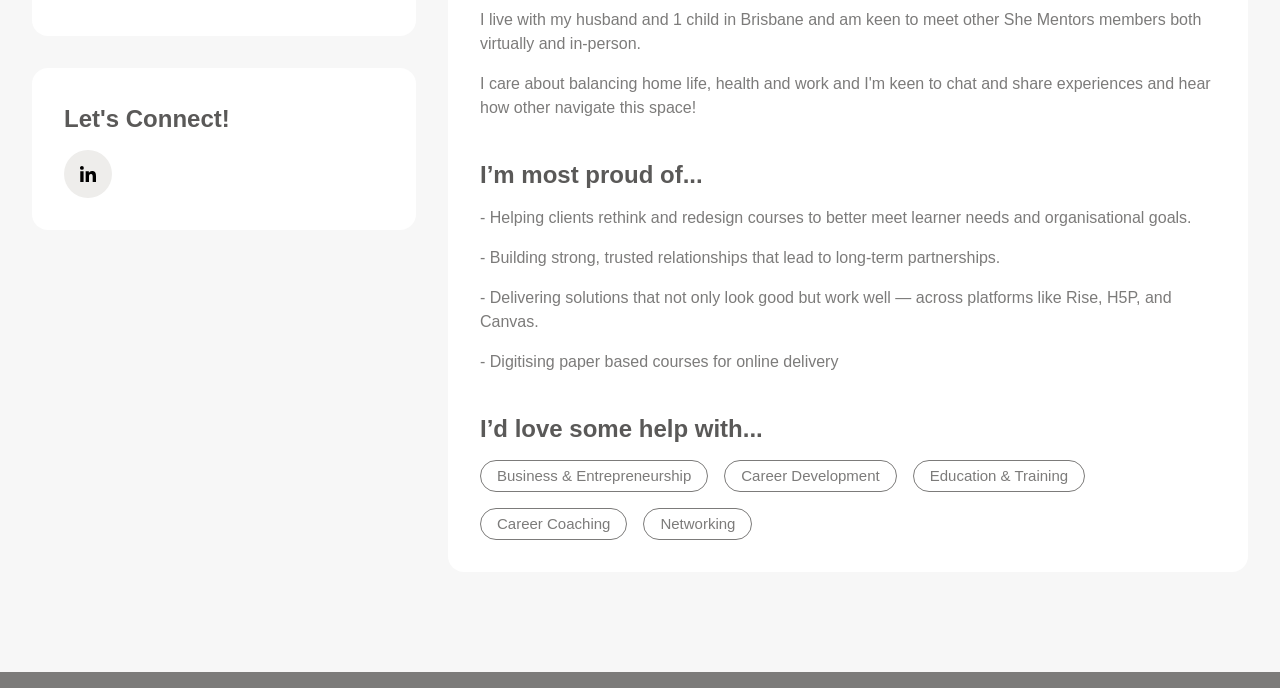 scroll, scrollTop: 953, scrollLeft: 0, axis: vertical 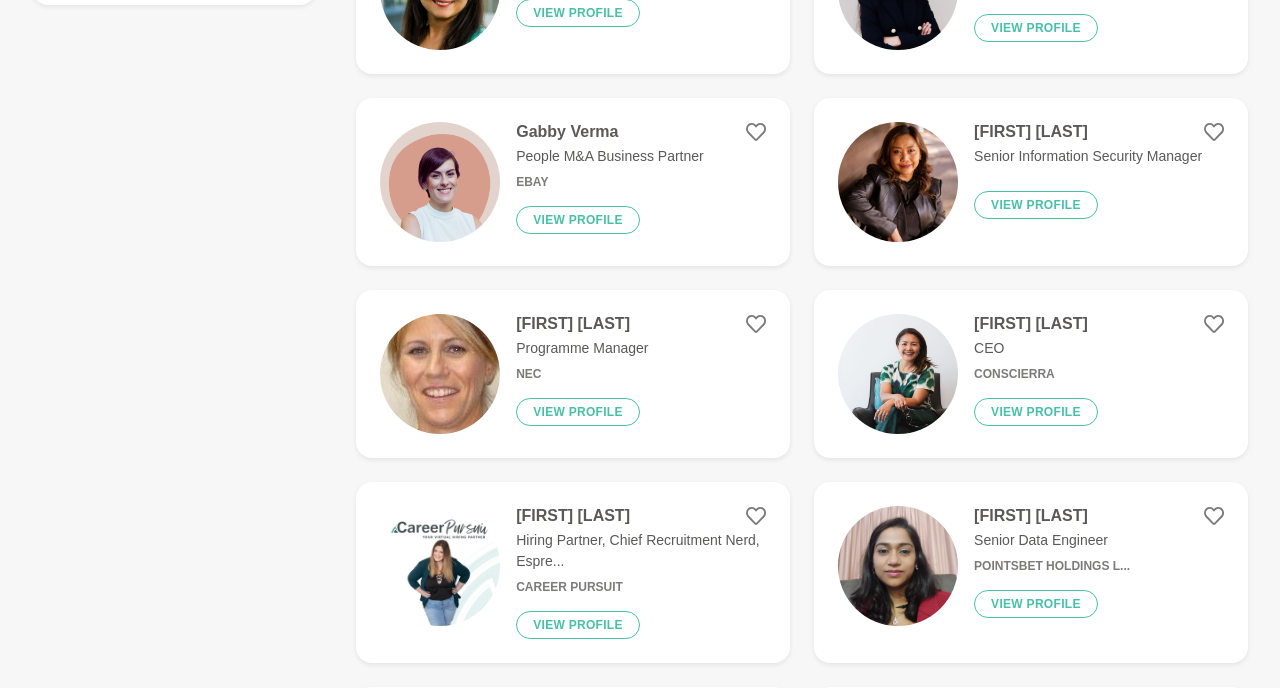 click at bounding box center (898, 182) 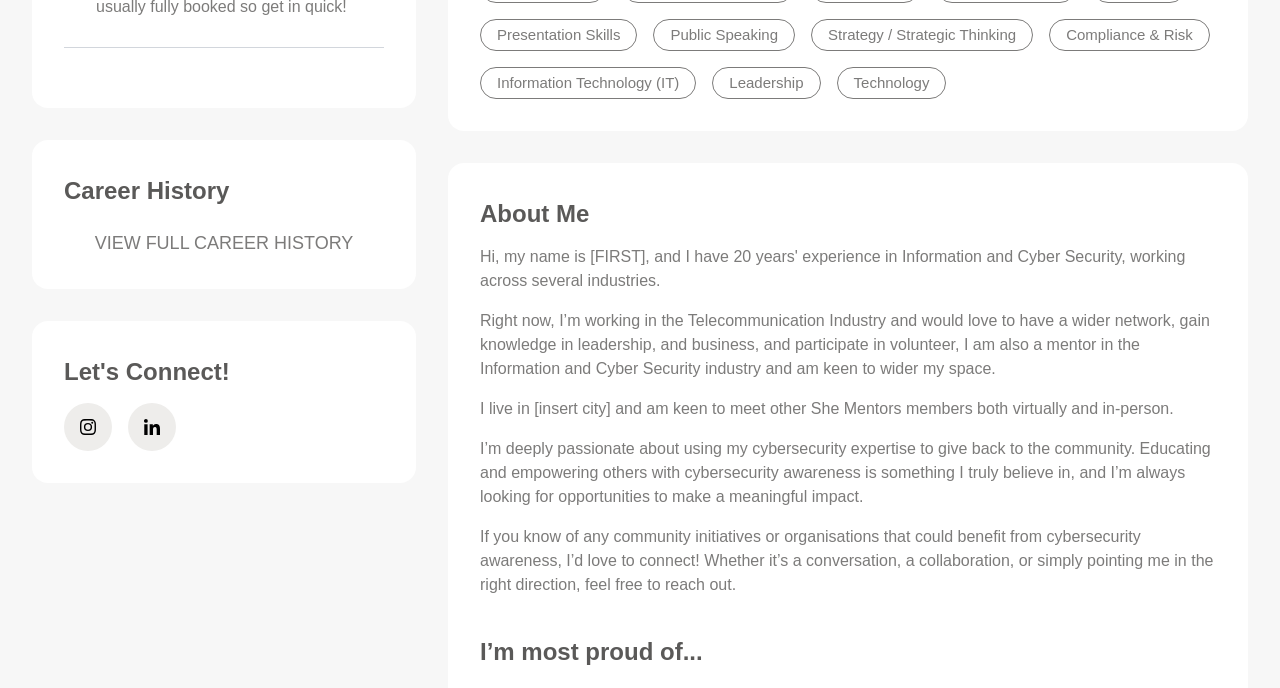 scroll, scrollTop: 654, scrollLeft: 0, axis: vertical 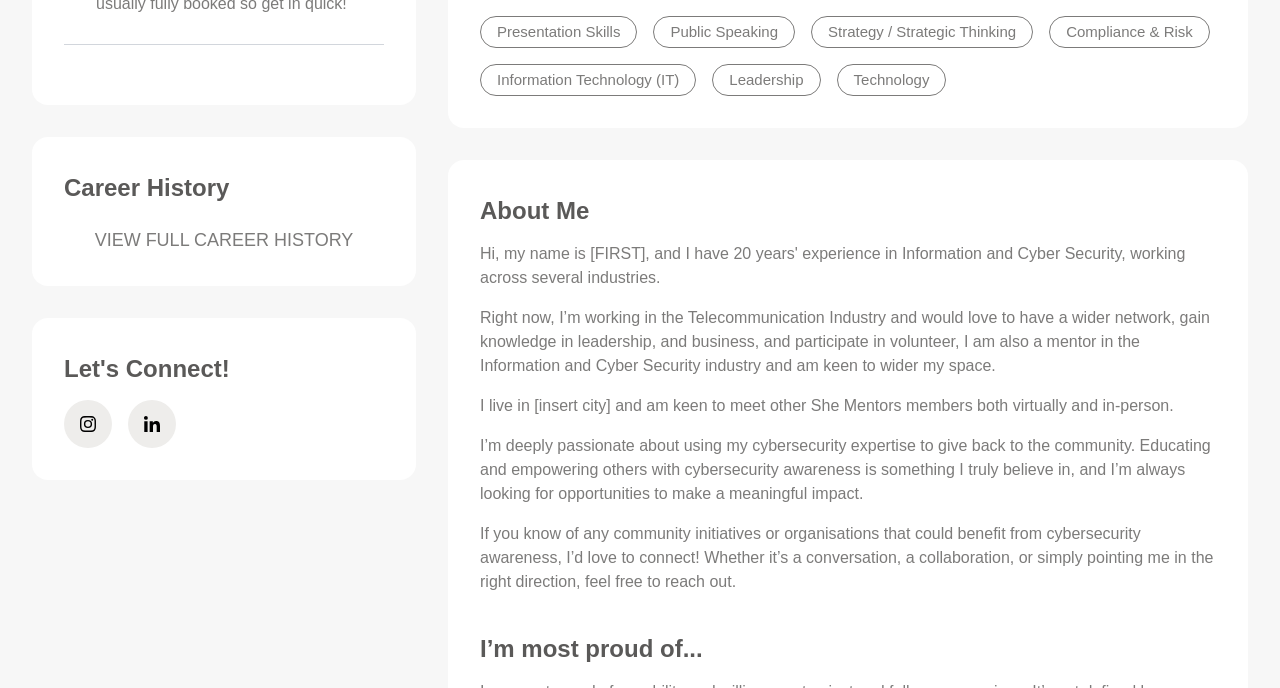click on "Hi, my name is Dian, and I have 20 years' experience in Information and Cyber Security, working across several industries. Right now, I’m working in the Telecommunication Industry and would love to have a wider network, gain knowledge in leadership, and business, and participate in volunteer, I am also a mentor in the Information and Cyber Security industry and am keen to wider my space. I live in Melbourne and am keen to meet other She Mentors members both virtually and in-person. I’m deeply passionate about using my cybersecurity expertise to give back to the community. Educating and empowering others with cybersecurity awareness is something I truly believe in, and I’m always looking for opportunities to make a meaningful impact. If you know of any community initiatives or organisations that could benefit from cybersecurity awareness, I’d love to connect! Whether it’s a conversation, a collaboration, or simply pointing me in the right direction, feel free to reach out." at bounding box center [848, 418] 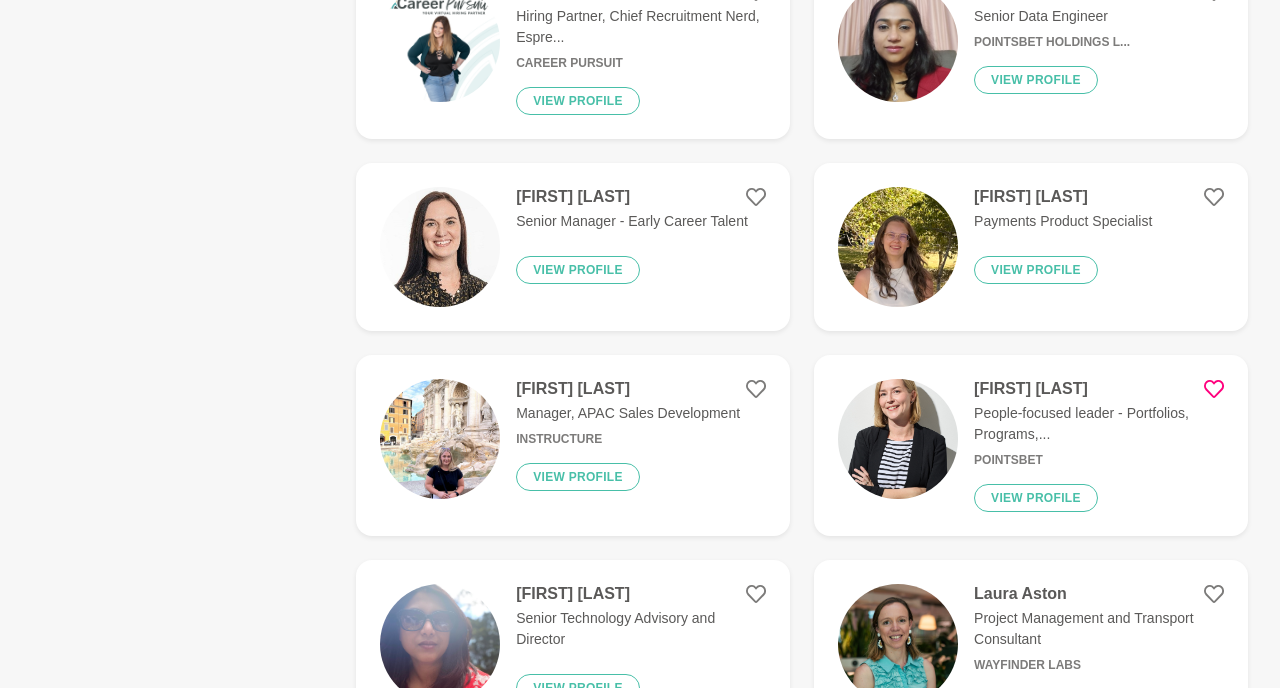 scroll, scrollTop: 1148, scrollLeft: 0, axis: vertical 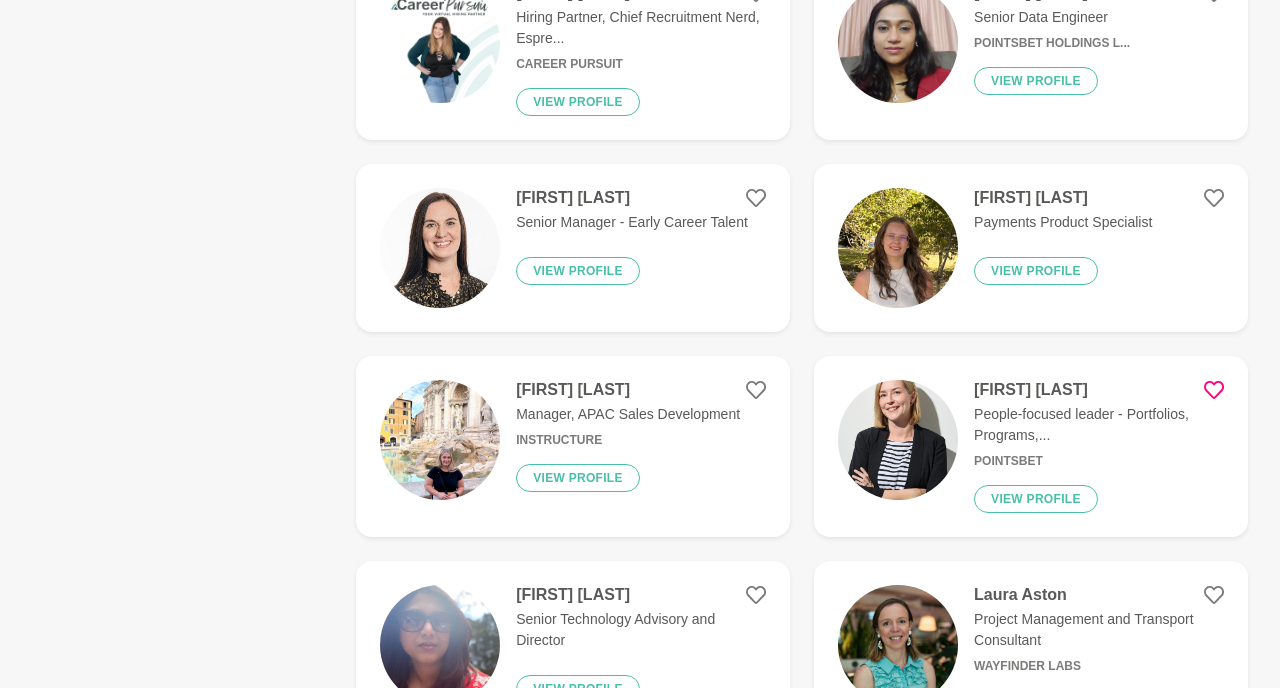 click on "Tahlia Shaw" at bounding box center (632, 198) 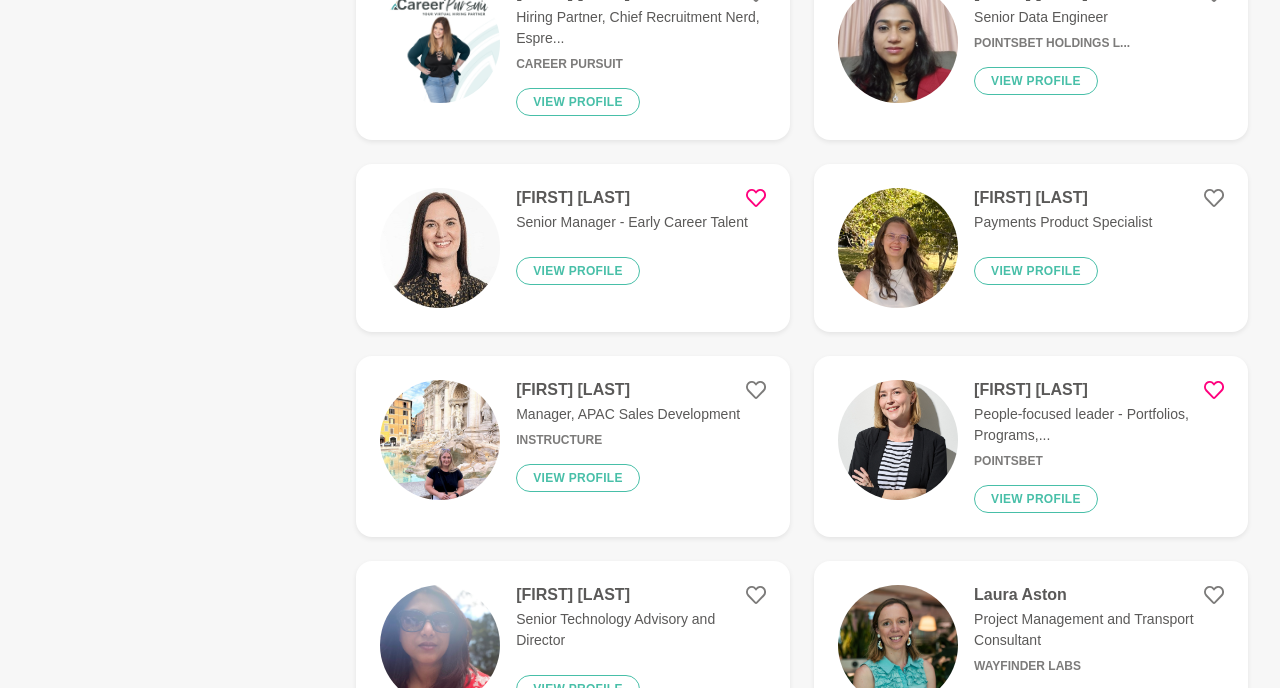 click 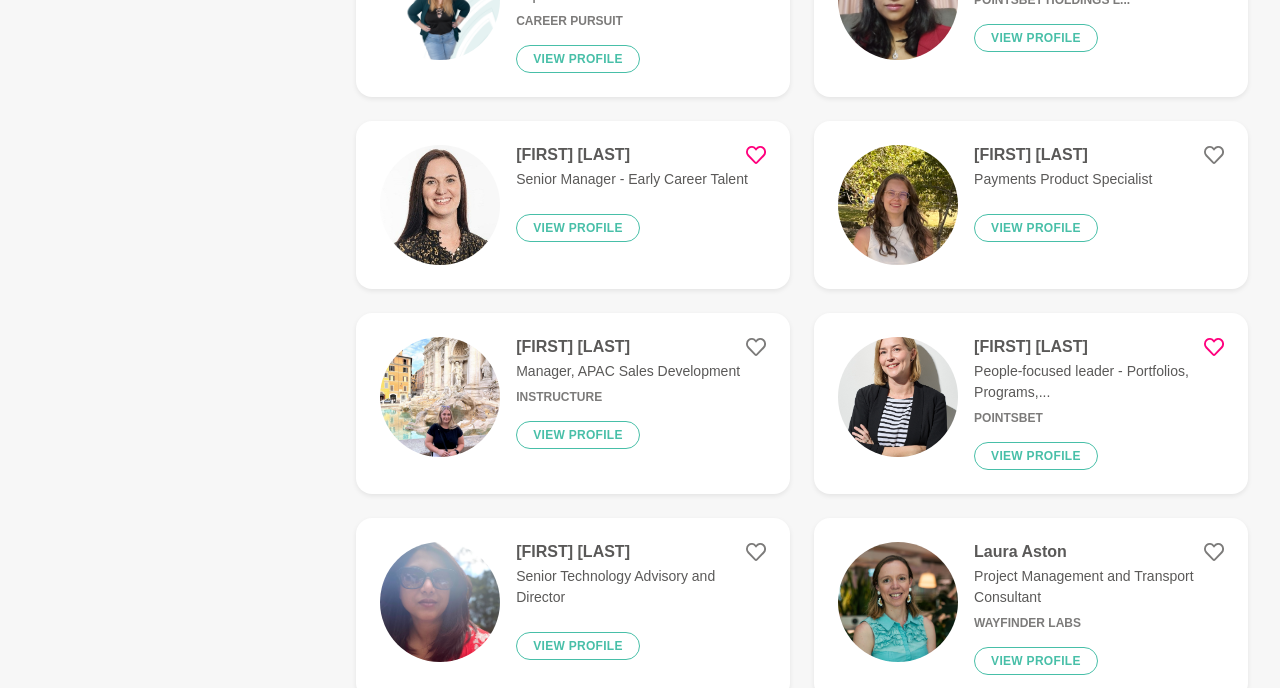 scroll, scrollTop: 1198, scrollLeft: 0, axis: vertical 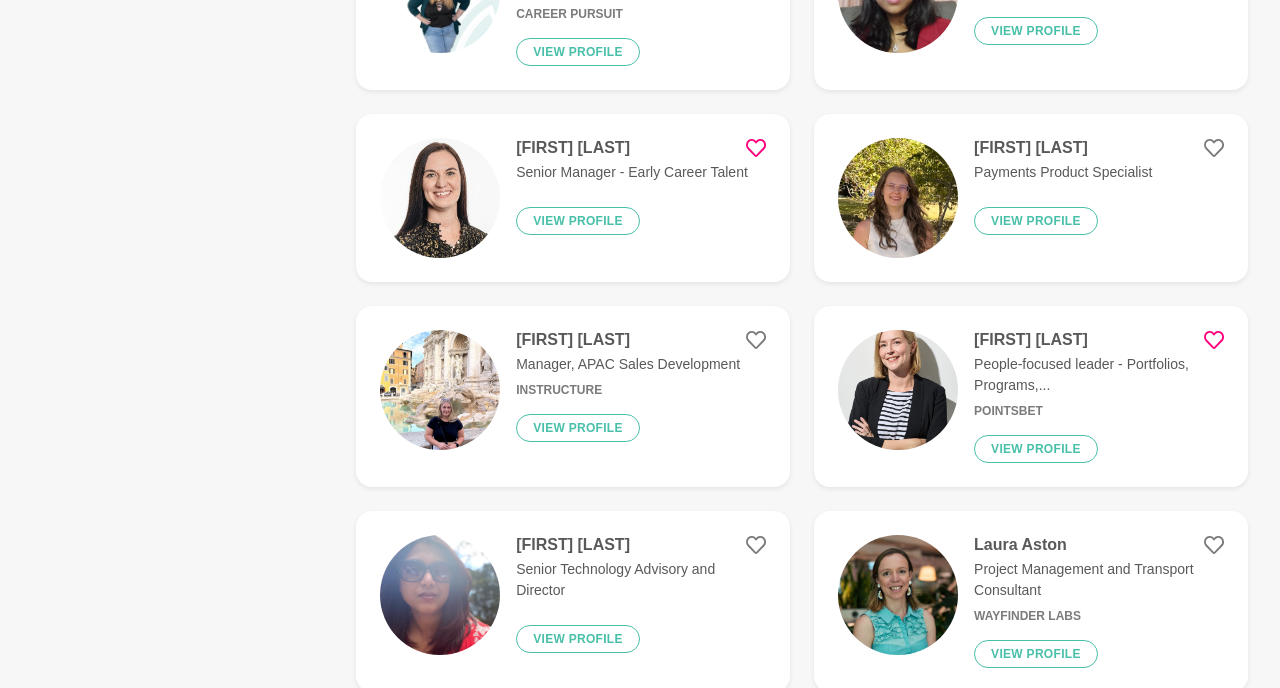 click on "Victoria Wilson Change Coordinator View profile Louise Stroyov Senior Capacity Planner/Electrical engineer Telstra | InfraCo View profile Jalpa Learning Design Consultant View profile Kanak Kiran Founder/ Artist / Social Entrepreneur Jijivisha HR Solutio... View profile Gabby Verma People M&A Business Partner ebay View profile Dian Erliasari Senior Information Security Manager View profile Jo-Anne Newton Programme Manager NEC View profile Diana  Soedardi CEO Conscierra View profile Ash Battye Hiring Partner, Chief Recruitment Nerd, Espre... Career Pursuit View profile Neha Saxena Senior Data Engineer PointsBet Holdings L... View profile Tahlia Shaw Senior Manager - Early Career Talent  View profile Anne Verdonk Payments Product Specialist View profile Constance Murphy Manager, APAC Sales Development Instructure View profile Jodie Coomer People-focused leader - Portfolios, Programs,... PointsBet View profile Radhika Shekhar Senior Technology Advisory and Director View profile Laura Aston Wayfinder Labs Telstra" at bounding box center (802, 614) 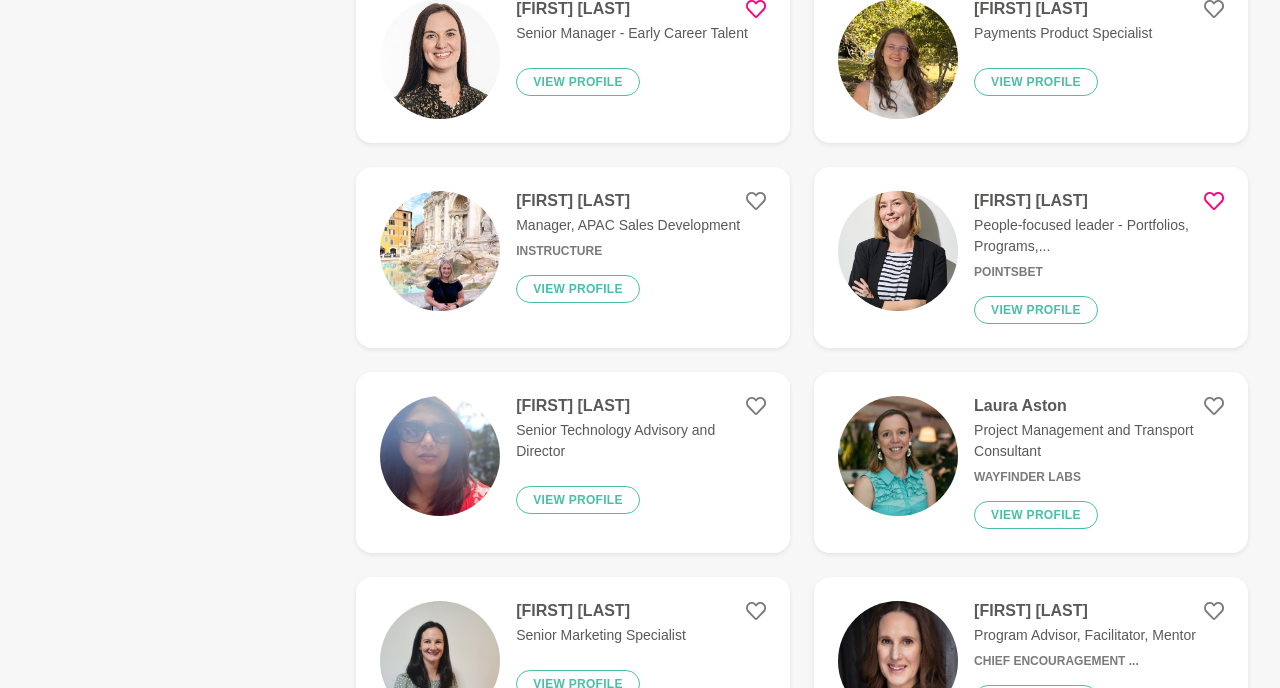 scroll, scrollTop: 1336, scrollLeft: 0, axis: vertical 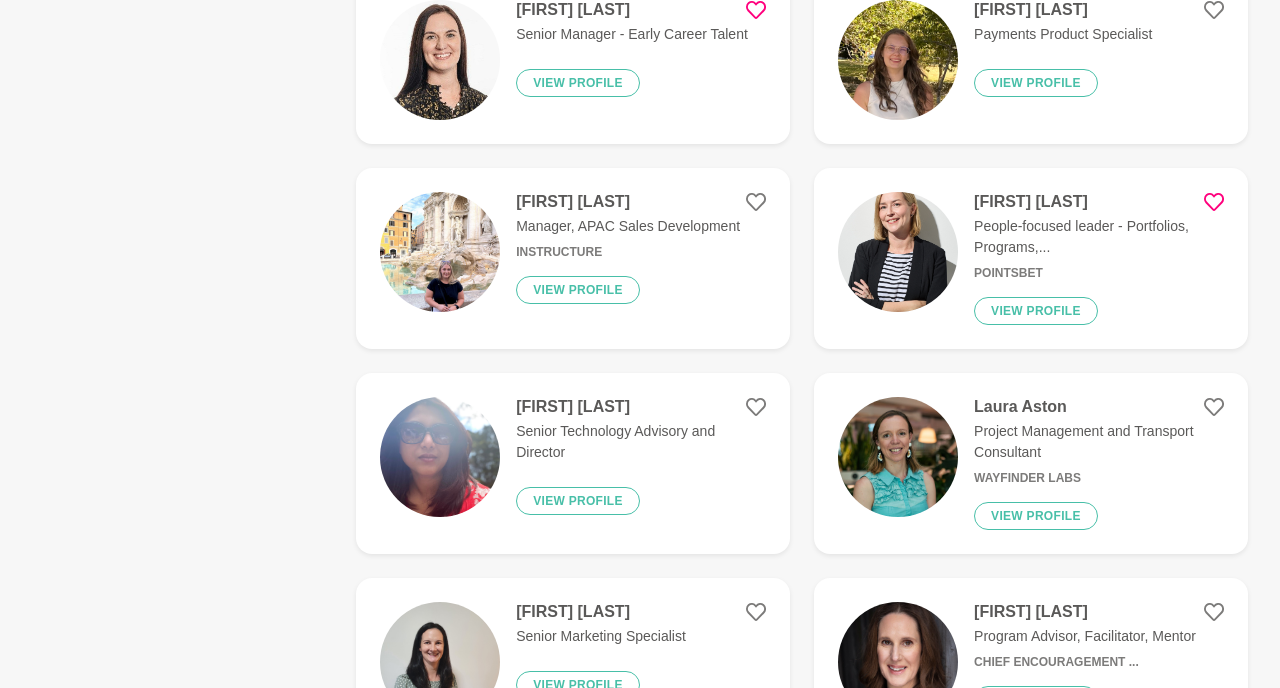 click at bounding box center [898, 252] 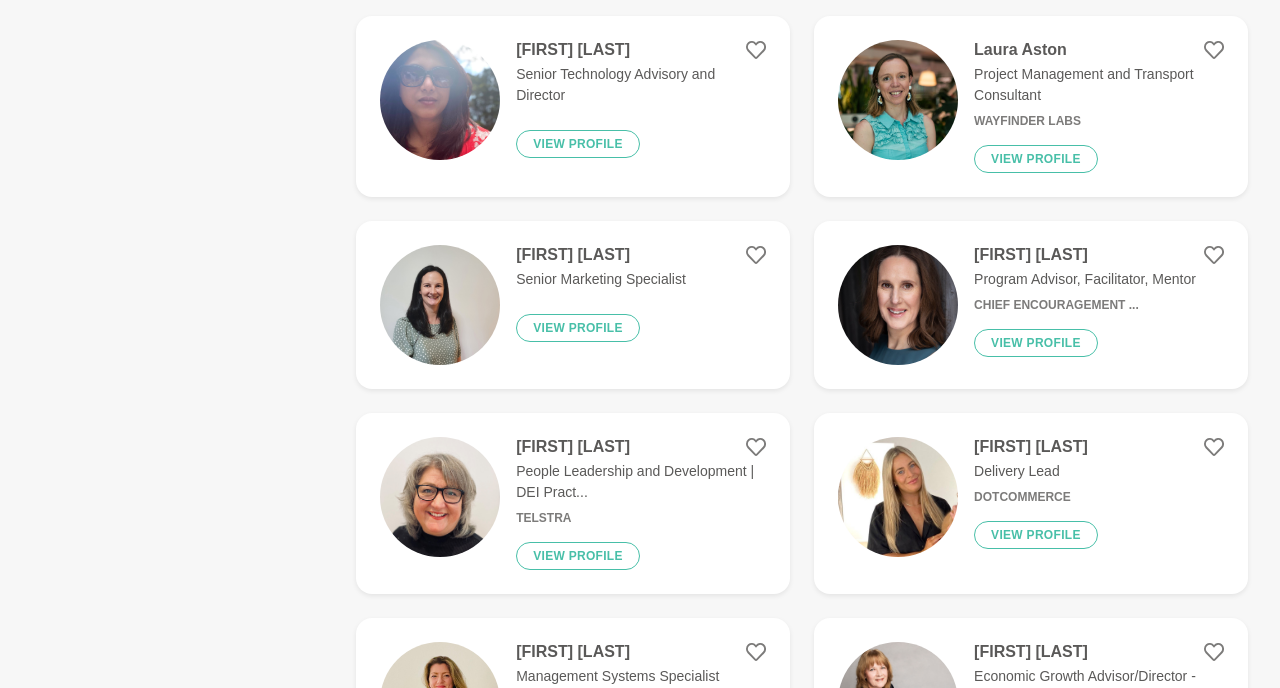 scroll, scrollTop: 1694, scrollLeft: 0, axis: vertical 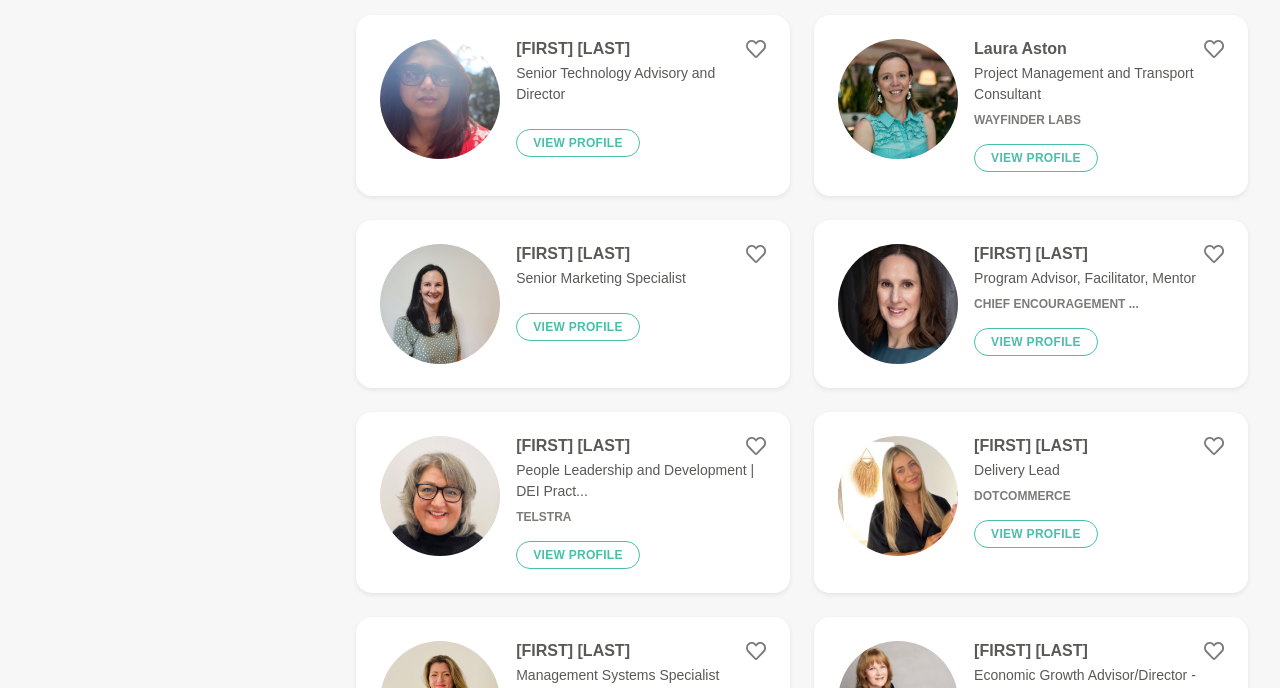 click at bounding box center (898, 304) 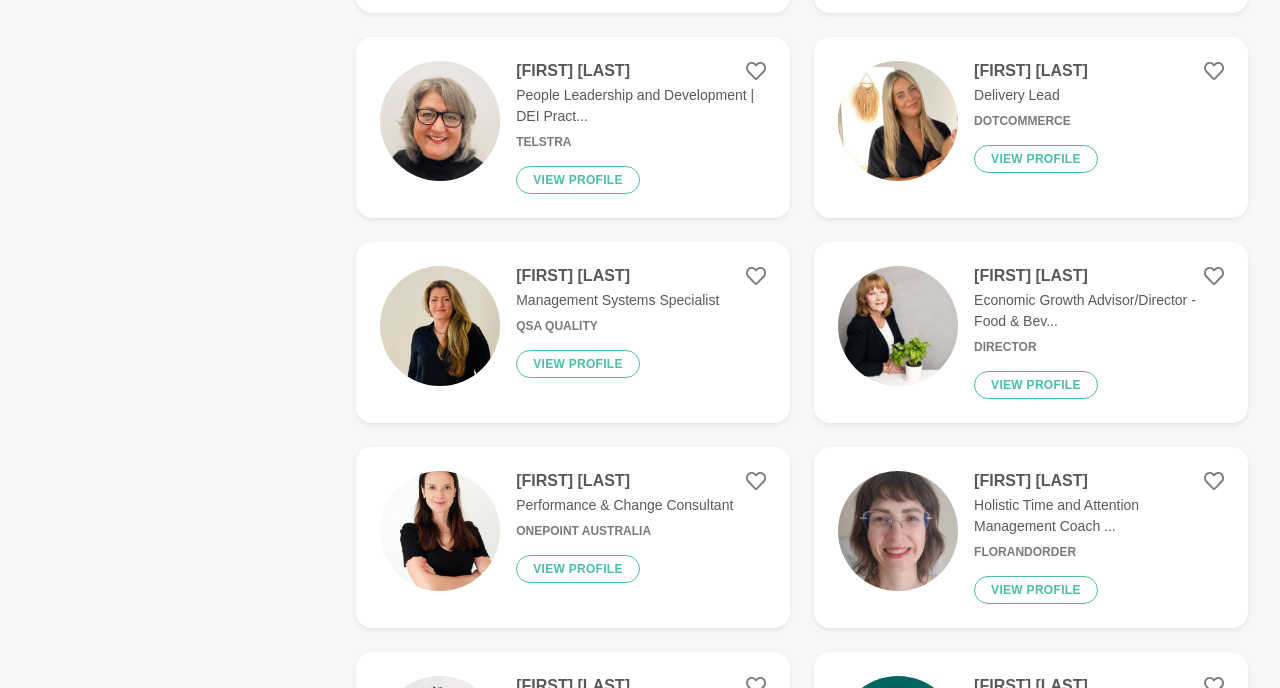 scroll, scrollTop: 2084, scrollLeft: 0, axis: vertical 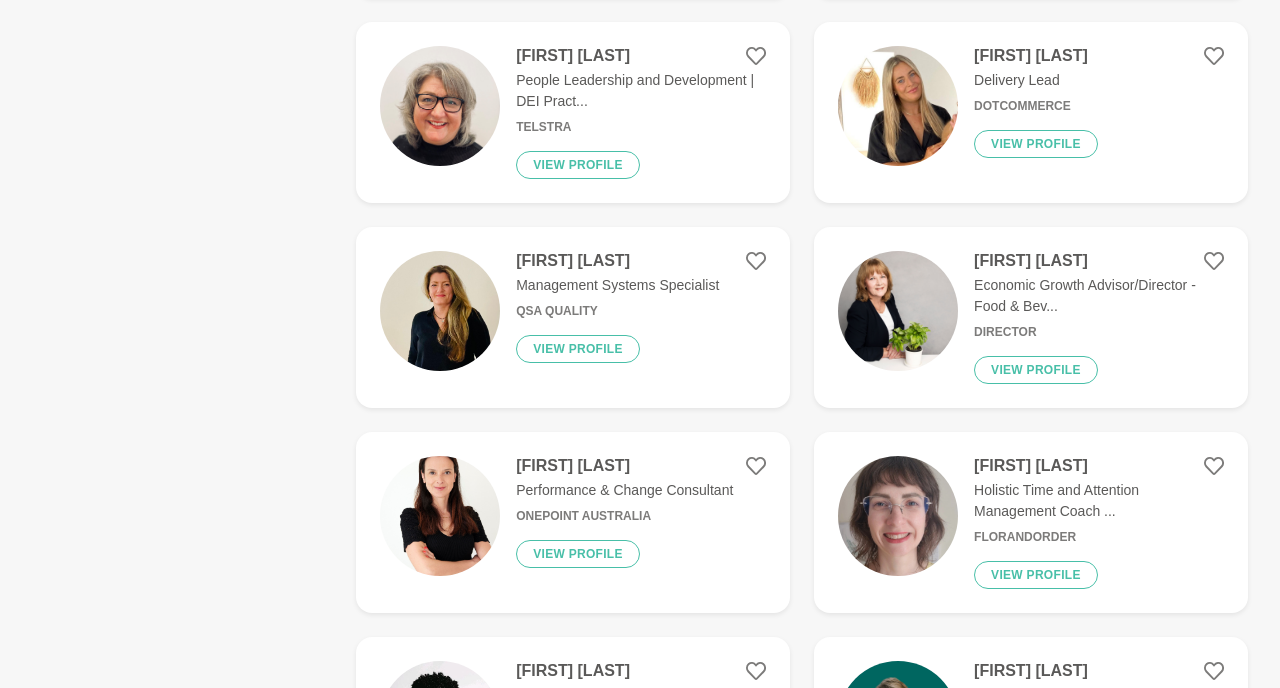 click at bounding box center (440, 311) 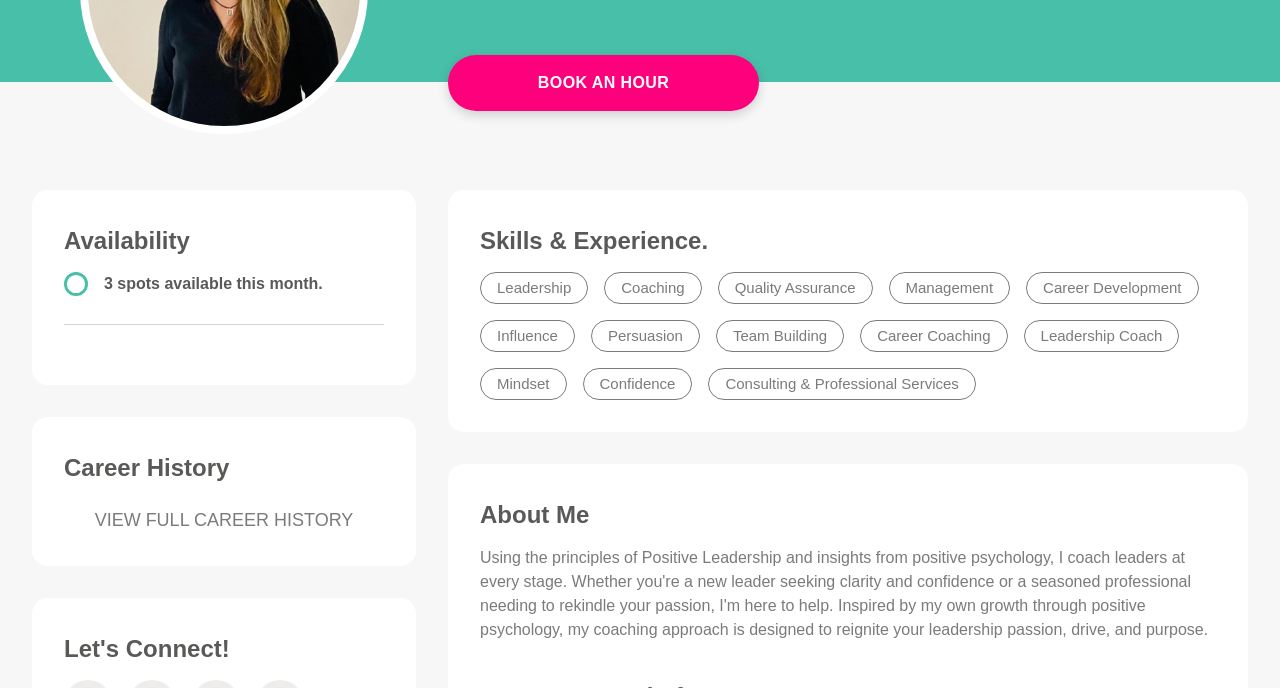 scroll, scrollTop: 349, scrollLeft: 0, axis: vertical 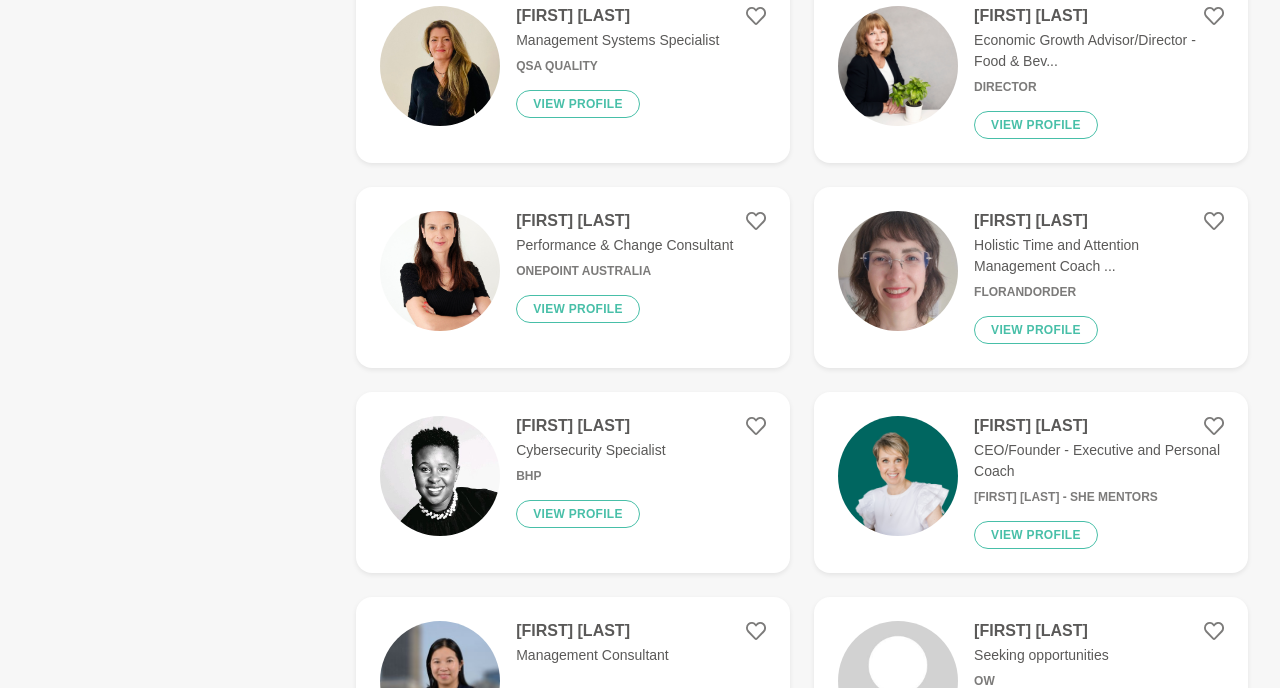 click on "Show Filters Filters Clear all Available this month   Industry ( 6 ) Administration Architecture Banking, Investment & Finance Business & Entrepreneurship Business Coaching Career Coaching CEO & General Management Coaching Consulting & Professional Services Customer Experience Disability Support Education & Training Engineering Event Management Facilitator FMCG Government Health & Wellbeing HR & Recruitment Information Technology (IT) Insurance & Superannunuation Law & Legal Services Leadership Coach Learning and Development Life Coach Marketing & Communications Not For Profit (NFP) PA, EA, Secretarial People & Culture Product Management Project Management Retail & Consumer Products Sales Science & Technology StartUp Technology Telecommunications Skills ( 7 ) Adaptability Administration Banking, Investment & Finance Board Experience Business & Entrepreneurship Business Coaching Career Coaching Career Development Change Management Coaching Collaboration Communication Compliance & Risk Confidence Creativity MBA" at bounding box center [640, -448] 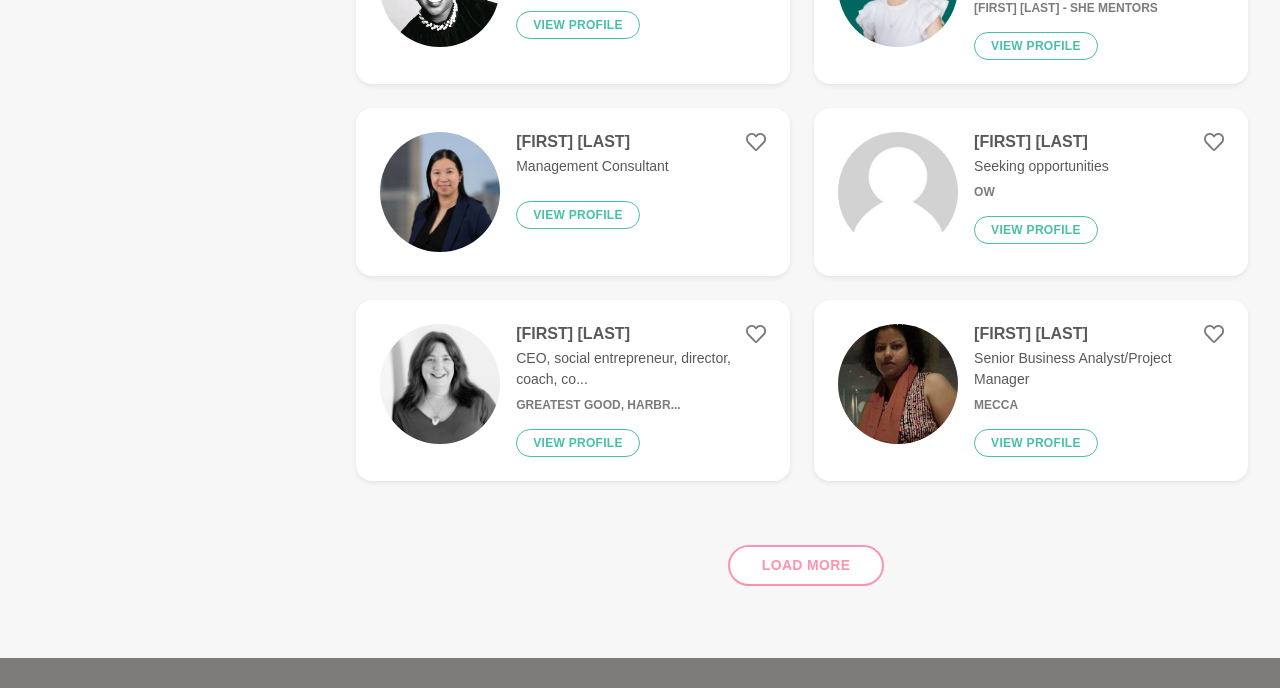 scroll, scrollTop: 2820, scrollLeft: 0, axis: vertical 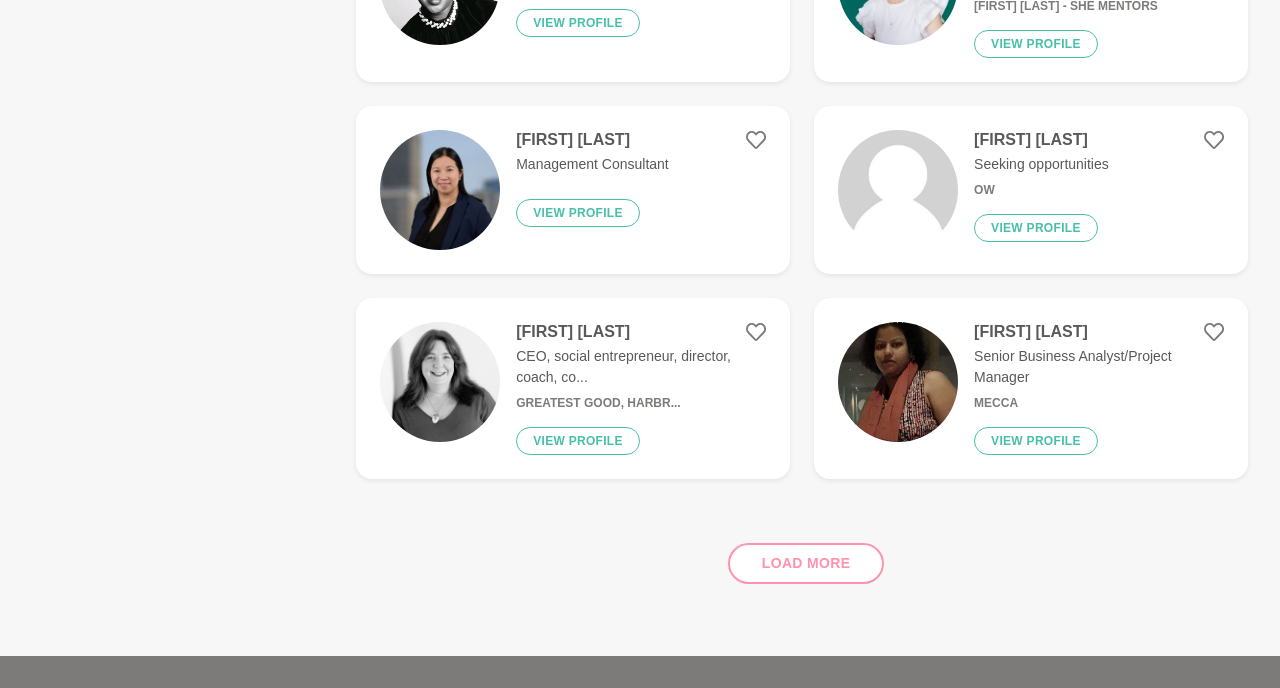 click on "Load more" at bounding box center [802, 555] 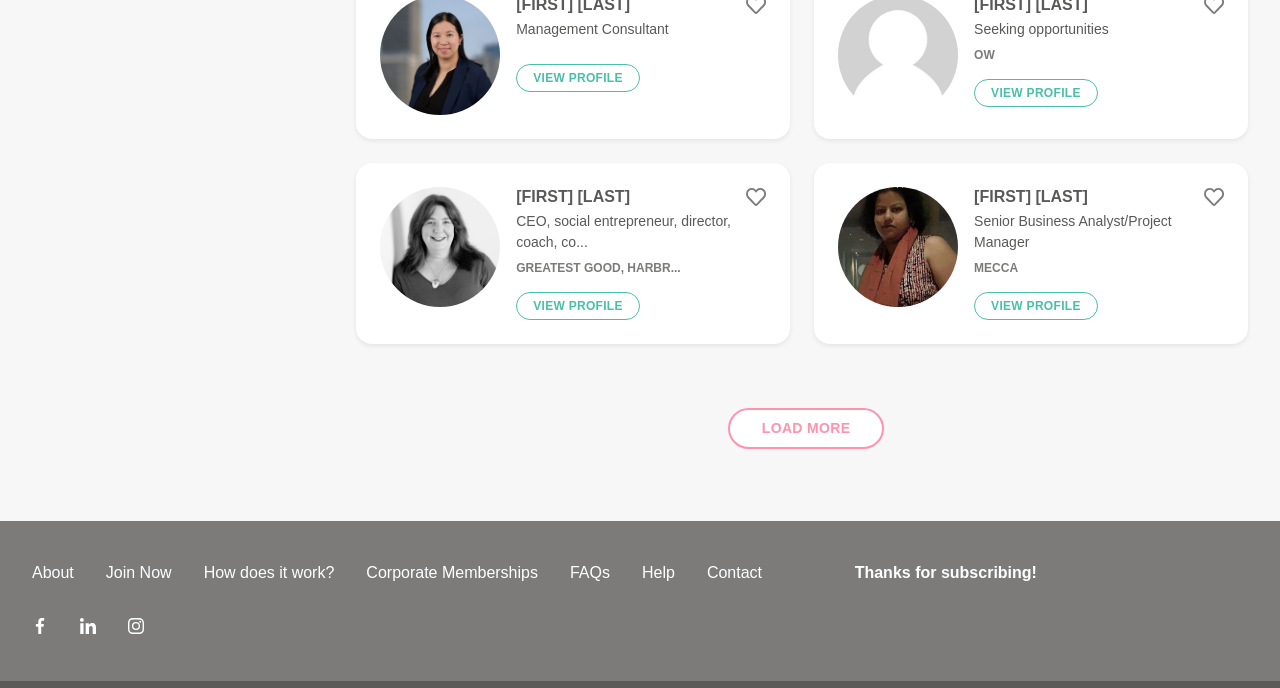 scroll, scrollTop: 3028, scrollLeft: 0, axis: vertical 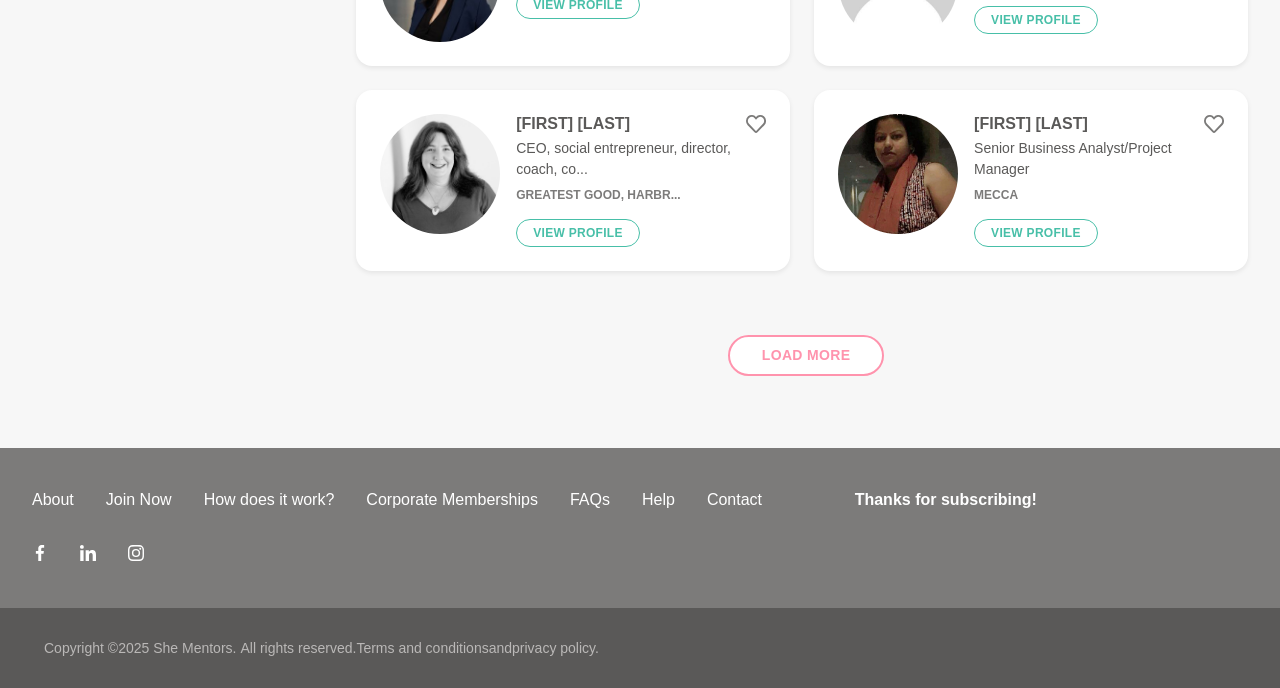 click on "Load more" at bounding box center [802, 347] 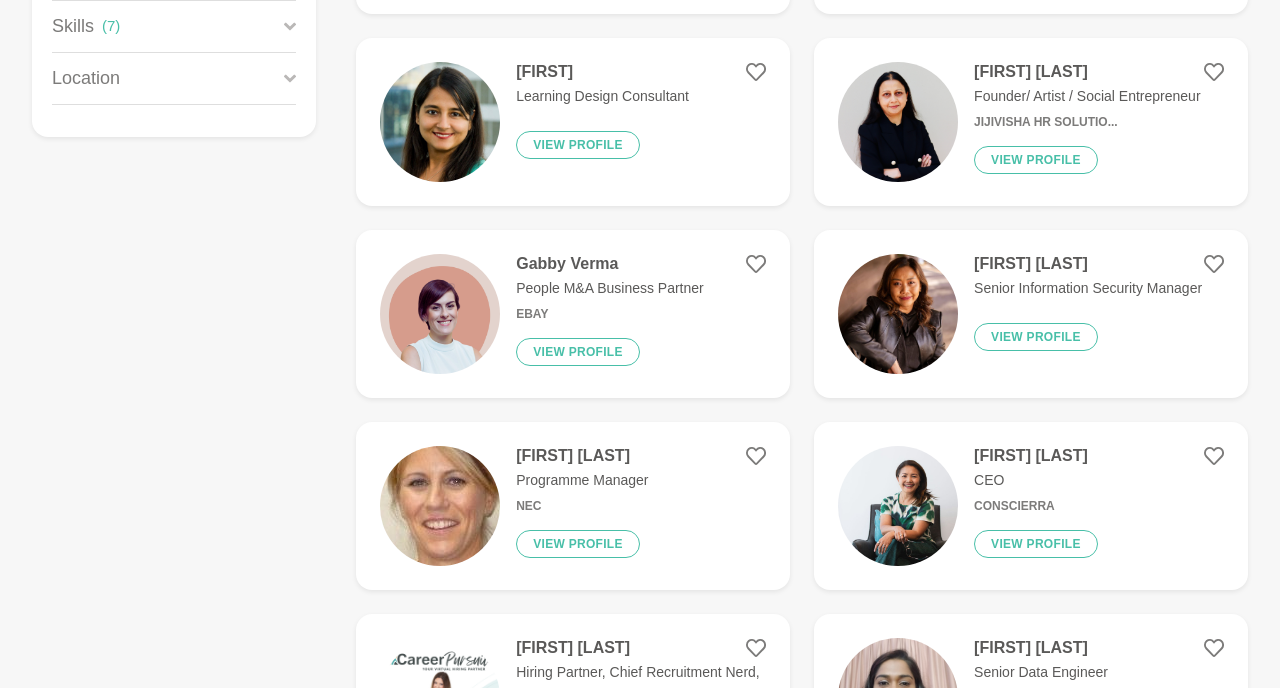 scroll, scrollTop: 0, scrollLeft: 0, axis: both 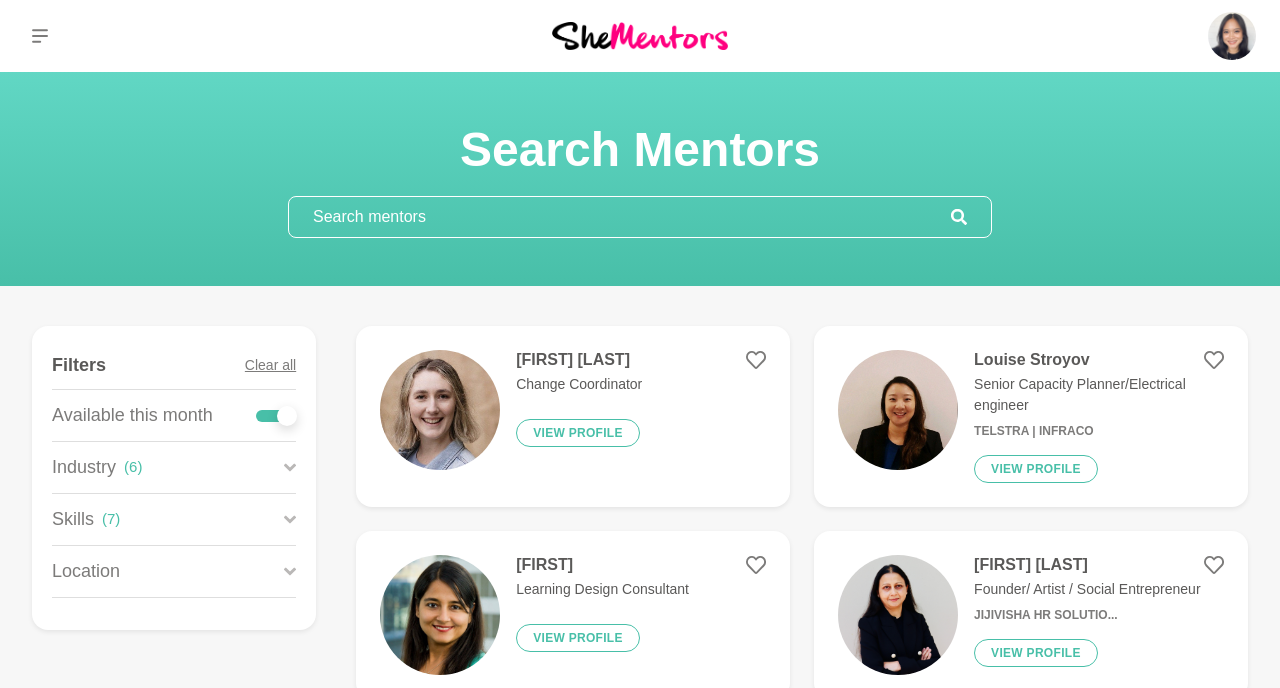 click on "Skills ( 7 )" at bounding box center [174, 519] 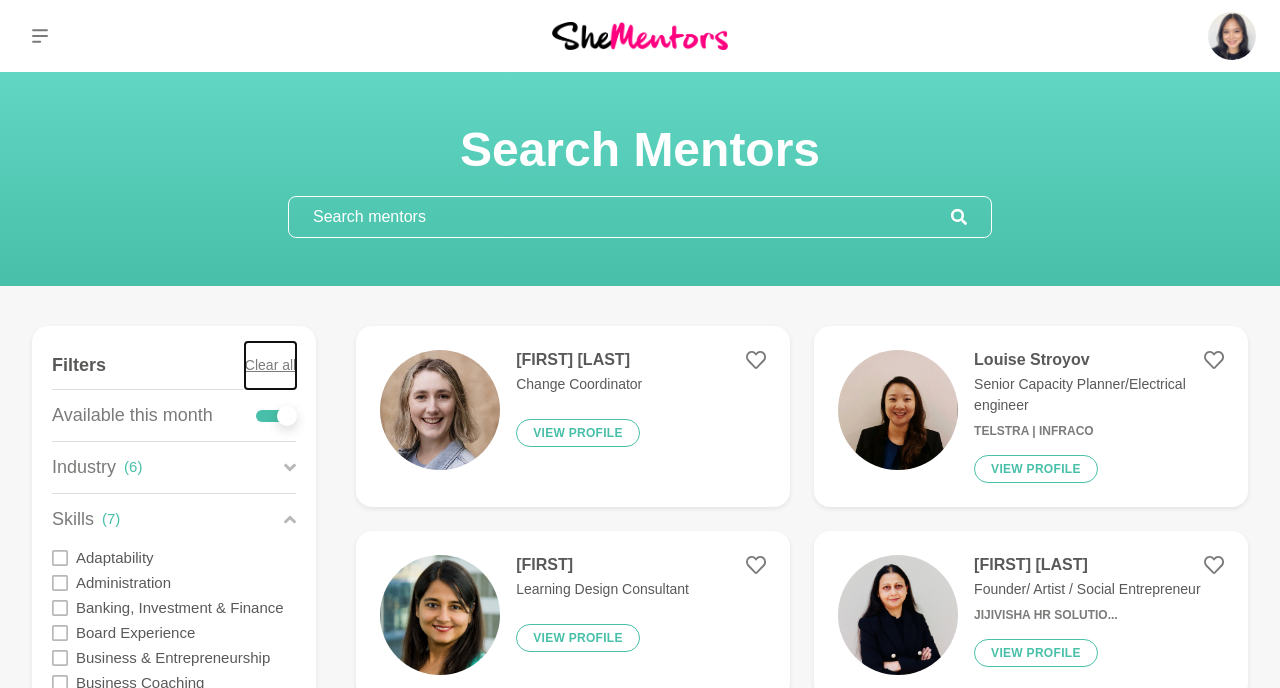 click on "Clear all" at bounding box center [270, 365] 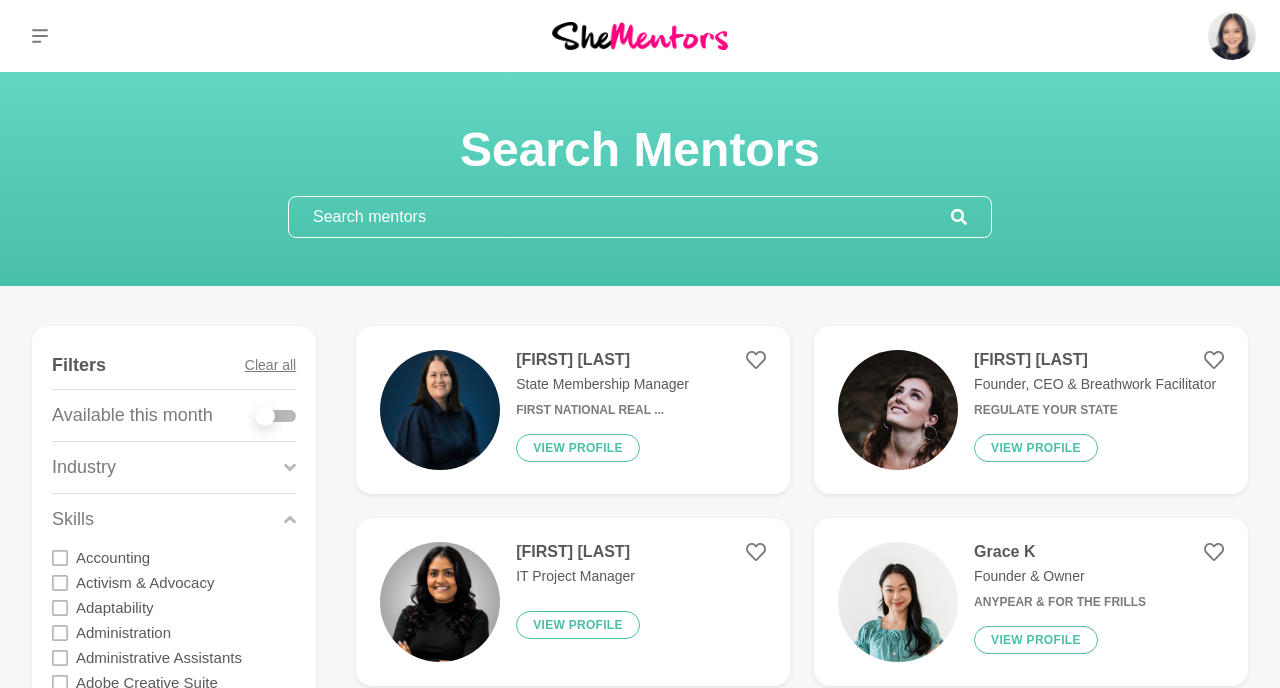 click at bounding box center [276, 416] 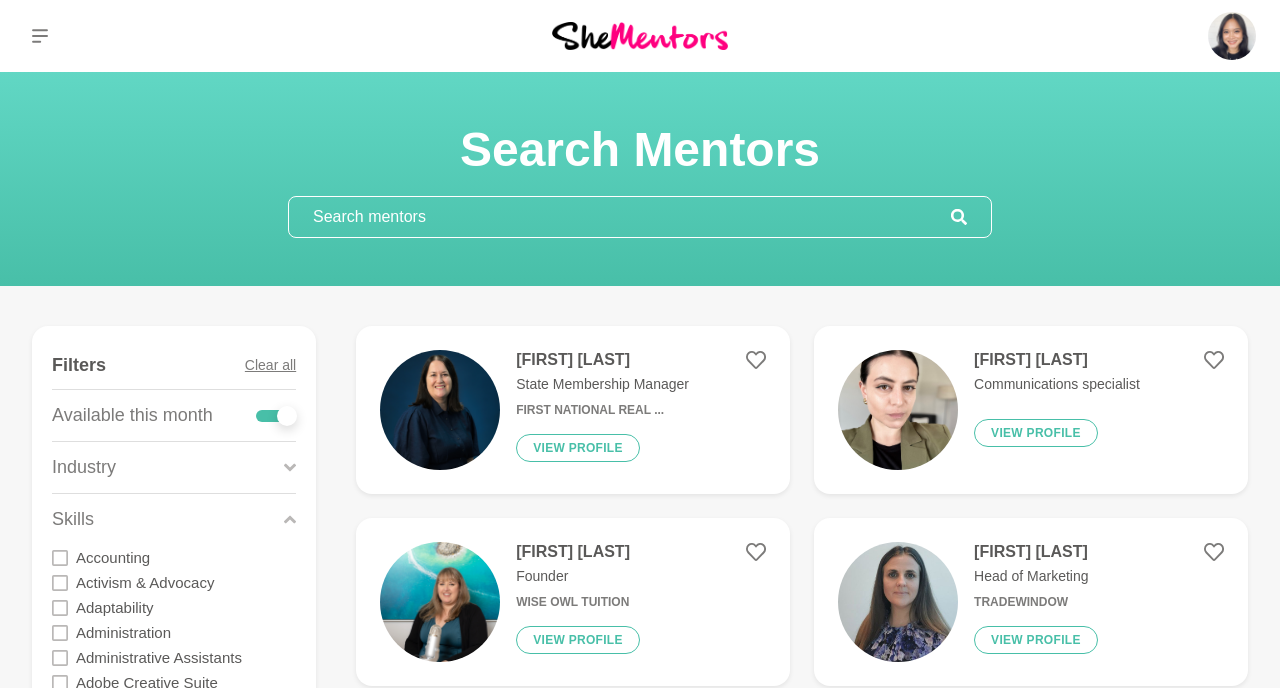 click at bounding box center [620, 217] 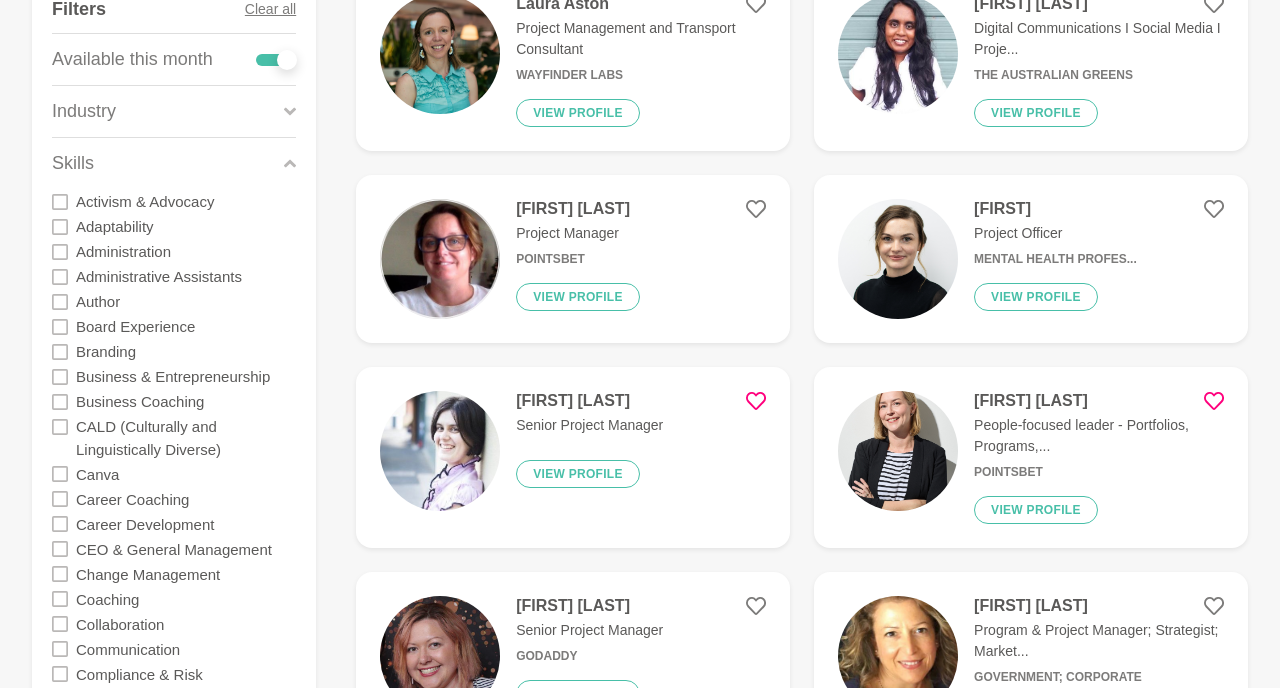 scroll, scrollTop: 359, scrollLeft: 0, axis: vertical 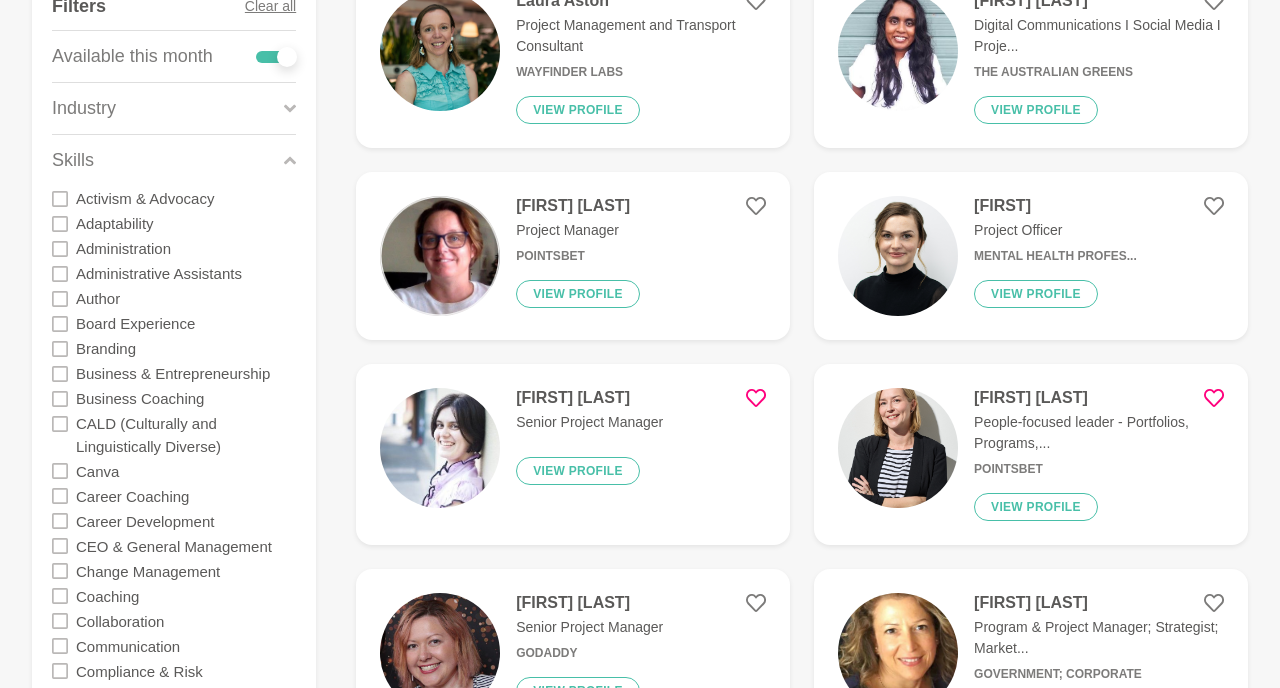 type on "proejct" 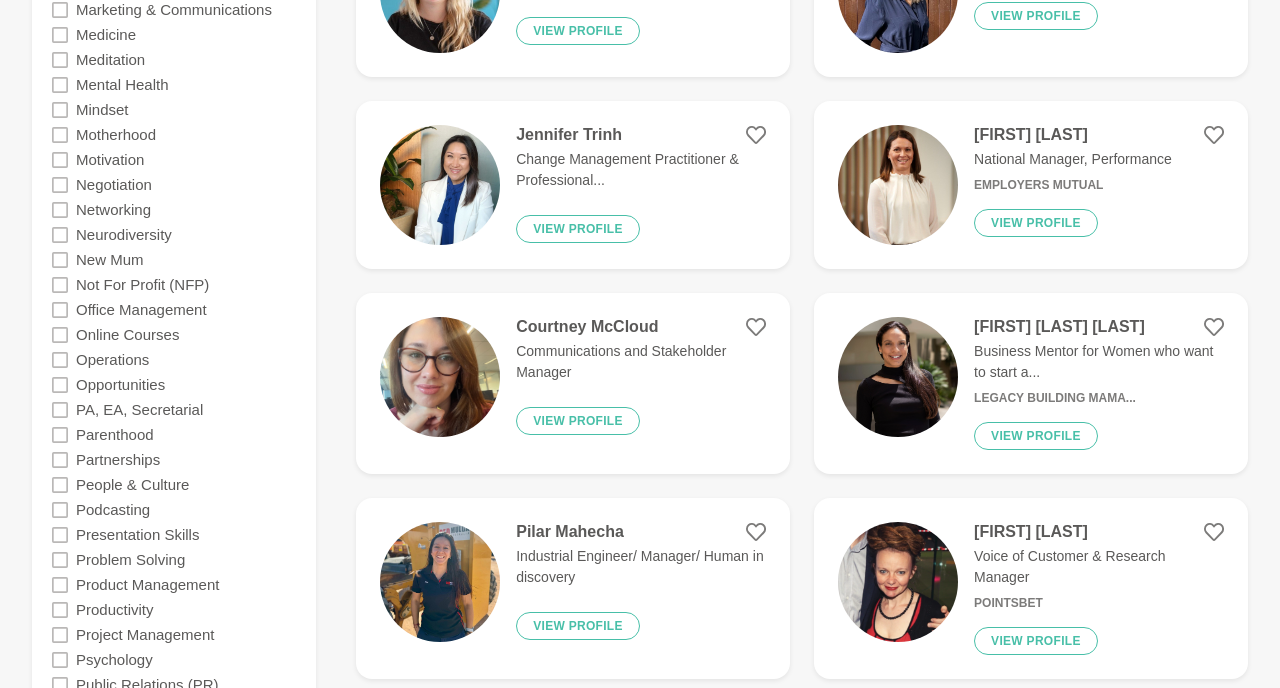 scroll, scrollTop: 2016, scrollLeft: 0, axis: vertical 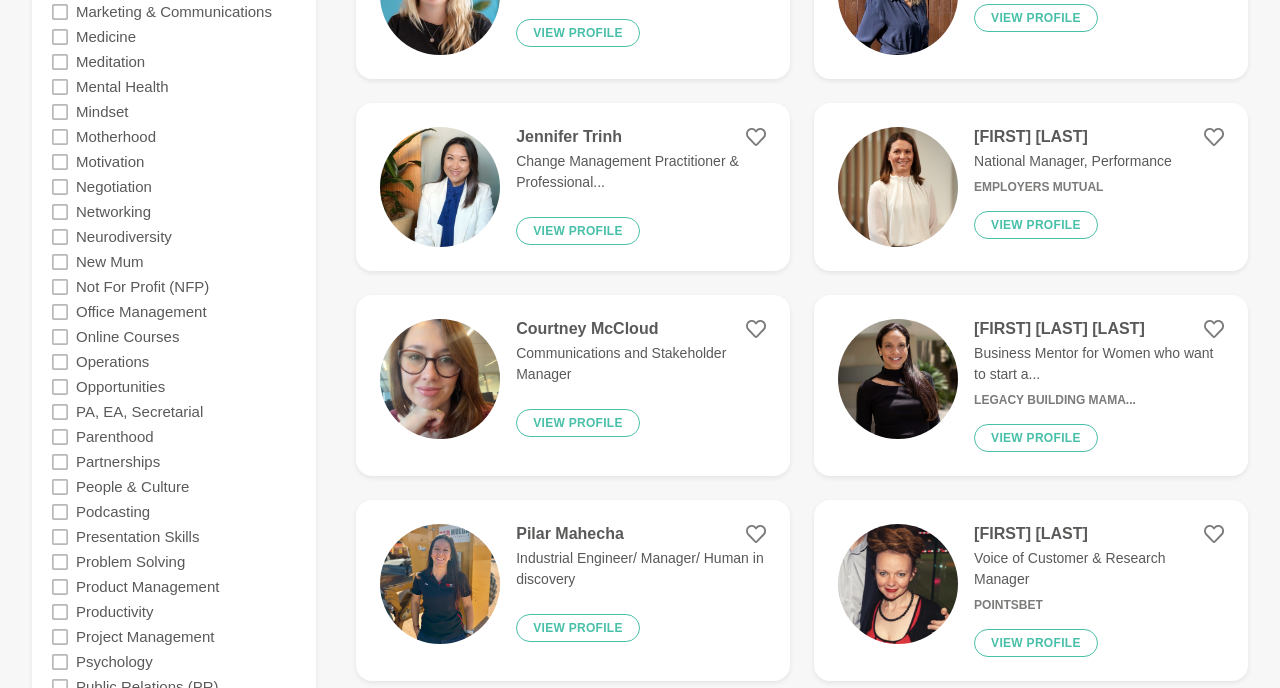 click at bounding box center [898, 187] 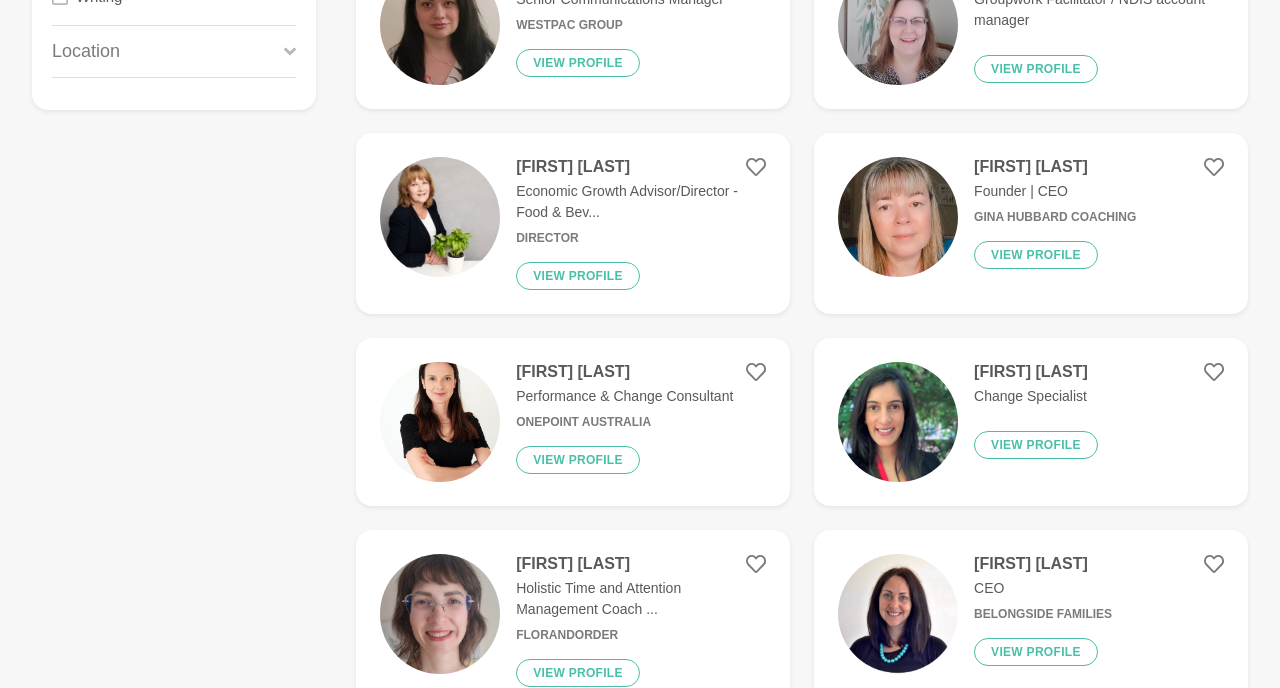 scroll, scrollTop: 3355, scrollLeft: 0, axis: vertical 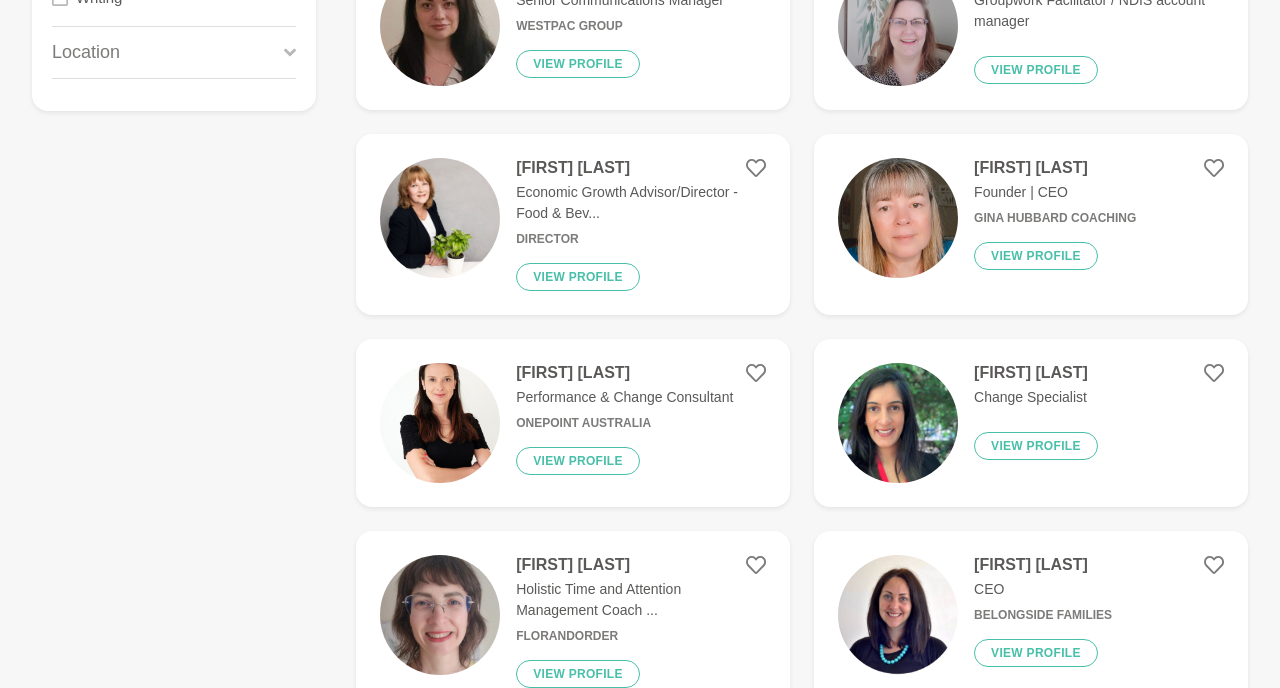 click at bounding box center [898, 218] 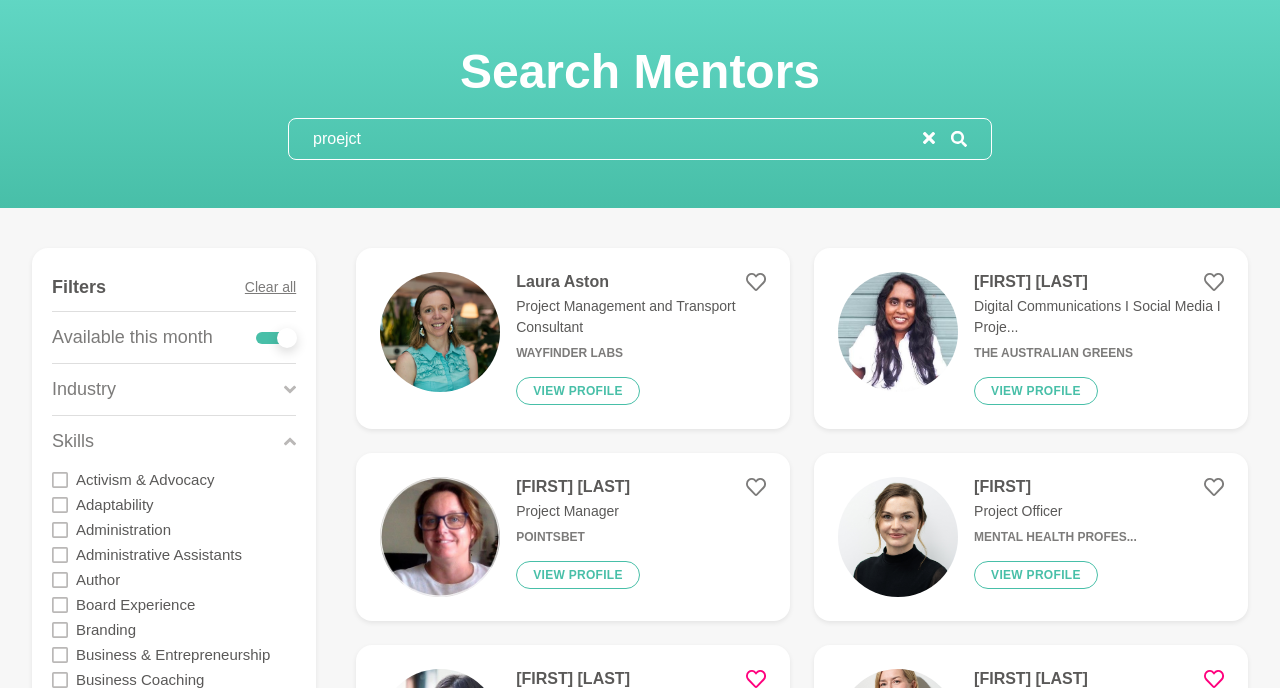 scroll, scrollTop: 0, scrollLeft: 0, axis: both 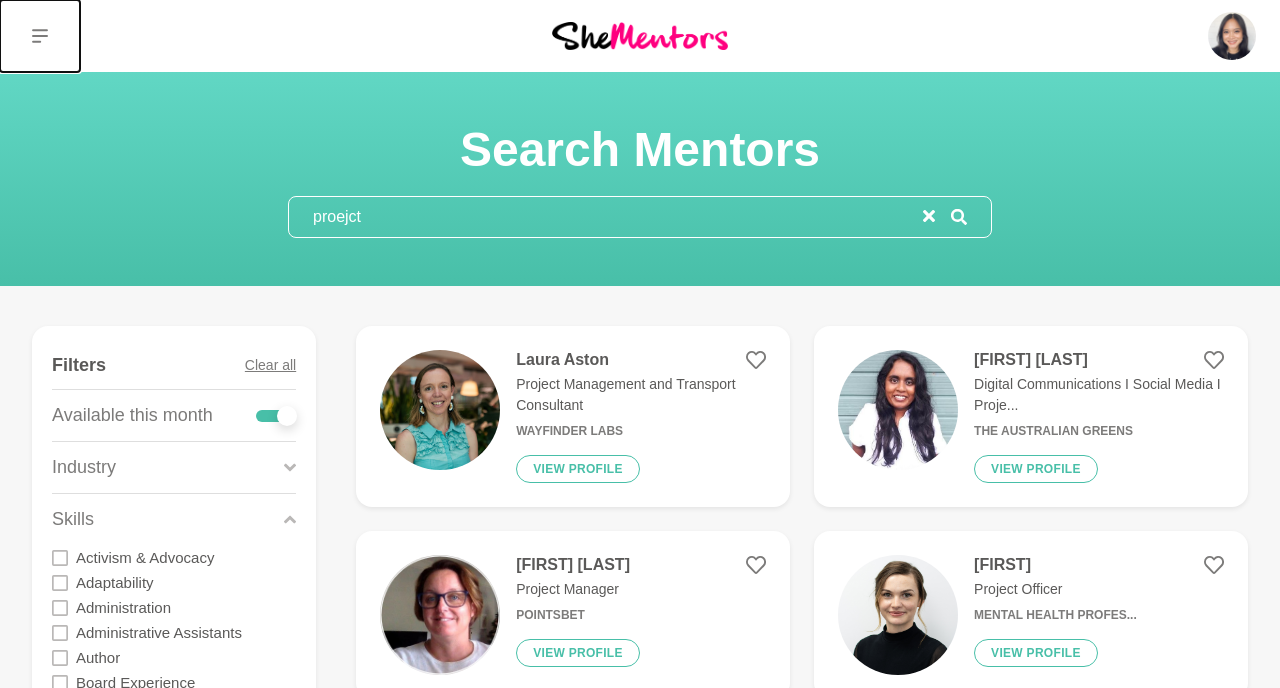 click 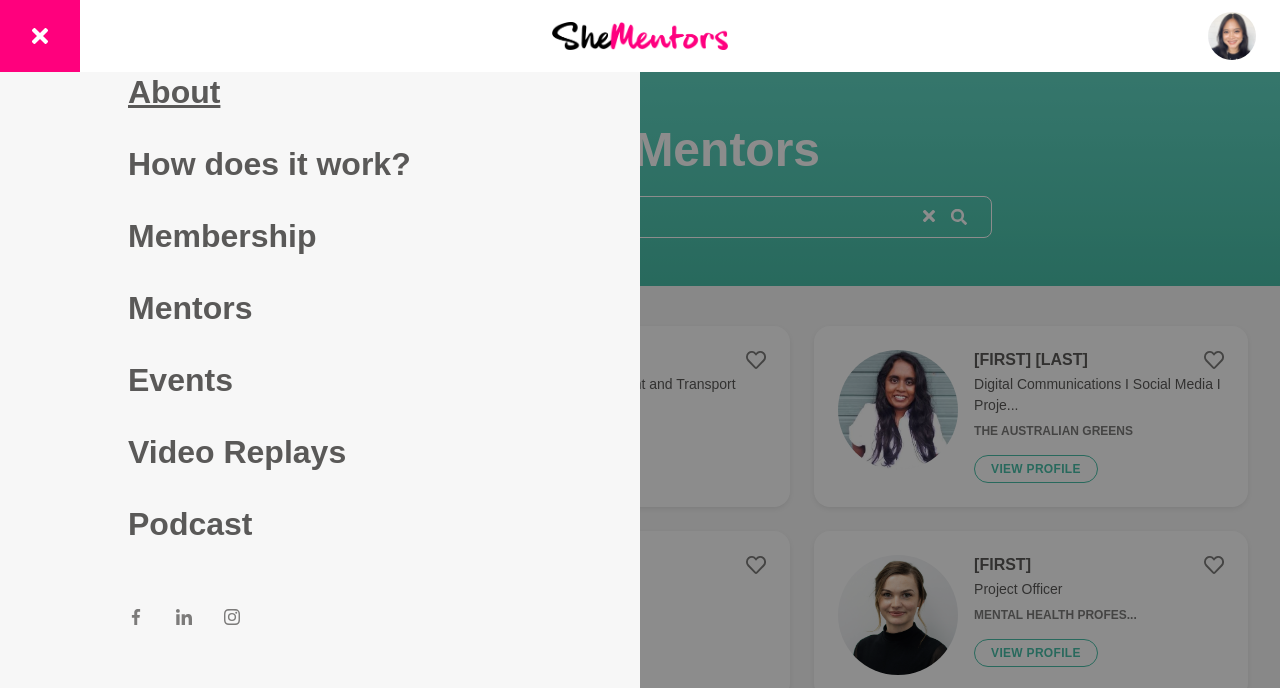 click on "About" at bounding box center [320, 92] 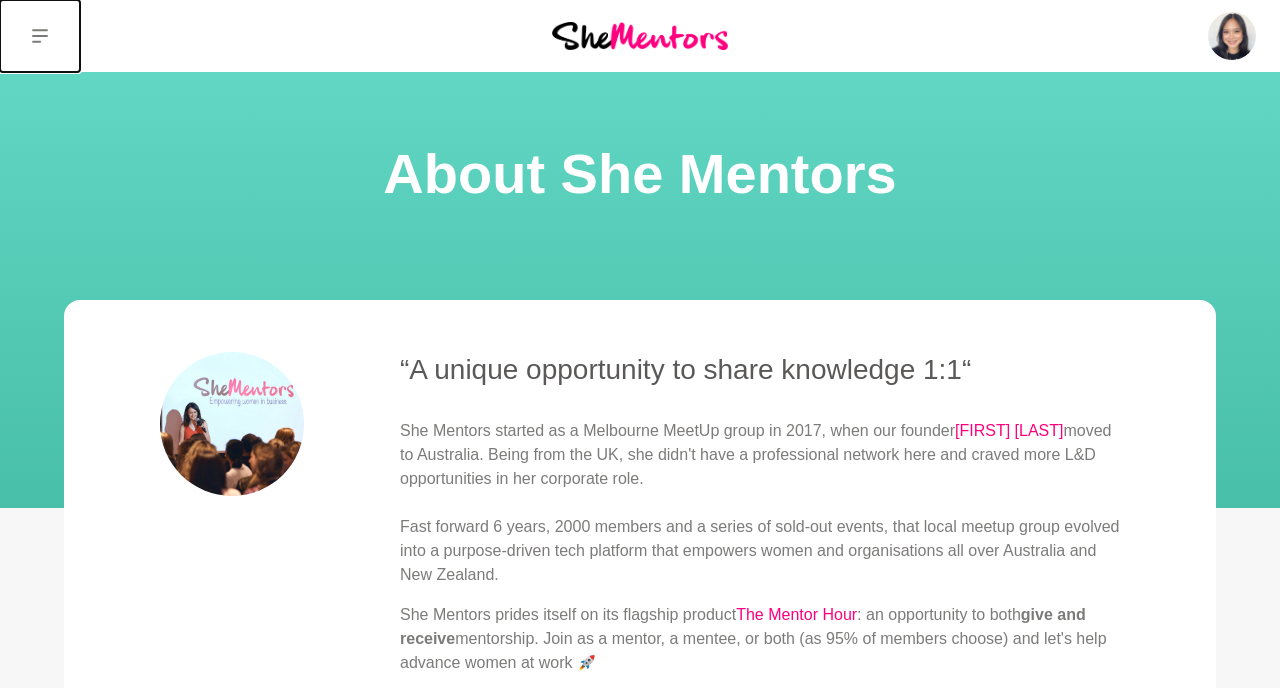 click 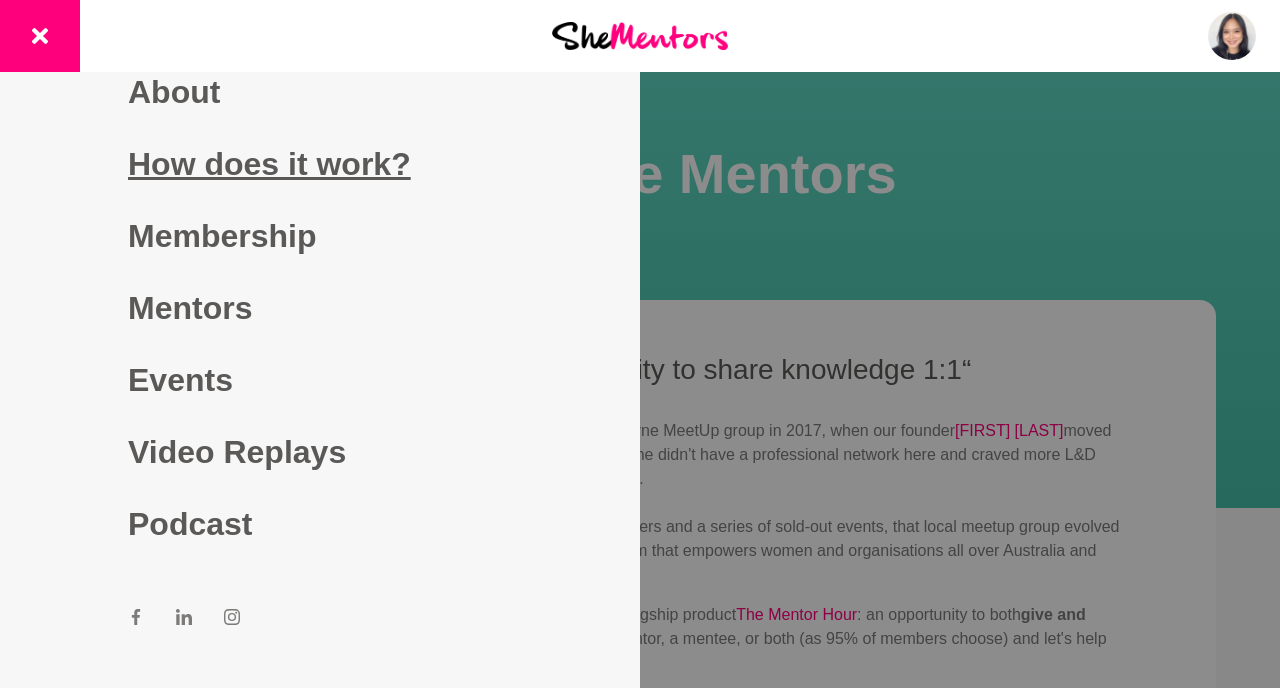 click on "How does it work?" at bounding box center (320, 164) 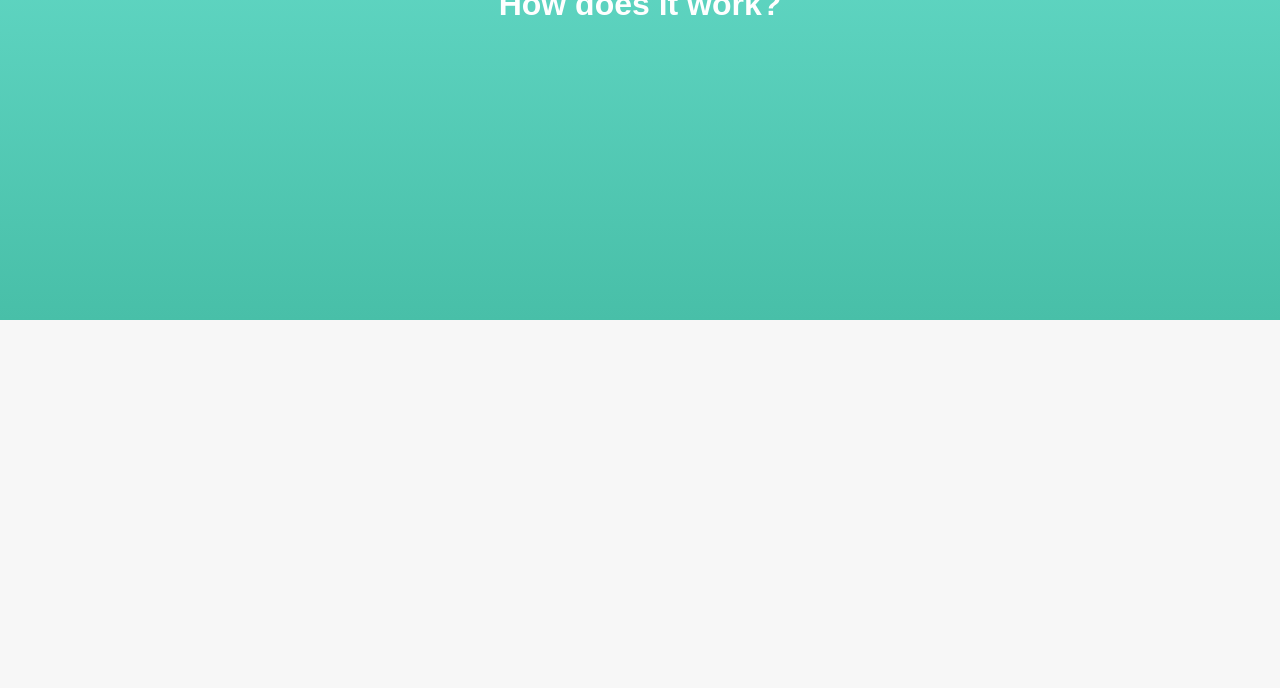 scroll, scrollTop: 0, scrollLeft: 0, axis: both 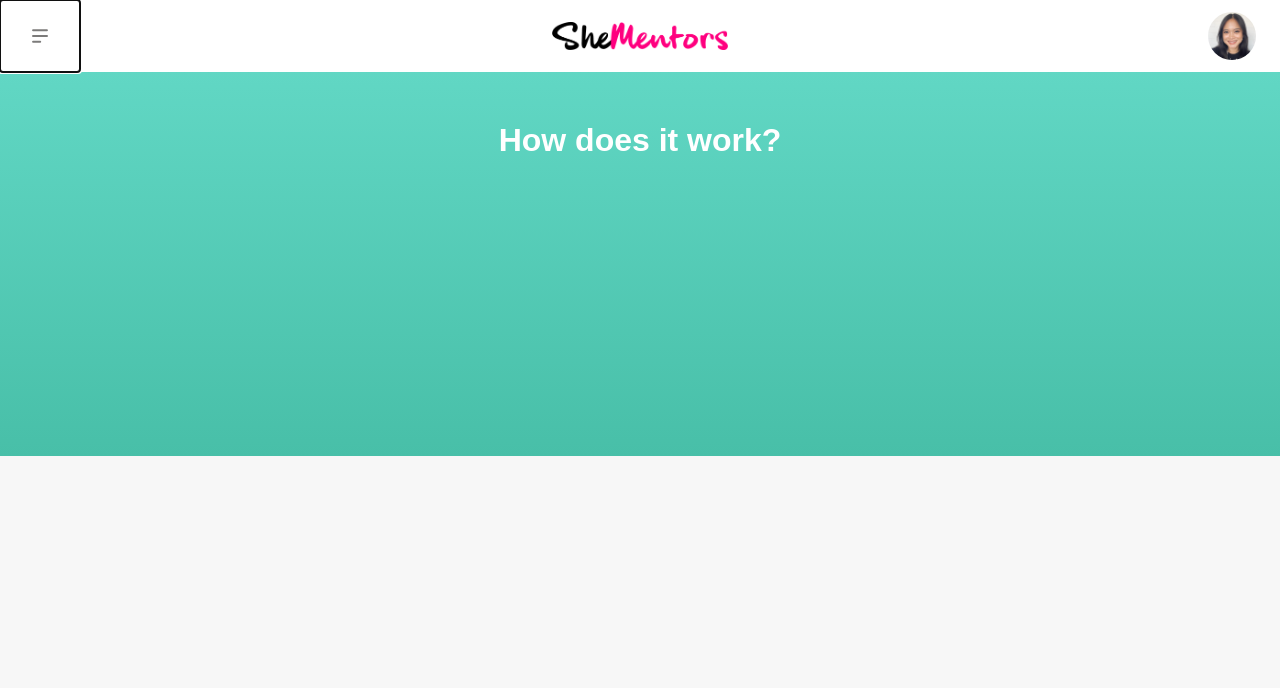 click at bounding box center (40, 36) 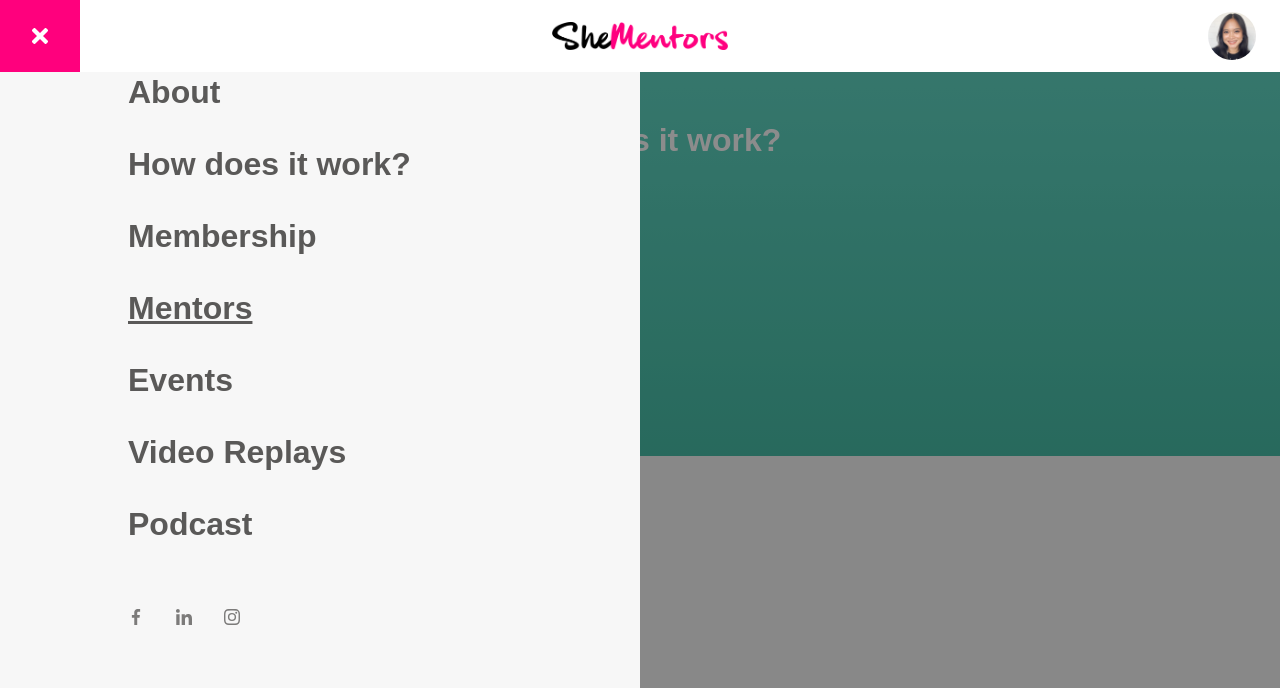 click on "Mentors" at bounding box center (320, 308) 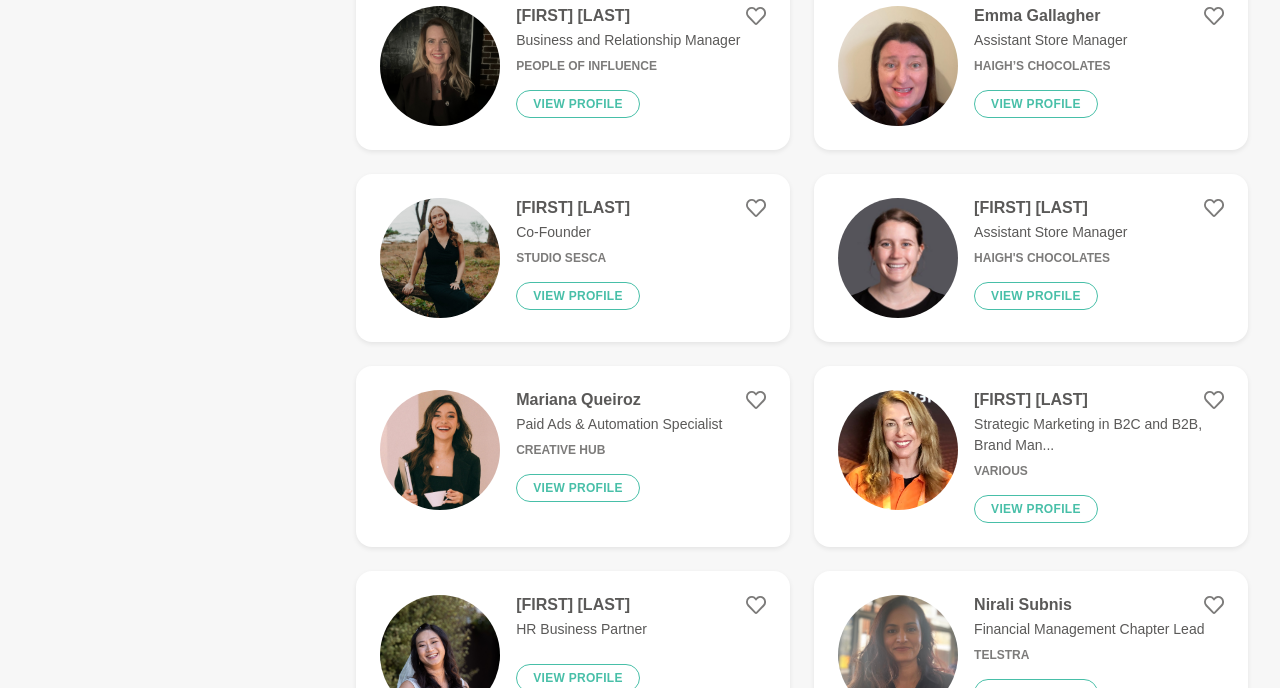 scroll, scrollTop: 1895, scrollLeft: 0, axis: vertical 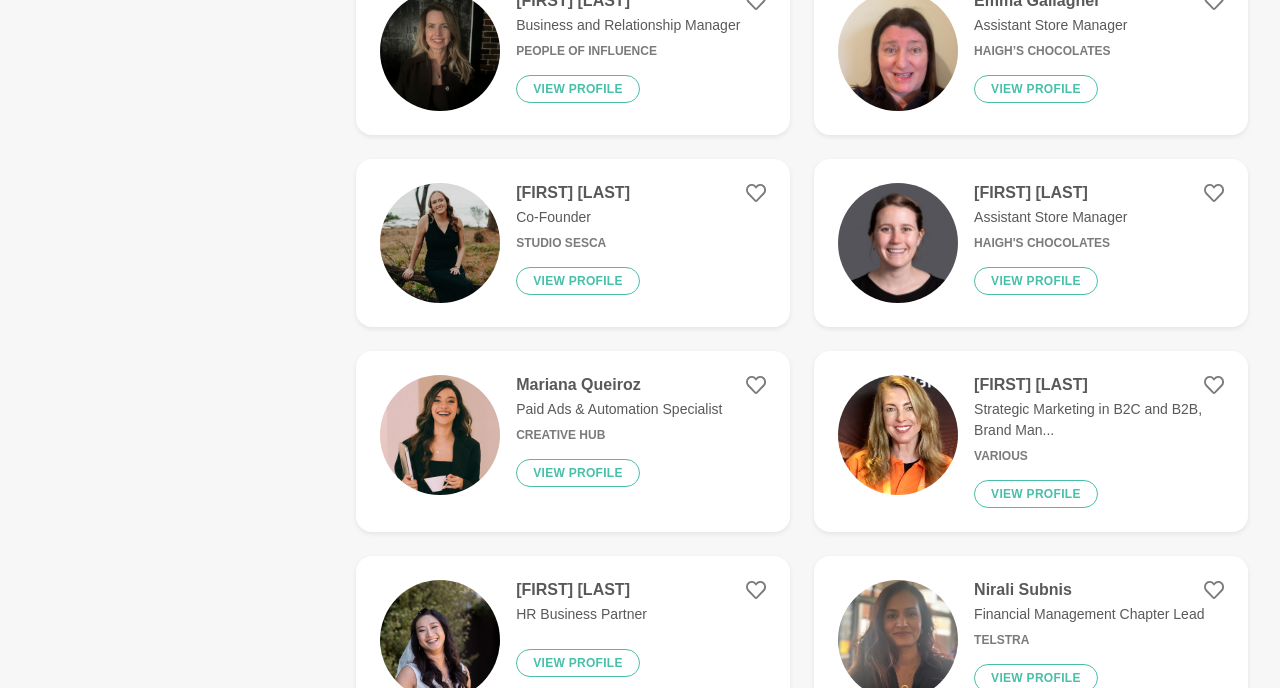 click on "Sarah Barton State Membership Manager First National Real ... View profile Casey Aubin Founder, CEO & Breathwork Facilitator Regulate Your State View profile Pretti Amin IT Project Manager View profile Grace K Founder & Owner Anypear & For The Frills View profile Aurora Francois Communications specialist View profile Emily Fogg Founder Wise Owl Tuition View profile Angharad Sturrock General Manager Events View profile Alison Renwick Head of Marketing TradeWindow View profile Jenny Brownlee Internal Communications | Change Management |... View profile Victoria Wilson Change Coordinator View profile Cristina Hunter Events Manager View profile Manvita Gandhi Solicitor View profile Dennise Garcia Marketing & Operations Officer View profile Lidija McInnes Product Technologist  Kmart Australia  View profile Smritha V Marketing Specialist  BMT Tax Depreciation  View profile Danica Sales and Marketing Zimbler Pty LTD View profile Marisse van den Berg Business and Relationship Manager People of Influence View profile" at bounding box center (802, 365) 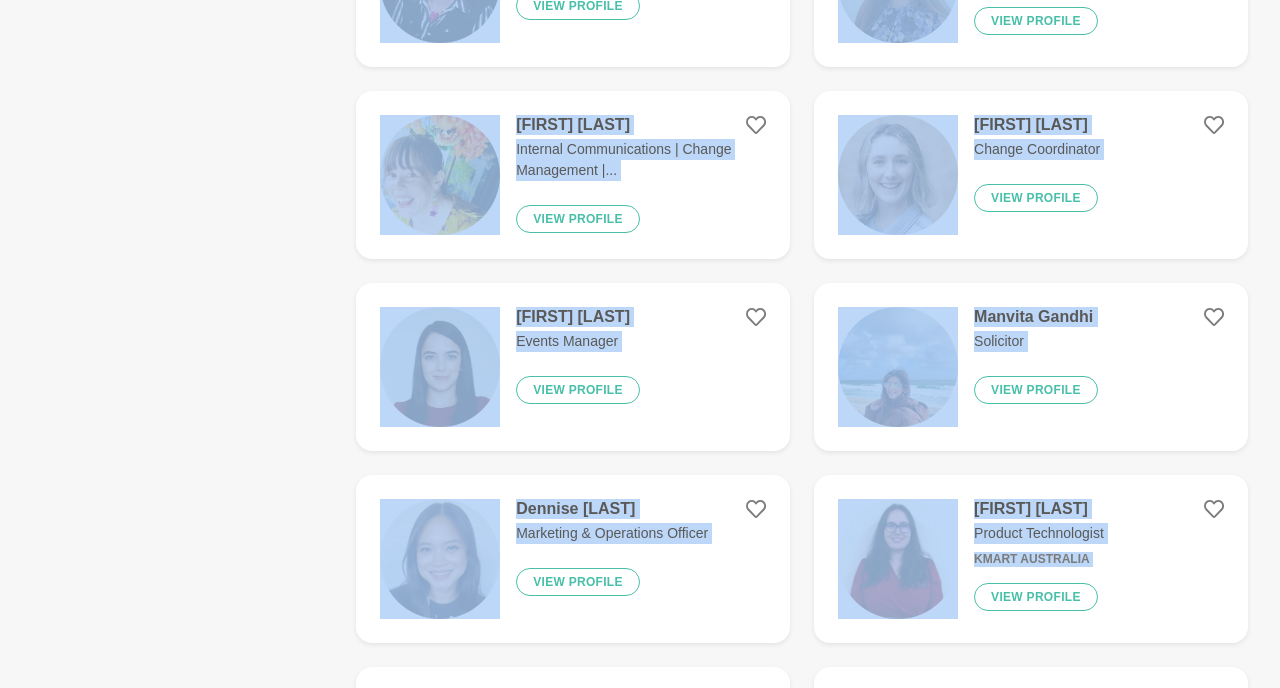 scroll, scrollTop: 690, scrollLeft: 0, axis: vertical 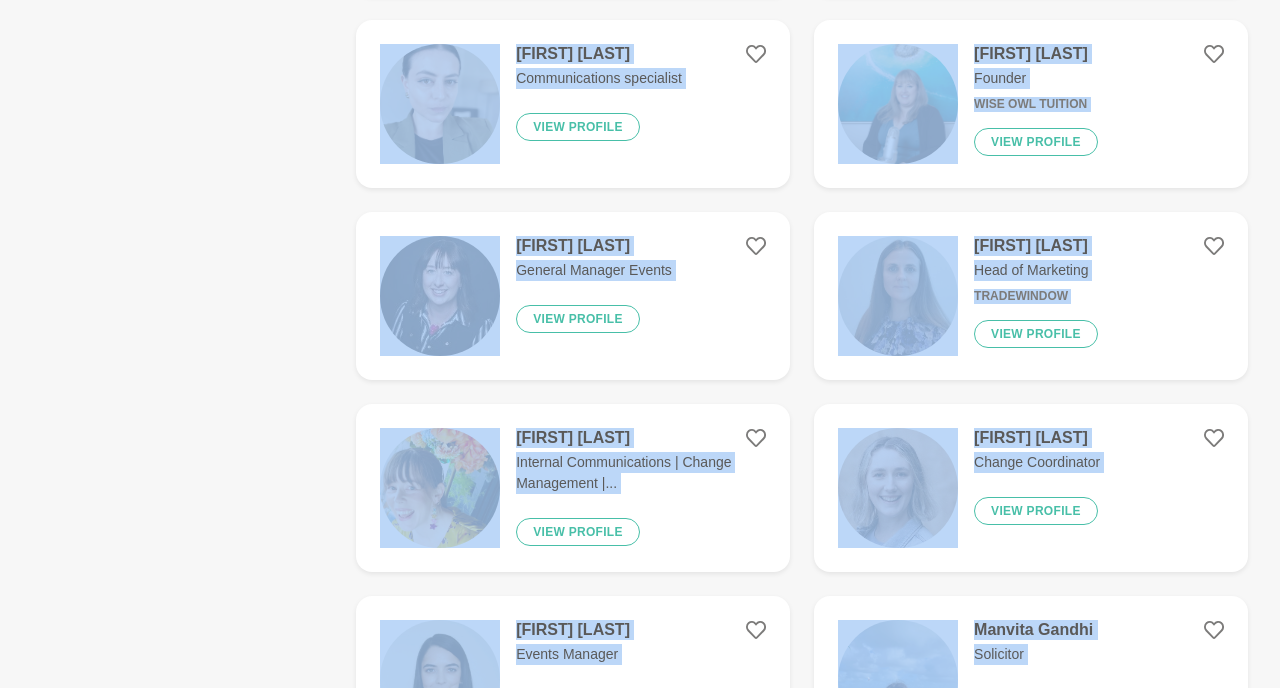 drag, startPoint x: 792, startPoint y: 464, endPoint x: 271, endPoint y: 160, distance: 603.2056 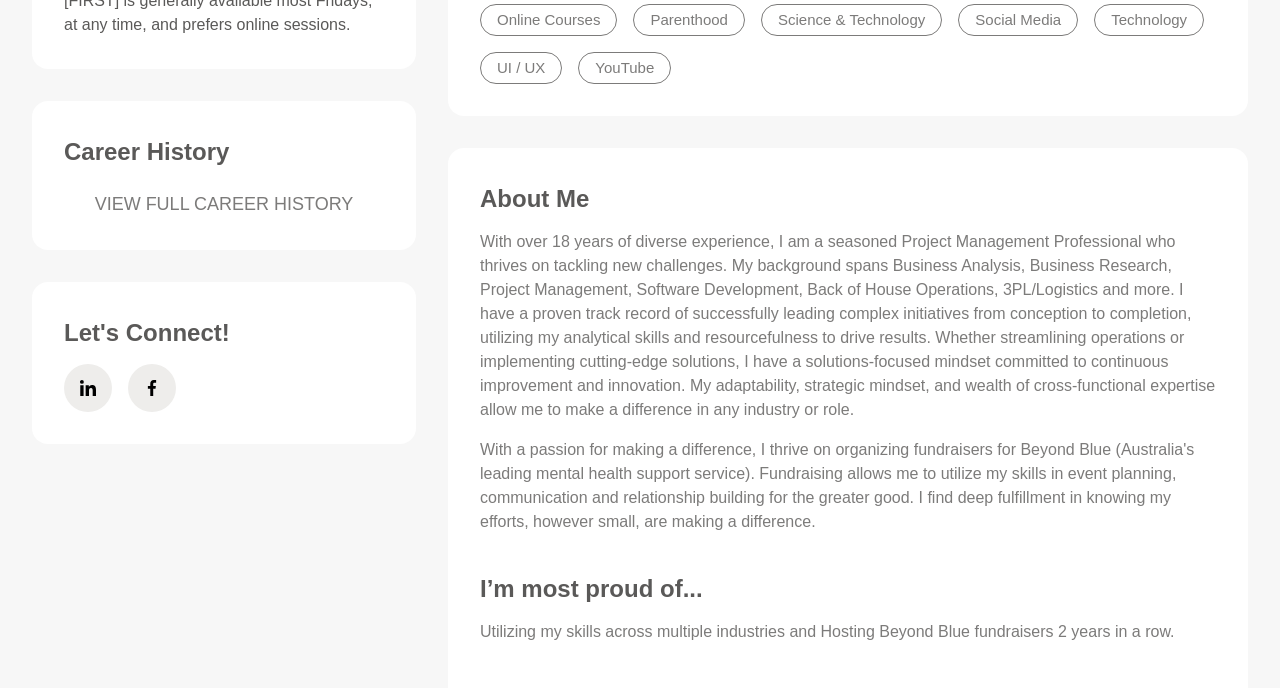 scroll, scrollTop: 718, scrollLeft: 0, axis: vertical 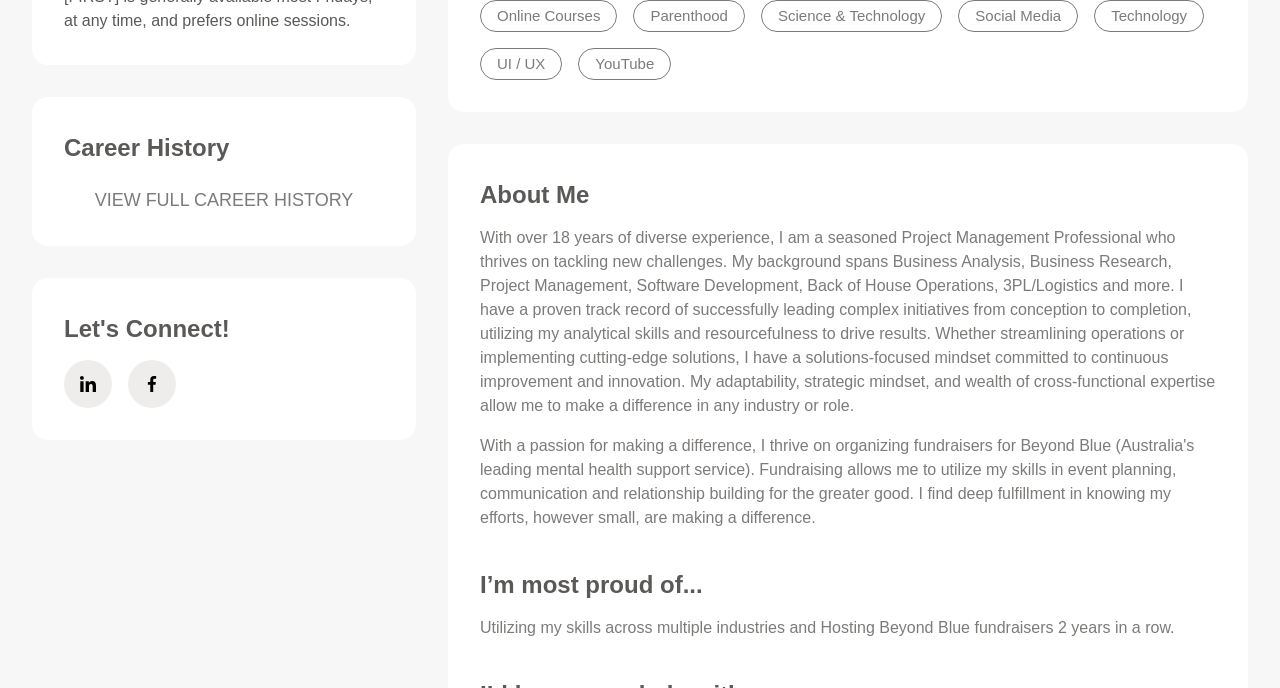 click on "With over 18 years of diverse experience, I am a seasoned Project Management Professional who thrives on tackling new challenges. My background spans Business Analysis, Business Research, Project Management, Software Development, Back of House Operations, 3PL/Logistics and more. I have a proven track record of successfully leading complex initiatives from conception to completion, utilizing my analytical skills and resourcefulness to drive results. Whether streamlining operations or implementing cutting-edge solutions, I have a solutions-focused mindset committed to continuous improvement and innovation. My adaptability, strategic mindset, and wealth of cross-functional expertise allow me to make a difference in any industry or role." at bounding box center (848, 322) 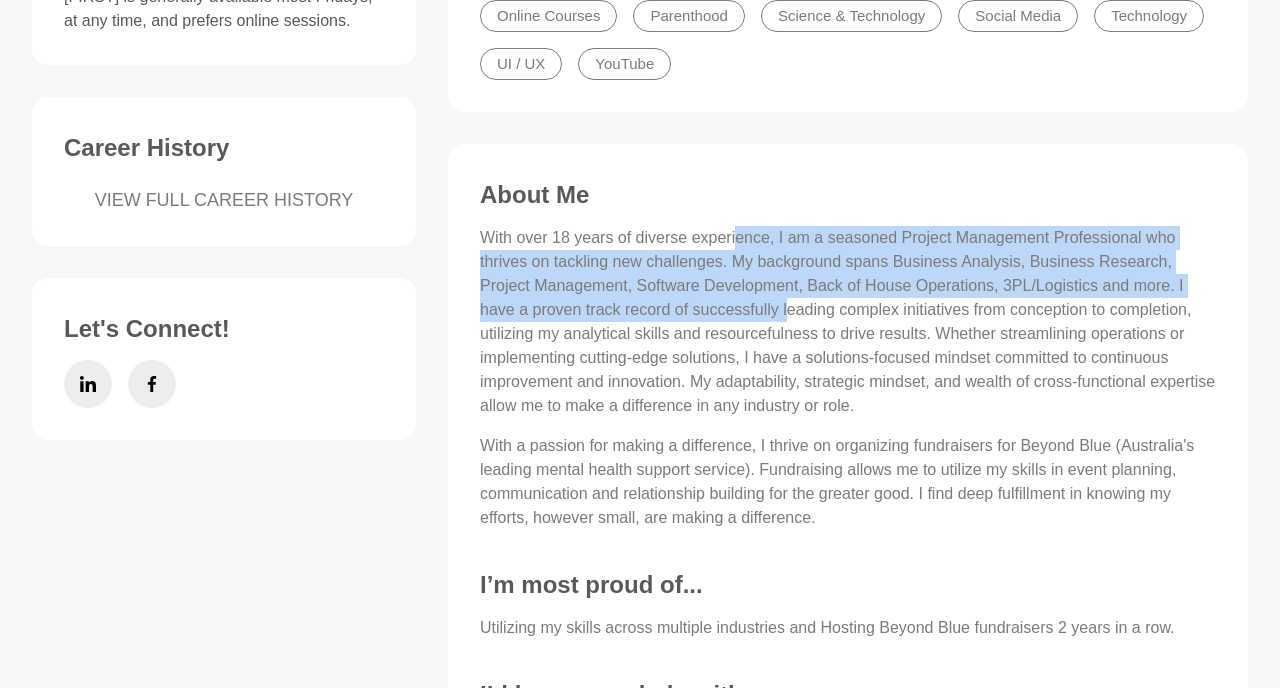 drag, startPoint x: 739, startPoint y: 249, endPoint x: 733, endPoint y: 306, distance: 57.31492 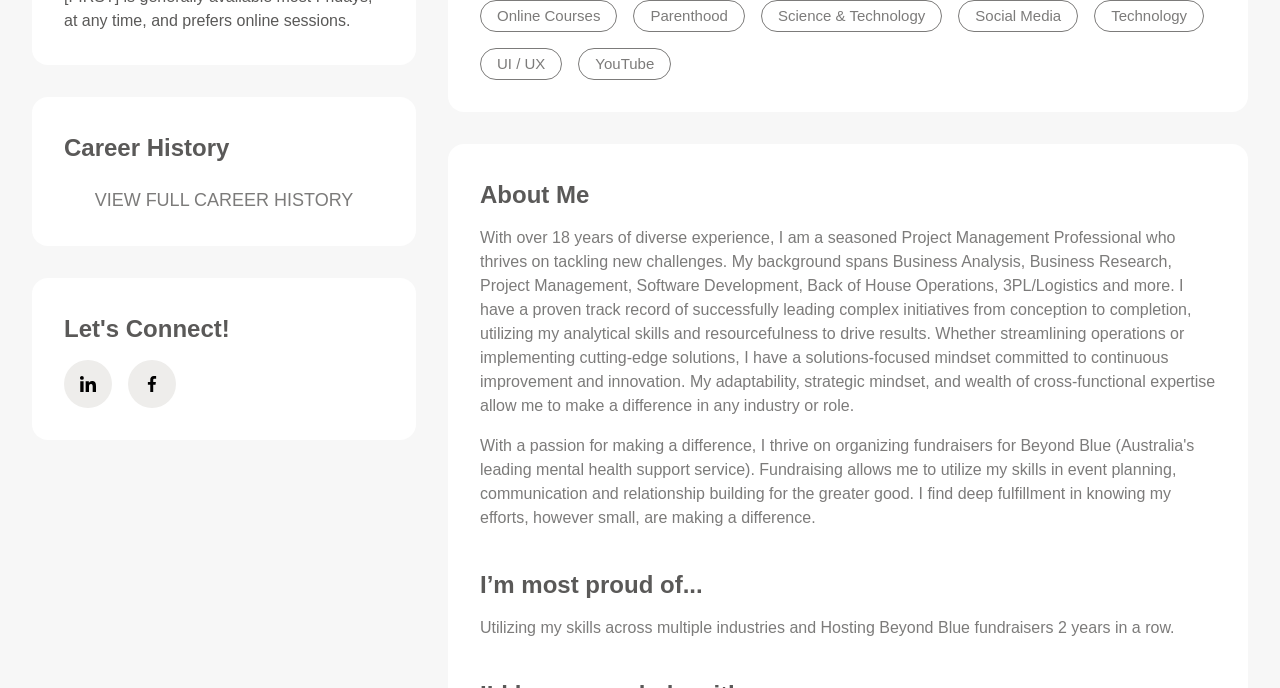 click on "With over 18 years of diverse experience, I am a seasoned Project Management Professional who thrives on tackling new challenges. My background spans Business Analysis, Business Research, Project Management, Software Development, Back of House Operations, 3PL/Logistics and more. I have a proven track record of successfully leading complex initiatives from conception to completion, utilizing my analytical skills and resourcefulness to drive results. Whether streamlining operations or implementing cutting-edge solutions, I have a solutions-focused mindset committed to continuous improvement and innovation. My adaptability, strategic mindset, and wealth of cross-functional expertise allow me to make a difference in any industry or role." at bounding box center (848, 322) 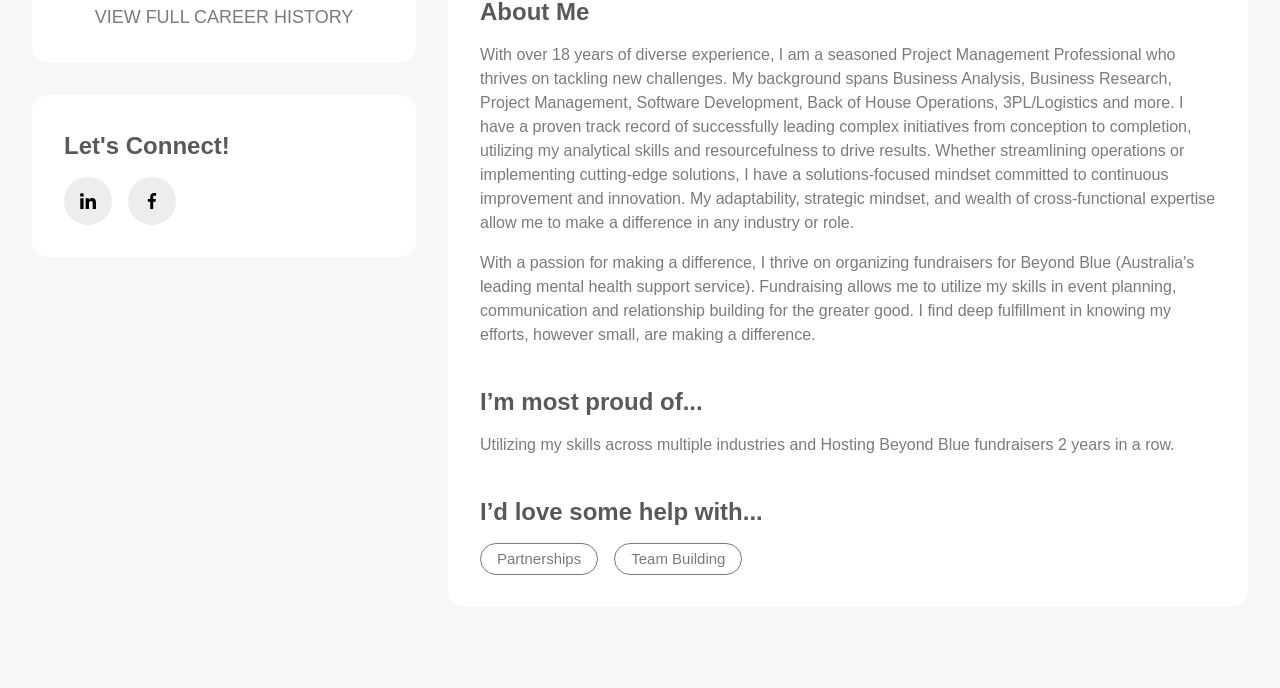 scroll, scrollTop: 905, scrollLeft: 0, axis: vertical 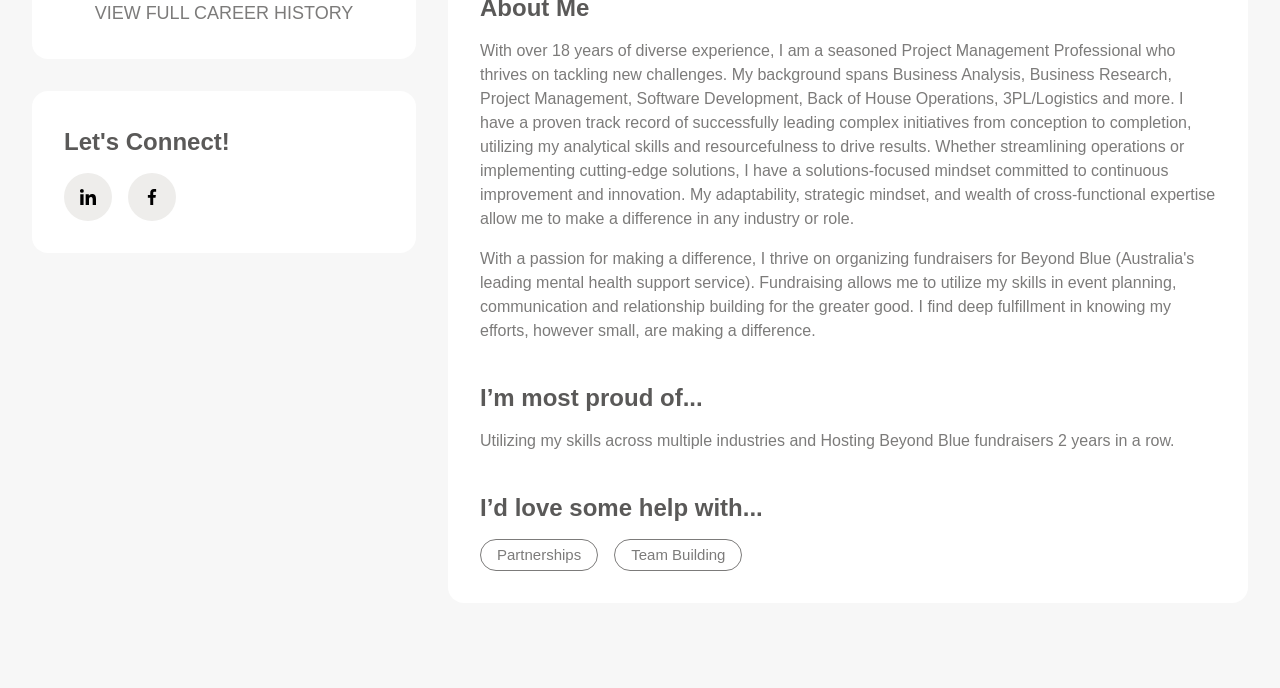 click on "Availability   1 spot available this month. Khushbu is generally available most Fridays, at any time, and prefers online sessions.  Career History VIEW FULL CAREER HISTORY Let's Connect!   Skills & Experience.   Project Management Stakeholder Management Problem Solving Data & Analytics Productivity Networking Systems and Processes Mental Health Online Courses Parenthood Science & Technology Social Media Technology UI / UX YouTube About Me   With a passion for making a difference, I thrive on organizing fundraisers for Beyond Blue (Australia's leading mental health support service). Fundraising allows me to utilize my skills in event planning, communication and relationship building for the greater good. I find deep fulfillment in knowing my efforts, however small, are making a difference. I’m most proud of...   Utilizing my skills across multiple industries and Hosting Beyond Blue fundraisers 2 years in a row. I’d love some help with...   Partnerships Team Building Career History VIEW FULL CAREER HISTORY" at bounding box center (640, 135) 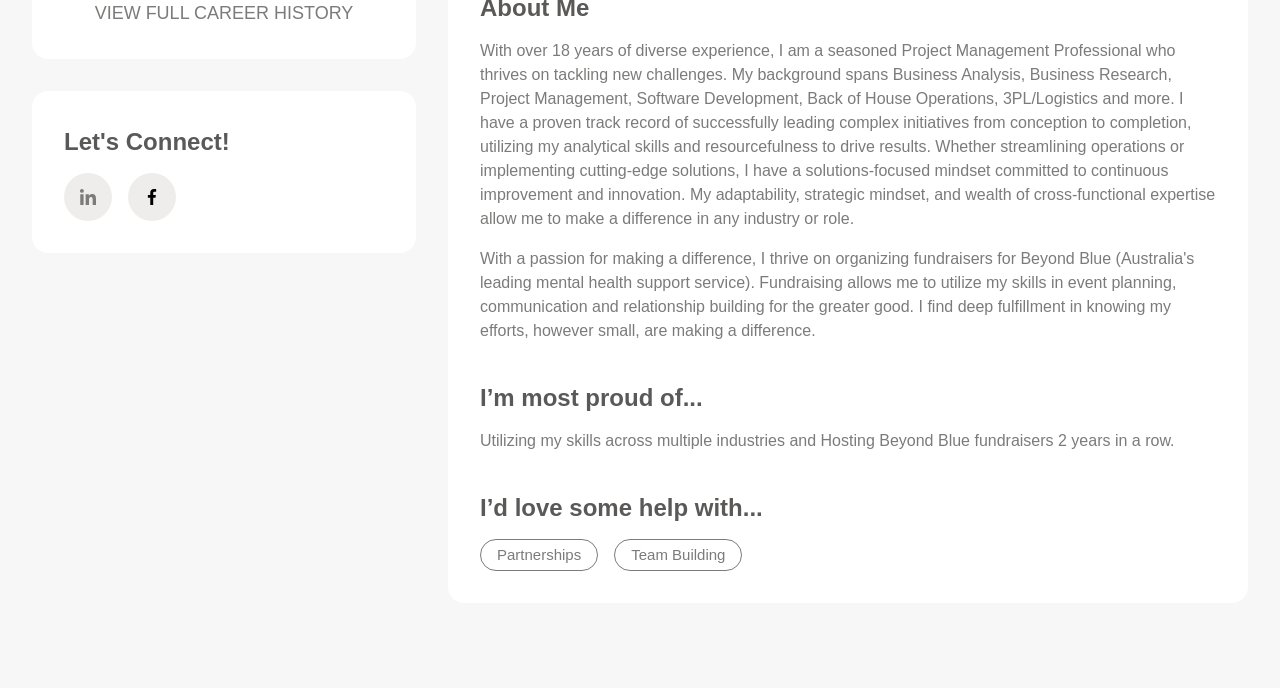 click at bounding box center (88, 197) 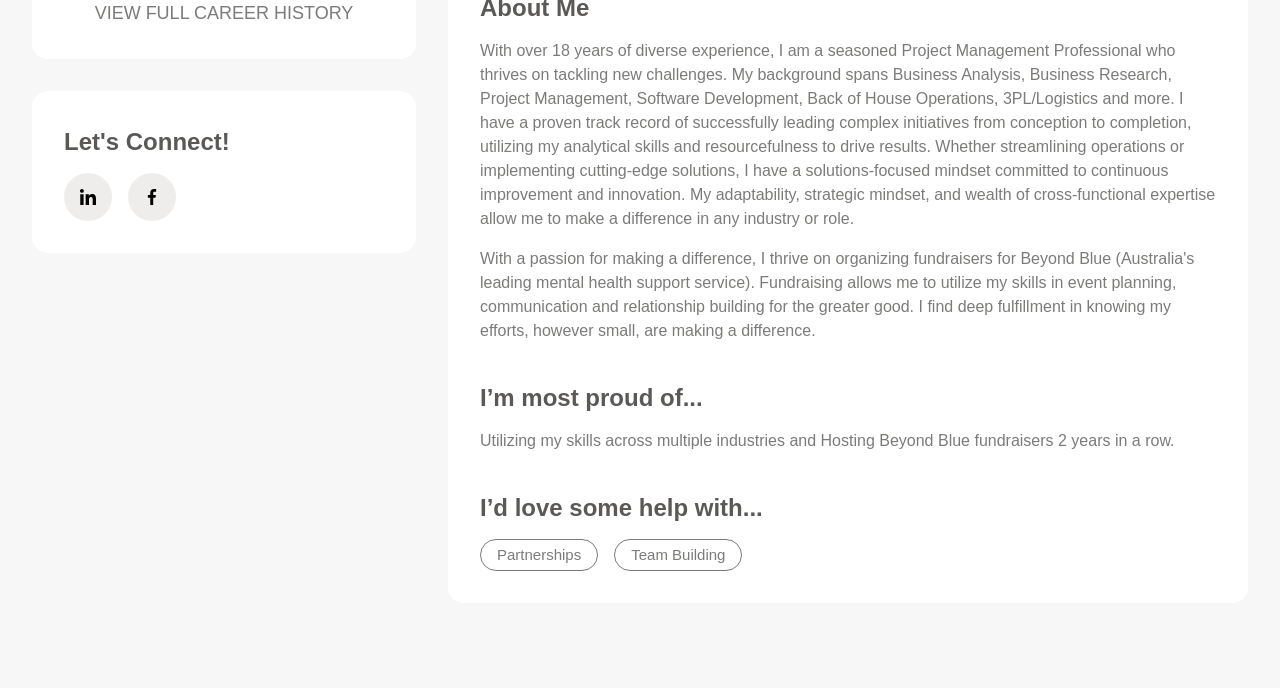 scroll, scrollTop: 1160, scrollLeft: 0, axis: vertical 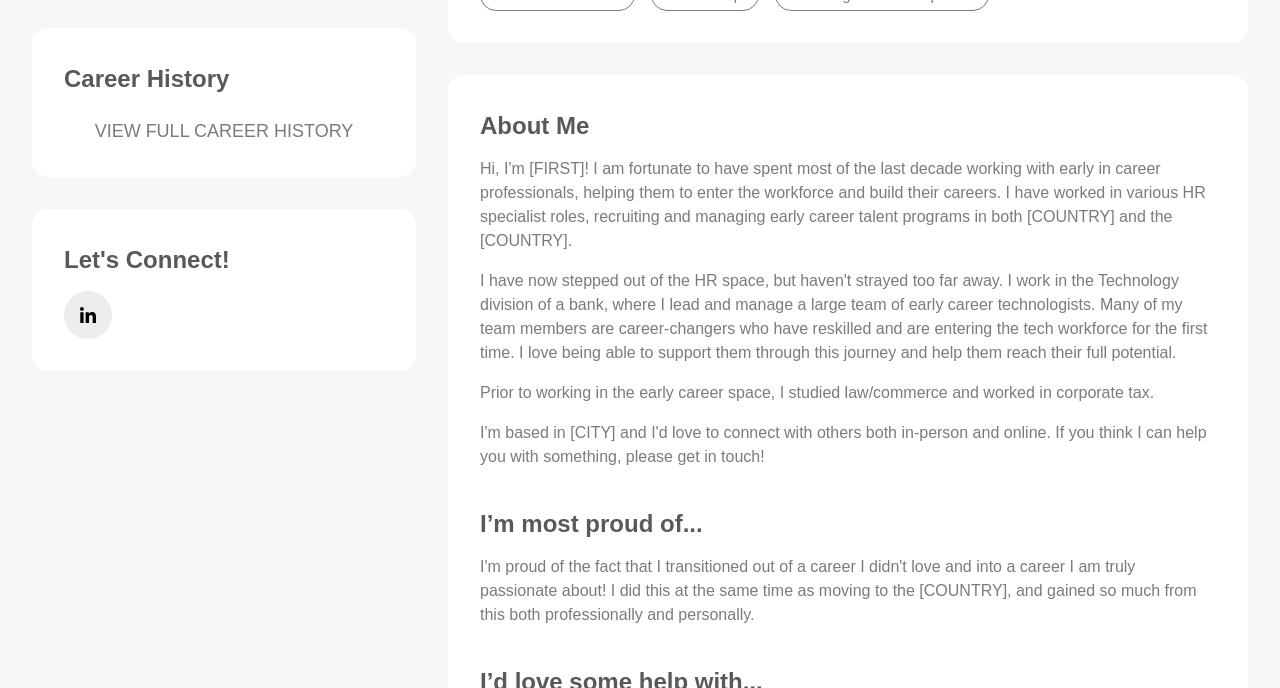 click on "I have now stepped out of the HR space, but haven't strayed too far away. I work in the Technology division of a bank, where I lead and manage a large team of early career technologists. Many of my team members are career-changers who have reskilled and are entering the tech workforce for the first time. I love being able to support them through this journey and help them reach their full potential." at bounding box center [848, 317] 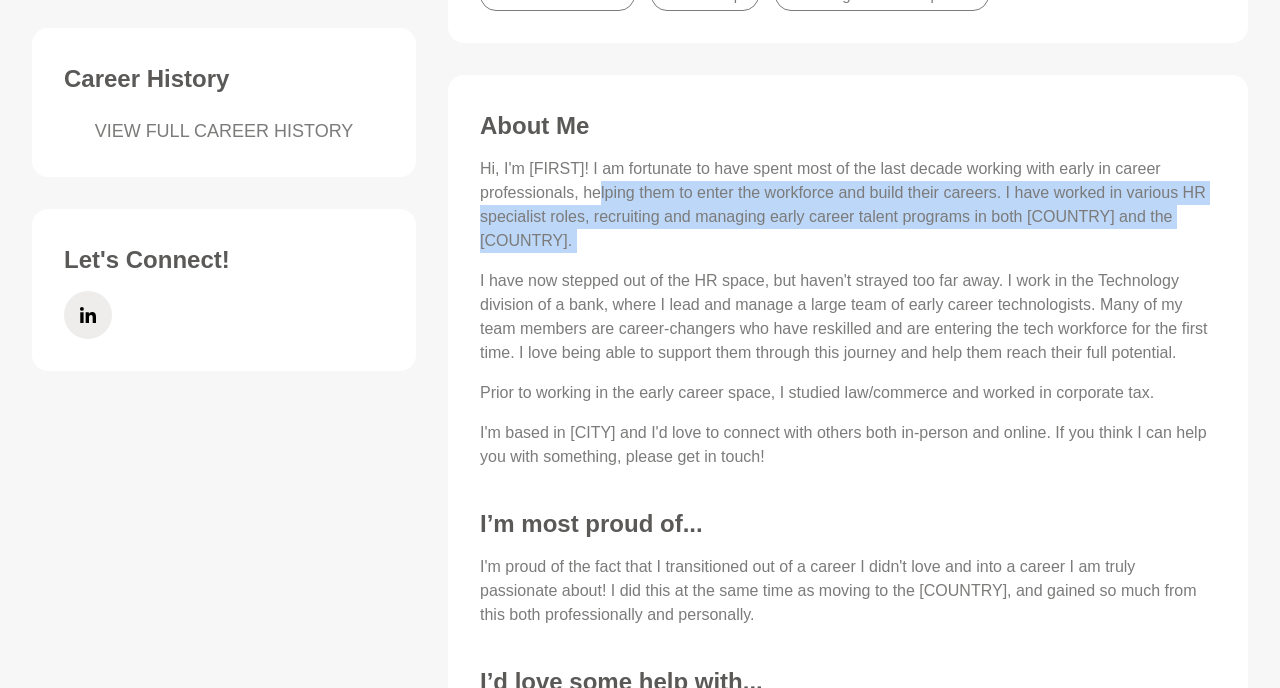 drag, startPoint x: 601, startPoint y: 192, endPoint x: 598, endPoint y: 244, distance: 52.086468 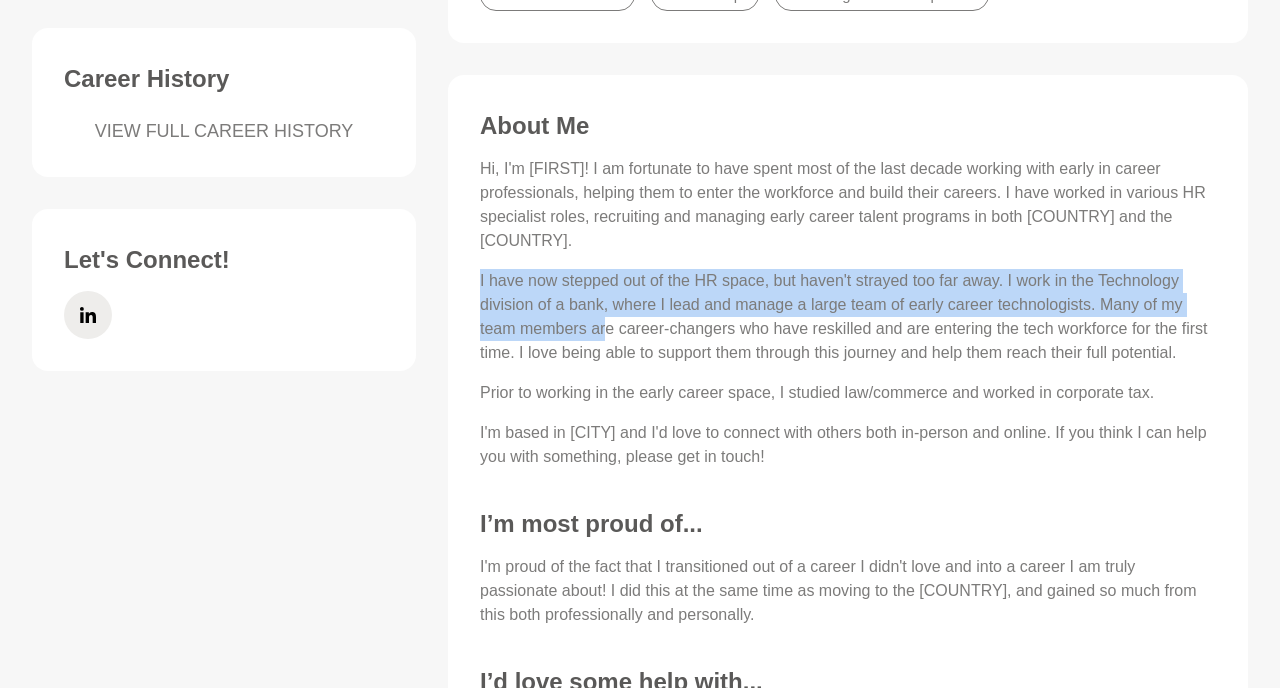 drag, startPoint x: 598, startPoint y: 244, endPoint x: 605, endPoint y: 308, distance: 64.381676 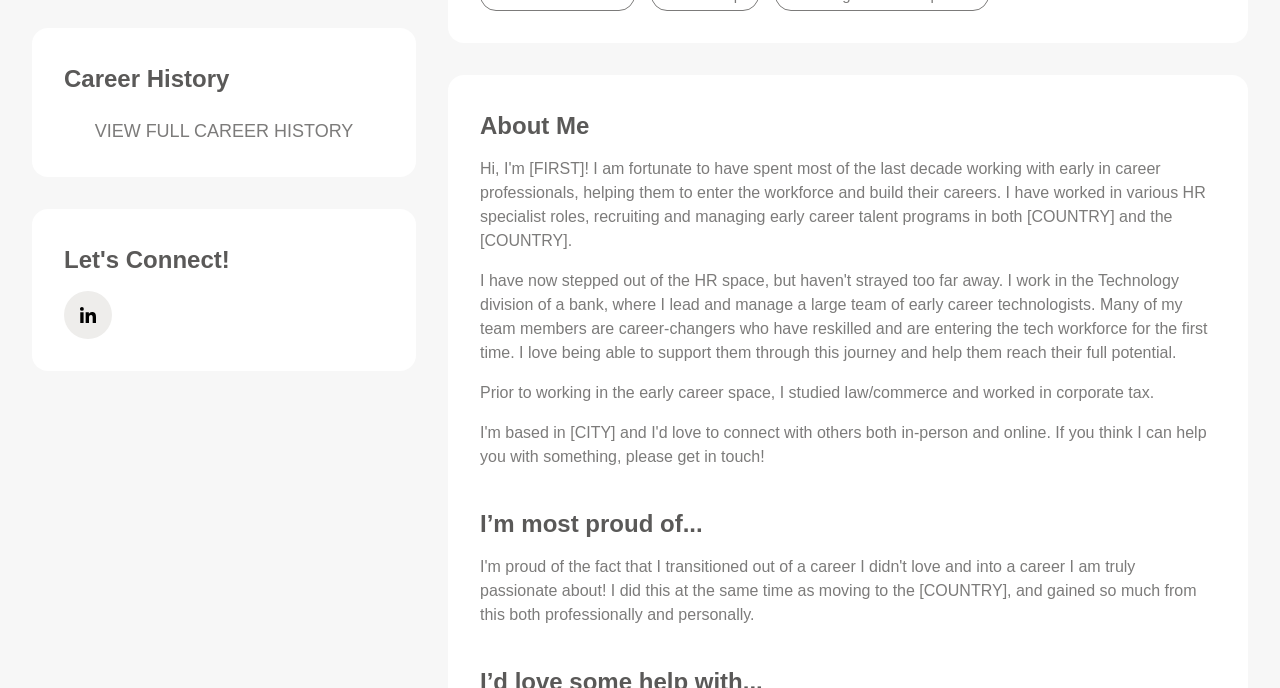 click on "I have now stepped out of the HR space, but haven't strayed too far away. I work in the Technology division of a bank, where I lead and manage a large team of early career technologists. Many of my team members are career-changers who have reskilled and are entering the tech workforce for the first time. I love being able to support them through this journey and help them reach their full potential." at bounding box center (848, 317) 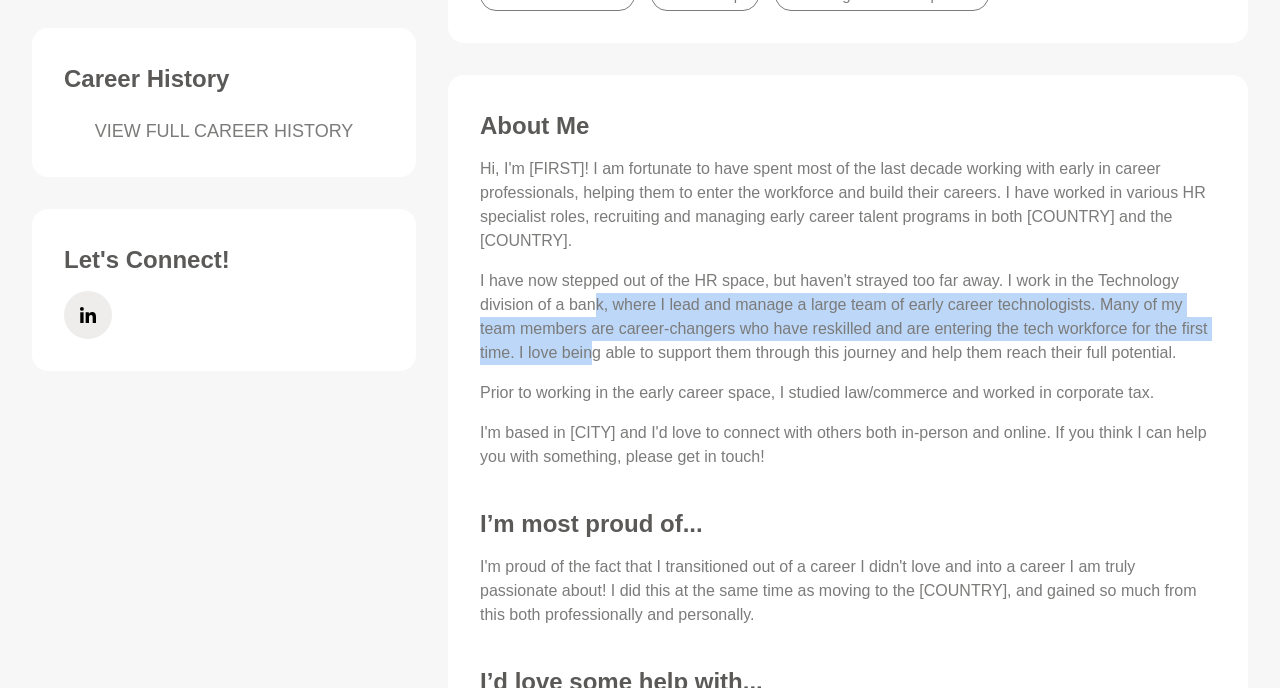 drag, startPoint x: 594, startPoint y: 281, endPoint x: 599, endPoint y: 326, distance: 45.276924 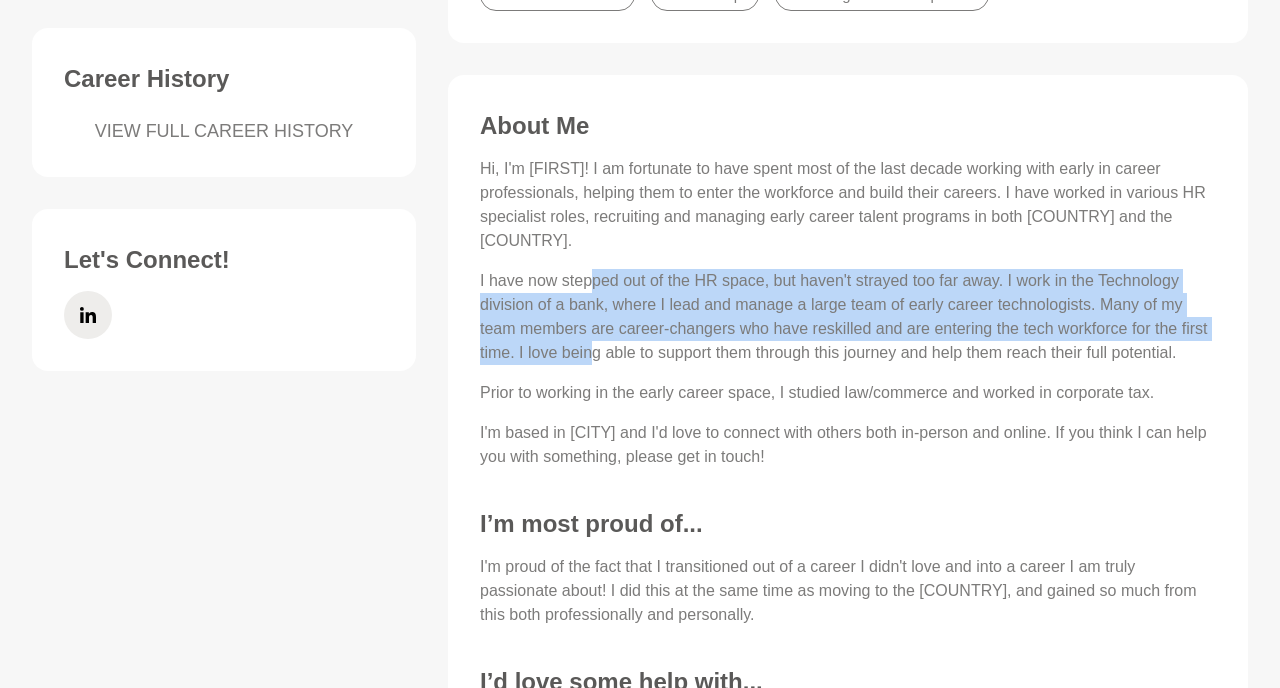 drag, startPoint x: 599, startPoint y: 326, endPoint x: 596, endPoint y: 255, distance: 71.063354 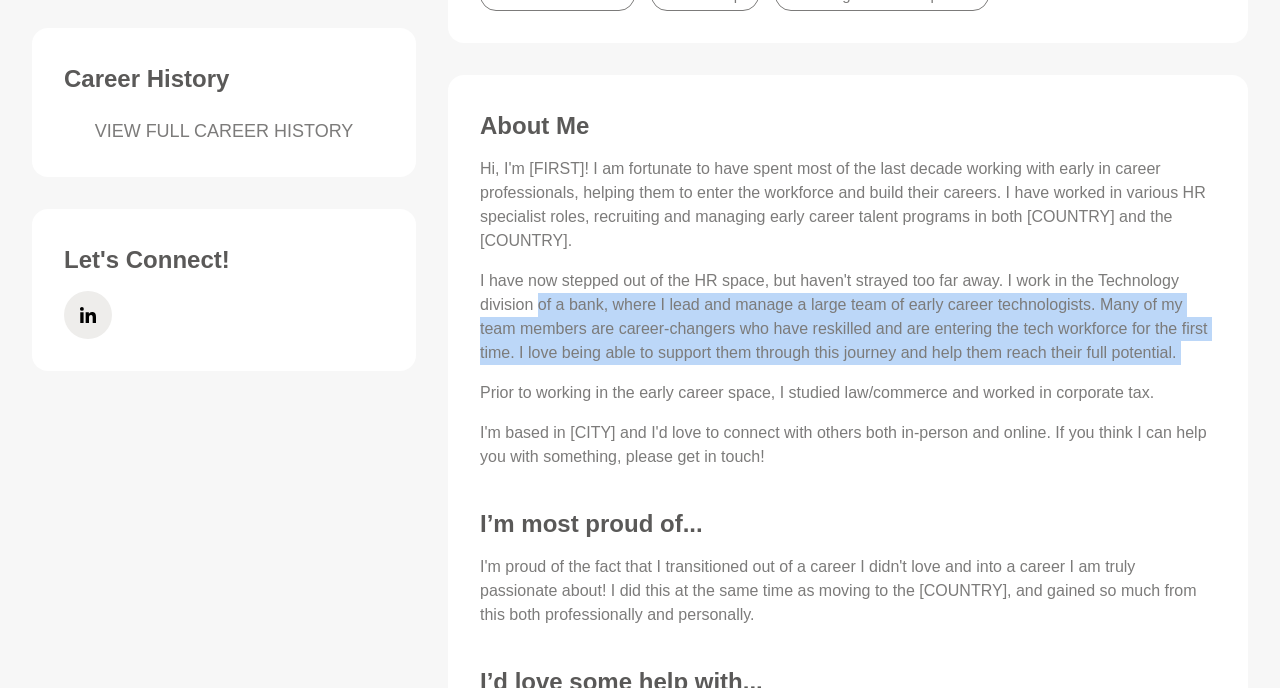 drag, startPoint x: 536, startPoint y: 271, endPoint x: 540, endPoint y: 353, distance: 82.0975 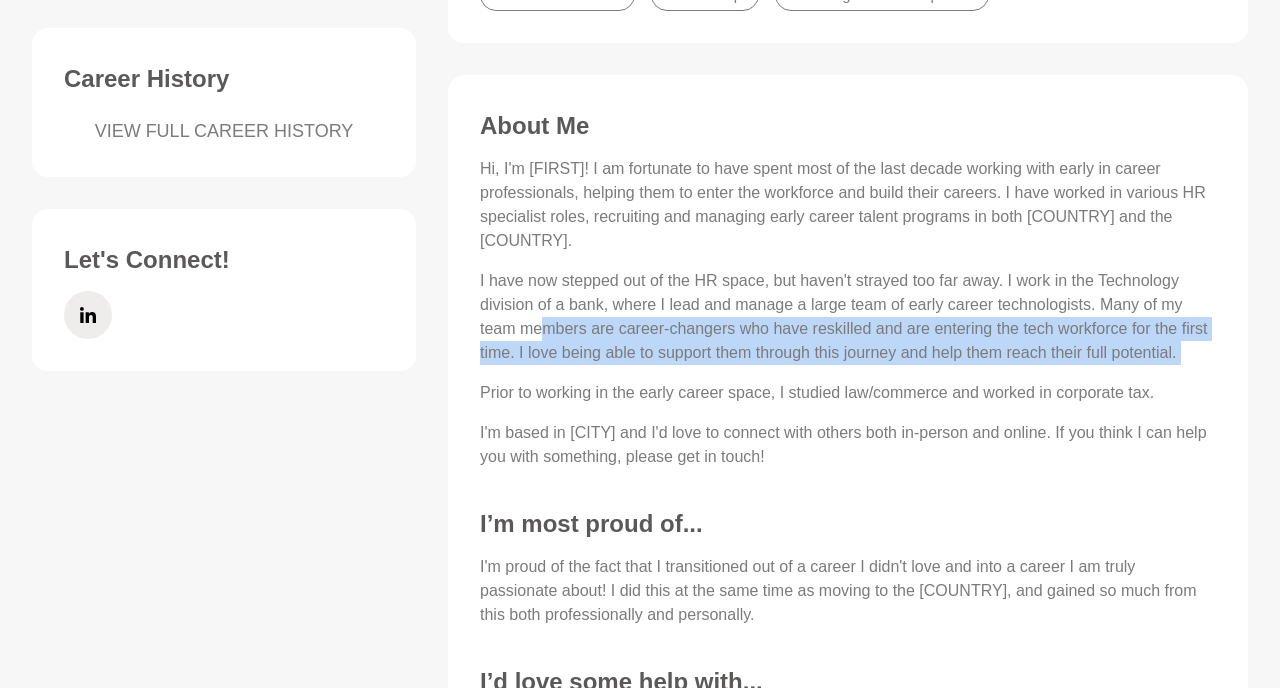 drag, startPoint x: 540, startPoint y: 353, endPoint x: 548, endPoint y: 294, distance: 59.5399 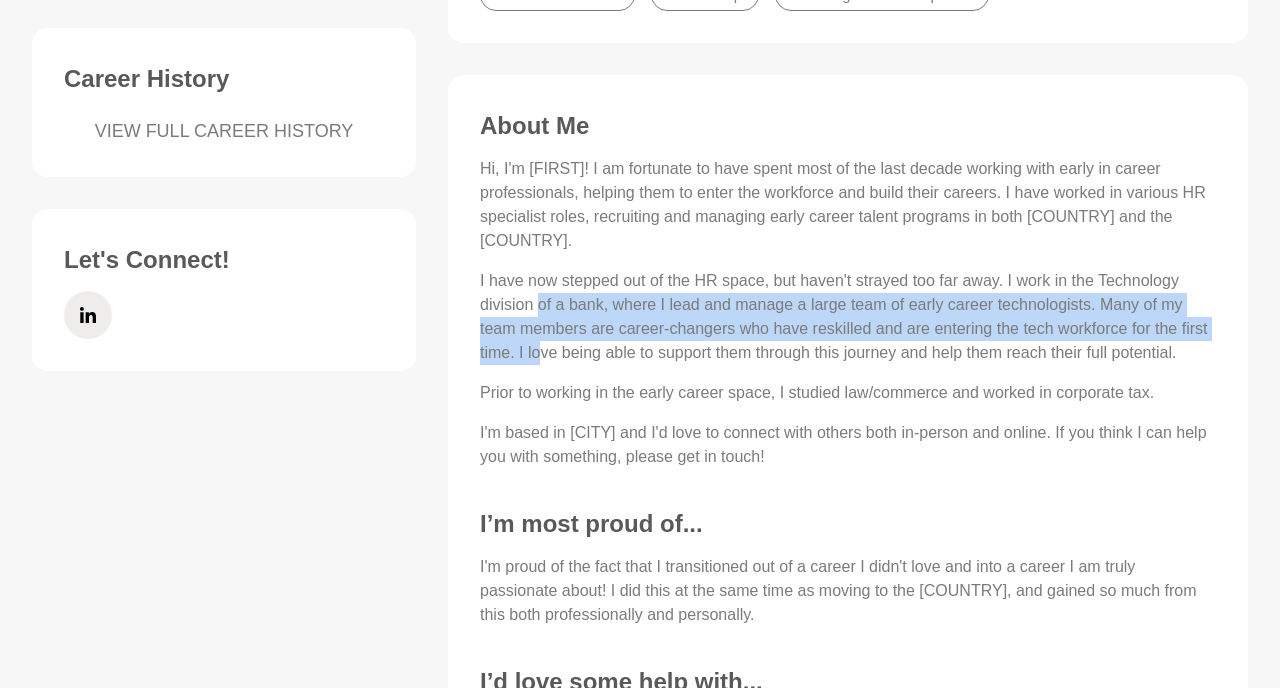 drag, startPoint x: 542, startPoint y: 283, endPoint x: 545, endPoint y: 336, distance: 53.08484 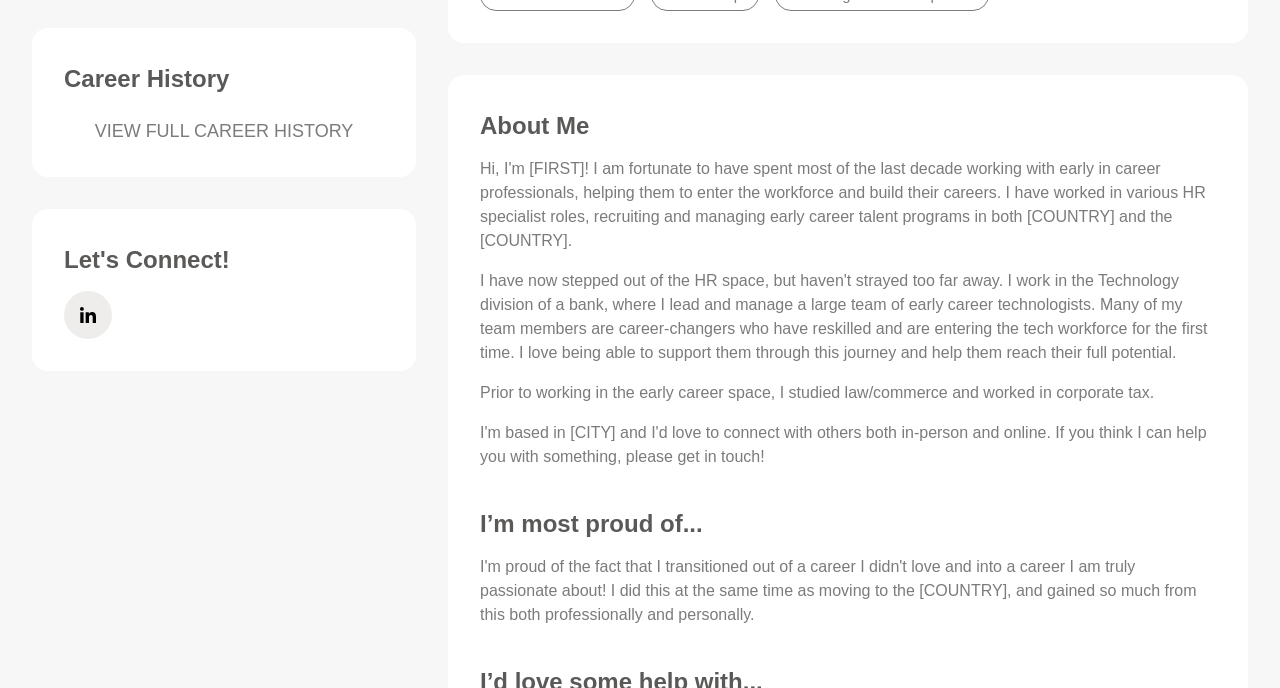 click on "Hi, I'm Tahlia! I am fortunate to have spent most of the last decade working with early in career professionals, helping them to enter the workforce and build their careers. I have worked in various HR specialist roles, recruiting and managing early career talent programs in both Australia and the UK. I have now stepped out of the HR space, but haven't strayed too far away. I work in the Technology division of a bank, where I lead and manage a large team of early career technologists. Many of my team members are career-changers who have reskilled and are entering the tech workforce for the first time. I love being able to support them through this journey and help them reach their full potential. Prior to working in the early career space, I studied law/commerce and worked in corporate tax. I'm based in Perth and I'd love to connect with others both in-person and online. If you think I can help you with something, please get in touch!" at bounding box center [848, 313] 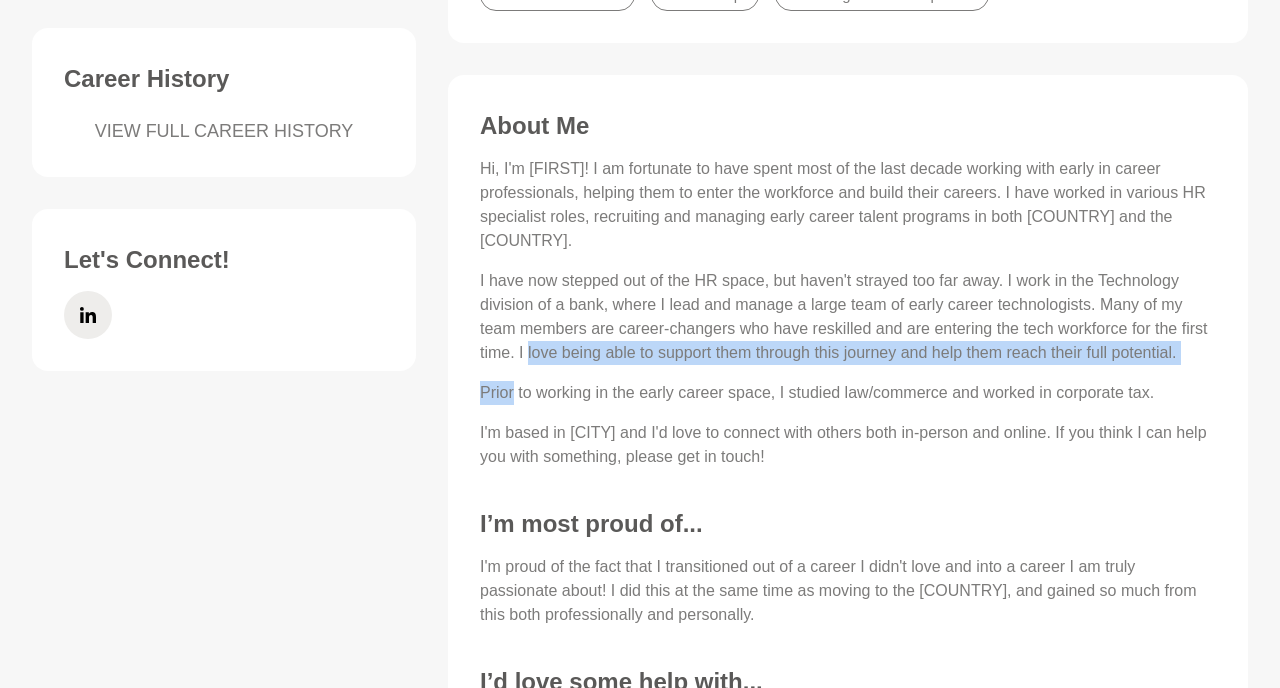 drag, startPoint x: 548, startPoint y: 354, endPoint x: 548, endPoint y: 328, distance: 26 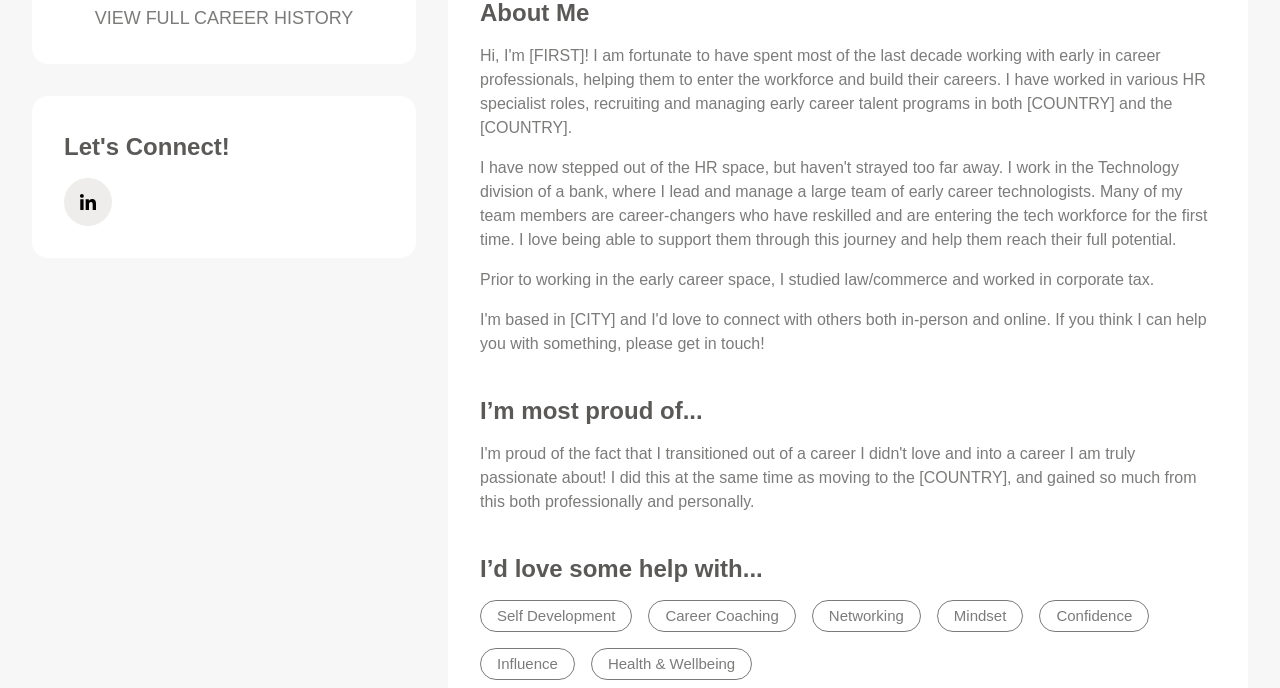 scroll, scrollTop: 860, scrollLeft: 0, axis: vertical 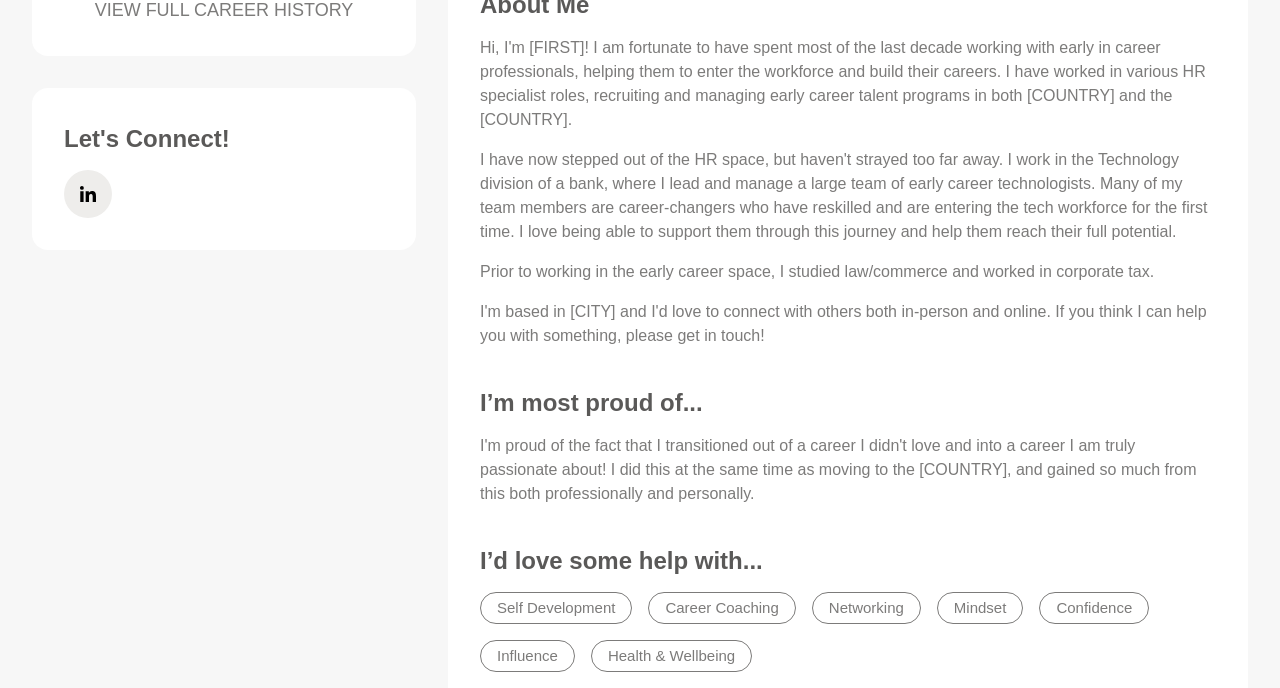 click on "I'm based in Perth and I'd love to connect with others both in-person and online. If you think I can help you with something, please get in touch!" at bounding box center (848, 324) 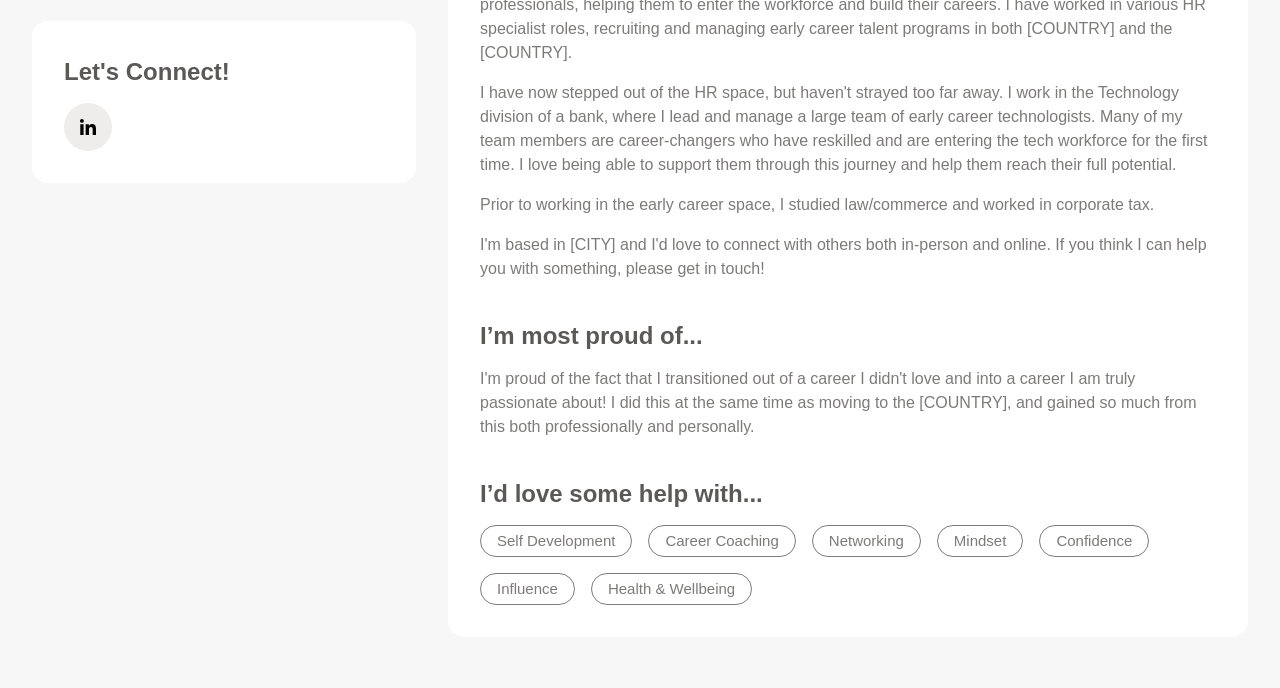 scroll, scrollTop: 929, scrollLeft: 0, axis: vertical 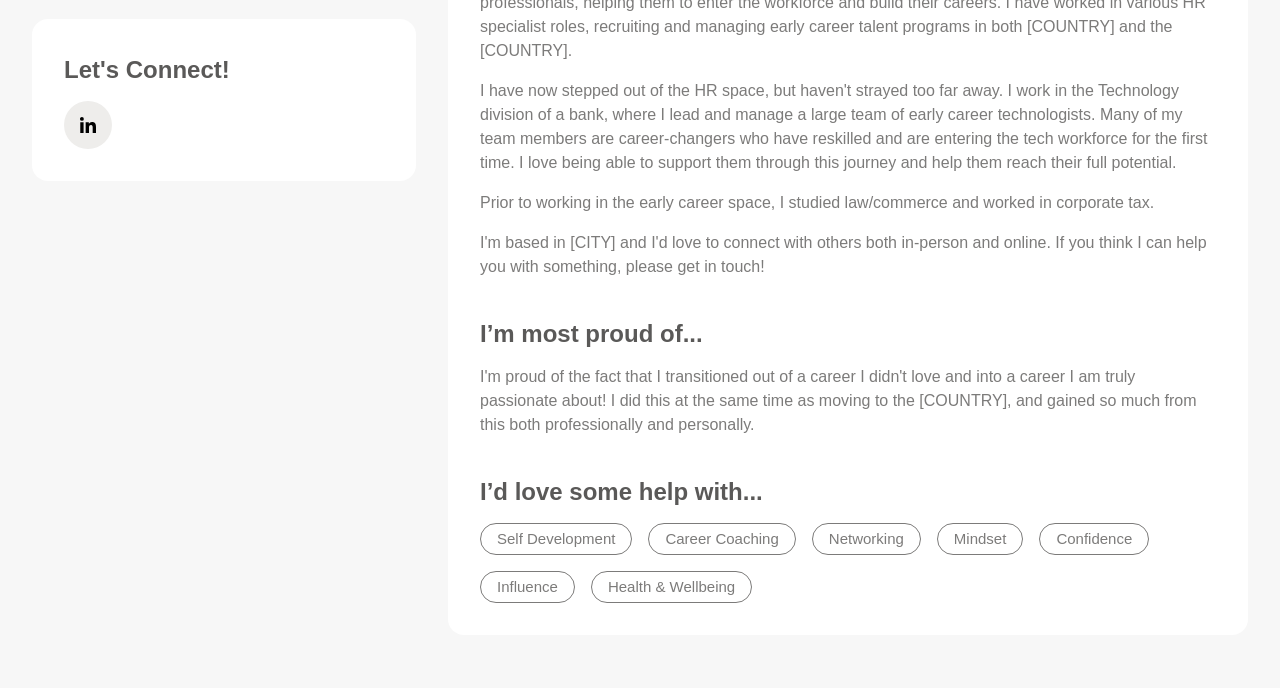 click on "I'm proud of the fact that I transitioned out of a career I didn't love and into a career I am truly passionate about! I did this at the same time as moving to the UK, and gained so much from this both professionally and personally." at bounding box center (848, 401) 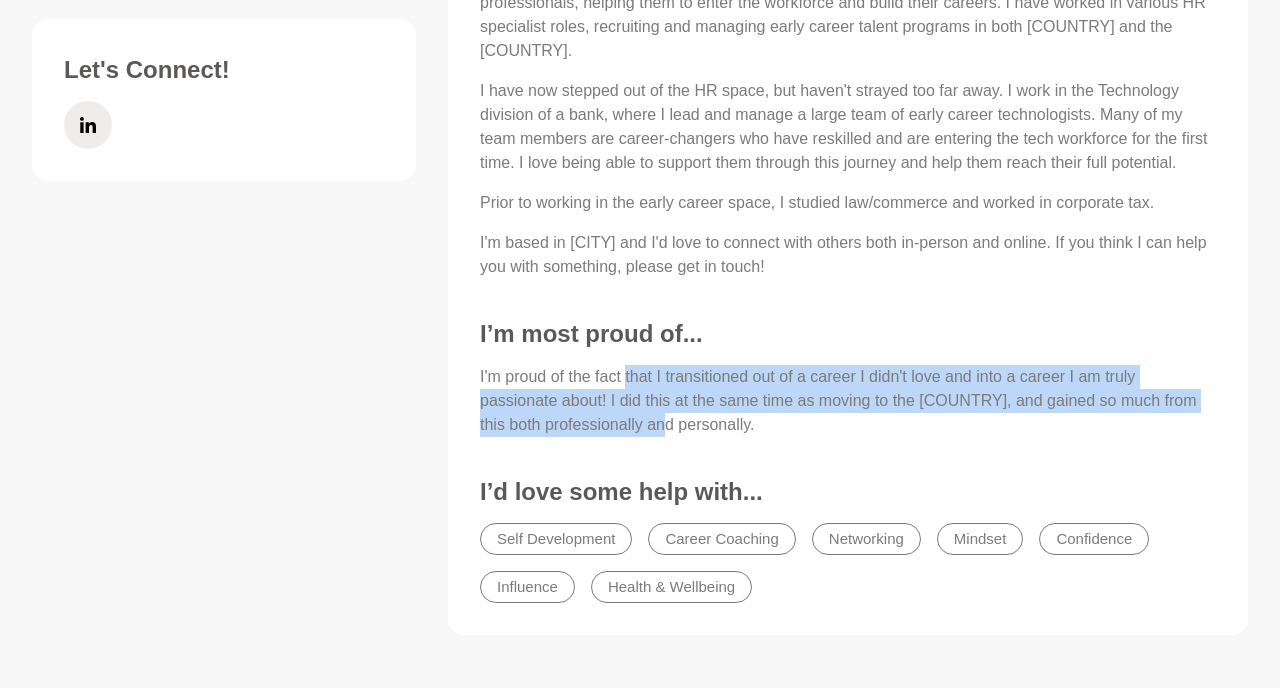 drag, startPoint x: 629, startPoint y: 356, endPoint x: 653, endPoint y: 396, distance: 46.647614 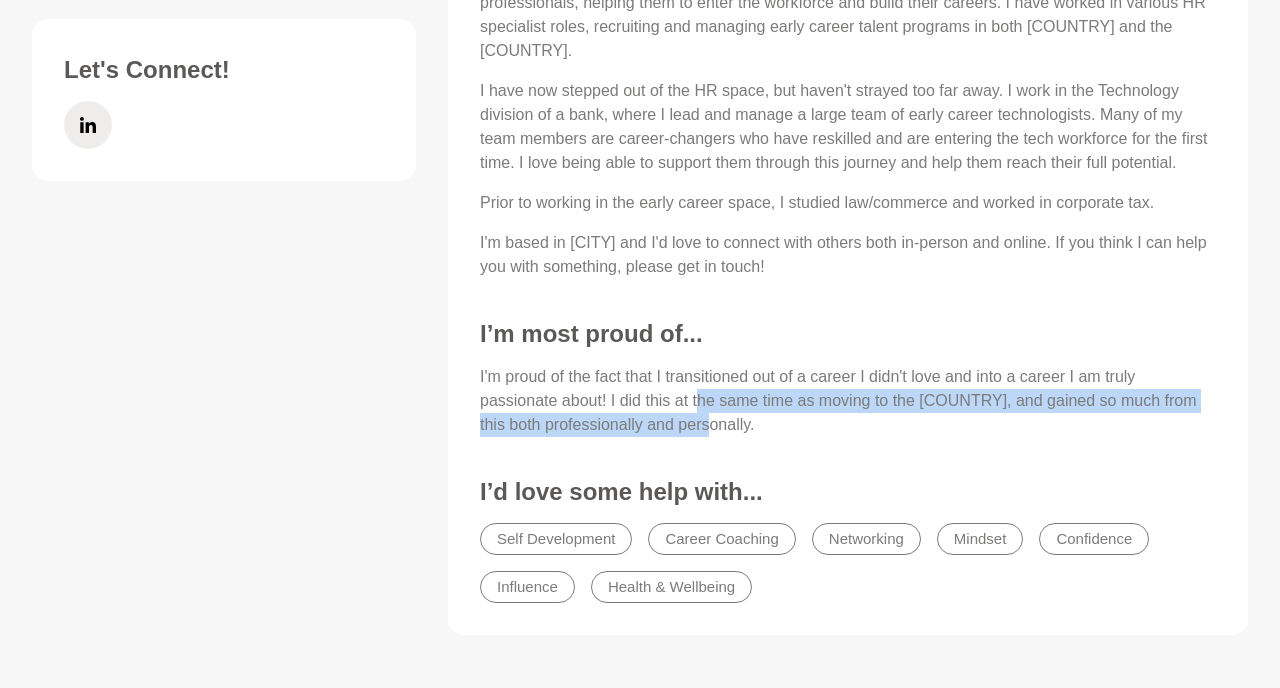 drag, startPoint x: 710, startPoint y: 397, endPoint x: 705, endPoint y: 372, distance: 25.495098 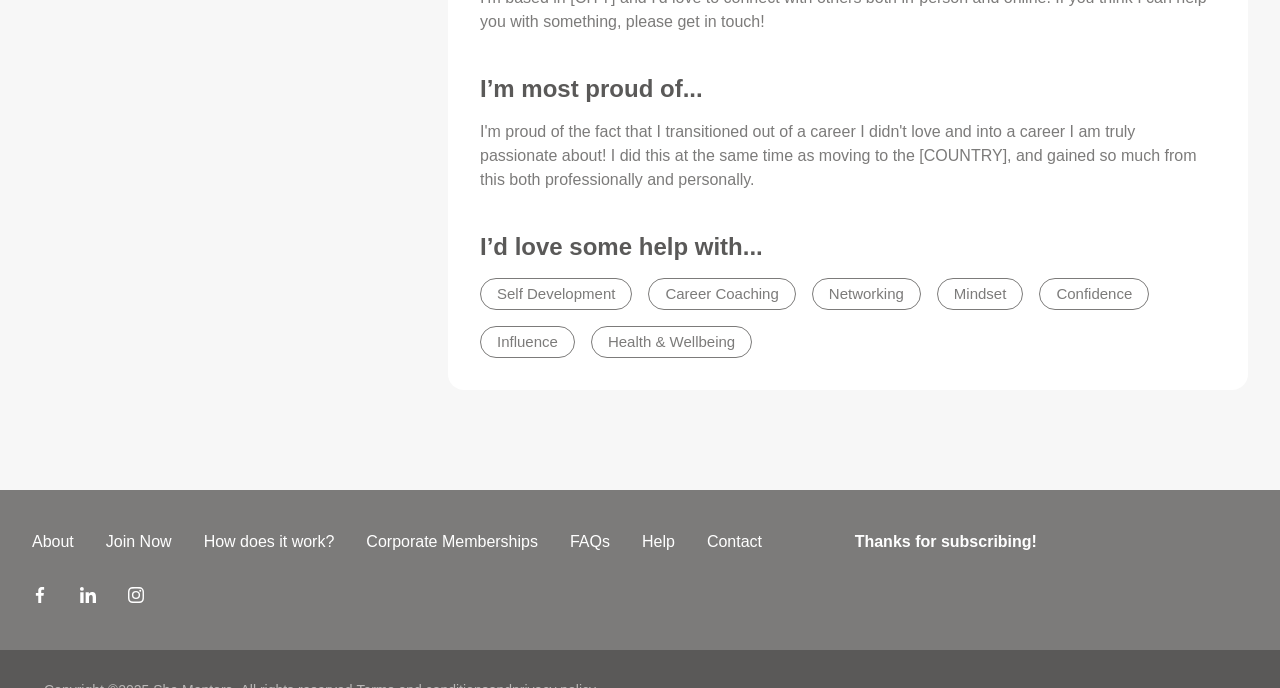 scroll, scrollTop: 1175, scrollLeft: 0, axis: vertical 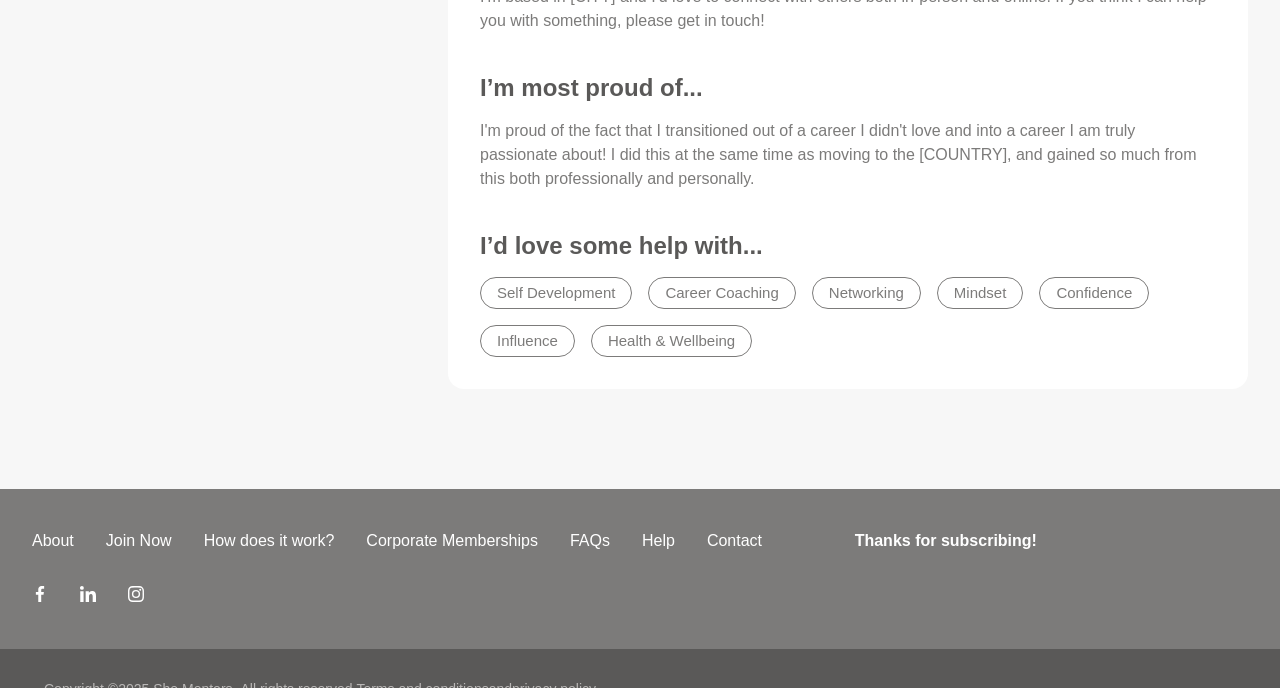click on "I'm proud of the fact that I transitioned out of a career I didn't love and into a career I am truly passionate about! I did this at the same time as moving to the UK, and gained so much from this both professionally and personally." at bounding box center [848, 155] 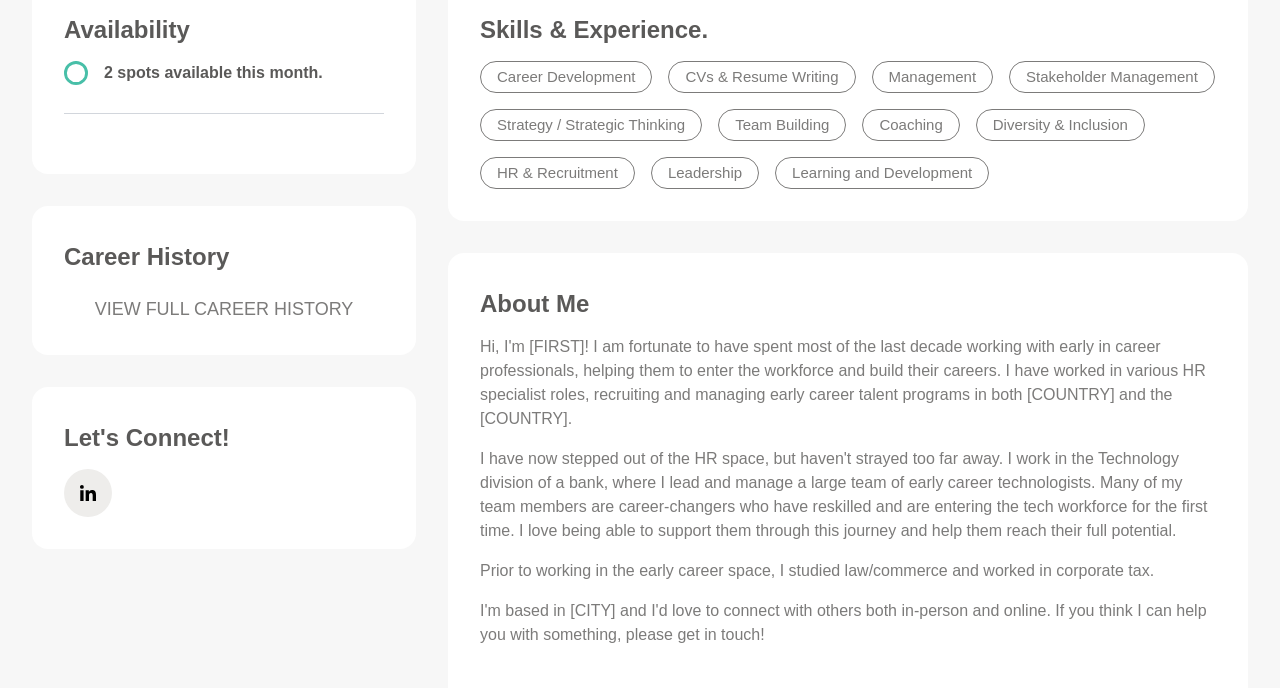 scroll, scrollTop: 563, scrollLeft: 0, axis: vertical 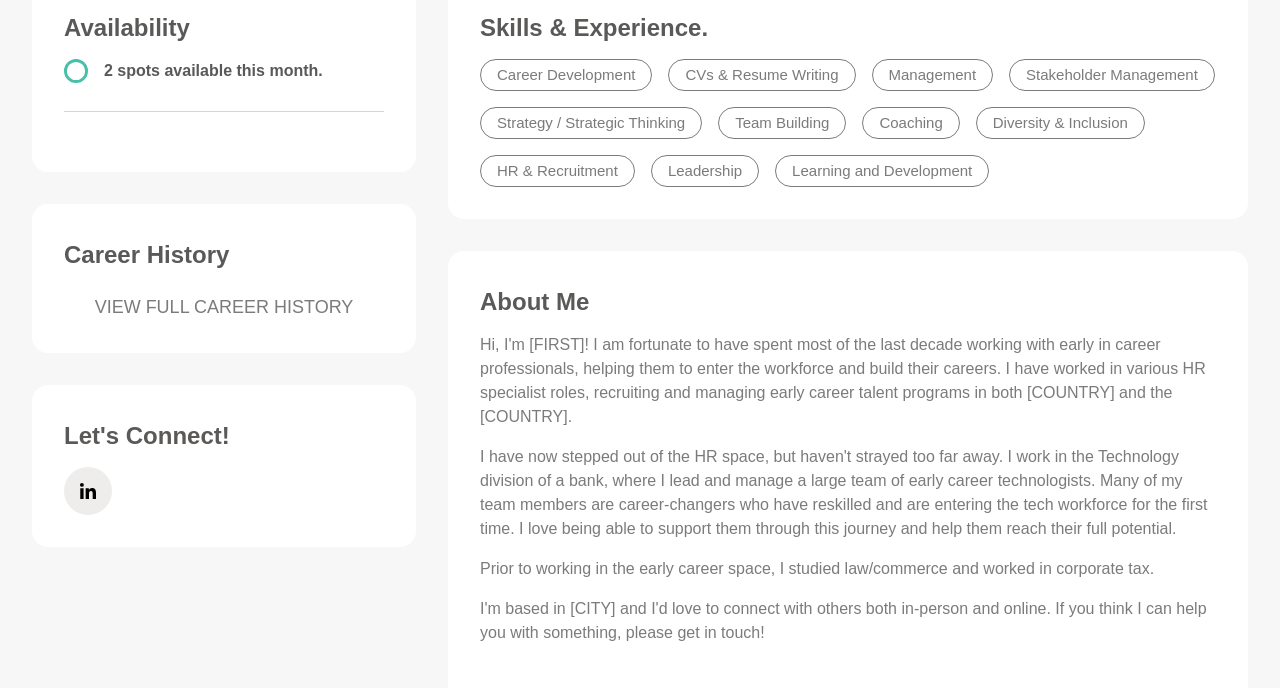click on "About Me" at bounding box center (848, 302) 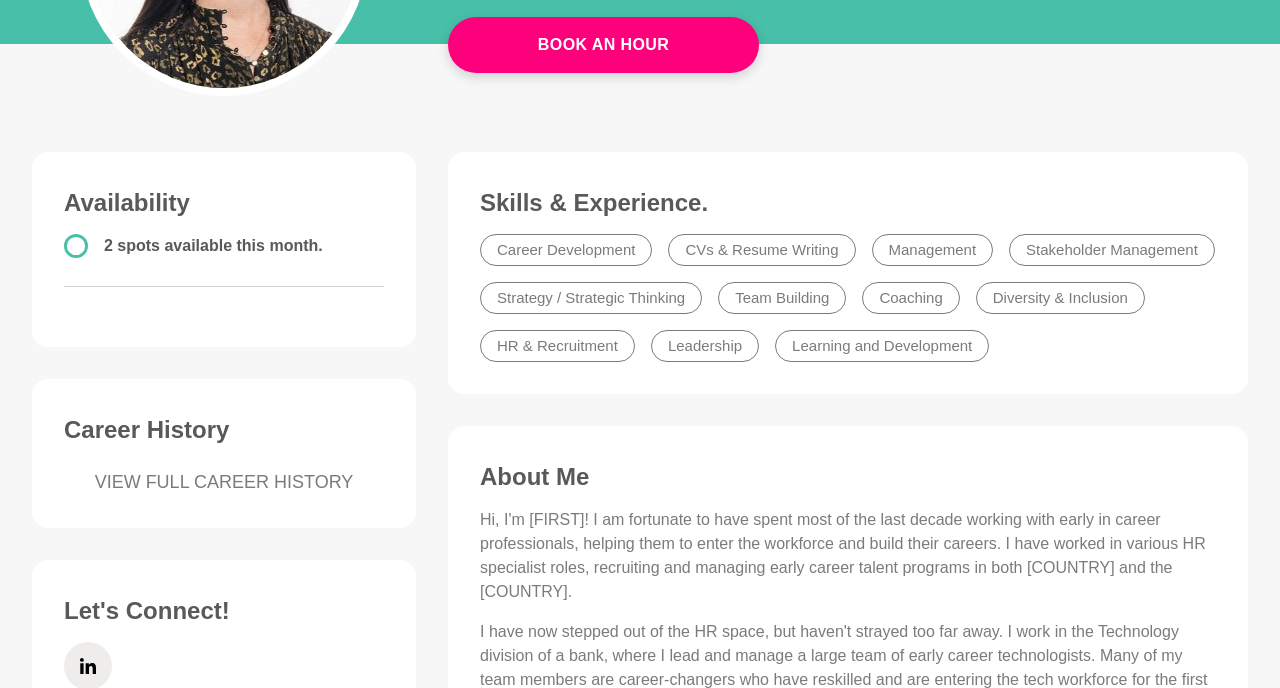 scroll, scrollTop: 392, scrollLeft: 0, axis: vertical 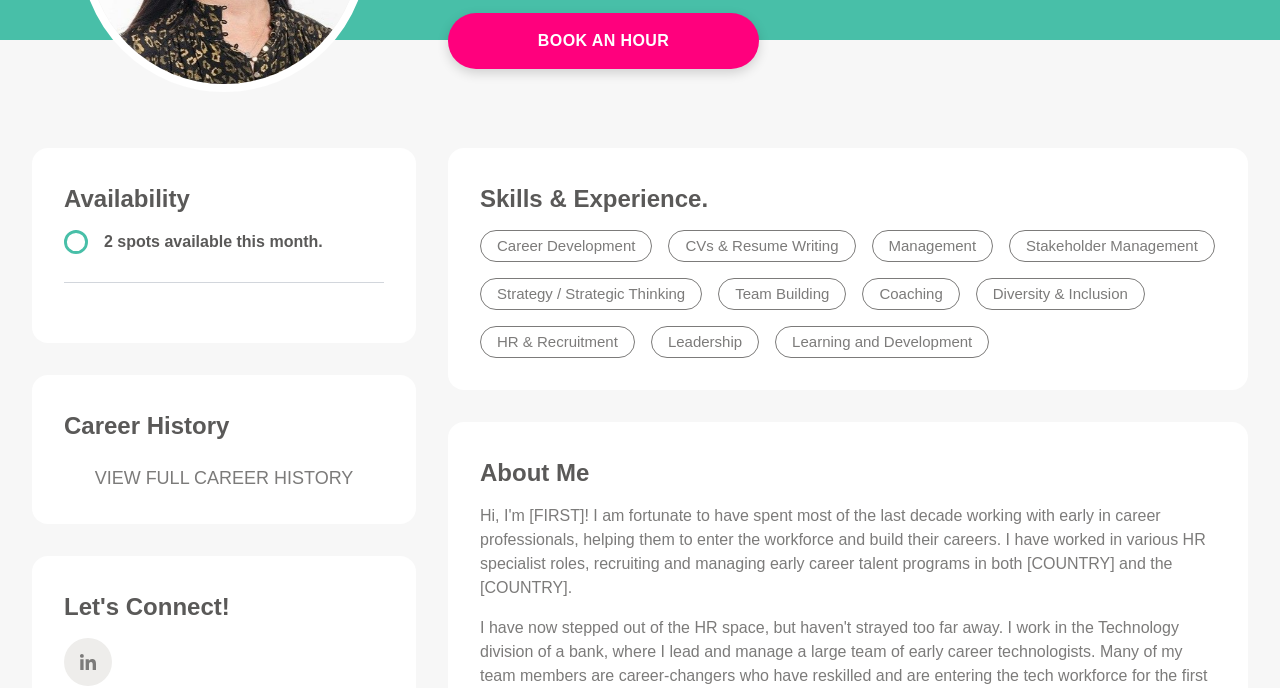 click 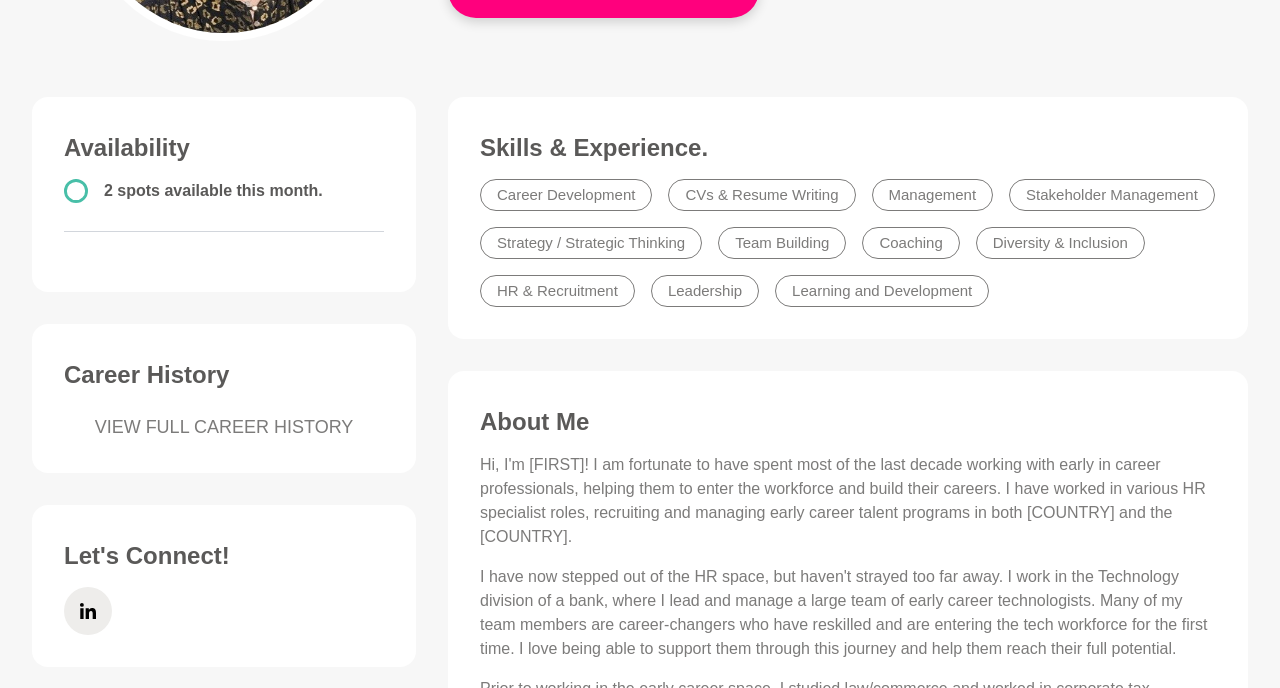 scroll, scrollTop: 516, scrollLeft: 0, axis: vertical 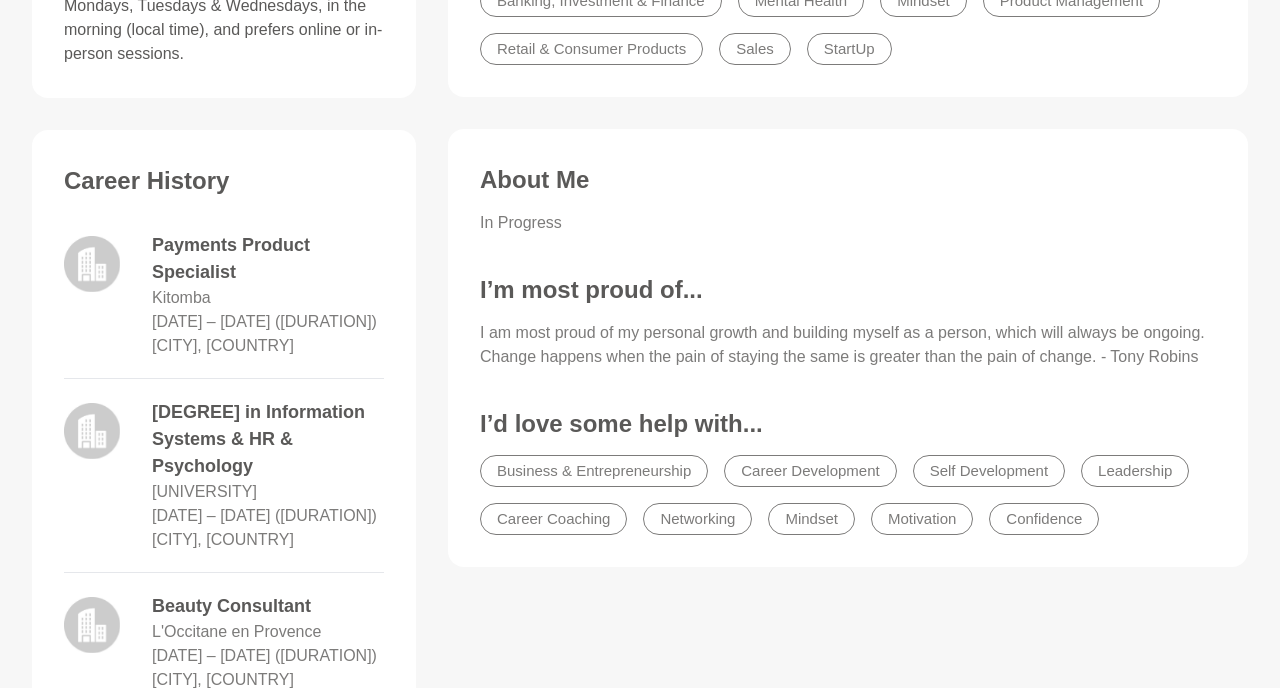 click on "I am most proud of my personal growth and building myself as a person, which will always be ongoing. Change happens when the pain of staying the same is greater than the pain of change. - Tony Robins" at bounding box center [848, 345] 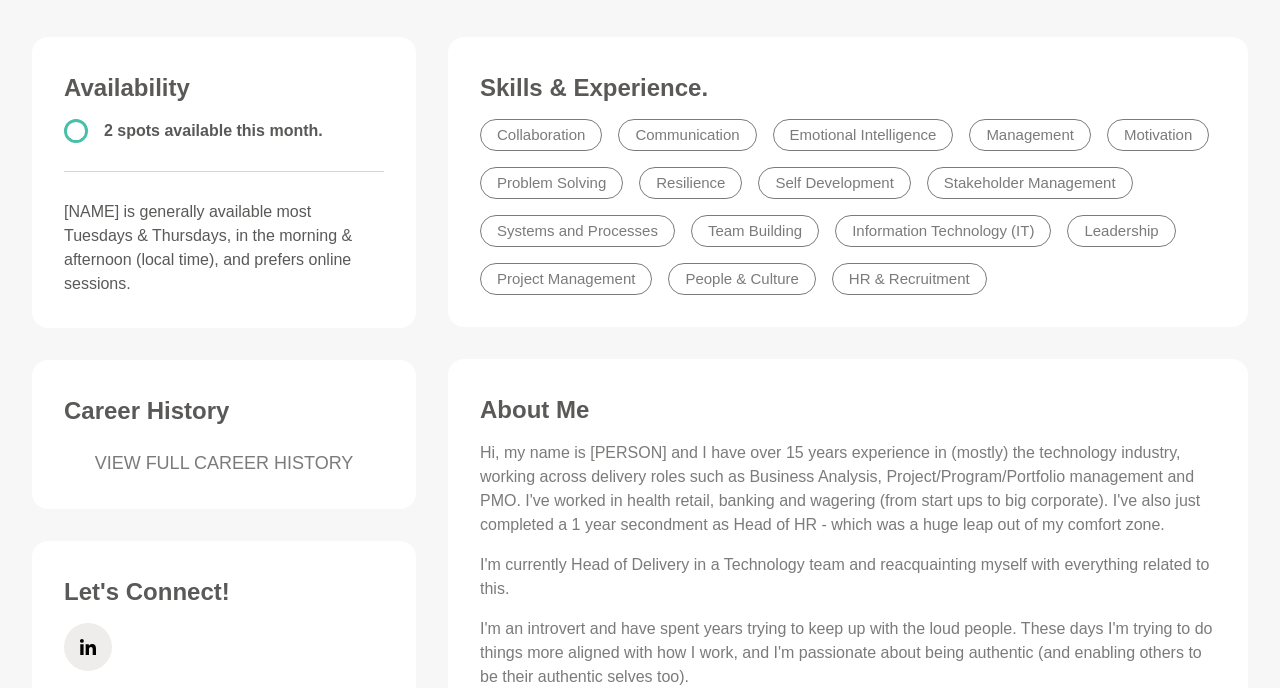 scroll, scrollTop: 506, scrollLeft: 0, axis: vertical 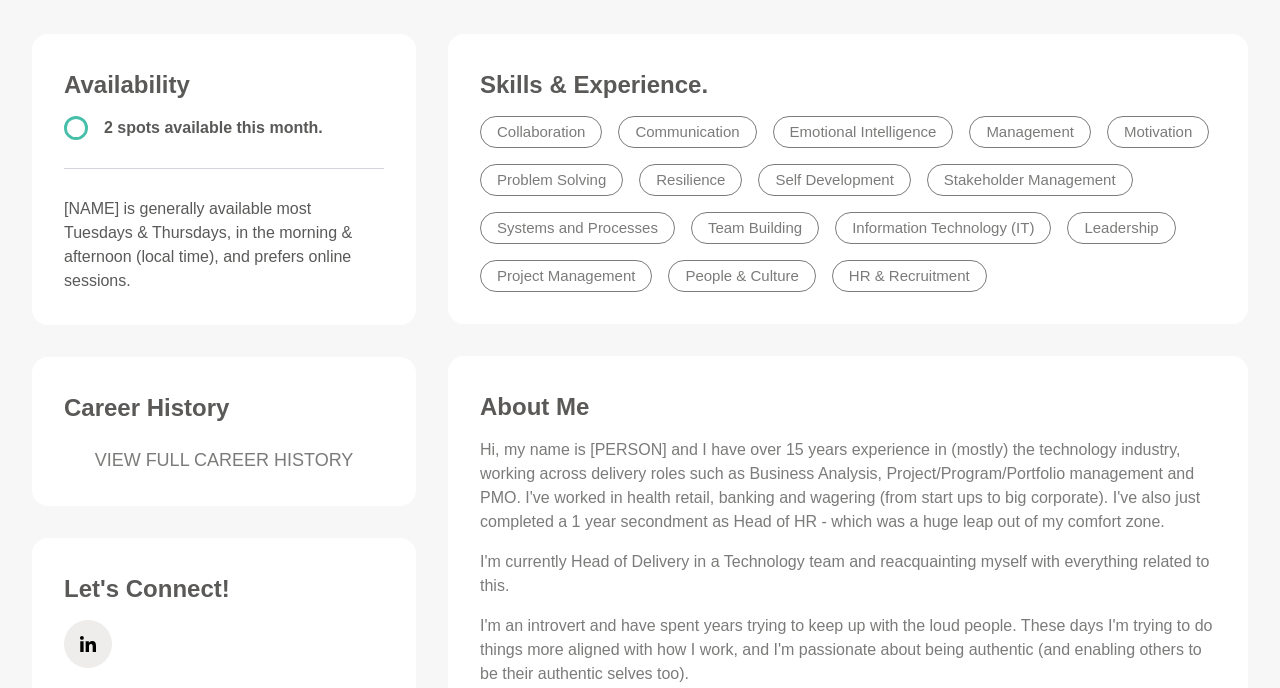 click on "Skills & Experience.   Collaboration Communication Emotional Intelligence Management Motivation Problem Solving Resilience Self Development Stakeholder Management Systems and Processes Team Building Information Technology (IT) Leadership Project Management People & Culture HR & Recruitment" at bounding box center [848, 179] 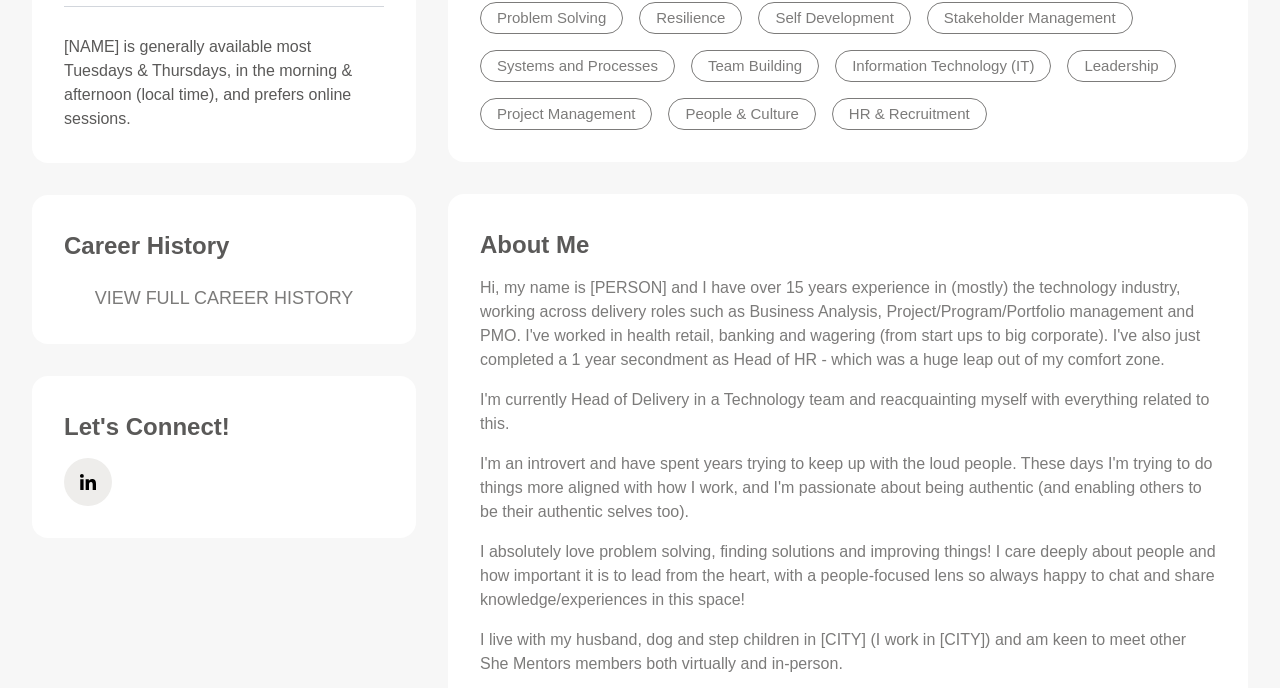 scroll, scrollTop: 787, scrollLeft: 0, axis: vertical 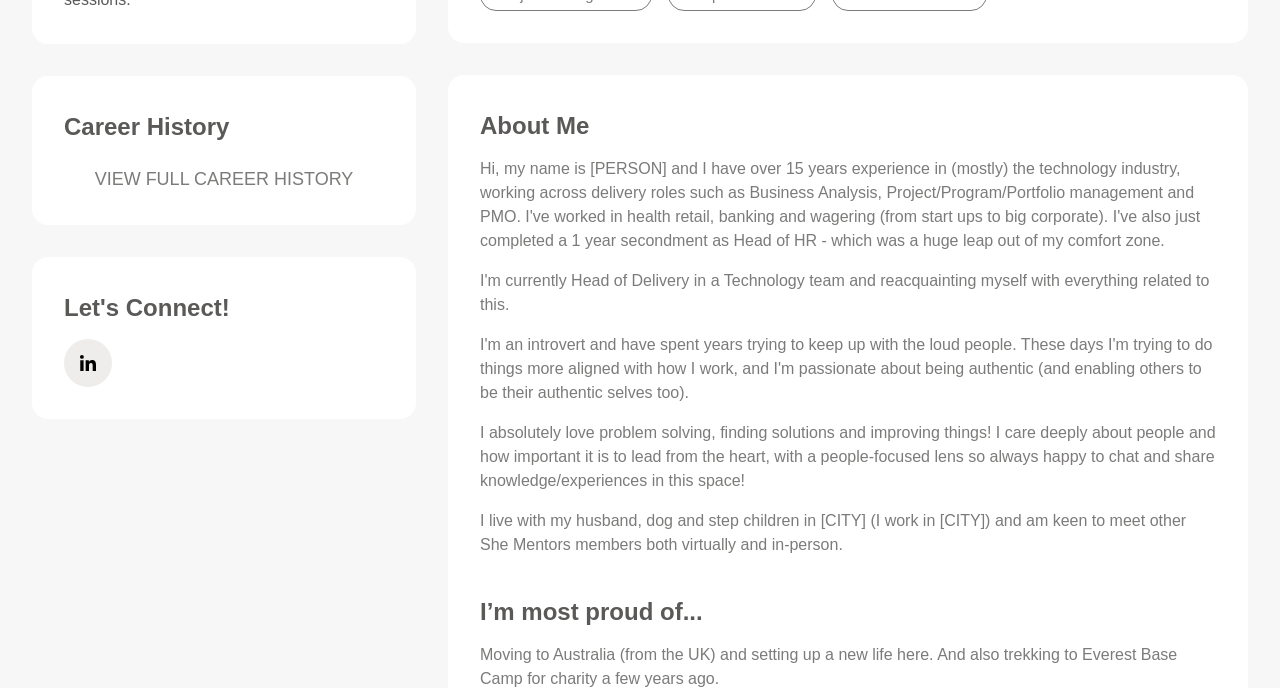 click on "Hi, my name is Jodie and I have over 15 years experience in (mostly) the technology industry, working across delivery roles such as Business Analysis, Project/Program/Portfolio management and PMO. I've worked in health retail, banking and wagering (from start ups to big corporate). I've also just completed a 1 year secondment as Head of HR - which was a huge leap out of my comfort zone. I'm currently Head of Delivery in a Technology team and reacquainting myself with everything related to this. I'm an introvert and have spent years trying to keep up with the loud people. These days I'm trying to do things more aligned with how I work, and I'm passionate about being authentic (and enabling others to be their authentic selves too). I absolutely love problem solving, finding solutions and improving things! I care deeply about people and how important it is to lead from the heart, with a people-focused lens so always happy to chat and share knowledge/experiences in this space!" at bounding box center (848, 357) 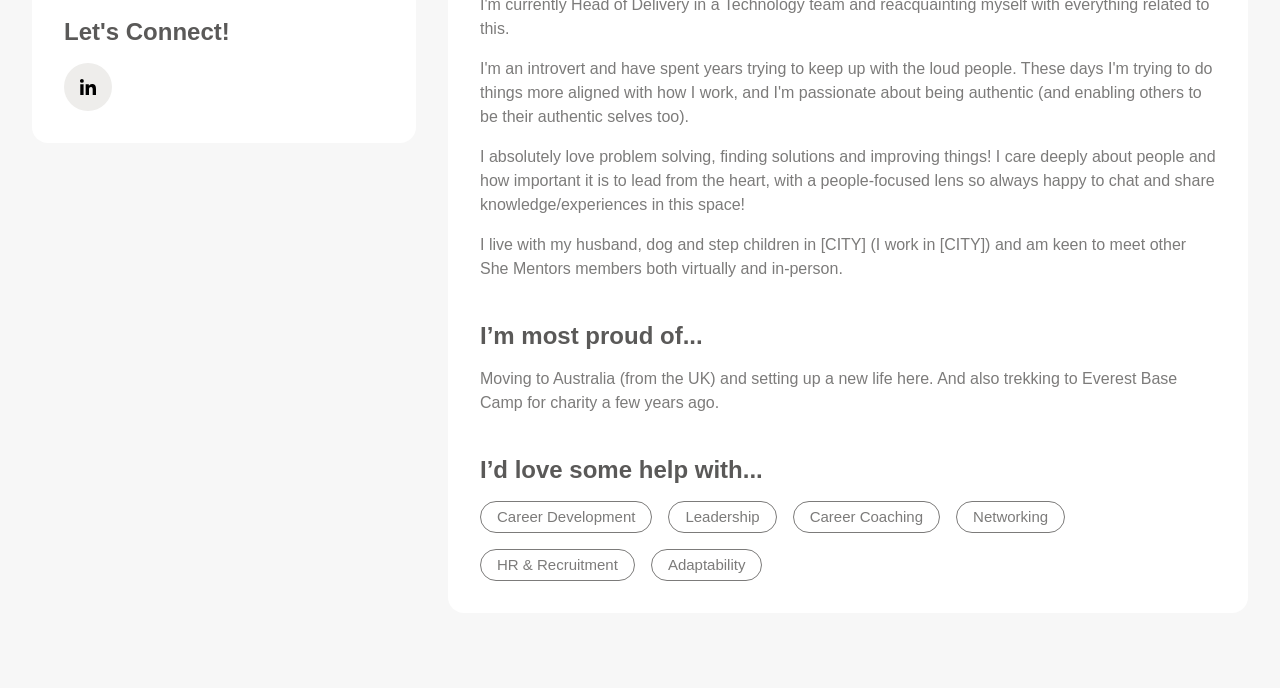 scroll, scrollTop: 1067, scrollLeft: 0, axis: vertical 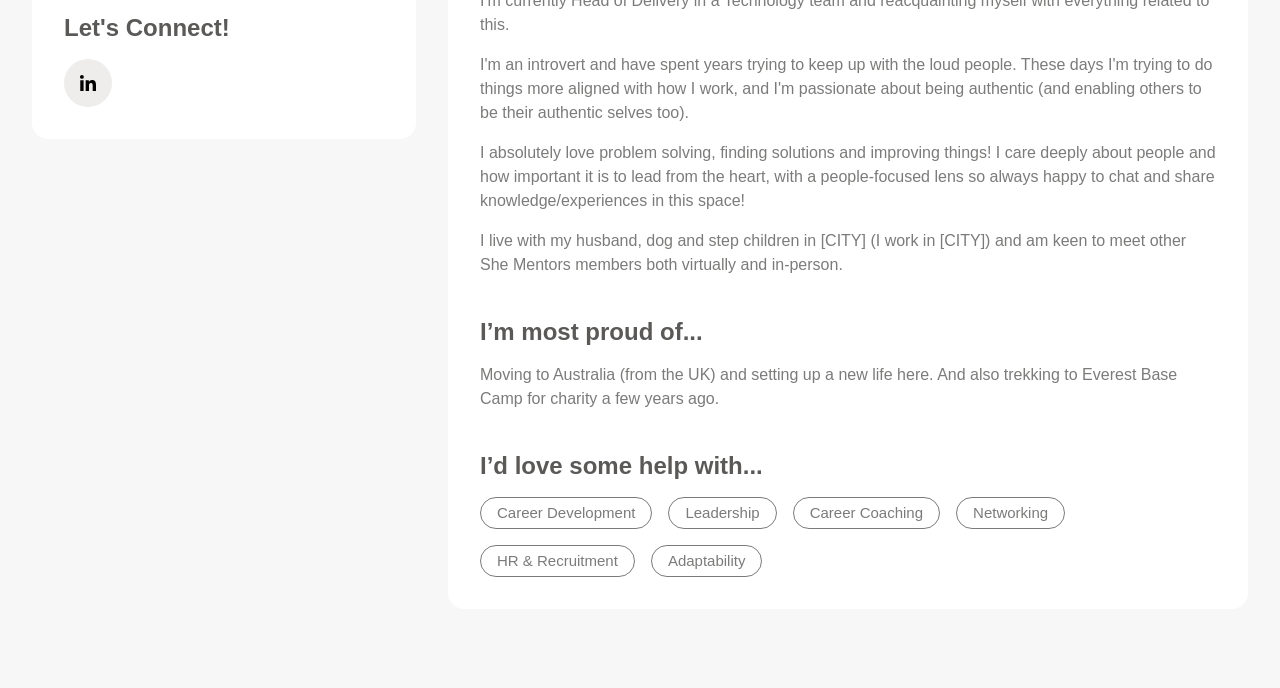 click on "I absolutely love problem solving, finding solutions and improving things! I care deeply about people and how important it is to lead from the heart, with a people-focused lens so always happy to chat and share knowledge/experiences in this space!" at bounding box center [848, 177] 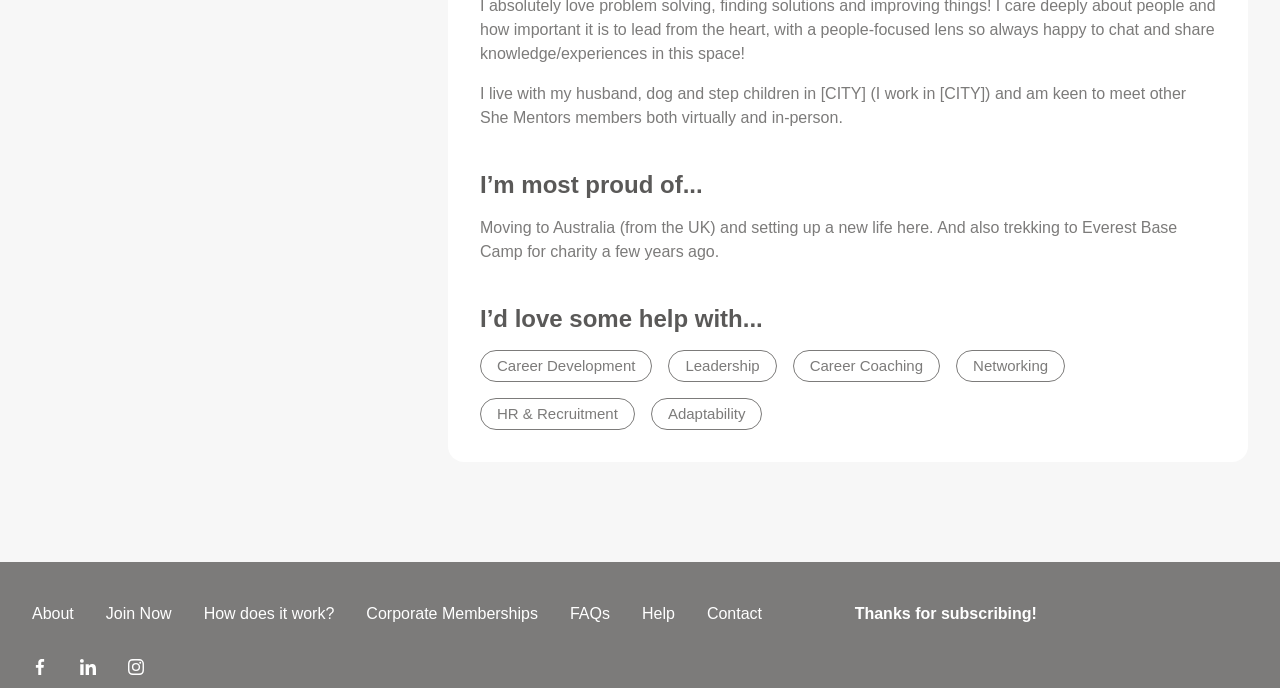 click on "About Me   Hi, my name is Jodie and I have over 15 years experience in (mostly) the technology industry, working across delivery roles such as Business Analysis, Project/Program/Portfolio management and PMO. I've worked in health retail, banking and wagering (from start ups to big corporate). I've also just completed a 1 year secondment as Head of HR - which was a huge leap out of my comfort zone. I'm currently Head of Delivery in a Technology team and reacquainting myself with everything related to this. I'm an introvert and have spent years trying to keep up with the loud people. These days I'm trying to do things more aligned with how I work, and I'm passionate about being authentic (and enabling others to be their authentic selves too). I absolutely love problem solving, finding solutions and improving things! I care deeply about people and how important it is to lead from the heart, with a people-focused lens so always happy to chat and share knowledge/experiences in this space! I’m most proud of..." at bounding box center [848, 63] 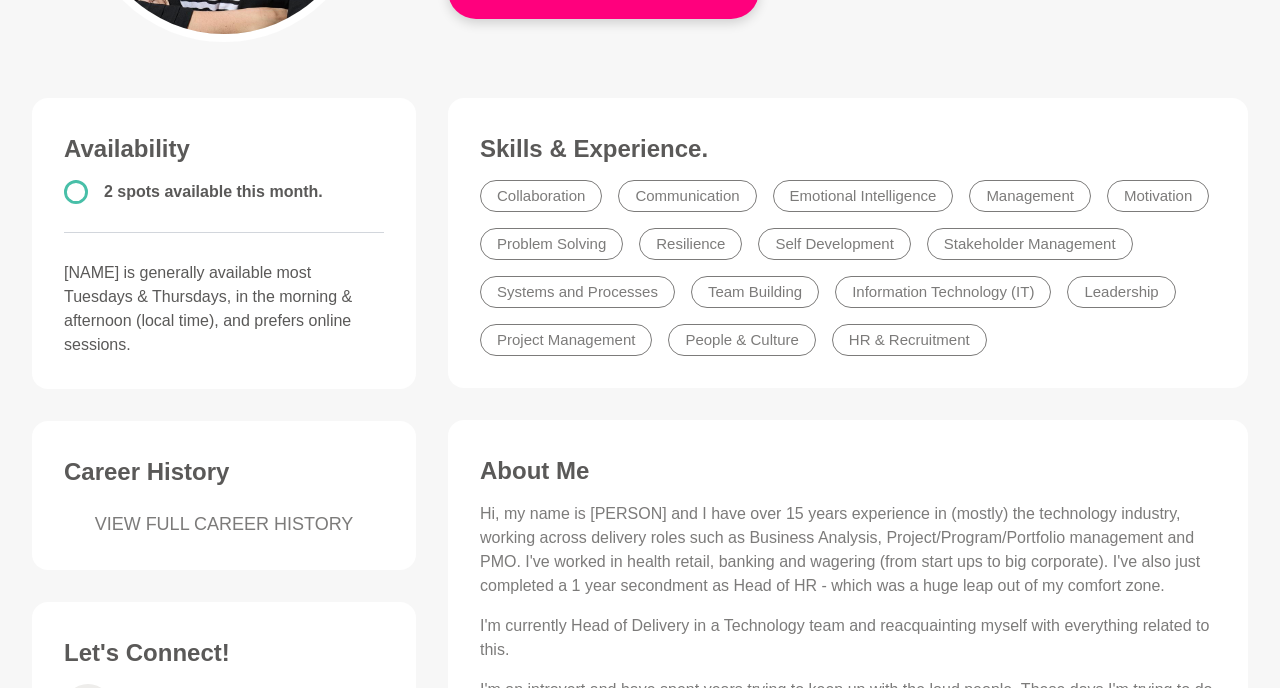 scroll, scrollTop: 448, scrollLeft: 0, axis: vertical 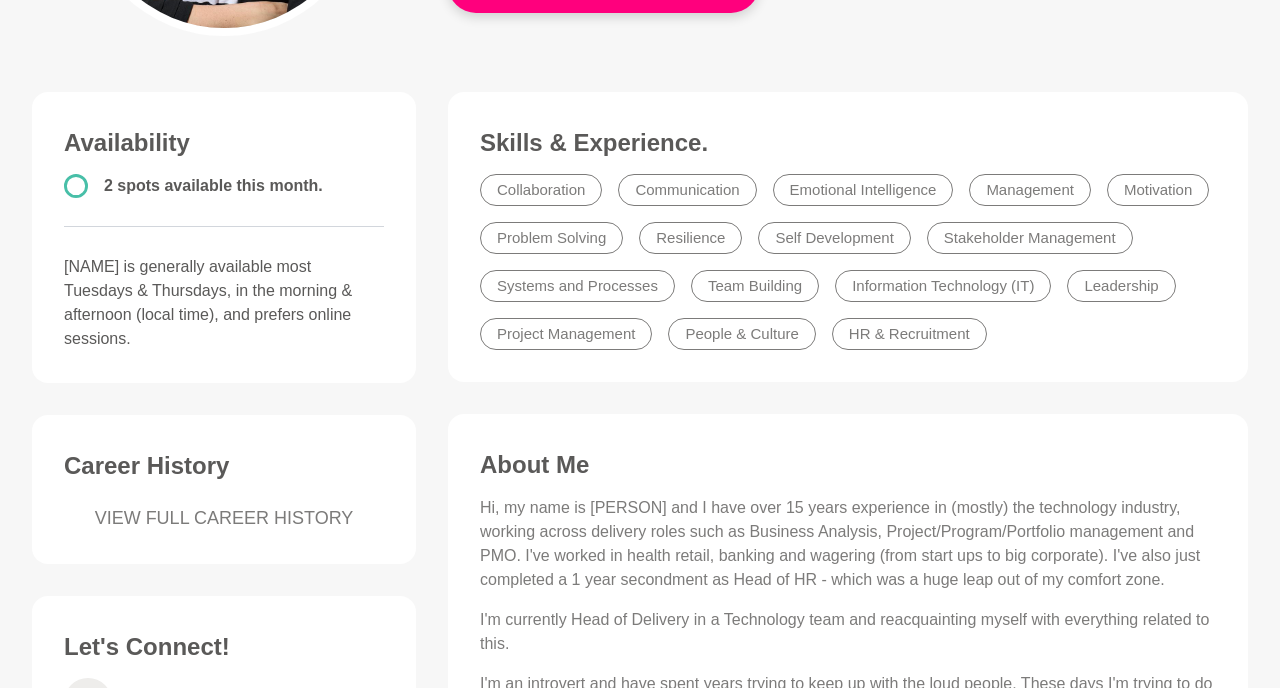 click on "Skills & Experience.   Collaboration Communication Emotional Intelligence Management Motivation Problem Solving Resilience Self Development Stakeholder Management Systems and Processes Team Building Information Technology (IT) Leadership Project Management People & Culture HR & Recruitment About Me   Hi, my name is Jodie and I have over 15 years experience in (mostly) the technology industry, working across delivery roles such as Business Analysis, Project/Program/Portfolio management and PMO. I've worked in health retail, banking and wagering (from start ups to big corporate). I've also just completed a 1 year secondment as Head of HR - which was a huge leap out of my comfort zone. I'm currently Head of Delivery in a Technology team and reacquainting myself with everything related to this. I live with my husband, dog and step children in Geelong (I work in Melbourne) and am keen to meet other She Mentors members both virtually and in-person. I’m most proud of...   I’d love some help with...   Leadership" at bounding box center [848, 676] 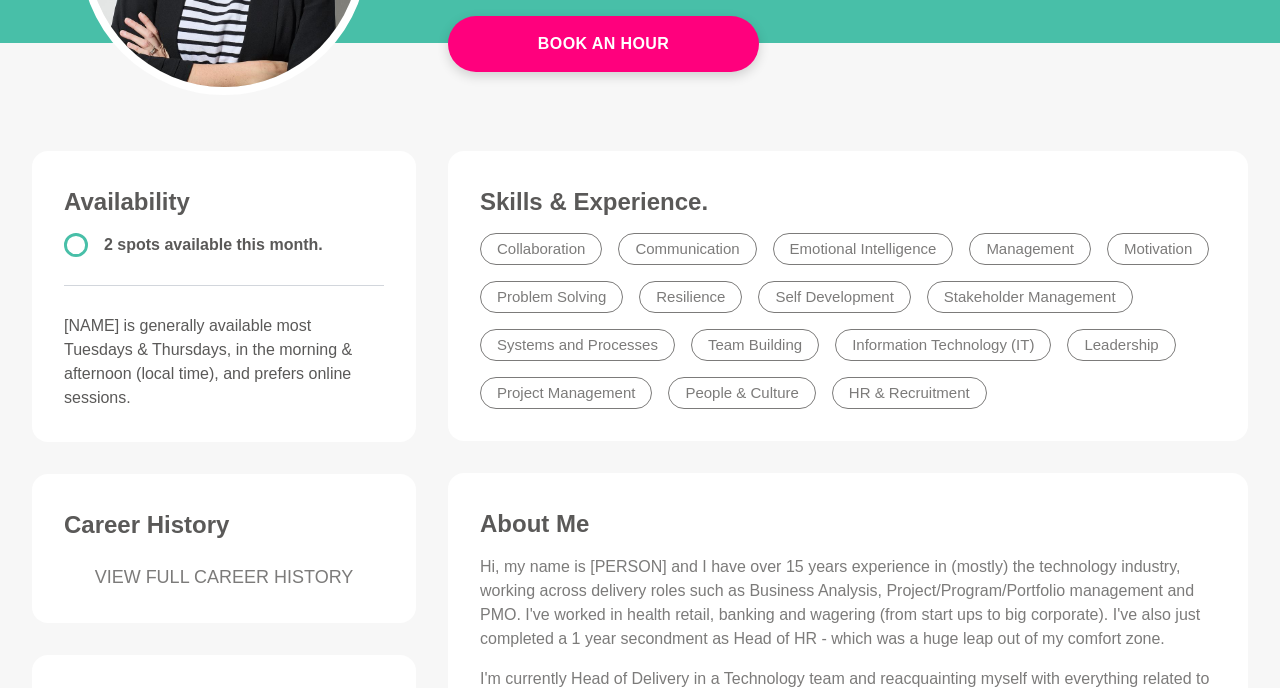 scroll, scrollTop: 362, scrollLeft: 0, axis: vertical 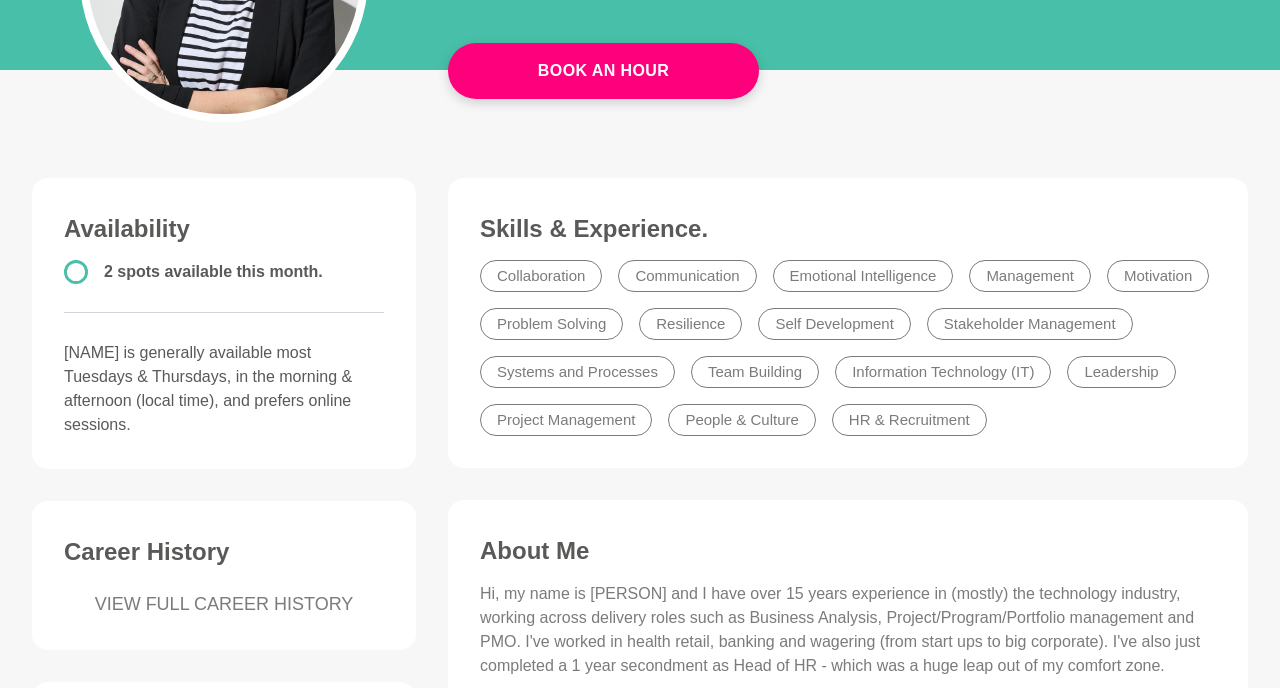 click on "Skills & Experience.   Collaboration Communication Emotional Intelligence Management Motivation Problem Solving Resilience Self Development Stakeholder Management Systems and Processes Team Building Information Technology (IT) Leadership Project Management People & Culture HR & Recruitment" at bounding box center [848, 323] 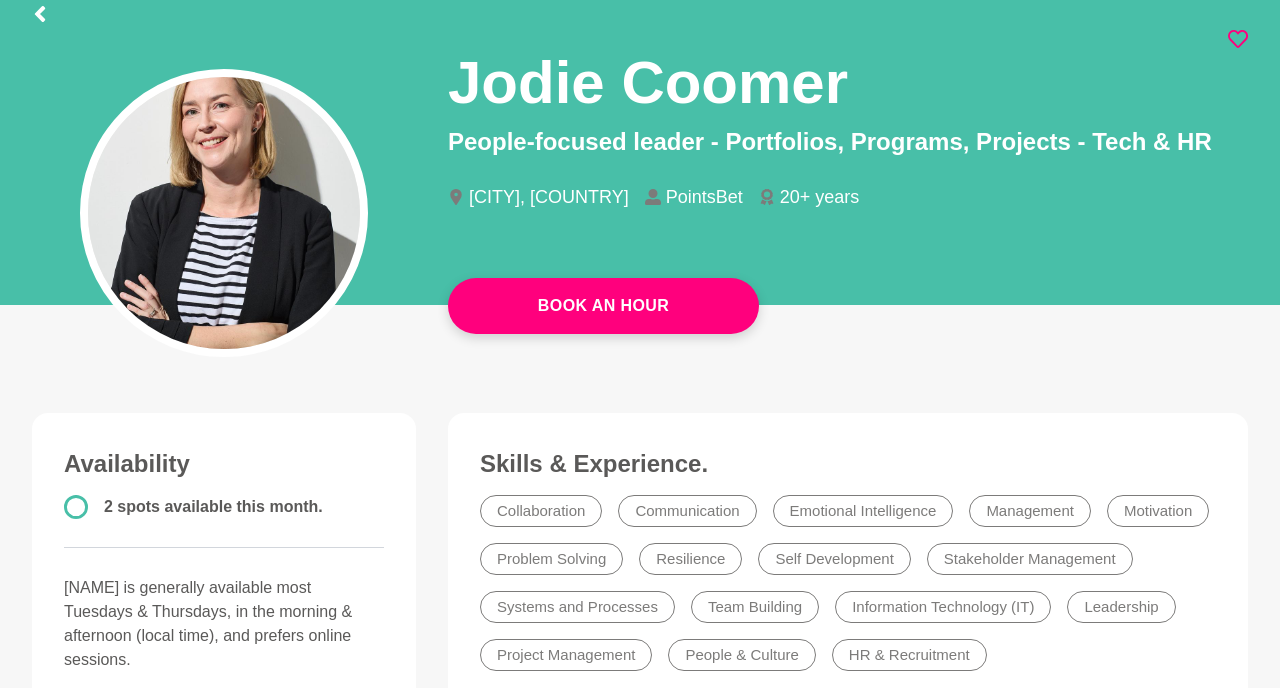 scroll, scrollTop: 124, scrollLeft: 0, axis: vertical 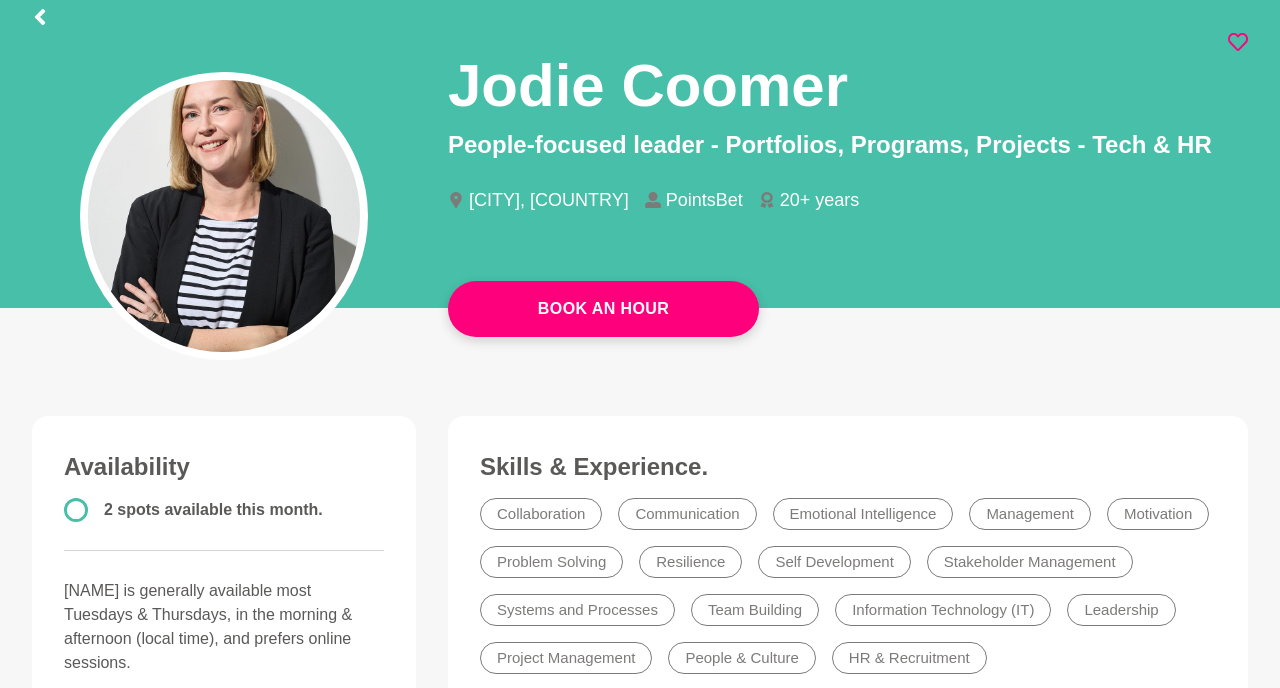 click on "Geelong, Australia   PointsBet   20+ years" at bounding box center [848, 210] 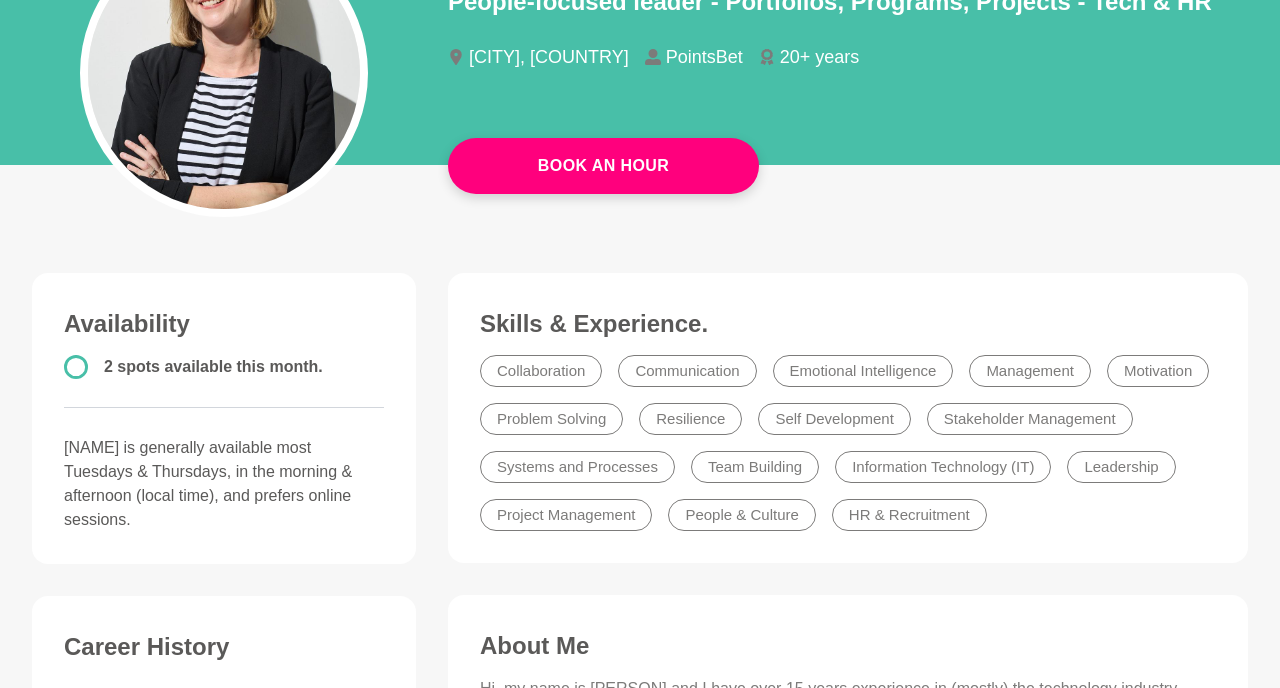 scroll, scrollTop: 271, scrollLeft: 0, axis: vertical 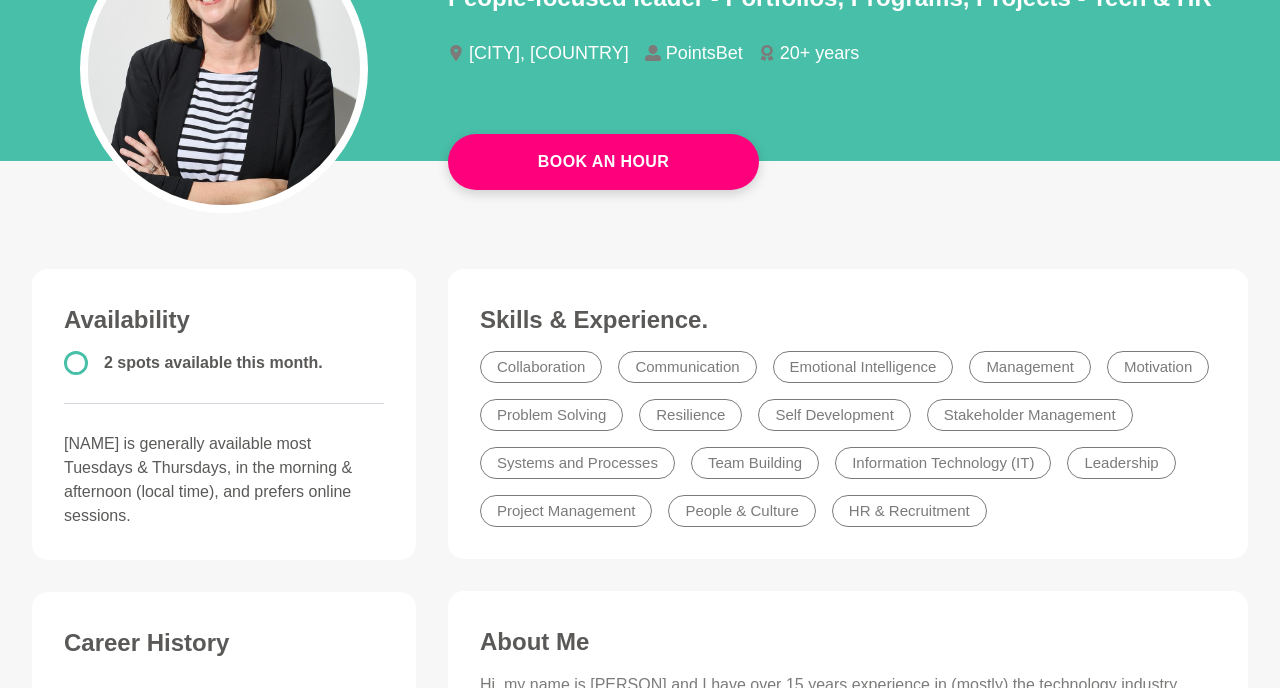 click on "Skills & Experience.   Collaboration Communication Emotional Intelligence Management Motivation Problem Solving Resilience Self Development Stakeholder Management Systems and Processes Team Building Information Technology (IT) Leadership Project Management People & Culture HR & Recruitment About Me   Hi, my name is Jodie and I have over 15 years experience in (mostly) the technology industry, working across delivery roles such as Business Analysis, Project/Program/Portfolio management and PMO. I've worked in health retail, banking and wagering (from start ups to big corporate). I've also just completed a 1 year secondment as Head of HR - which was a huge leap out of my comfort zone. I'm currently Head of Delivery in a Technology team and reacquainting myself with everything related to this. I live with my husband, dog and step children in Geelong (I work in Melbourne) and am keen to meet other She Mentors members both virtually and in-person. I’m most proud of...   I’d love some help with...   Leadership" at bounding box center (848, 853) 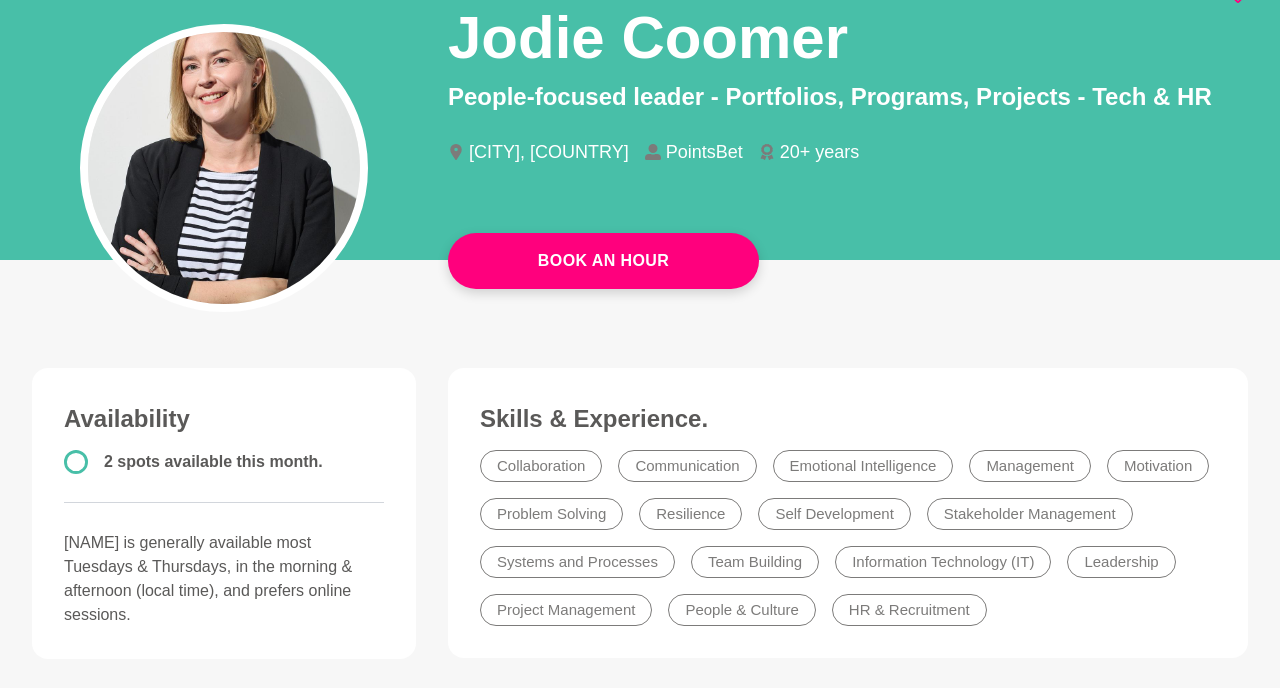 scroll, scrollTop: 171, scrollLeft: 0, axis: vertical 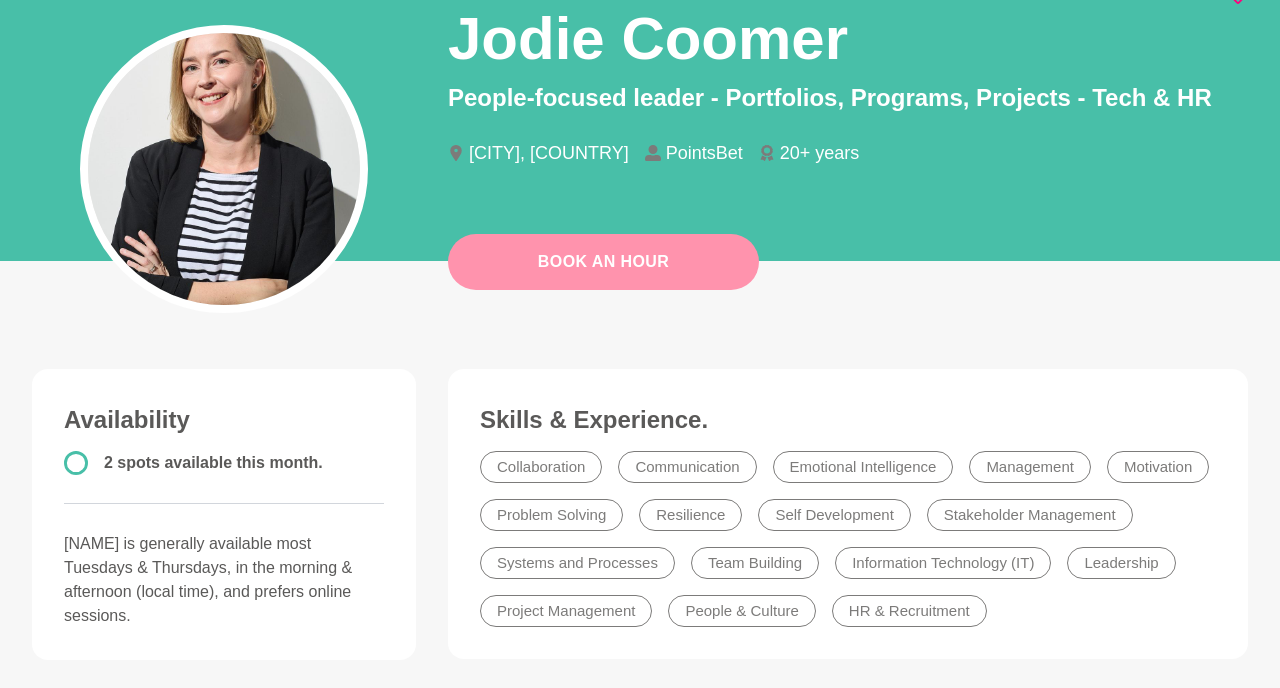 click on "Book An Hour" at bounding box center (603, 262) 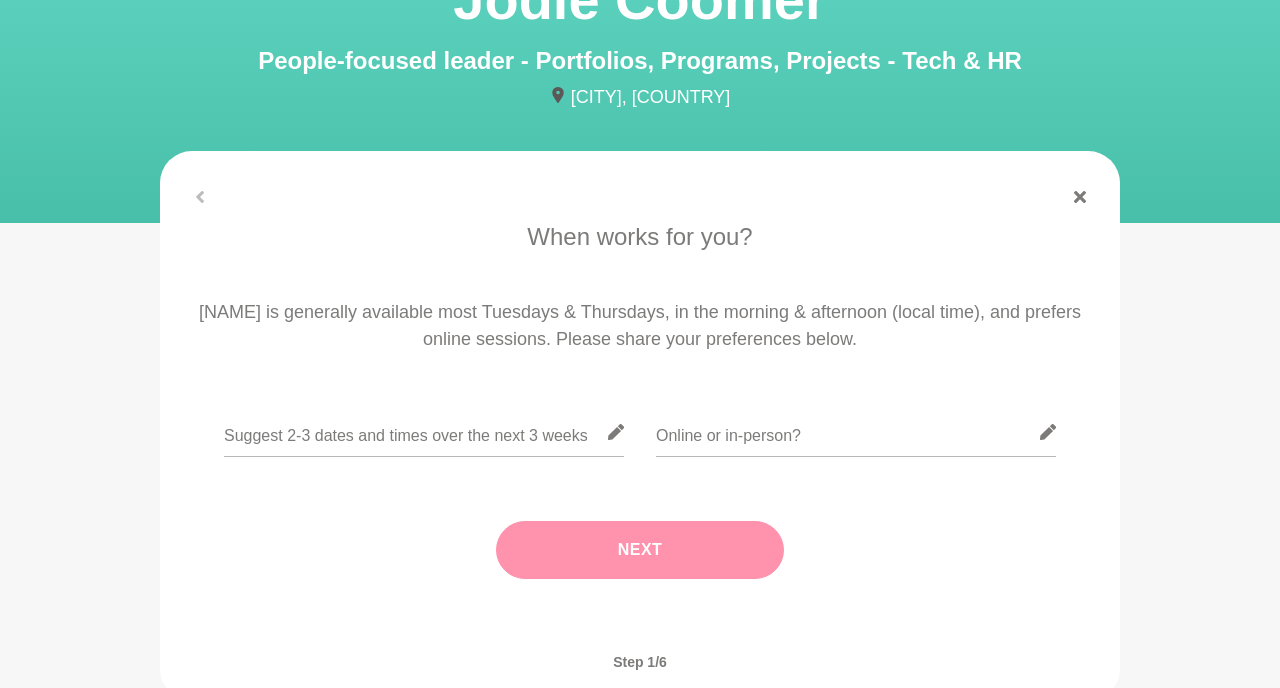scroll, scrollTop: 238, scrollLeft: 0, axis: vertical 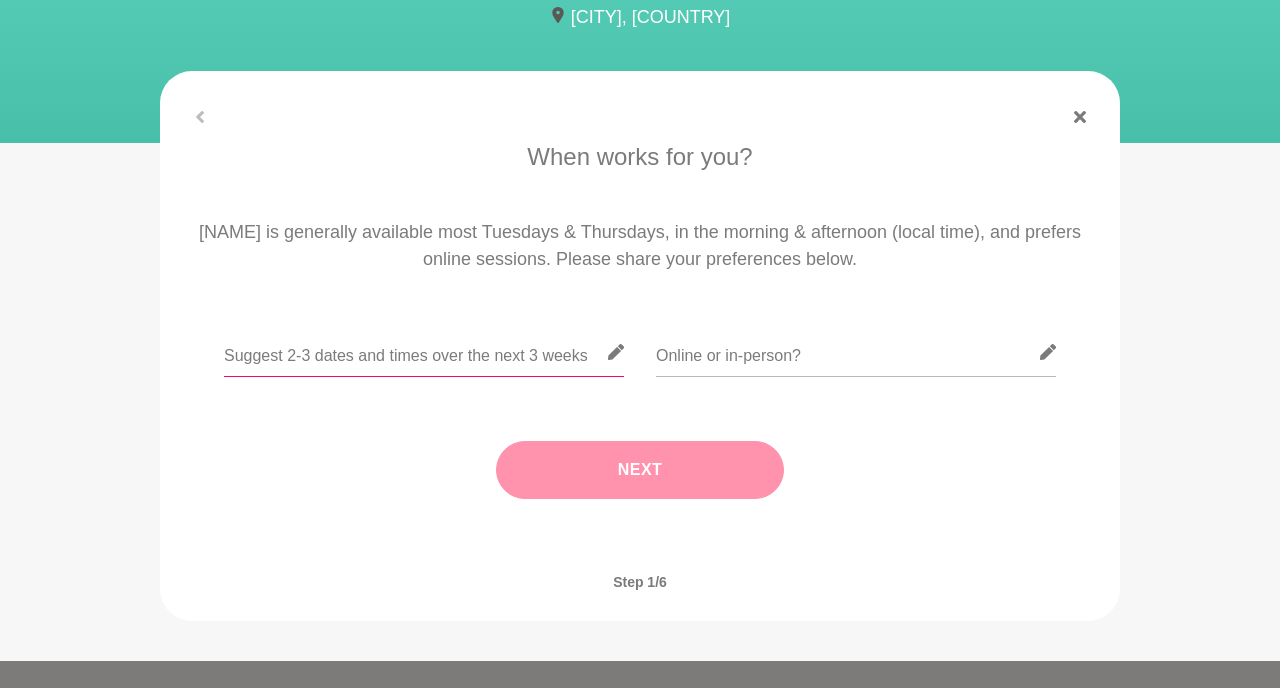 click at bounding box center (424, 352) 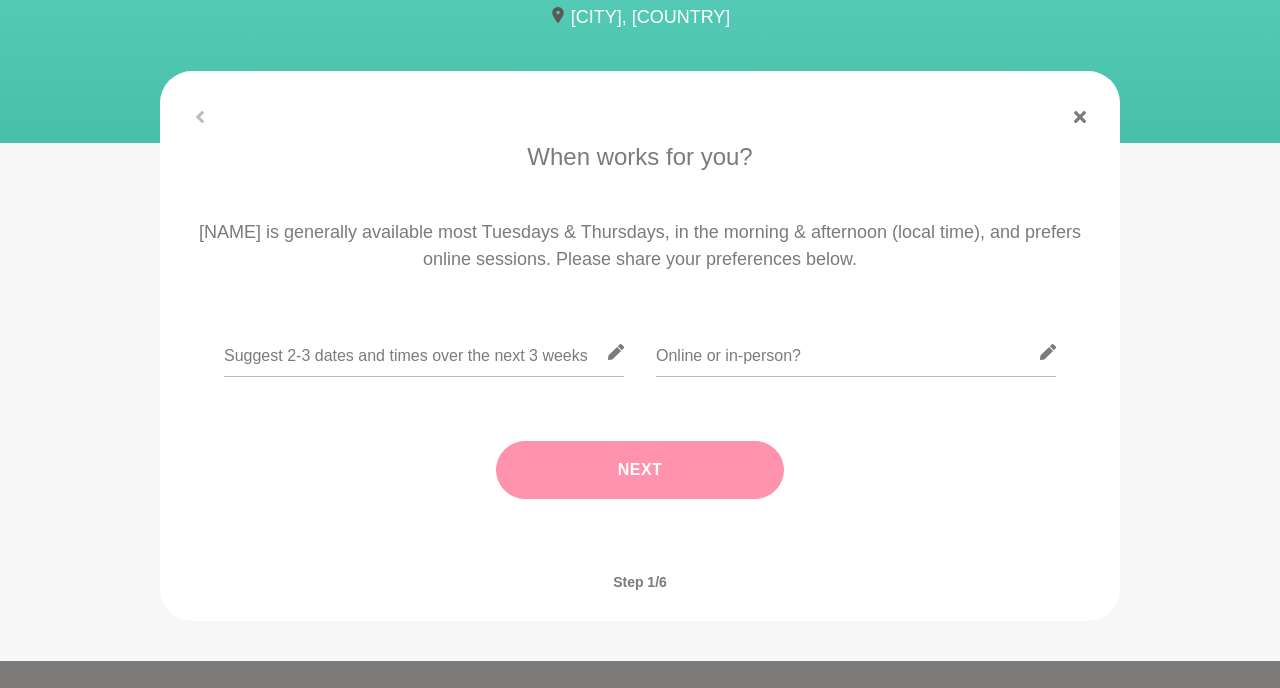 click at bounding box center [640, 117] 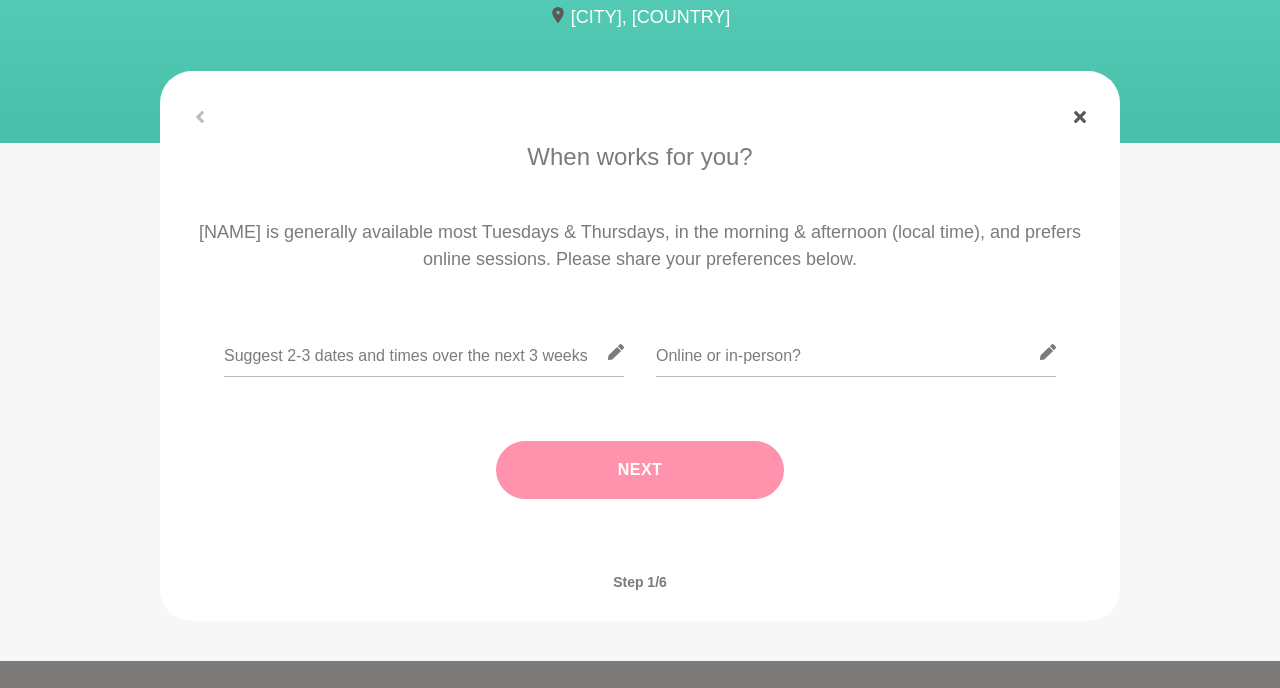 click 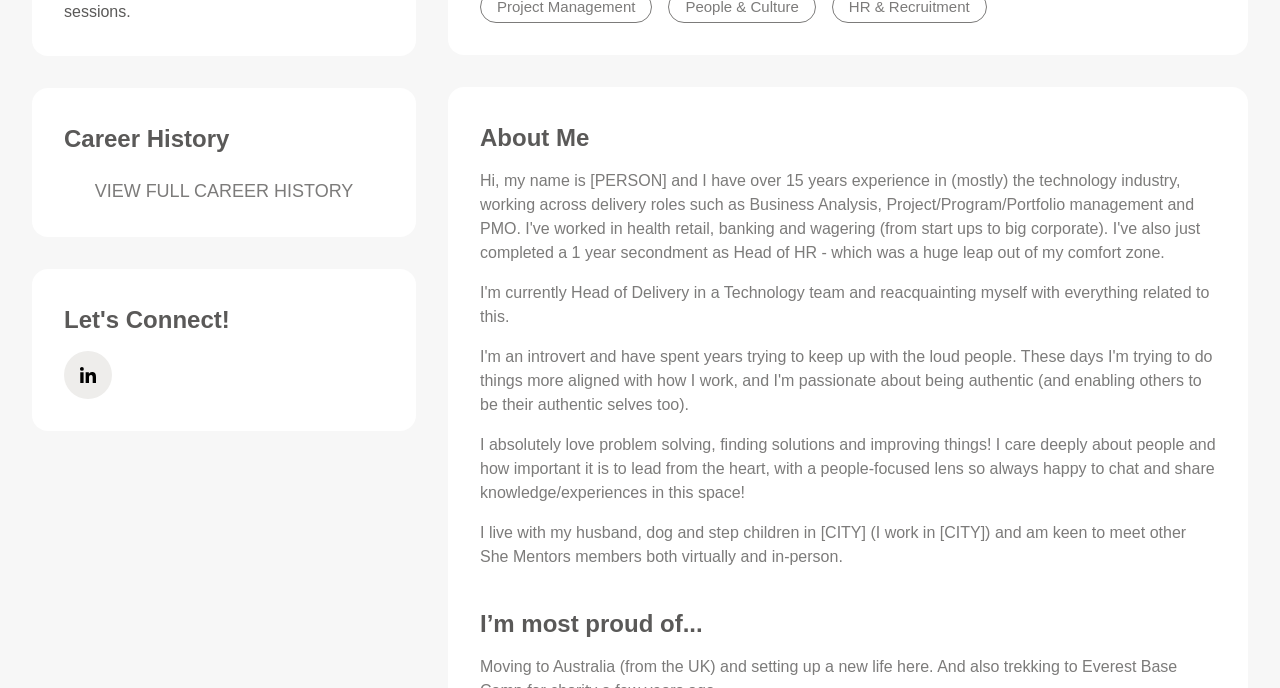 scroll, scrollTop: 779, scrollLeft: 0, axis: vertical 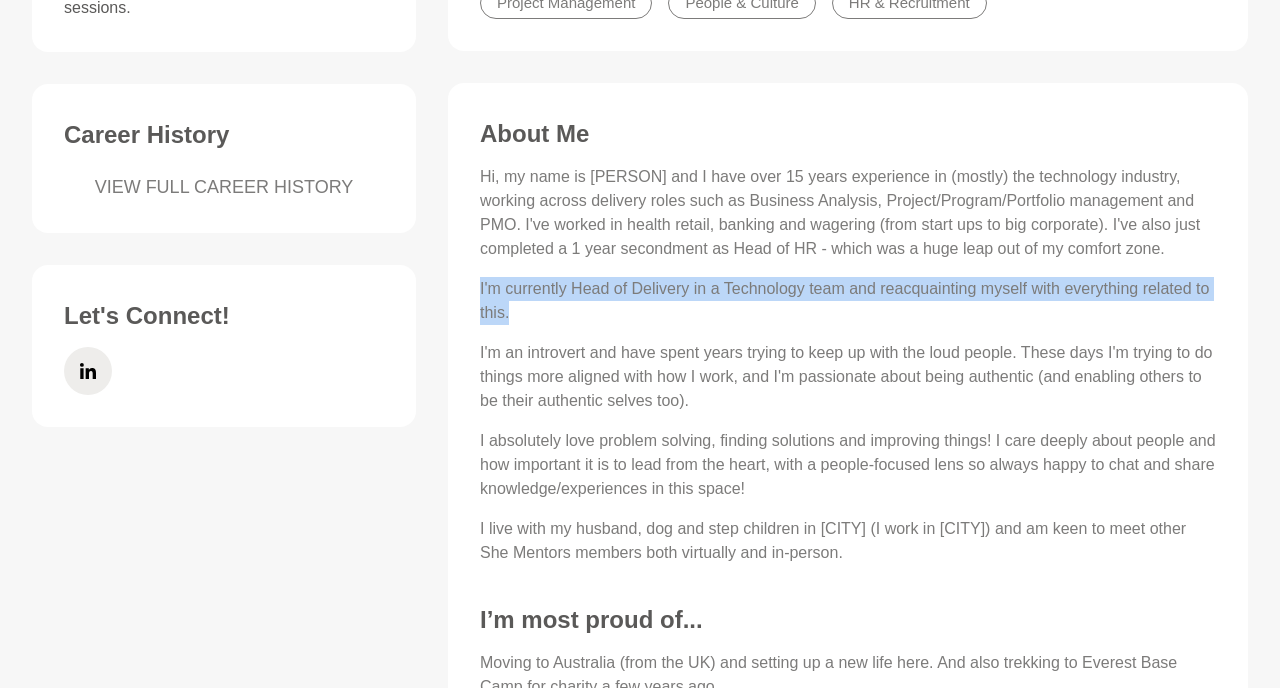 drag, startPoint x: 534, startPoint y: 324, endPoint x: 540, endPoint y: 369, distance: 45.39824 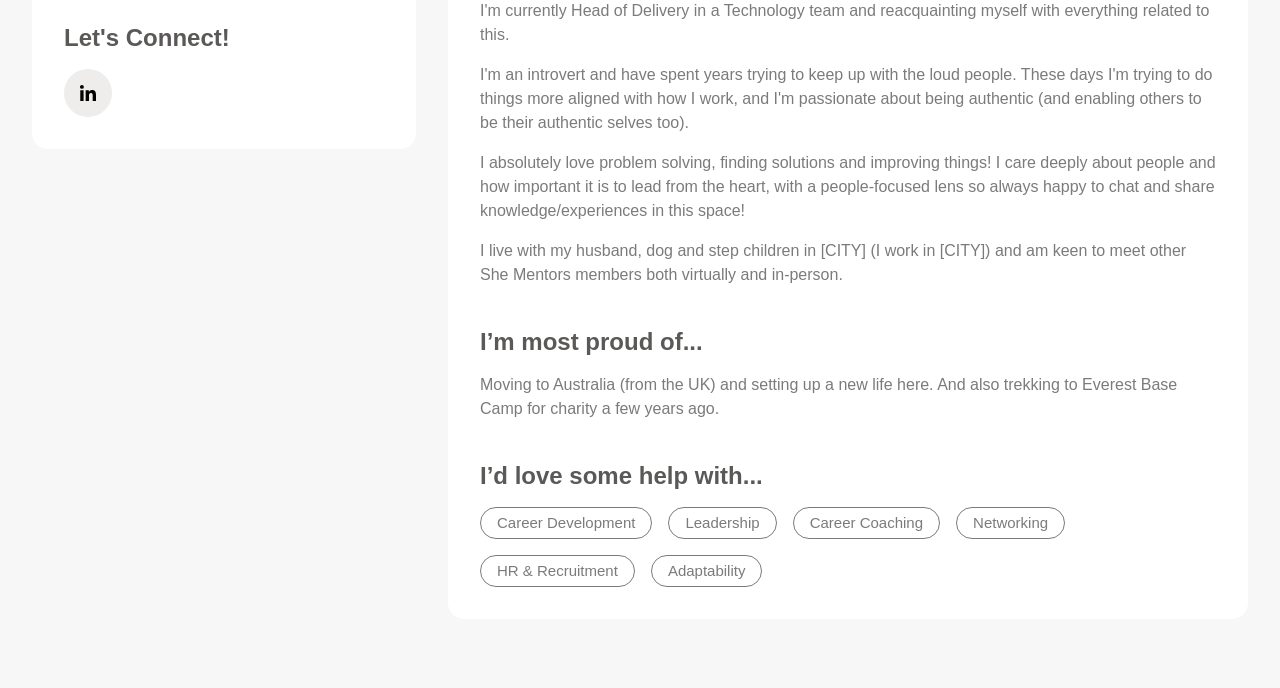 scroll, scrollTop: 1071, scrollLeft: 0, axis: vertical 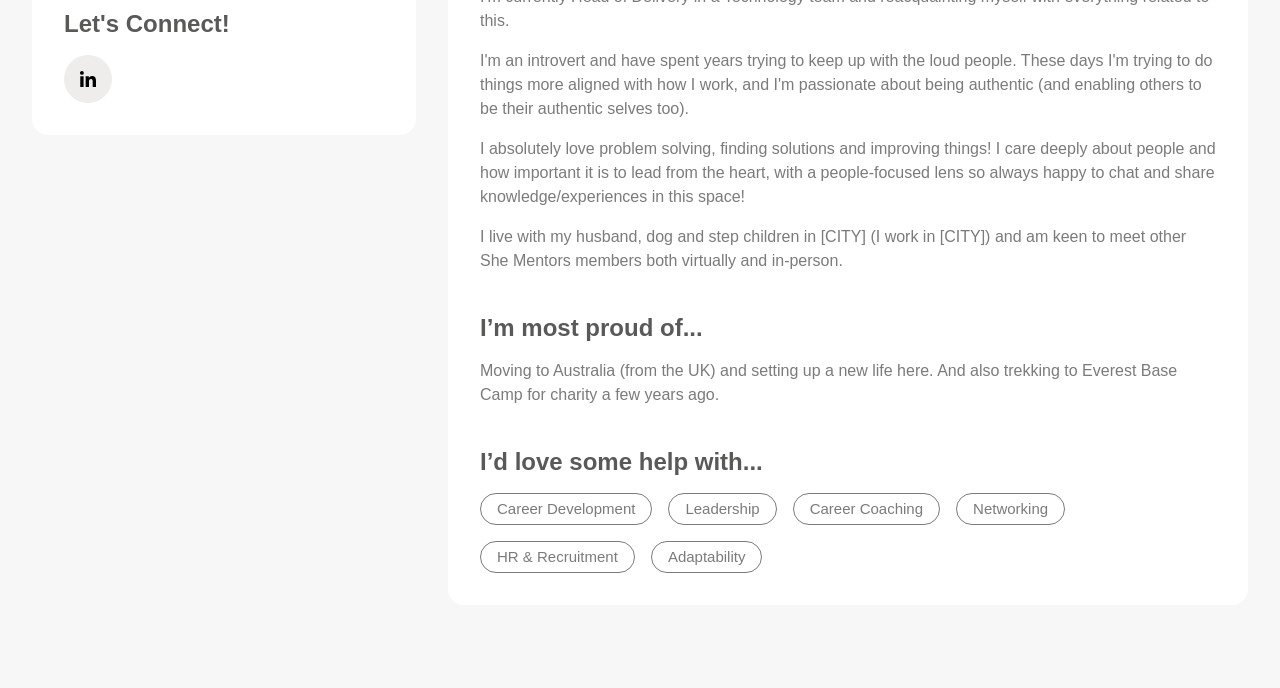 click on "About Me   Hi, my name is Jodie and I have over 15 years experience in (mostly) the technology industry, working across delivery roles such as Business Analysis, Project/Program/Portfolio management and PMO. I've worked in health retail, banking and wagering (from start ups to big corporate). I've also just completed a 1 year secondment as Head of HR - which was a huge leap out of my comfort zone. I'm currently Head of Delivery in a Technology team and reacquainting myself with everything related to this. I'm an introvert and have spent years trying to keep up with the loud people. These days I'm trying to do things more aligned with how I work, and I'm passionate about being authentic (and enabling others to be their authentic selves too). I absolutely love problem solving, finding solutions and improving things! I care deeply about people and how important it is to lead from the heart, with a people-focused lens so always happy to chat and share knowledge/experiences in this space! I’m most proud of..." at bounding box center [848, 198] 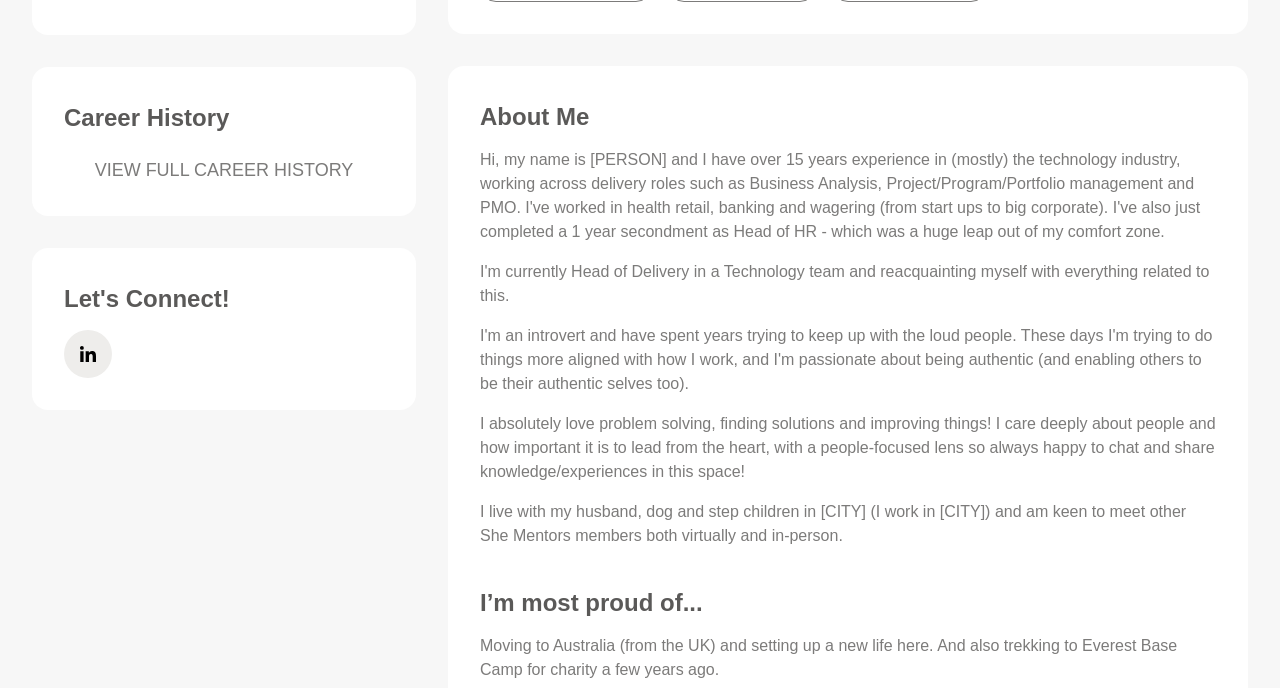scroll, scrollTop: 767, scrollLeft: 0, axis: vertical 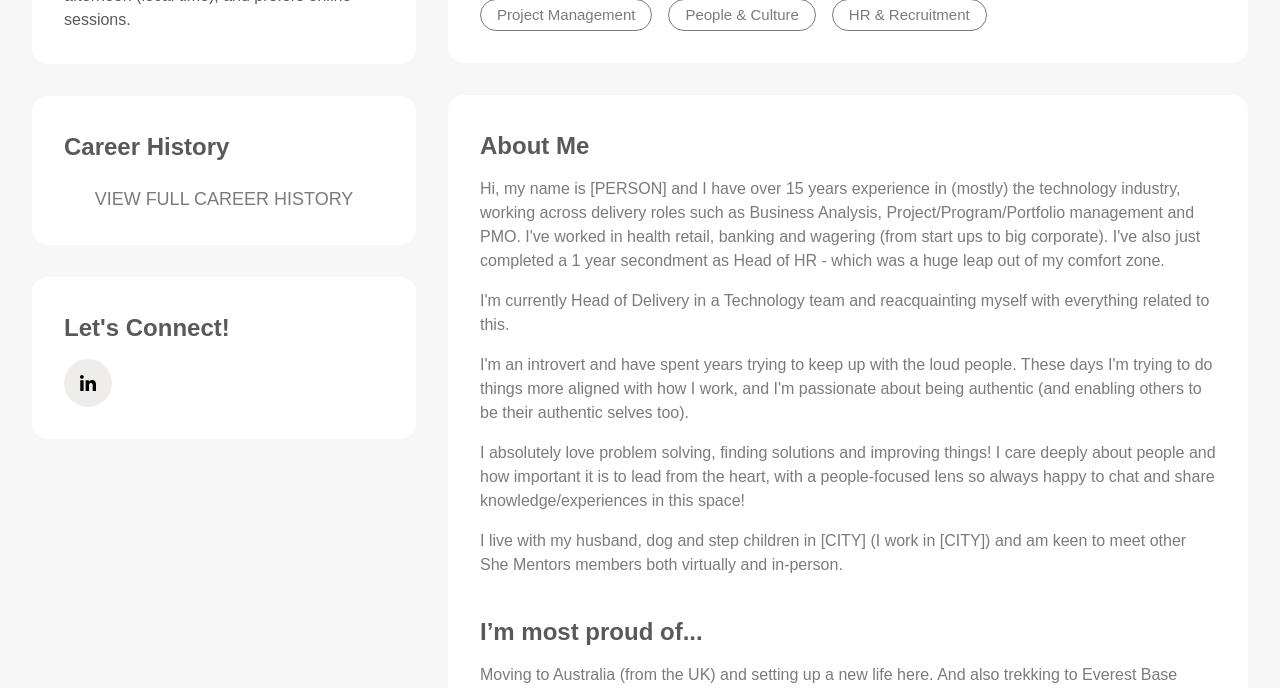 click on "About Me   Hi, my name is Jodie and I have over 15 years experience in (mostly) the technology industry, working across delivery roles such as Business Analysis, Project/Program/Portfolio management and PMO. I've worked in health retail, banking and wagering (from start ups to big corporate). I've also just completed a 1 year secondment as Head of HR - which was a huge leap out of my comfort zone. I'm currently Head of Delivery in a Technology team and reacquainting myself with everything related to this. I'm an introvert and have spent years trying to keep up with the loud people. These days I'm trying to do things more aligned with how I work, and I'm passionate about being authentic (and enabling others to be their authentic selves too). I absolutely love problem solving, finding solutions and improving things! I care deeply about people and how important it is to lead from the heart, with a people-focused lens so always happy to chat and share knowledge/experiences in this space! I’m most proud of..." at bounding box center (848, 502) 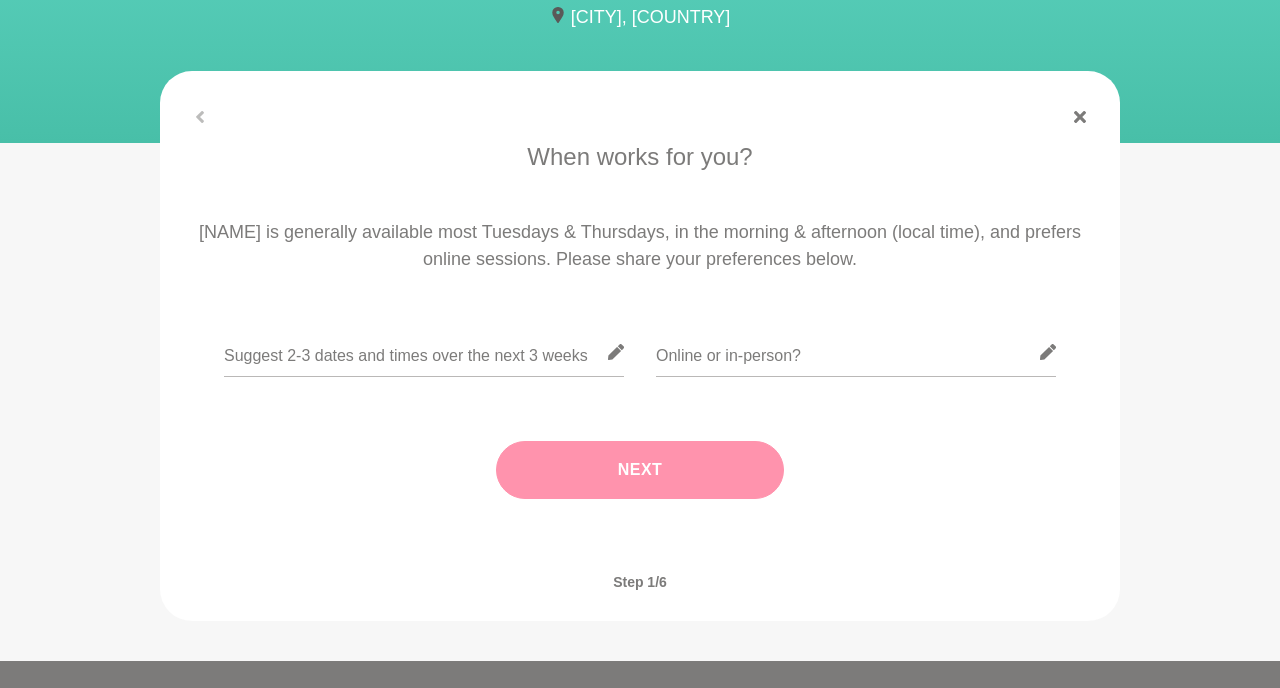 scroll, scrollTop: 171, scrollLeft: 0, axis: vertical 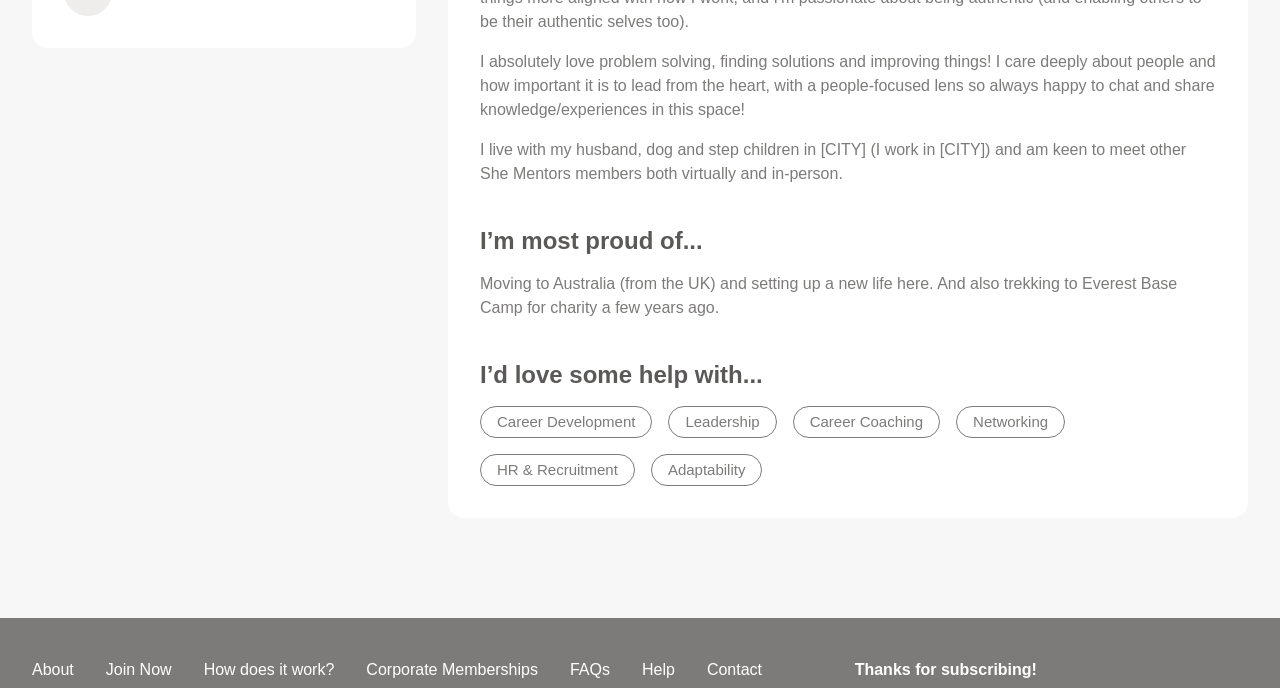 click on "I’m most proud of..." at bounding box center [848, 241] 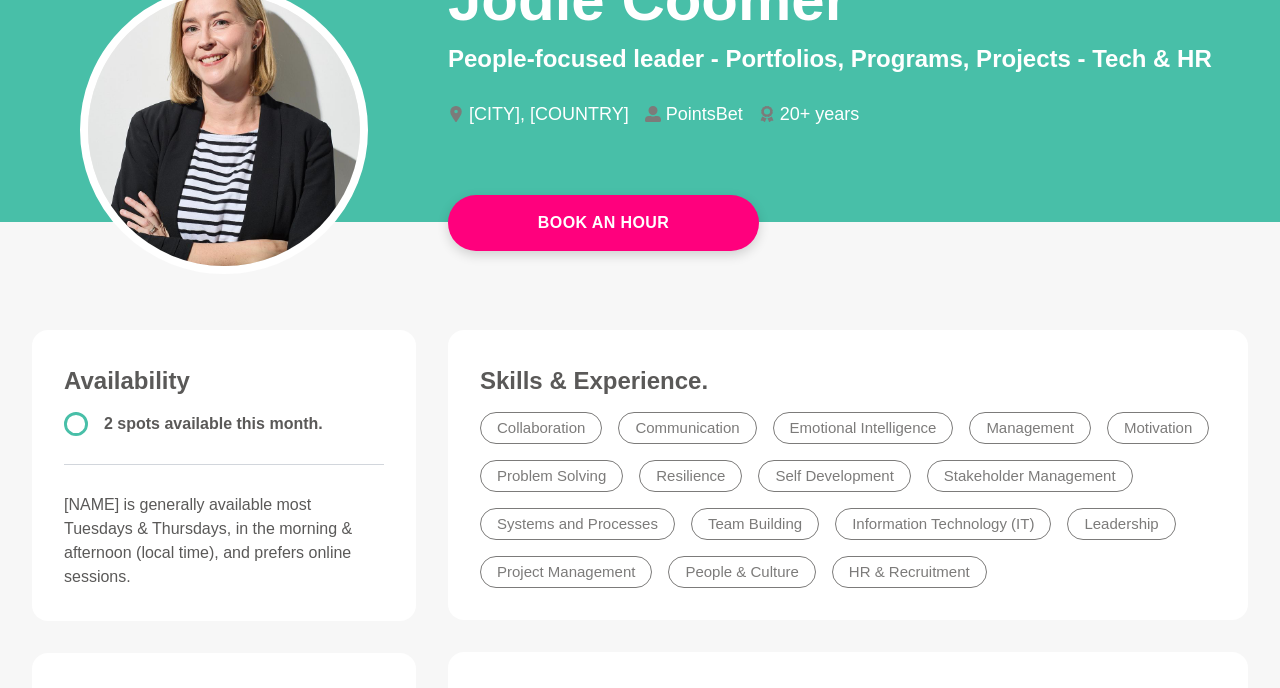 scroll, scrollTop: 213, scrollLeft: 0, axis: vertical 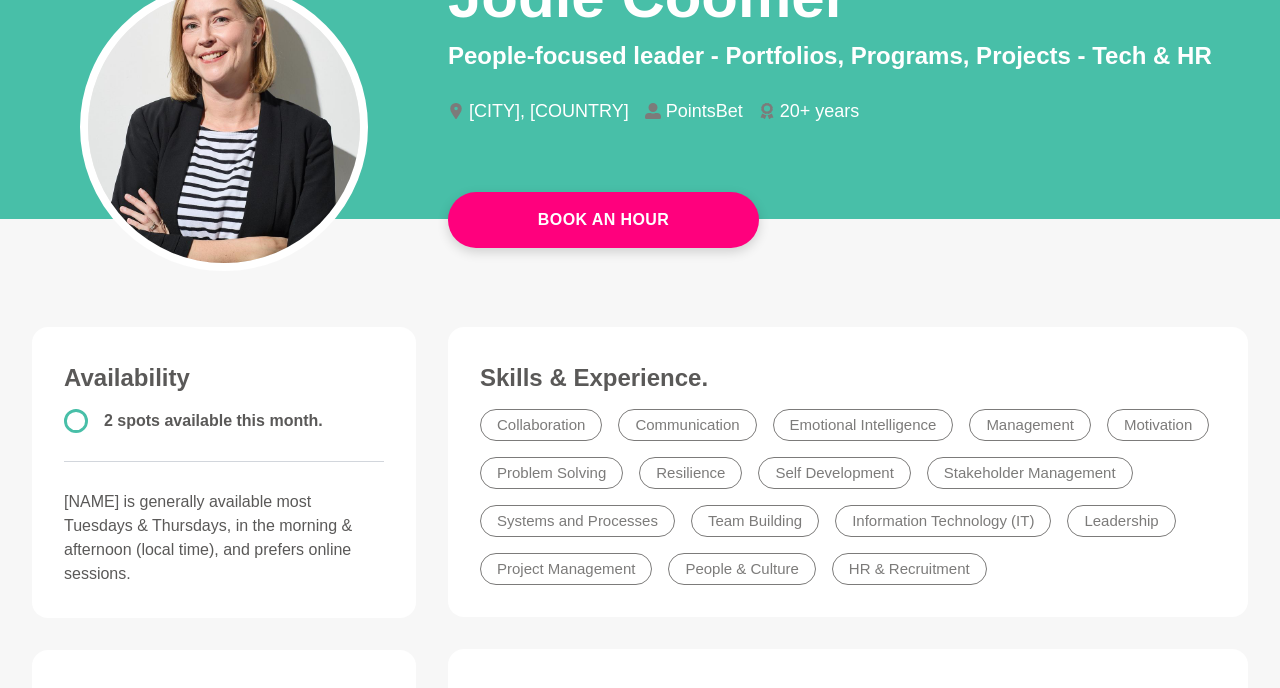 click on "Book An Hour Jodie Coomer People-focused leader - Portfolios, Programs, Projects - Tech & HR   Geelong, Australia   PointsBet   20+ years Jodie Coomer   People-focused leader - Portfolios, Programs, Projects - Tech & HR   Geelong, Australia   PointsBet   20+ years Book An Hour Availability   2 spots available this month. Jodie is generally available most Tuesdays & Thursdays, in the morning & afternoon (local time), and prefers online sessions.  Career History VIEW FULL CAREER HISTORY Let's Connect!   Skills & Experience.   Collaboration Communication Emotional Intelligence Management Motivation Problem Solving Resilience Self Development Stakeholder Management Systems and Processes Team Building Information Technology (IT) Leadership Project Management People & Culture HR & Recruitment About Me   I'm currently Head of Delivery in a Technology team and reacquainting myself with everything related to this. I’m most proud of...   I’d love some help with...   Career Development Leadership Networking" at bounding box center (640, 711) 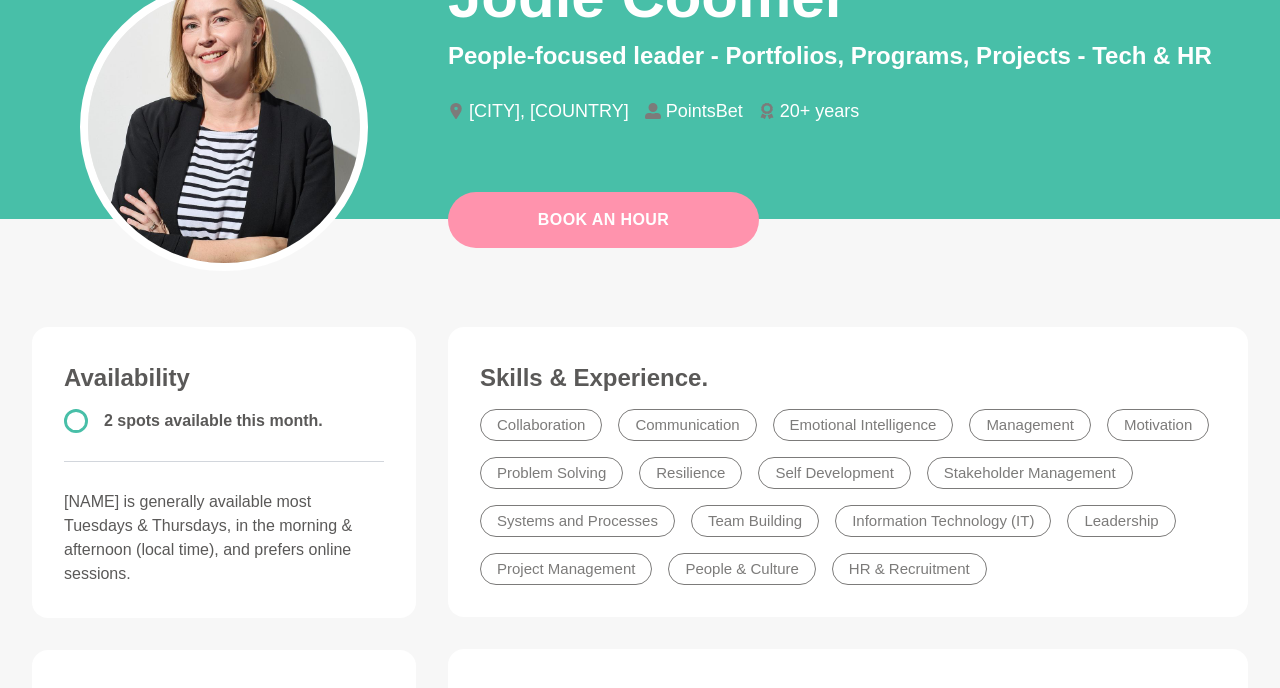 click on "Book An Hour" at bounding box center (603, 220) 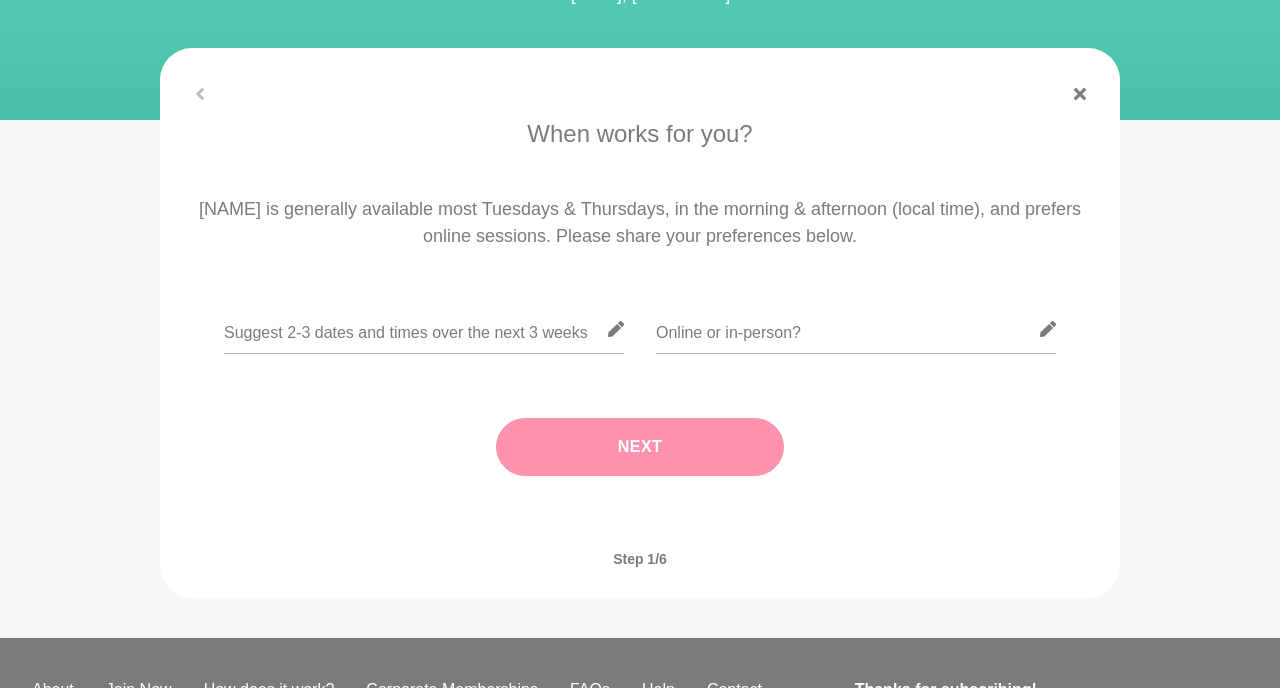 scroll, scrollTop: 268, scrollLeft: 0, axis: vertical 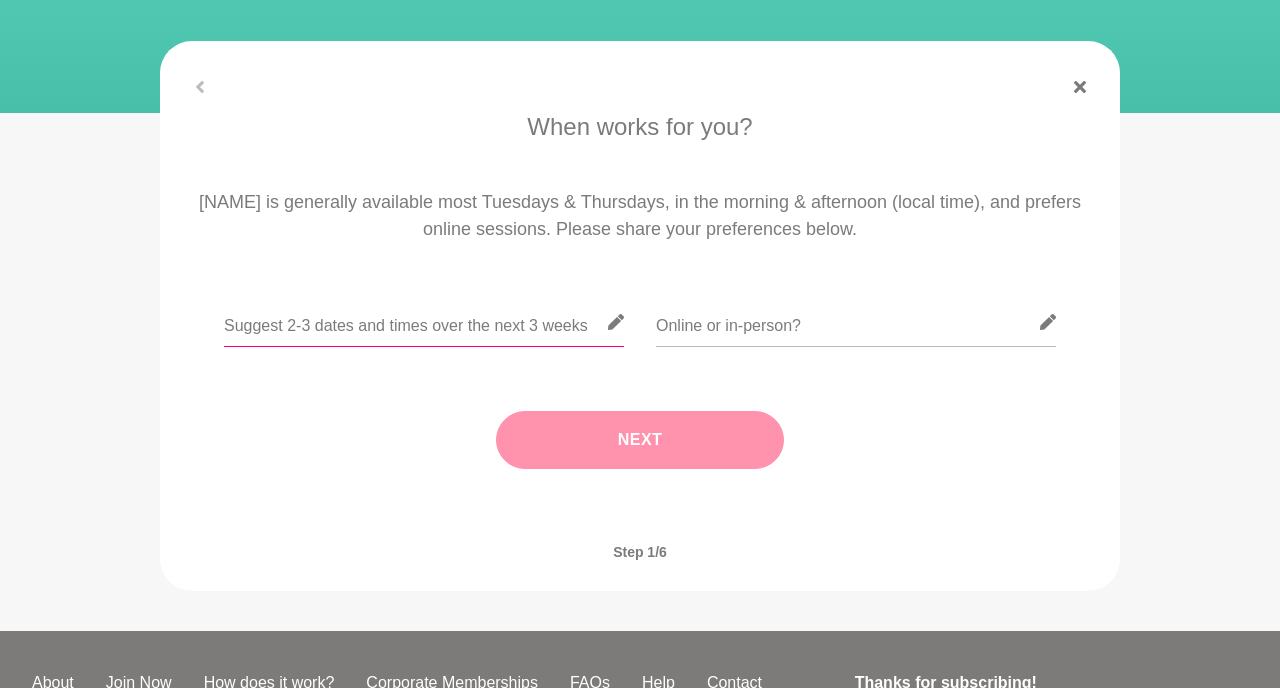 click at bounding box center [424, 322] 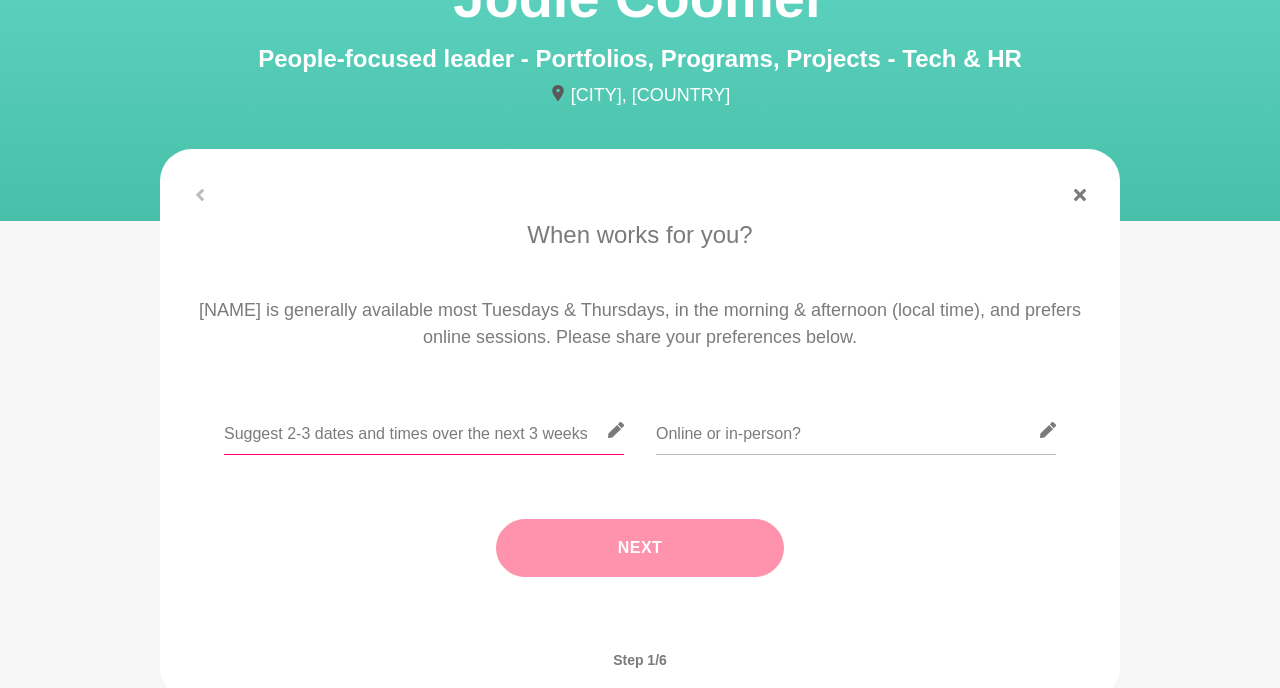 scroll, scrollTop: 130, scrollLeft: 0, axis: vertical 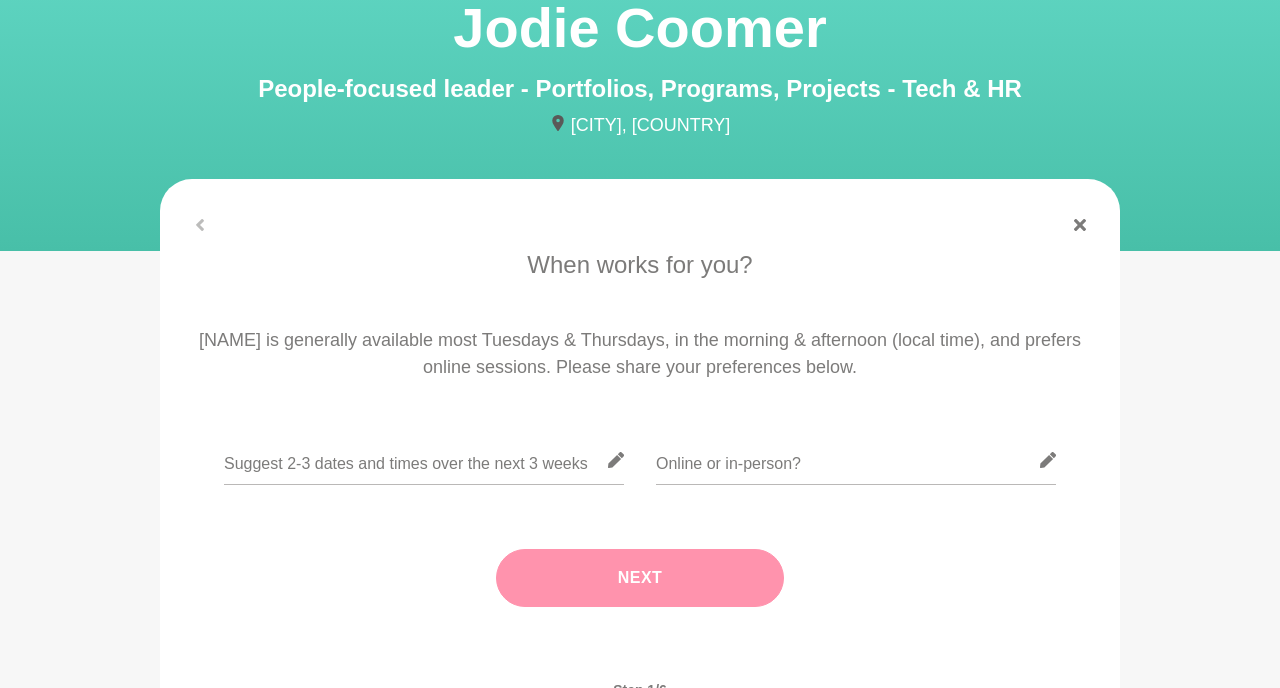 drag, startPoint x: 565, startPoint y: 130, endPoint x: 760, endPoint y: 130, distance: 195 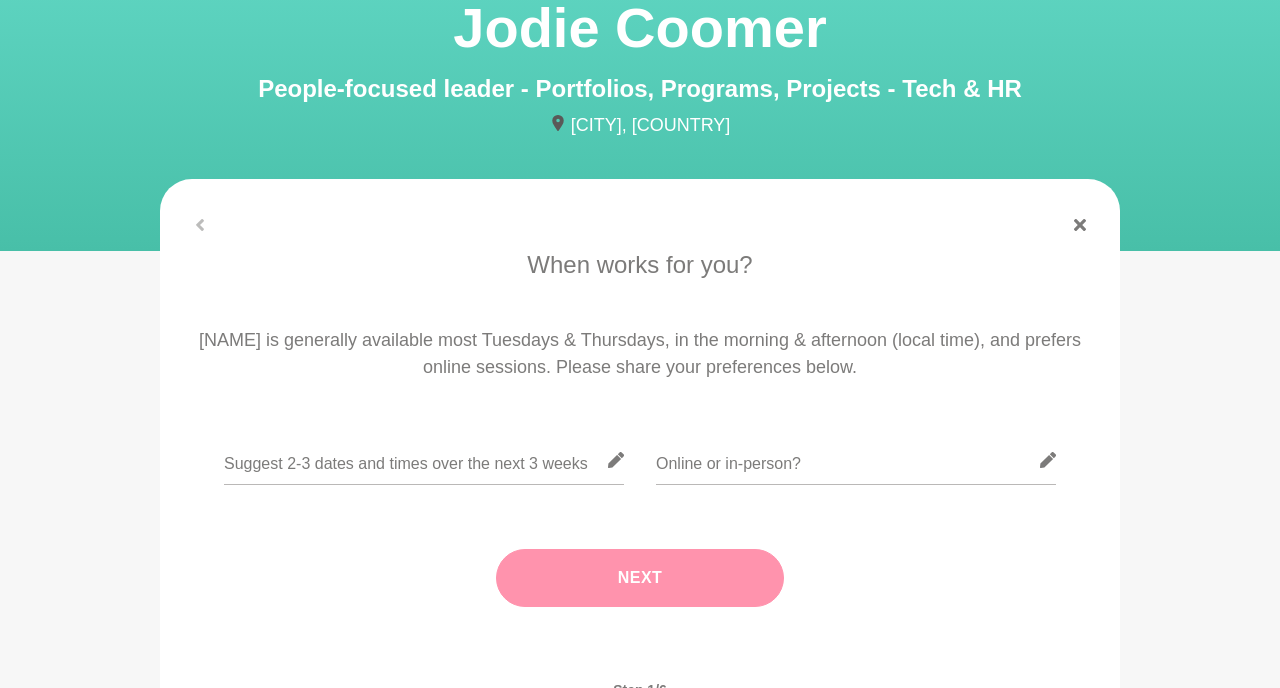 click on "Bell Post Hill, Australia" at bounding box center [640, 125] 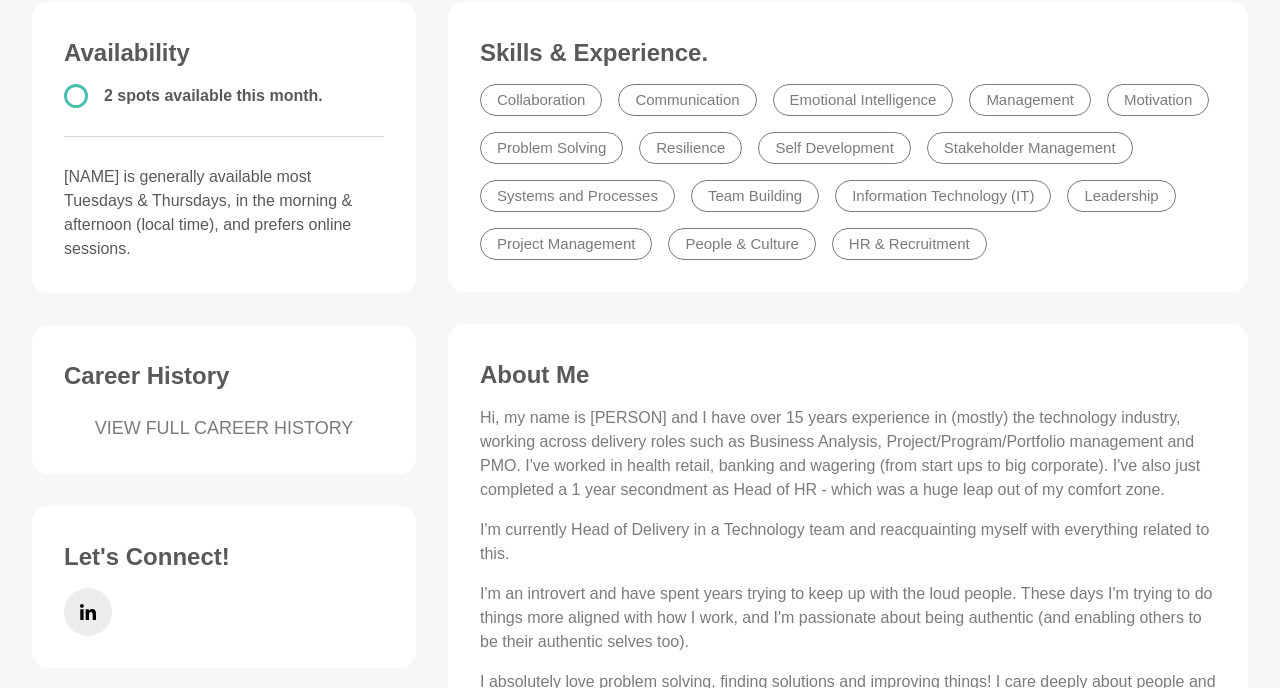 scroll, scrollTop: 539, scrollLeft: 0, axis: vertical 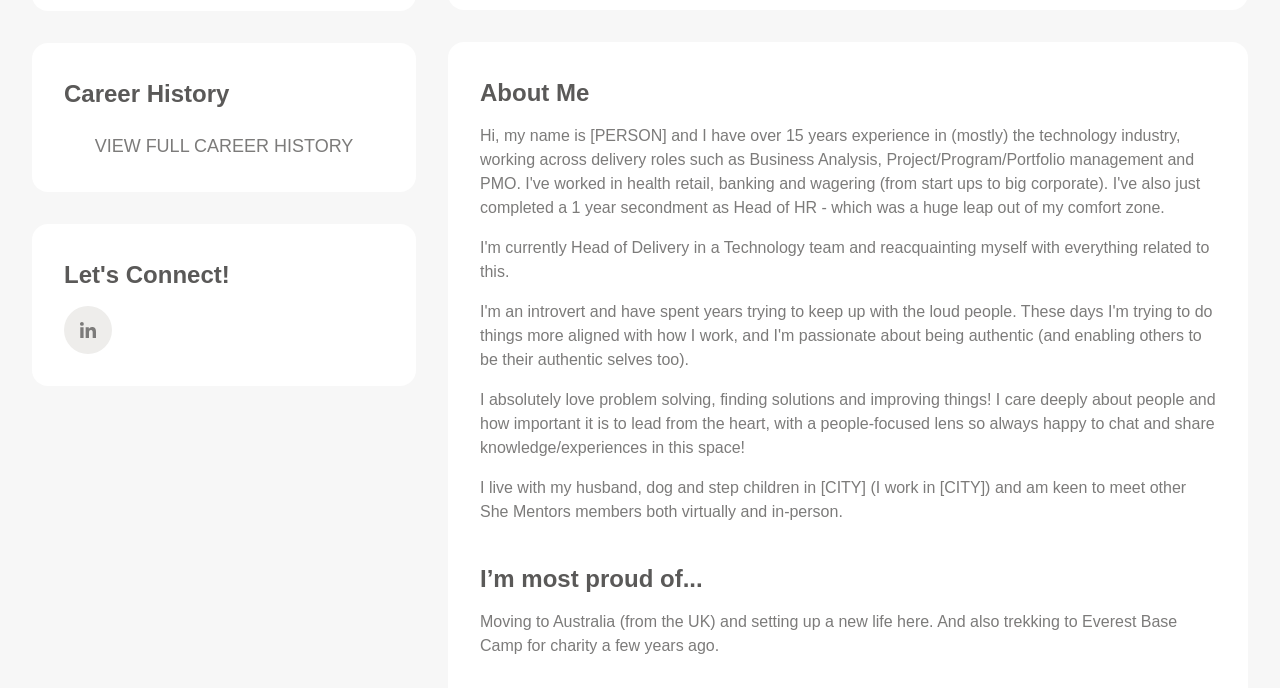 click at bounding box center [88, 330] 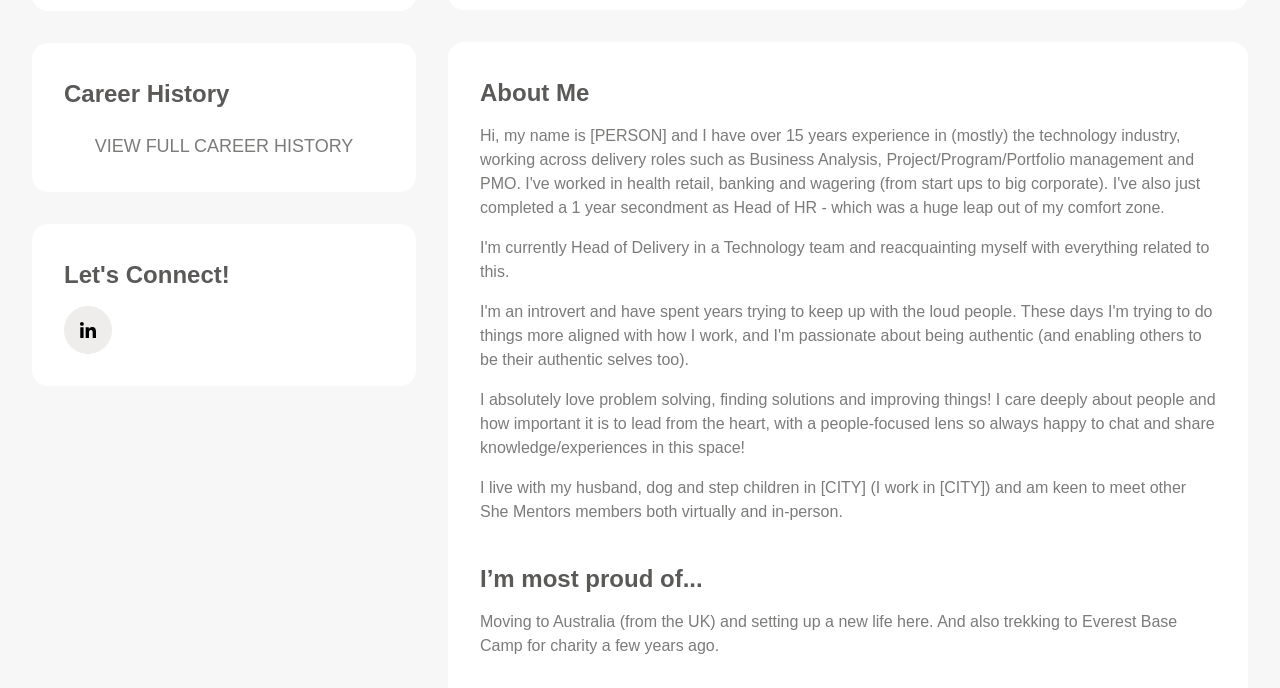 click on "Hi, my name is Jodie and I have over 15 years experience in (mostly) the technology industry, working across delivery roles such as Business Analysis, Project/Program/Portfolio management and PMO. I've worked in health retail, banking and wagering (from start ups to big corporate). I've also just completed a 1 year secondment as Head of HR - which was a huge leap out of my comfort zone. I'm currently Head of Delivery in a Technology team and reacquainting myself with everything related to this. I'm an introvert and have spent years trying to keep up with the loud people. These days I'm trying to do things more aligned with how I work, and I'm passionate about being authentic (and enabling others to be their authentic selves too). I absolutely love problem solving, finding solutions and improving things! I care deeply about people and how important it is to lead from the heart, with a people-focused lens so always happy to chat and share knowledge/experiences in this space!" at bounding box center (848, 324) 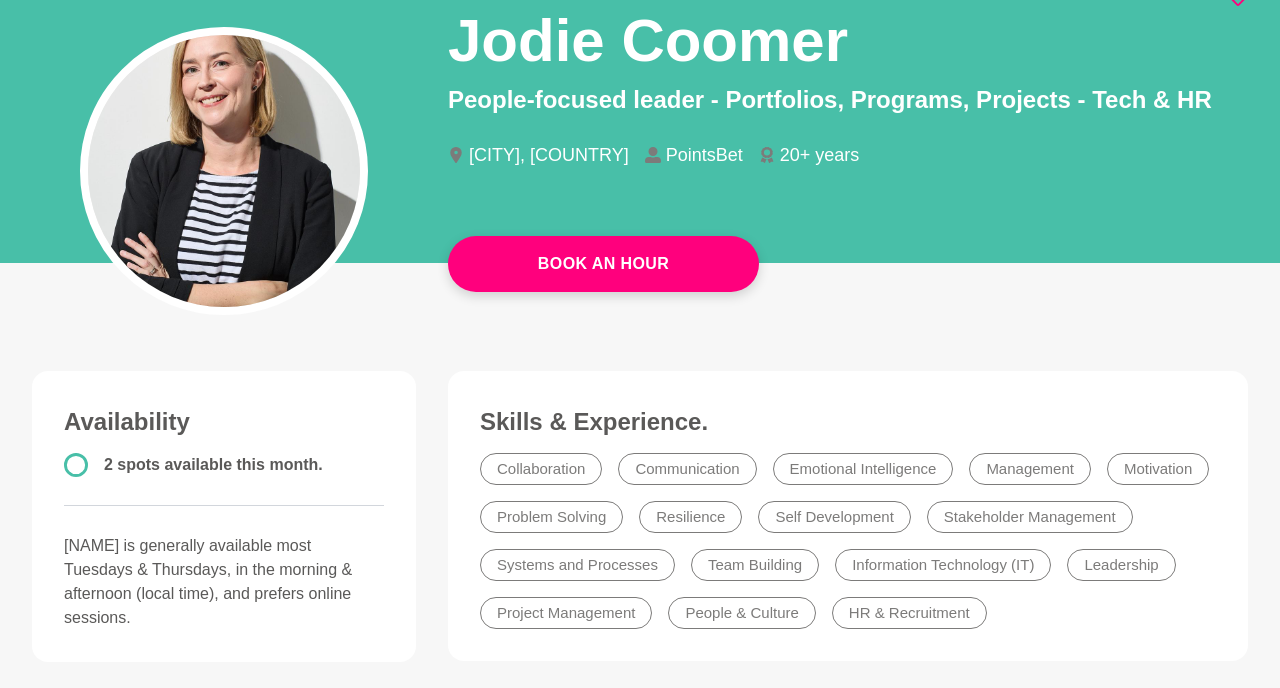 scroll, scrollTop: 0, scrollLeft: 0, axis: both 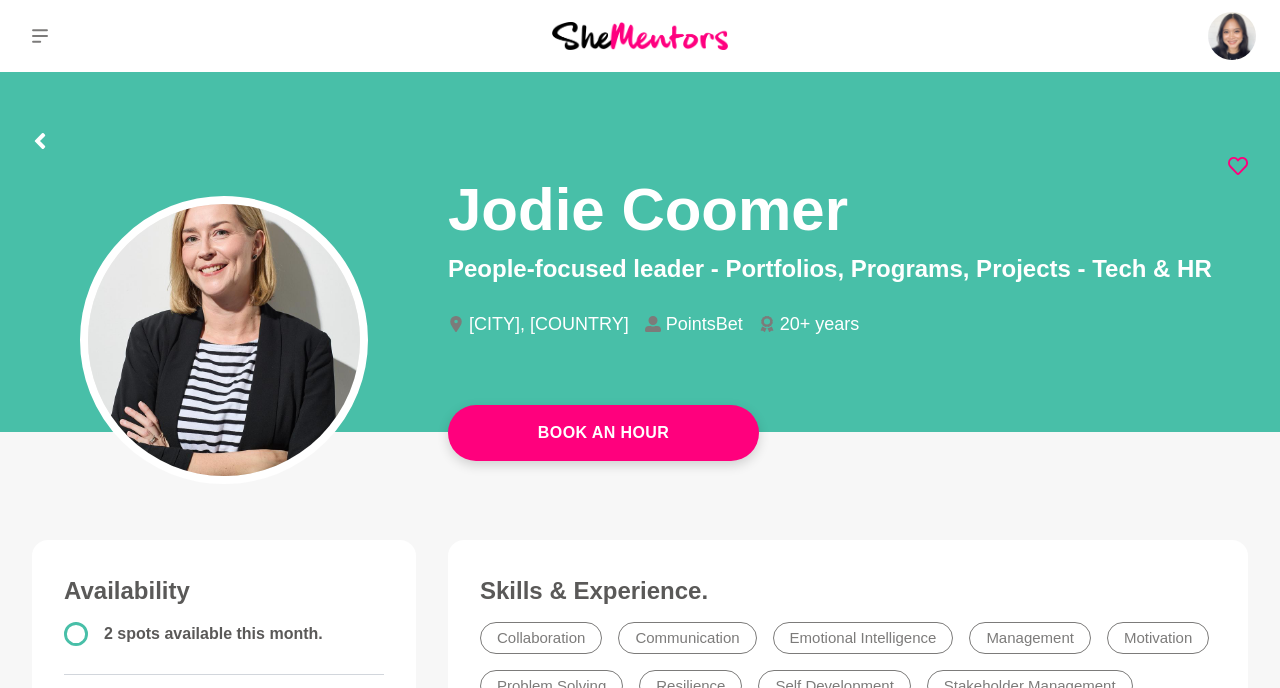 click on "Book An Hour Jodie Coomer People-focused leader - Portfolios, Programs, Projects - Tech & HR   Geelong, Australia   PointsBet   20+ years Jodie Coomer   People-focused leader - Portfolios, Programs, Projects - Tech & HR   Geelong, Australia   PointsBet   20+ years Book An Hour Availability   2 spots available this month. Jodie is generally available most Tuesdays & Thursdays, in the morning & afternoon (local time), and prefers online sessions.  Career History VIEW FULL CAREER HISTORY Let's Connect!   Skills & Experience.   Collaboration Communication Emotional Intelligence Management Motivation Problem Solving Resilience Self Development Stakeholder Management Systems and Processes Team Building Information Technology (IT) Leadership Project Management People & Culture HR & Recruitment About Me   I'm currently Head of Delivery in a Technology team and reacquainting myself with everything related to this. I’m most proud of...   I’d love some help with...   Career Development Leadership Networking" at bounding box center (640, 924) 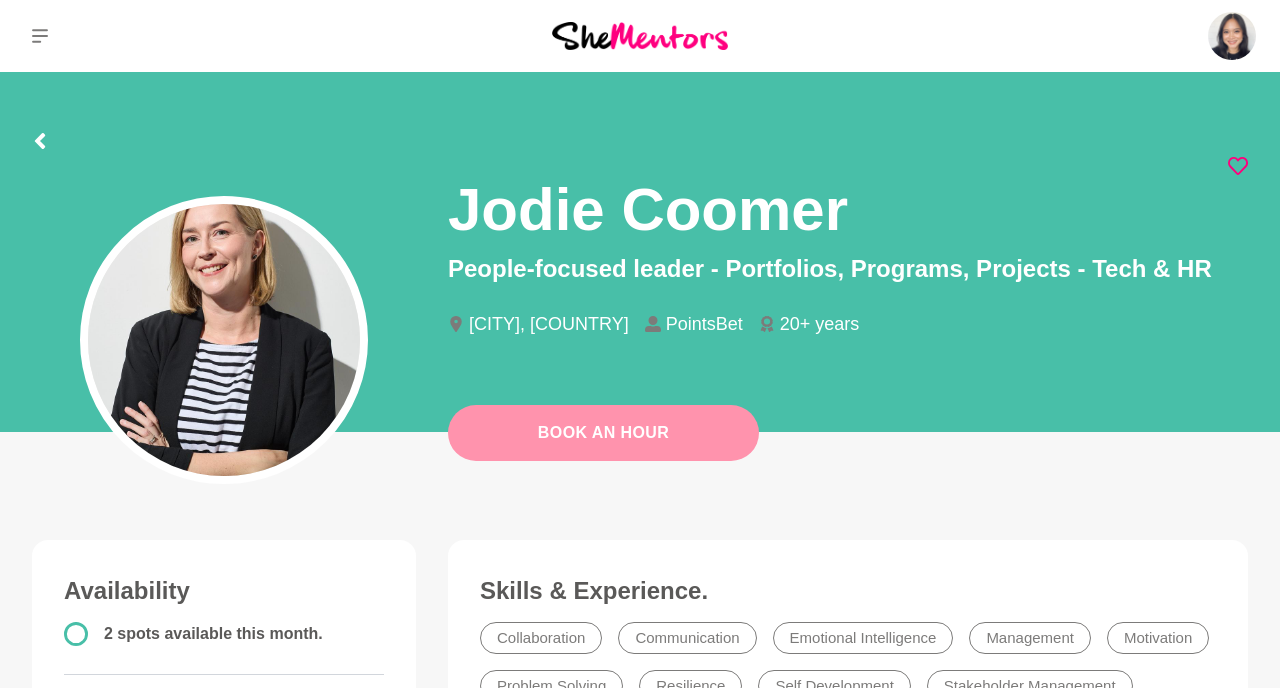 click on "Book An Hour" at bounding box center (603, 433) 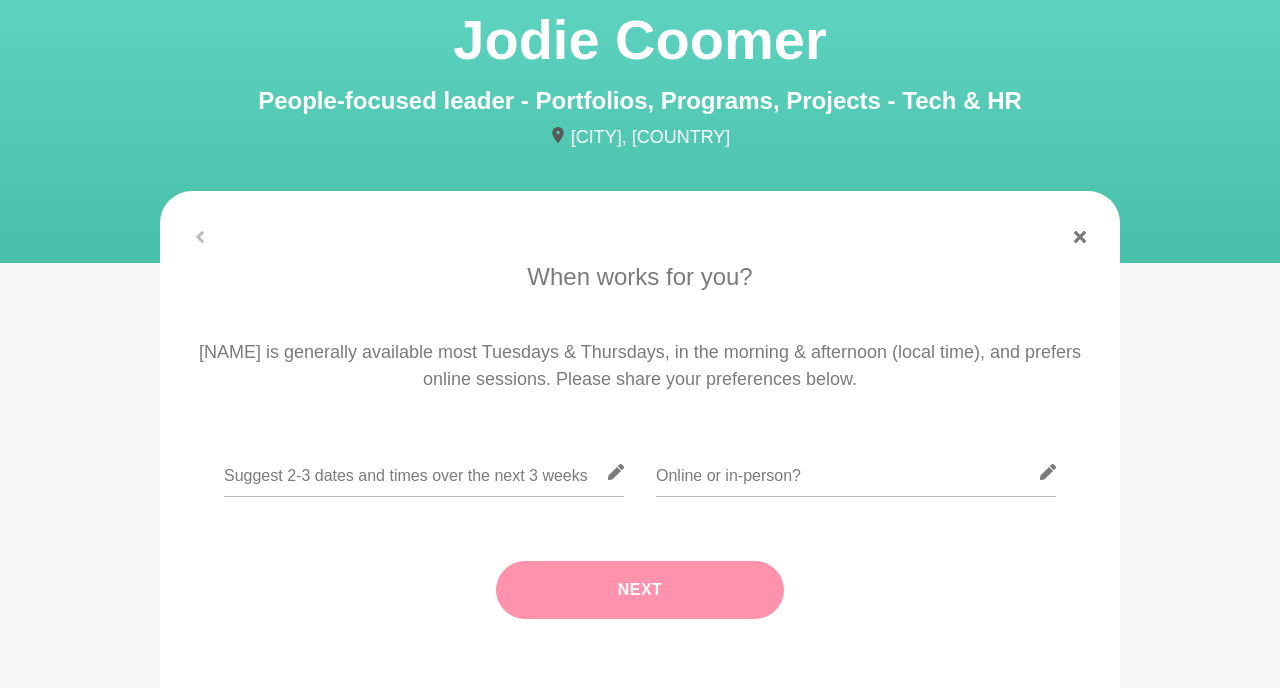 scroll, scrollTop: 208, scrollLeft: 0, axis: vertical 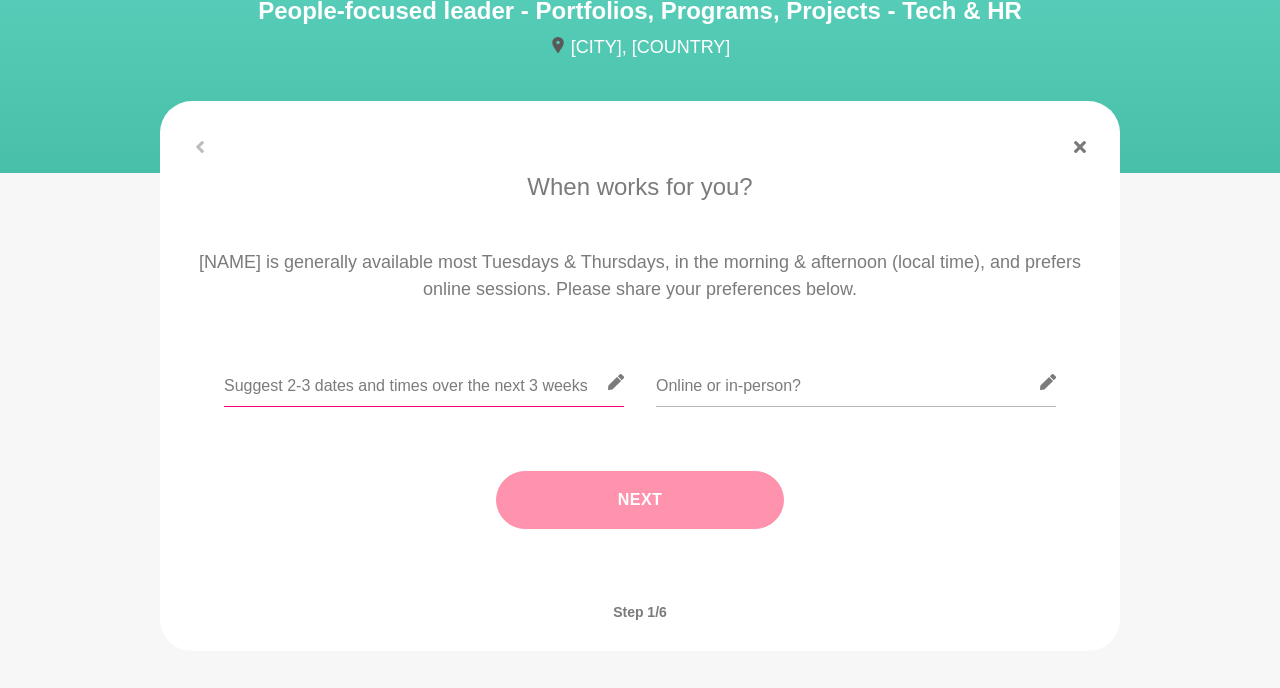 click at bounding box center [424, 382] 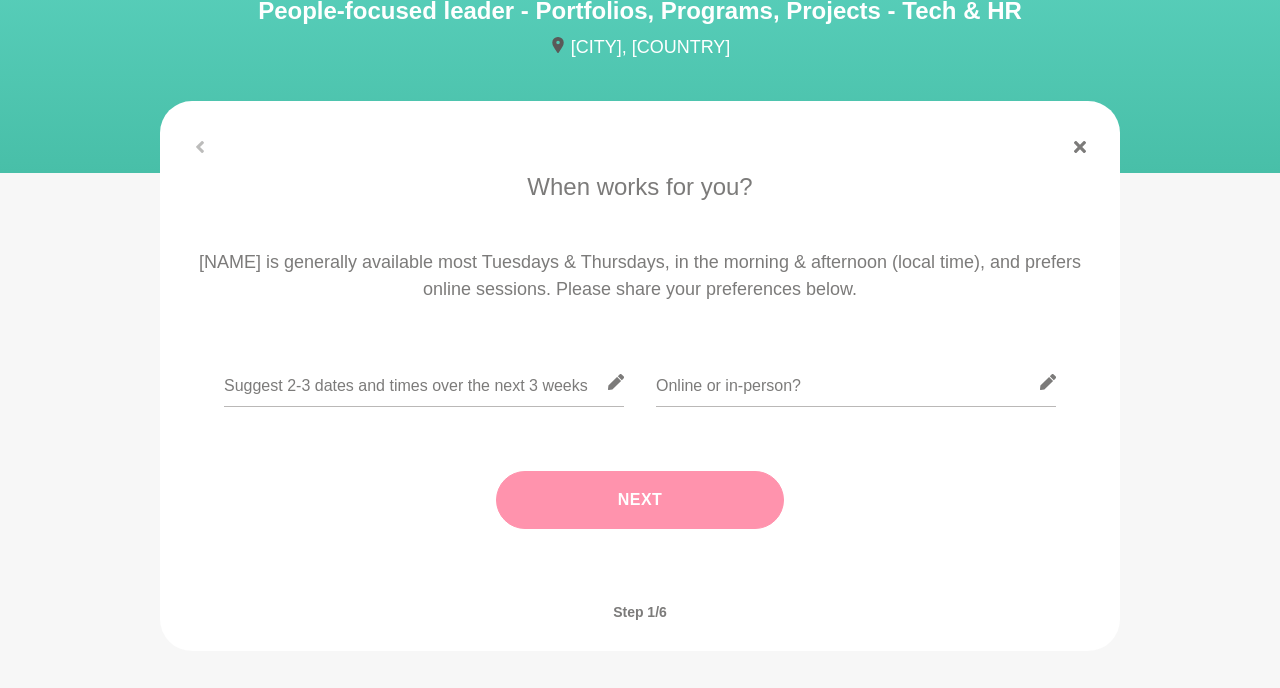 click on "Jodie is generally available most Tuesdays & Thursdays, in the morning & afternoon (local time), and prefers online sessions. Please share your preferences below." at bounding box center [640, 276] 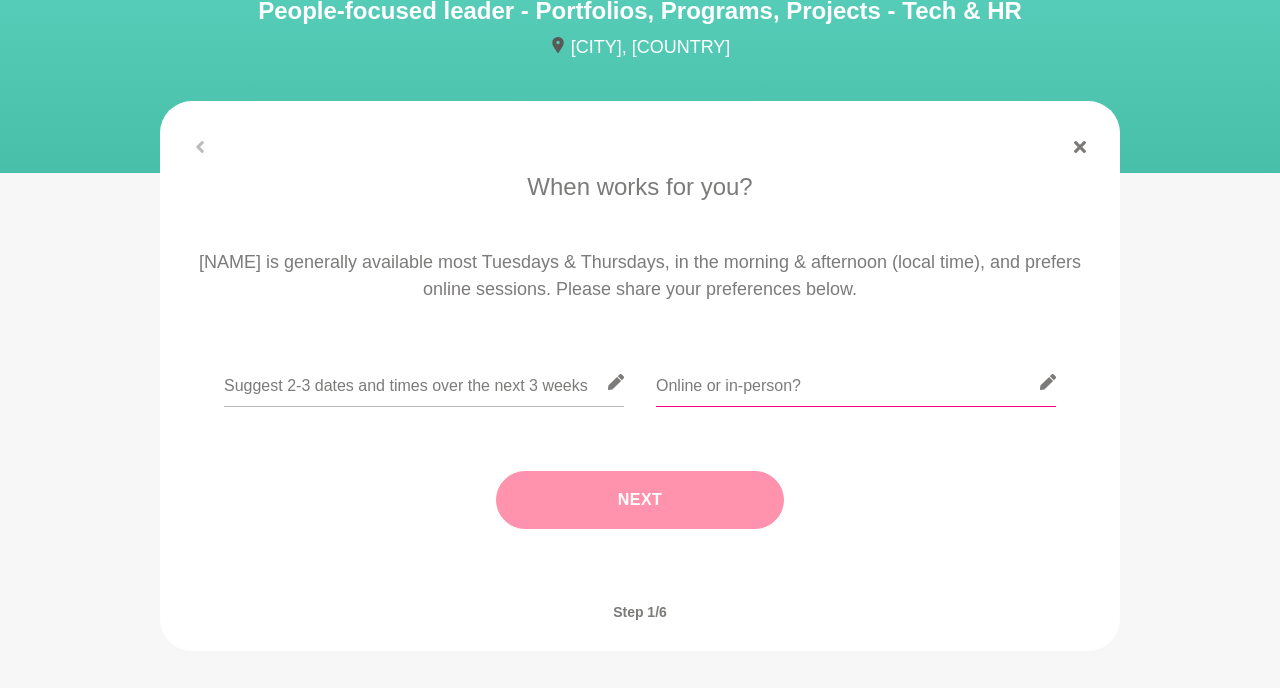 click at bounding box center (856, 382) 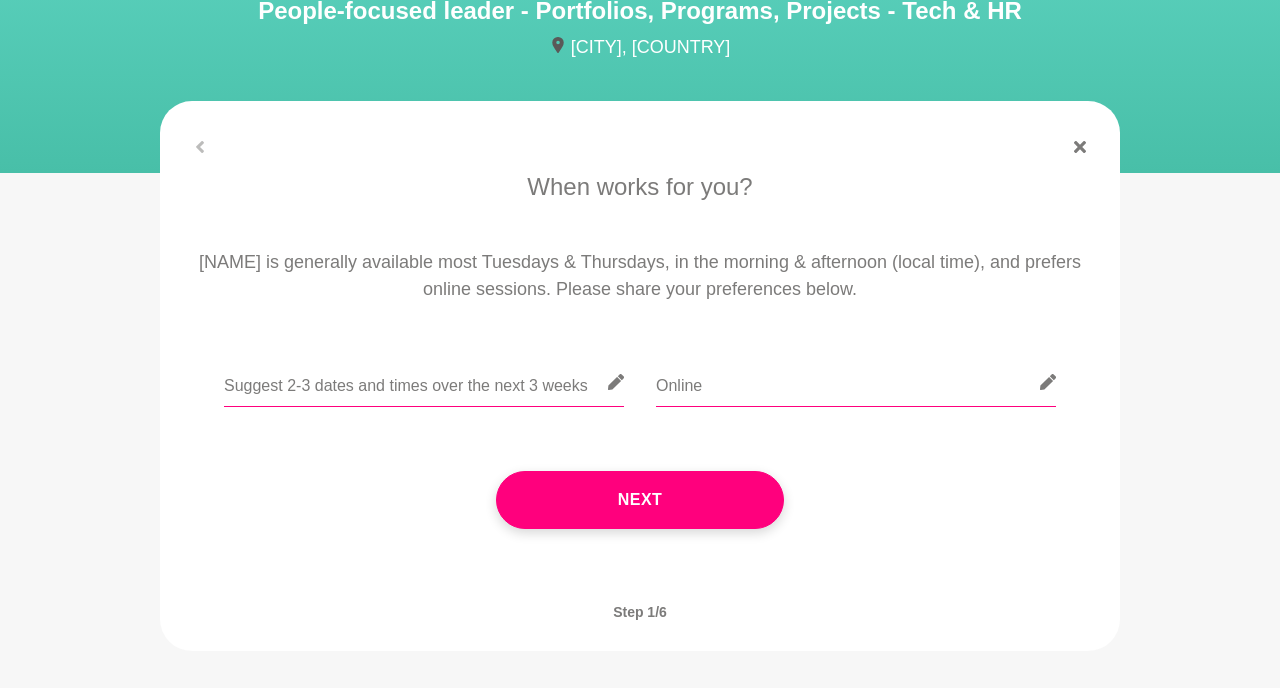 type on "Online" 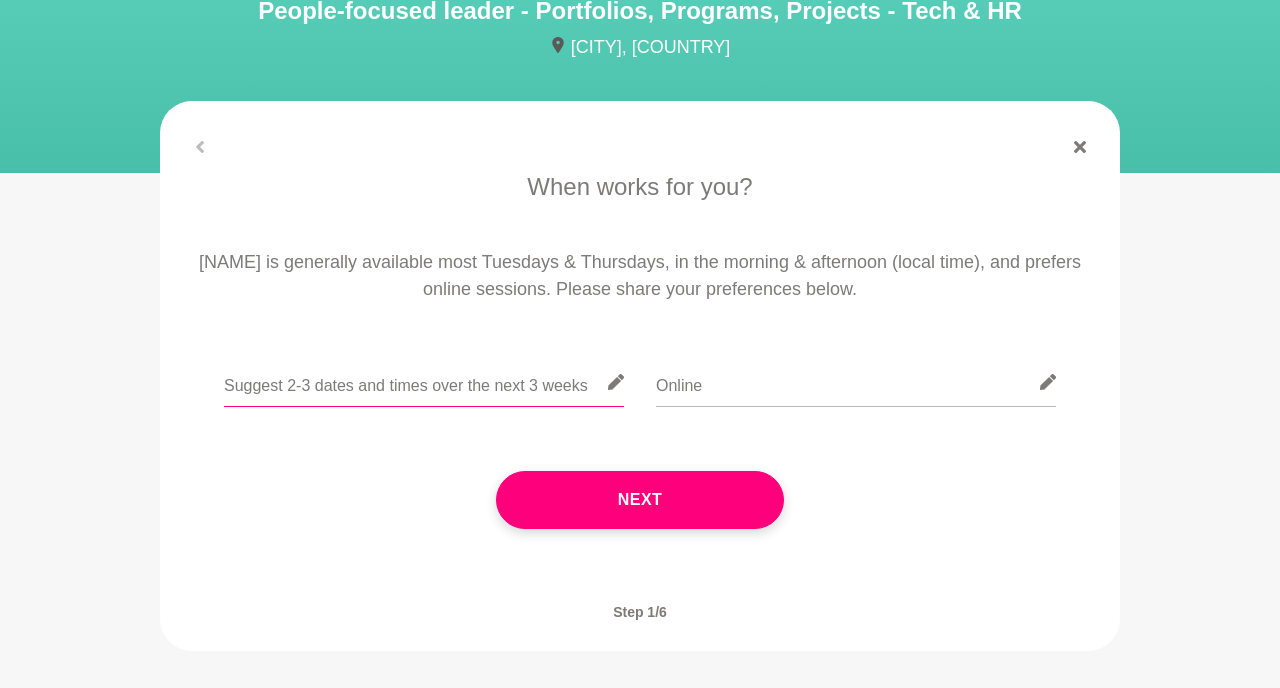 click at bounding box center (424, 382) 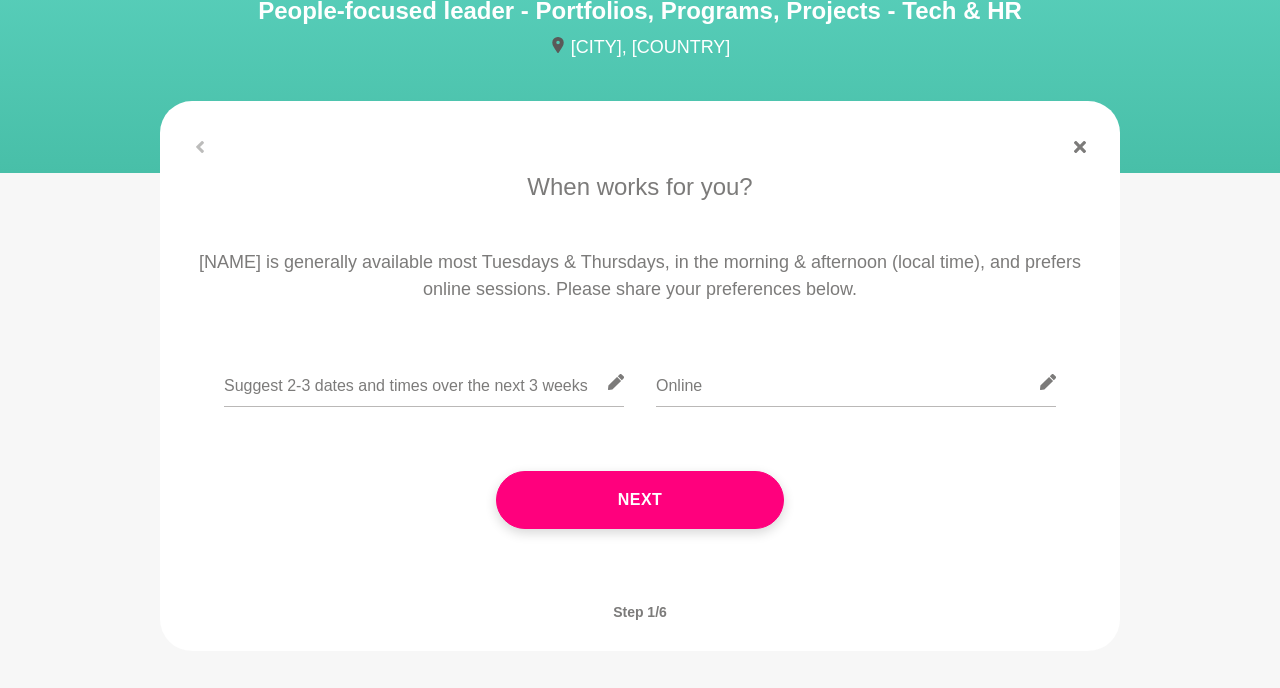 click on "Jodie is generally available most Tuesdays & Thursdays, in the morning & afternoon (local time), and prefers online sessions. Please share your preferences below." at bounding box center (640, 276) 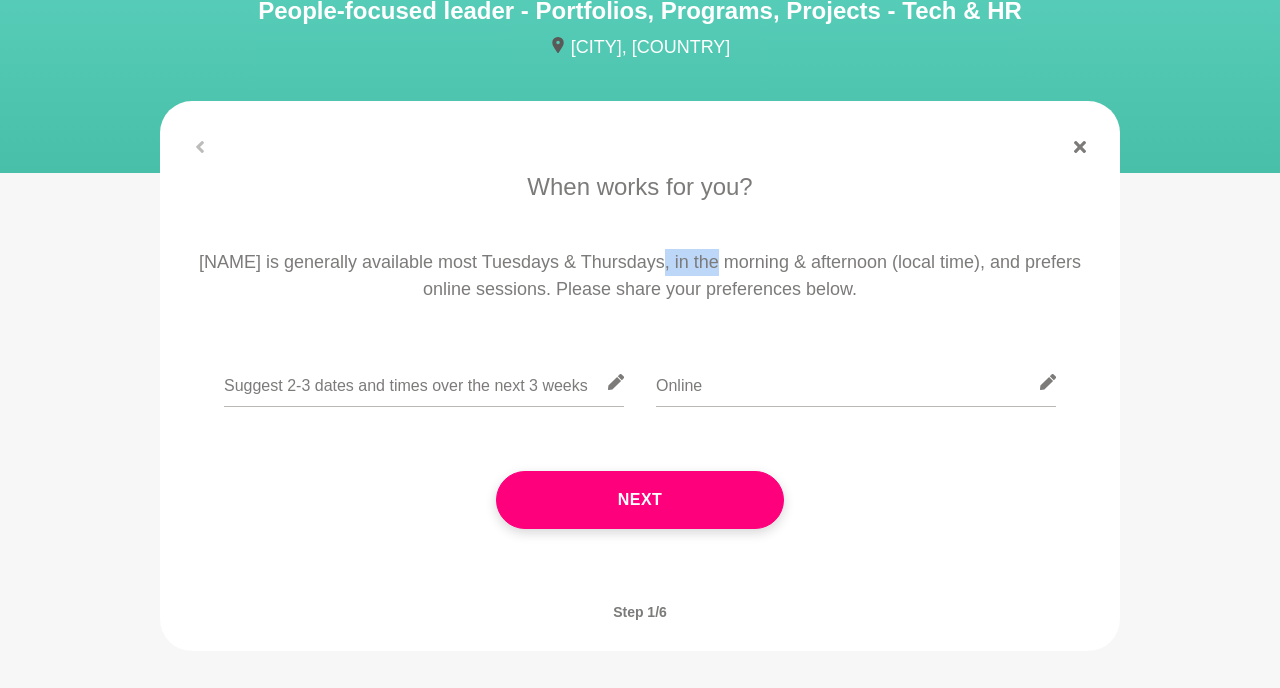 drag, startPoint x: 714, startPoint y: 256, endPoint x: 653, endPoint y: 260, distance: 61.13101 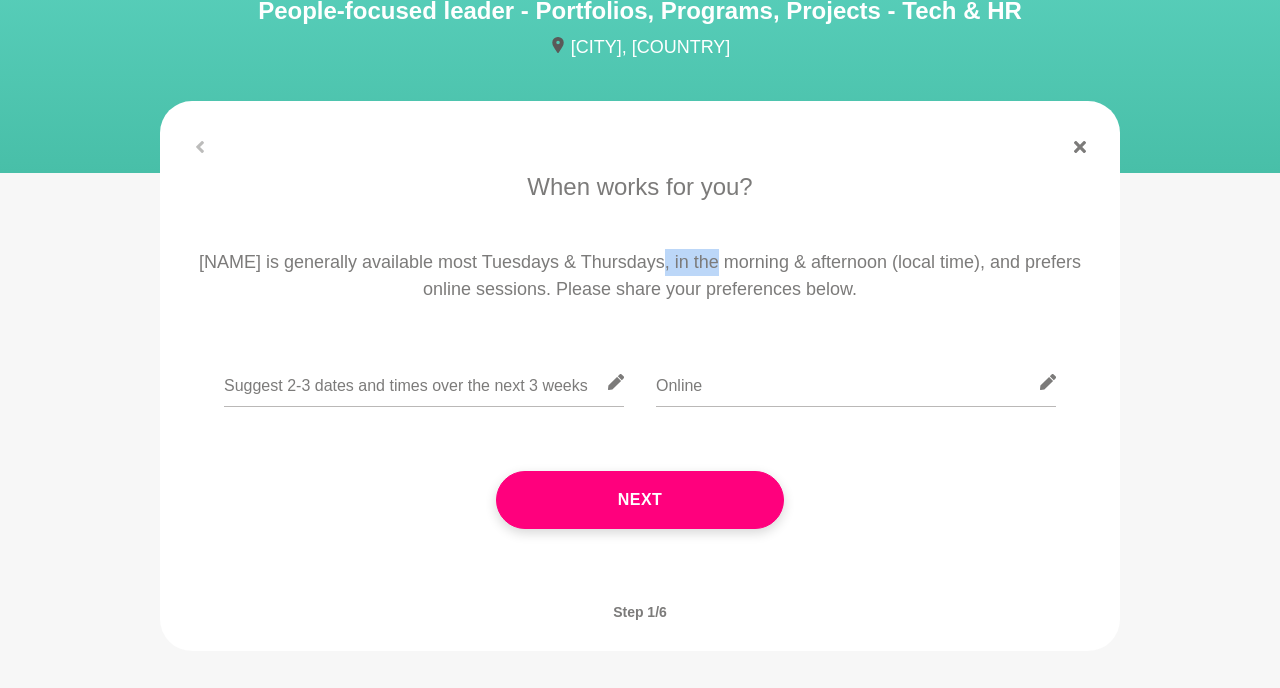 click on "Jodie is generally available most Tuesdays & Thursdays, in the morning & afternoon (local time), and prefers online sessions. Please share your preferences below." at bounding box center (640, 276) 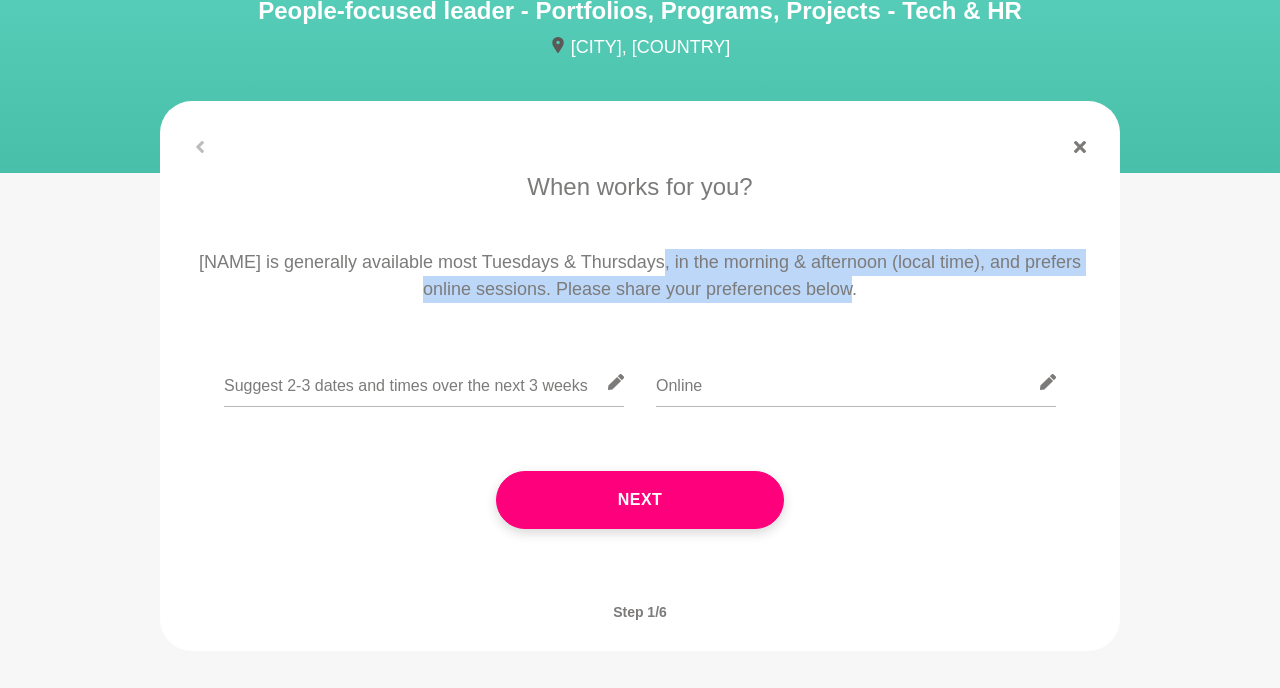 drag, startPoint x: 653, startPoint y: 260, endPoint x: 926, endPoint y: 277, distance: 273.52878 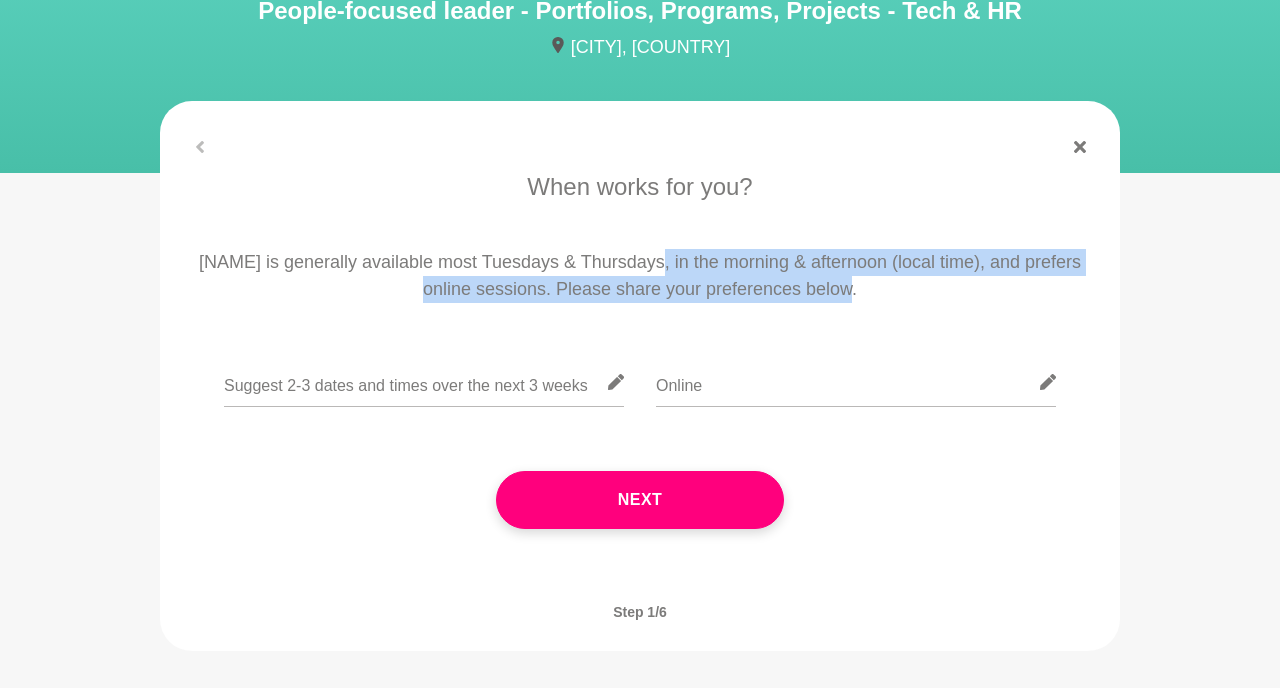 click on "Jodie is generally available most Tuesdays & Thursdays, in the morning & afternoon (local time), and prefers online sessions. Please share your preferences below." at bounding box center [640, 276] 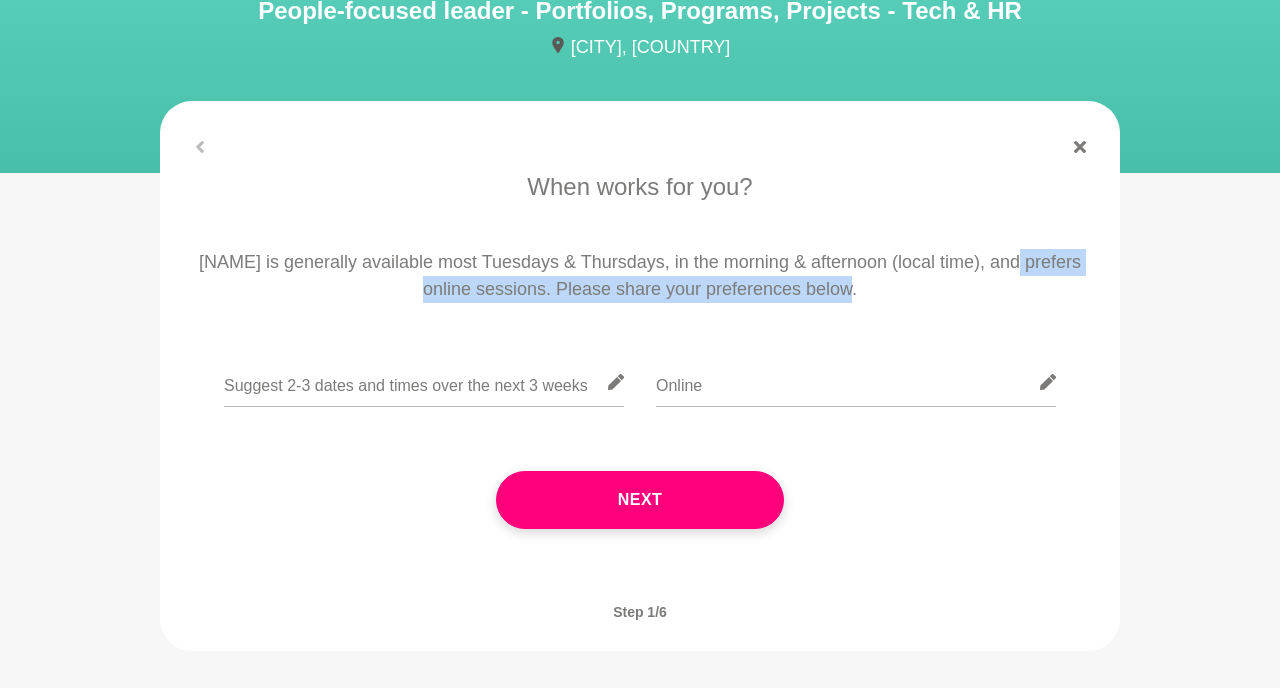 drag, startPoint x: 1019, startPoint y: 265, endPoint x: 1003, endPoint y: 294, distance: 33.12099 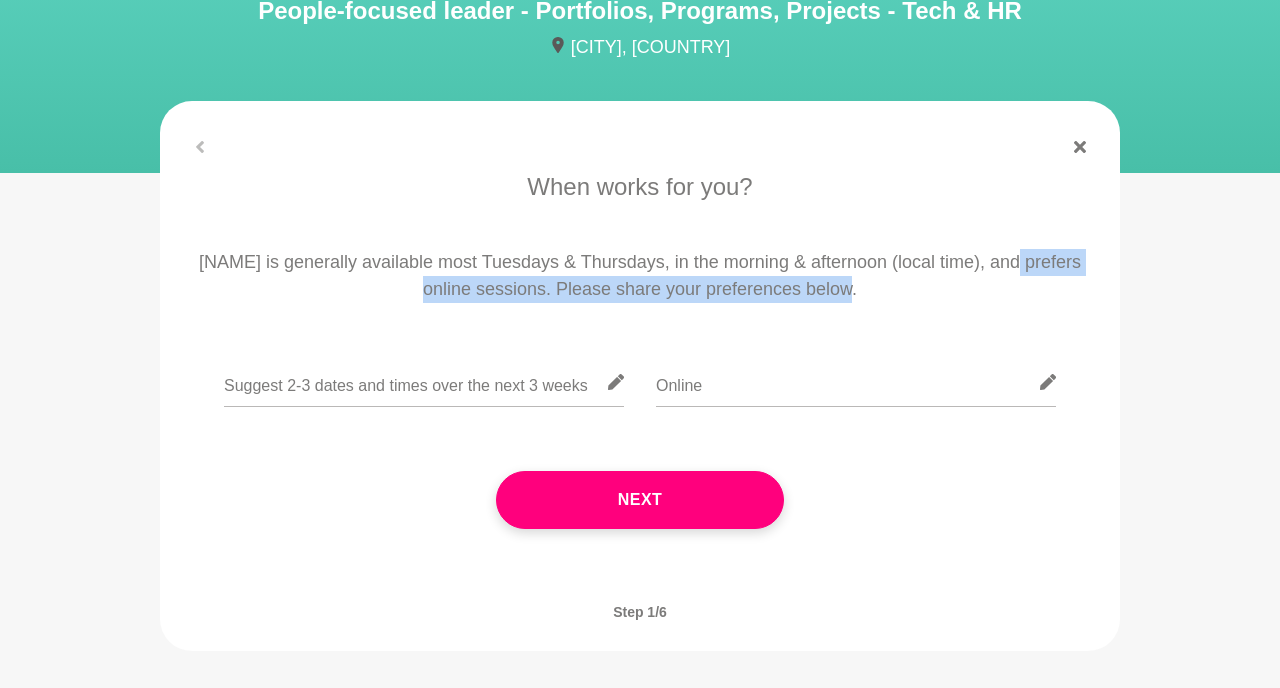 click on "Jodie is generally available most Tuesdays & Thursdays, in the morning & afternoon (local time), and prefers online sessions. Please share your preferences below." at bounding box center [640, 276] 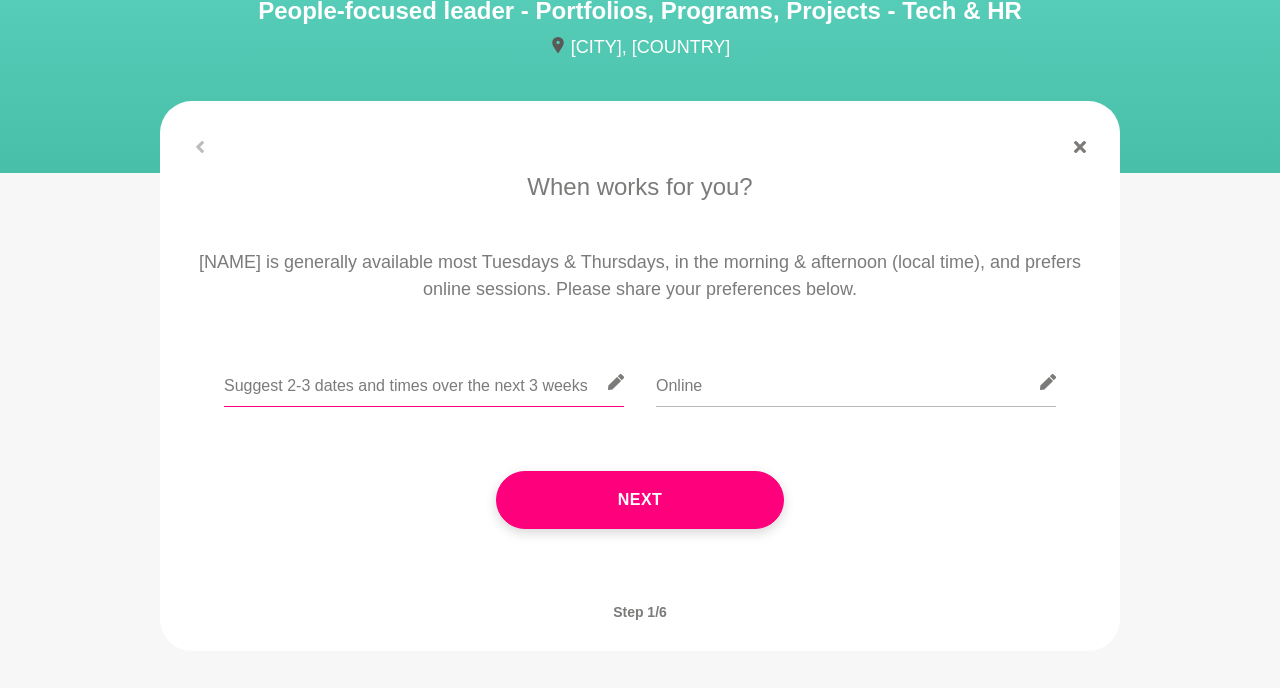 click at bounding box center [424, 382] 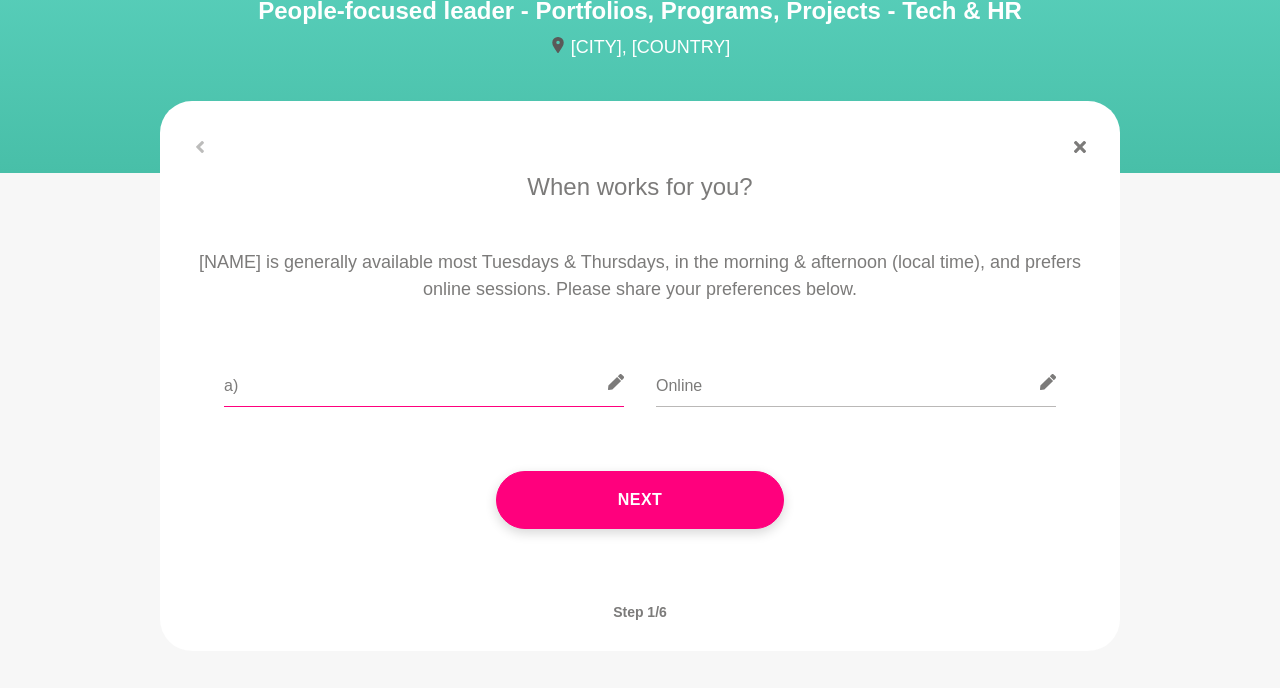type on "a" 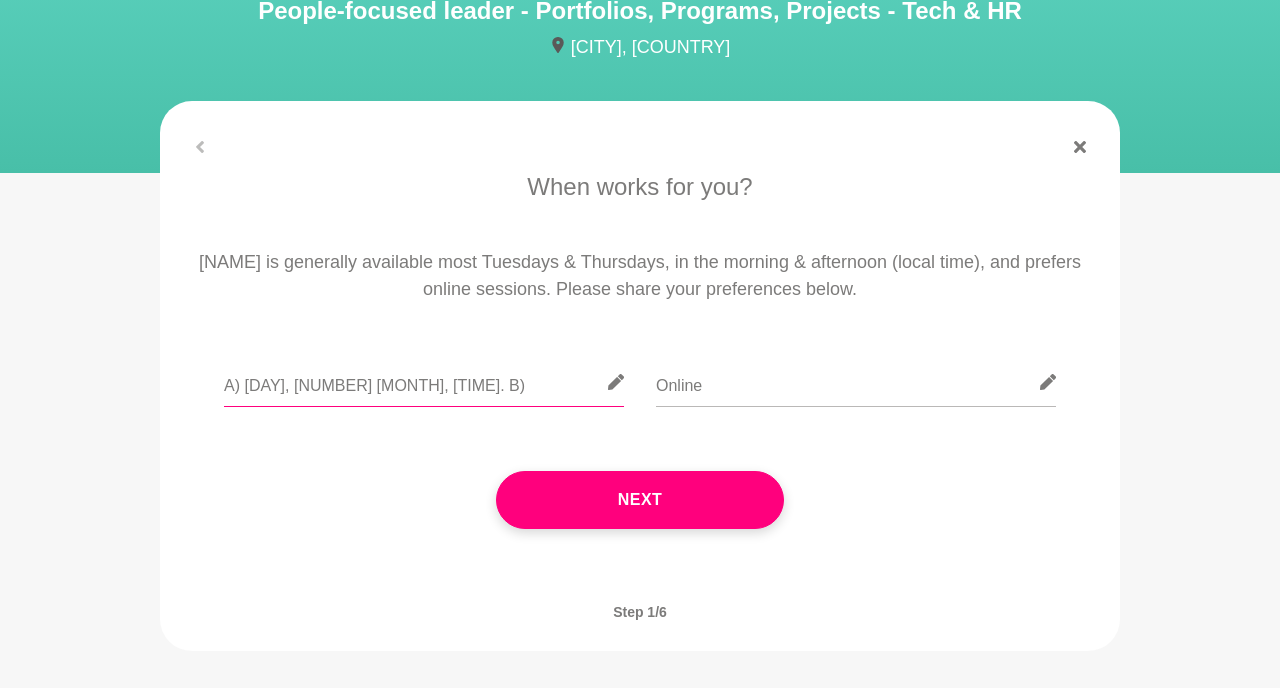 click on "A) Tuesday, 19 August, 5:30pm. B)" at bounding box center (424, 382) 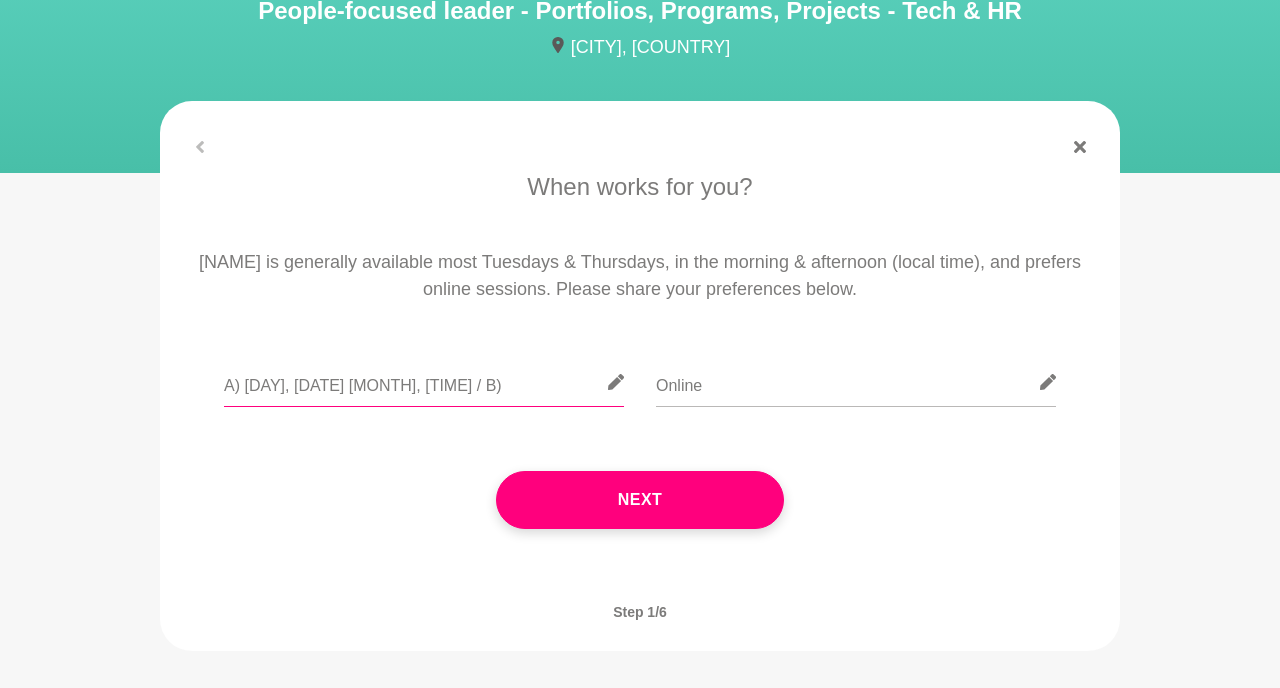 drag, startPoint x: 244, startPoint y: 389, endPoint x: 168, endPoint y: 382, distance: 76.321686 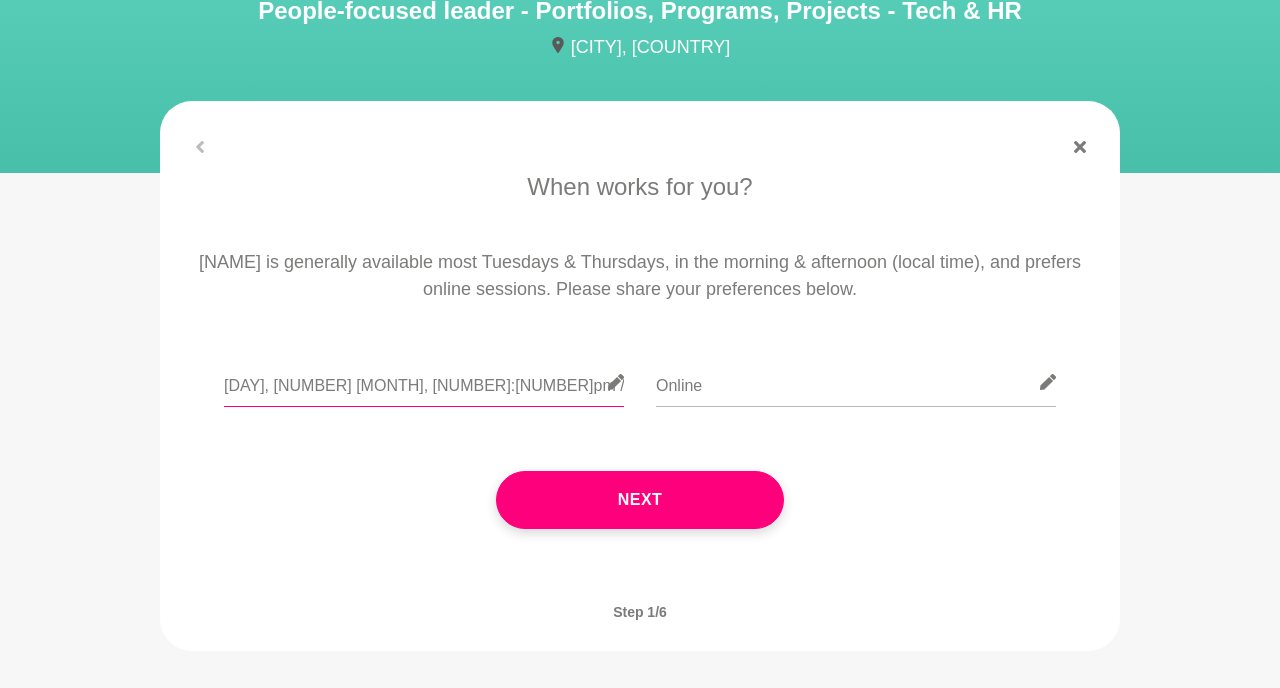 click on "Tuesday, 19 August, 5:30pm / B)" at bounding box center [424, 382] 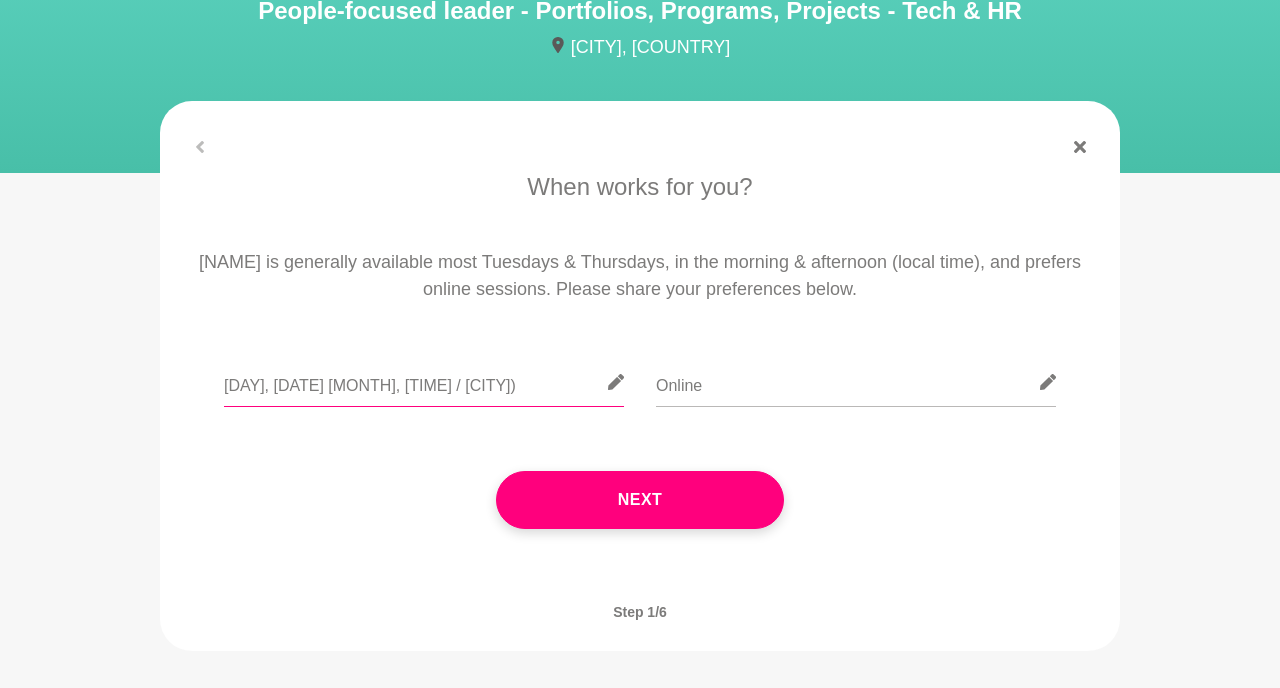 click on "Tues, 19 August, 5:30pm / B)" at bounding box center [424, 382] 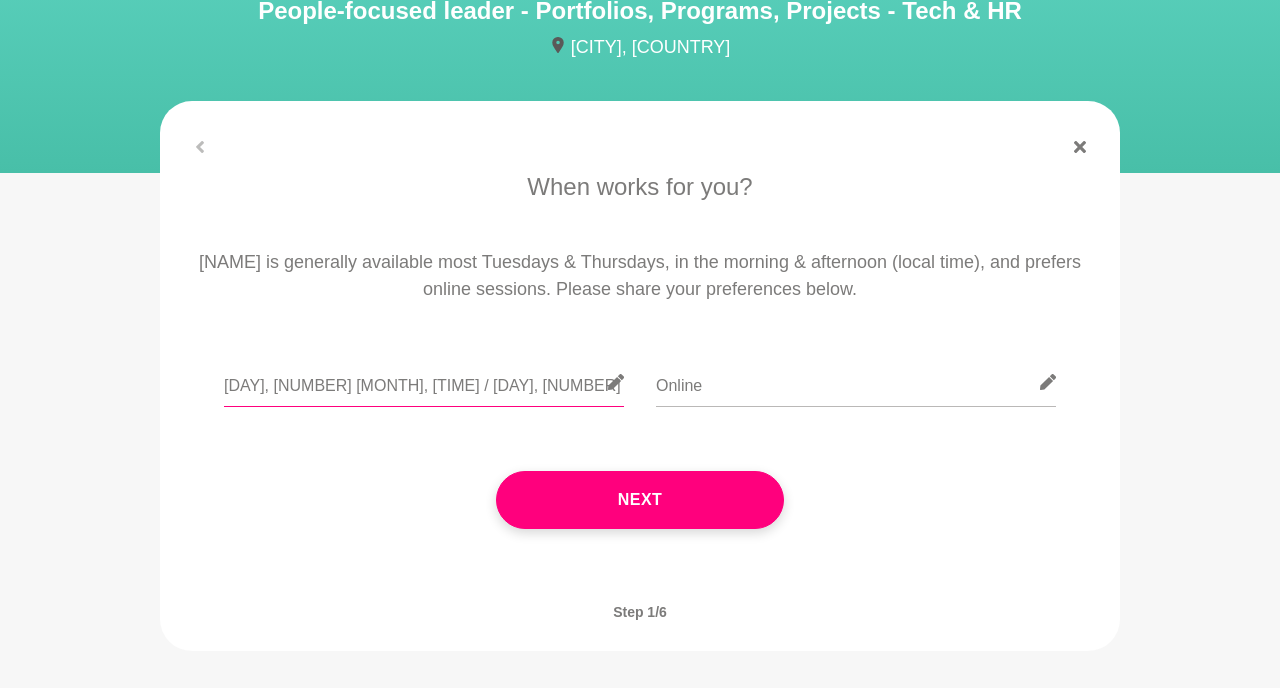 drag, startPoint x: 541, startPoint y: 378, endPoint x: 591, endPoint y: 384, distance: 50.358715 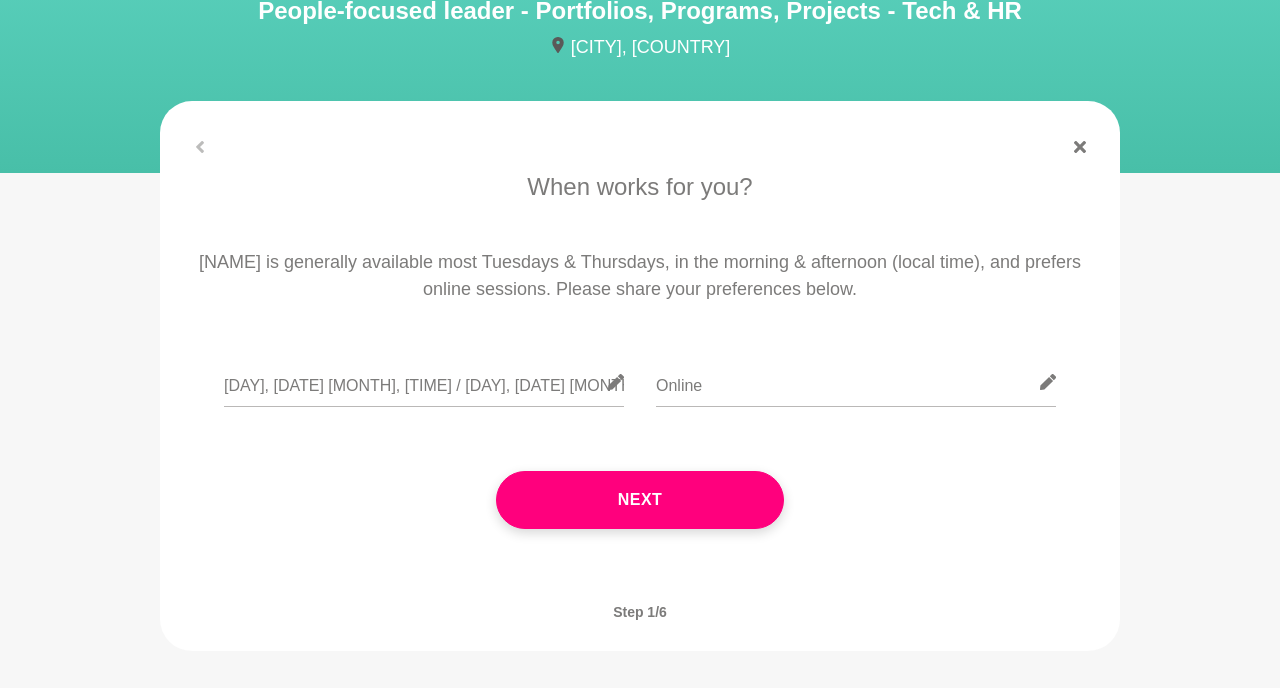click on "When works for you? Jodie is generally available most Tuesdays & Thursdays, in the morning & afternoon (local time), and prefers online sessions. Please share your preferences below. Tues, 19 August, 5:30pm / Thurs, 21 August, anytime Online Next" at bounding box center [640, 369] 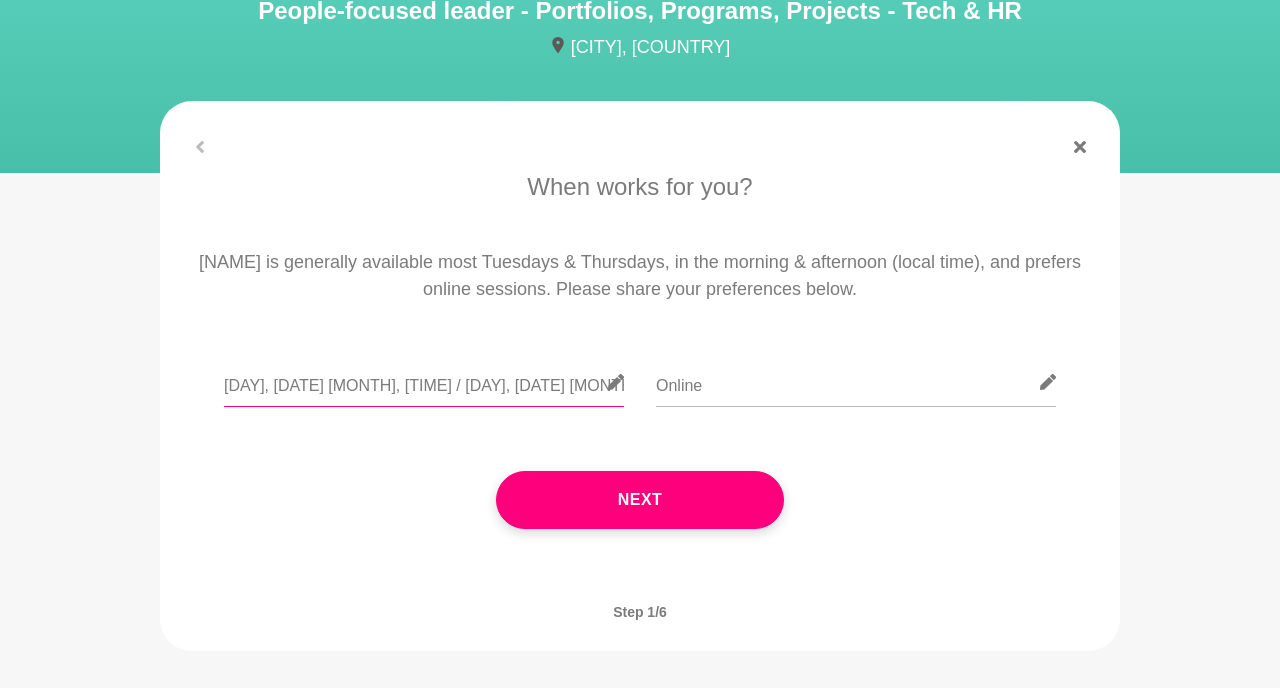 click on "Tues, 19 August, 5:30pm / Thurs, 21 August, anytime" at bounding box center [424, 382] 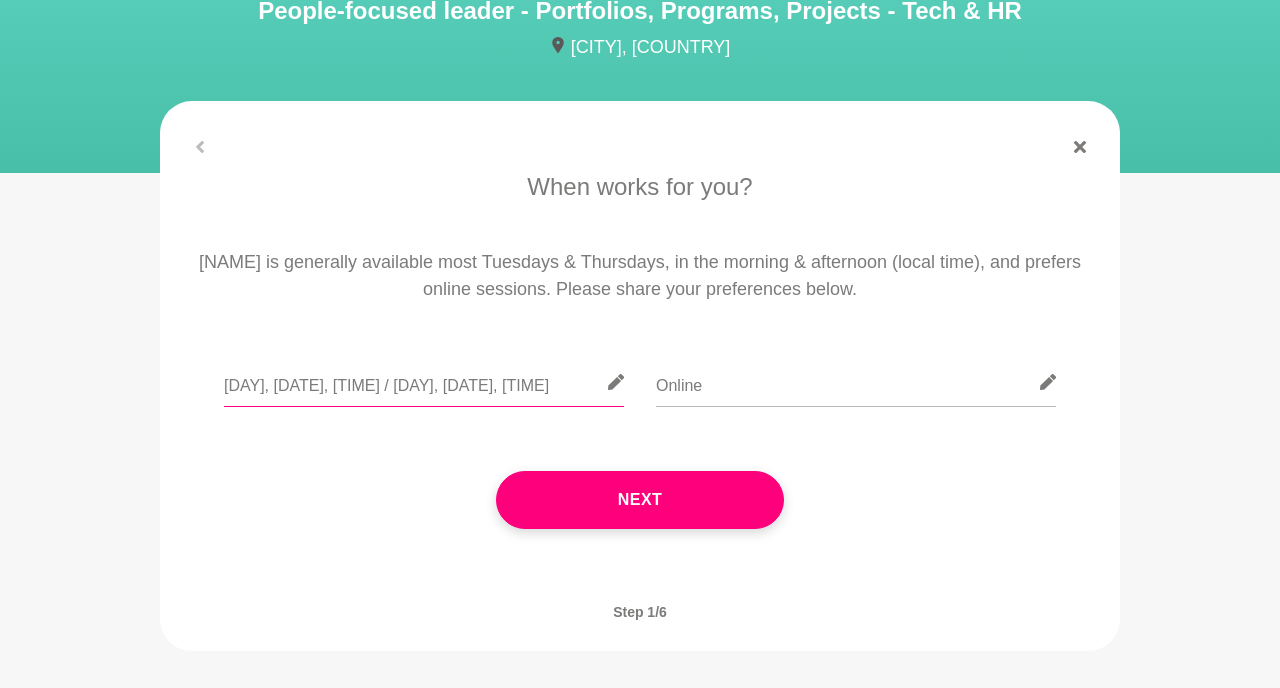 scroll, scrollTop: 0, scrollLeft: 57, axis: horizontal 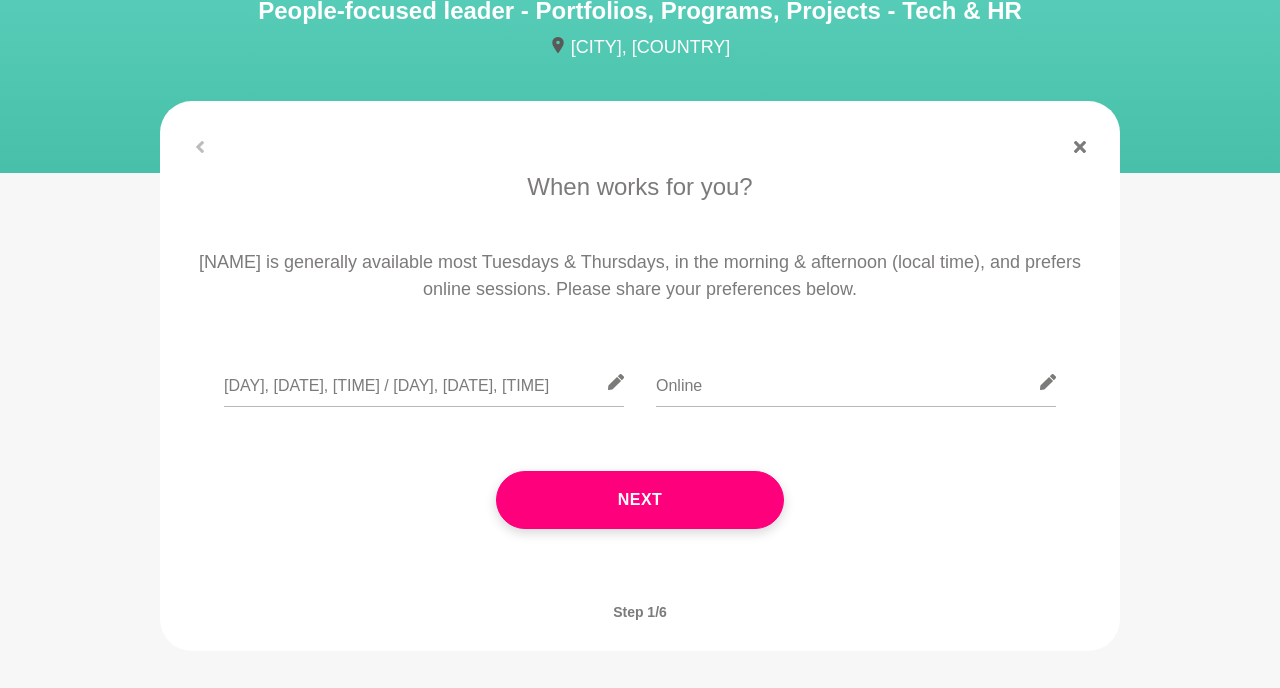 click on "When works for you? Jodie is generally available most Tuesdays & Thursdays, in the morning & afternoon (local time), and prefers online sessions. Please share your preferences below. Tues, 19 August, 5:30pm / Thurs, 21 August, between 8am-6pm Online Next" at bounding box center (640, 369) 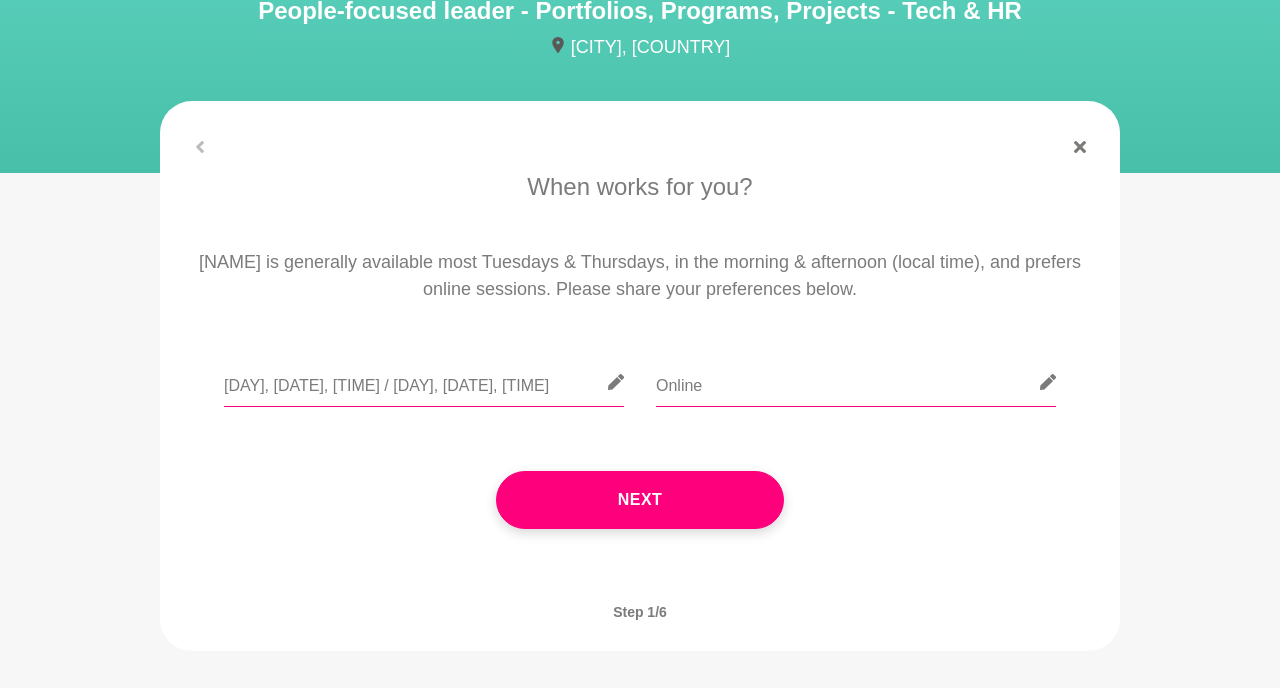 scroll, scrollTop: 0, scrollLeft: 57, axis: horizontal 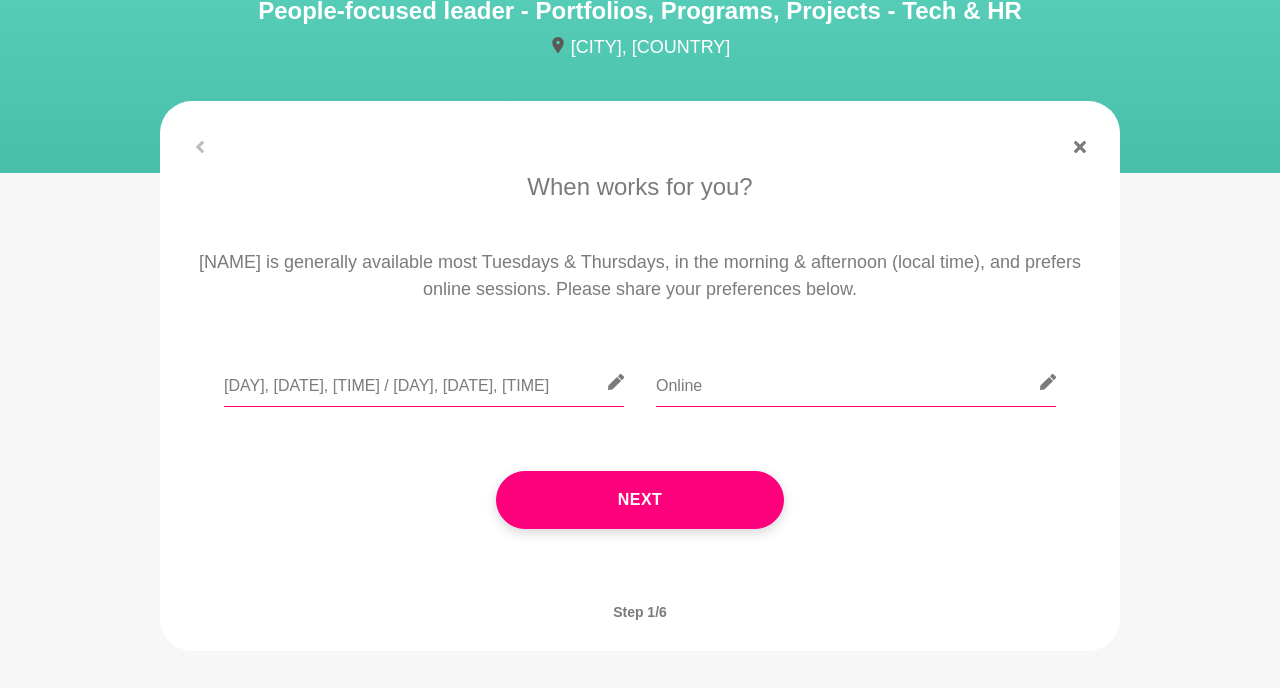 drag, startPoint x: 557, startPoint y: 388, endPoint x: 668, endPoint y: 392, distance: 111.07205 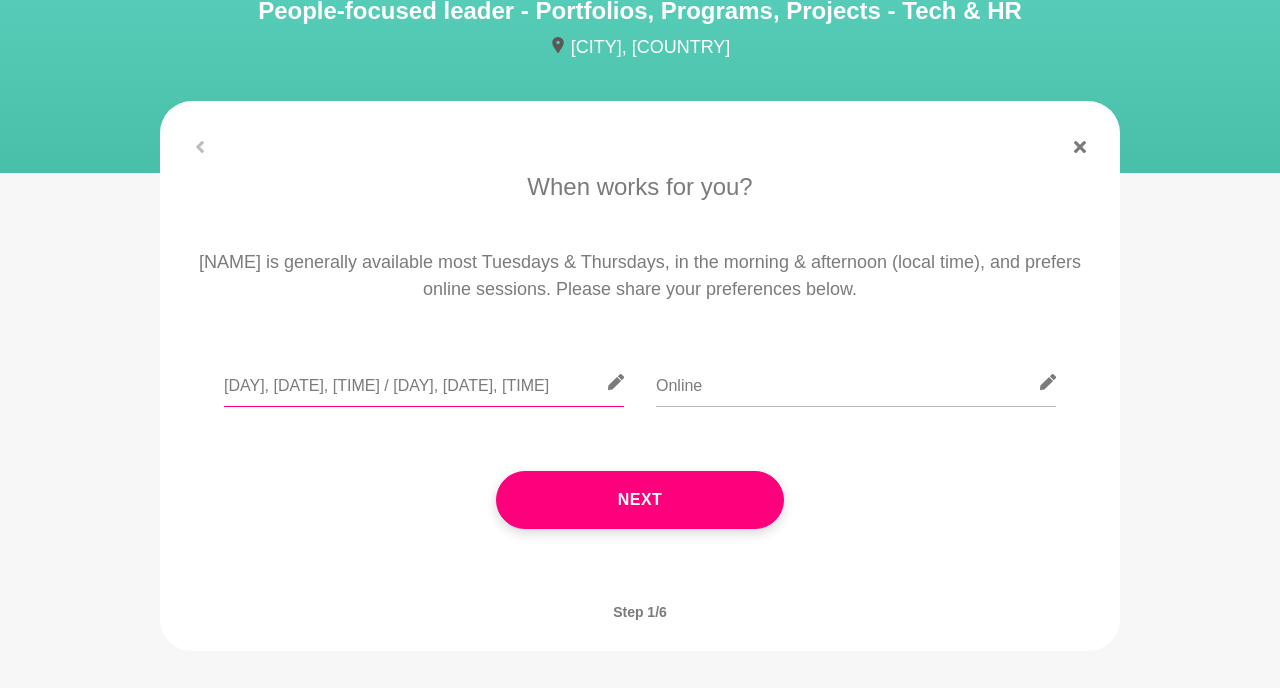 click on "Tues, 19 August, 5:30pm / Thurs, 21 August, between 8am-6pm" at bounding box center [424, 382] 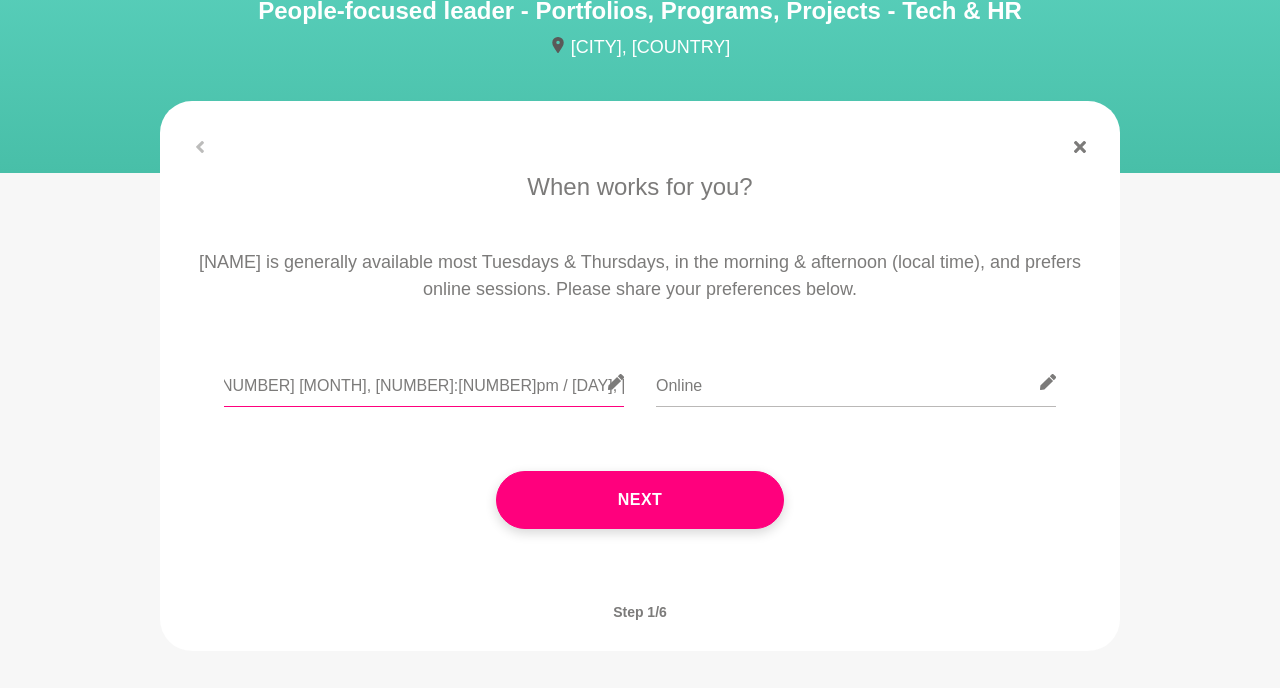 scroll, scrollTop: 0, scrollLeft: 48, axis: horizontal 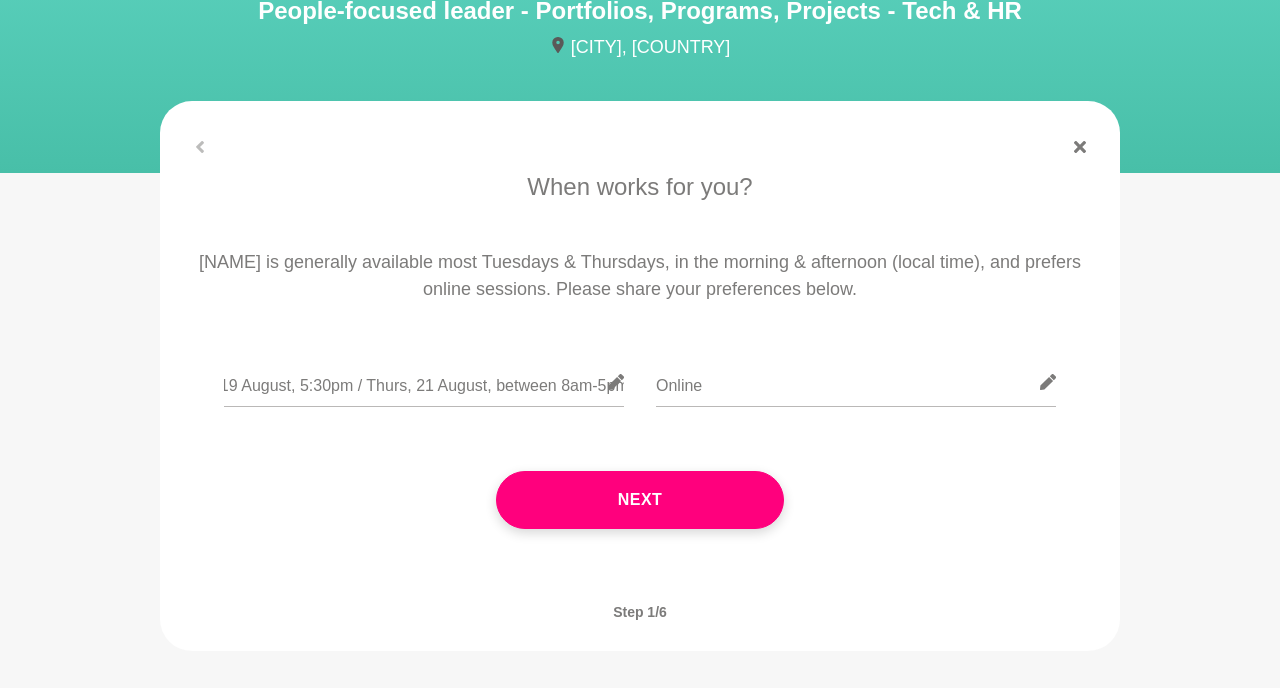 click on "Jodie is generally available most Tuesdays & Thursdays, in the morning & afternoon (local time), and prefers online sessions. Please share your preferences below." at bounding box center [640, 276] 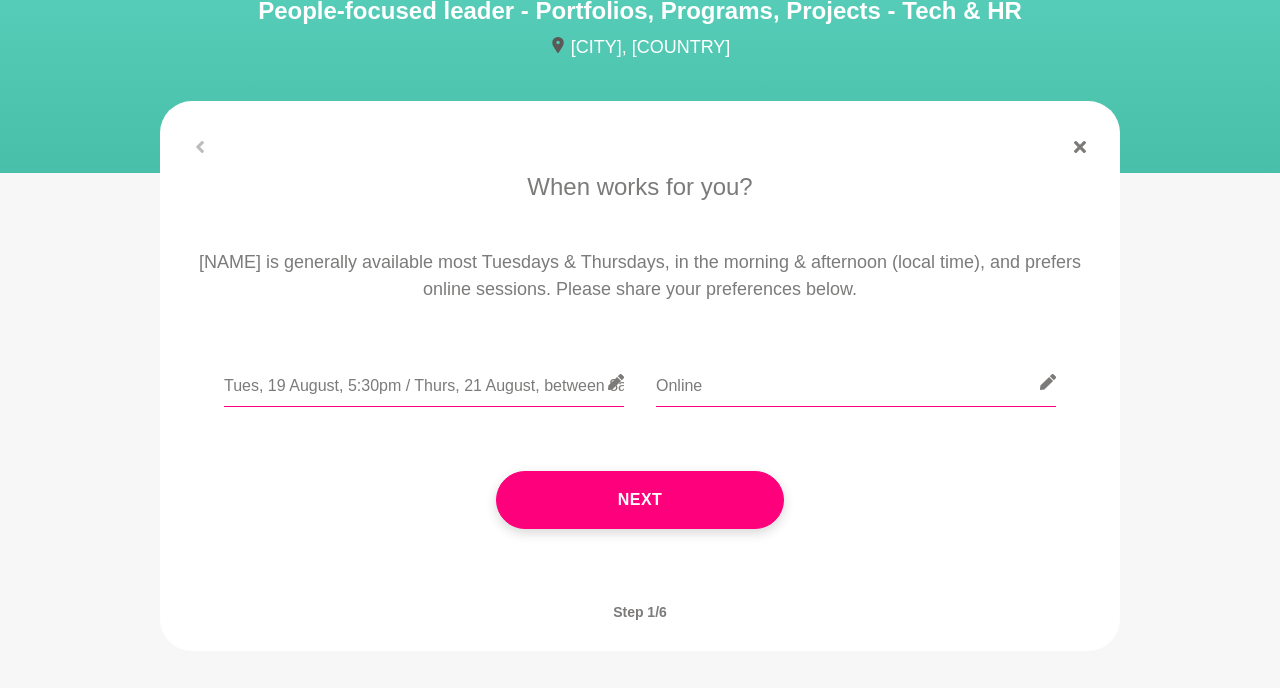 scroll, scrollTop: 0, scrollLeft: 57, axis: horizontal 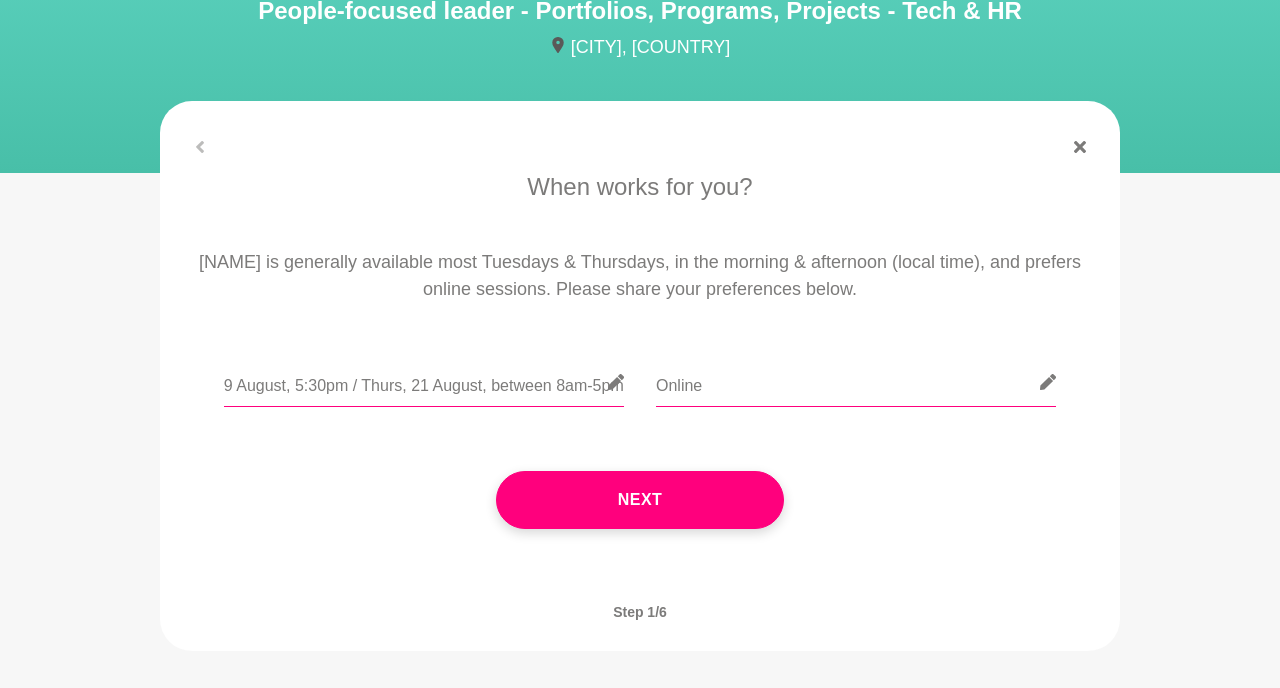 drag, startPoint x: 509, startPoint y: 390, endPoint x: 770, endPoint y: 403, distance: 261.32355 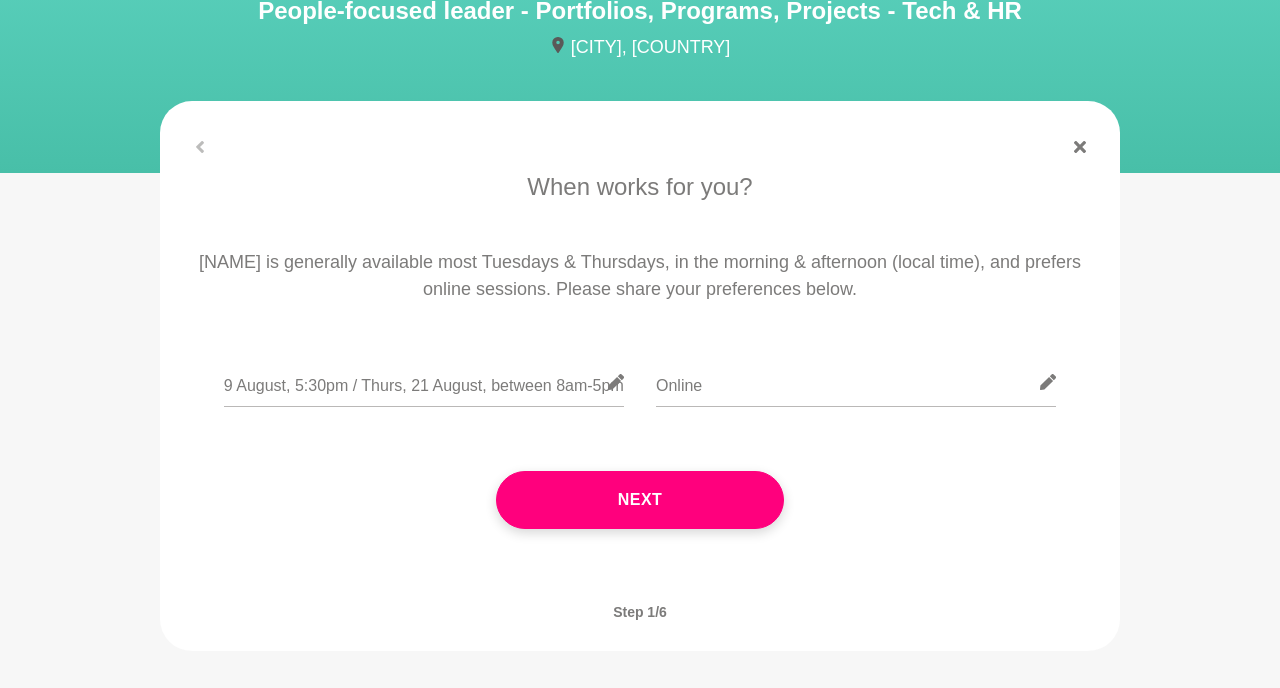 scroll, scrollTop: 0, scrollLeft: 0, axis: both 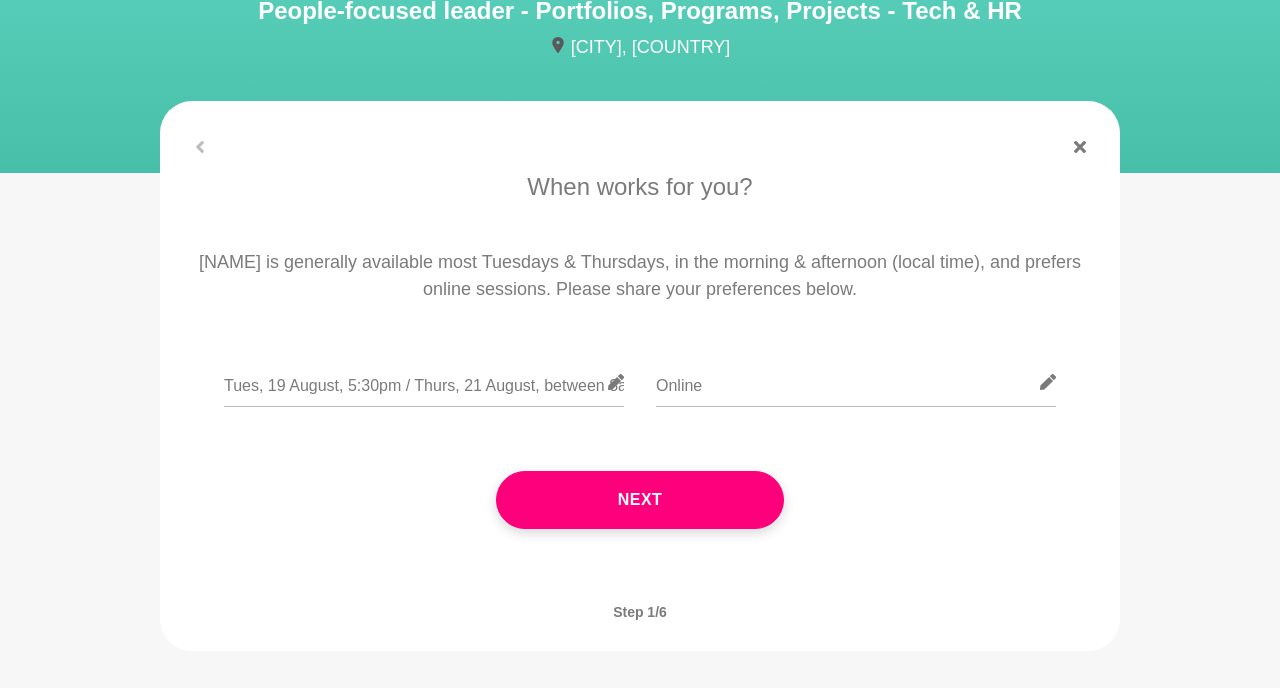 click on "When works for you? Jodie is generally available most Tuesdays & Thursdays, in the morning & afternoon (local time), and prefers online sessions. Please share your preferences below. Tues, 19 August, 5:30pm / Thurs, 21 August, between 8am-5pm Online Next" at bounding box center (640, 369) 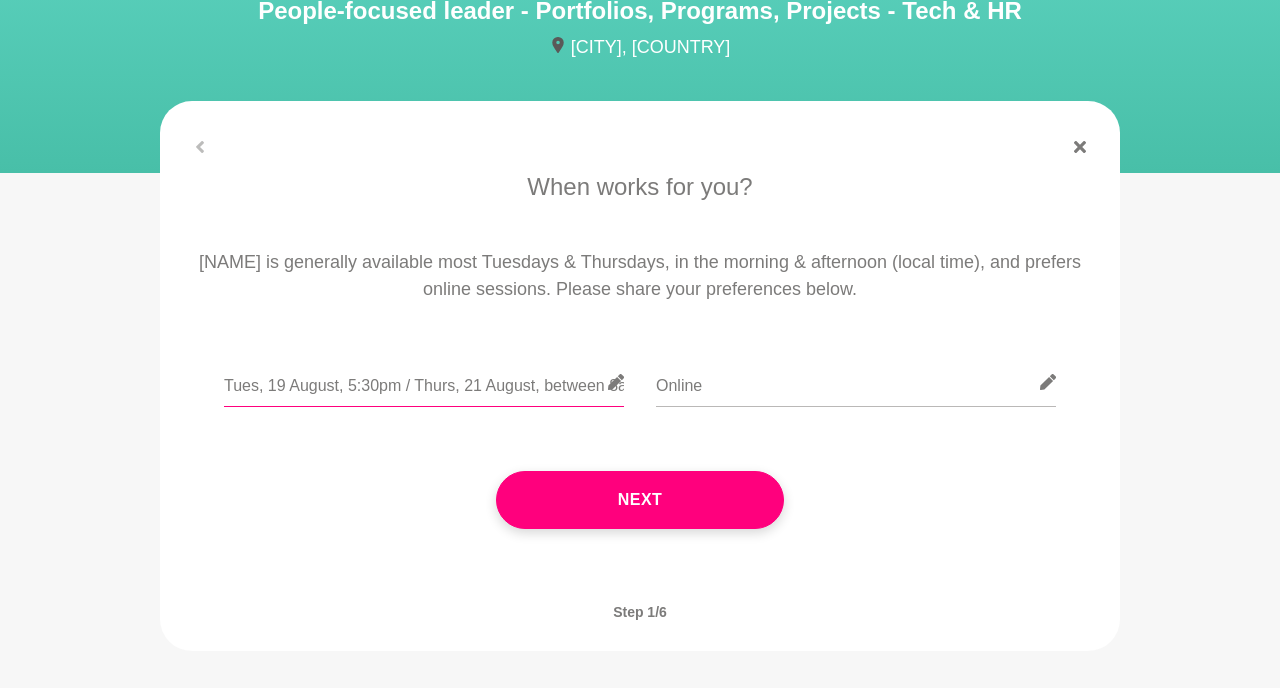 click on "Tues, 19 August, 5:30pm / Thurs, 21 August, between 8am-5pm" at bounding box center [424, 382] 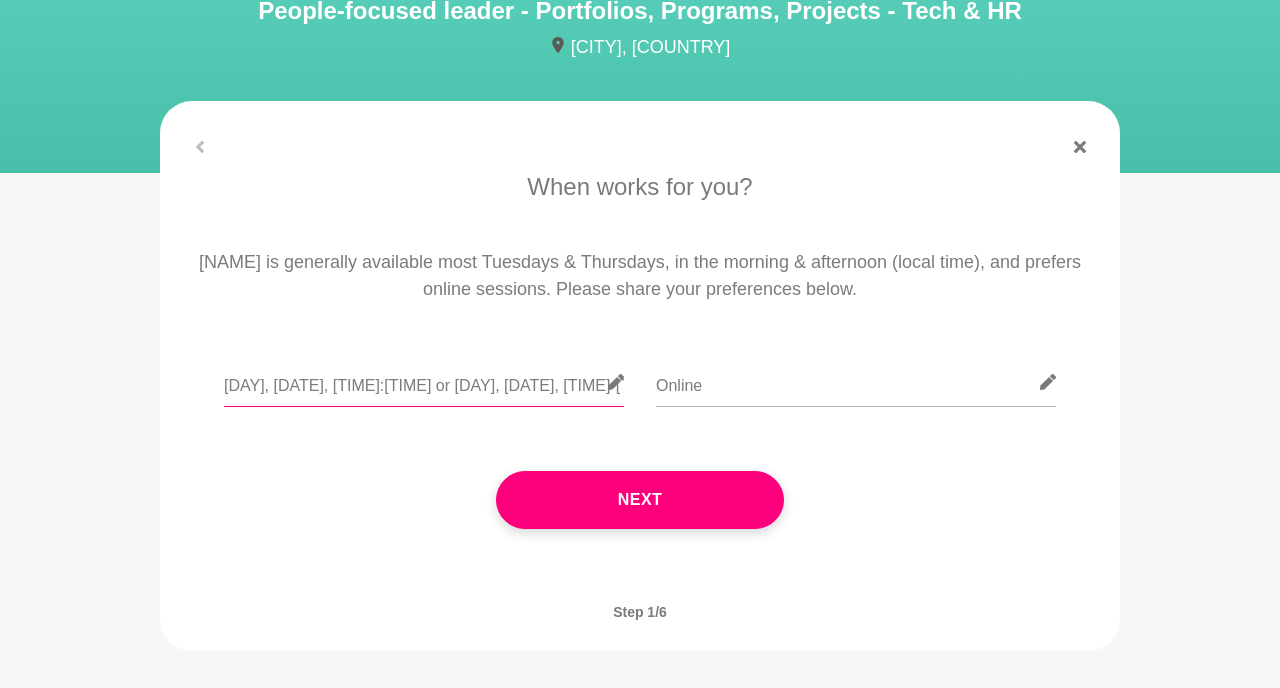 type on "Tues, 19 August, 5:30pm or Thurs, 21 August, between 8am-5pm" 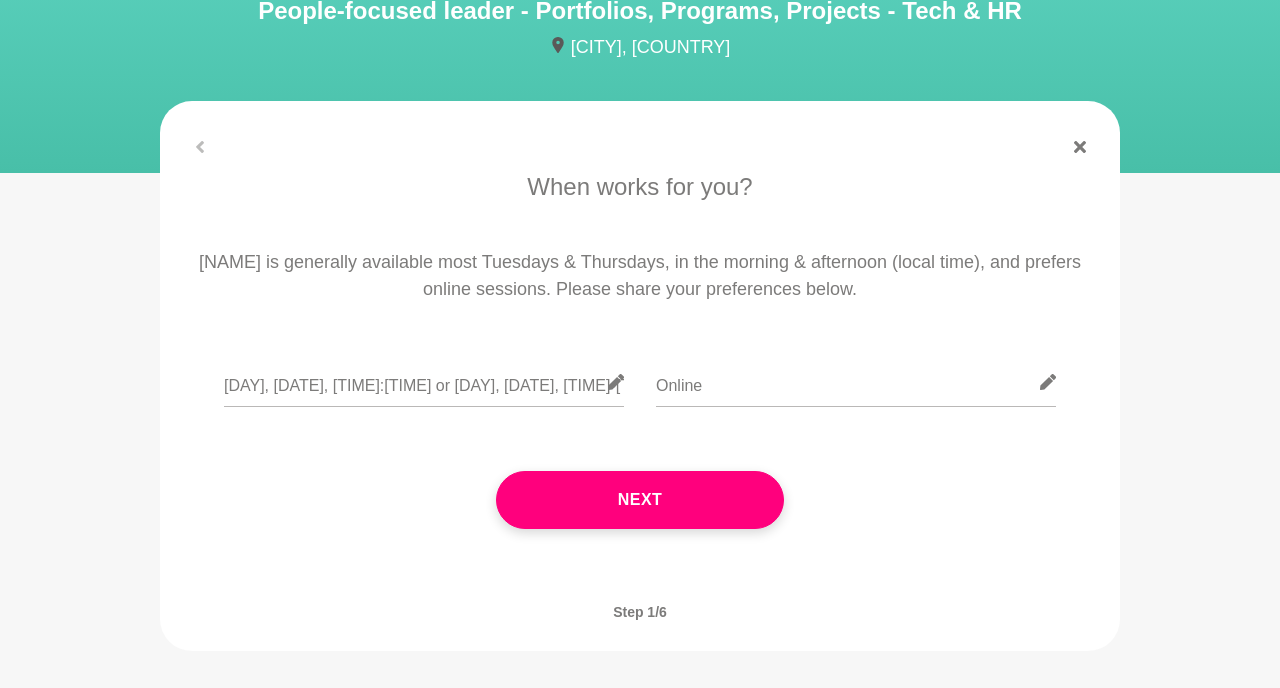 click on "Tues, 19 August, 5:30pm or Thurs, 21 August, between 8am-5pm" at bounding box center (424, 394) 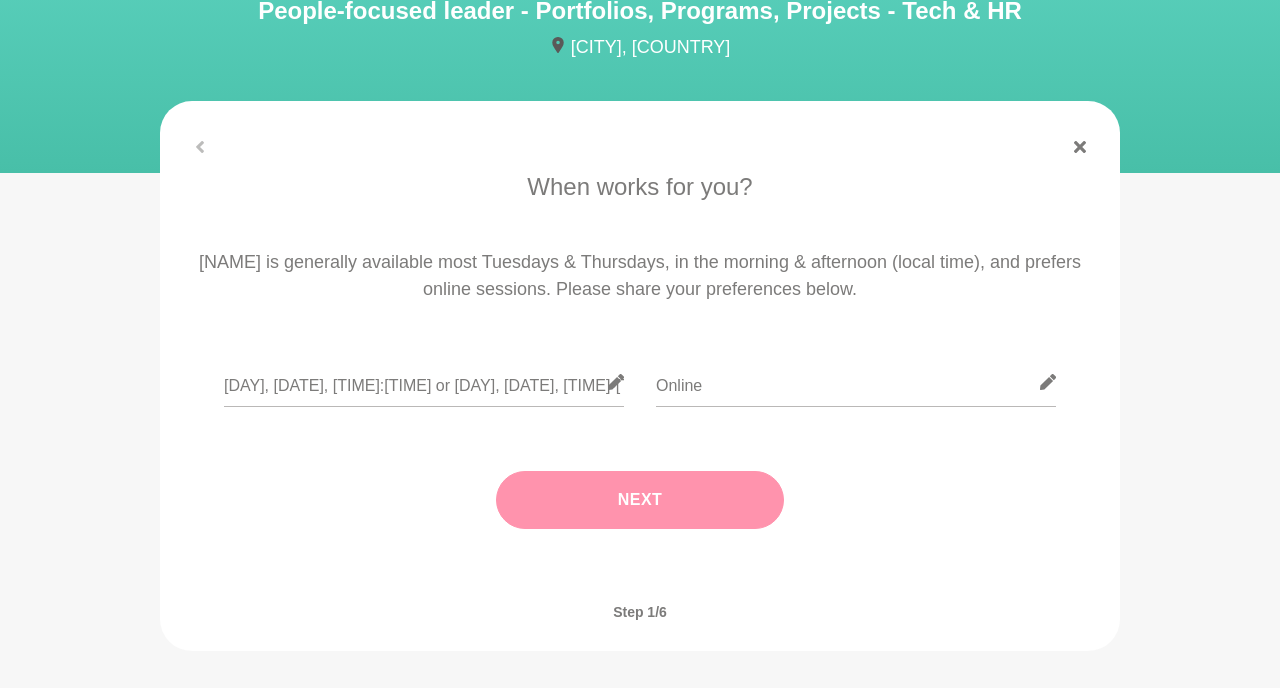 click on "Next" at bounding box center [640, 500] 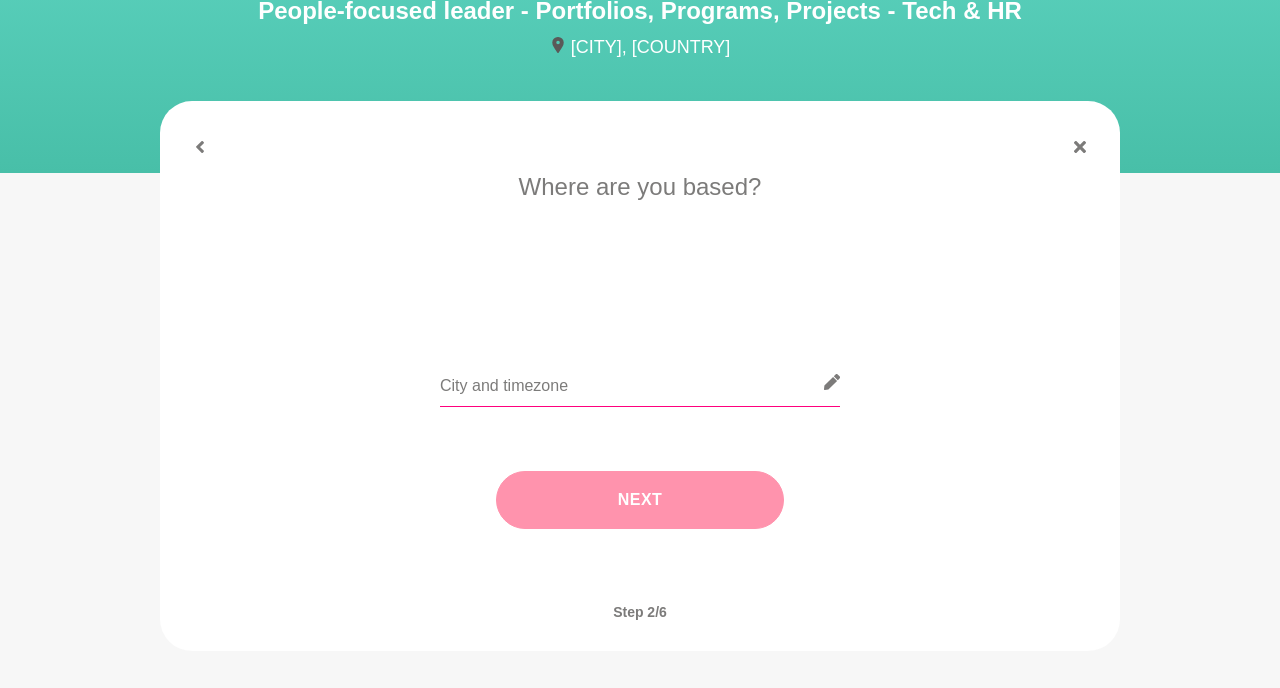 click at bounding box center [640, 382] 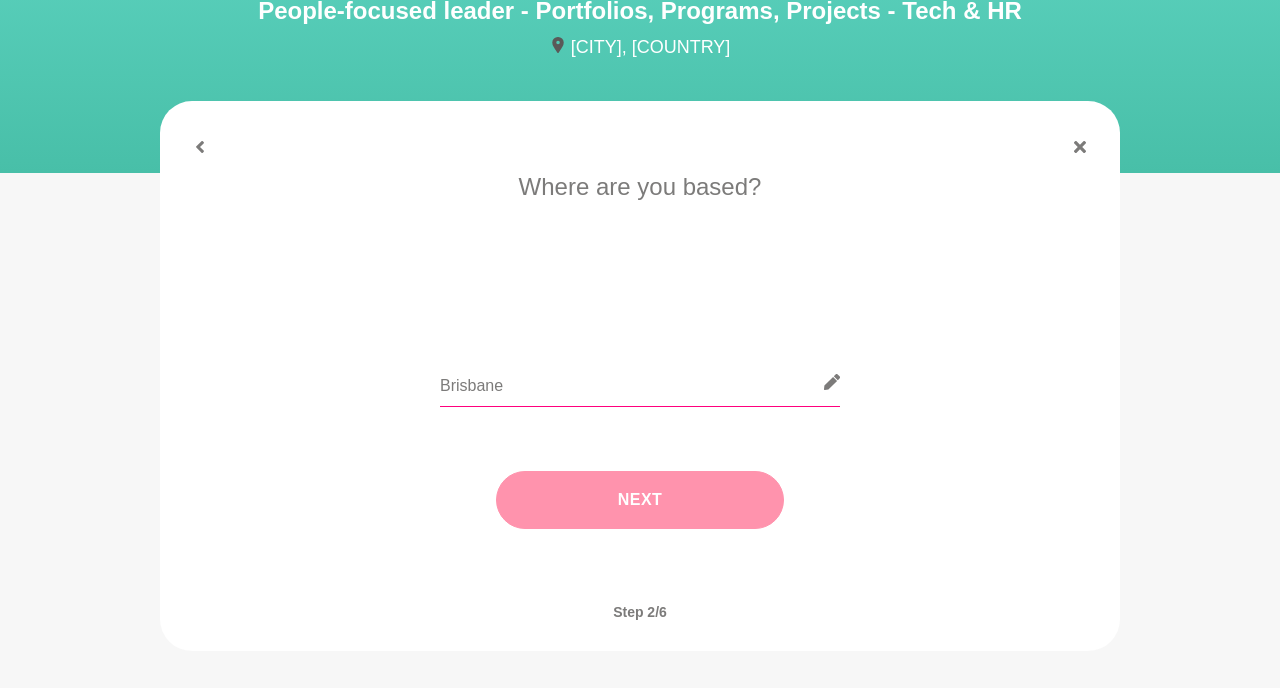 type on "Brisbane" 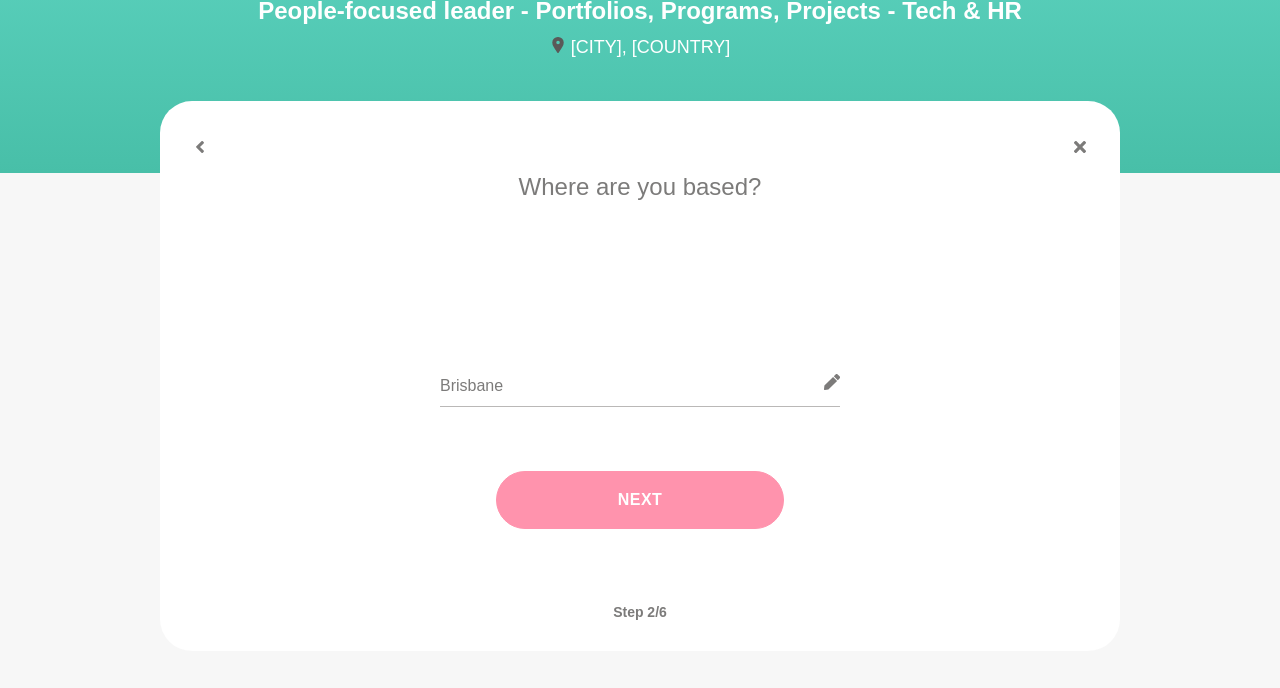 click on "Next" at bounding box center (640, 500) 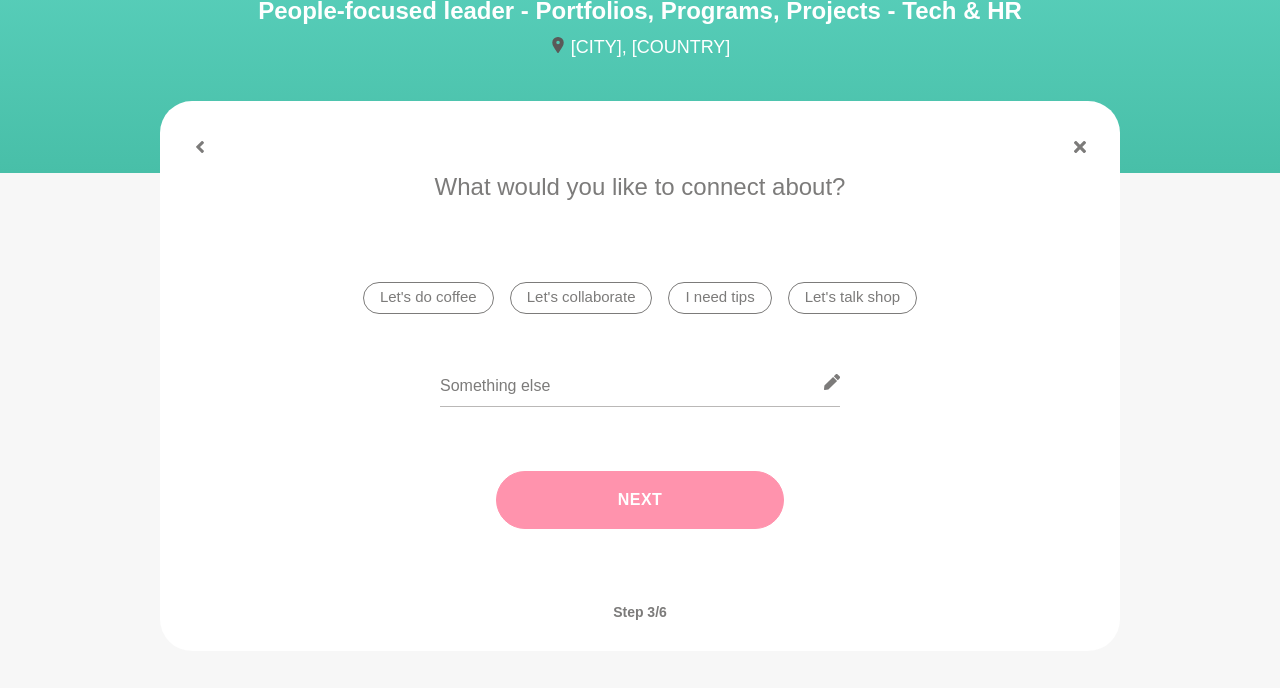 click on "What would you like to connect about? Let's do coffee Let's collaborate I need tips Let's talk shop Next" at bounding box center [640, 369] 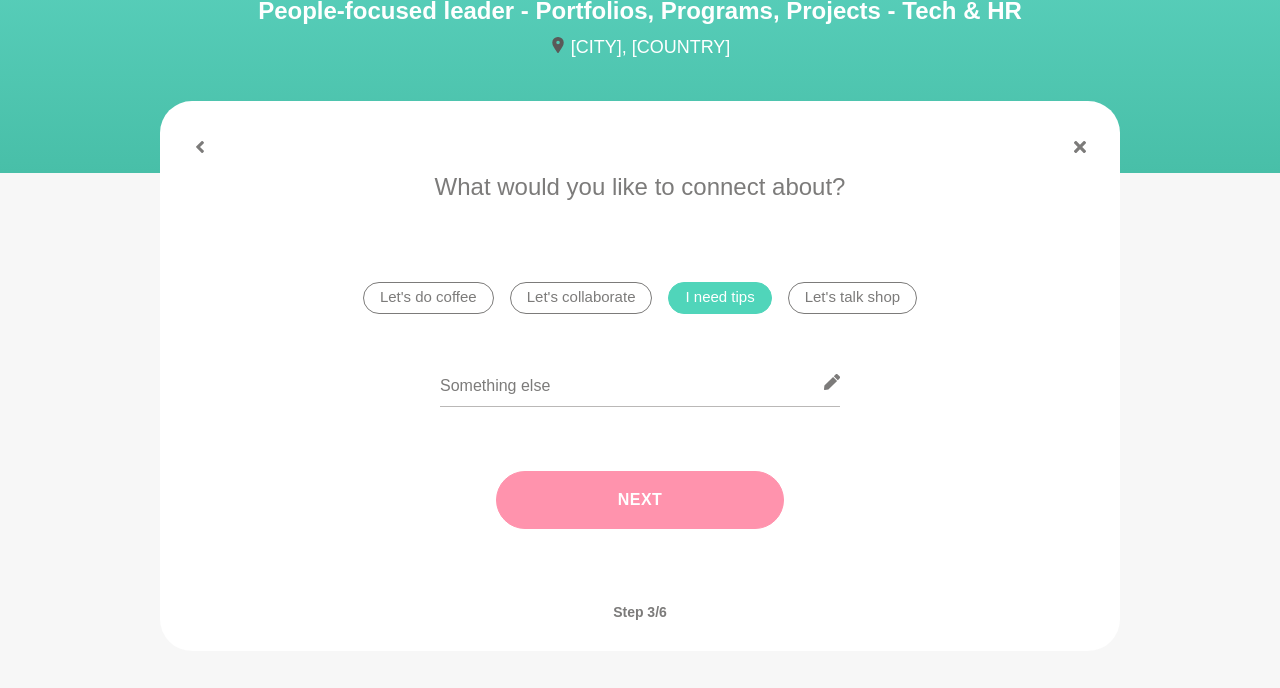 click on "Next" at bounding box center (640, 500) 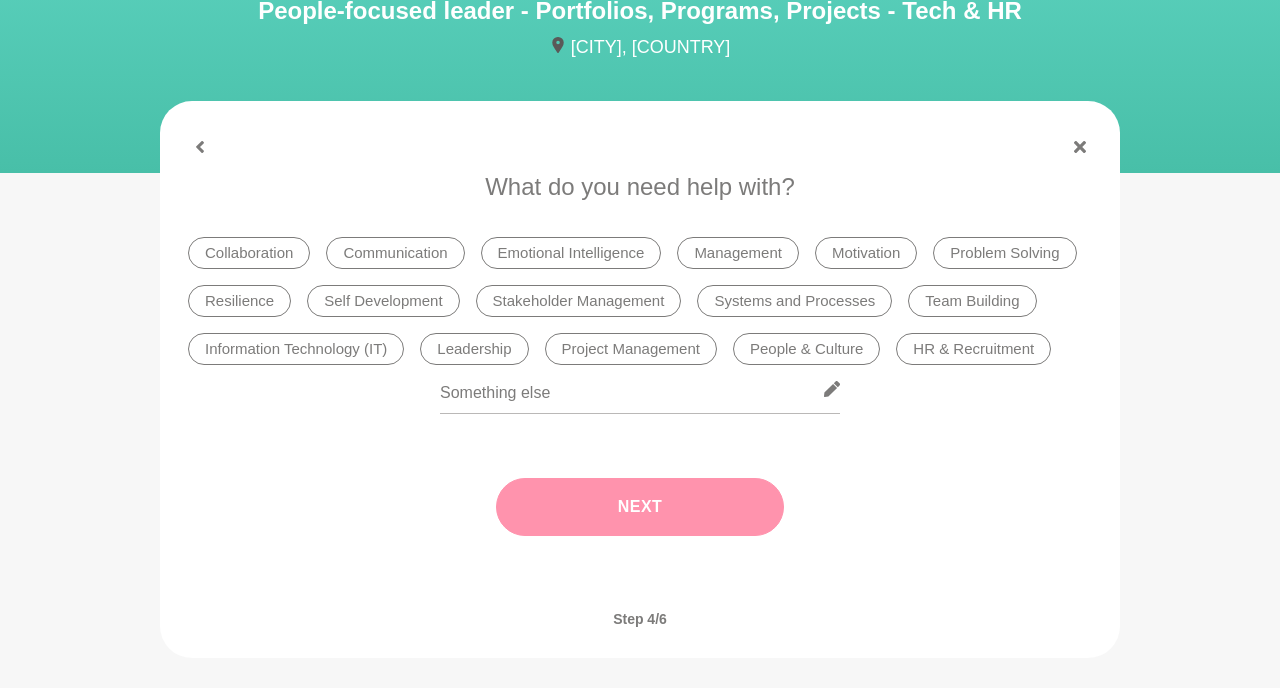 click on "Project Management" at bounding box center [631, 349] 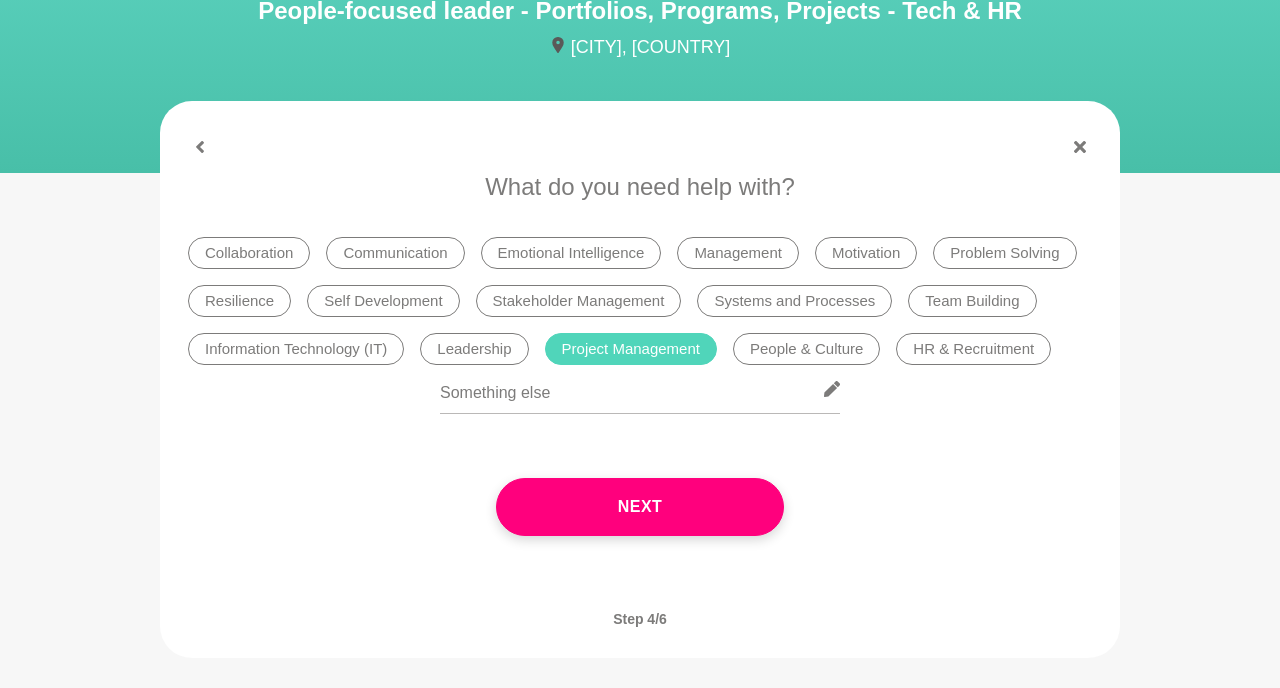 click on "Motivation" at bounding box center (866, 253) 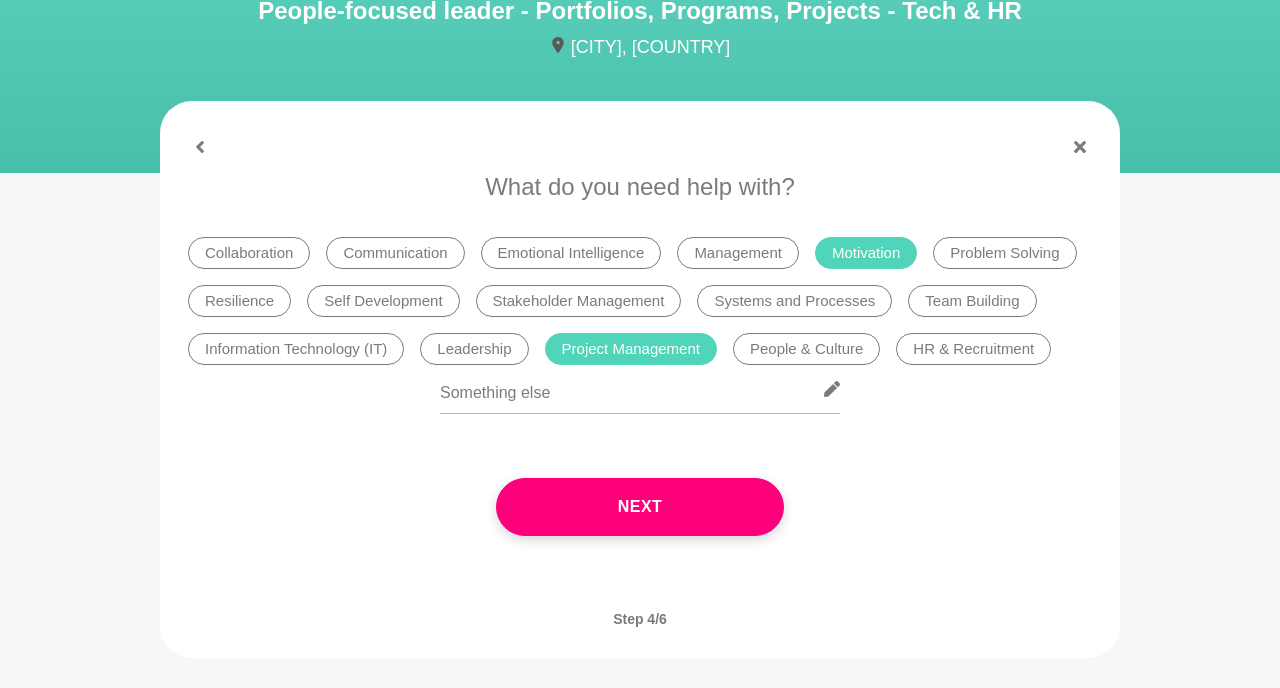 click at bounding box center [640, 147] 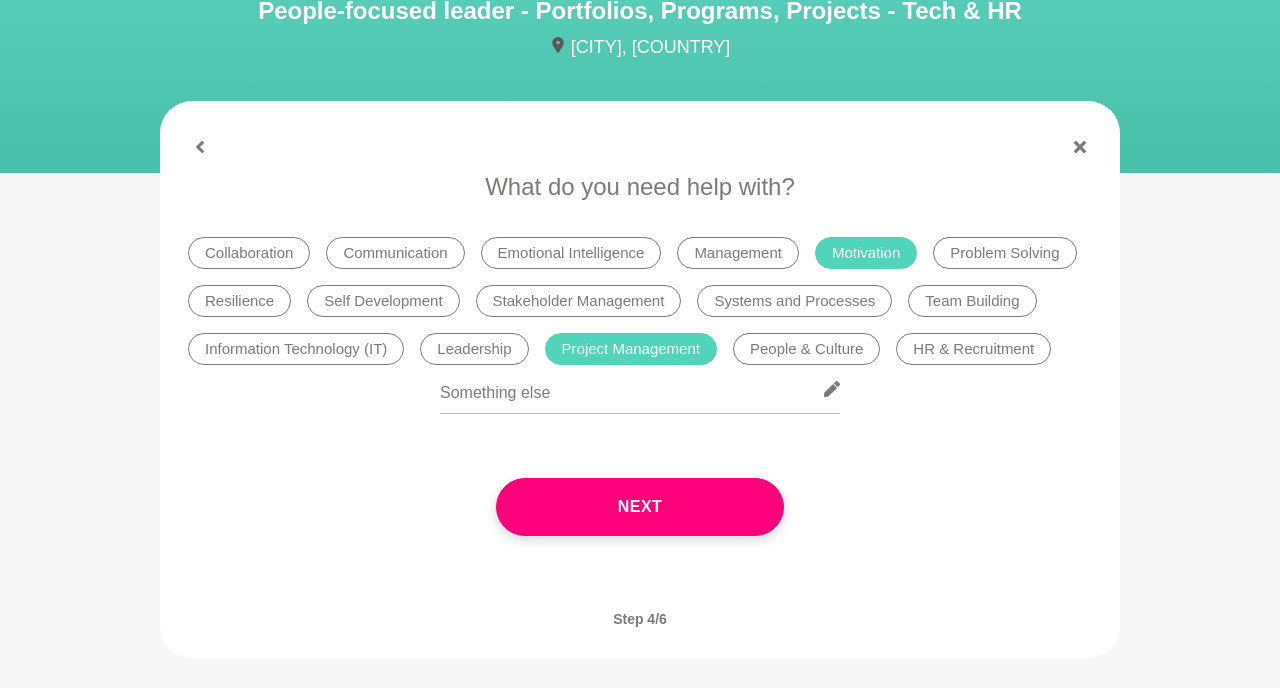 click on "Self Development" at bounding box center (383, 301) 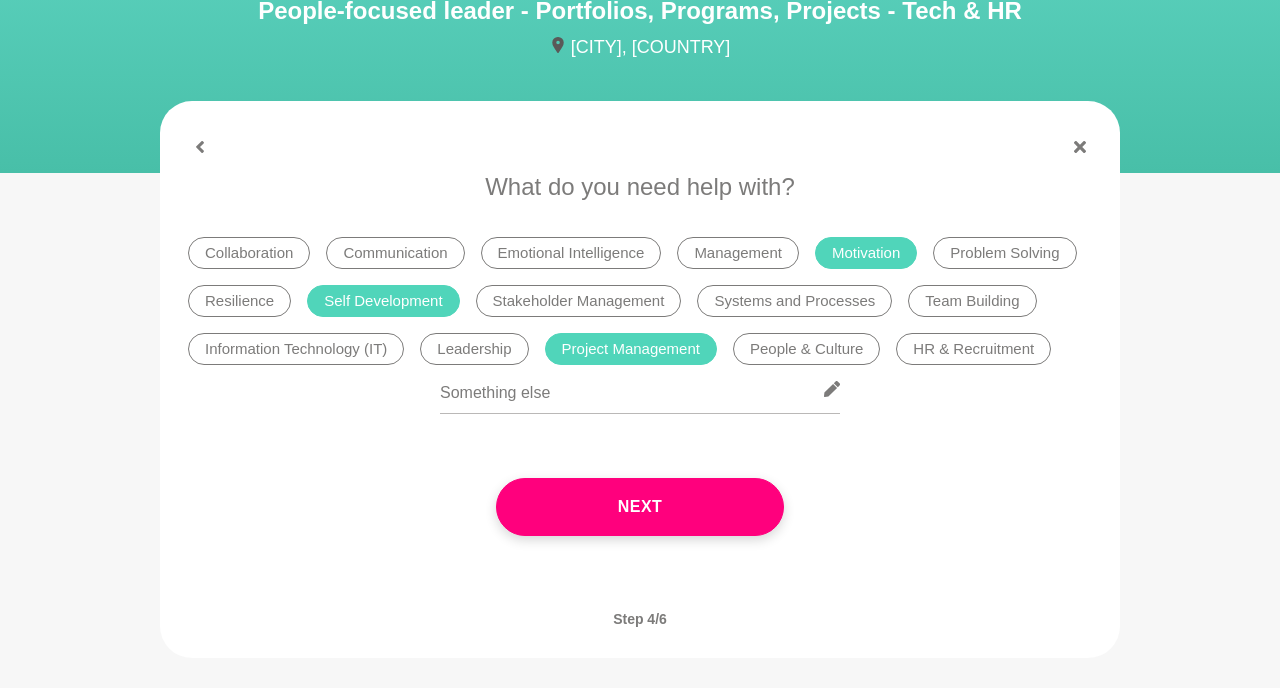 drag, startPoint x: 564, startPoint y: 478, endPoint x: 563, endPoint y: 442, distance: 36.013885 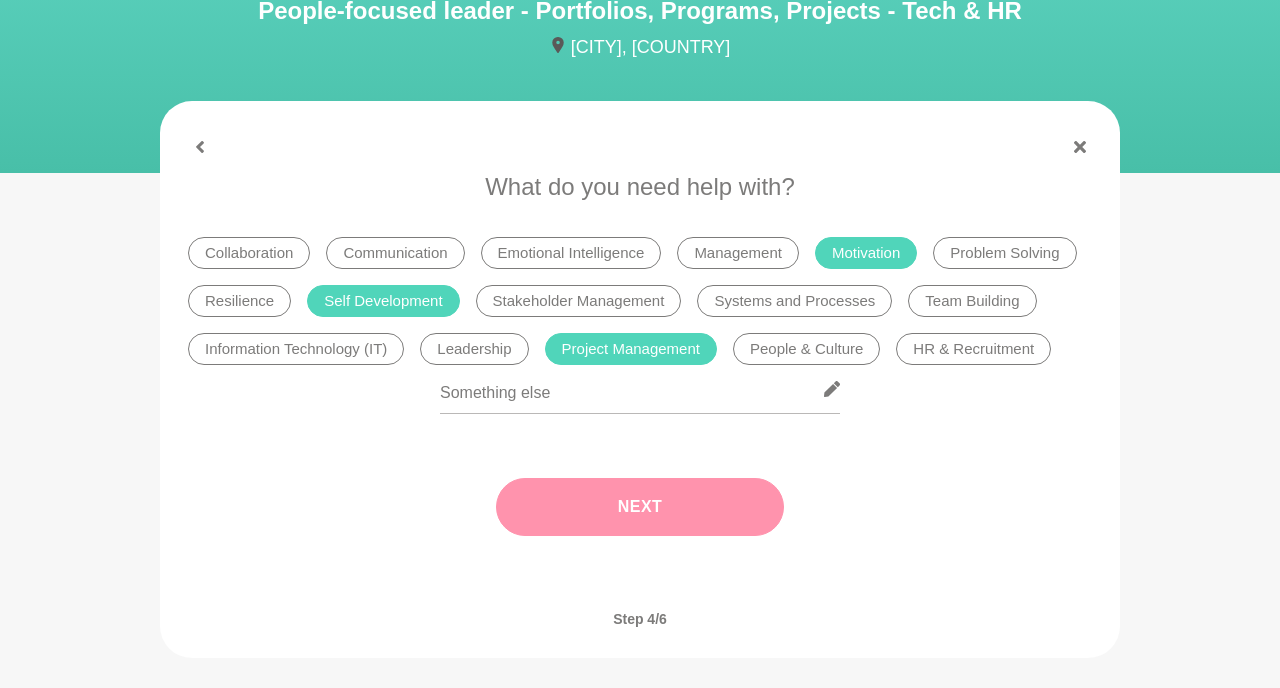 click on "Next" at bounding box center [640, 507] 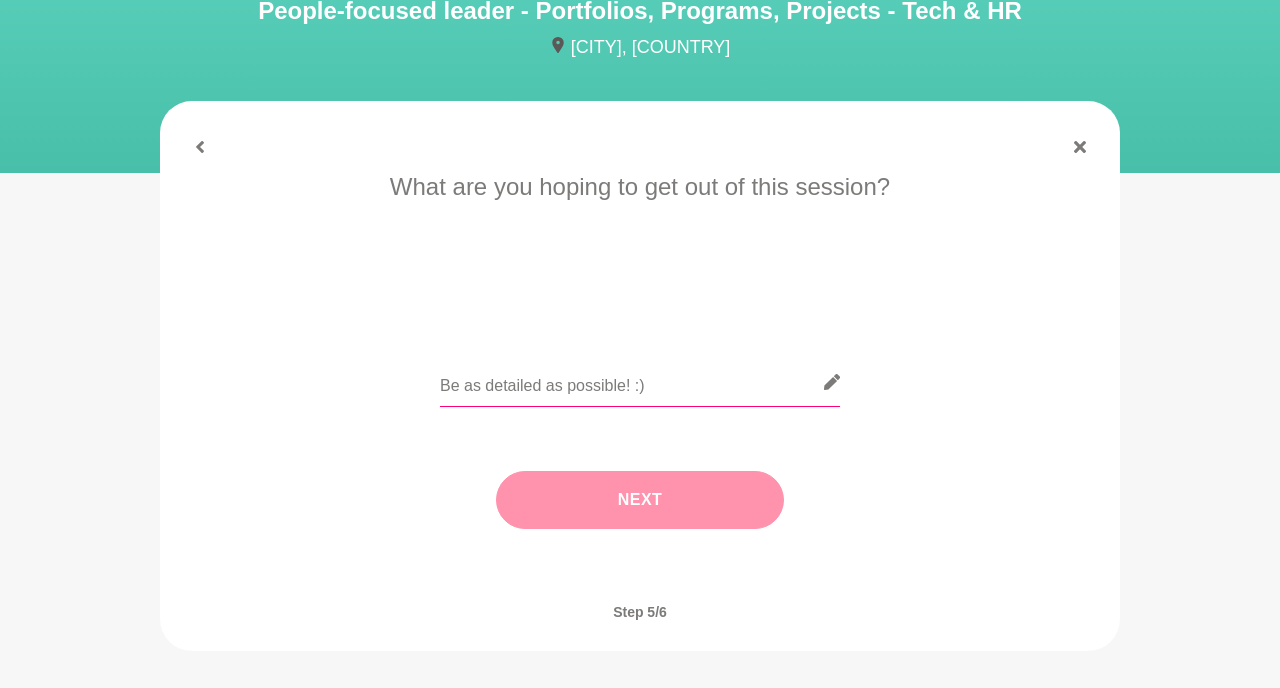 click at bounding box center (640, 382) 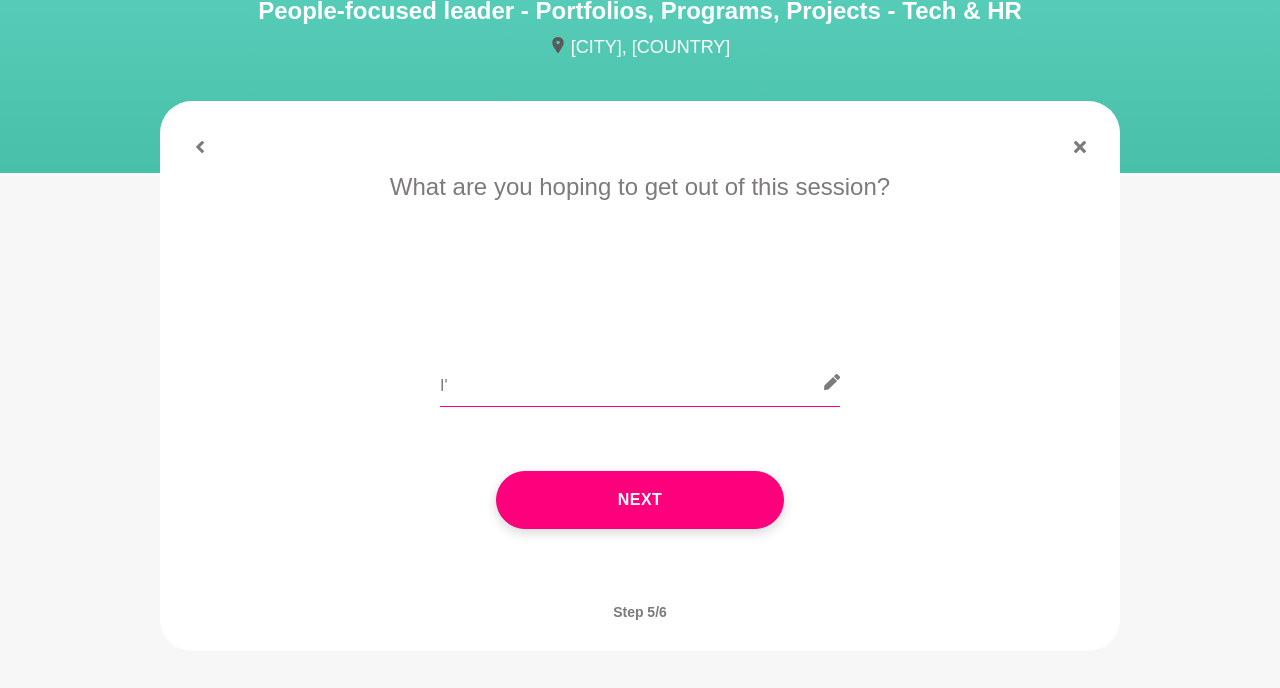 type on "I" 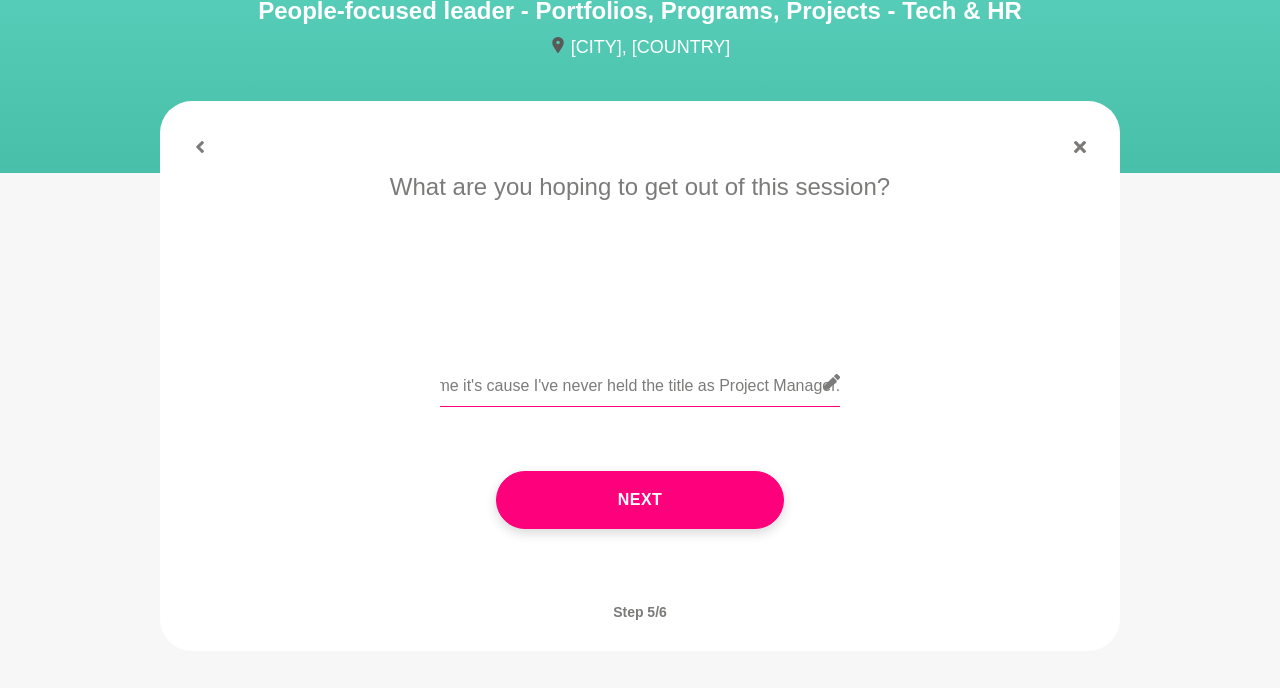 type on "I'm a bit lost with how to transition to a project management career. I know I have transferrable skills, however I've been failing to get interviews and I assume it's cause I've never held the title as Project Manager." 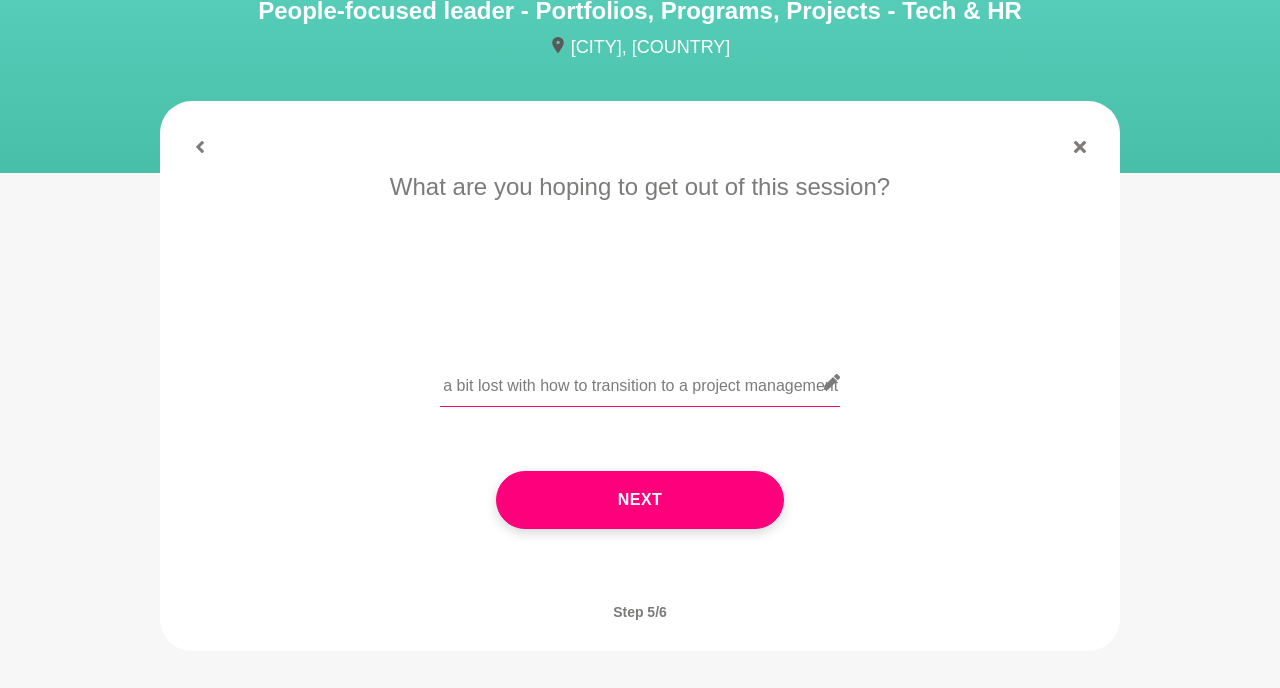 scroll, scrollTop: 0, scrollLeft: 0, axis: both 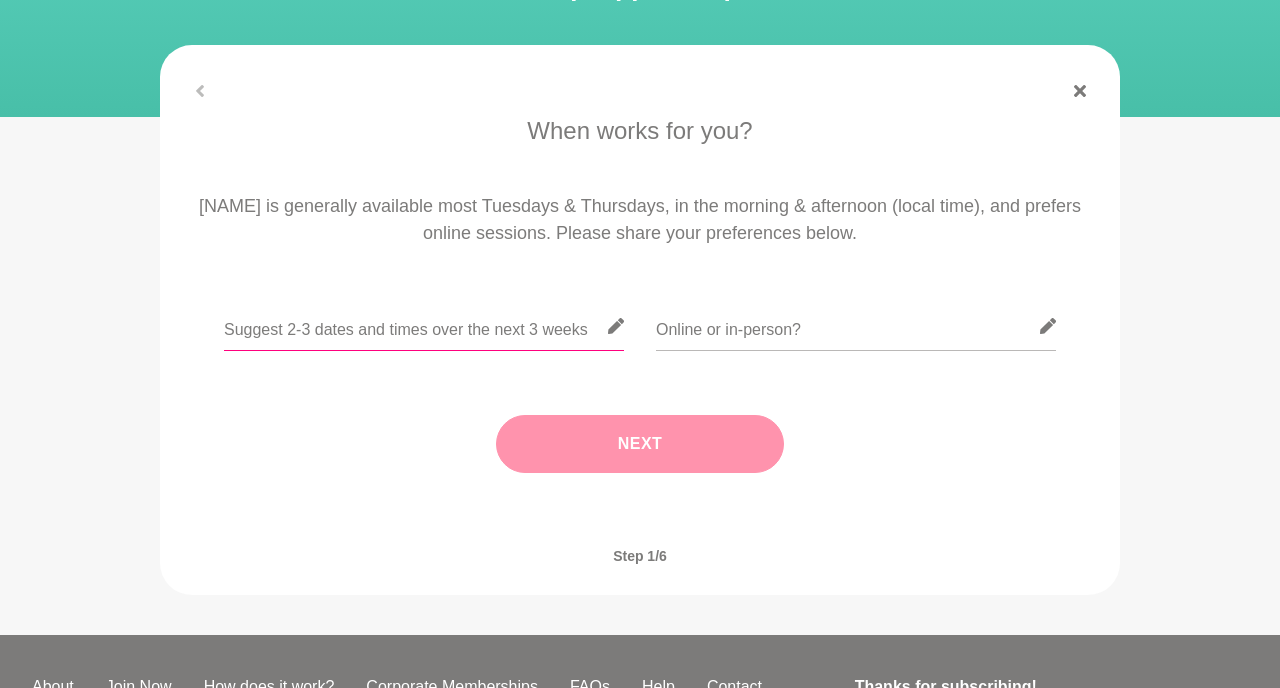 click at bounding box center [424, 326] 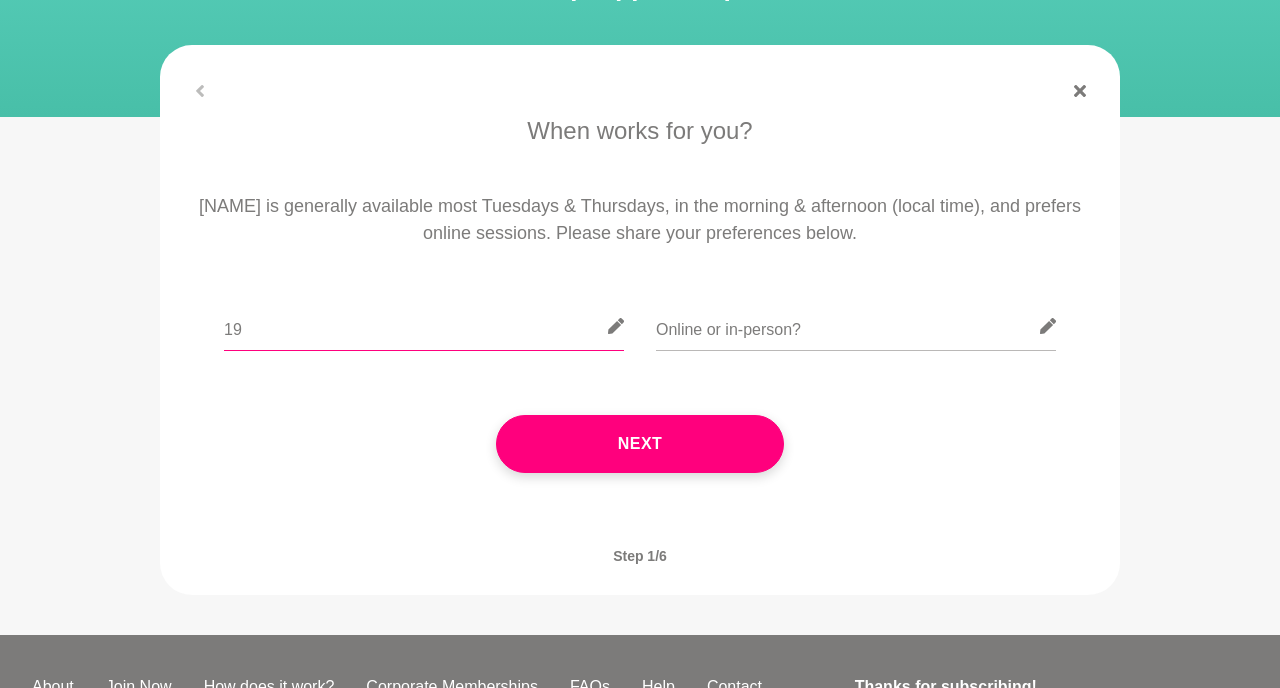 type on "1" 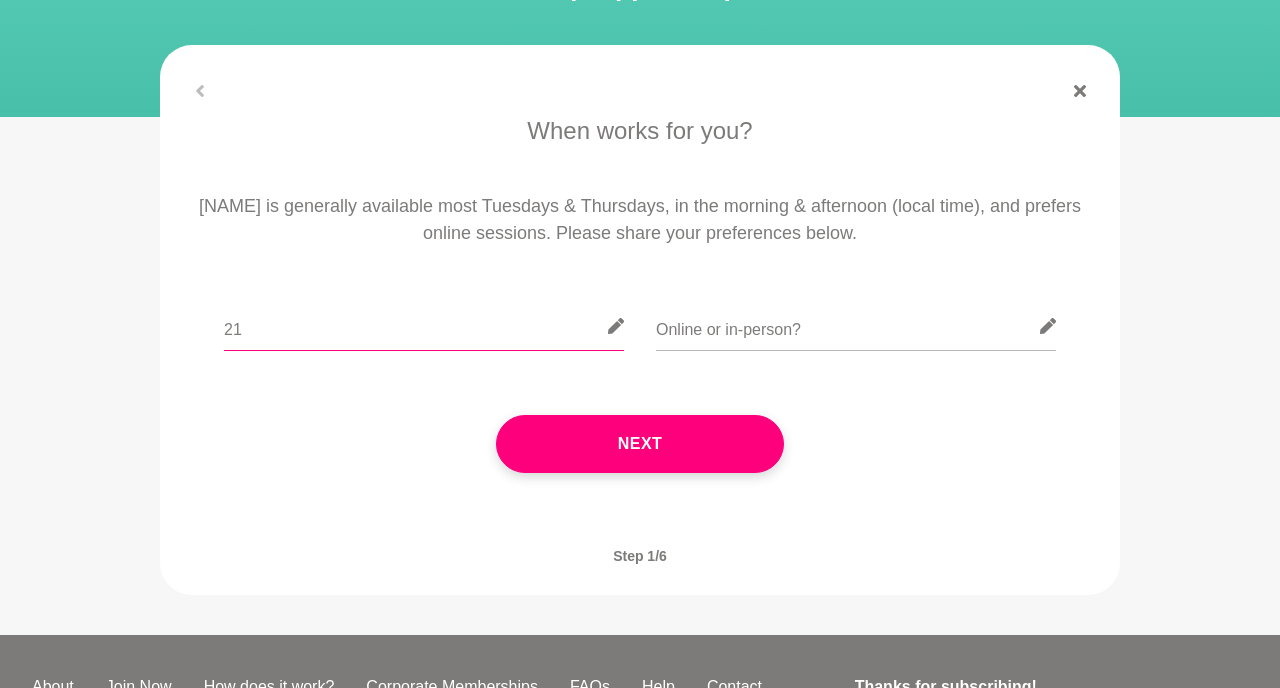 type on "2" 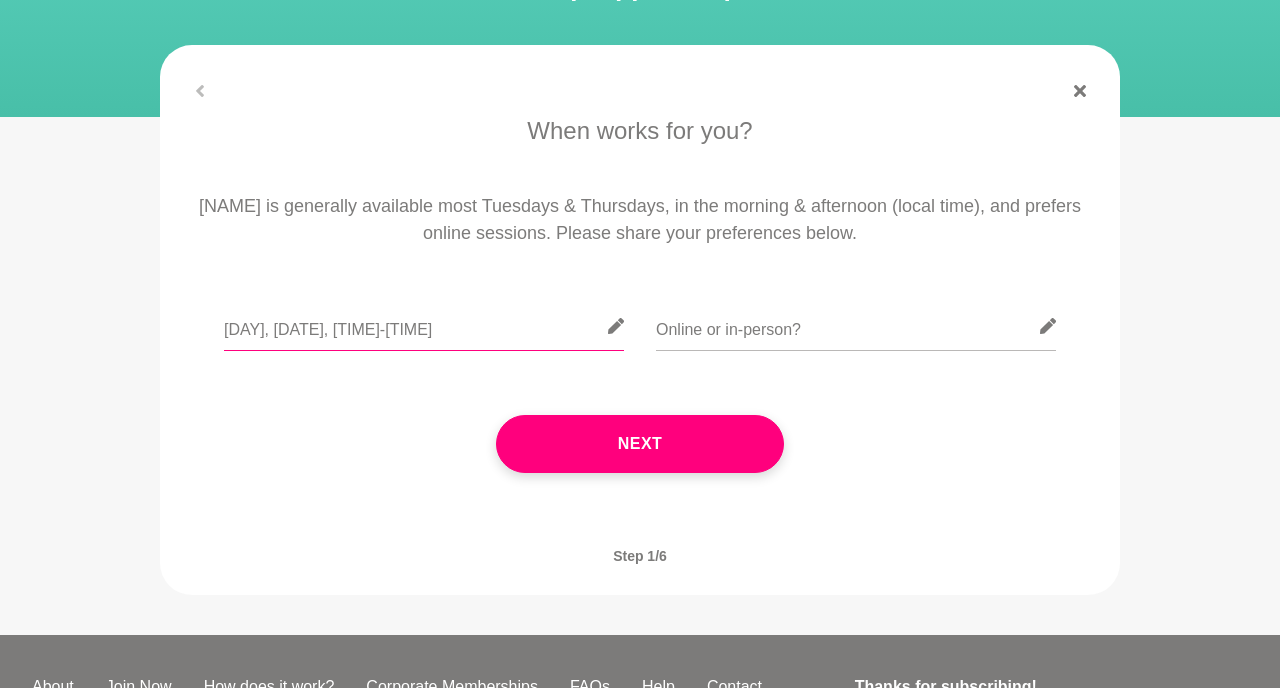click on "Thursday, 21 August, 8am-5pm" at bounding box center (424, 326) 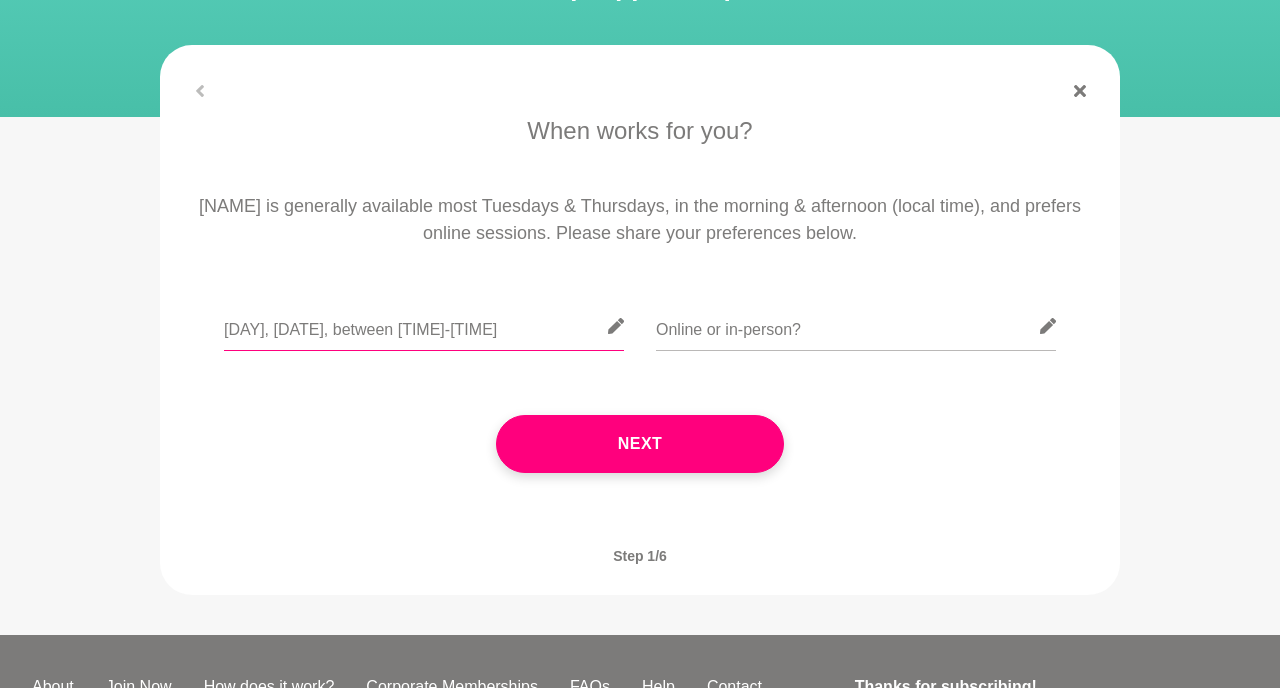 click on "Thursday, 21 August, between 8am-5pm" at bounding box center (424, 326) 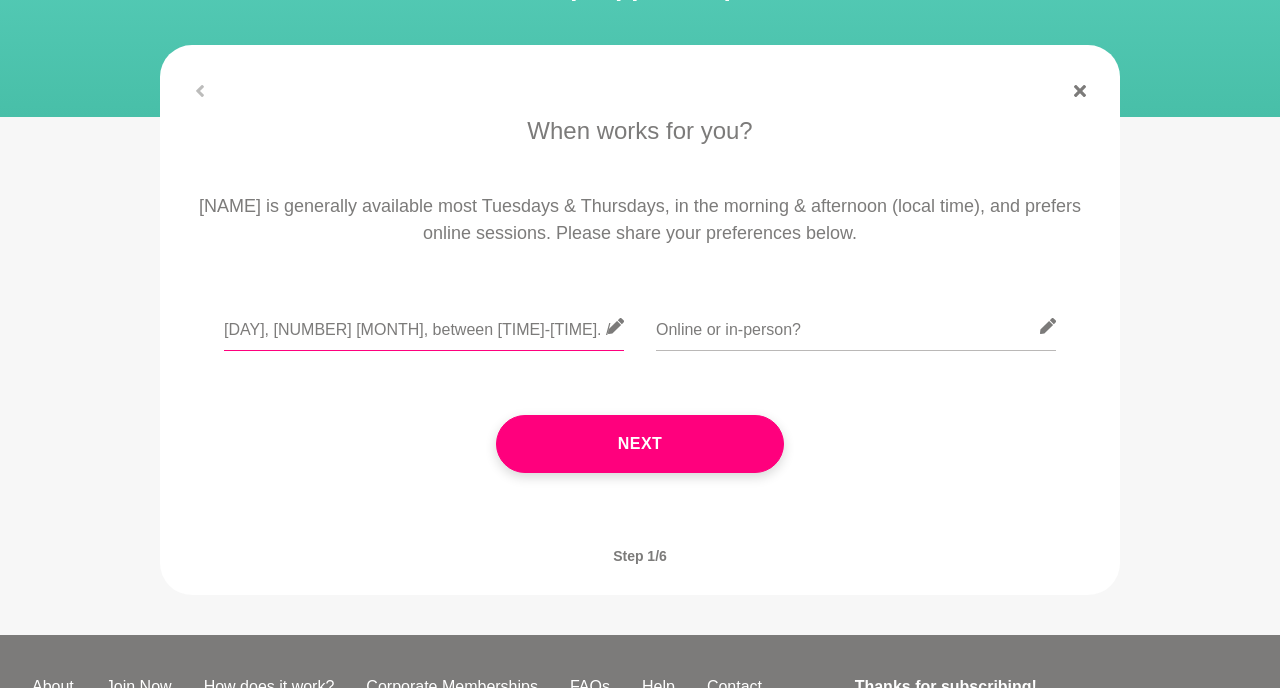 click on "Thursday, 21 August, between 8am-5pm. /" at bounding box center [424, 326] 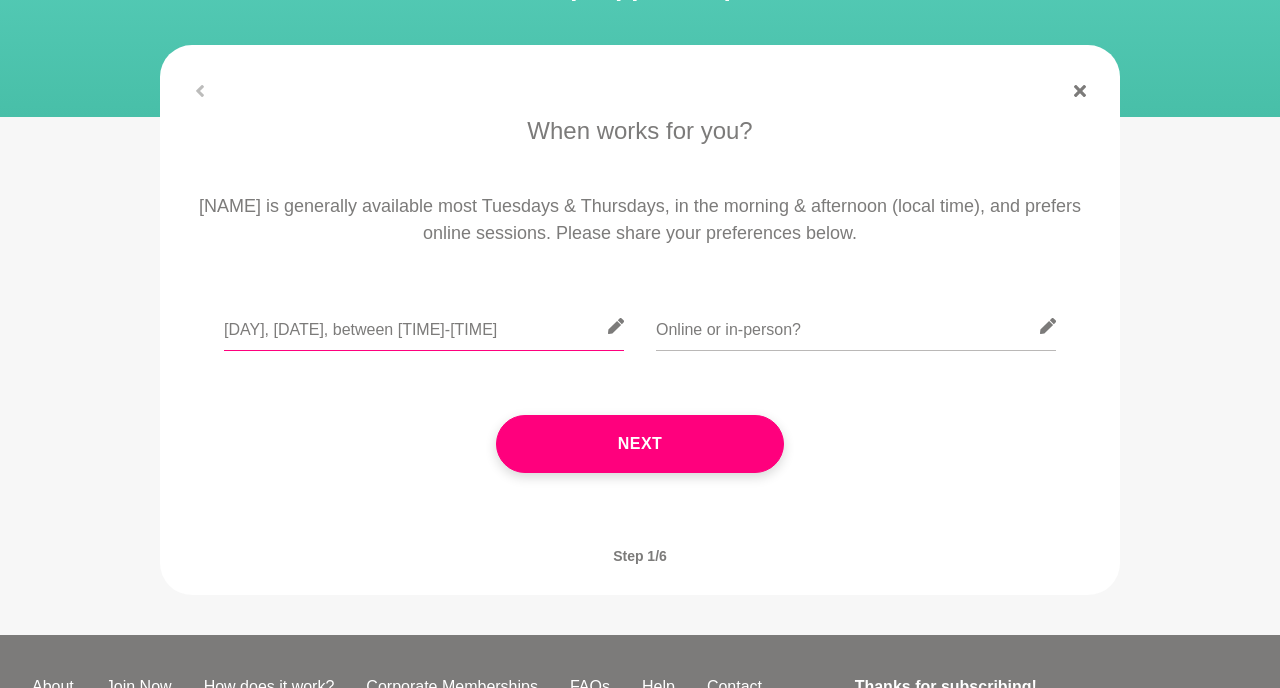 click on "Thursday, 21 August, between 8am-5pm" at bounding box center [424, 326] 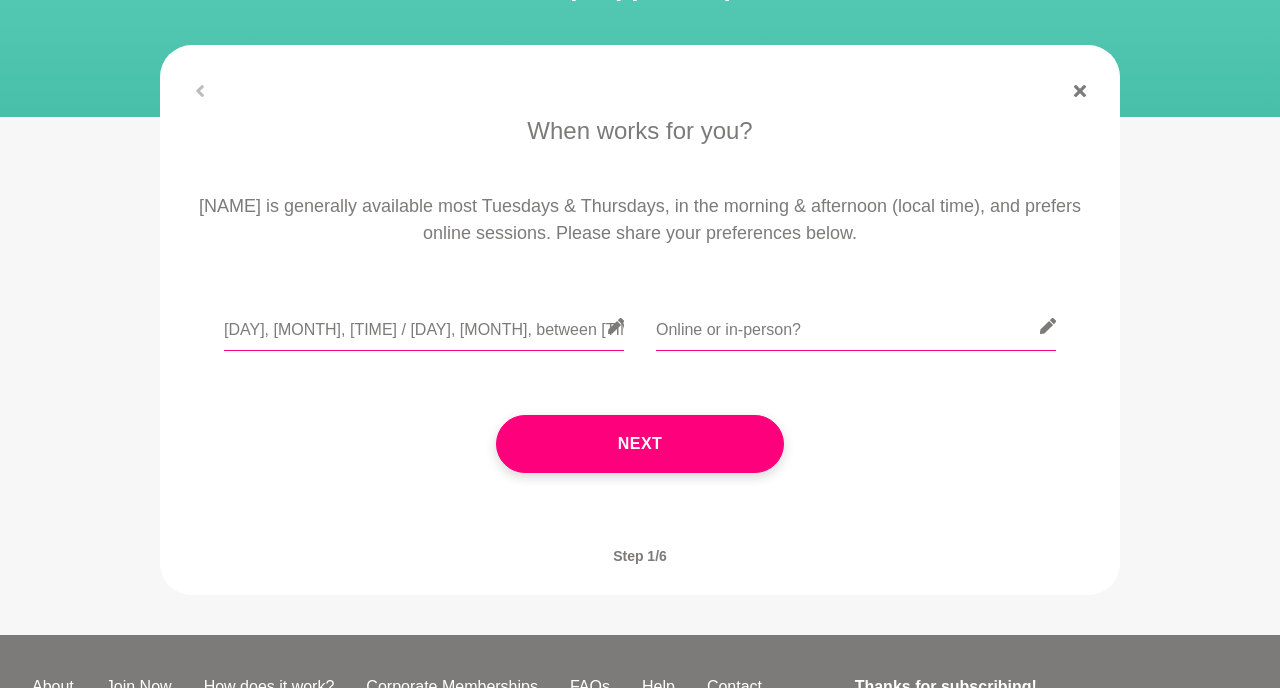scroll, scrollTop: 0, scrollLeft: 86, axis: horizontal 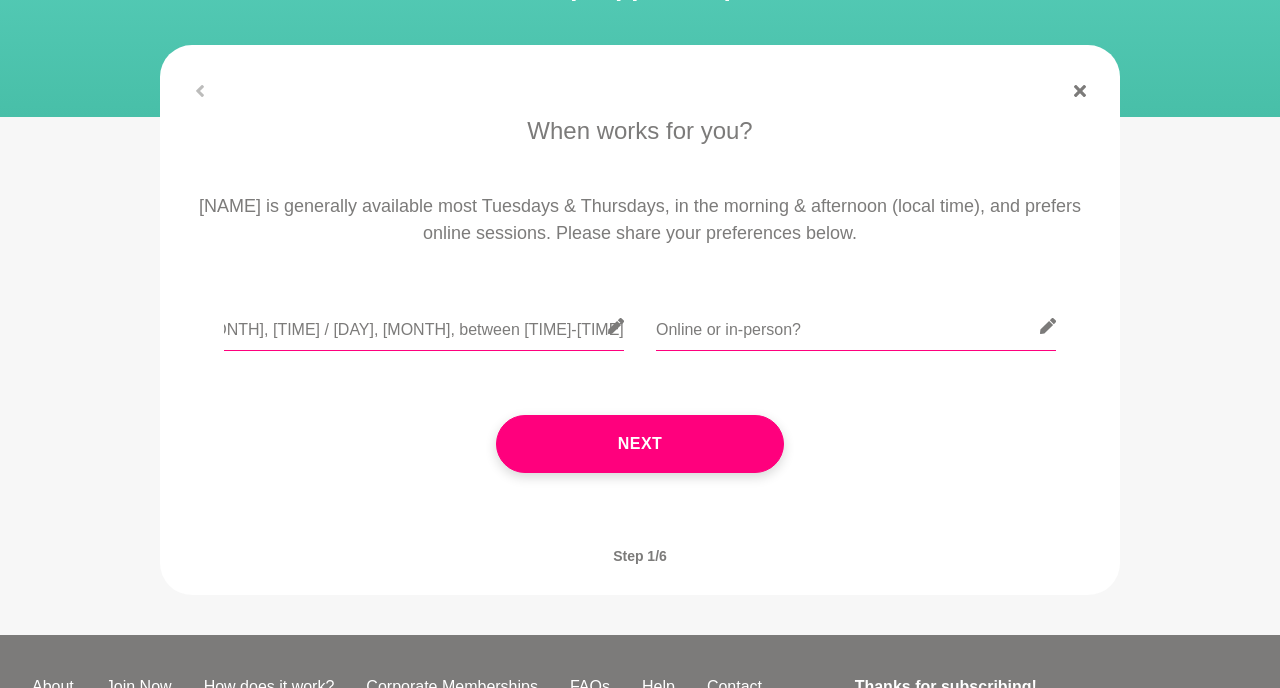 drag, startPoint x: 485, startPoint y: 340, endPoint x: 768, endPoint y: 340, distance: 283 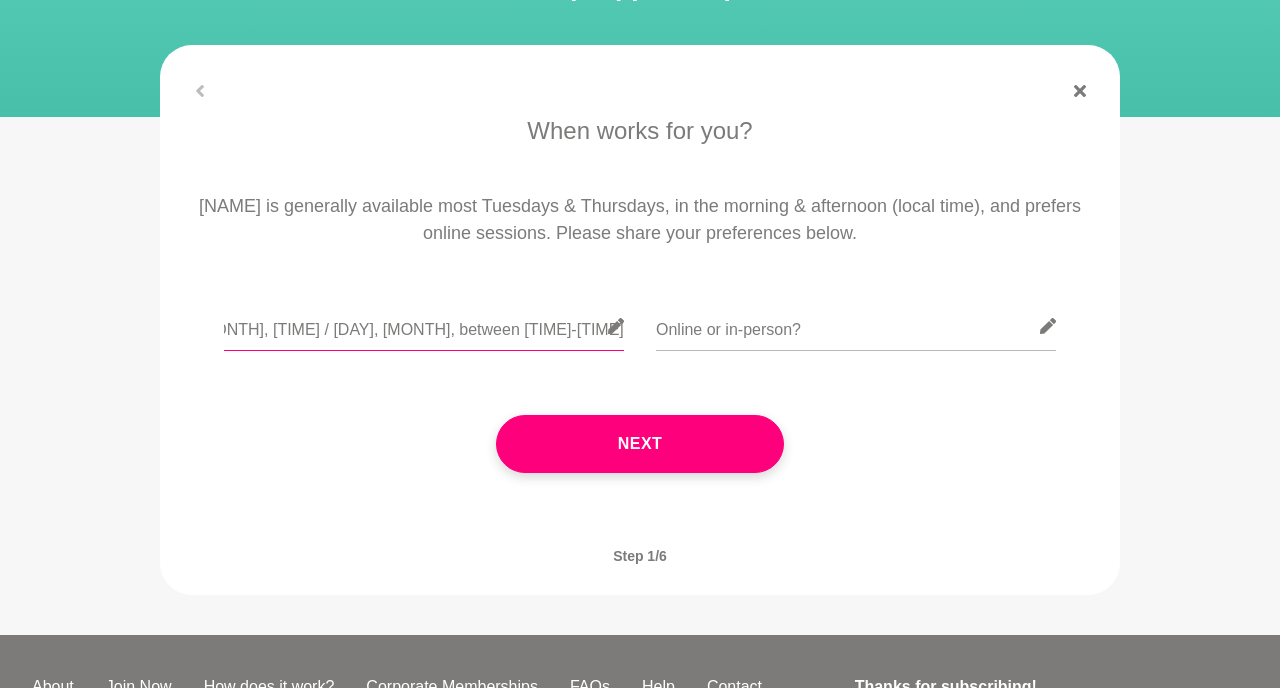 type on "Tuesday, 12 August, 8am / Thursday, 21 August, between 8am-5pm" 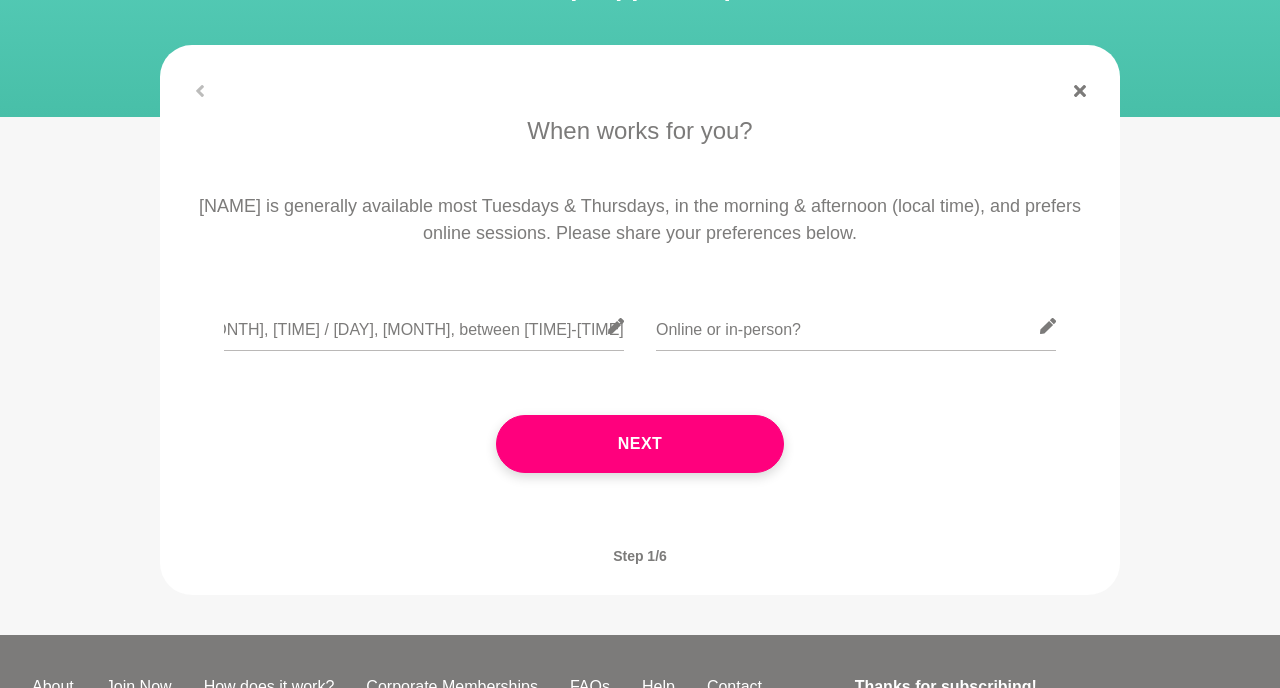 click on "Tuesday, 12 August, 8am / Thursday, 21 August, between 8am-5pm" at bounding box center (424, 338) 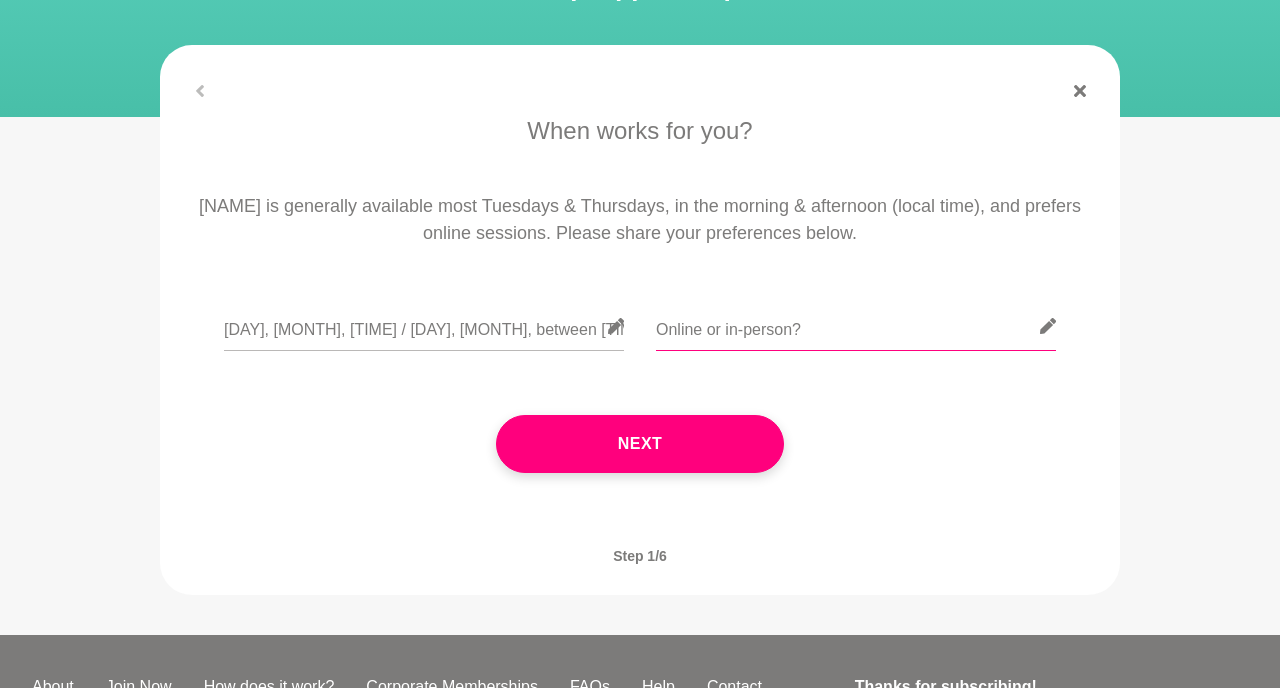click at bounding box center (856, 326) 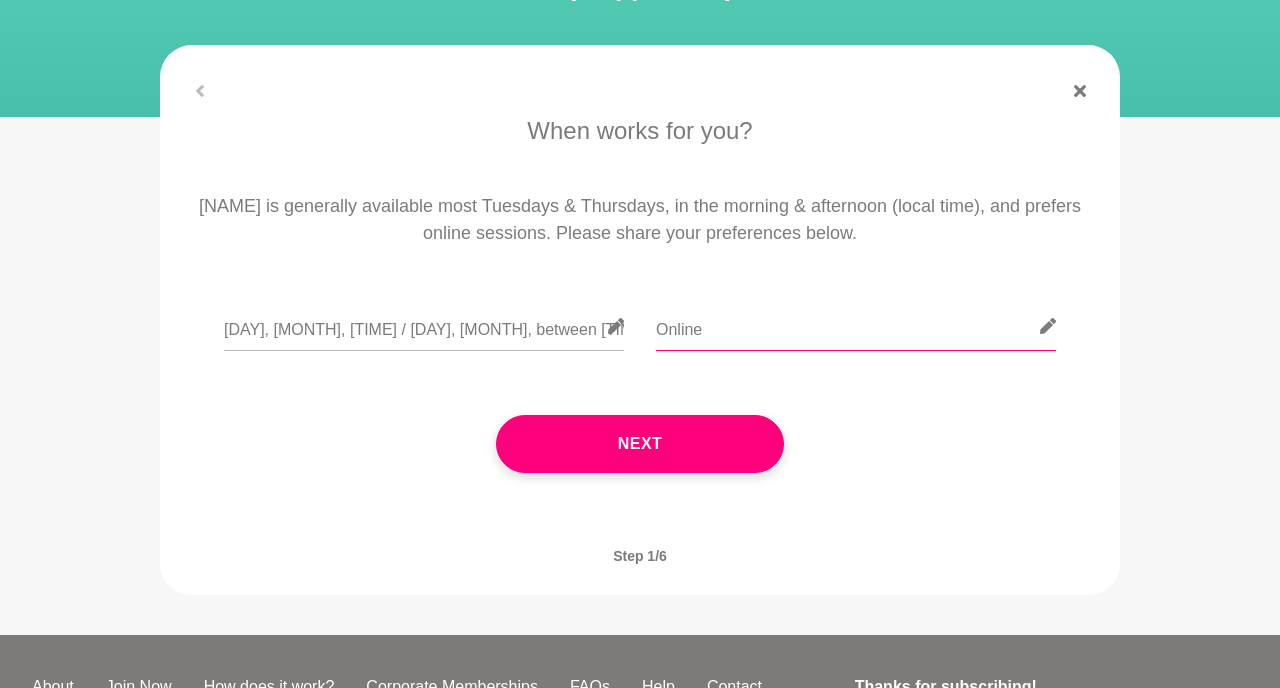type on "Online" 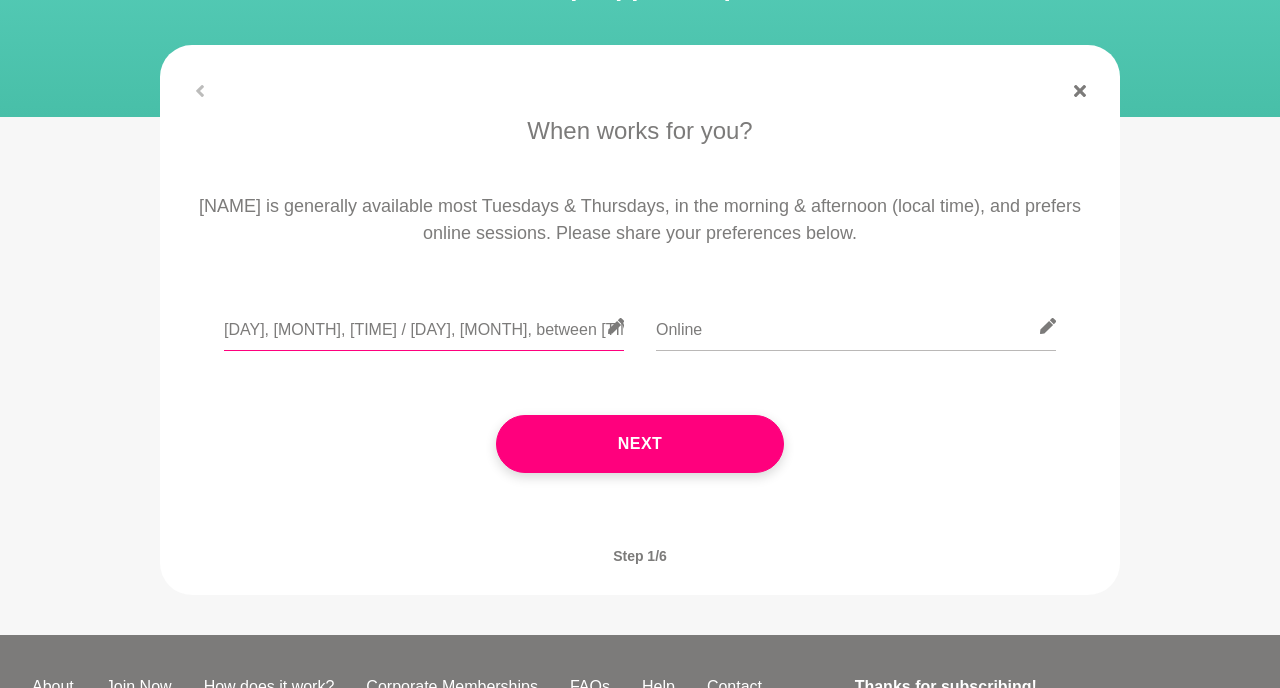 click on "Tuesday, 12 August, 8am / Thursday, 21 August, between 8am-5pm" at bounding box center (424, 326) 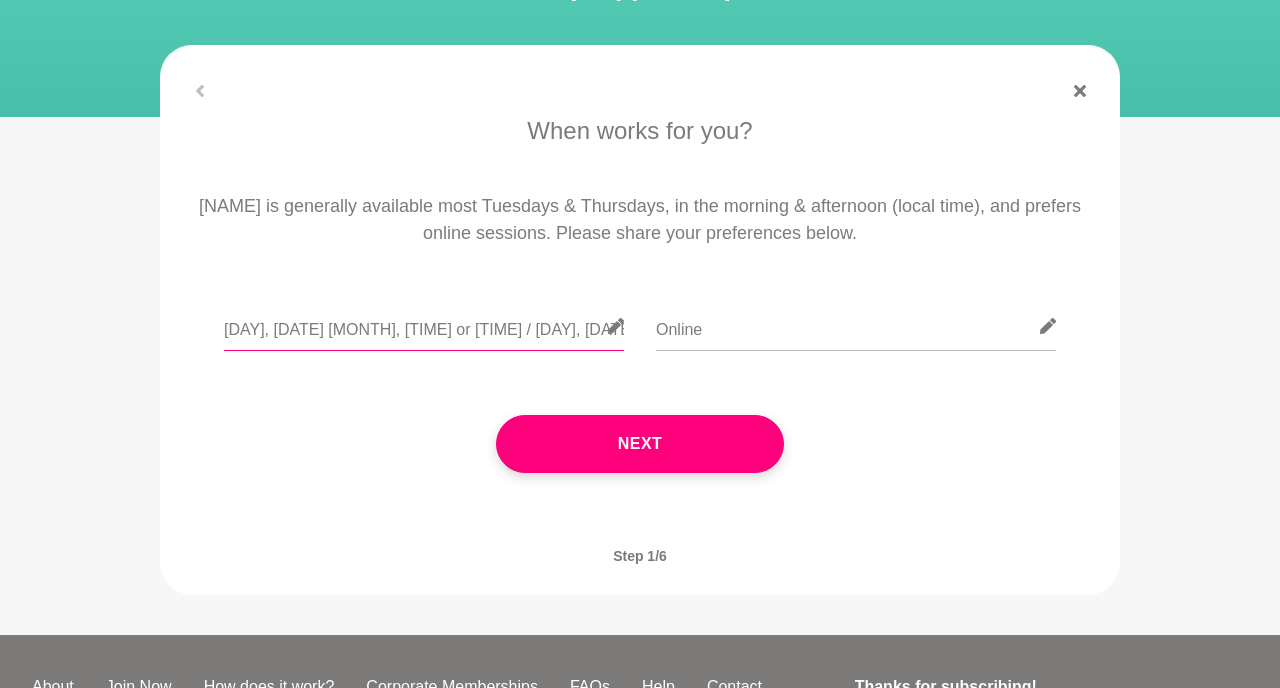 type on "Tuesday, 12 August, 8am or 12pm / Thursday, 21 August, between 8am-5pm" 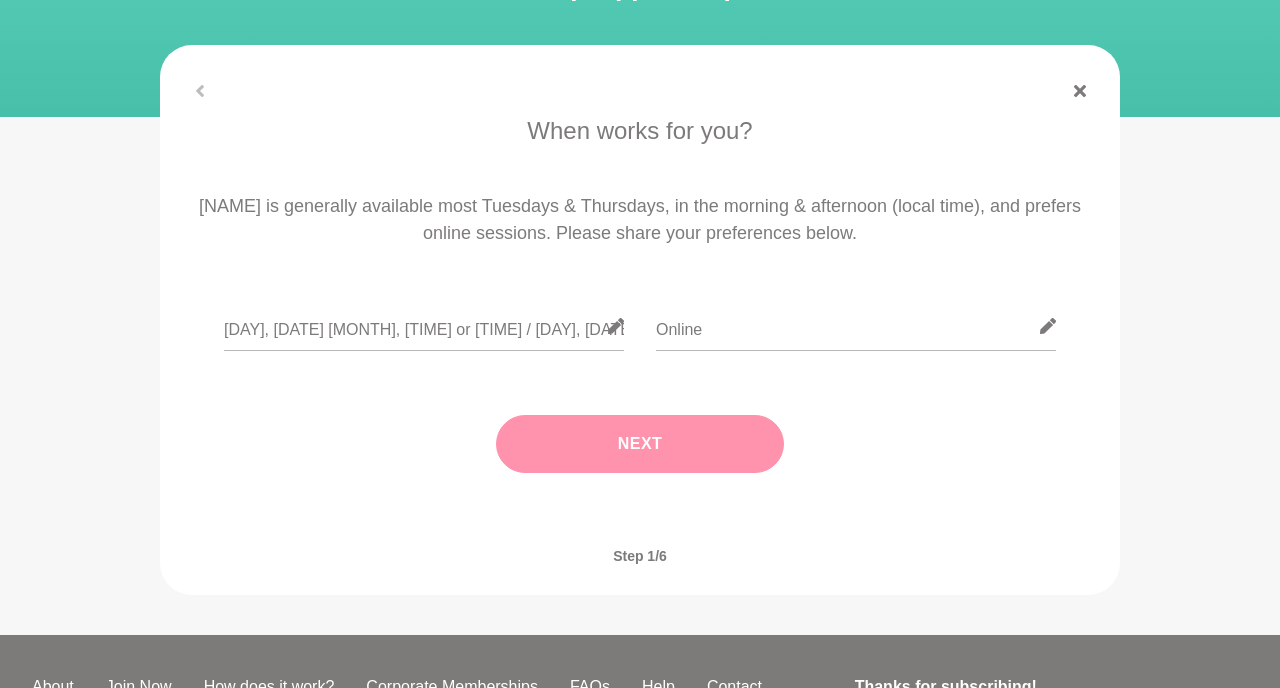 click on "Next" at bounding box center [640, 444] 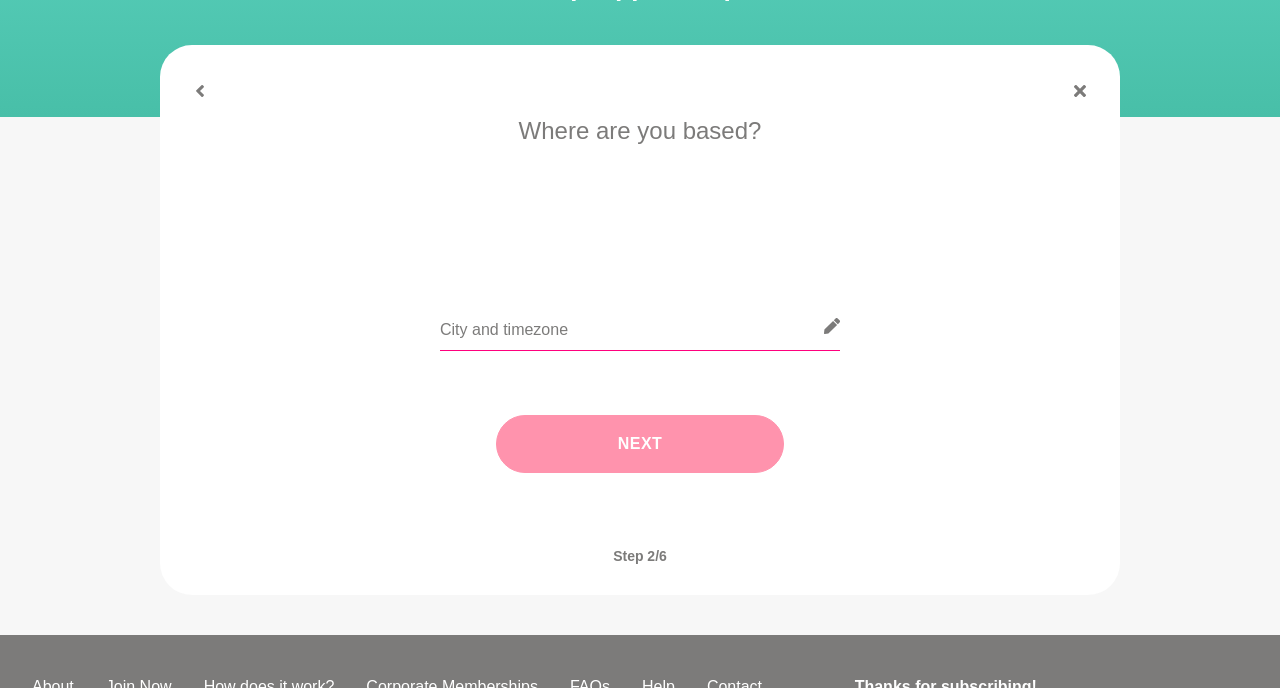 click at bounding box center (640, 326) 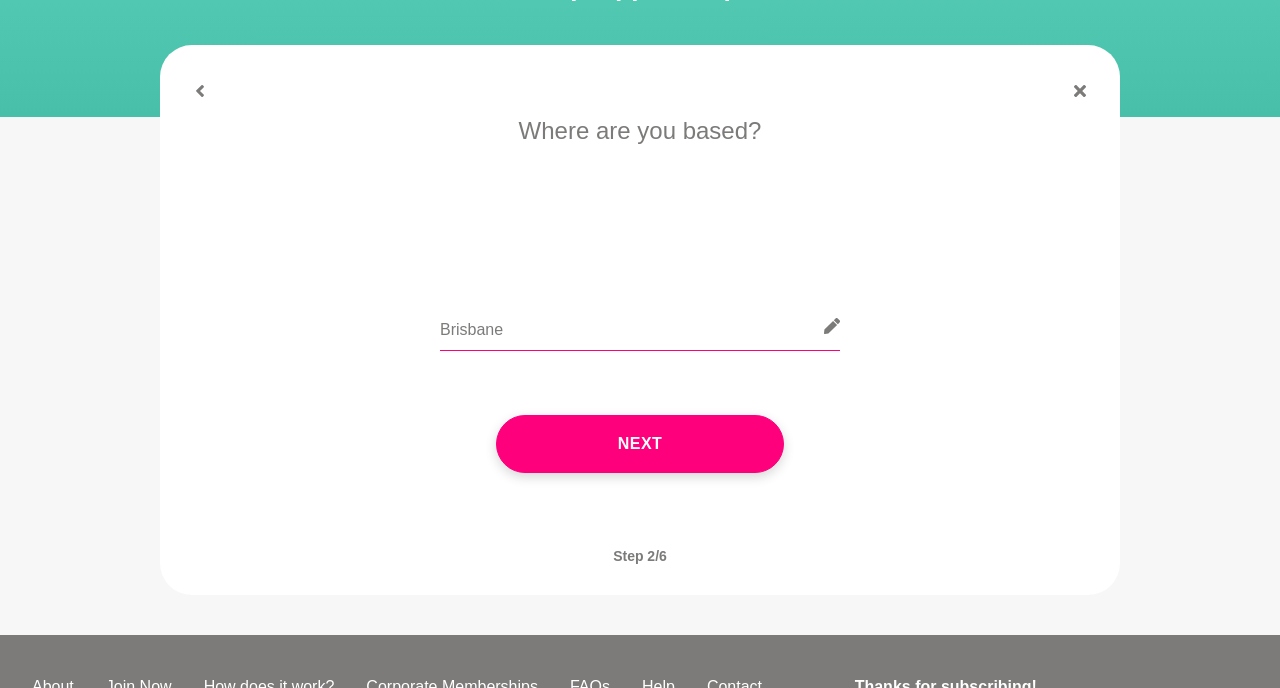 type on "Brisbane" 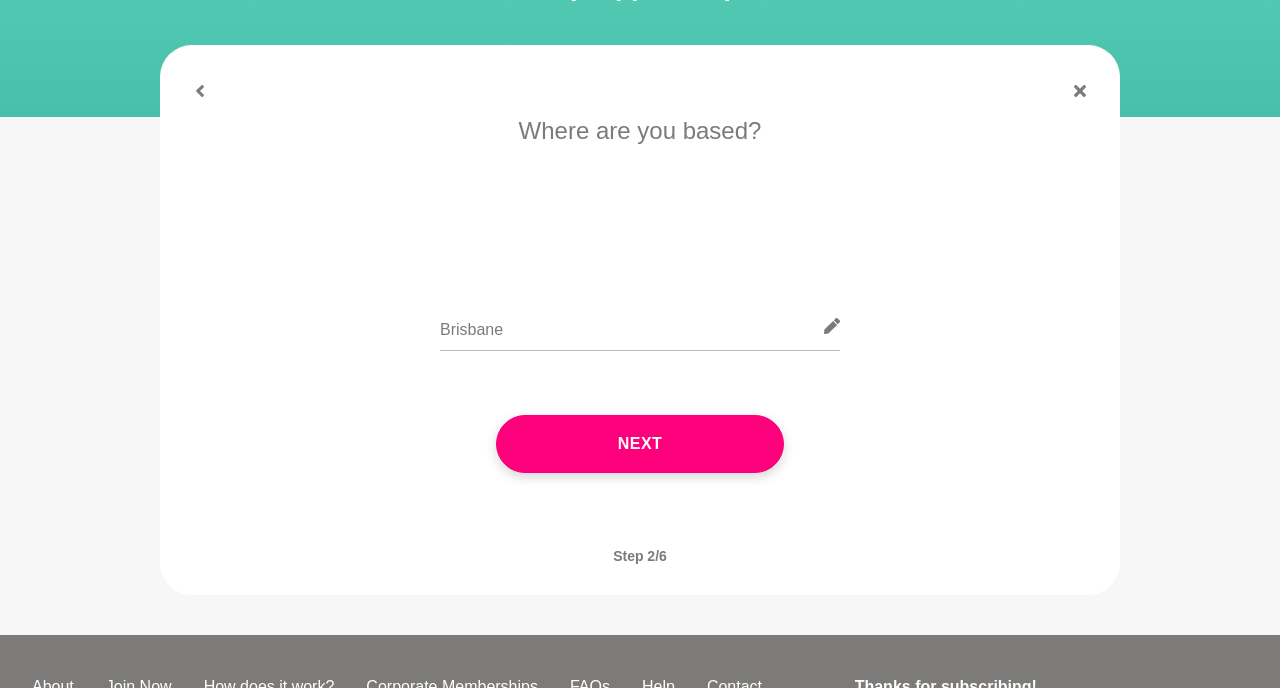 click on "Next" at bounding box center [640, 444] 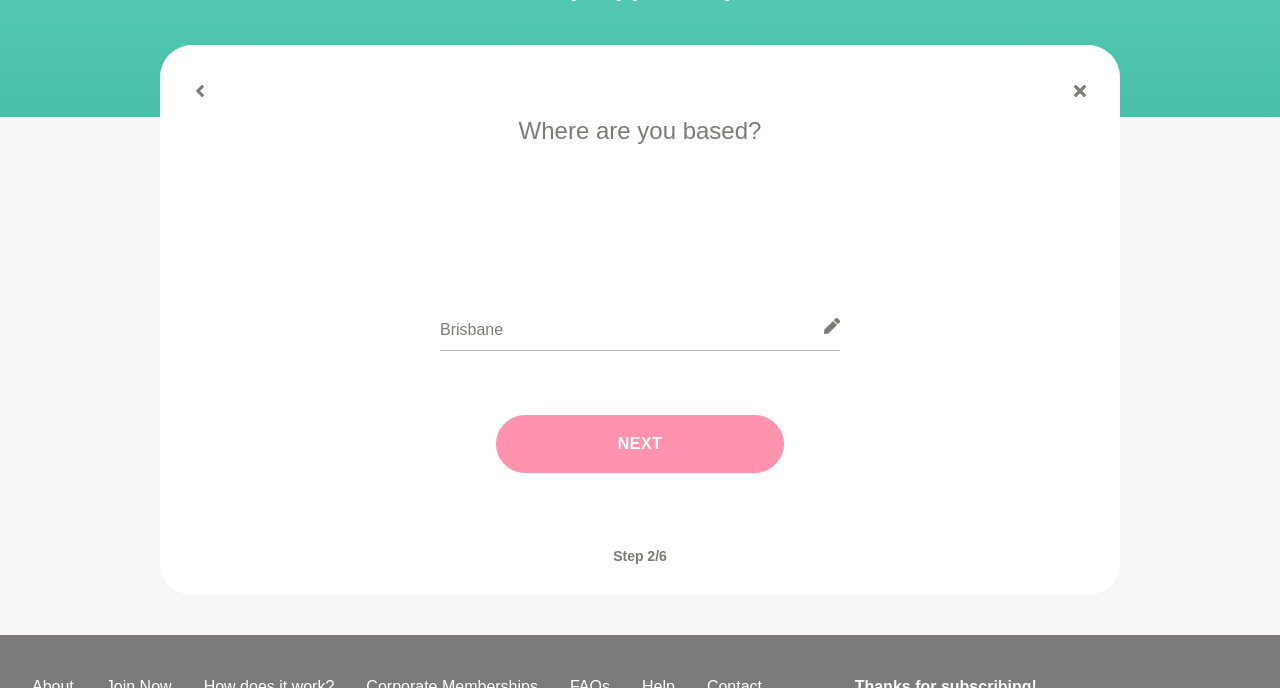 click on "Next" at bounding box center (640, 444) 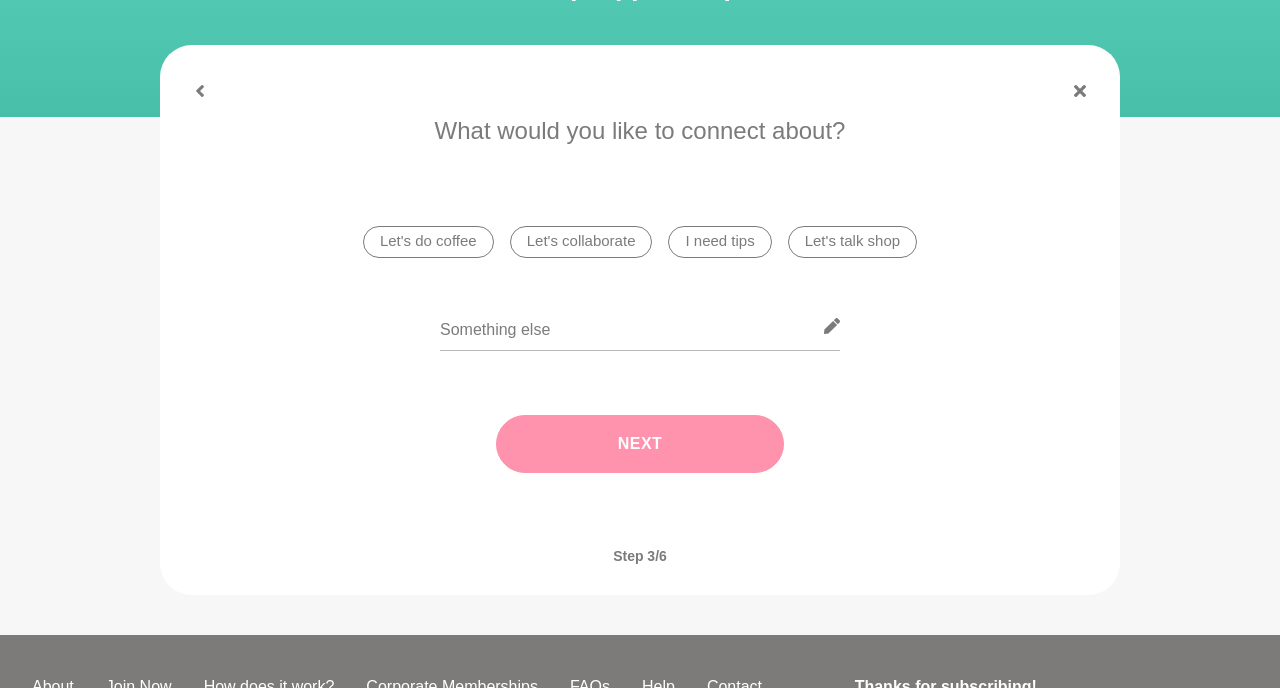 click on "I need tips" at bounding box center [719, 242] 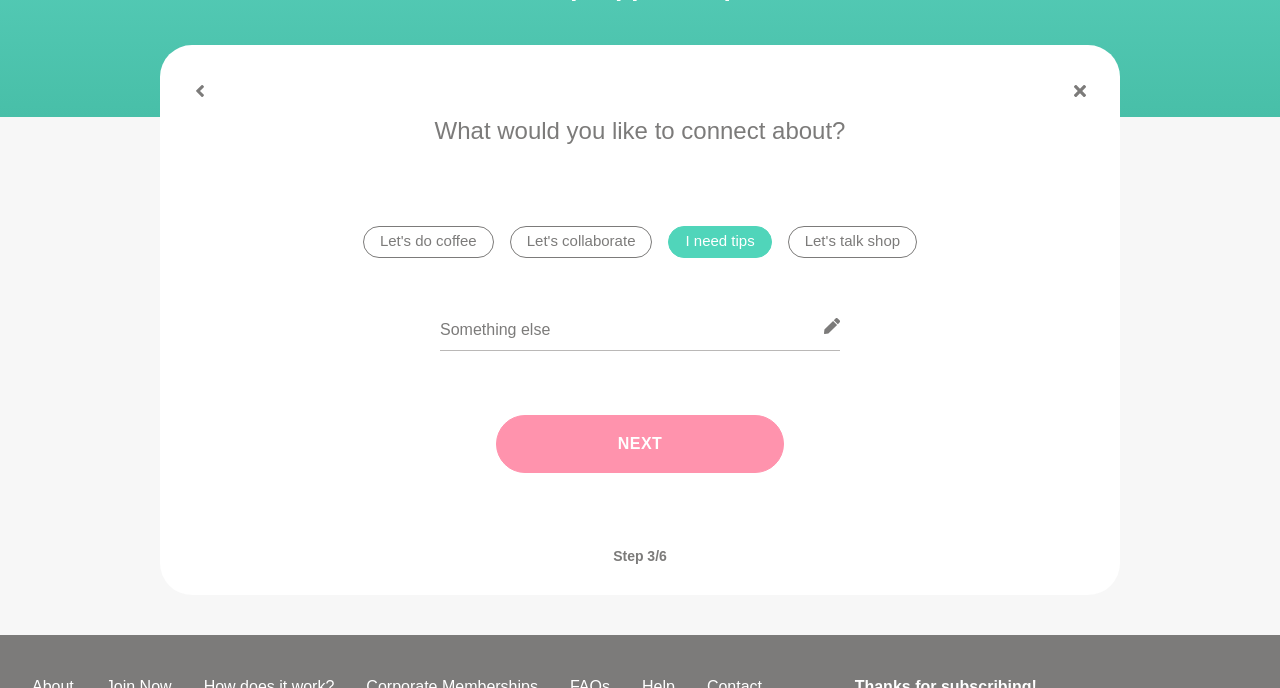 click on "Next" at bounding box center [640, 444] 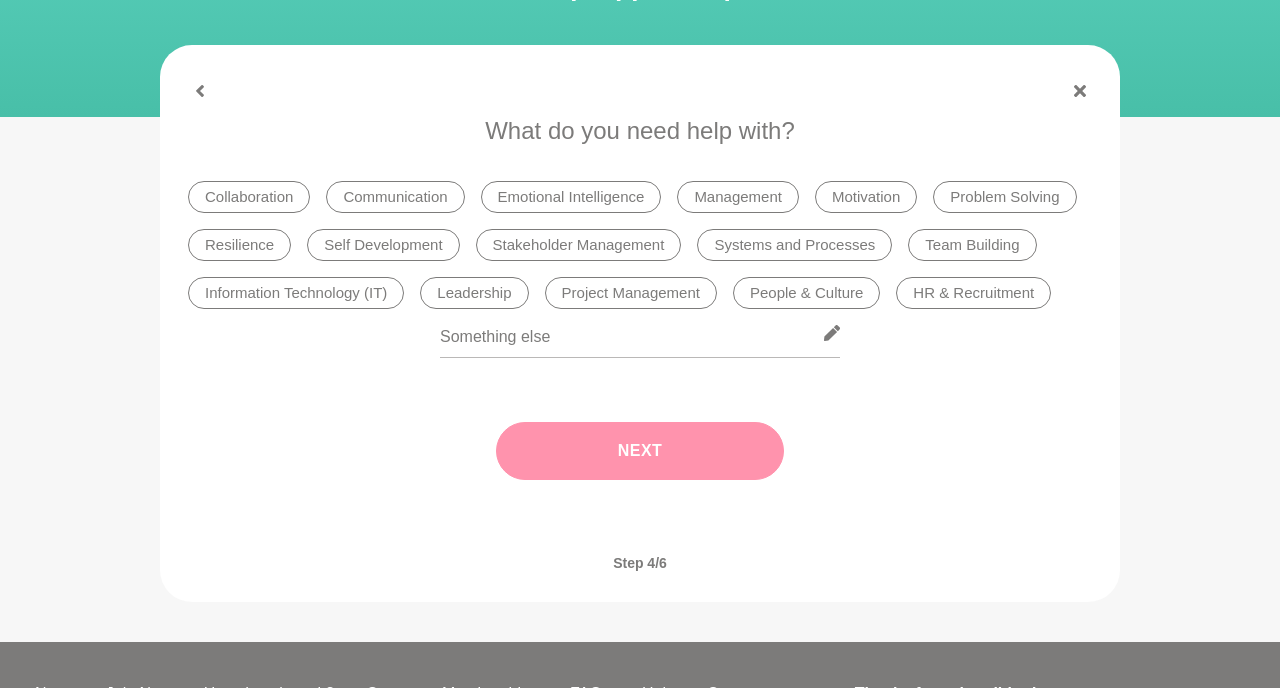 click on "Motivation" at bounding box center (866, 197) 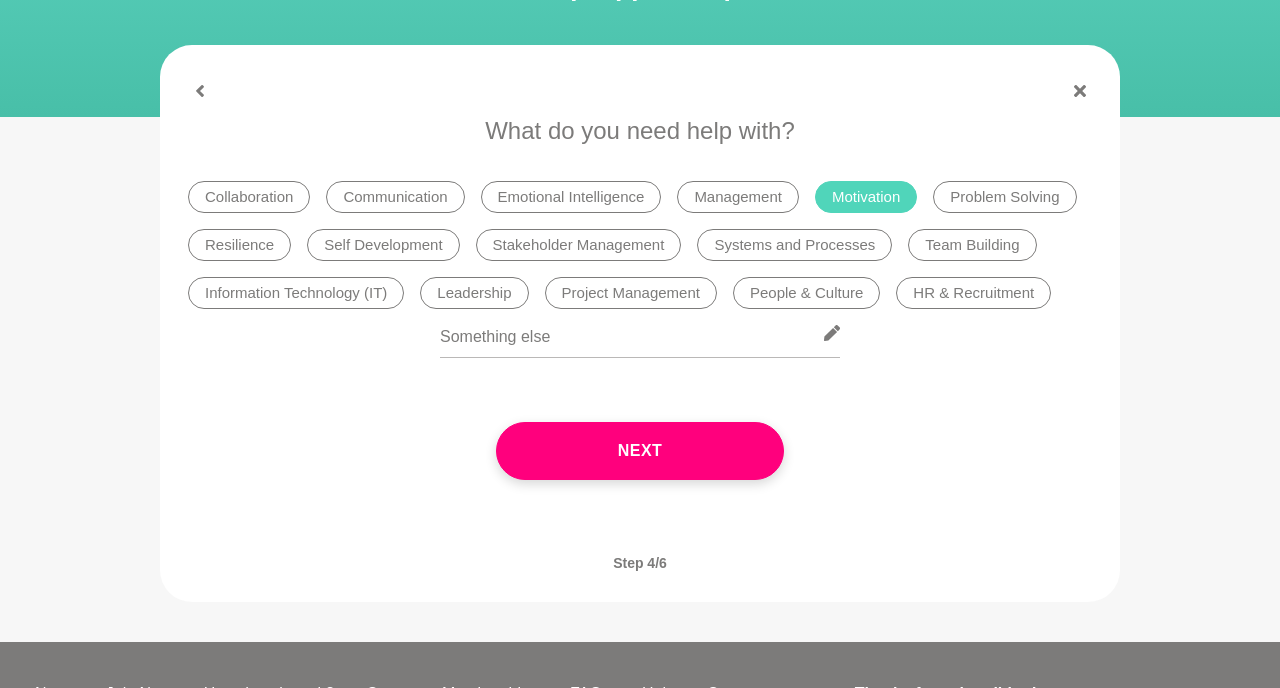 click on "Project Management" at bounding box center (631, 293) 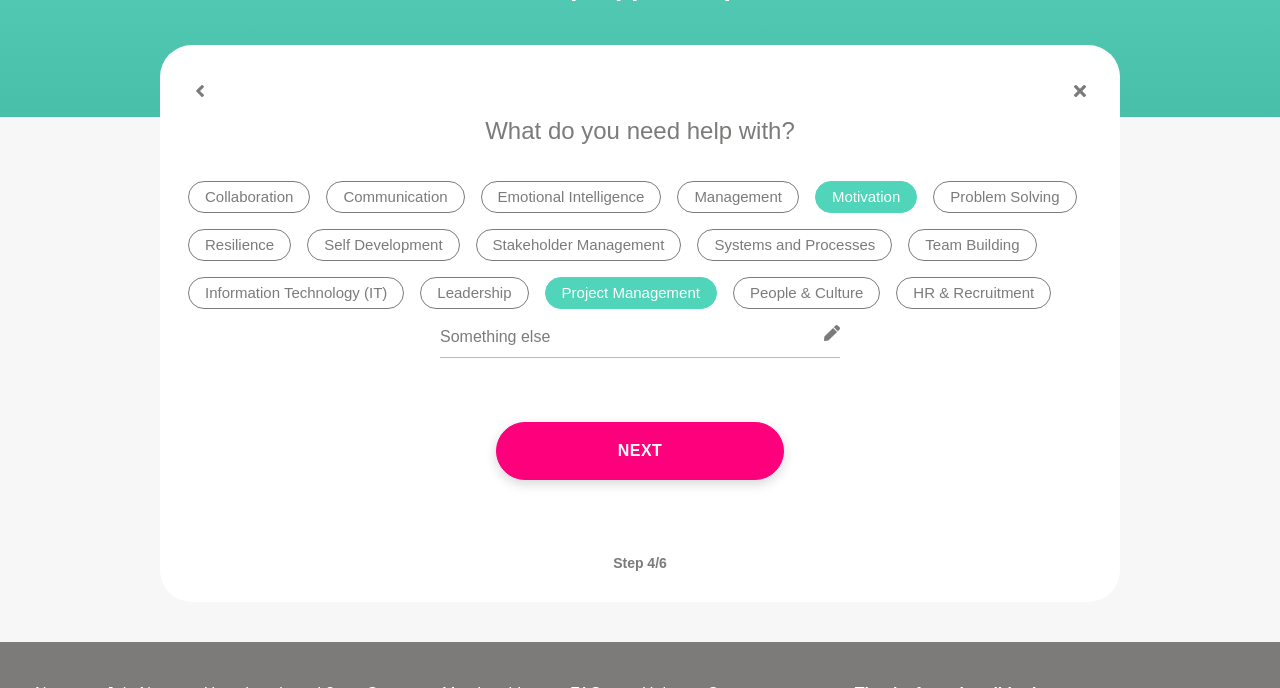 click on "Self Development" at bounding box center [383, 245] 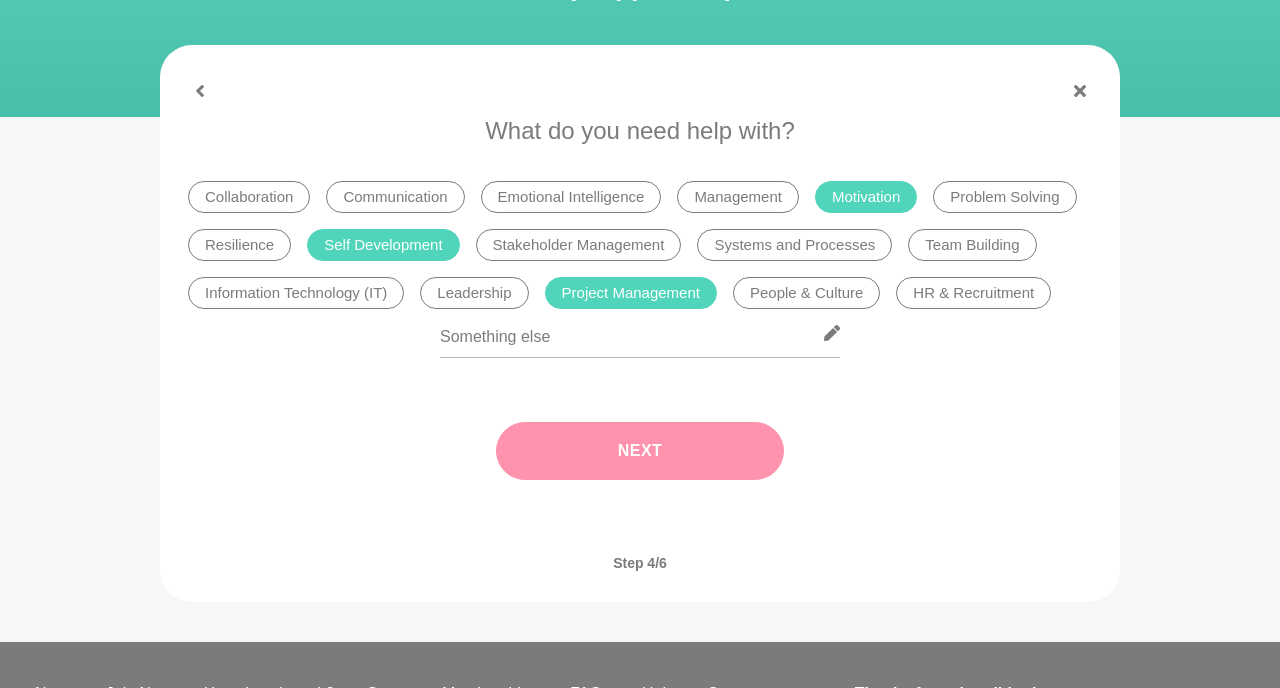 click on "Next" at bounding box center [640, 451] 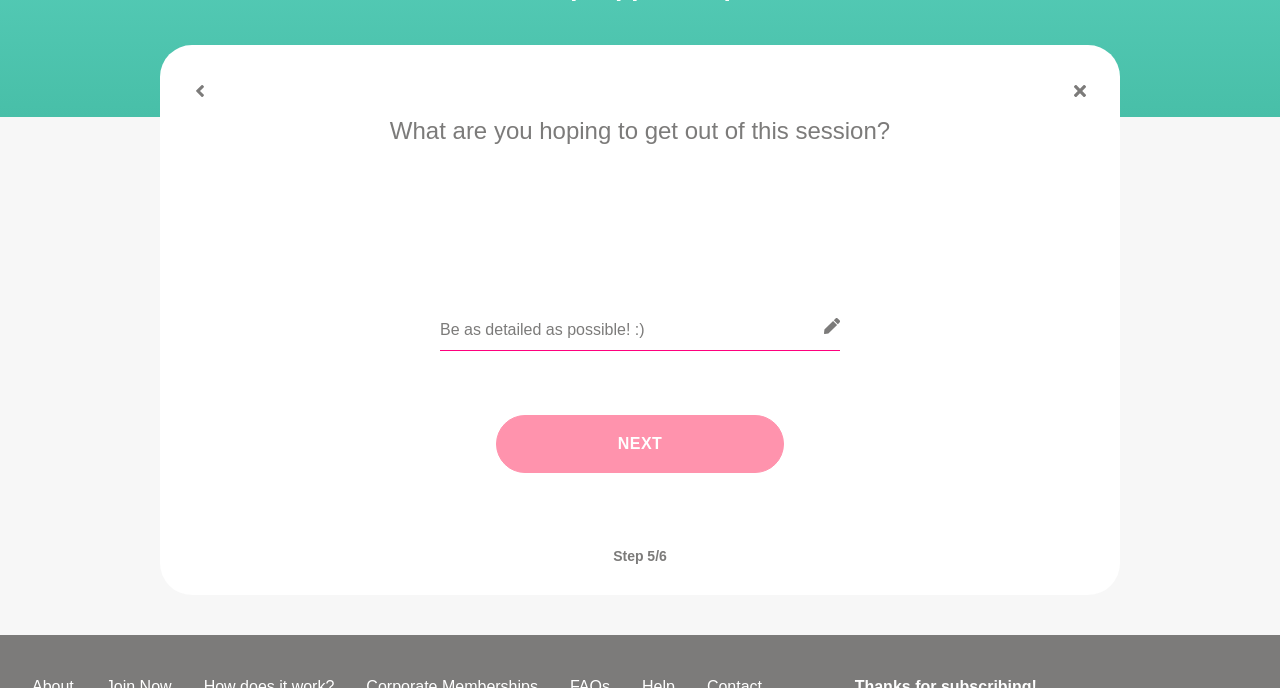 click at bounding box center [640, 326] 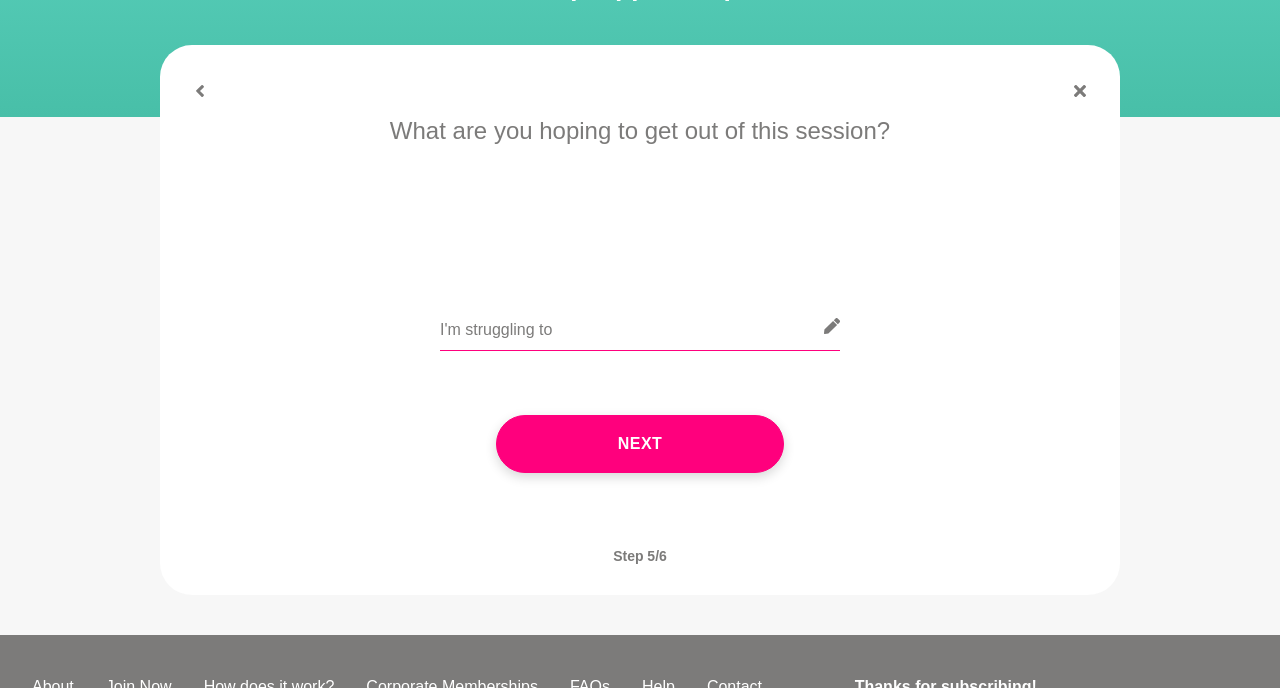 type on "I'm struggling to" 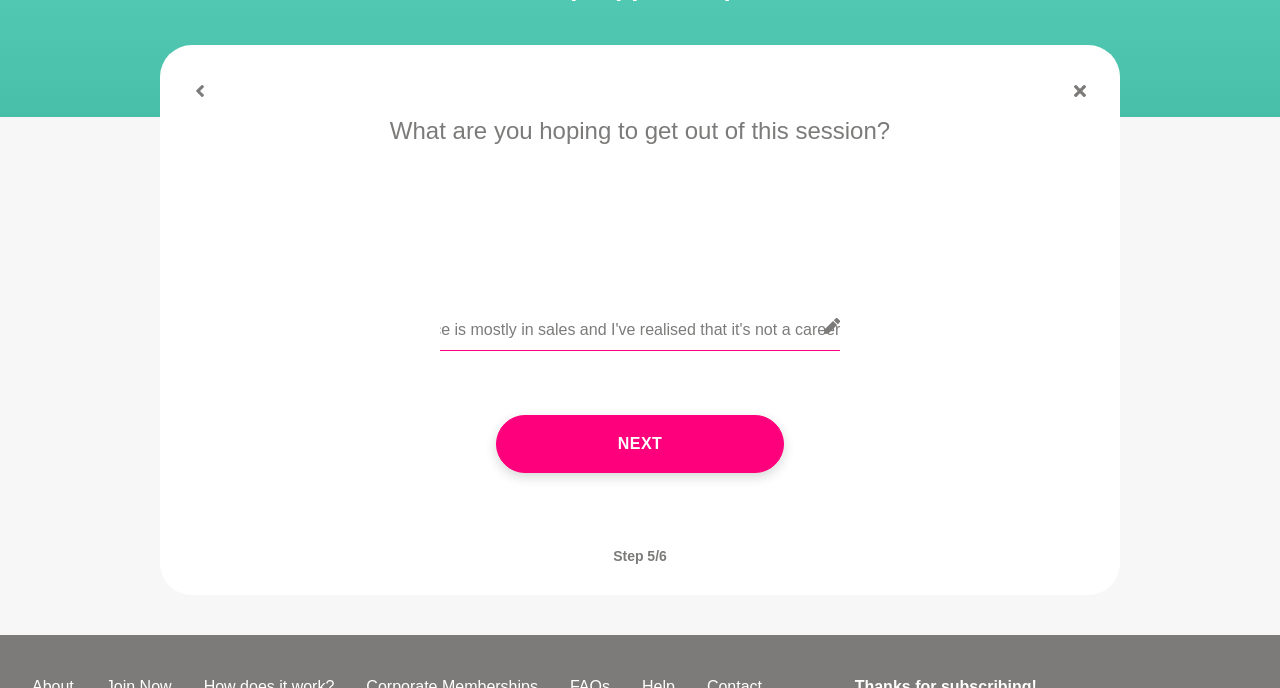 scroll, scrollTop: 0, scrollLeft: 99, axis: horizontal 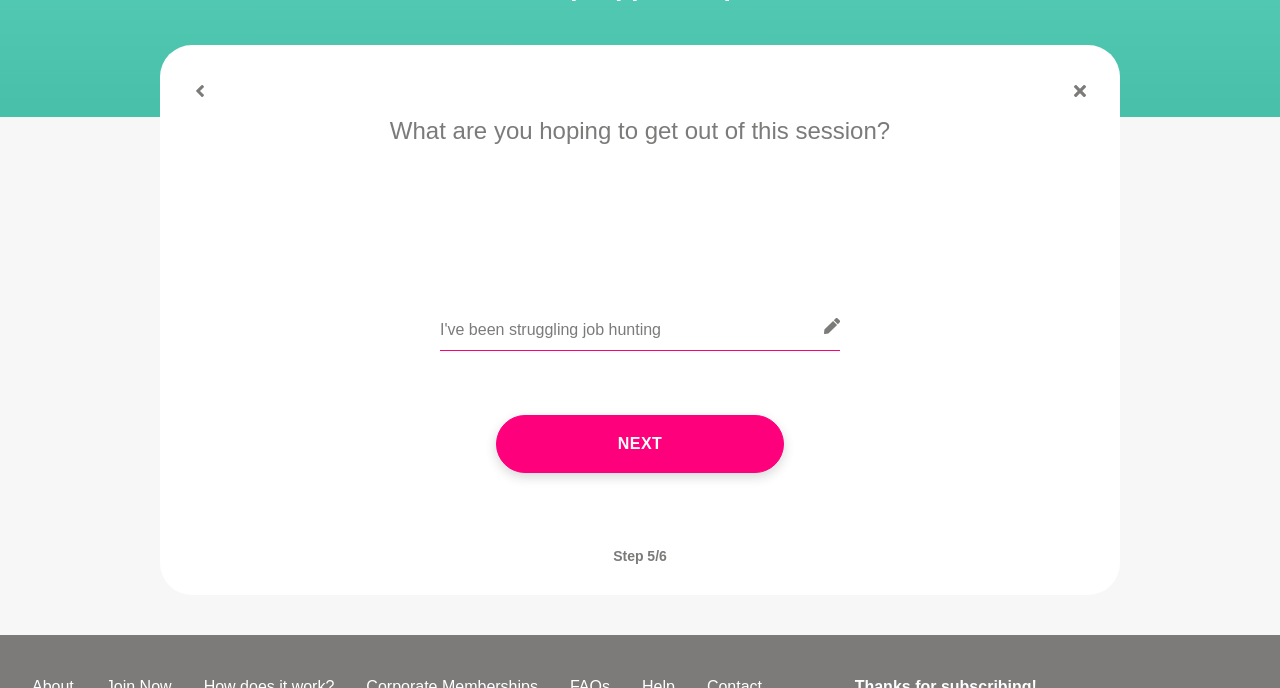 click on "I've been struggling job hunting" at bounding box center (640, 326) 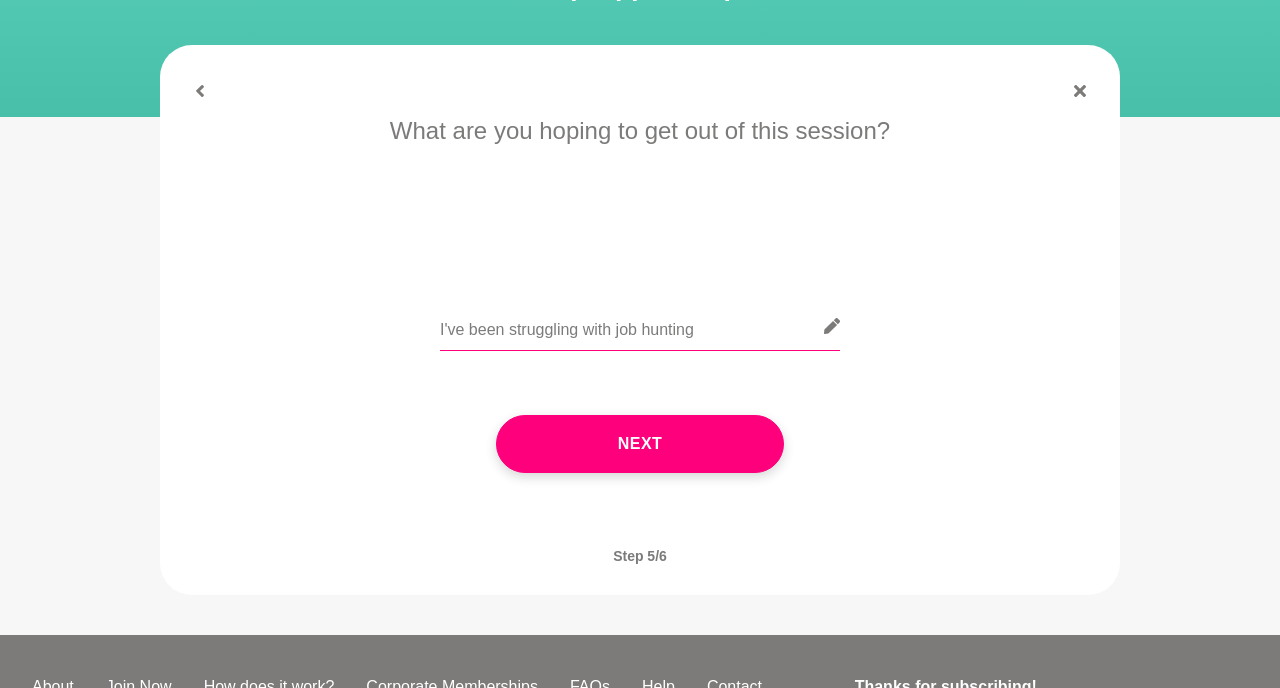 click on "I've been struggling with job hunting" at bounding box center (640, 326) 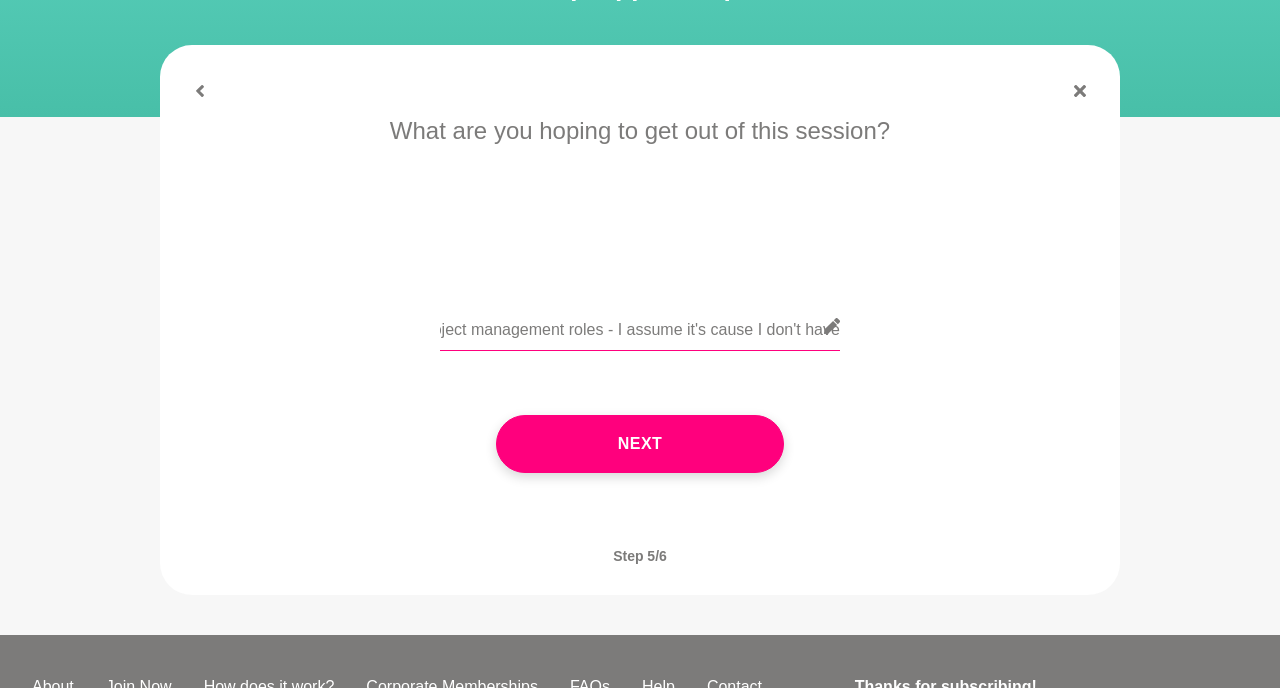 scroll, scrollTop: 0, scrollLeft: 318, axis: horizontal 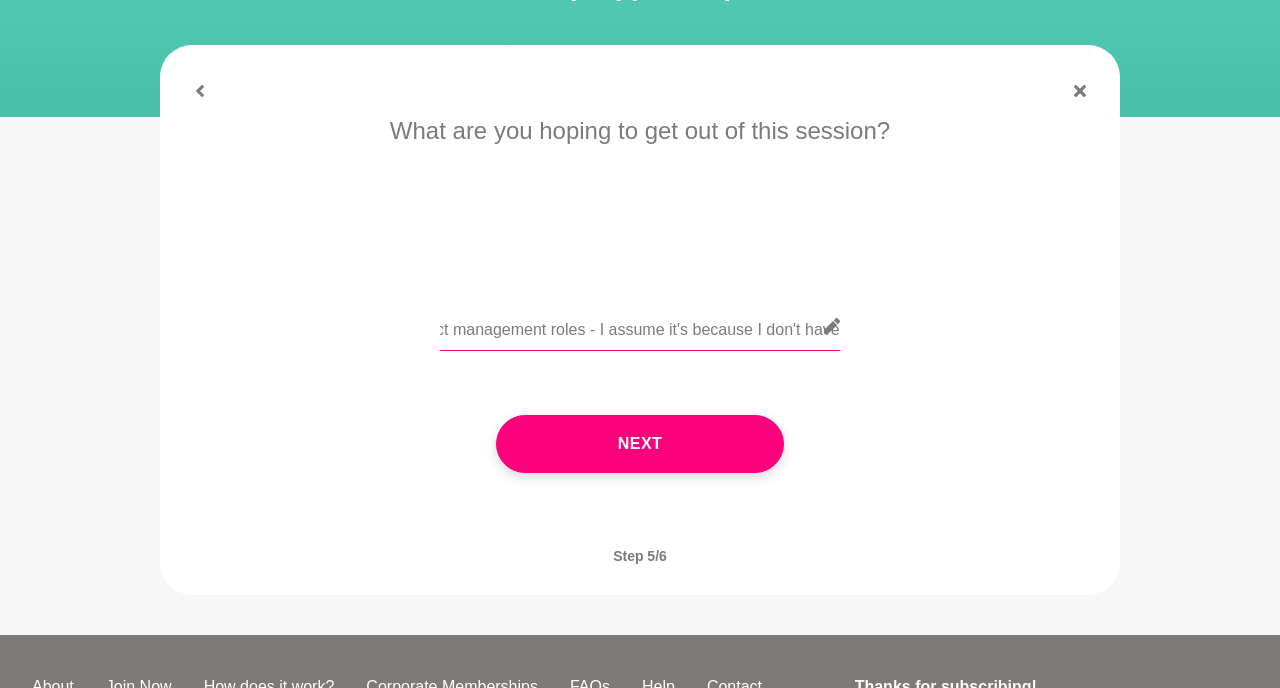 drag, startPoint x: 777, startPoint y: 330, endPoint x: 985, endPoint y: 331, distance: 208.00241 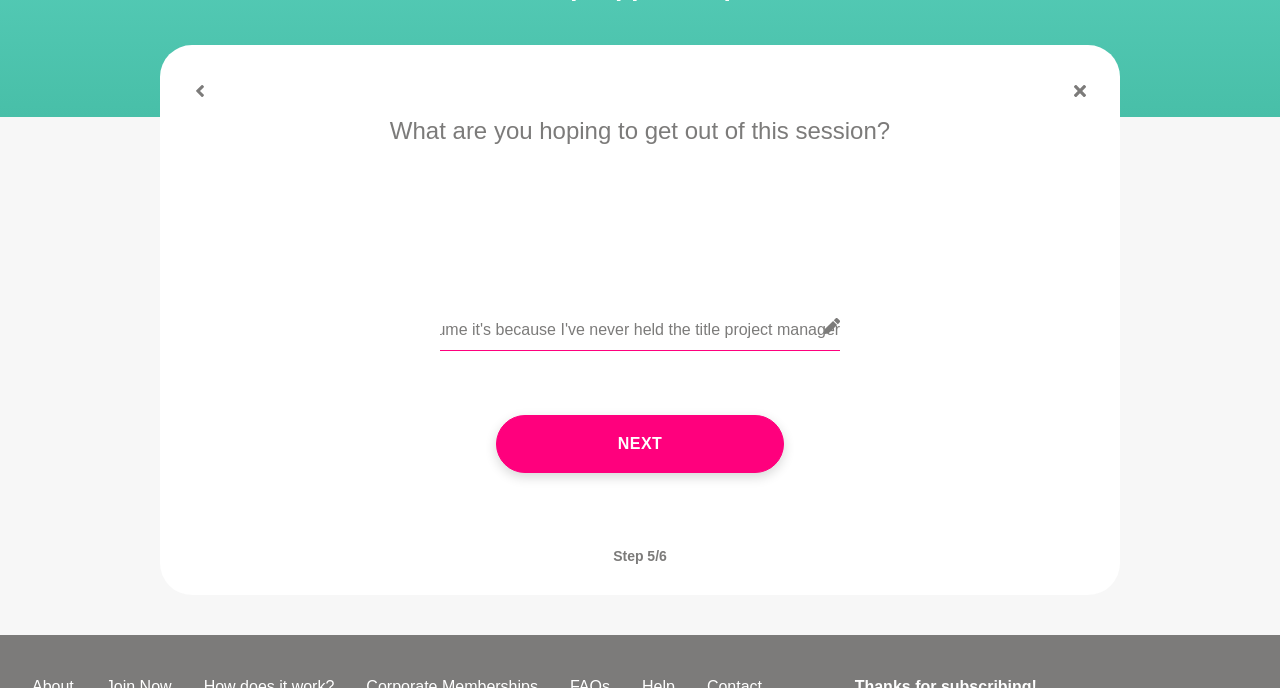 scroll, scrollTop: 0, scrollLeft: 534, axis: horizontal 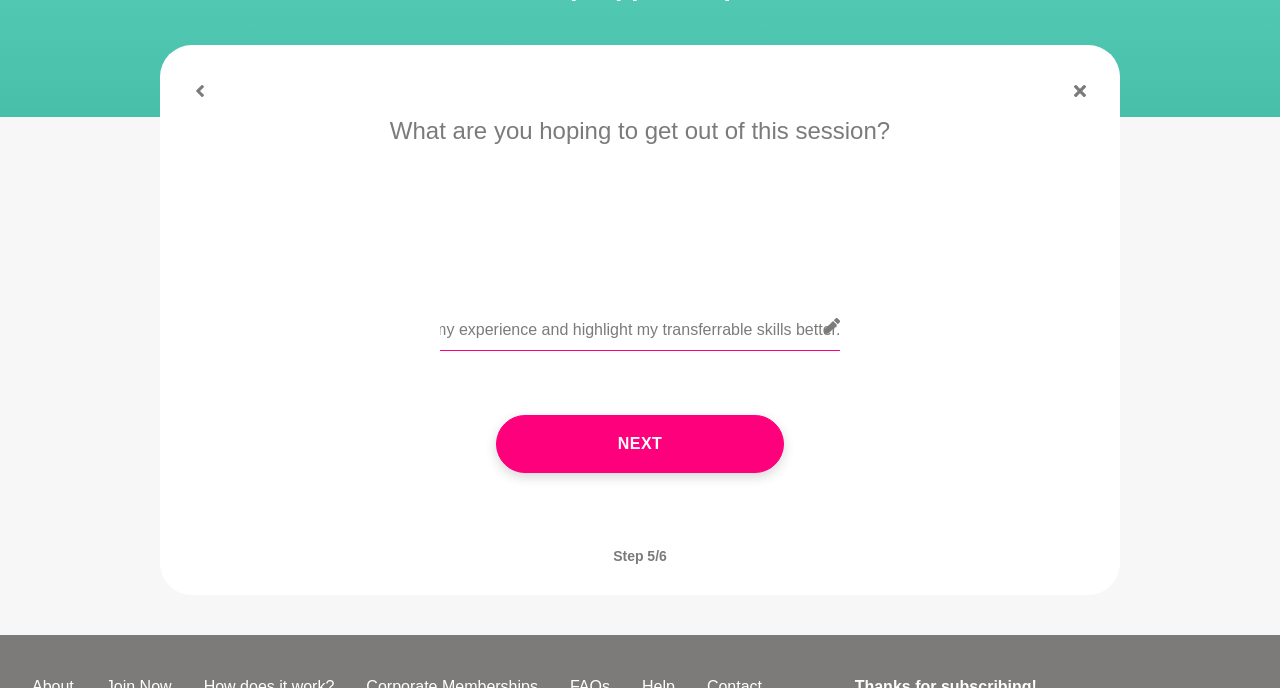 drag, startPoint x: 775, startPoint y: 334, endPoint x: 518, endPoint y: 323, distance: 257.2353 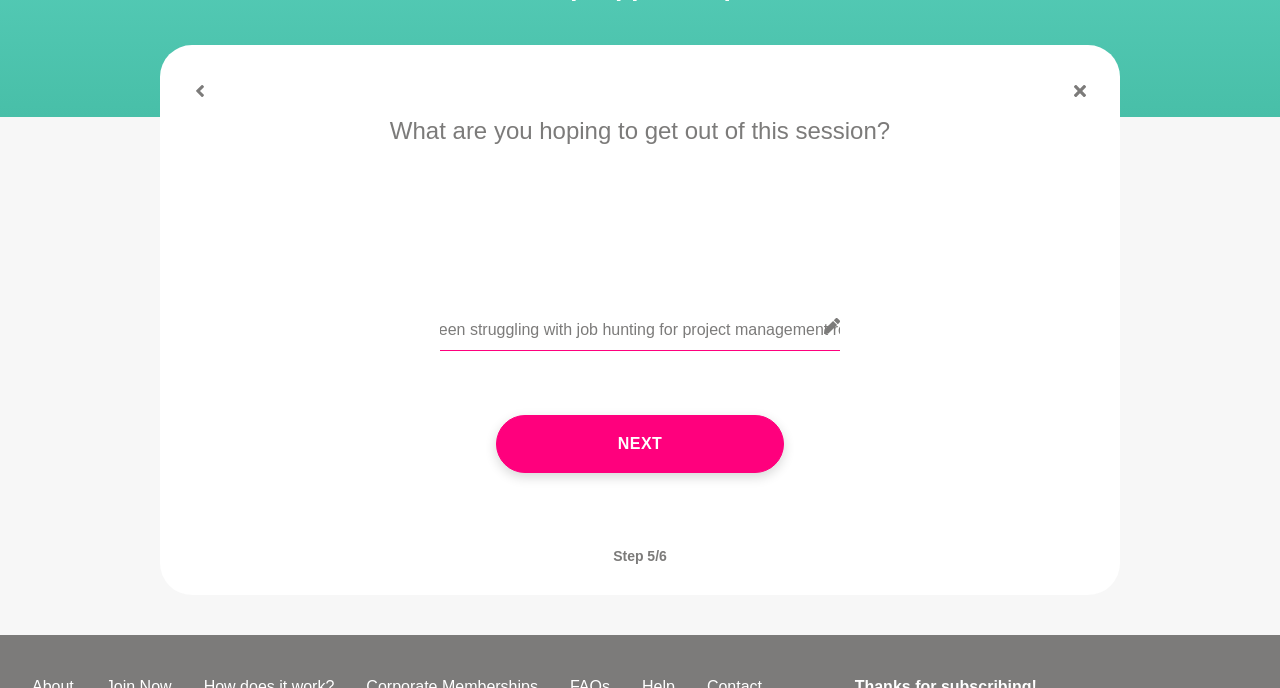 scroll, scrollTop: 0, scrollLeft: 0, axis: both 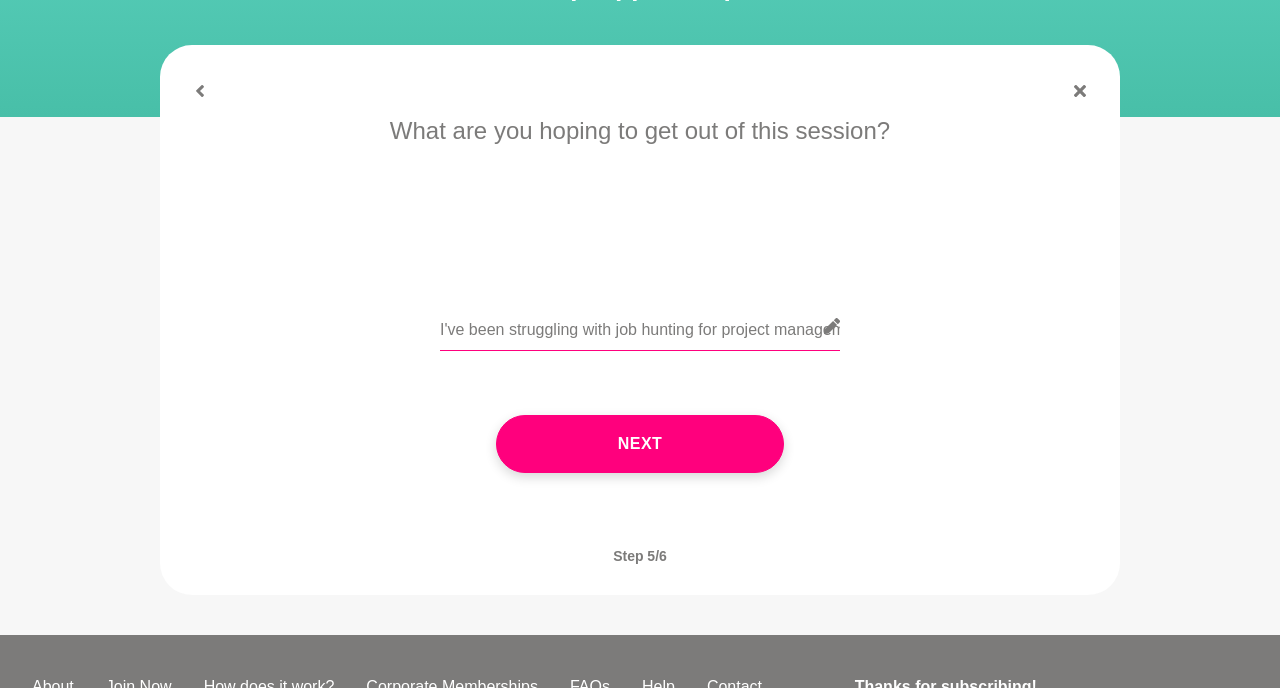 drag, startPoint x: 686, startPoint y: 330, endPoint x: 514, endPoint y: 346, distance: 172.74258 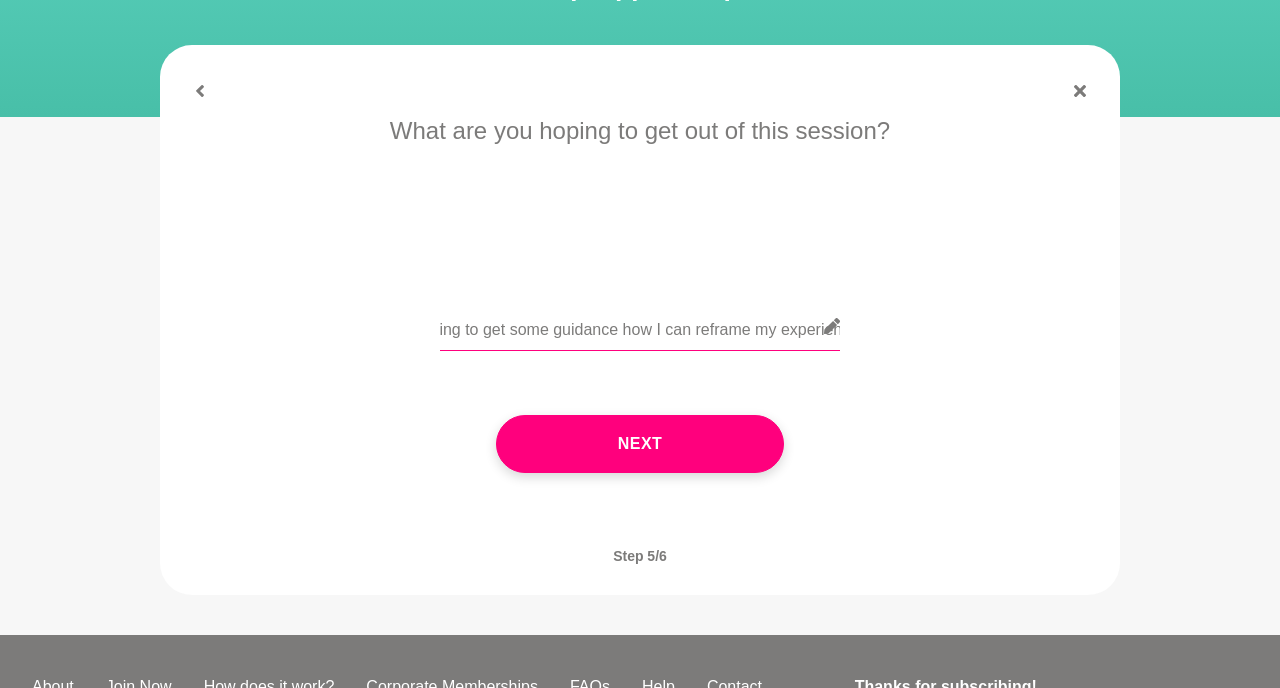 scroll, scrollTop: 0, scrollLeft: 1008, axis: horizontal 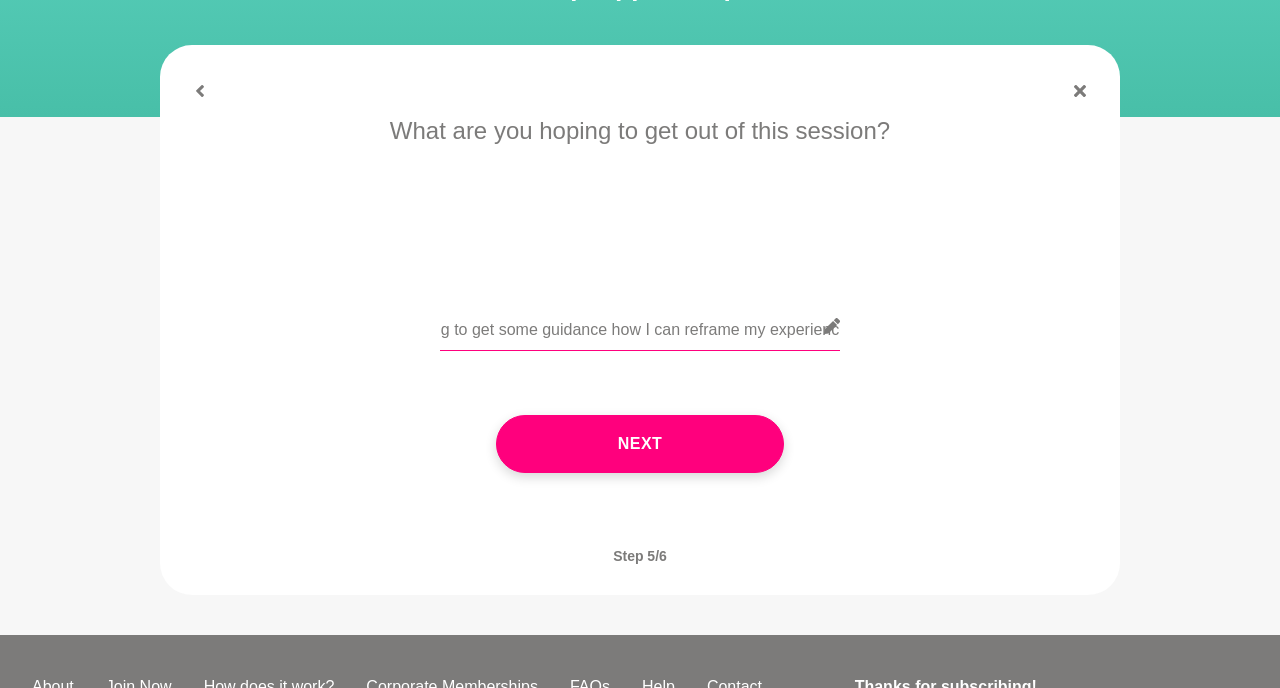 click on "I've been struggling with job hunting for project management roles - I assume it's because I've never held the title Project Manager. I was hoping to get some guidance how I can reframe my experience and highlight my transferrable skills better." at bounding box center [640, 326] 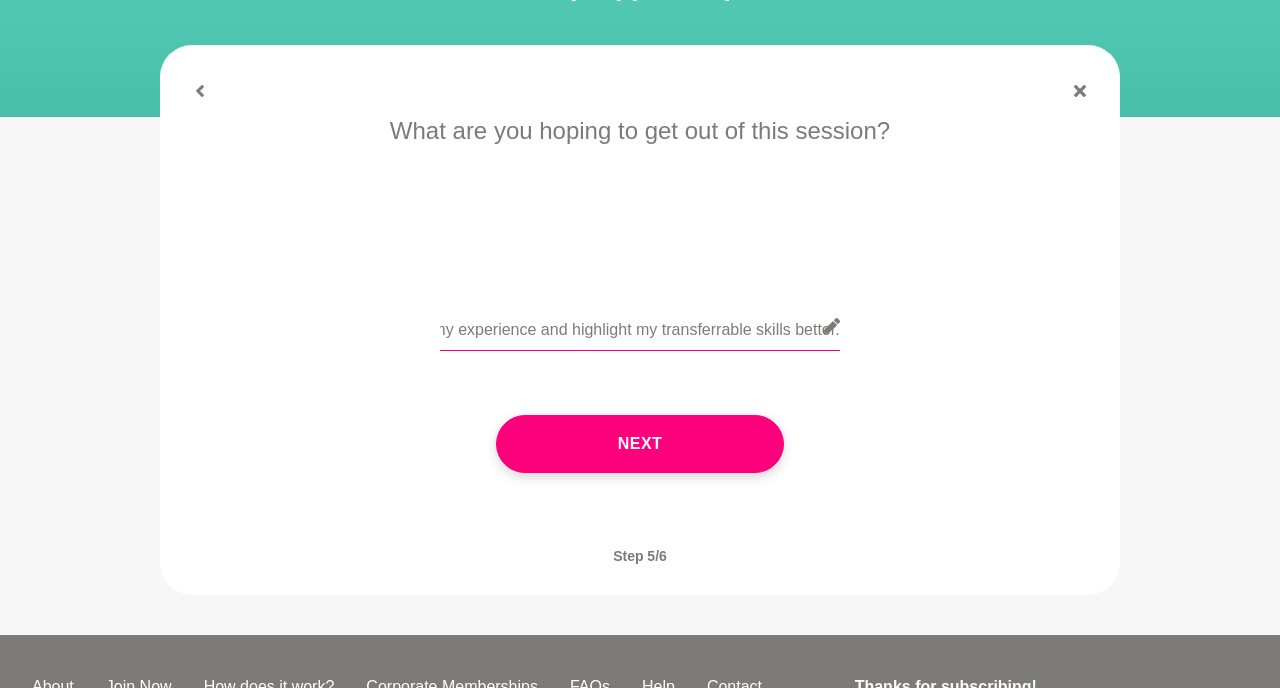 scroll, scrollTop: 0, scrollLeft: 1369, axis: horizontal 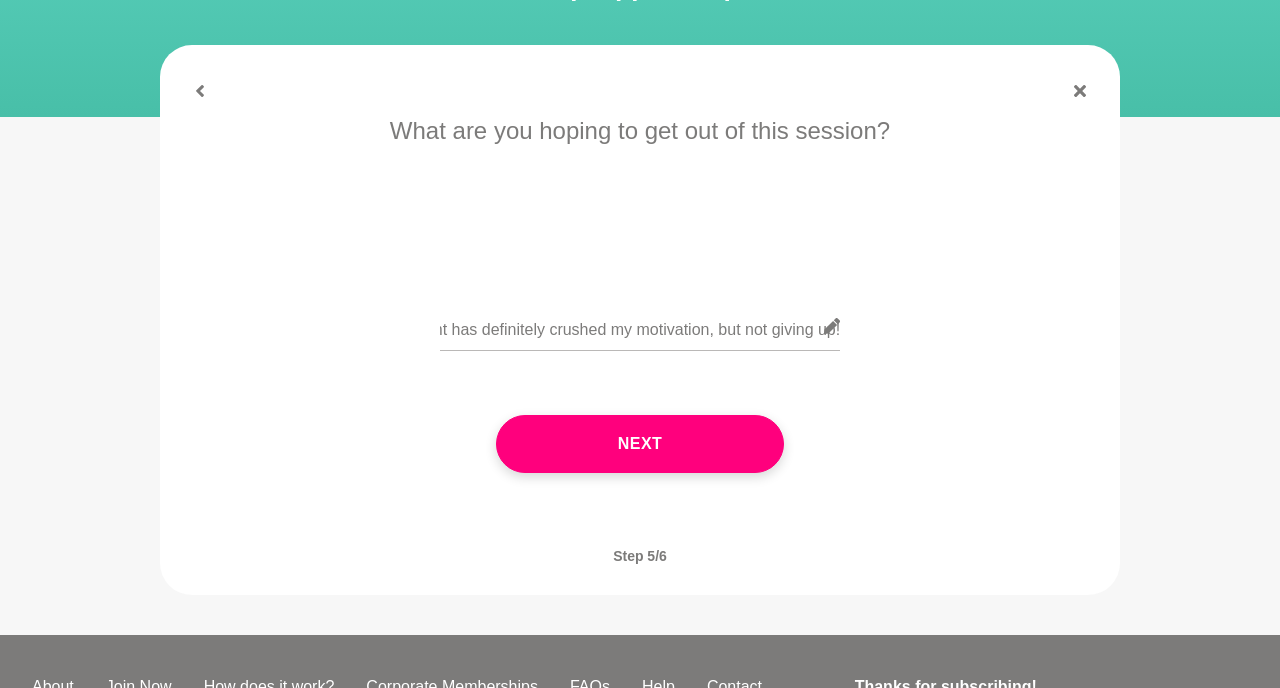 click on "What are you hoping to get out of this session? I've been struggling with job hunting for project management roles - I assume it's because I've never held the title Project Manager. I was hoping to get some guidance on how I can reframe my experience and highlight my transferrable skills better. Getting rejections left and right has definitely crushed my motivation, but not giving up! Next" at bounding box center (640, 313) 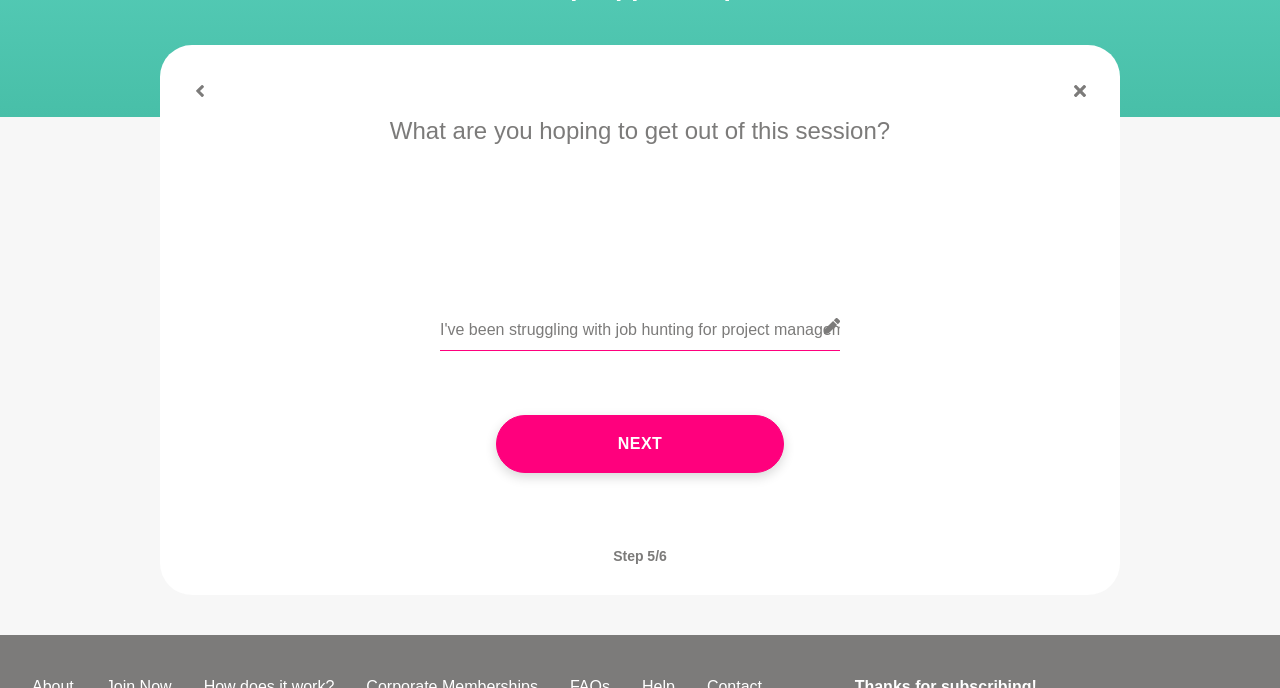 click on "I've been struggling with job hunting for project management roles - I assume it's because I've never held the title Project Manager. I was hoping to get some guidance on how I can reframe my experience and highlight my transferrable skills better. Getting rejections left and right has definitely crushed my motivation, but not giving up!" at bounding box center [640, 326] 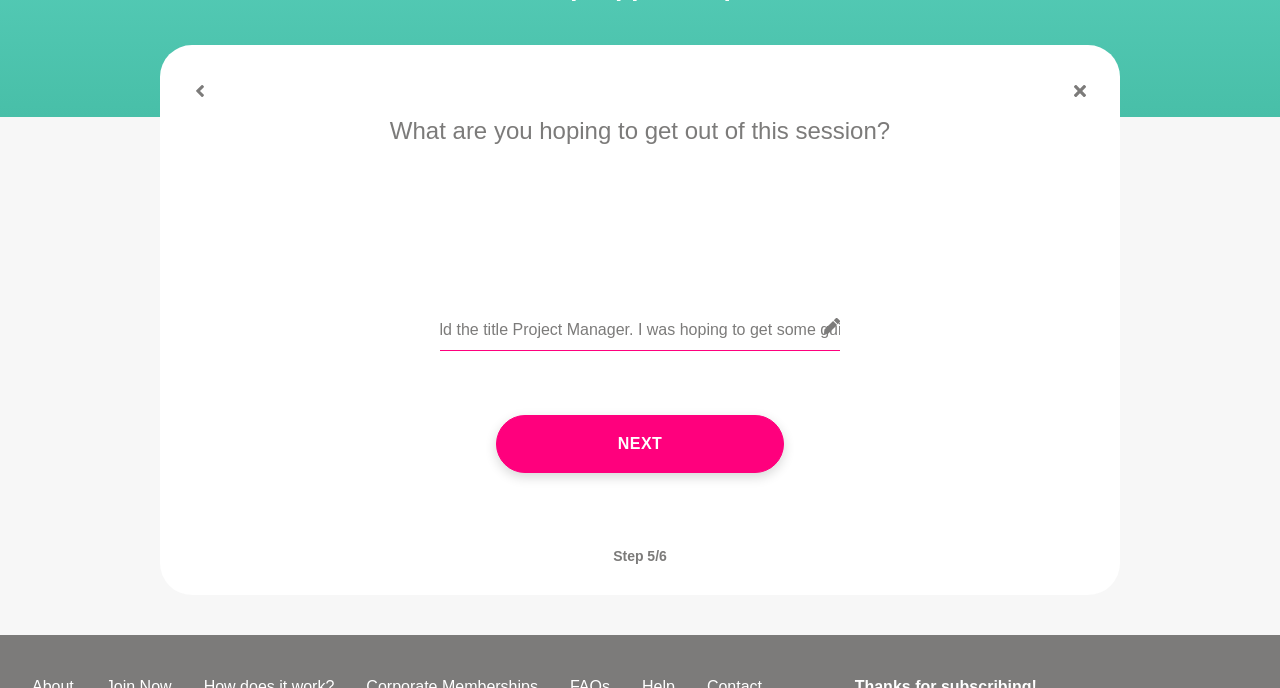 scroll, scrollTop: 0, scrollLeft: 733, axis: horizontal 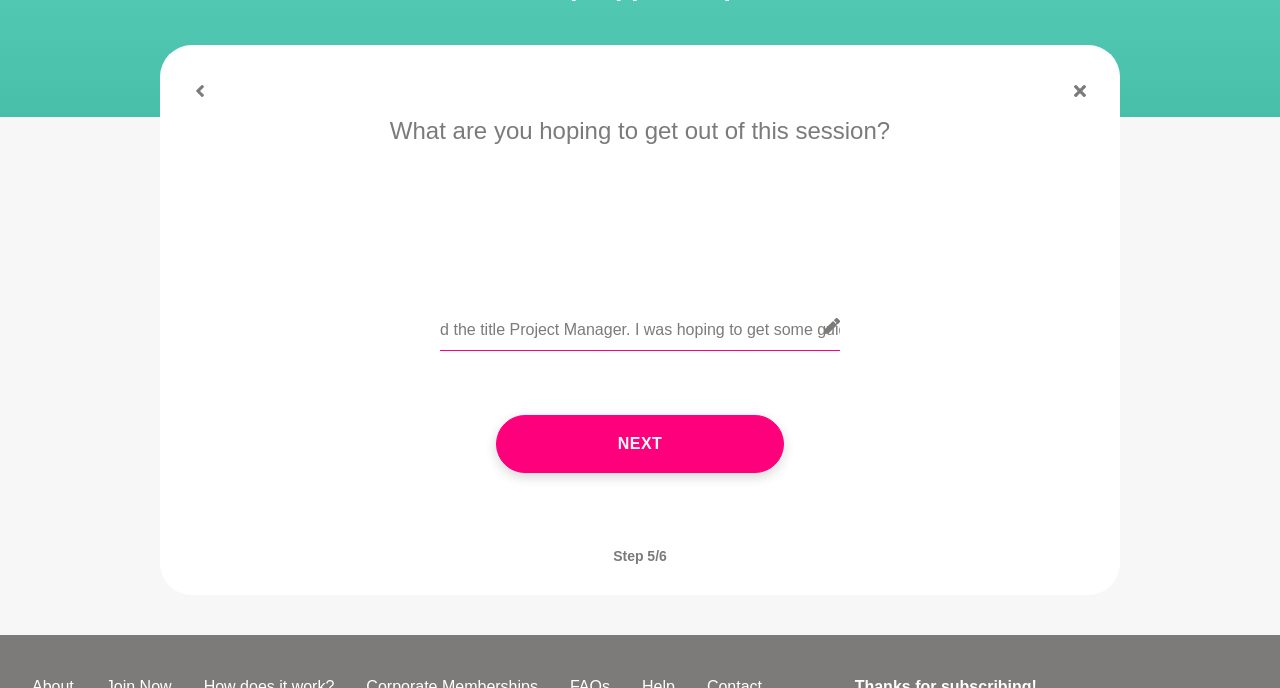 click on "I've been struggling with job hunting for project management roles - I assume it's because I've never held the title Project Manager. I was hoping to get some guidance on how I can reframe my experience and highlight my transferrable skills better. Getting rejections left and right has definitely crushed my motivation, but not giving up!" at bounding box center [640, 326] 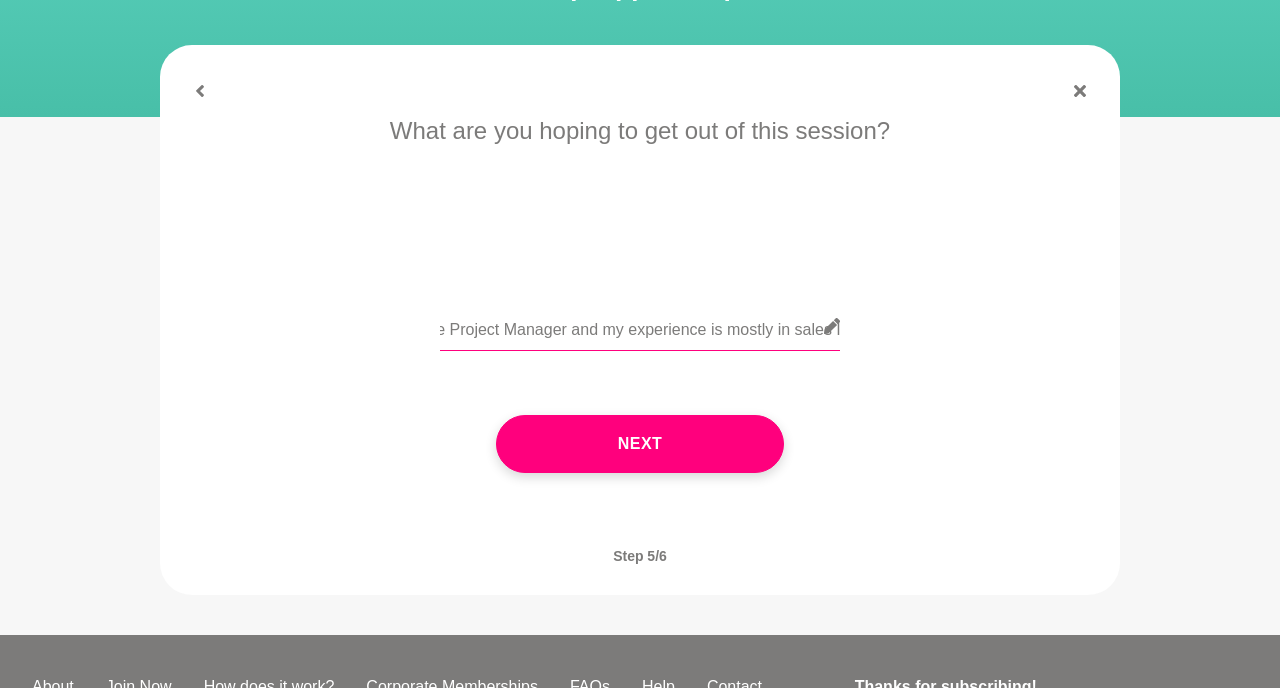 scroll, scrollTop: 0, scrollLeft: 798, axis: horizontal 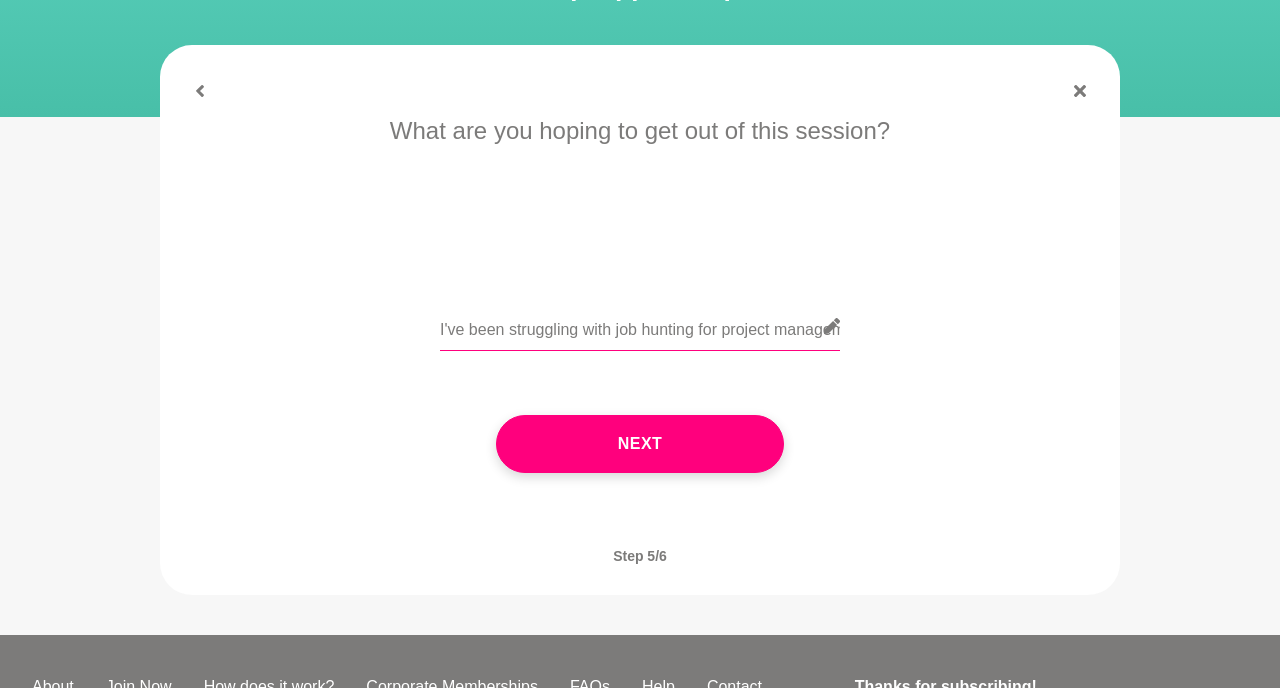 drag, startPoint x: 586, startPoint y: 338, endPoint x: 825, endPoint y: 331, distance: 239.1025 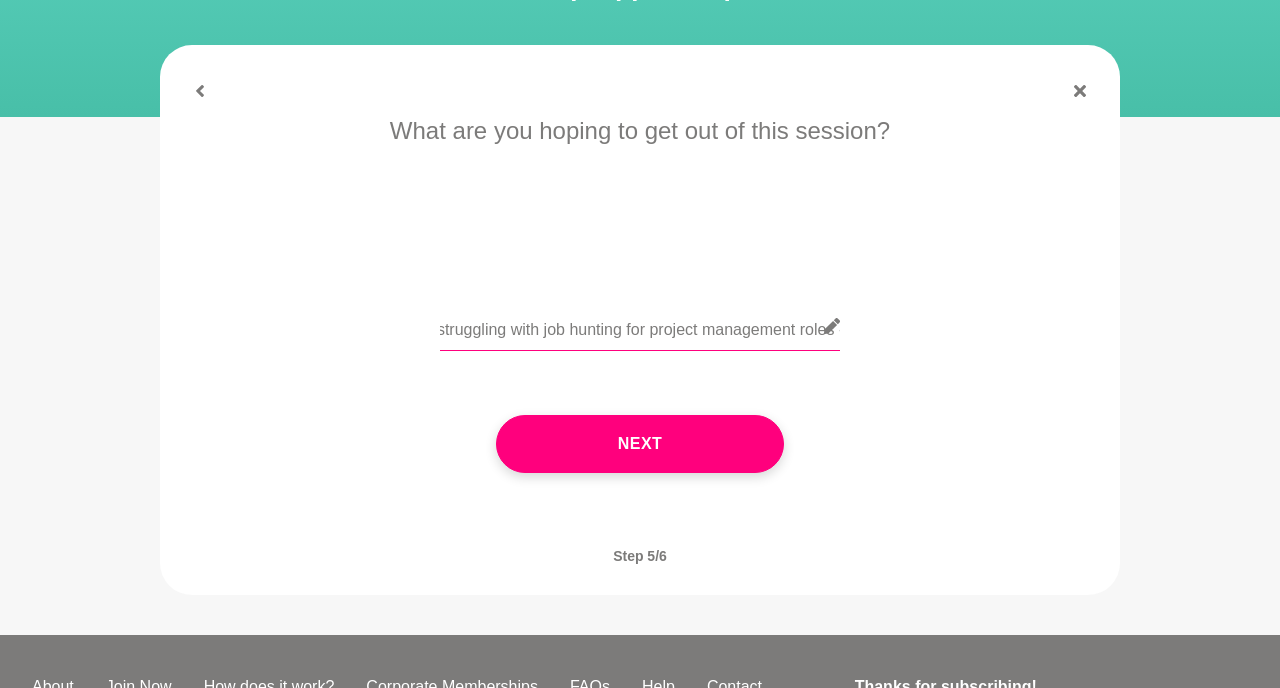scroll, scrollTop: 0, scrollLeft: 75, axis: horizontal 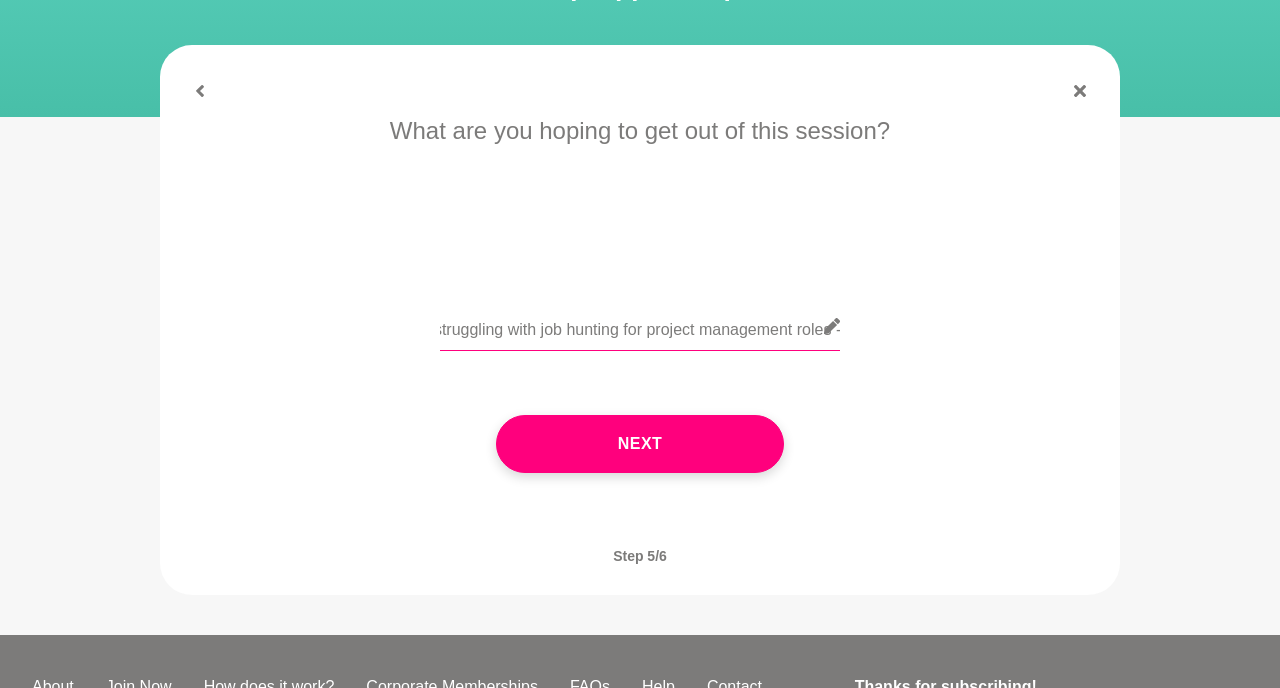 click on "I've been struggling with job hunting for project management roles - I assume it's because I've never held the title Project Manager and my experience is mostly in sales I was hoping to get some guidance on how I can reframe my experience and highlight my transferrable skills better. Getting rejections left and right has definitely crushed my motivation, but not giving up!" at bounding box center [640, 326] 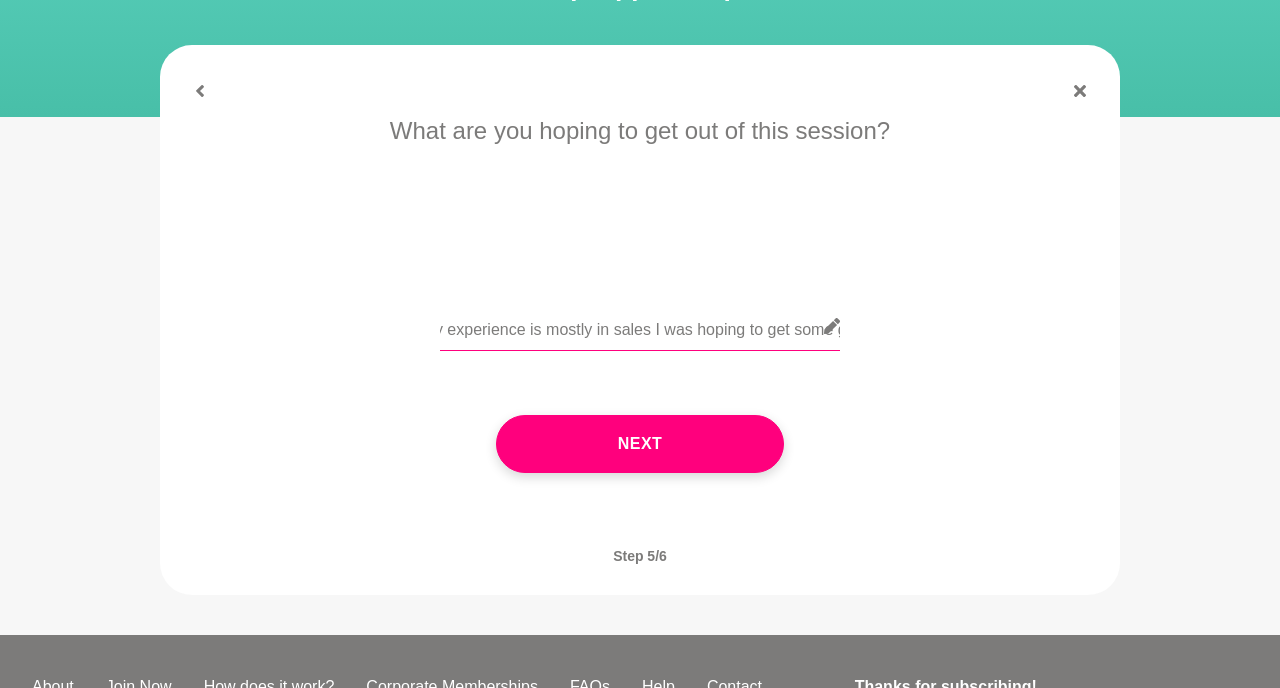 scroll, scrollTop: 0, scrollLeft: 944, axis: horizontal 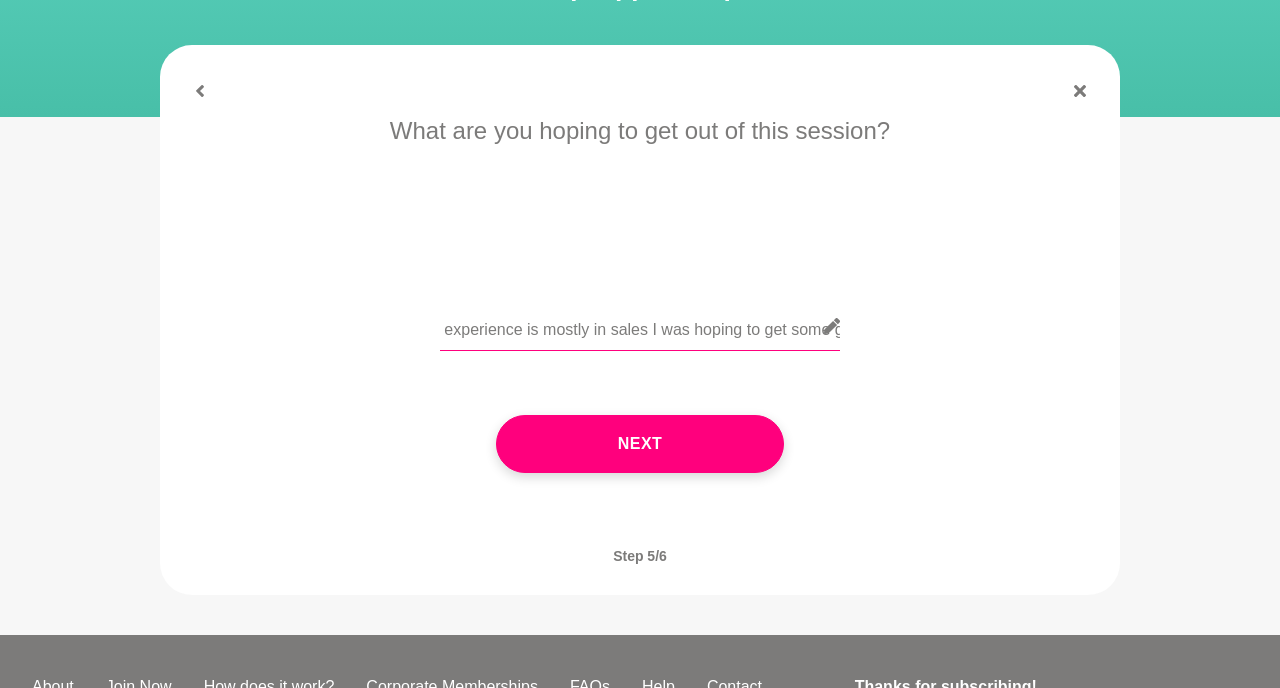 click on "I've been struggling job hunting for project management roles - I assume it's because I've never held the title Project Manager and my experience is mostly in sales I was hoping to get some guidance on how I can reframe my experience and highlight my transferrable skills better. Getting rejections left and right has definitely crushed my motivation, but not giving up!" at bounding box center [640, 326] 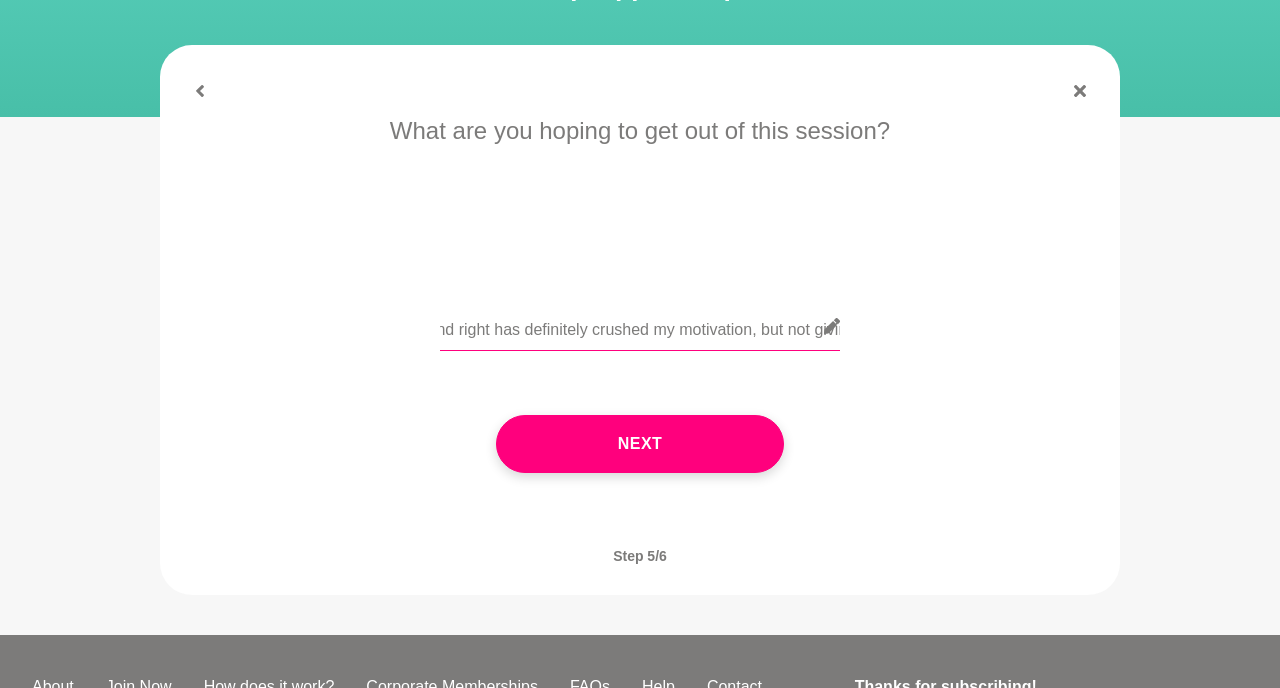 scroll, scrollTop: 0, scrollLeft: 2308, axis: horizontal 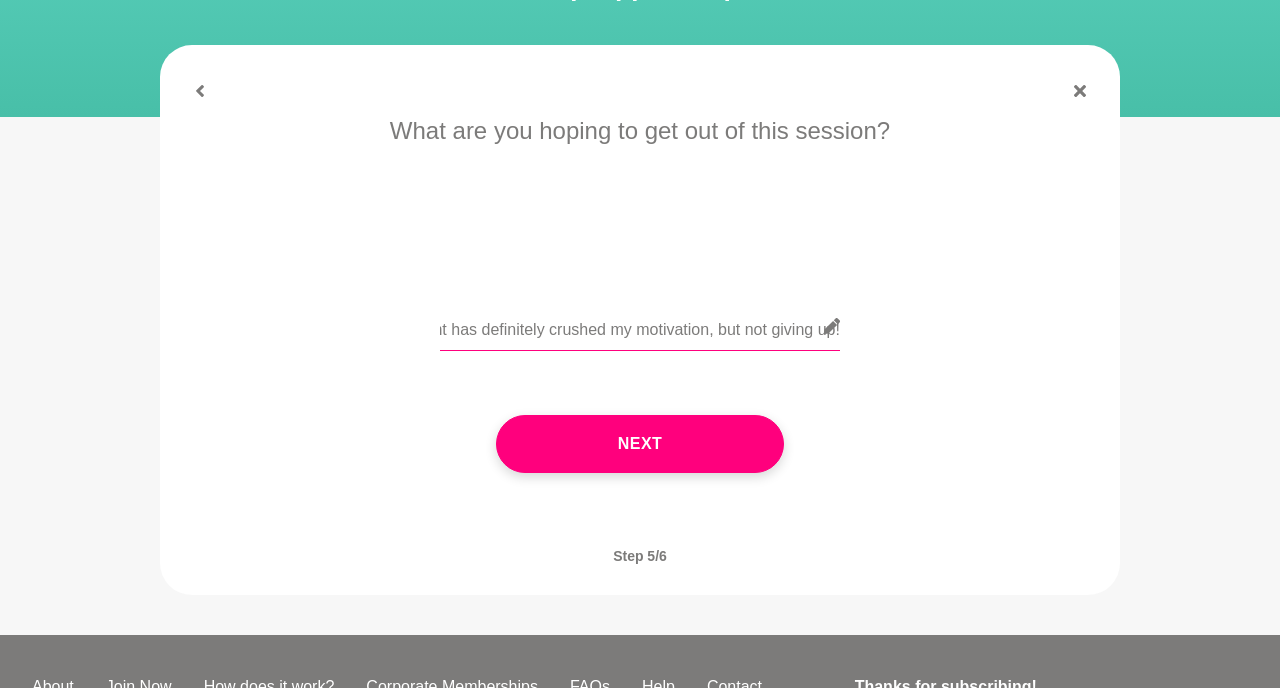 click on "I've been struggling job hunting for project management roles - I assume it's because I've never held the title Project Manager and my experience is mostly in sales/marketing. I was hoping to get some guidance on how I can reframe my experience and highlight my transferrable skills better. Getting rejections left and right has definitely crushed my motivation, but not giving up!" at bounding box center [640, 326] 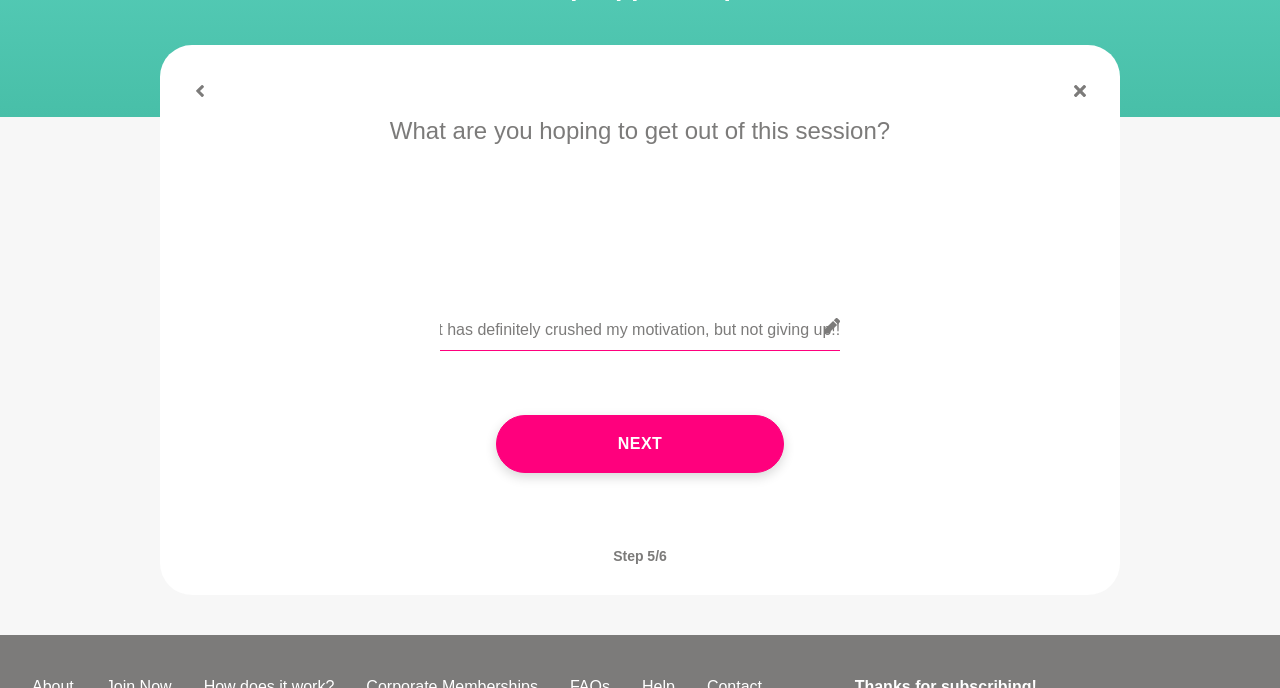 type on "I've been struggling job hunting for project management roles - I assume it's because I've never held the title Project Manager and my experience is mostly in sales/marketing. I was hoping to get some guidance on how I can reframe my experience and highlight my transferrable skills better. Getting rejections left and right has definitely crushed my motivation, but not giving up!!" 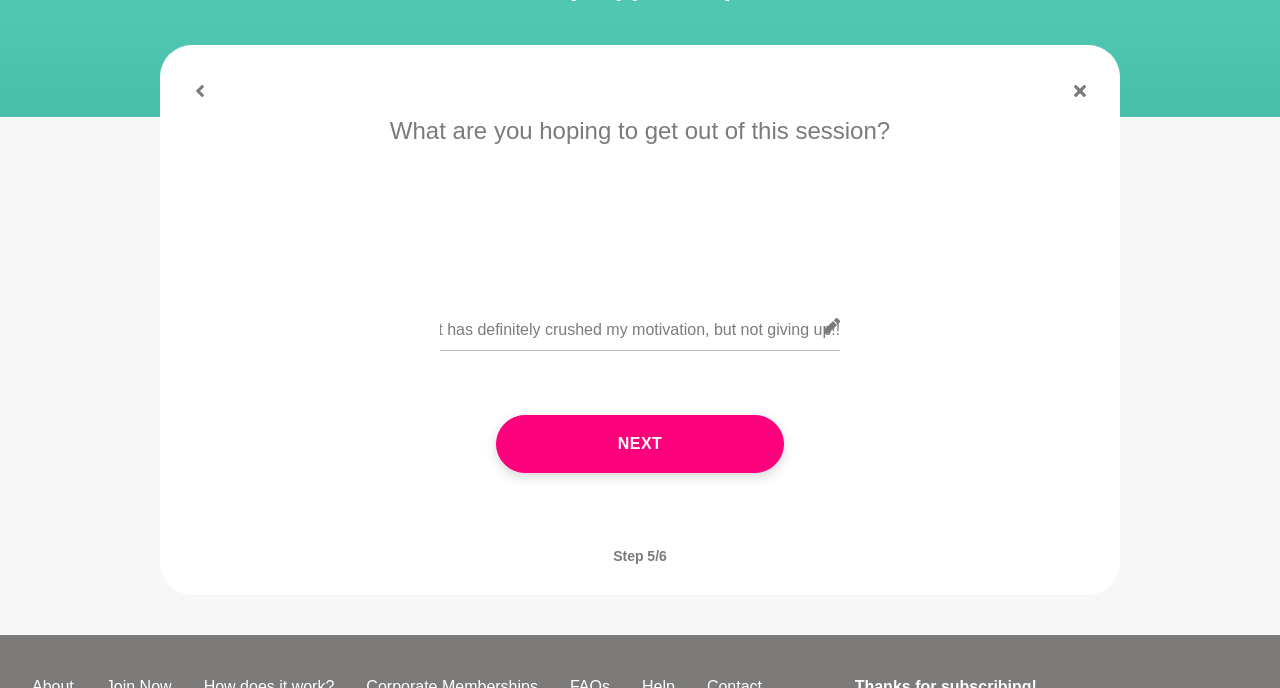 click on "Next" at bounding box center [640, 444] 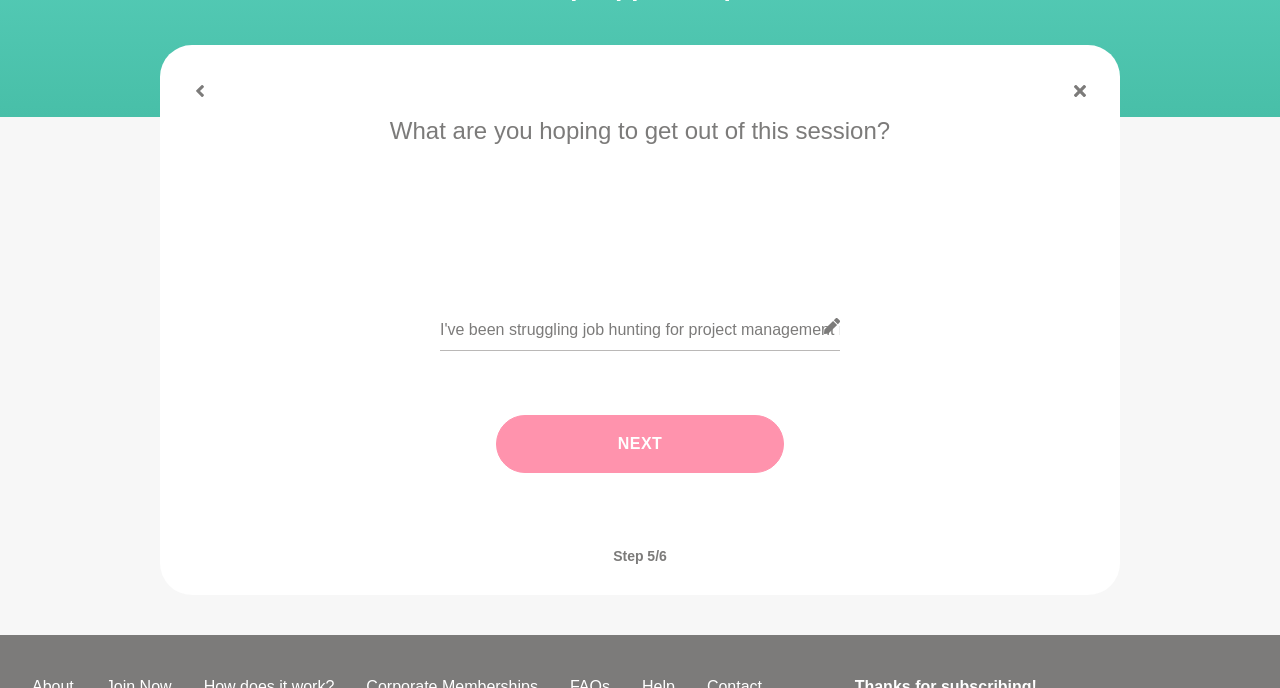 click on "Next" at bounding box center (640, 444) 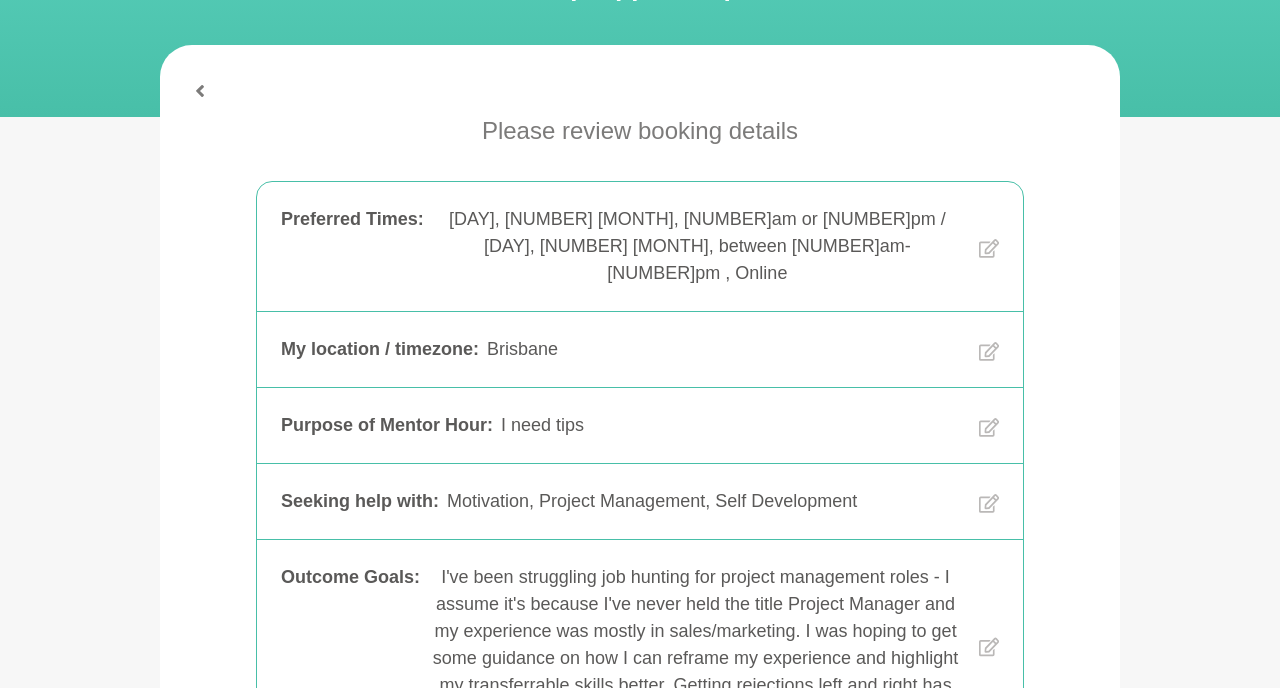 click on "Please review booking details Preferred Times : Tuesday, 12 August, 8am or 12pm / Thursday, 21 August, between 8am-5pm , Online Tuesday, 12 August, 8am or 12pm / Thursday, 21 August, between 8am-5pm , Online My location / timezone : Brisbane Brisbane Purpose of Mentor Hour : I need tips I need tips Seeking help with : Motivation, Project Management, Self Development Motivation, Project Management, Self Development Outcome Goals : I've been struggling job hunting for project management roles - I assume it's because I've never held the title Project Manager and my experience is mostly in sales/marketing. I was hoping to get some guidance on how I can reframe my experience and highlight my transferrable skills better. Getting rejections left and right has definitely crushed my motivation, but not giving up!!  Request Booking" at bounding box center [640, 501] 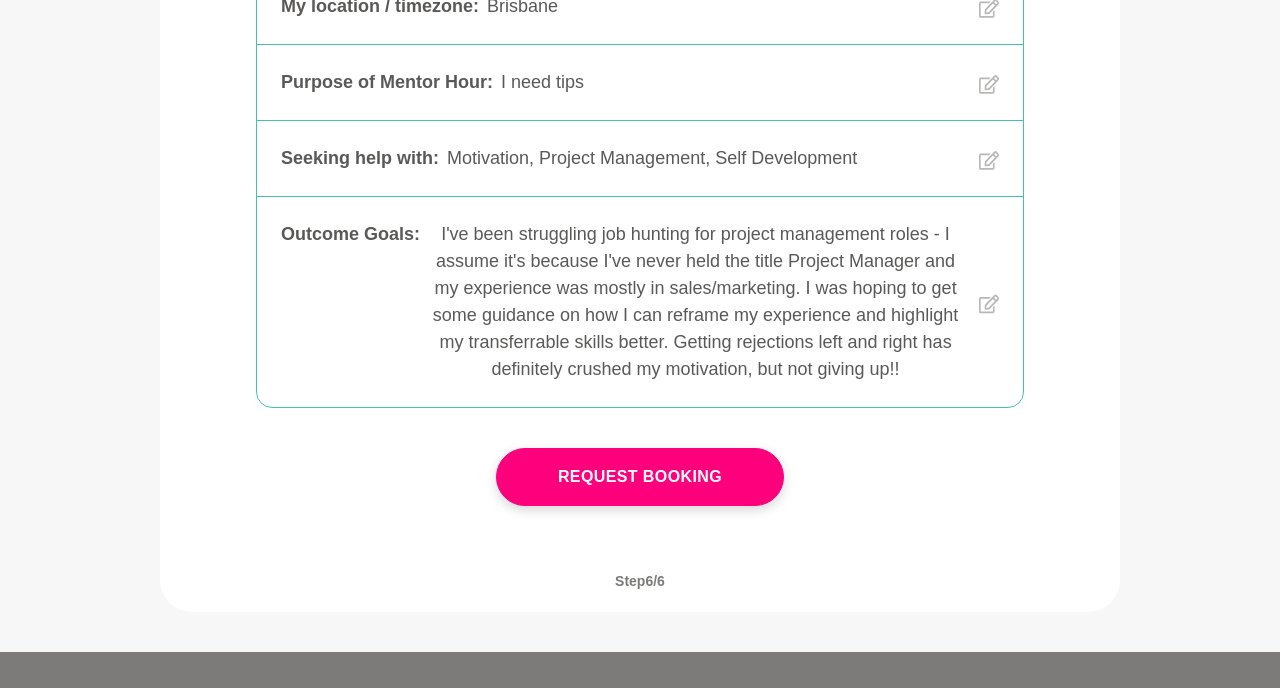 scroll, scrollTop: 623, scrollLeft: 0, axis: vertical 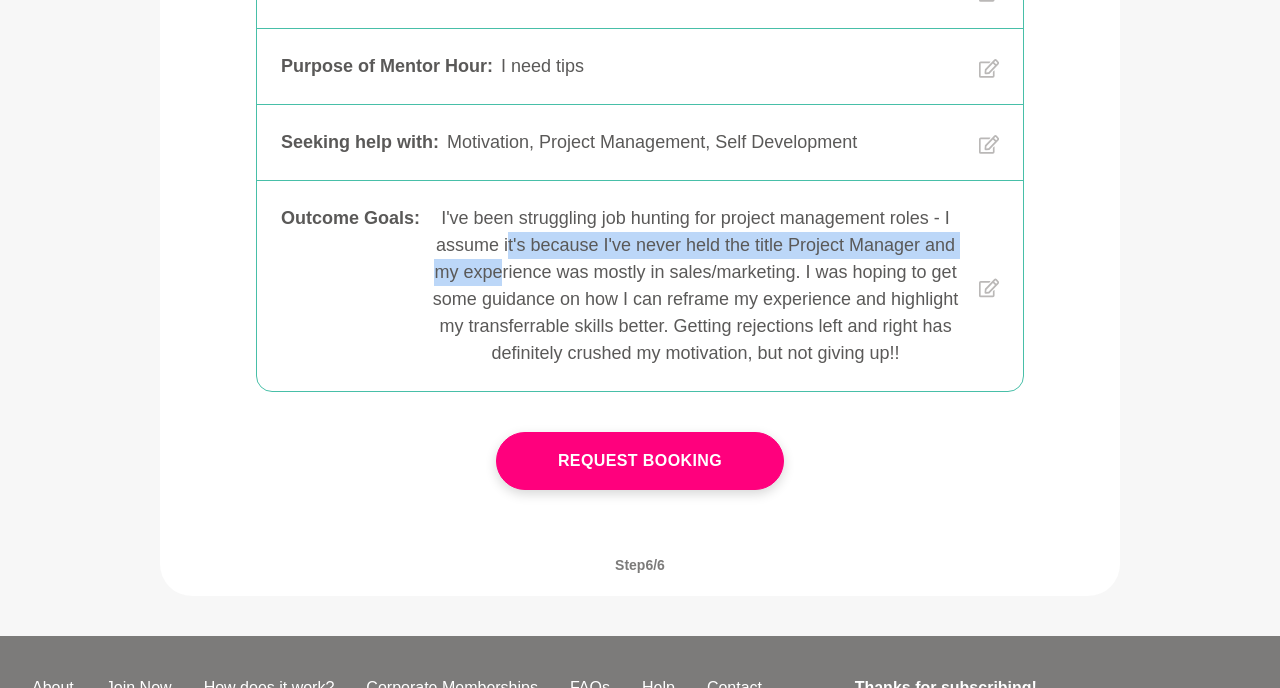 drag, startPoint x: 501, startPoint y: 207, endPoint x: 506, endPoint y: 242, distance: 35.35534 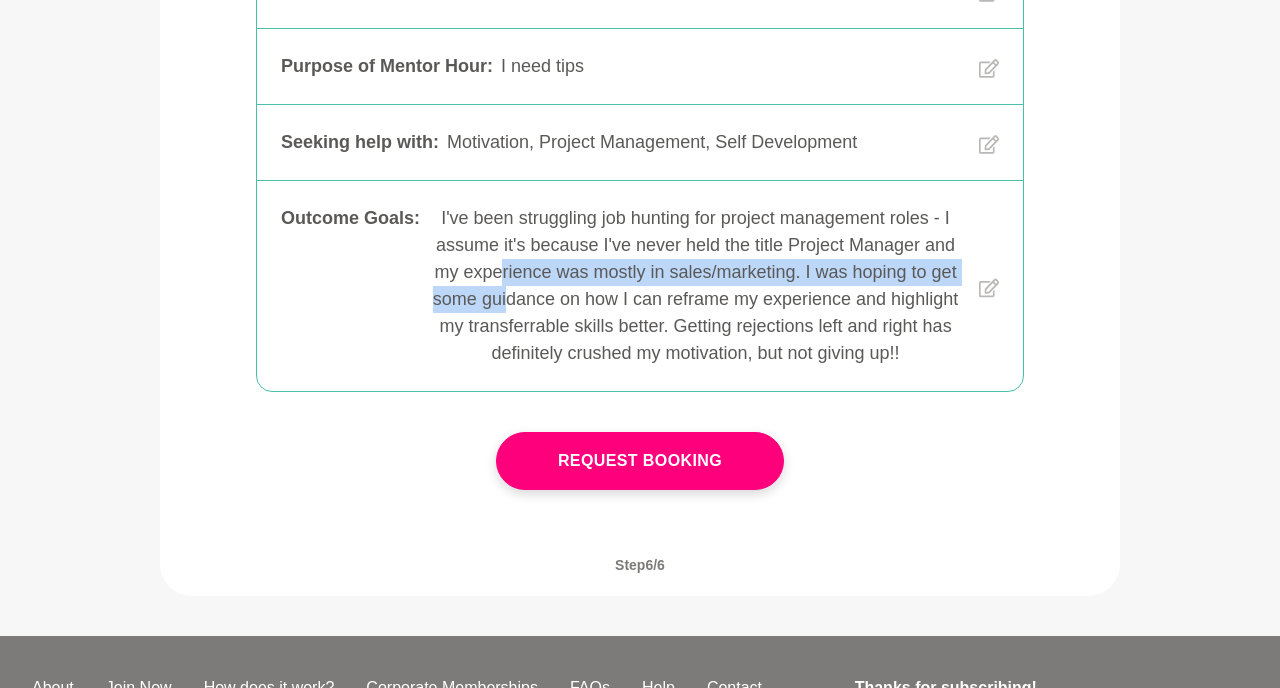 drag, startPoint x: 506, startPoint y: 242, endPoint x: 509, endPoint y: 271, distance: 29.15476 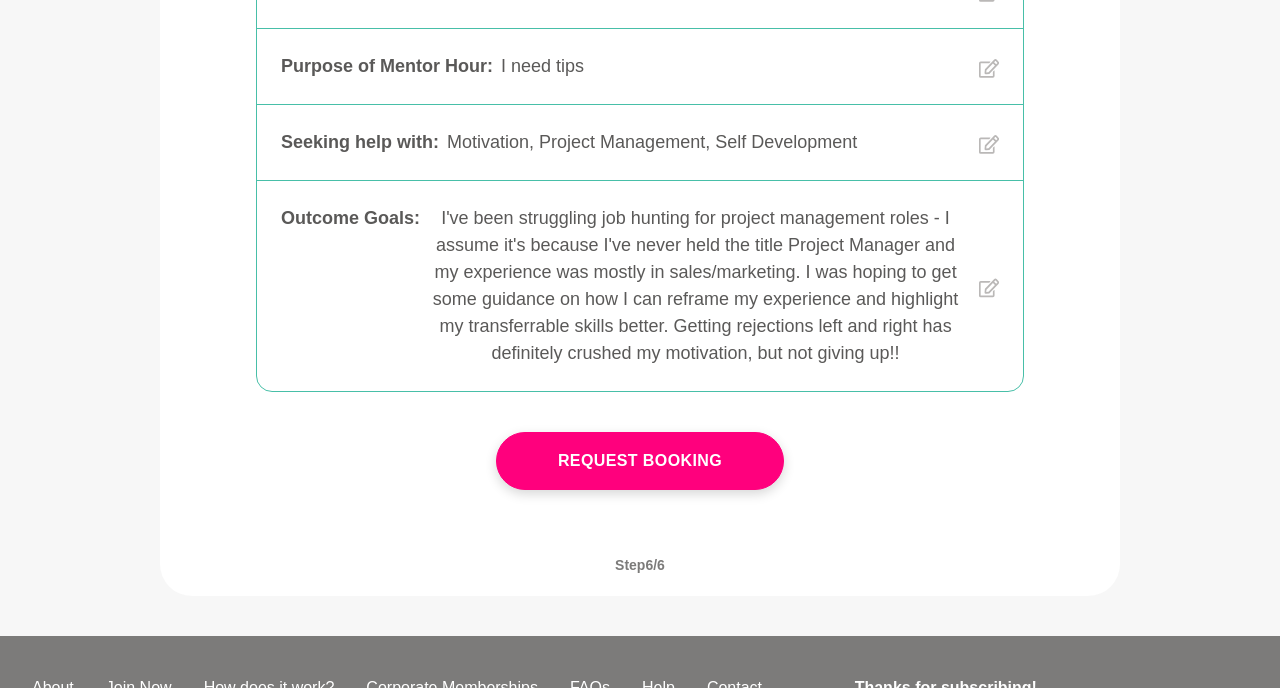 click on "I've been struggling job hunting for project management roles - I assume it's because I've never held the title Project Manager and my experience is mostly in sales/marketing. I was hoping to get some guidance on how I can reframe my experience and highlight my transferrable skills better. Getting rejections left and right has definitely crushed my motivation, but not giving up!!" at bounding box center (695, 286) 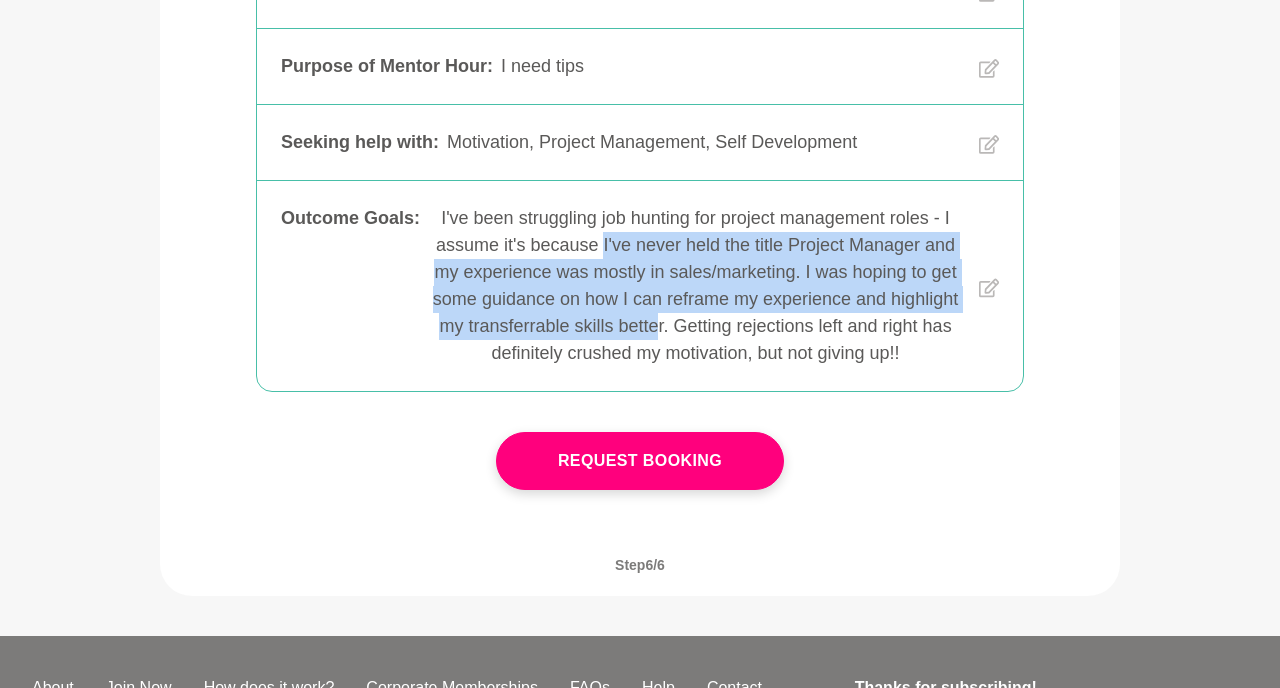 drag, startPoint x: 617, startPoint y: 215, endPoint x: 620, endPoint y: 287, distance: 72.06247 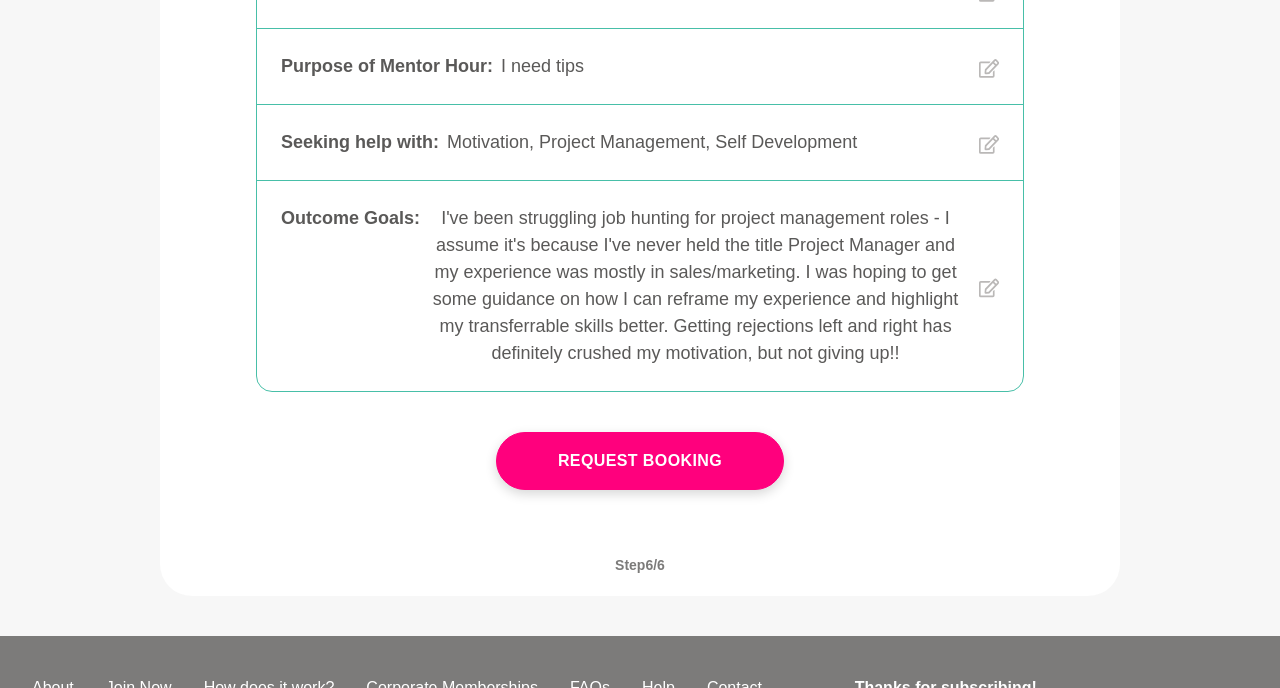 click on "I've been struggling job hunting for project management roles - I assume it's because I've never held the title Project Manager and my experience is mostly in sales/marketing. I was hoping to get some guidance on how I can reframe my experience and highlight my transferrable skills better. Getting rejections left and right has definitely crushed my motivation, but not giving up!!" at bounding box center (695, 286) 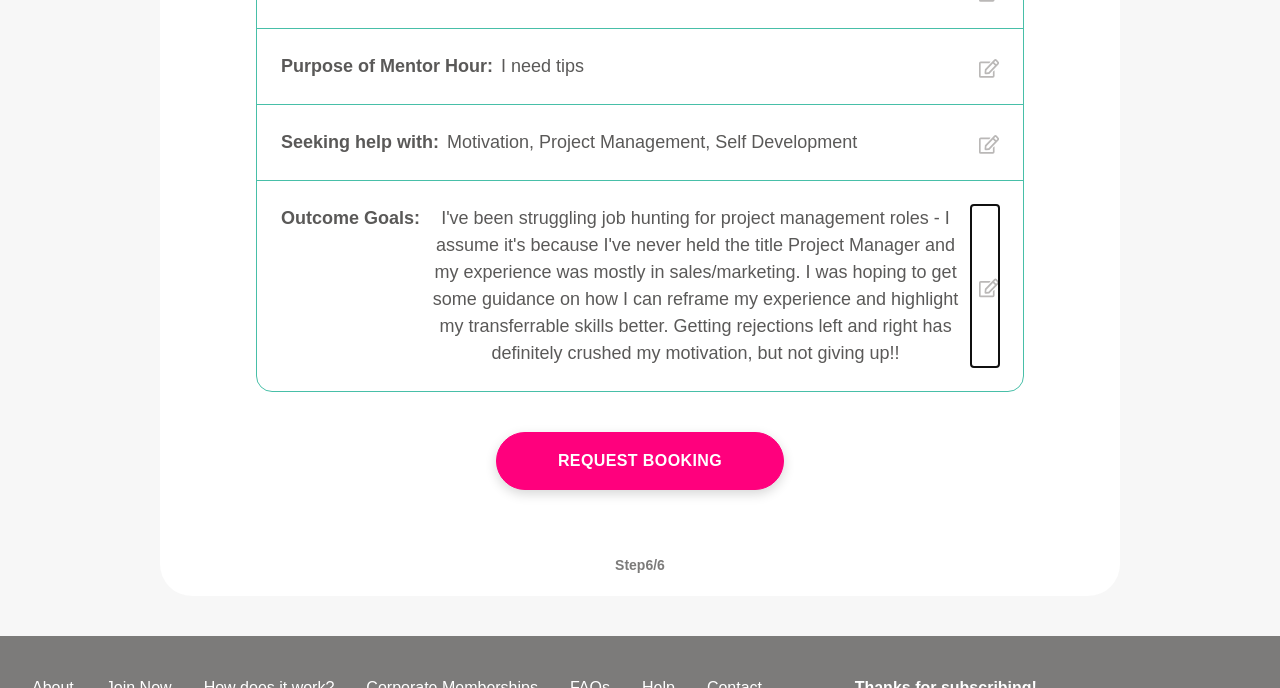 click 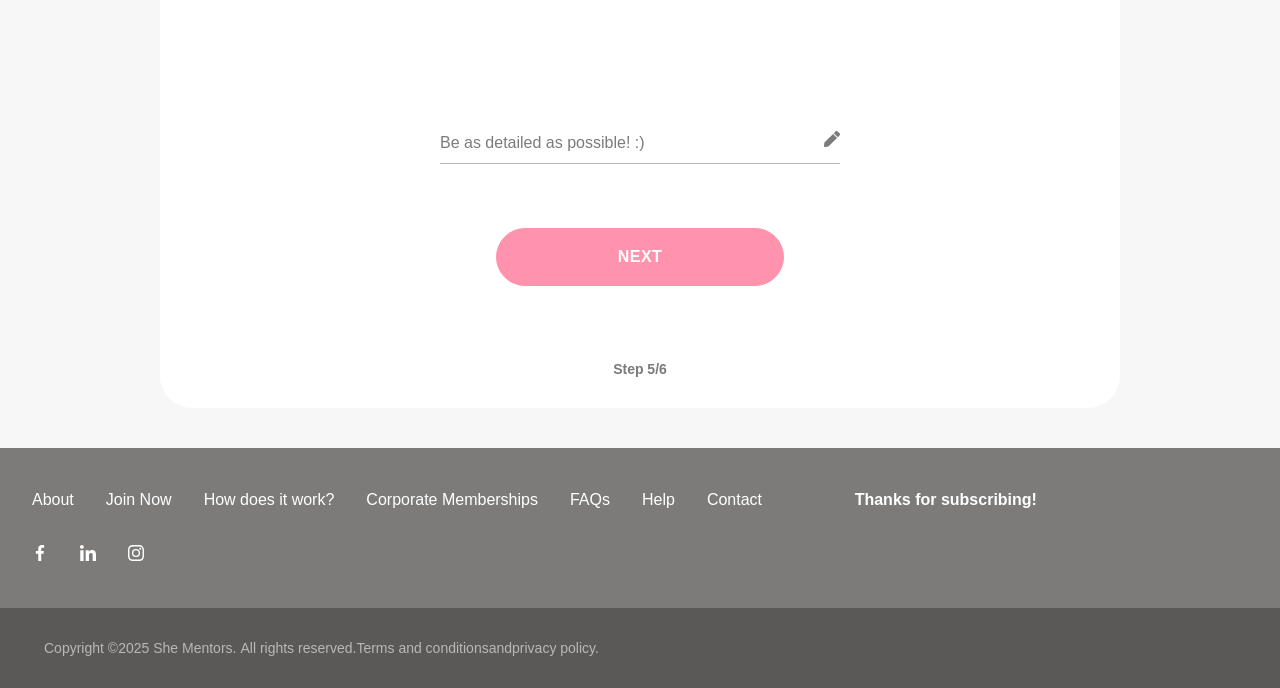 scroll, scrollTop: 197, scrollLeft: 0, axis: vertical 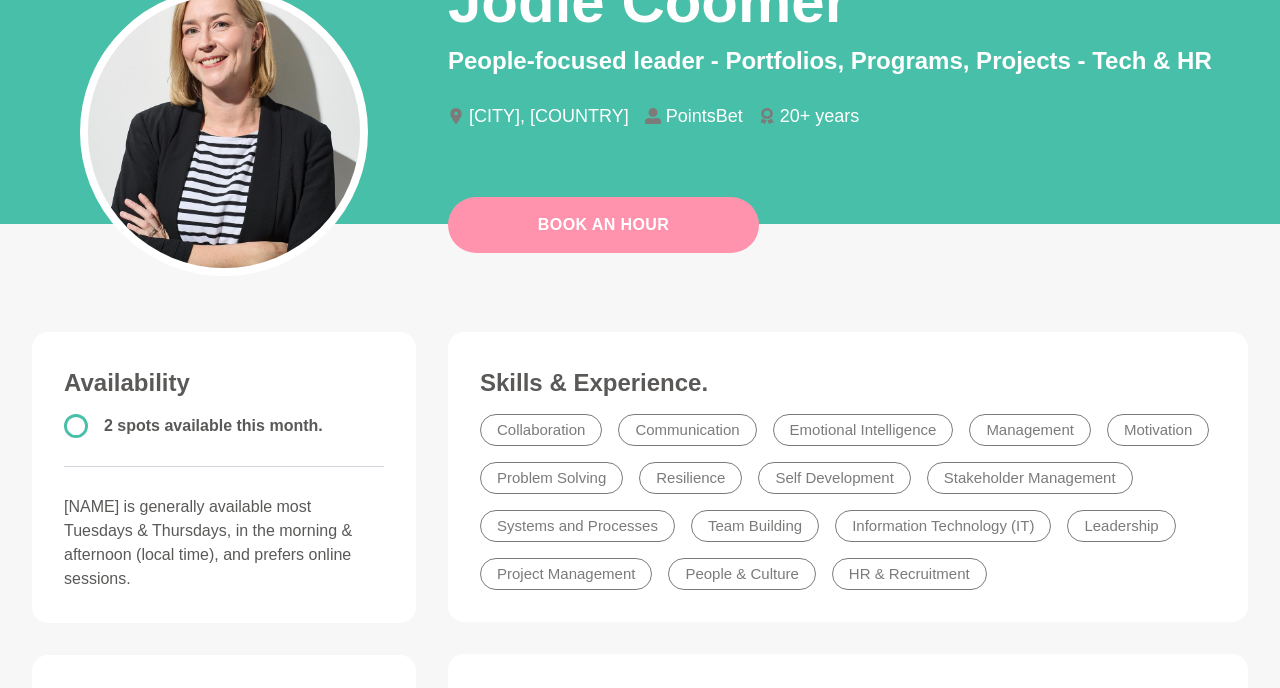 click on "Book An Hour" at bounding box center (603, 225) 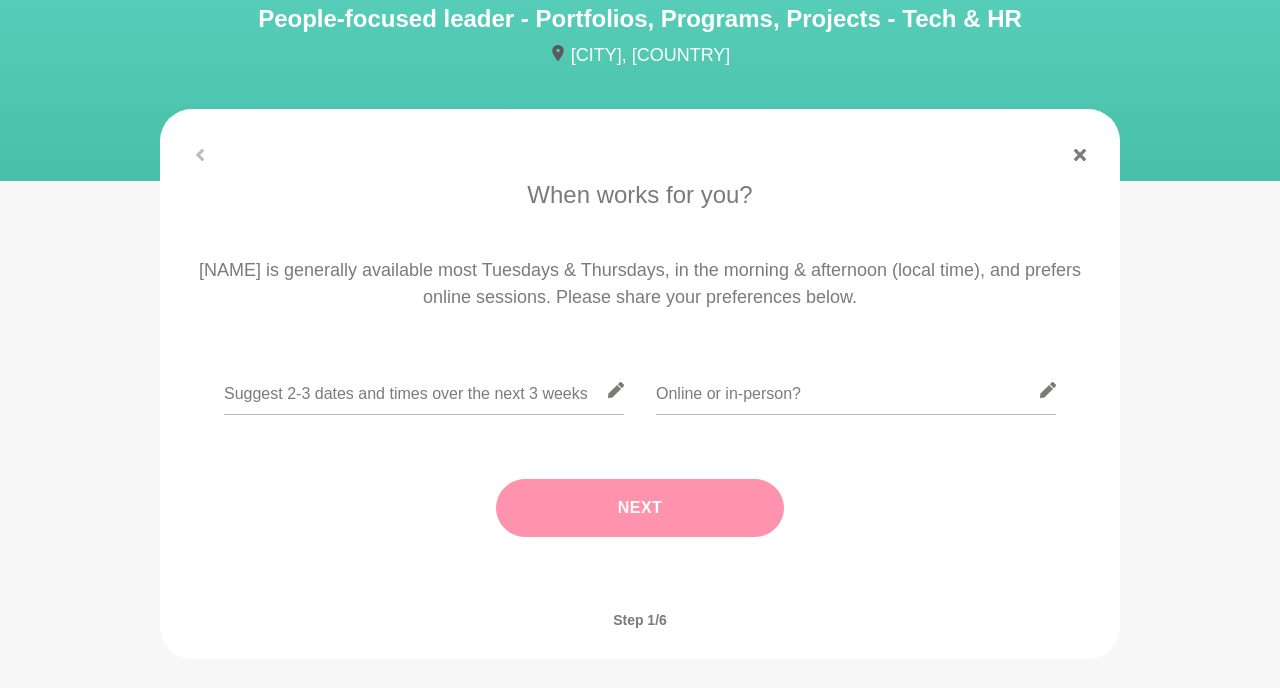 scroll, scrollTop: 204, scrollLeft: 0, axis: vertical 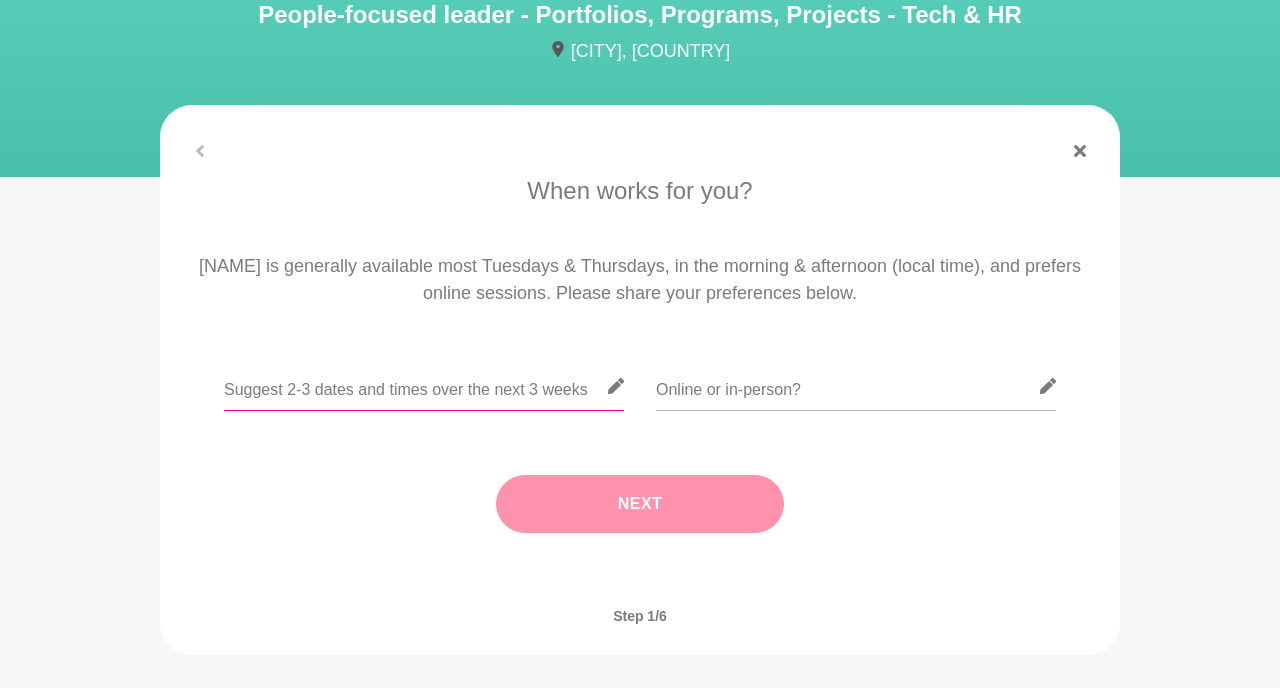 click at bounding box center [424, 386] 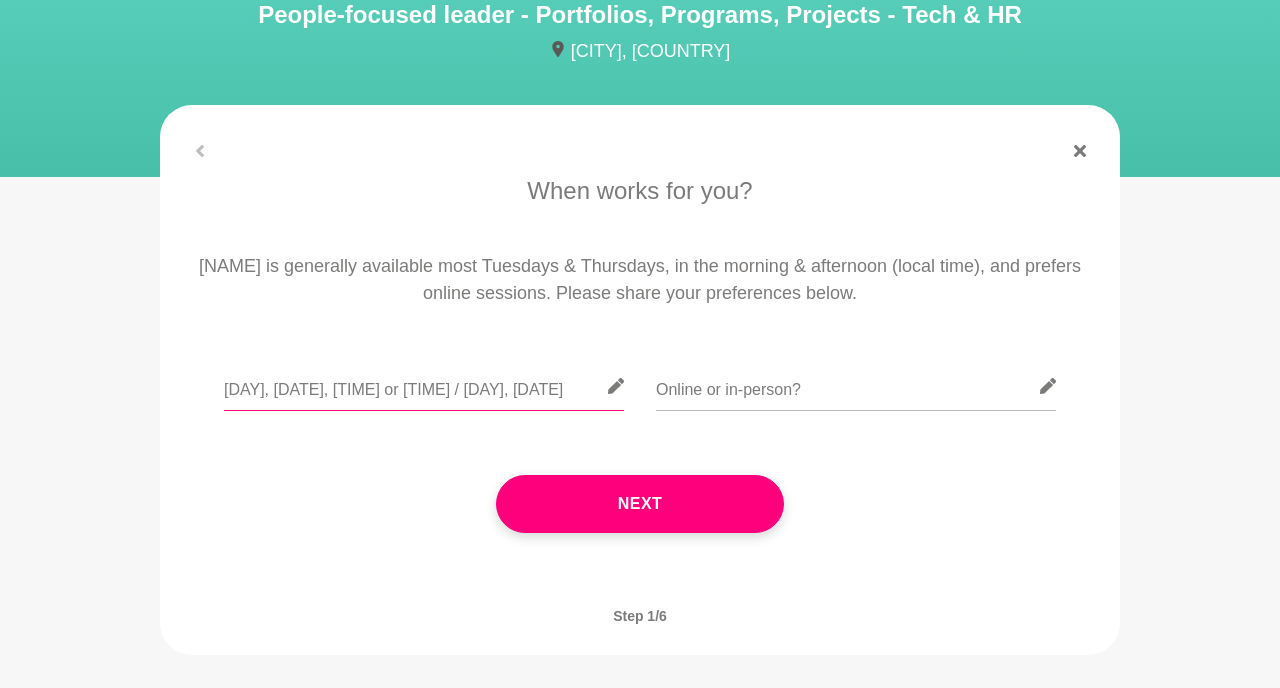 click on "Tues, 12 Aug, 8am or 12pm / Thurs, 21 Aug" at bounding box center [424, 386] 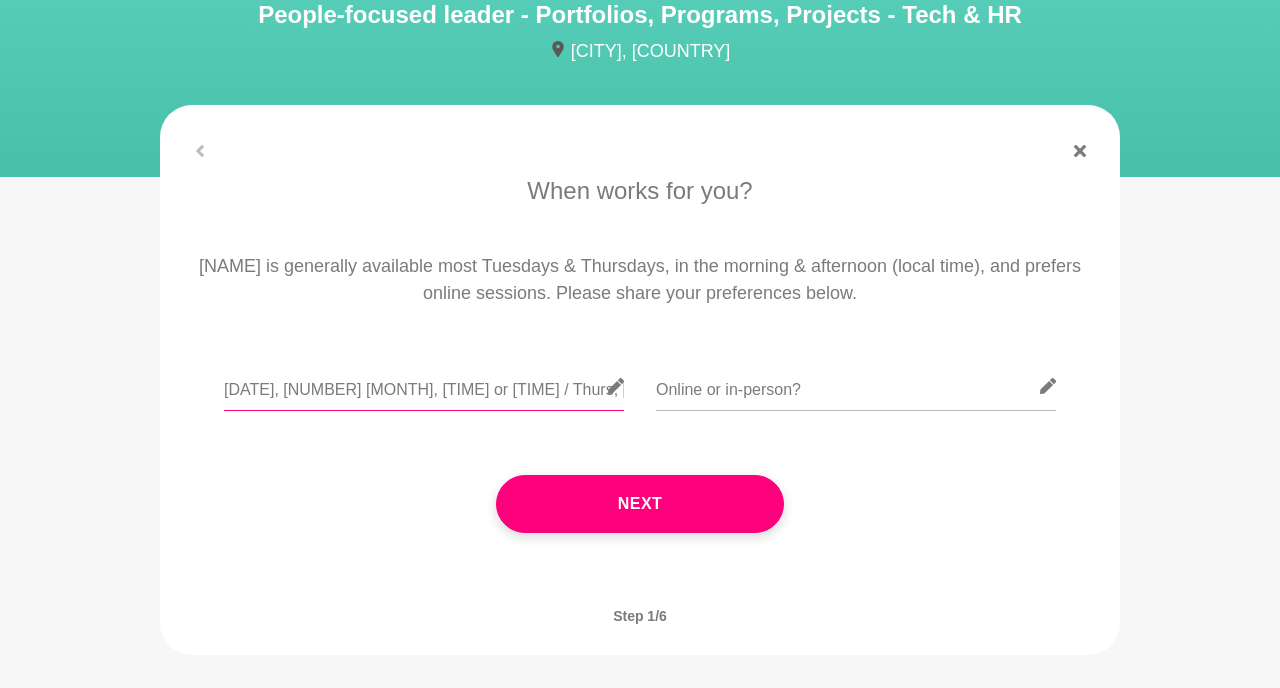 click on "Tuesday, 12 Aug, 8am or 12pm / Thurs, 21 Aug" at bounding box center [424, 386] 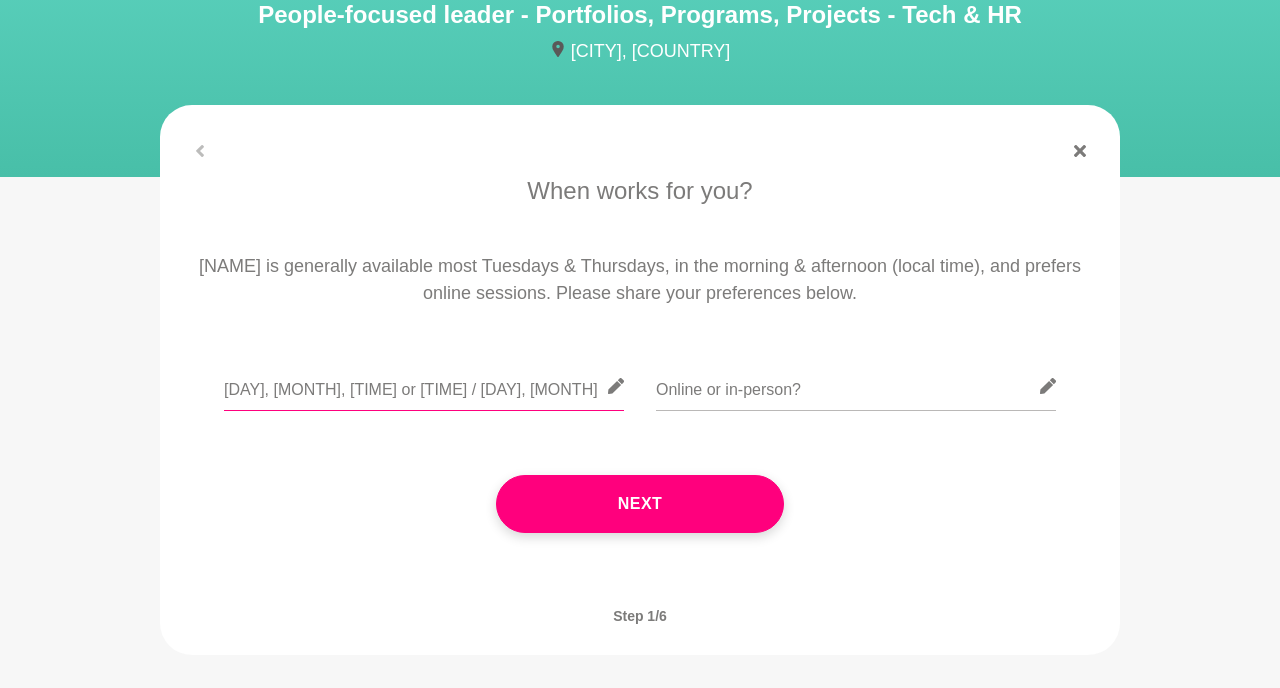 click on "Tuesday, 12 Aug, 8am or 12pm / Thursday, 21 Aug" at bounding box center [424, 386] 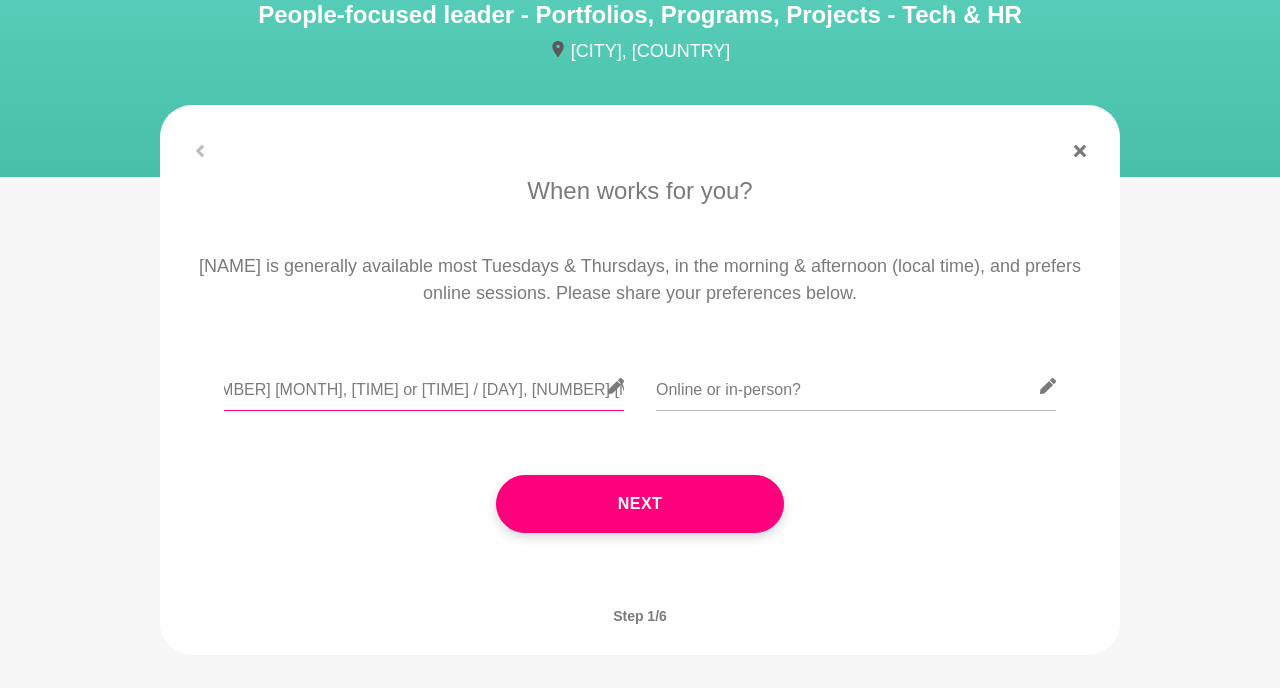 scroll, scrollTop: 0, scrollLeft: 105, axis: horizontal 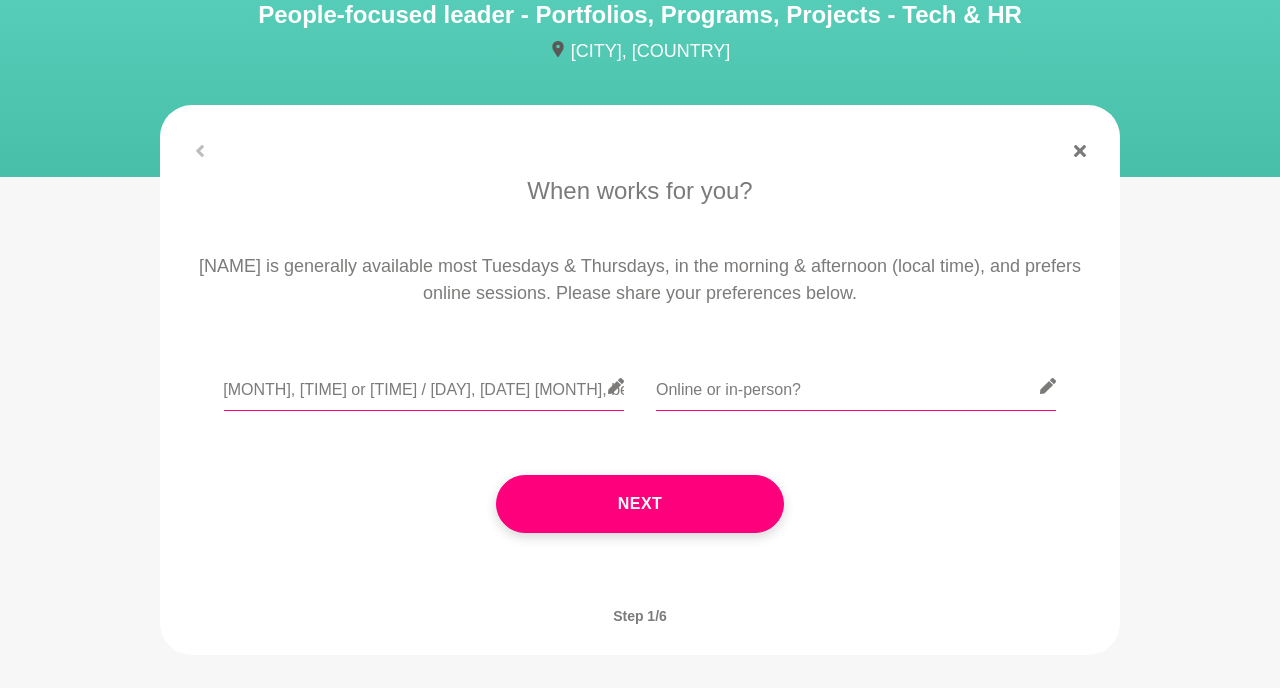 type on "Tuesday, 12 Aug, 8am or 12pm / Thursday, 21 Aug, between 8am-5pm" 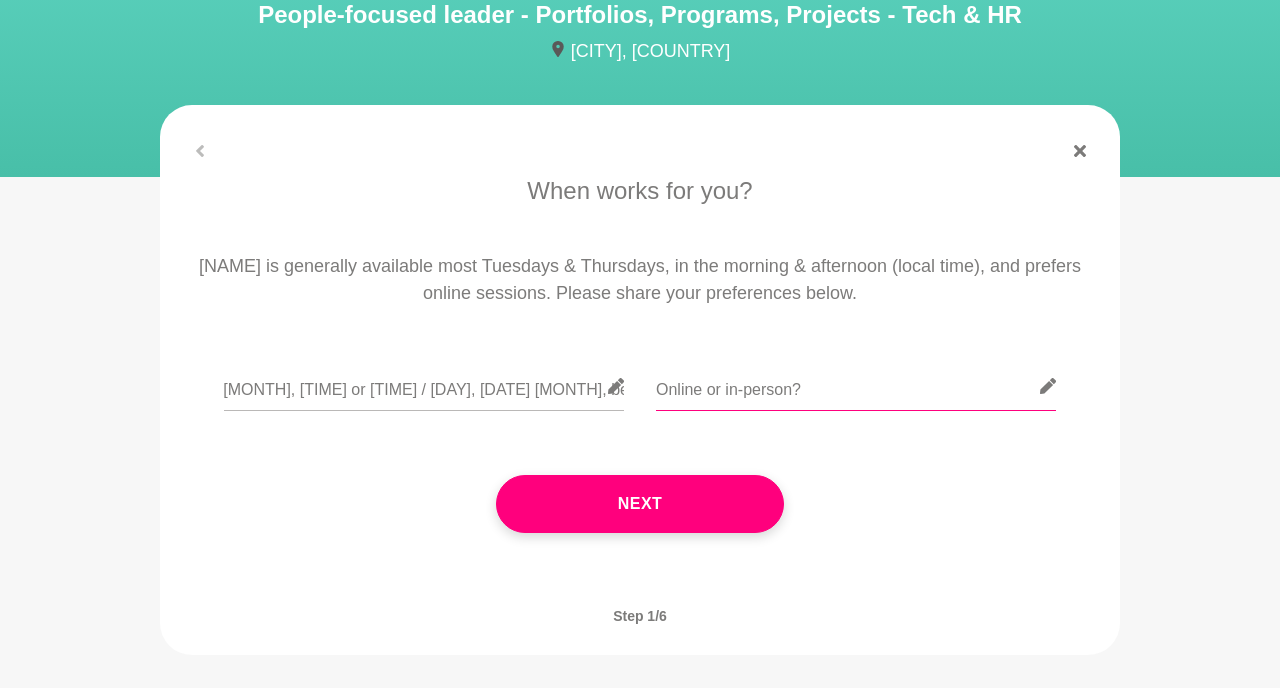 click at bounding box center (856, 386) 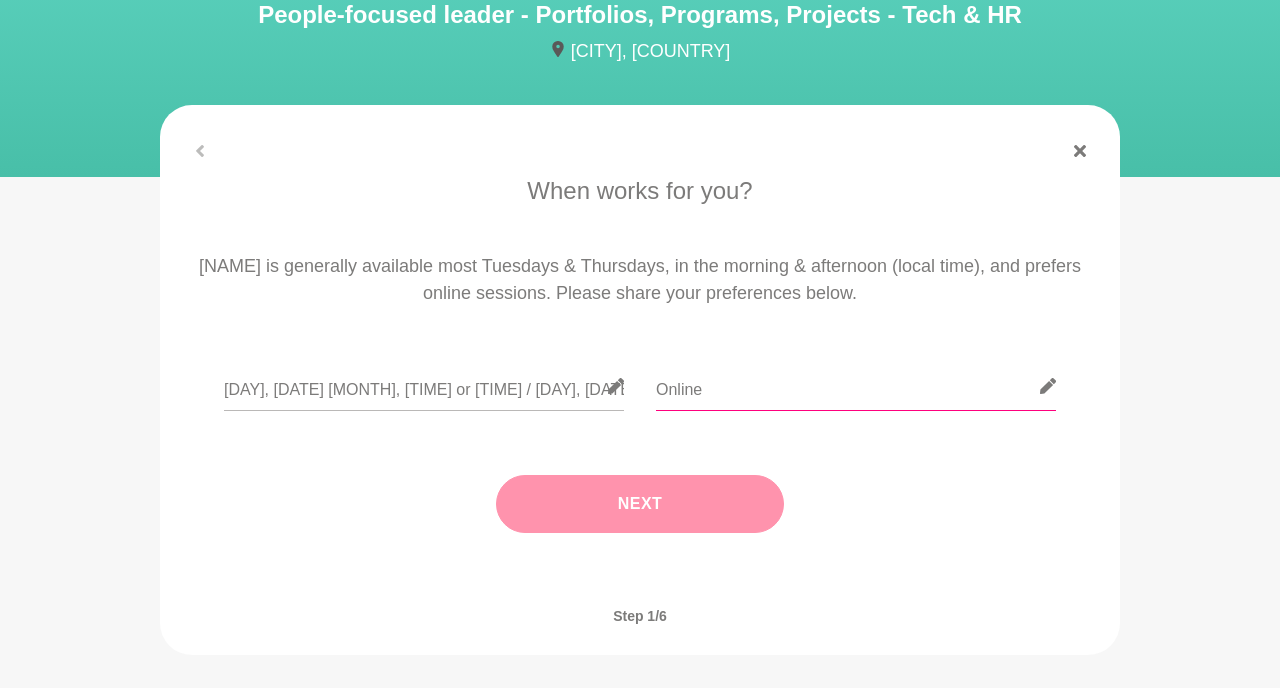 type on "Online" 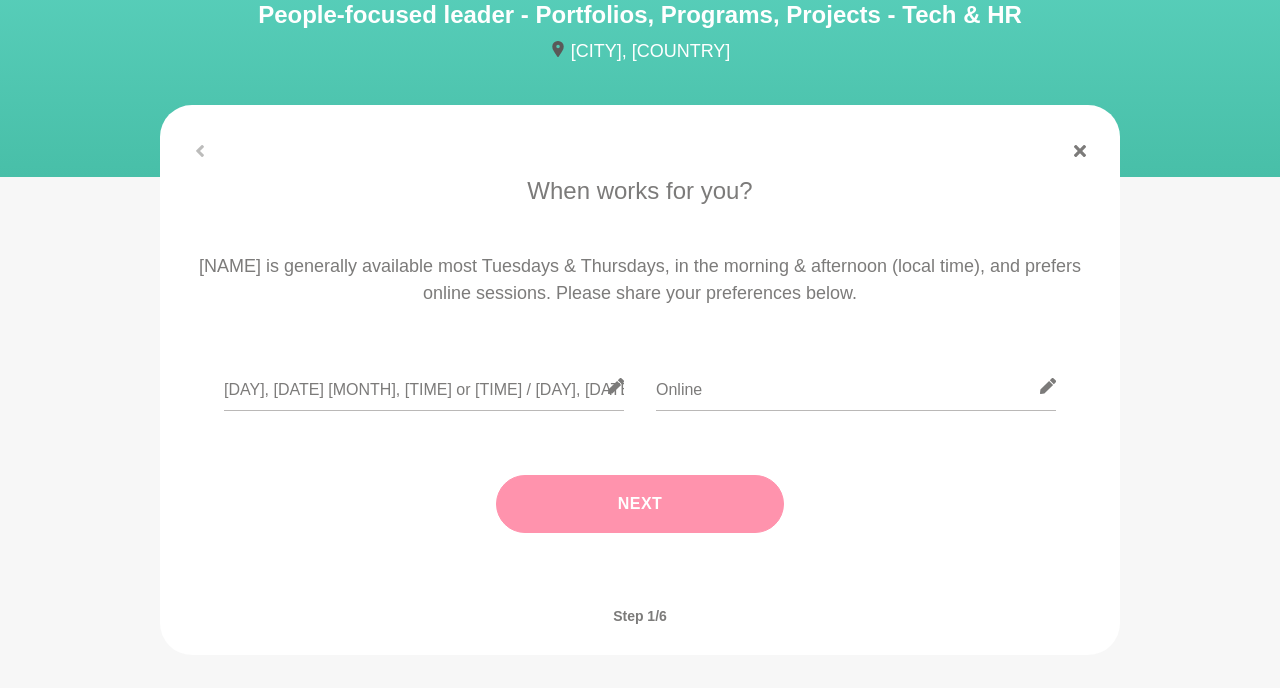 click on "Next" at bounding box center [640, 504] 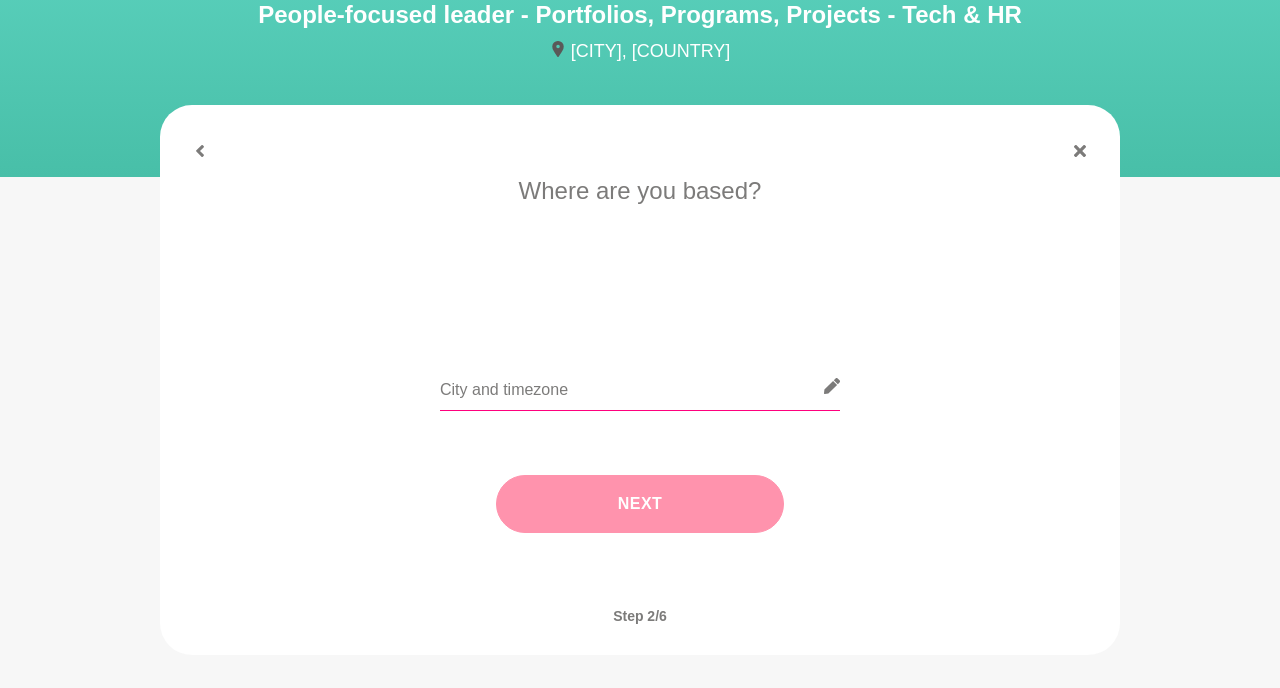 click at bounding box center [640, 386] 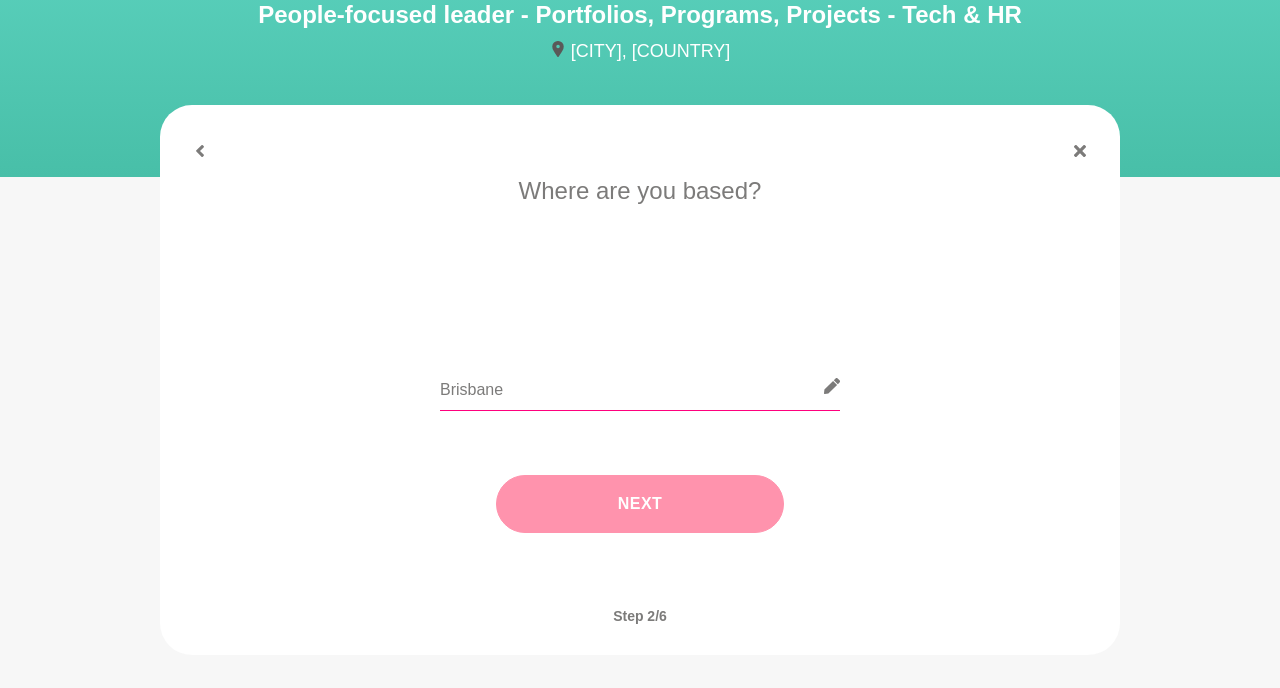 type on "Brisbane" 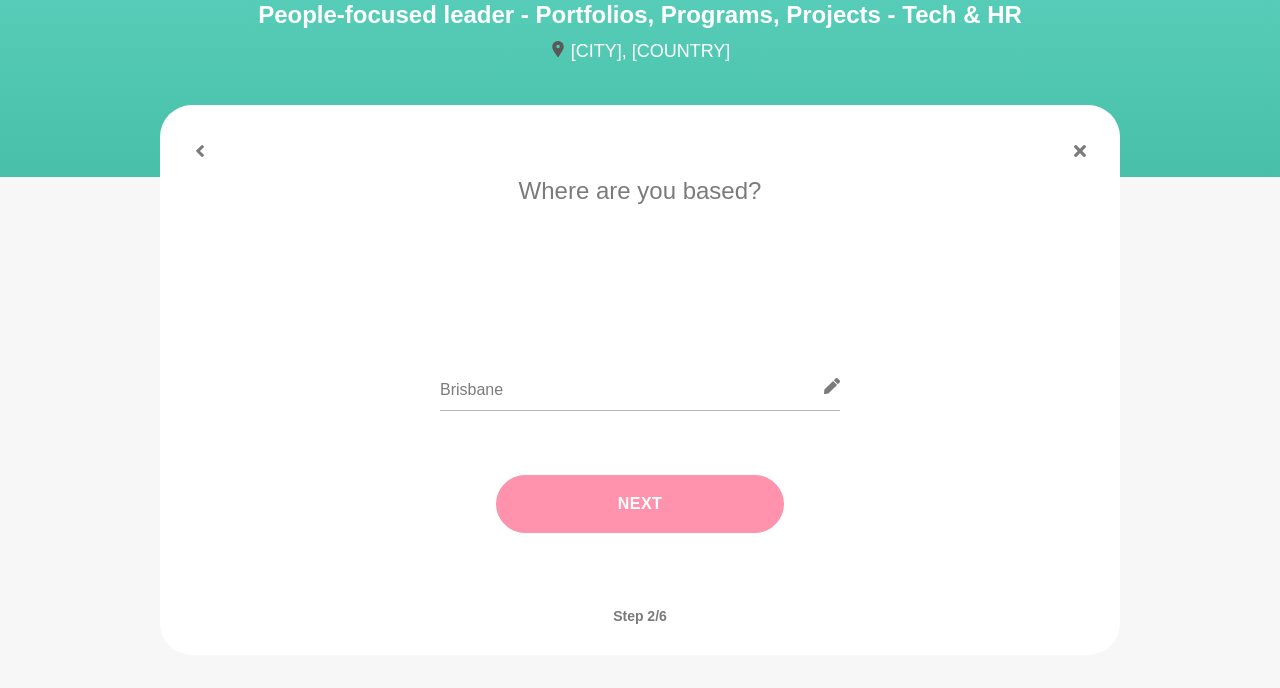 click on "Next" at bounding box center [640, 504] 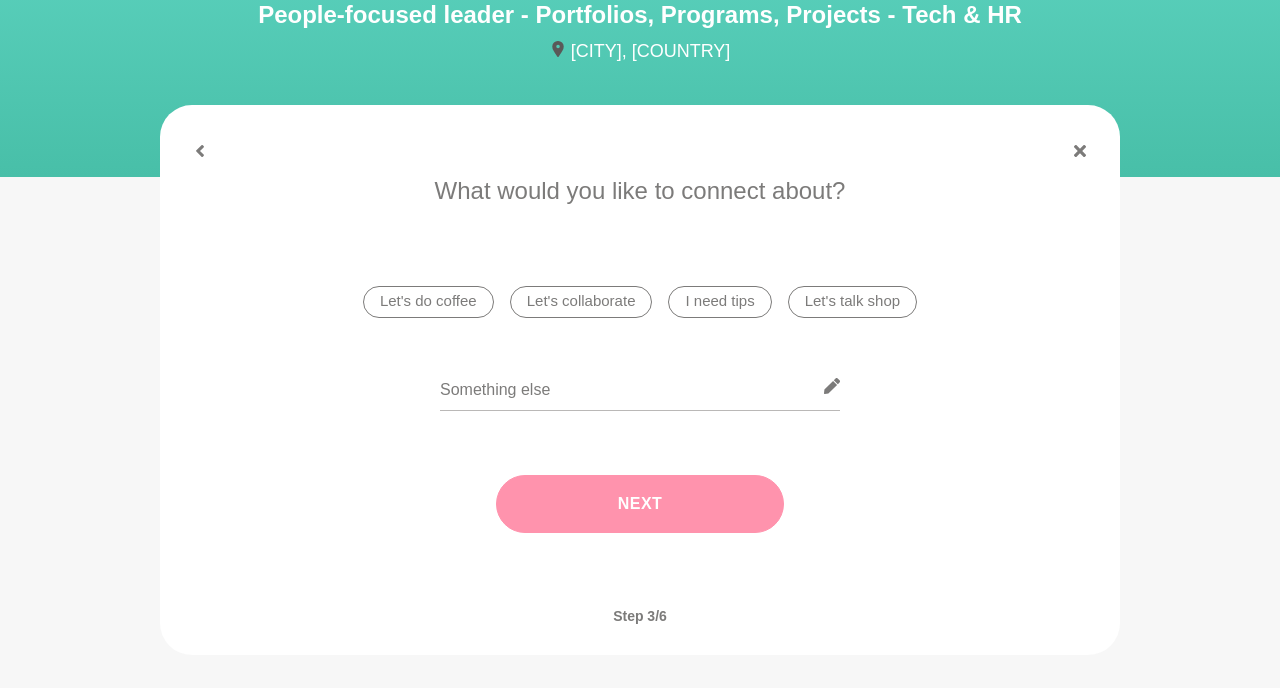 click on "I need tips" at bounding box center [719, 302] 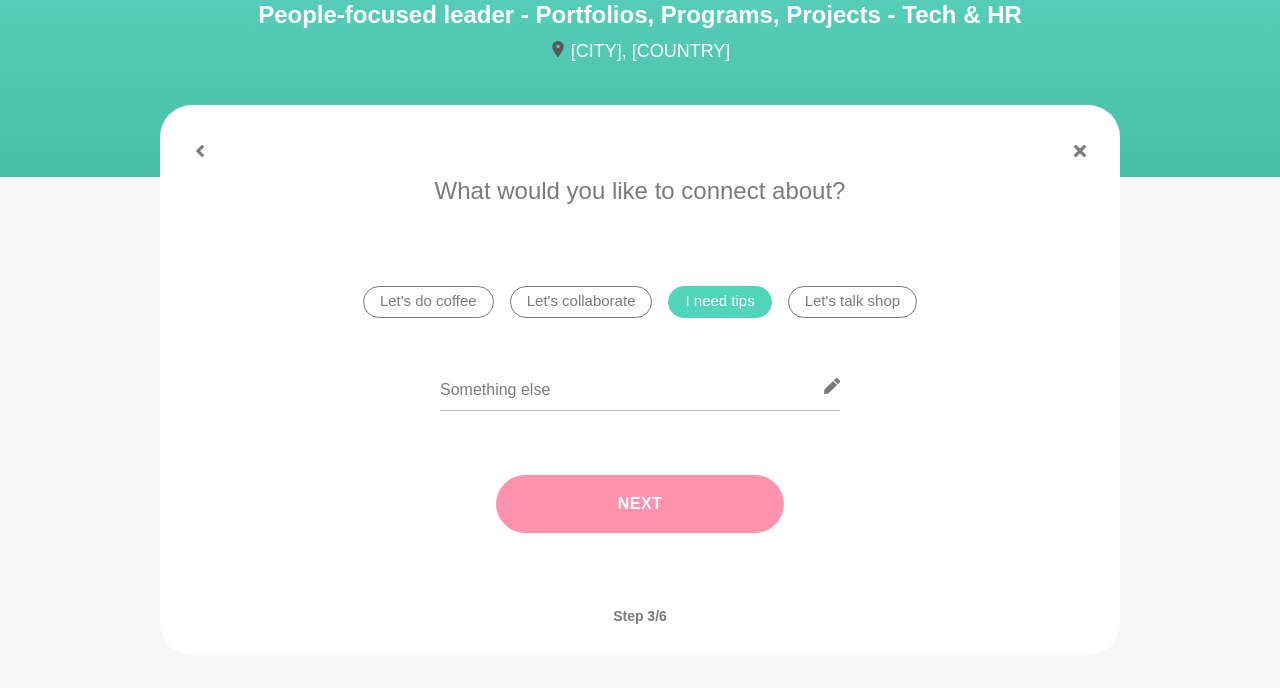 click on "Next" at bounding box center [640, 504] 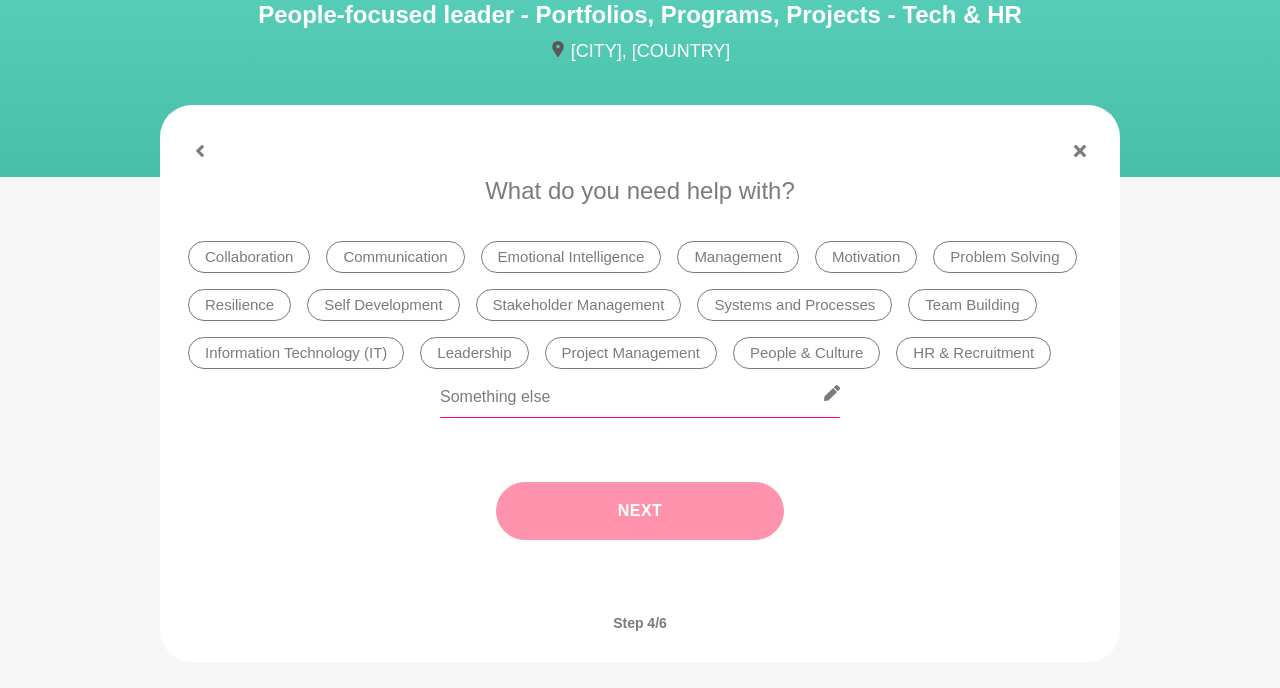 click at bounding box center (640, 393) 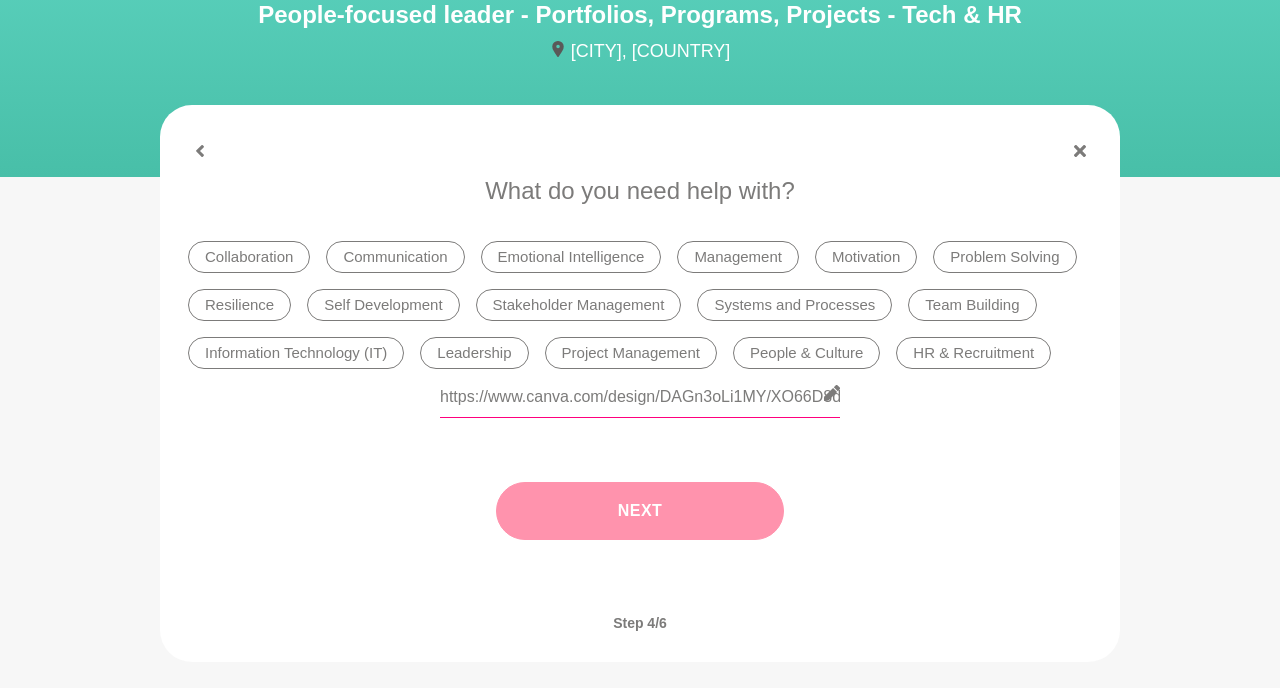 scroll, scrollTop: 0, scrollLeft: 1104, axis: horizontal 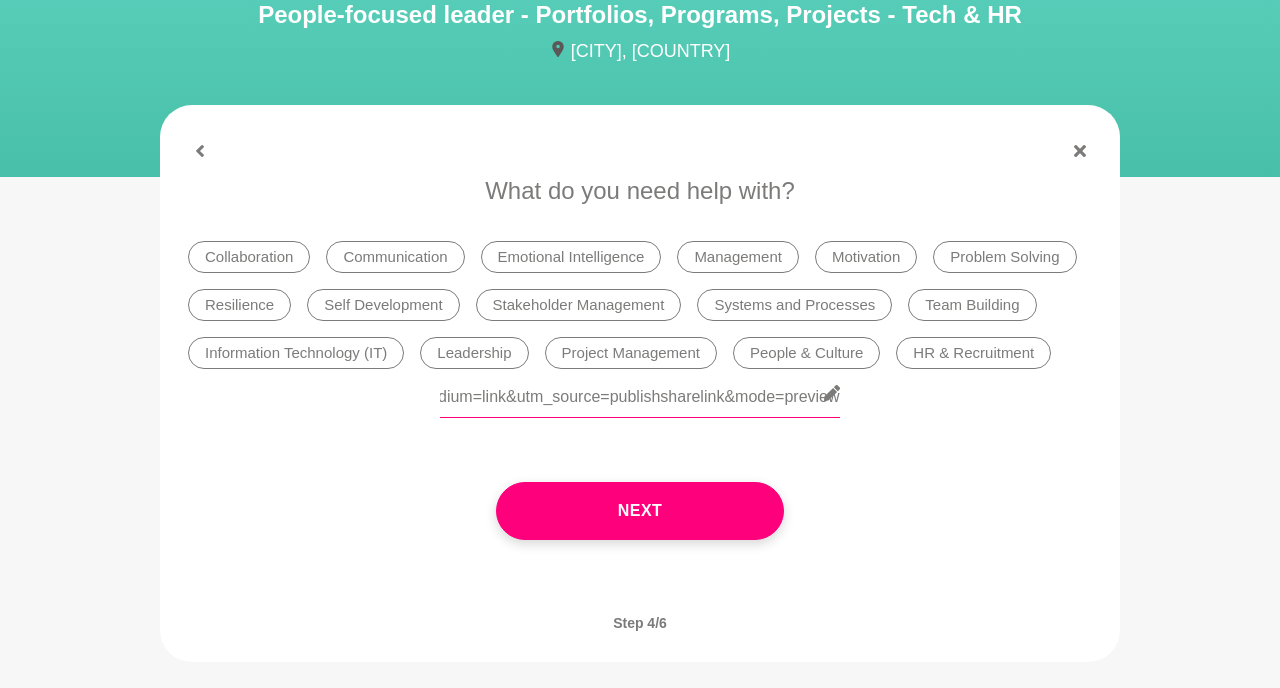 type 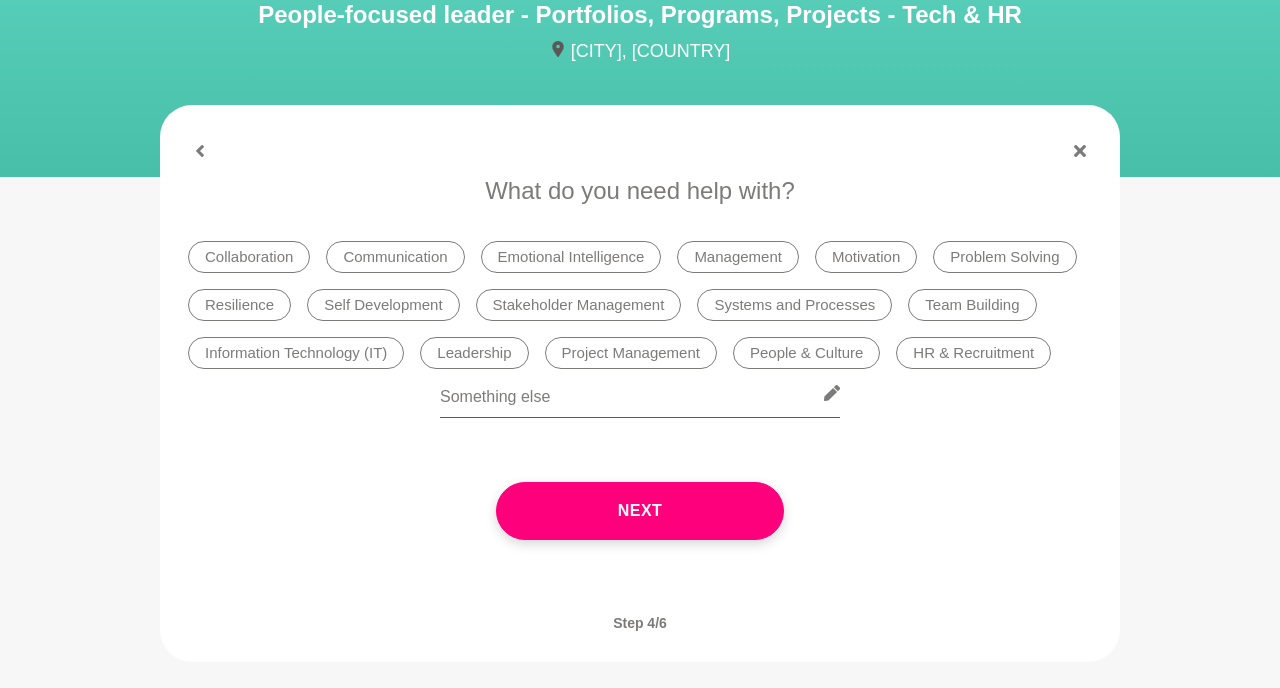scroll, scrollTop: 0, scrollLeft: 0, axis: both 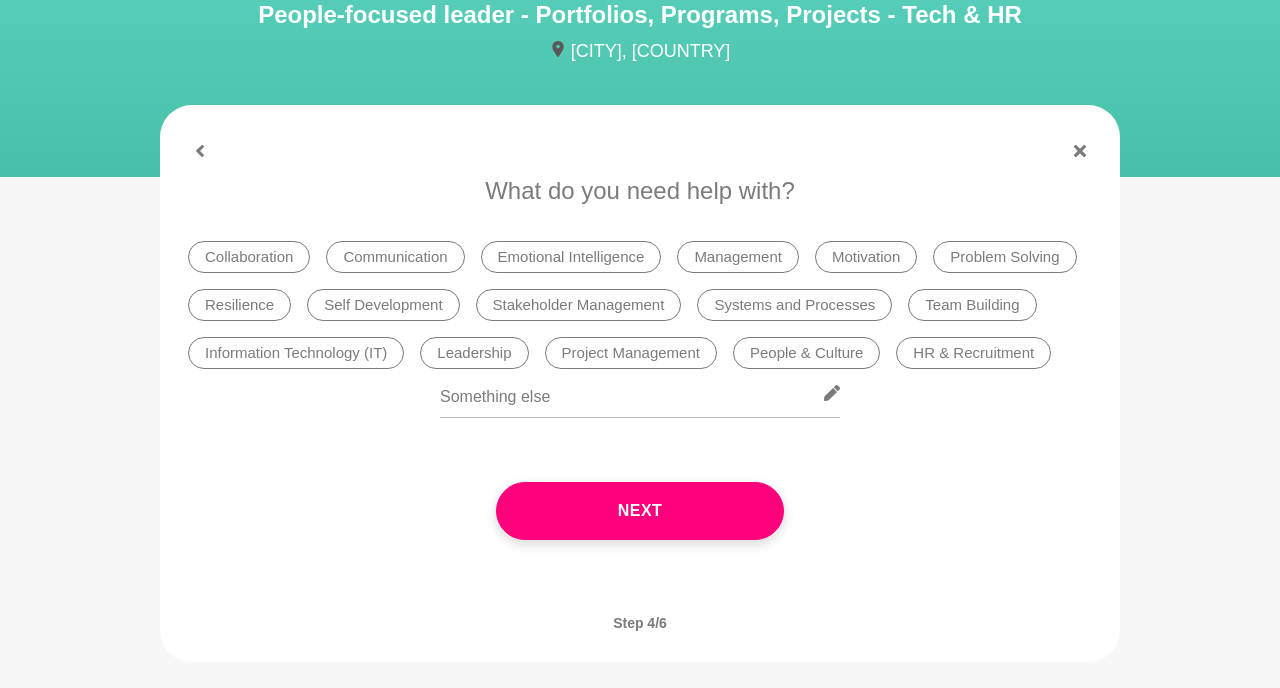 click on "Project Management" at bounding box center [631, 353] 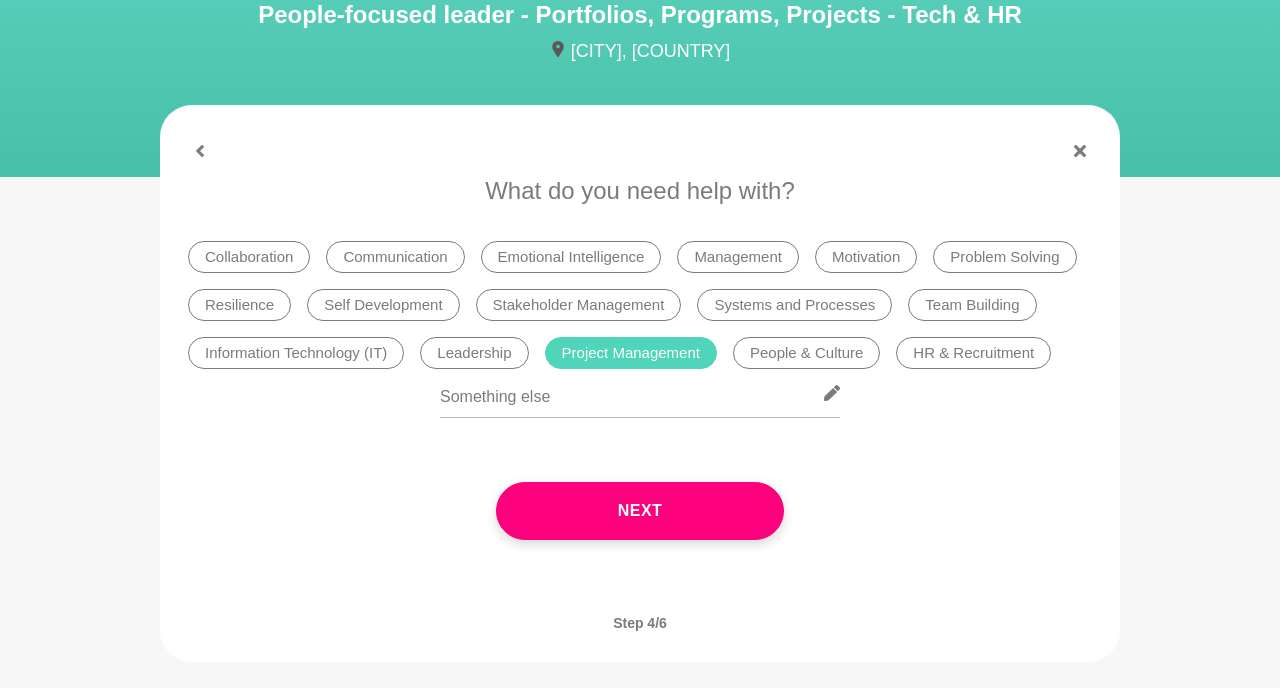 click on "Self Development" at bounding box center (383, 305) 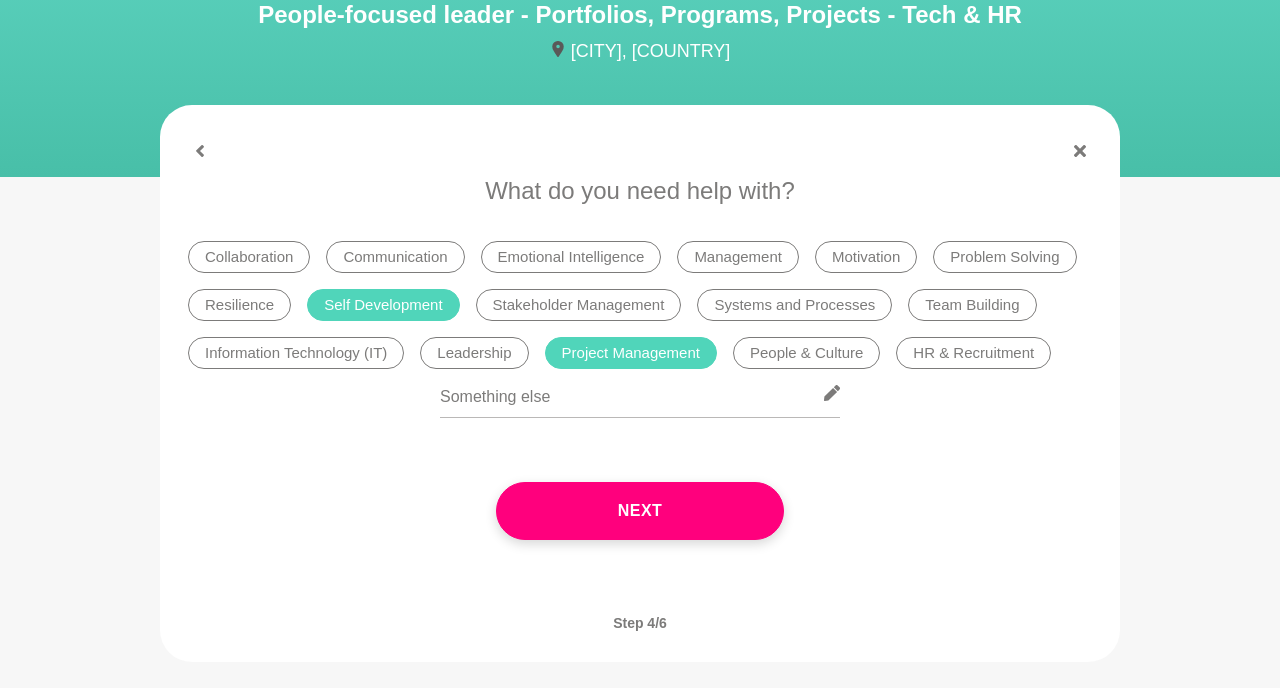 click on "Motivation" at bounding box center (866, 257) 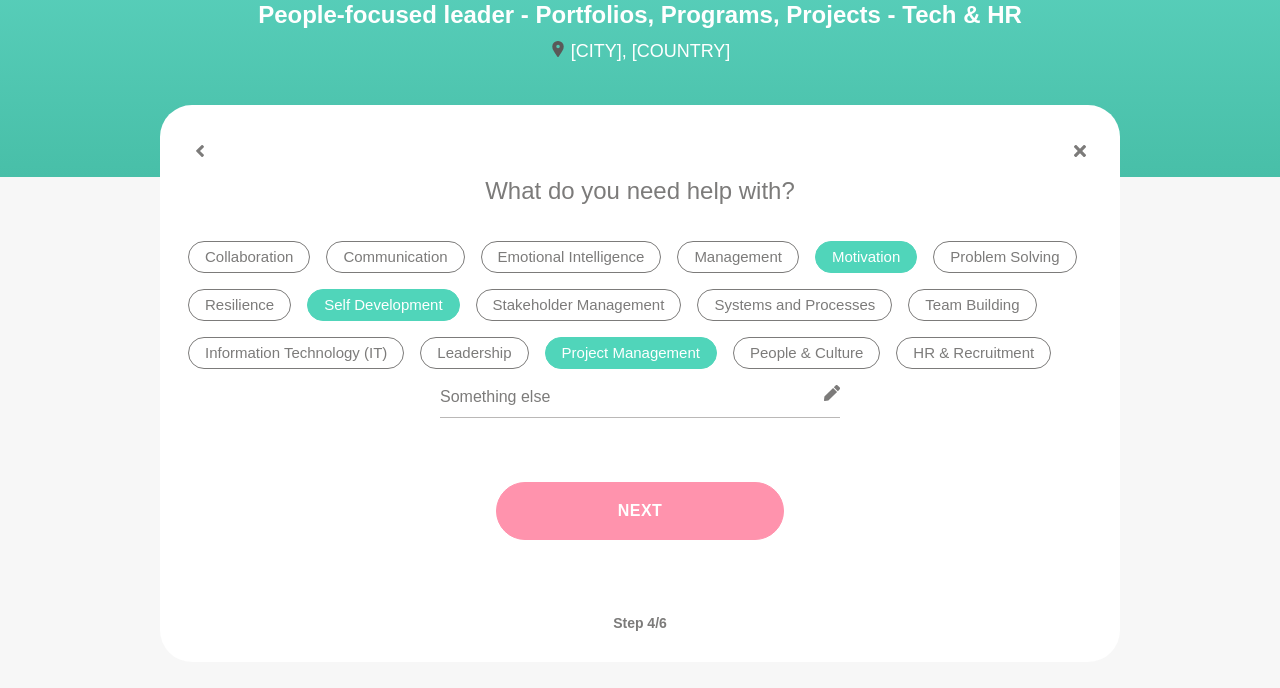 click on "Next" at bounding box center (640, 511) 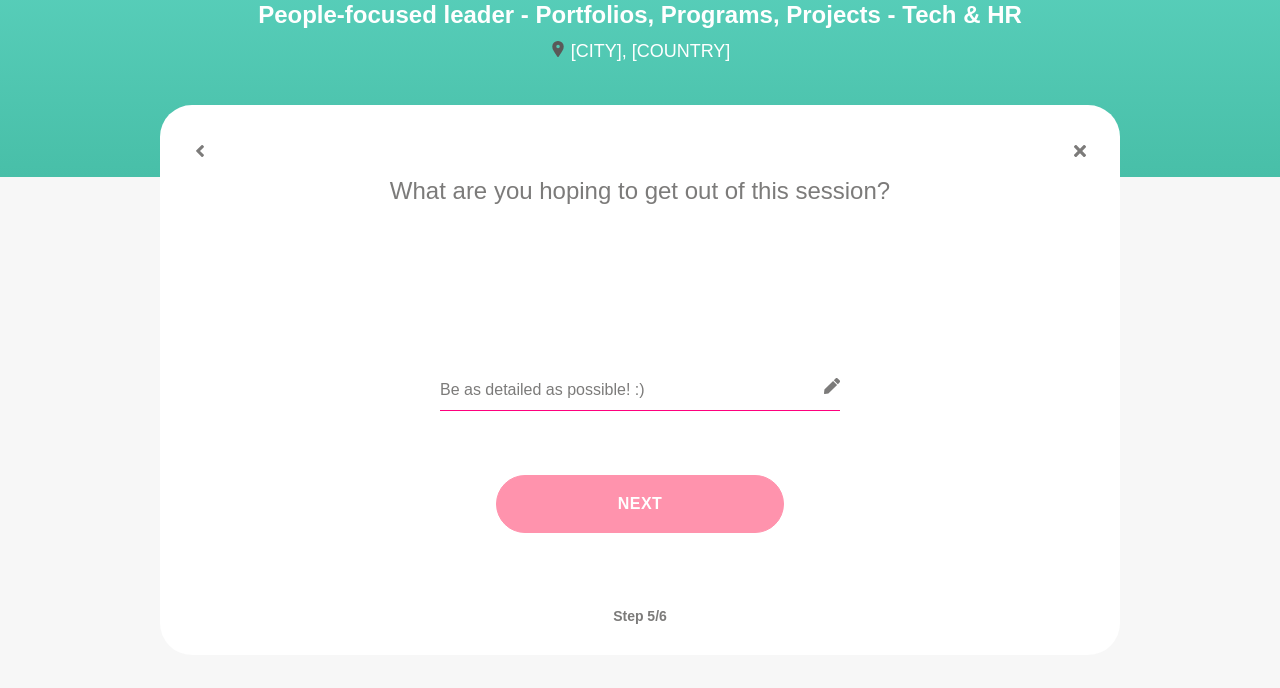 click at bounding box center (640, 386) 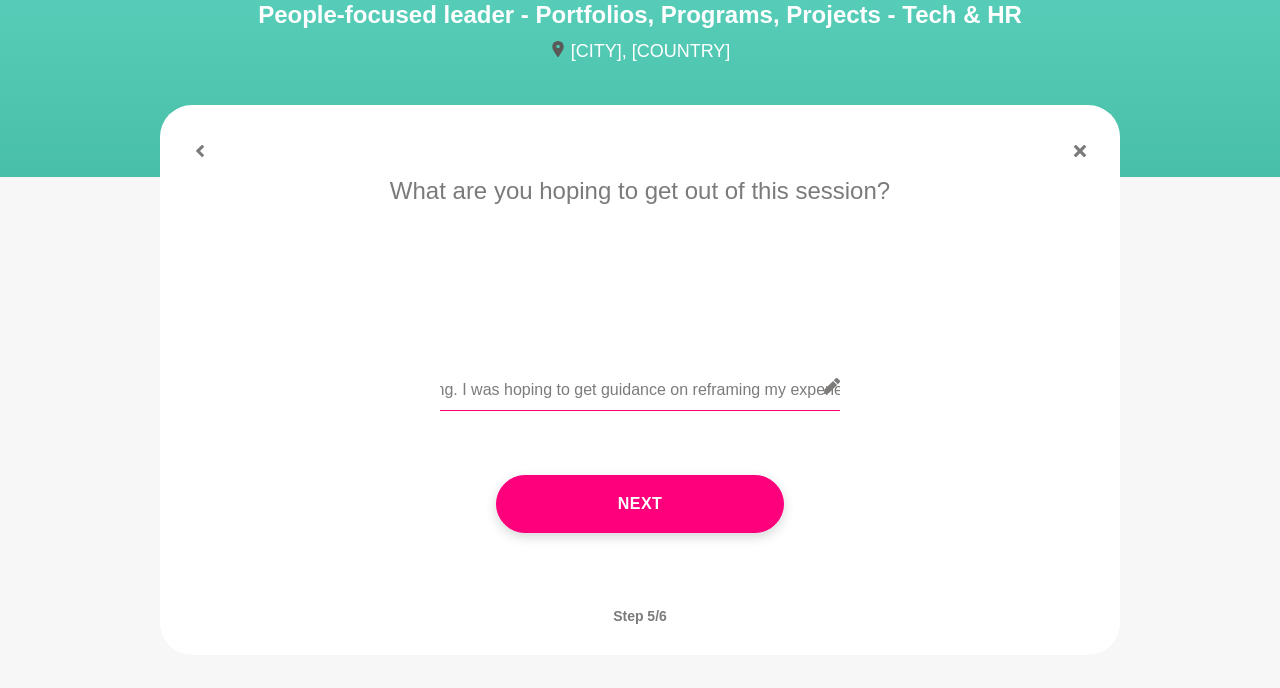 scroll, scrollTop: 0, scrollLeft: 1222, axis: horizontal 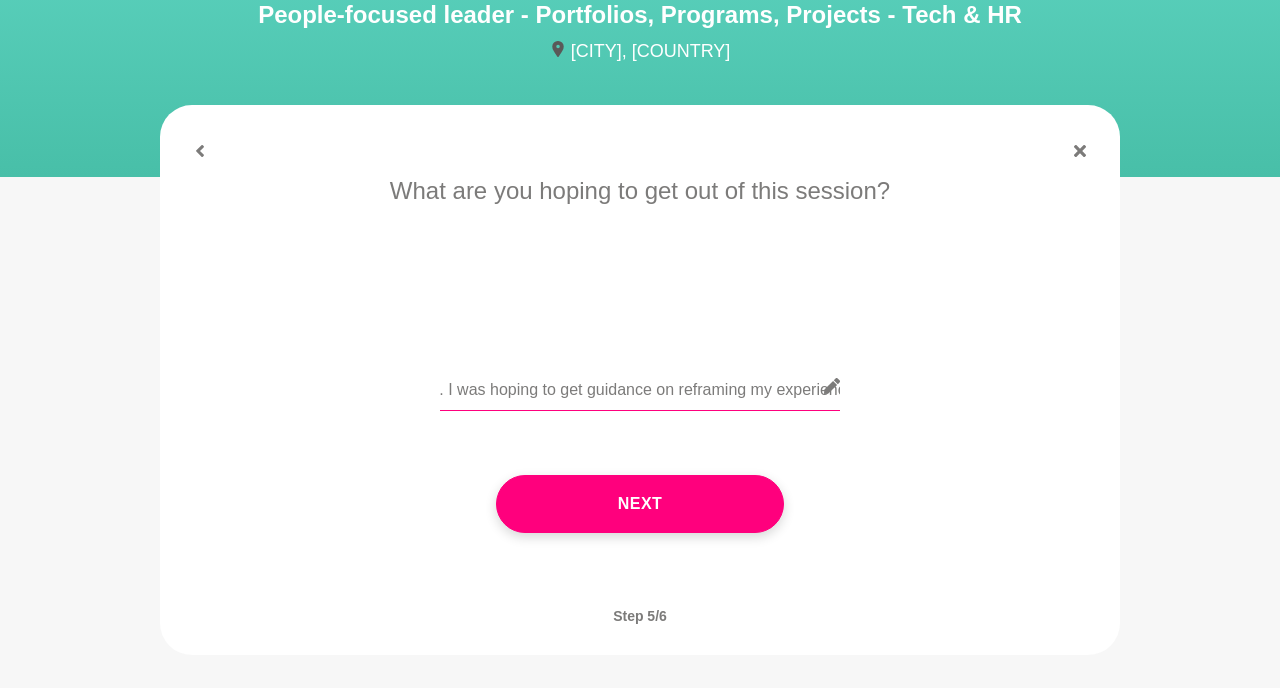 click on "I'm struggling job hunting for project management roles - I assume it's because I've never held the title as Project Manager and my experience was mostly in sales/marketing. I was hoping to get guidance on reframing my experiencing and highlighting my transferrable skills better" at bounding box center [640, 386] 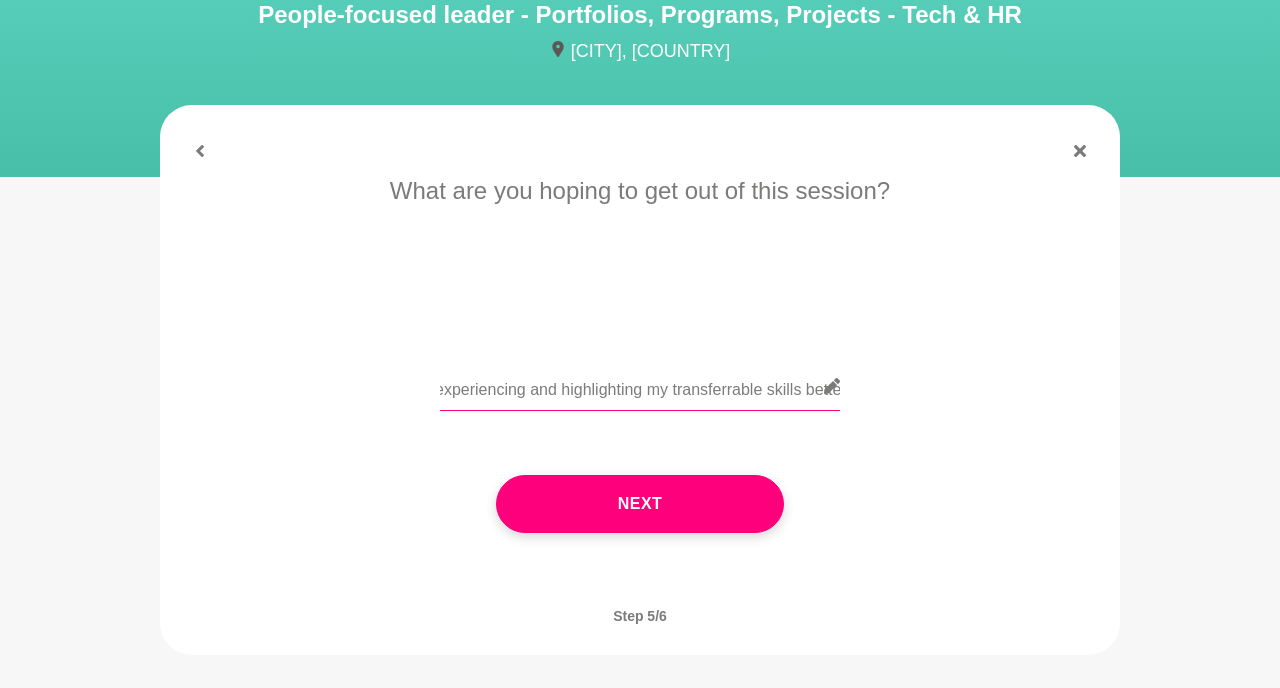 scroll, scrollTop: 0, scrollLeft: 1719, axis: horizontal 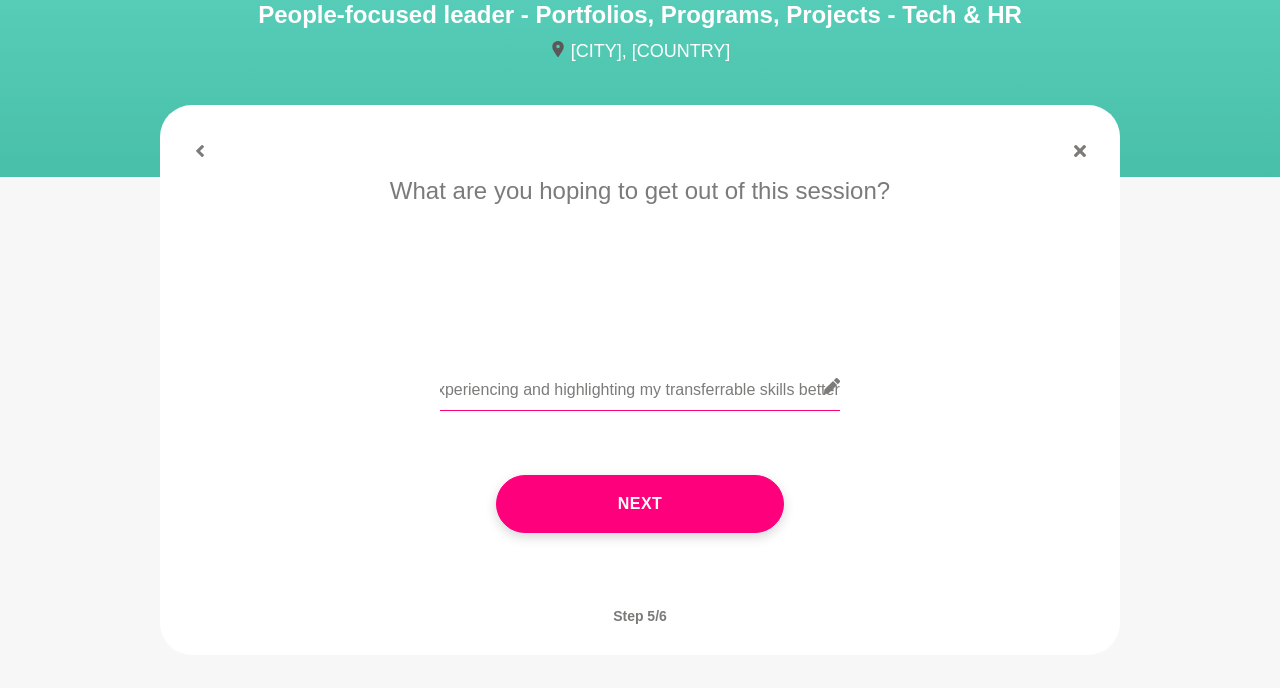 click on "I'm struggling job hunting for project management roles - I assume it's because I've never held the title as Project Manager and my experience was mostly in sales/marketing. I was hoping to get guidance on career transition, reframing my experiencing and highlighting my transferrable skills better" at bounding box center [640, 386] 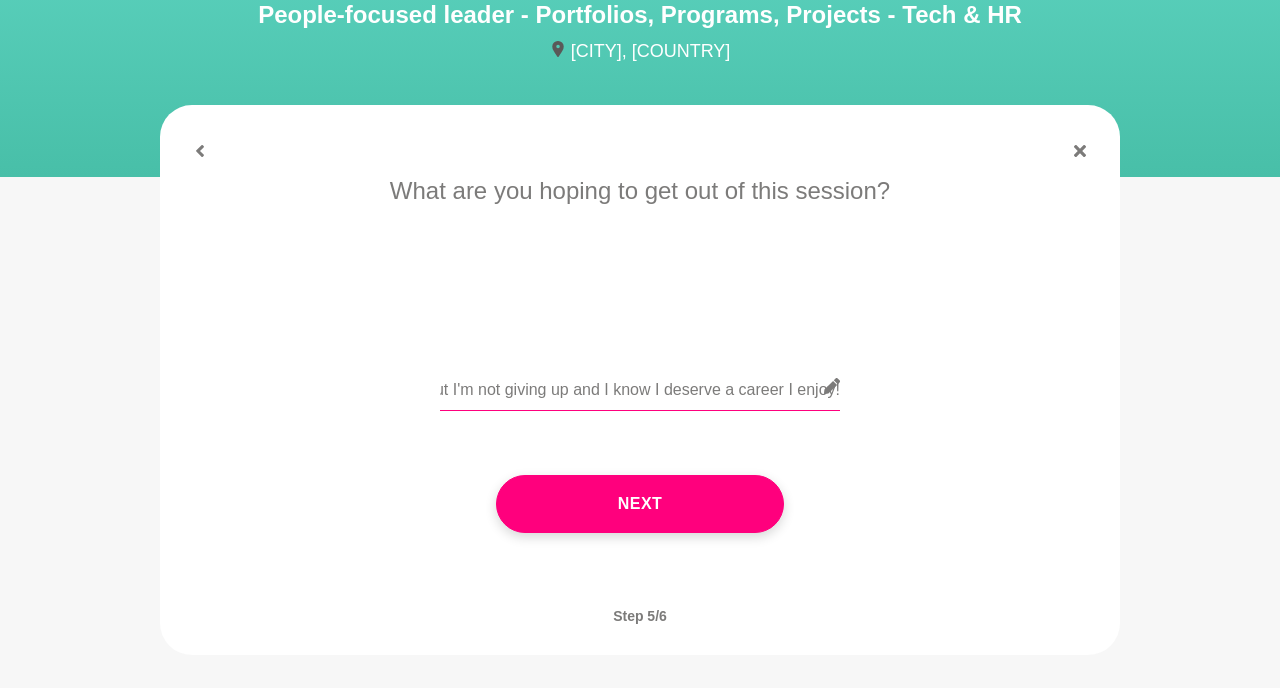 scroll, scrollTop: 0, scrollLeft: 2644, axis: horizontal 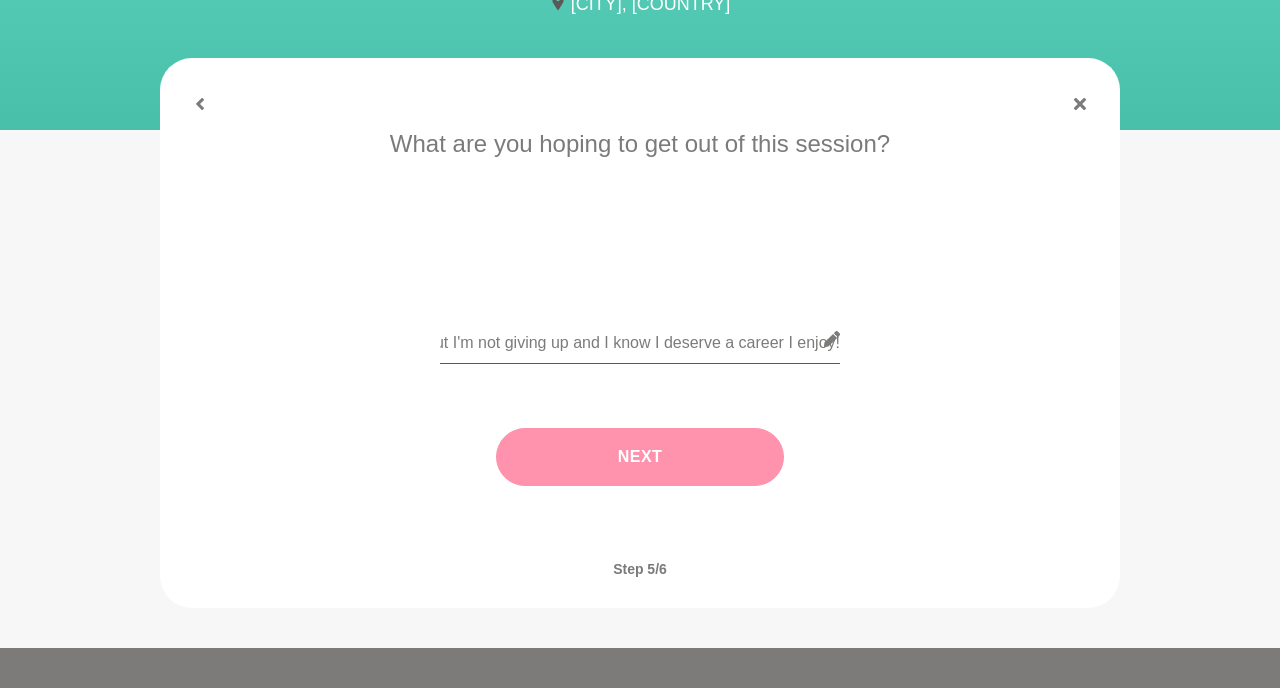 type on "I'm struggling job hunting for project management roles - I assume it's because I've never held the title as Project Manager and my experience was mostly in sales/marketing. I was hoping to get guidance on career transition, reframing my experiencing and highlighting my transferrable skills better. Getting rejections left and right has definitely crushed my motivation, but I'm not giving up and I know I deserve a career I enjoy!" 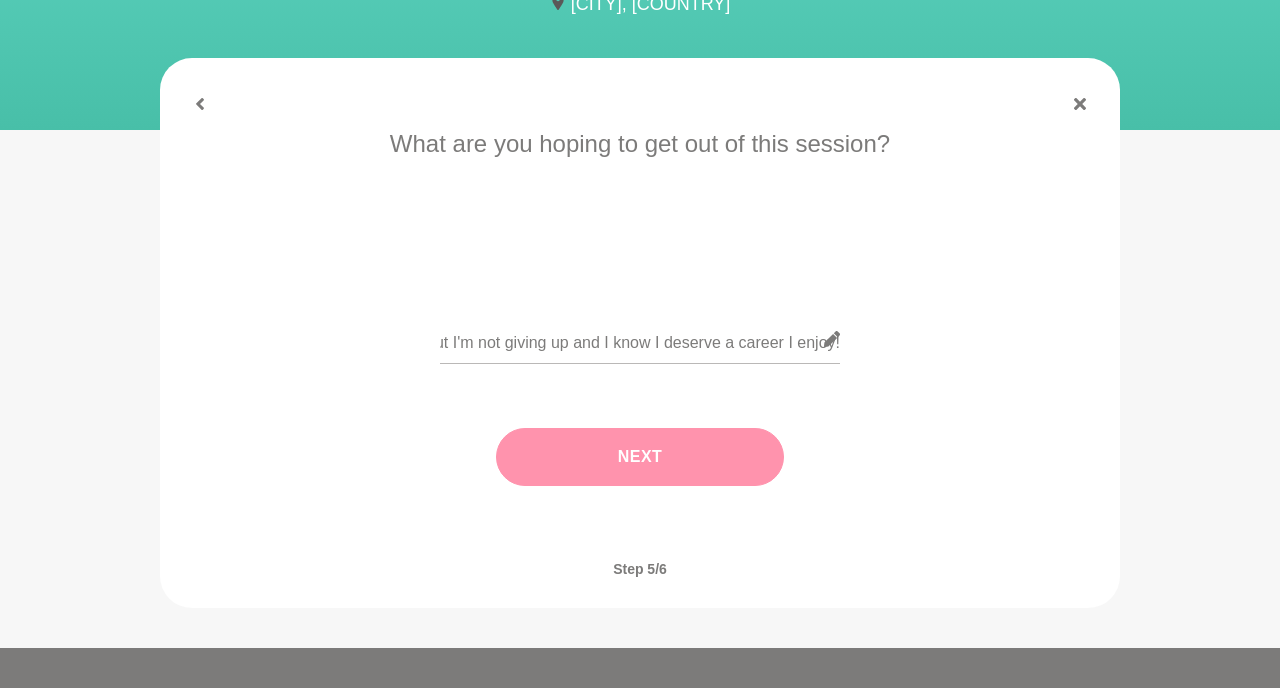 scroll, scrollTop: 0, scrollLeft: 0, axis: both 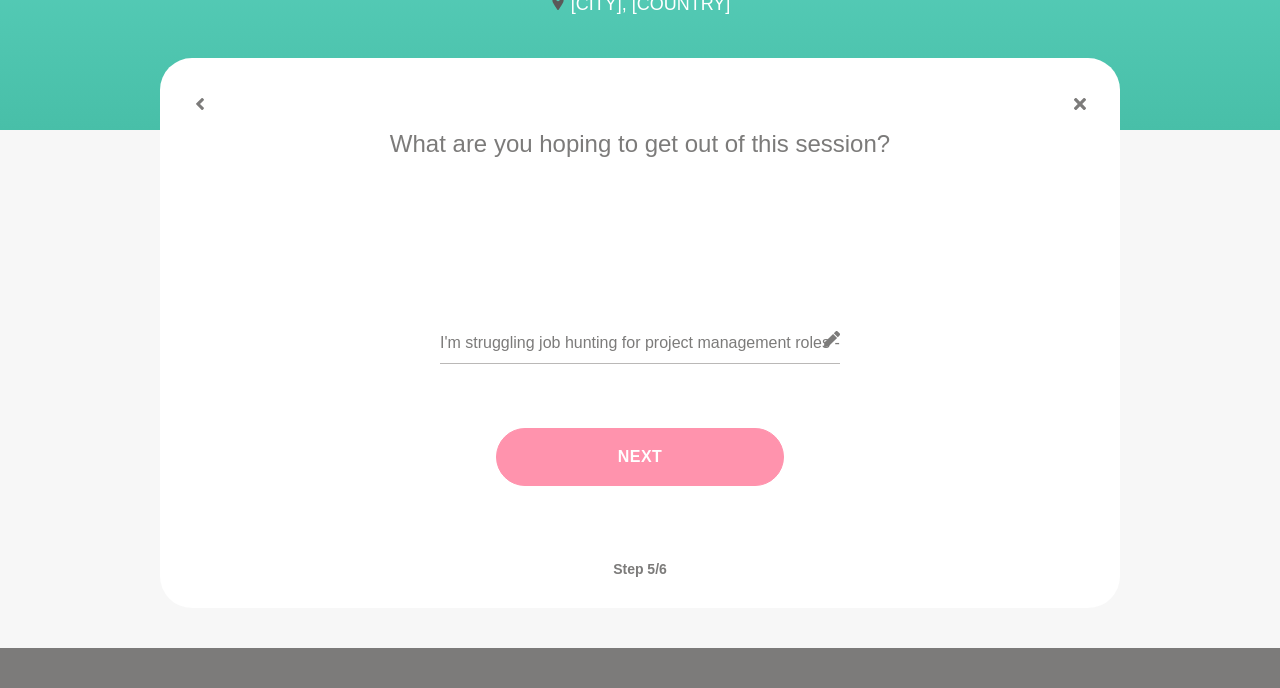 click on "Next" at bounding box center (640, 457) 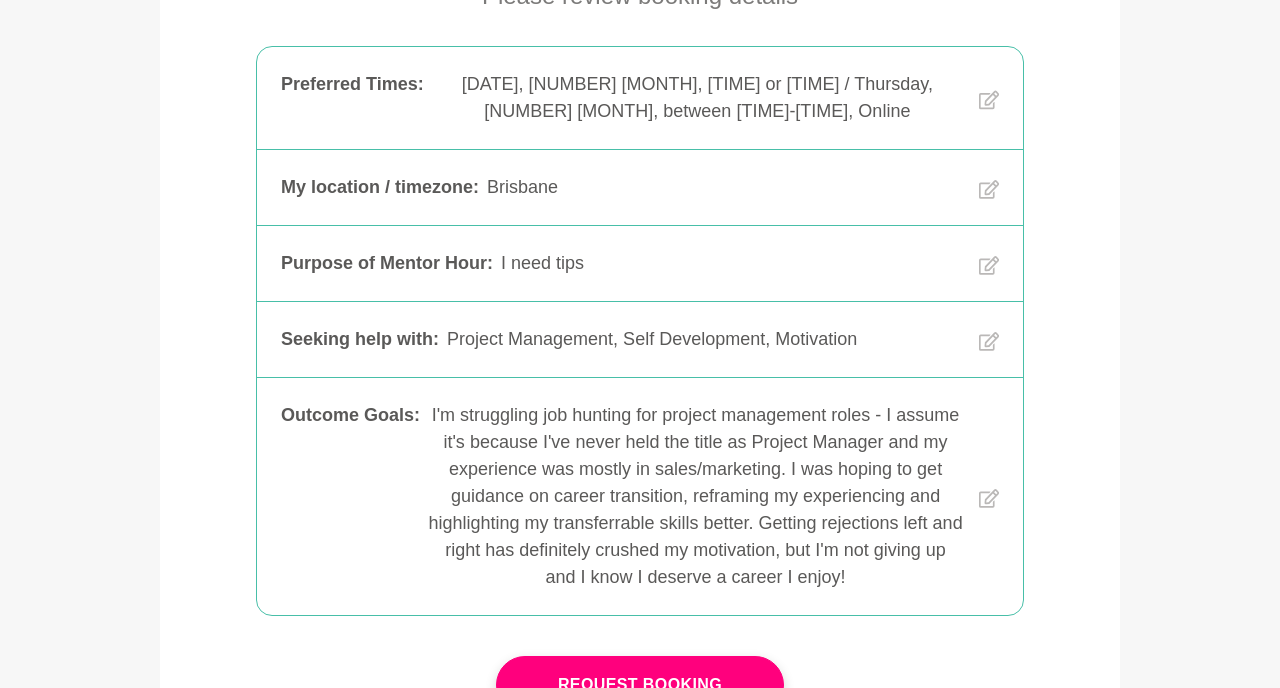 scroll, scrollTop: 403, scrollLeft: 0, axis: vertical 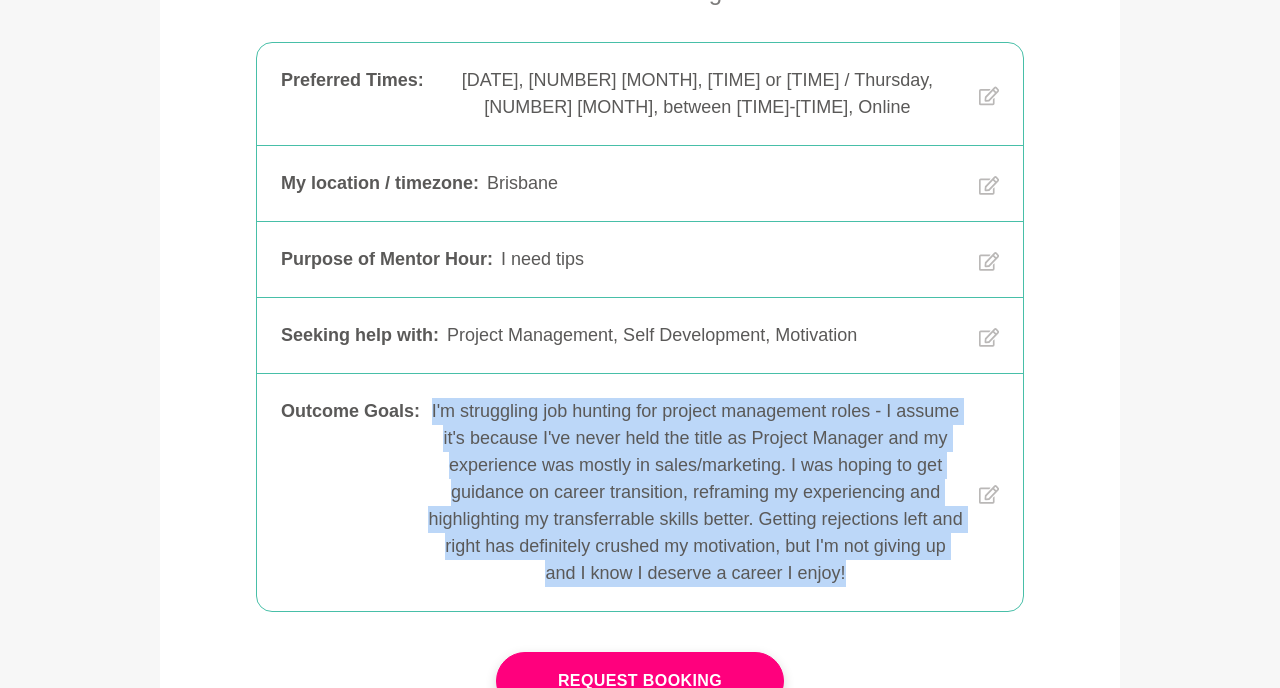 drag, startPoint x: 439, startPoint y: 410, endPoint x: 913, endPoint y: 567, distance: 499.32455 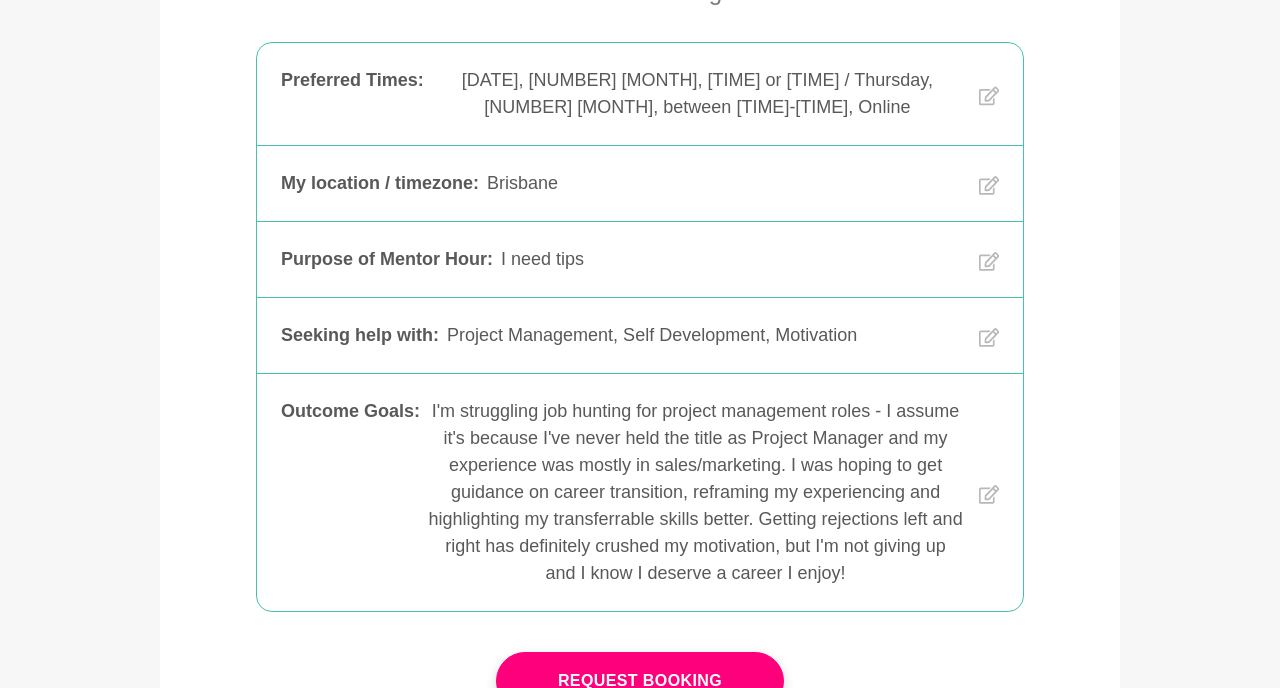 click on "I'm struggling job hunting for project management roles - I assume it's because I've never held the title as Project Manager and my experience was mostly in sales/marketing. I was hoping to get guidance on career transition, reframing my experiencing and highlighting my transferrable skills better. Getting rejections left and right has definitely crushed my motivation, but I'm not giving up and I know I deserve a career I enjoy!" at bounding box center (695, 492) 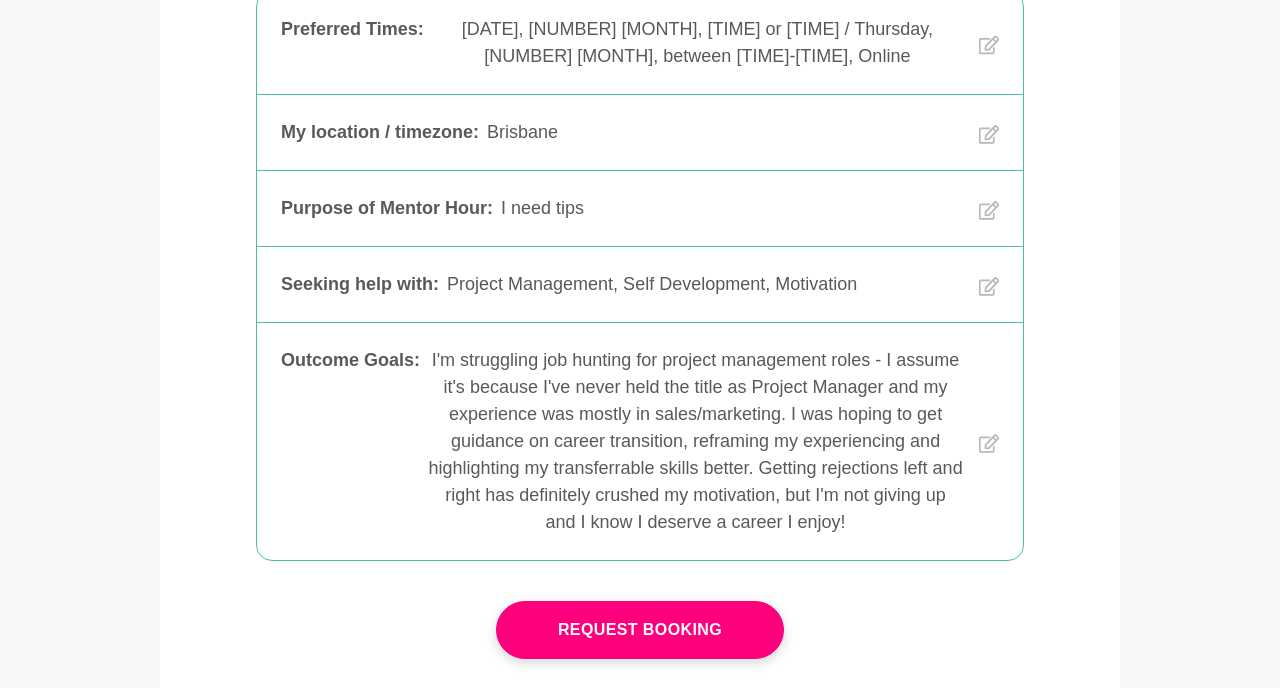 scroll, scrollTop: 455, scrollLeft: 0, axis: vertical 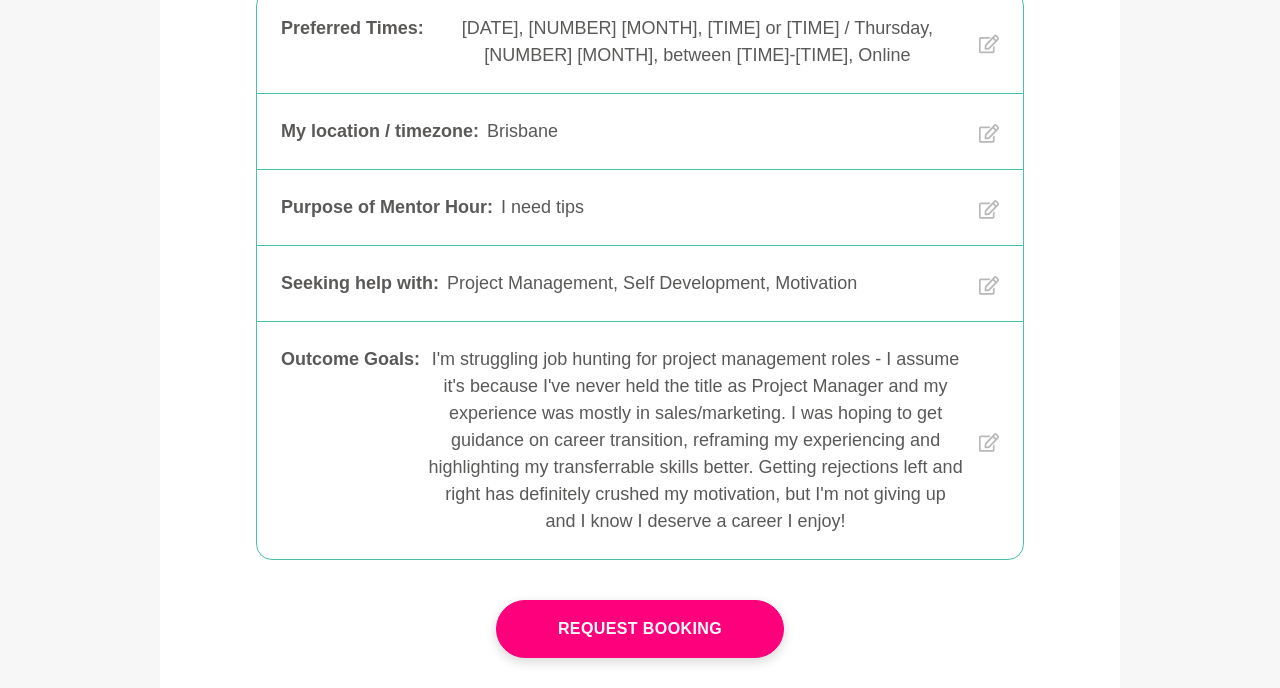 click on "I'm struggling job hunting for project management roles - I assume it's because I've never held the title as Project Manager and my experience was mostly in sales/marketing. I was hoping to get guidance on career transition, reframing my experiencing and highlighting my transferrable skills better. Getting rejections left and right has definitely crushed my motivation, but I'm not giving up and I know I deserve a career I enjoy!" at bounding box center [695, 440] 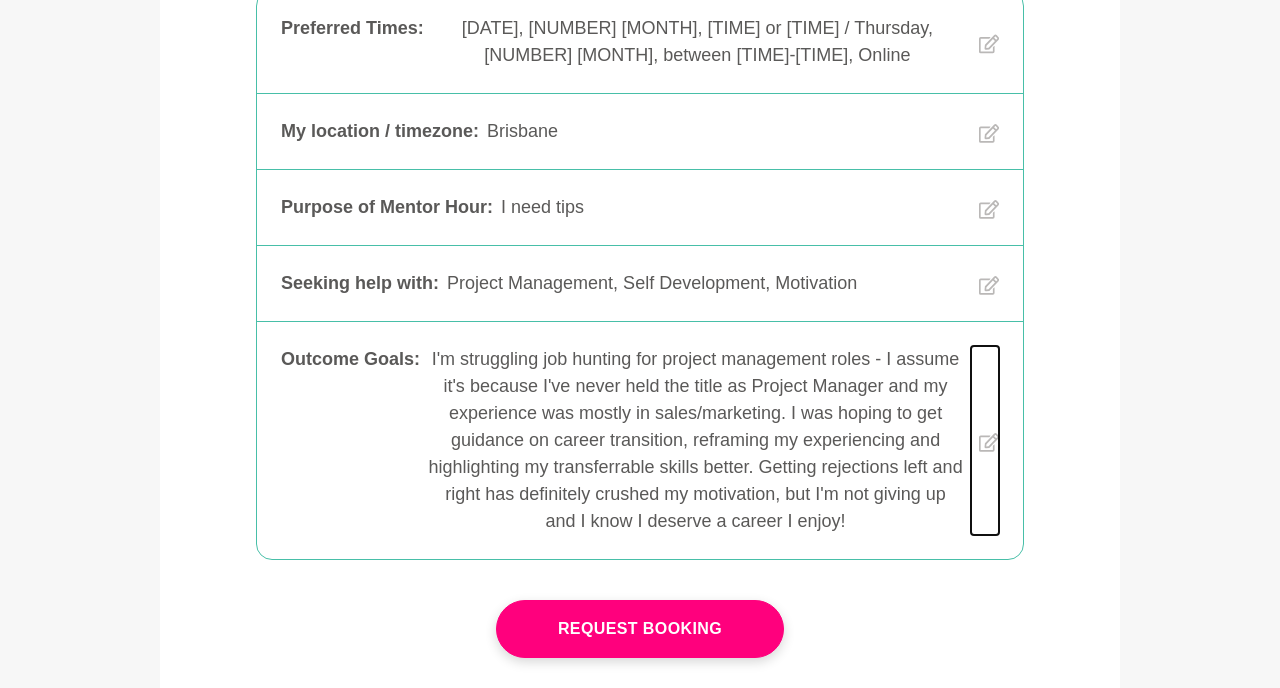 click 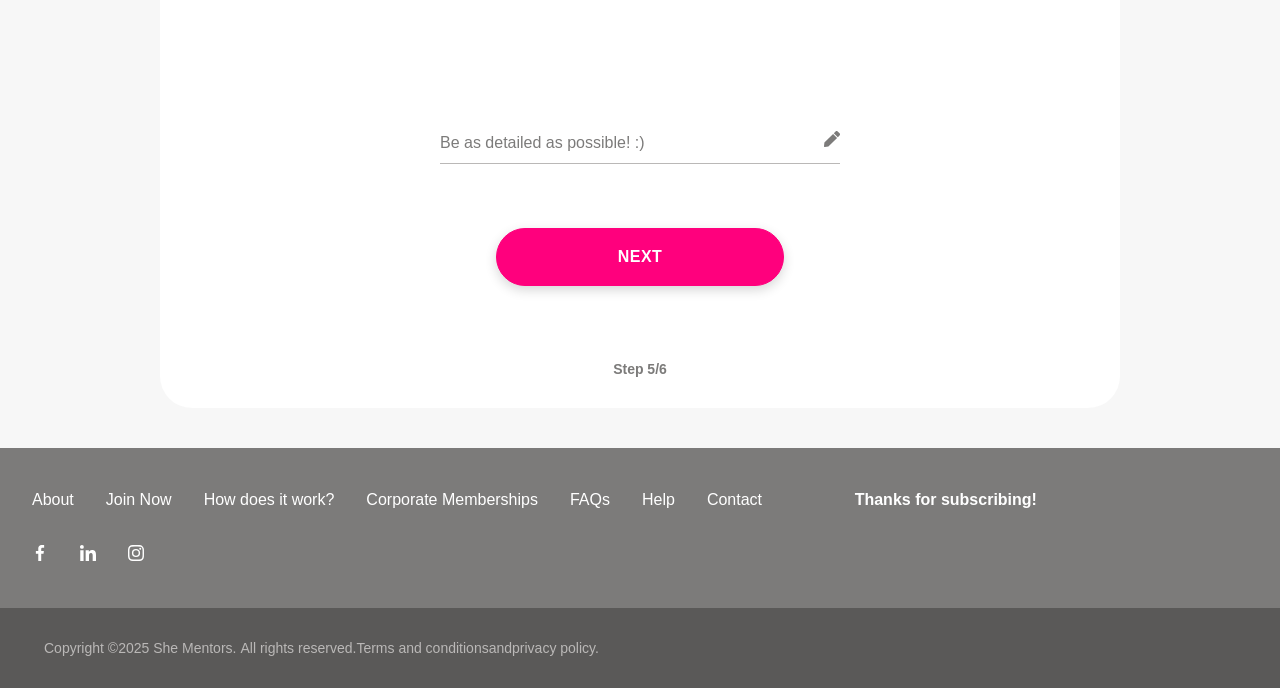 scroll, scrollTop: 451, scrollLeft: 0, axis: vertical 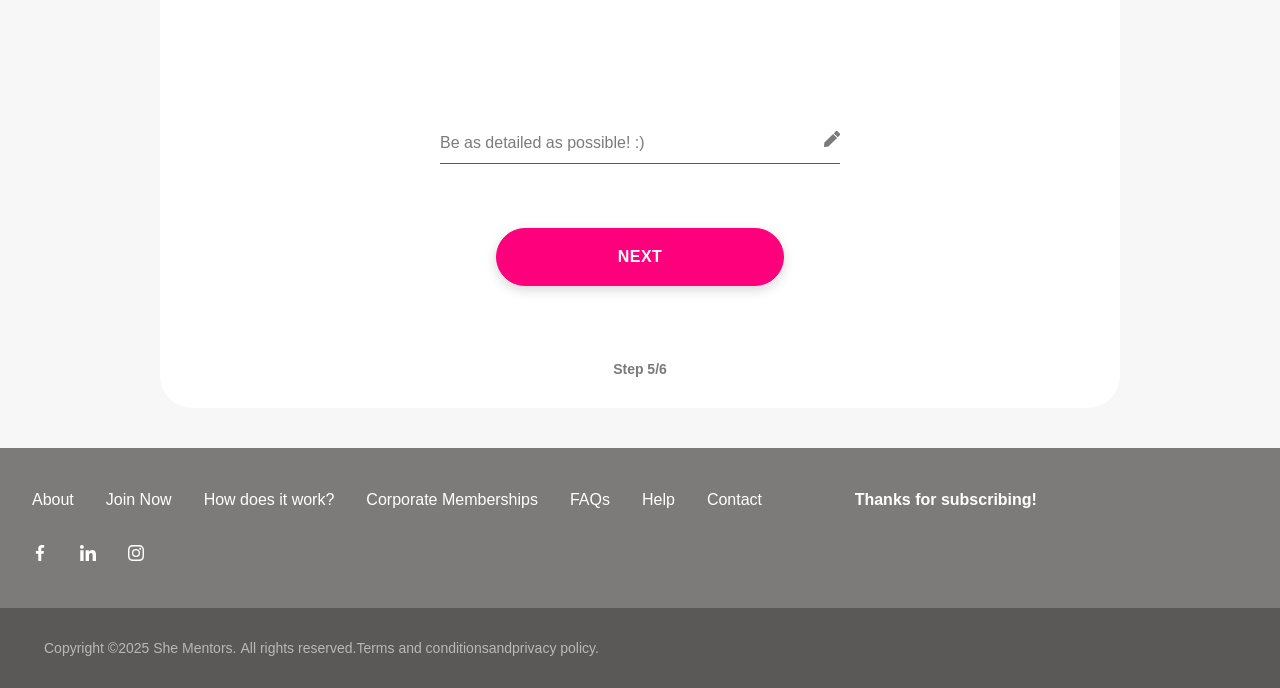 click at bounding box center [640, 139] 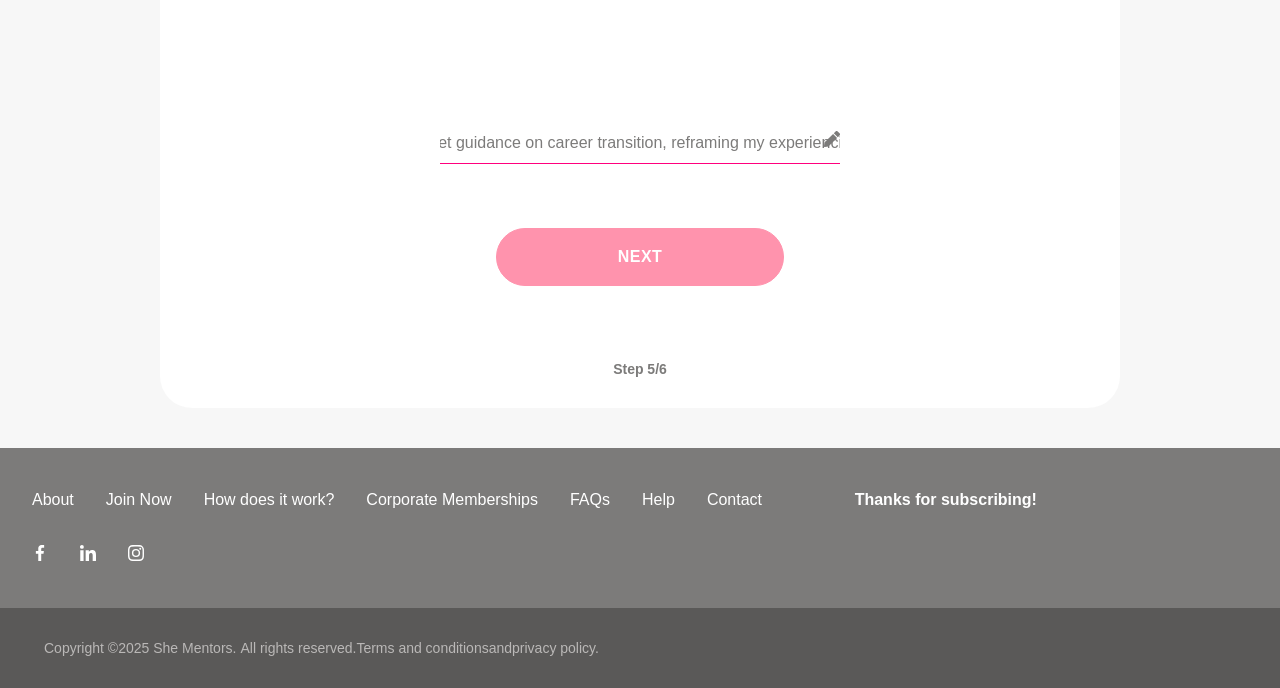 scroll, scrollTop: 0, scrollLeft: 1357, axis: horizontal 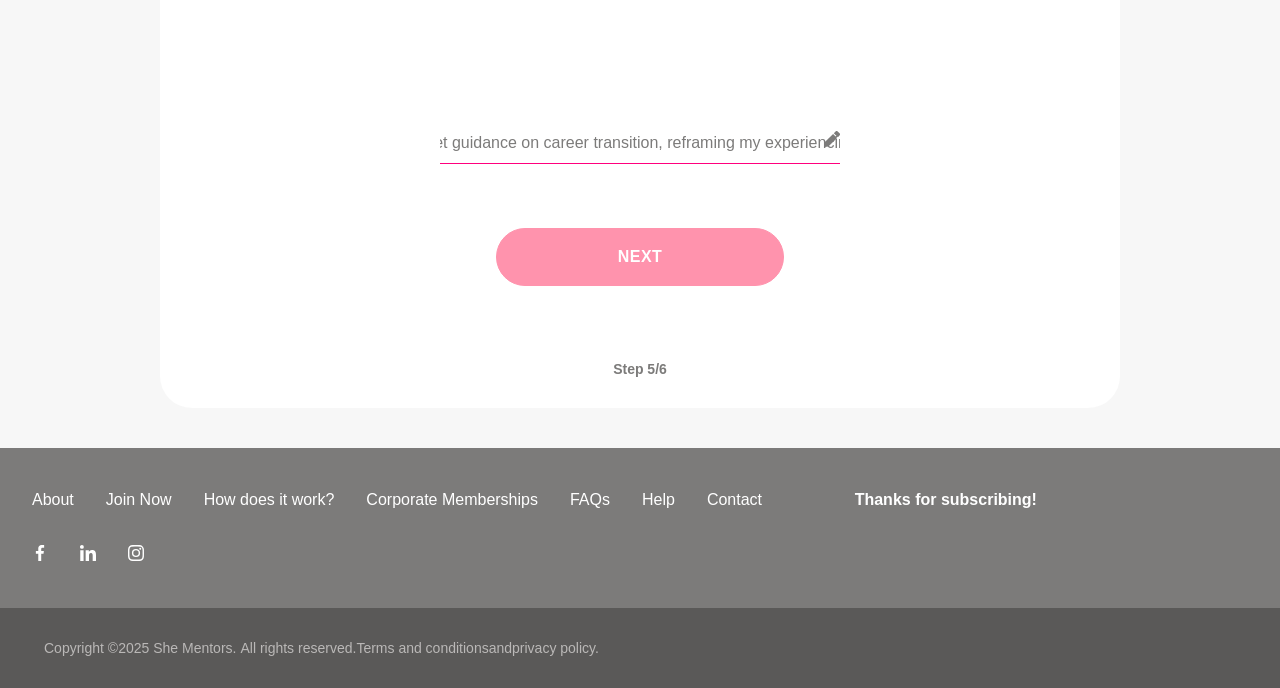 click on "I'm struggling job hunting for project management roles - I assume it's because I've never held the title as Project Manager and my experience was mostly in sales/marketing. I was hoping to get guidance on career transition, reframing my experiencing and highlighting my transferrable skills better. Getting rejections left and right has definitely crushed my motivation, but I'm not giving up and I know I deserve a career I enjoy!" at bounding box center (640, 139) 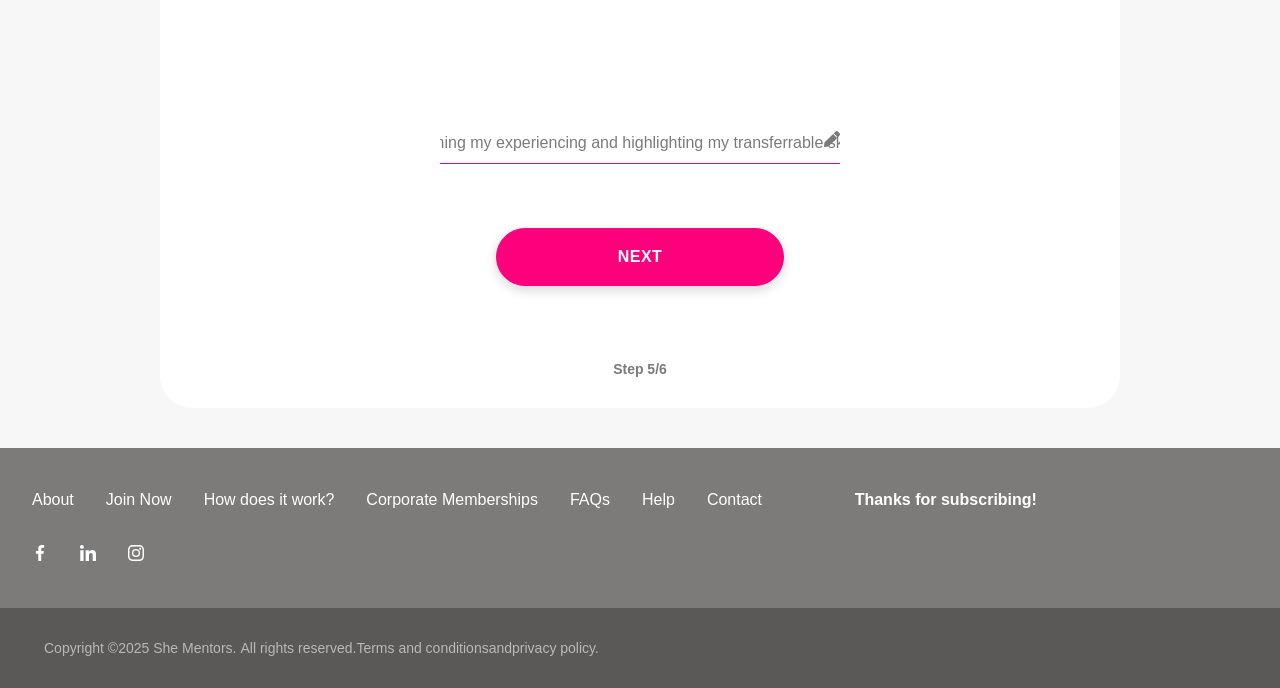 scroll, scrollTop: 0, scrollLeft: 1644, axis: horizontal 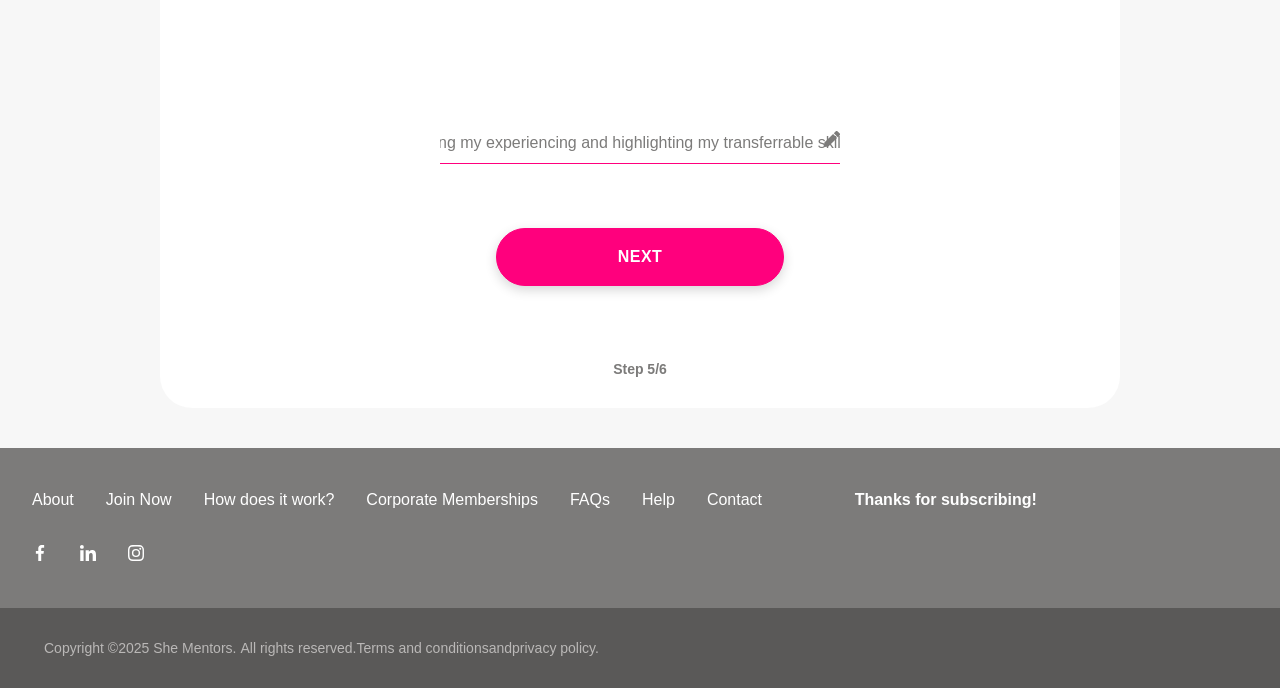click on "I'm struggling job hunting for project management roles - I assume it's because I've never held the title as Project Manager and my experience was mostly in sales/marketing. I was hoping to get guidance on career transitions, reframing my experiencing and highlighting my transferrable skills better. Getting rejections left and right has definitely crushed my motivation, but I'm not giving up and I know I deserve a career I enjoy!" at bounding box center (640, 139) 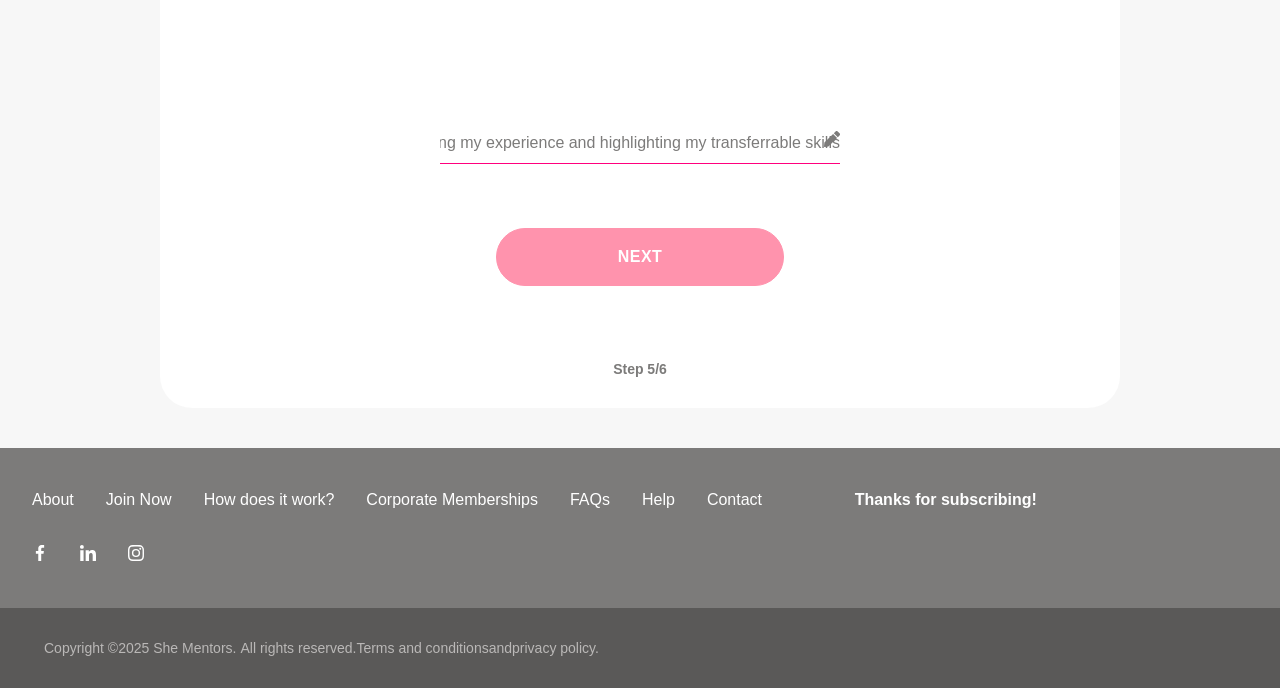 type on "I'm struggling job hunting for project management roles - I assume it's because I've never held the title as Project Manager and my experience was mostly in sales/marketing. I was hoping to get guidance on career transitions, reframing my experience and highlighting my transferrable skills better. Getting rejections left and right has definitely crushed my motivation, but I'm not giving up and I know I deserve a career I enjoy!" 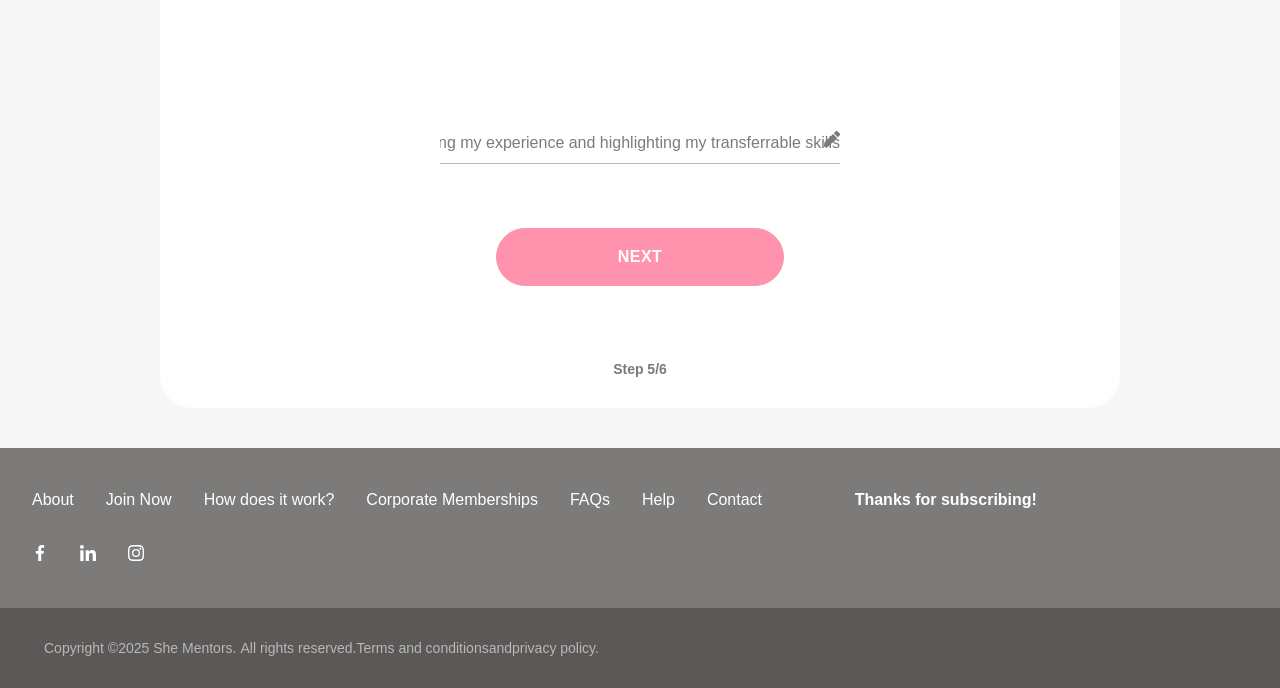 scroll, scrollTop: 0, scrollLeft: 0, axis: both 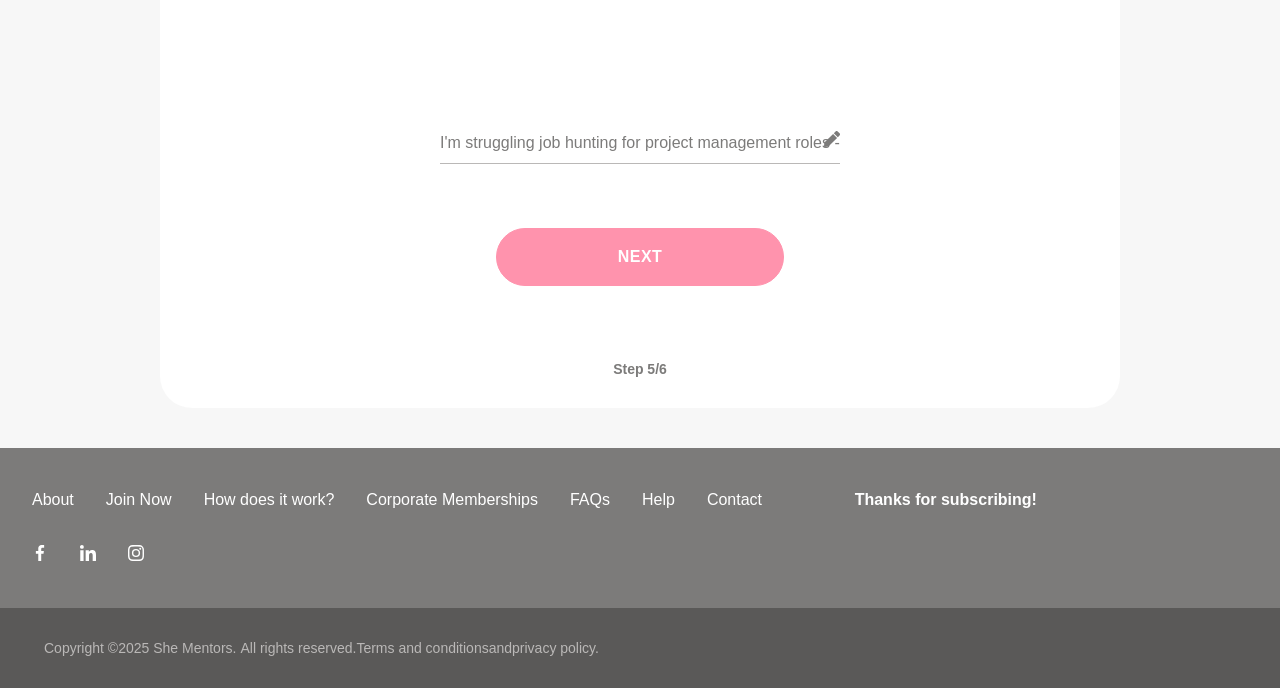 click on "Next" at bounding box center [640, 257] 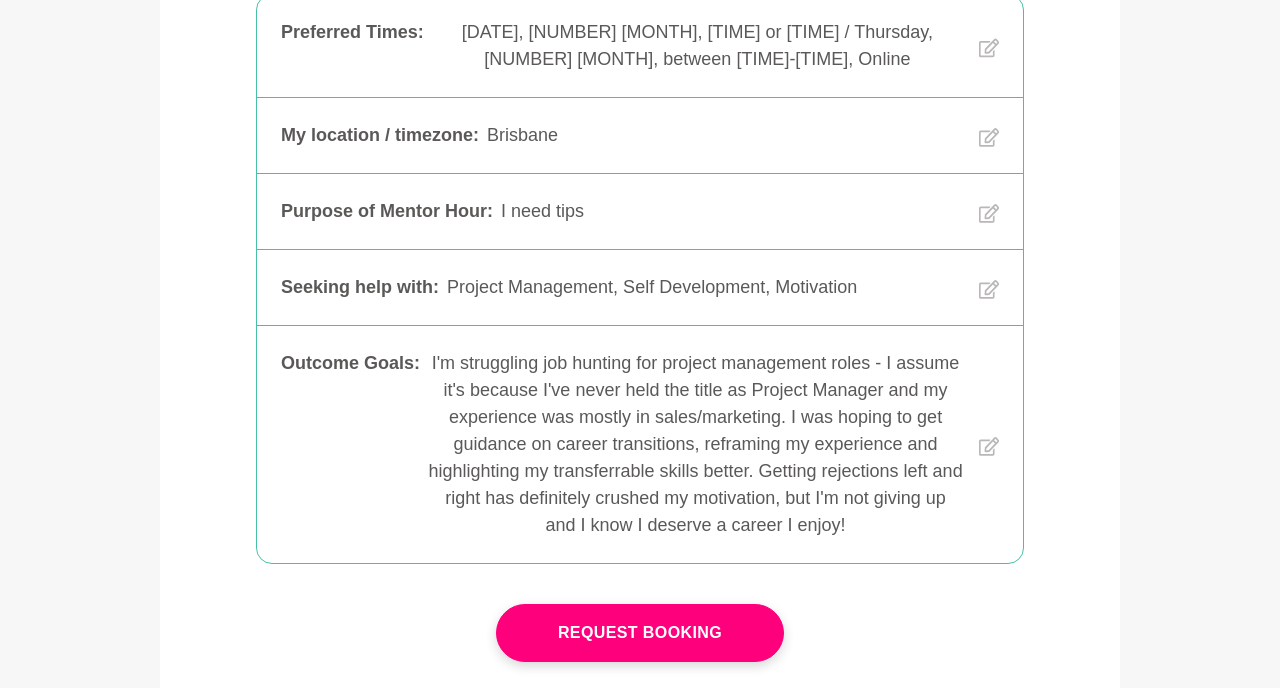 click on "I'm struggling job hunting for project management roles - I assume it's because I've never held the title as Project Manager and my experience was mostly in sales/marketing. I was hoping to get guidance on career transitions, reframing my experience and highlighting my transferrable skills better. Getting rejections left and right has definitely crushed my motivation, but I'm not giving up and I know I deserve a career I enjoy!" at bounding box center [695, 444] 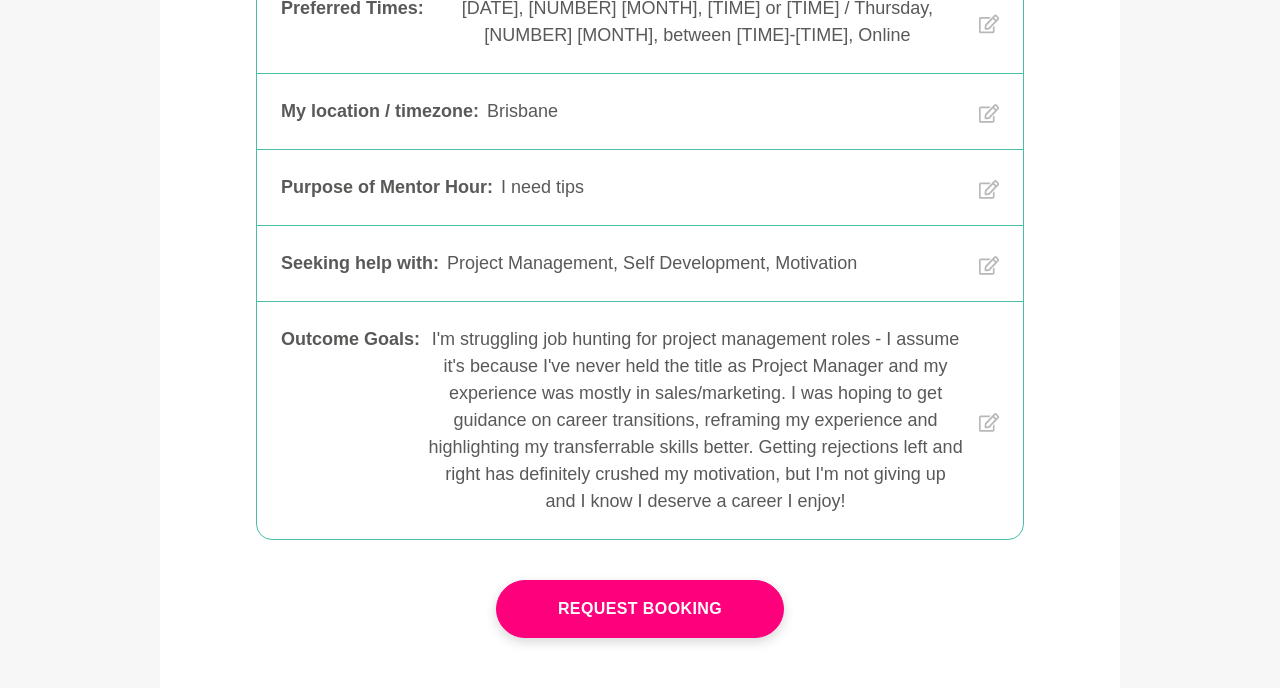 scroll, scrollTop: 479, scrollLeft: 0, axis: vertical 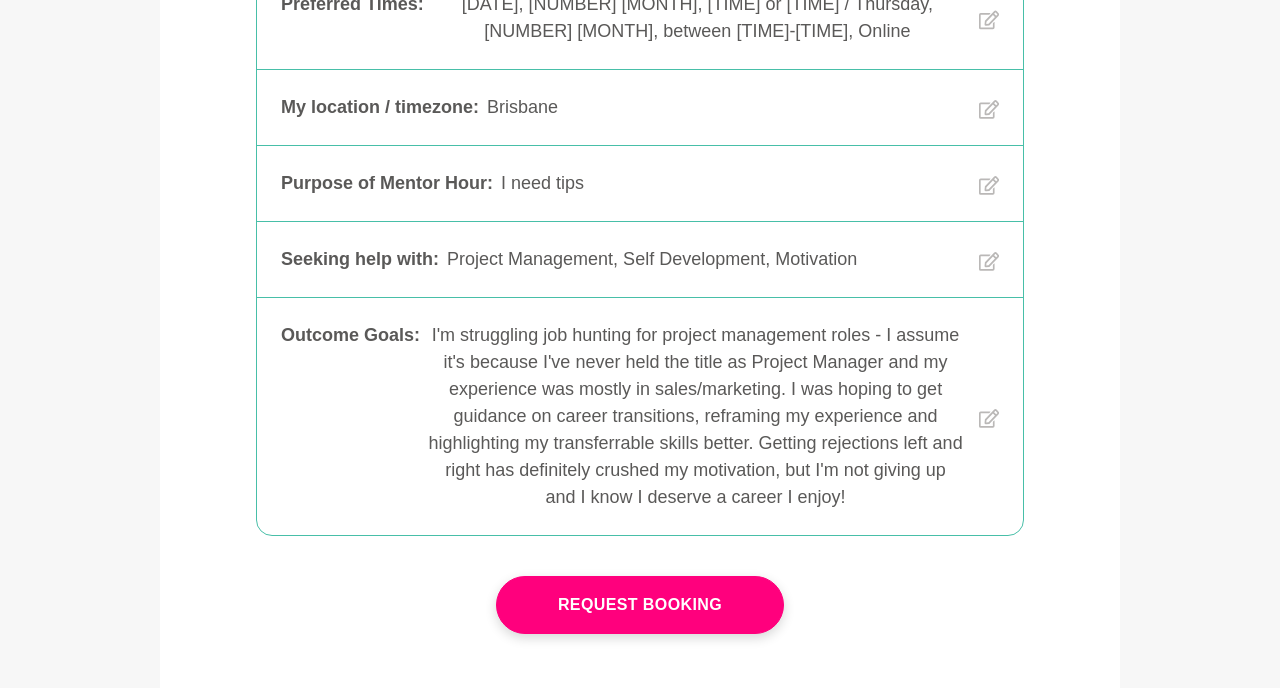 click on "I'm struggling job hunting for project management roles - I assume it's because I've never held the title as Project Manager and my experience was mostly in sales/marketing. I was hoping to get guidance on career transitions, reframing my experience and highlighting my transferrable skills better. Getting rejections left and right has definitely crushed my motivation, but I'm not giving up and I know I deserve a career I enjoy!" at bounding box center (695, 416) 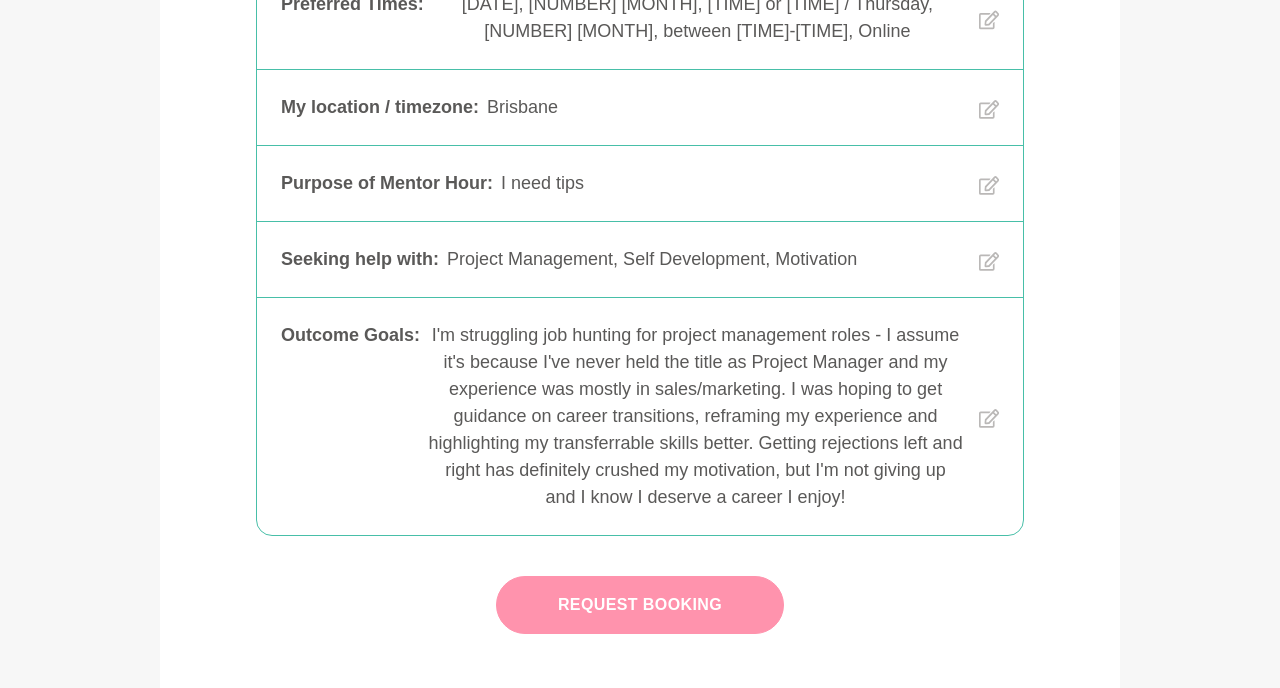 click on "Request Booking" at bounding box center (640, 605) 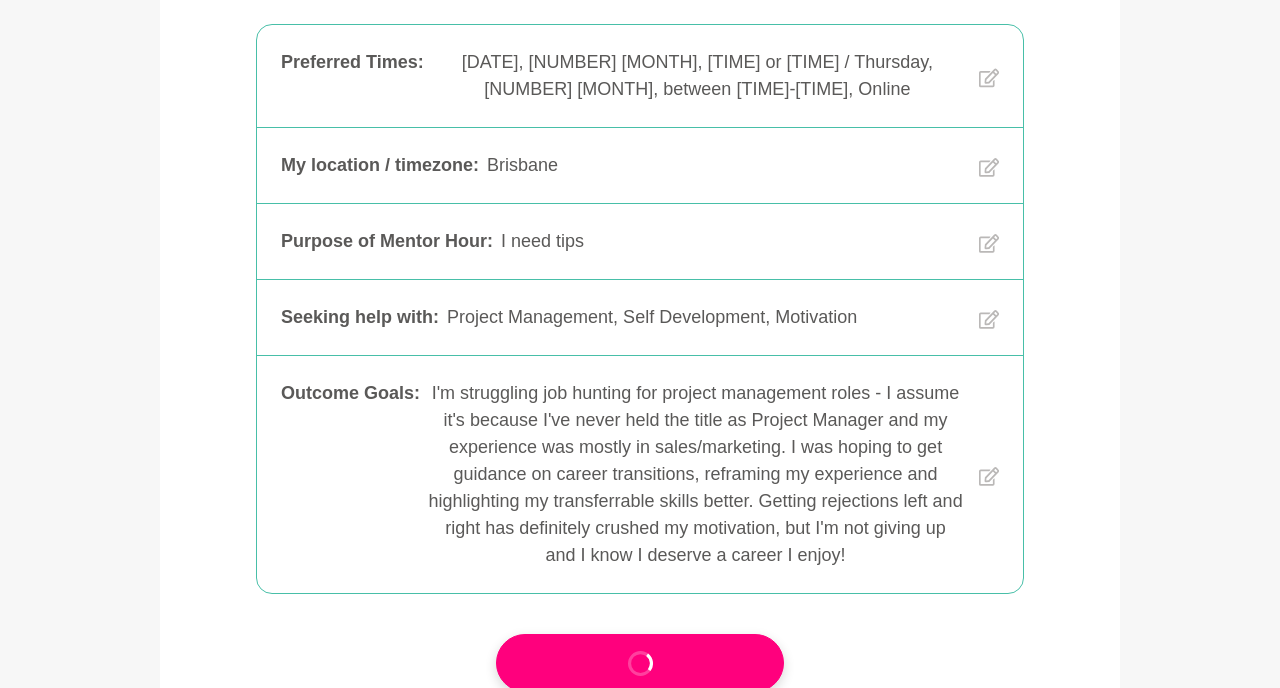 scroll, scrollTop: 428, scrollLeft: 0, axis: vertical 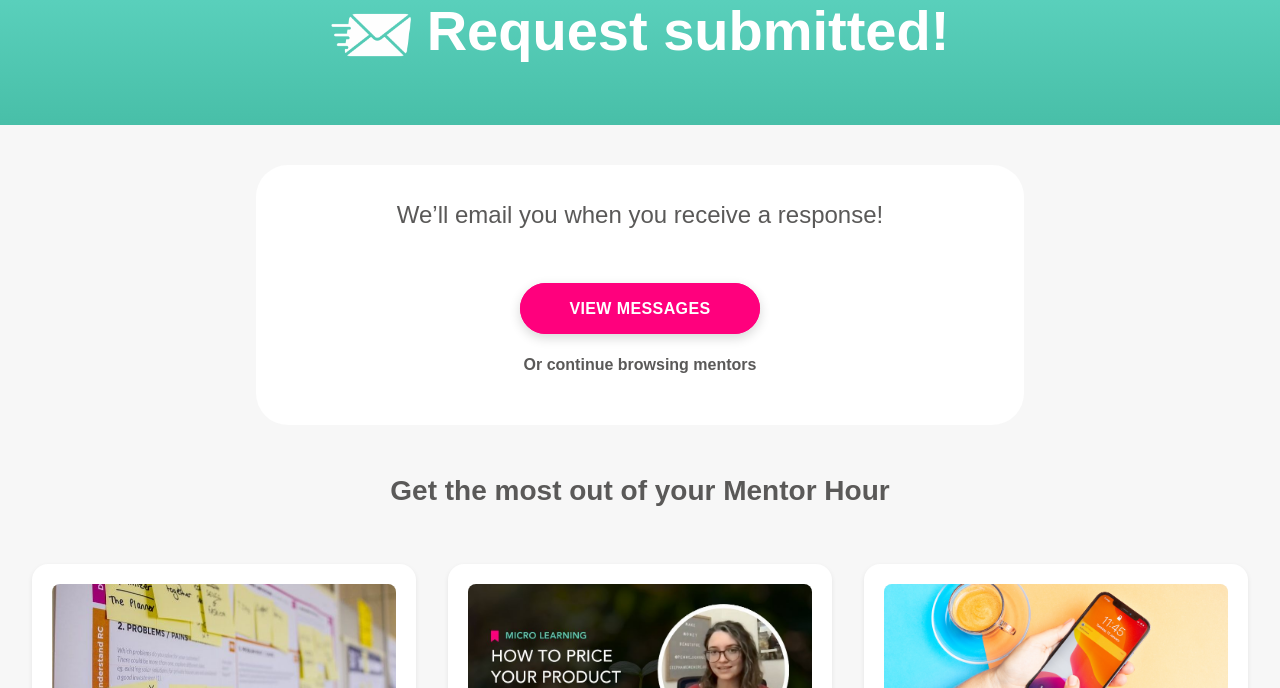 click on "View Messages" at bounding box center (640, 309) 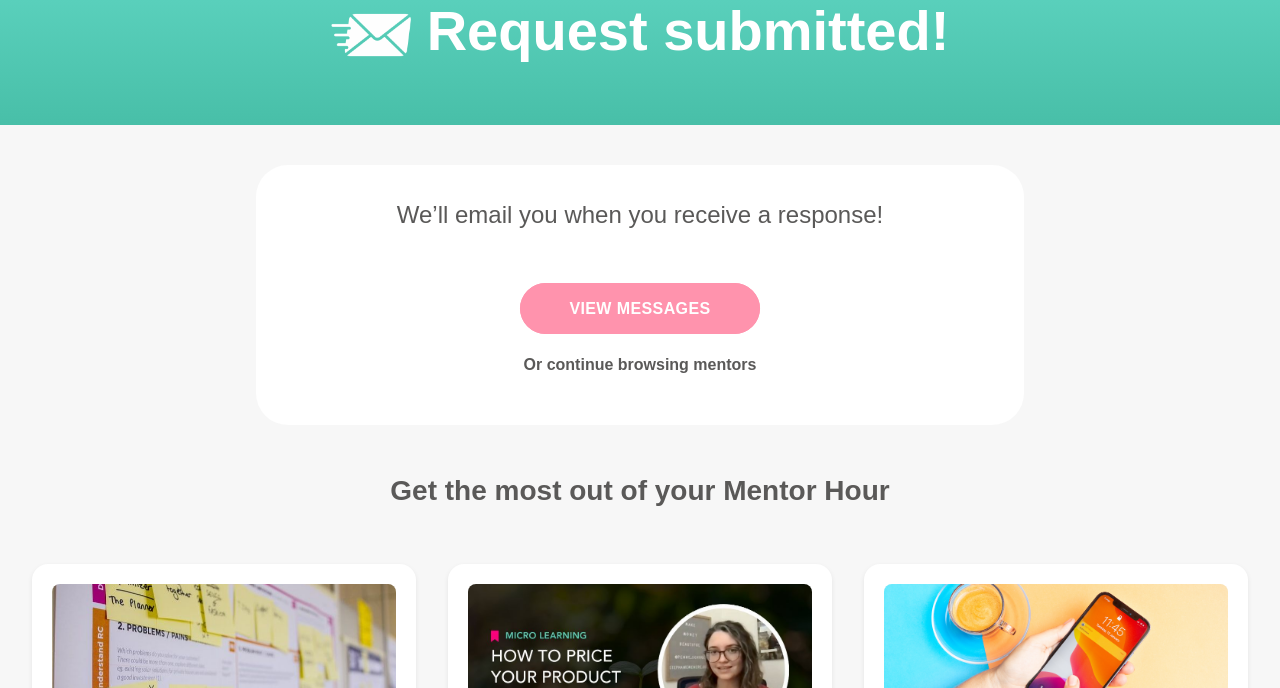 click on "View Messages" at bounding box center [639, 308] 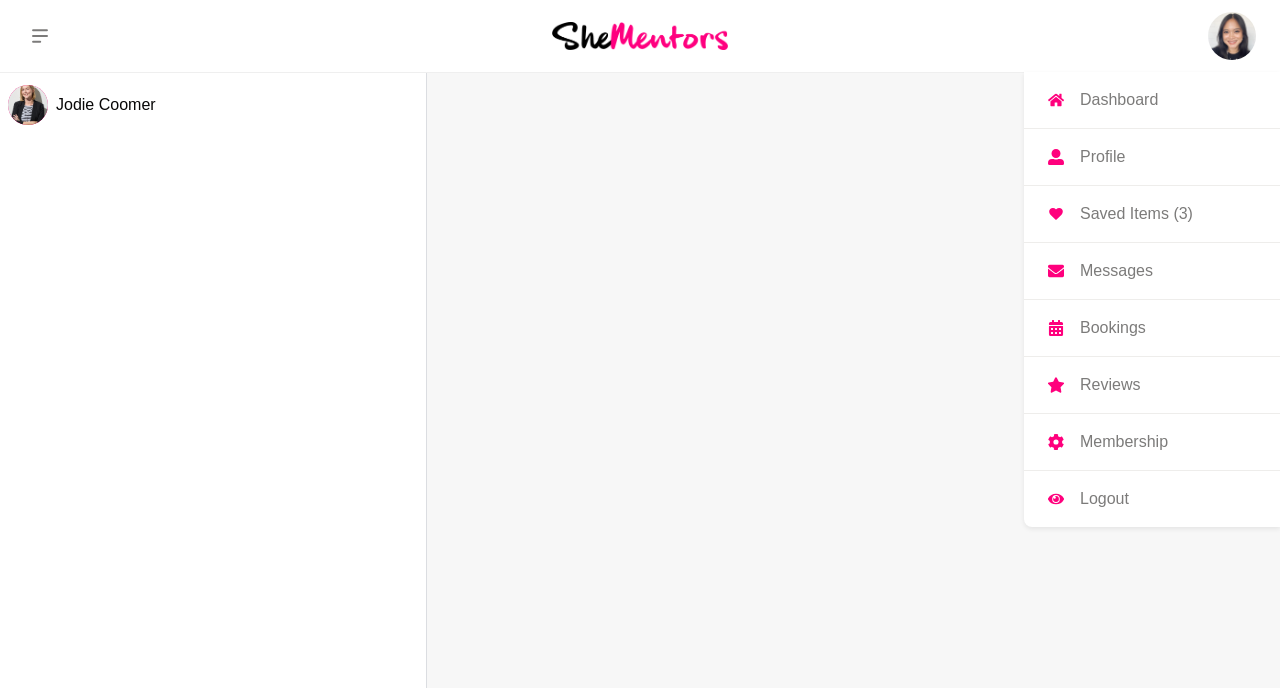 click at bounding box center [1232, 36] 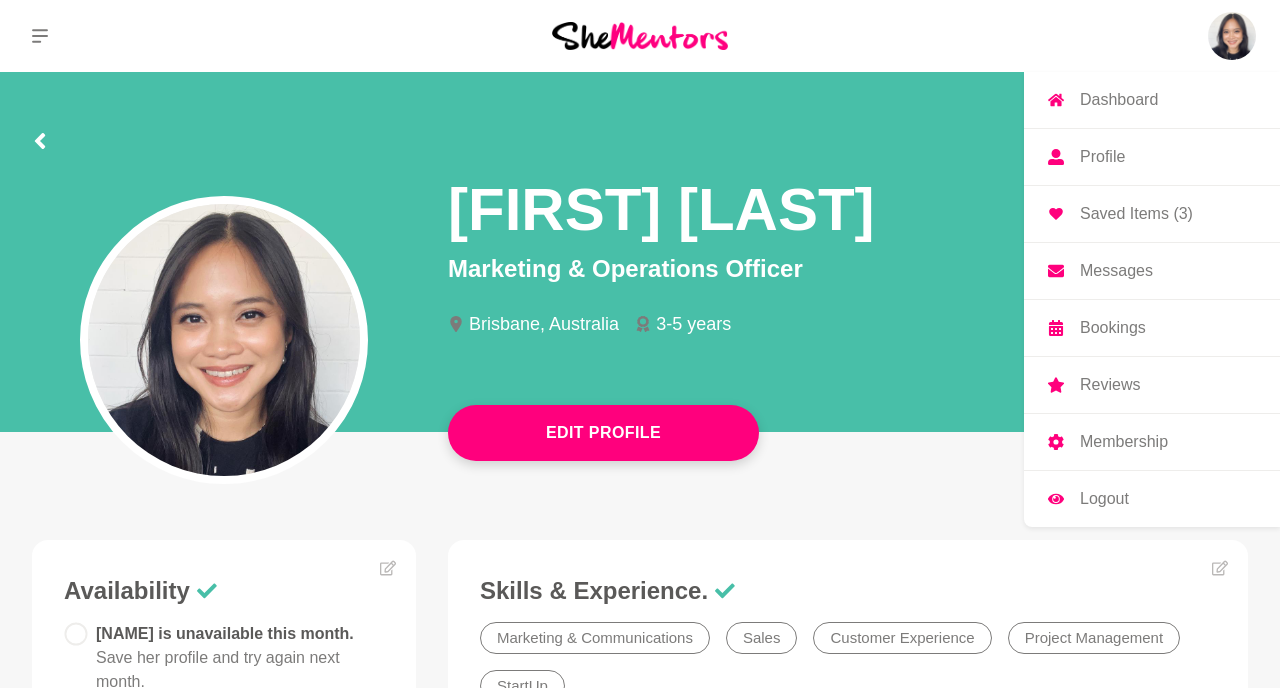 click on "Profile" at bounding box center (1152, 157) 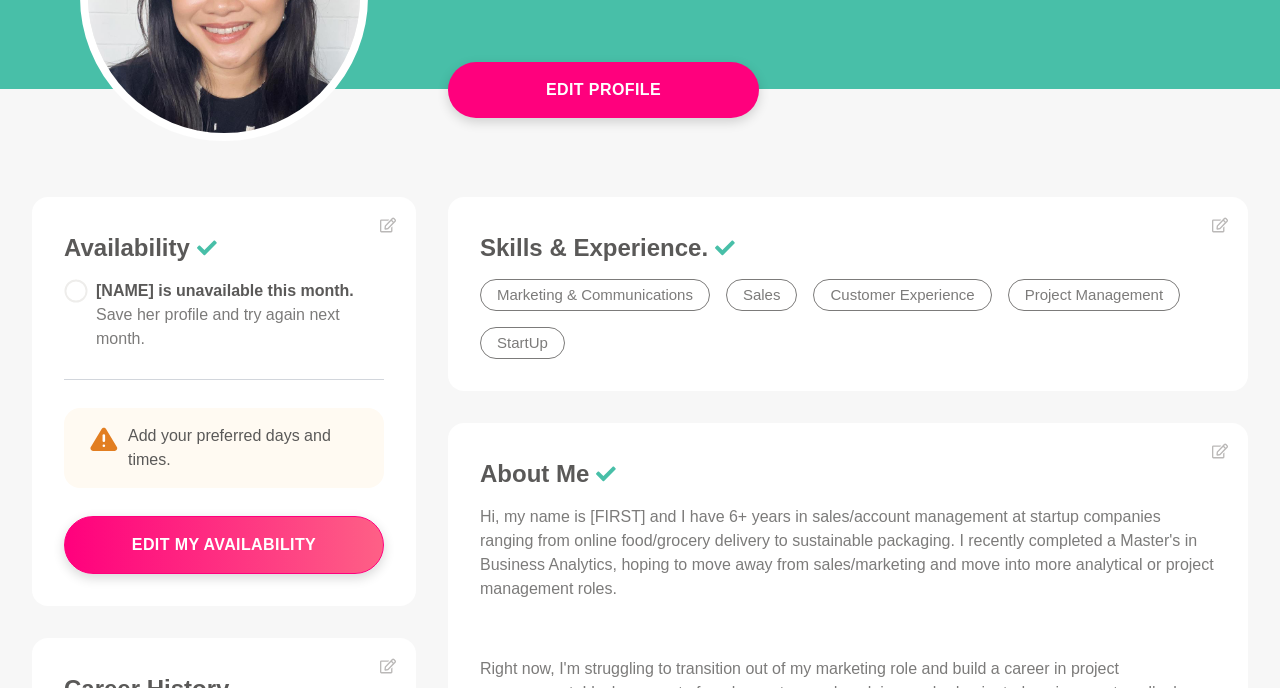 scroll, scrollTop: 339, scrollLeft: 0, axis: vertical 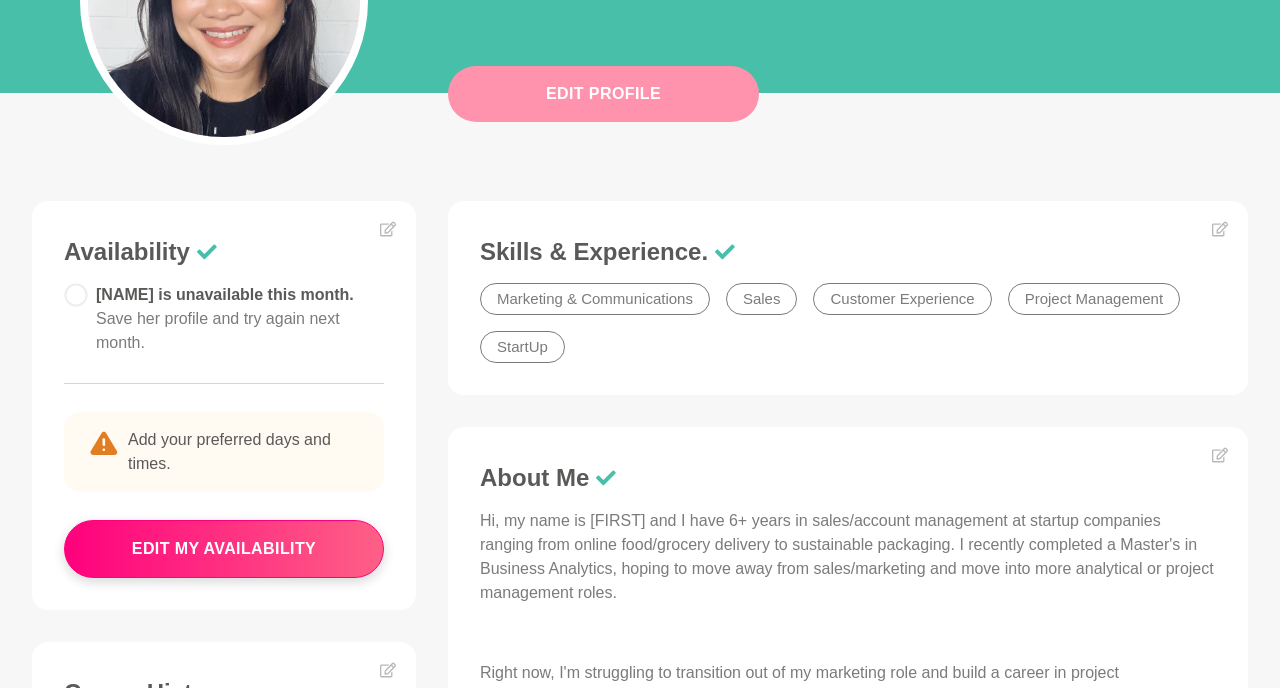 click on "Edit Profile" at bounding box center [603, 94] 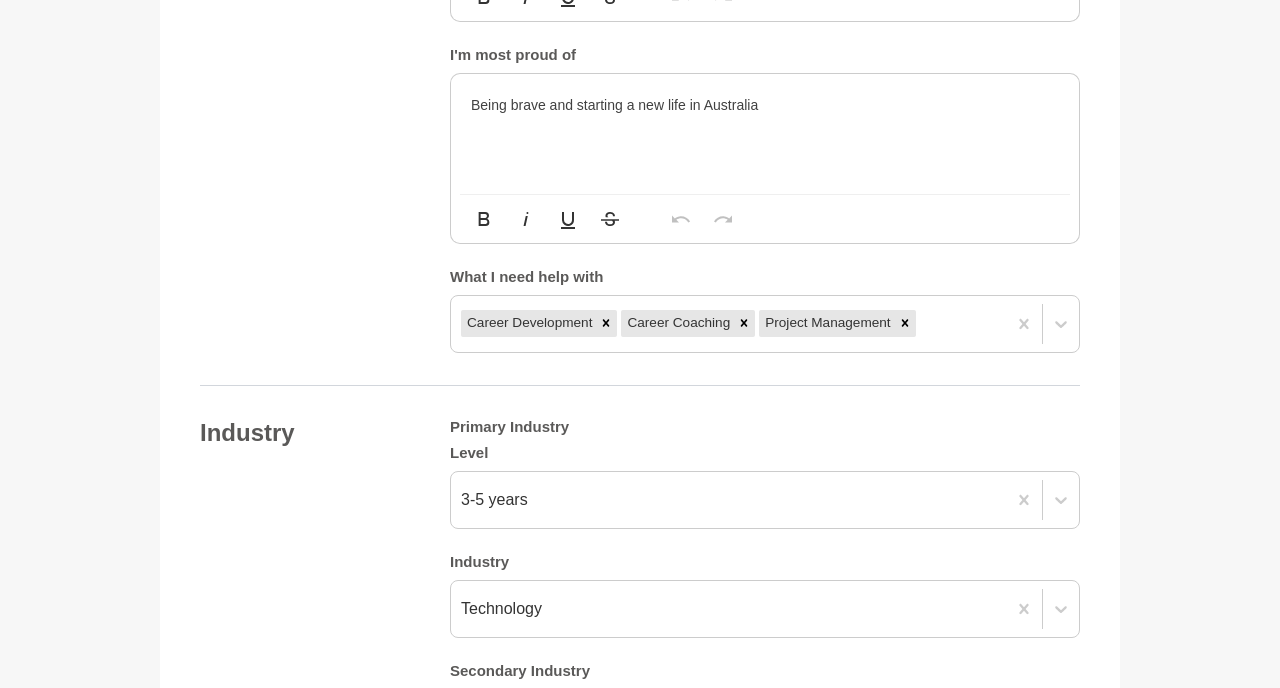 scroll, scrollTop: 0, scrollLeft: 0, axis: both 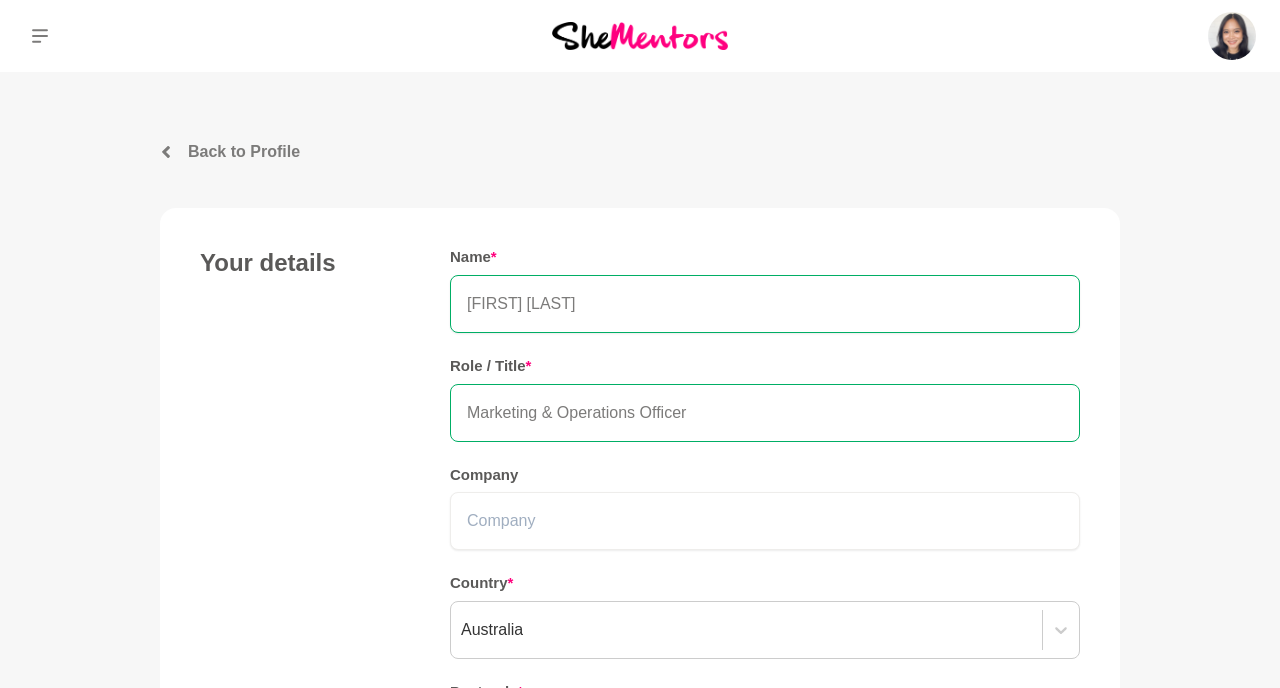 drag, startPoint x: 546, startPoint y: 410, endPoint x: 1006, endPoint y: 409, distance: 460.0011 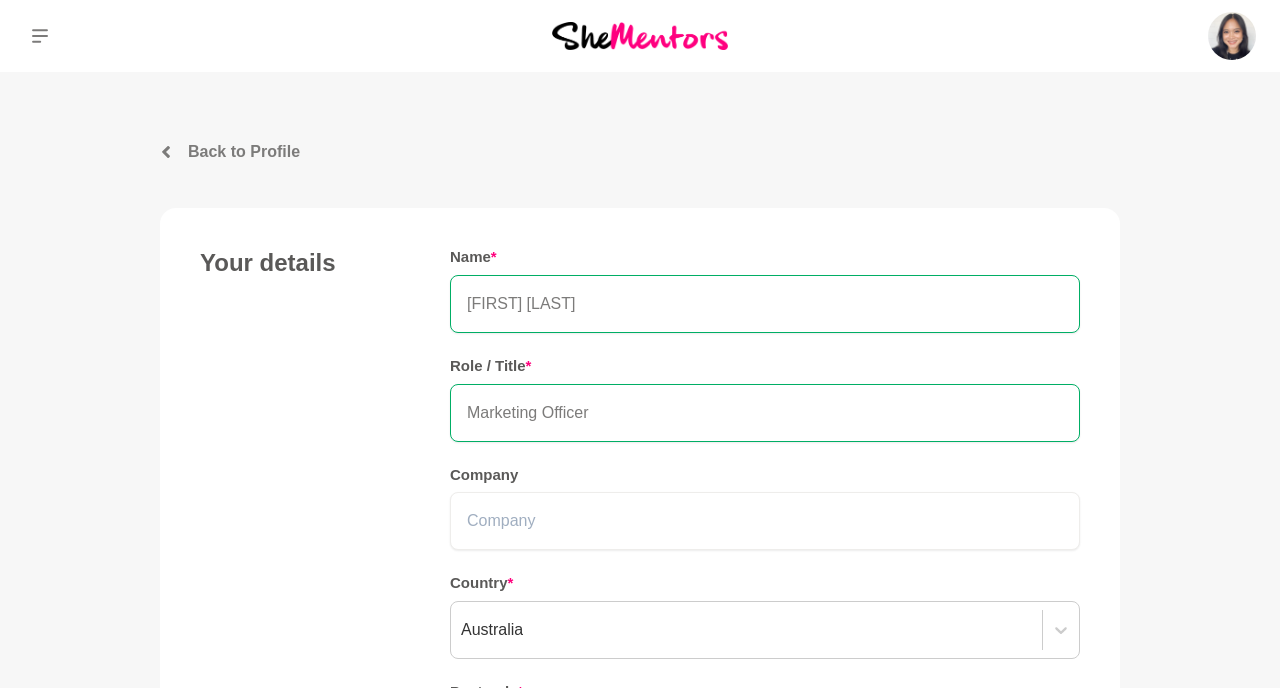 type on "Marketing Officer" 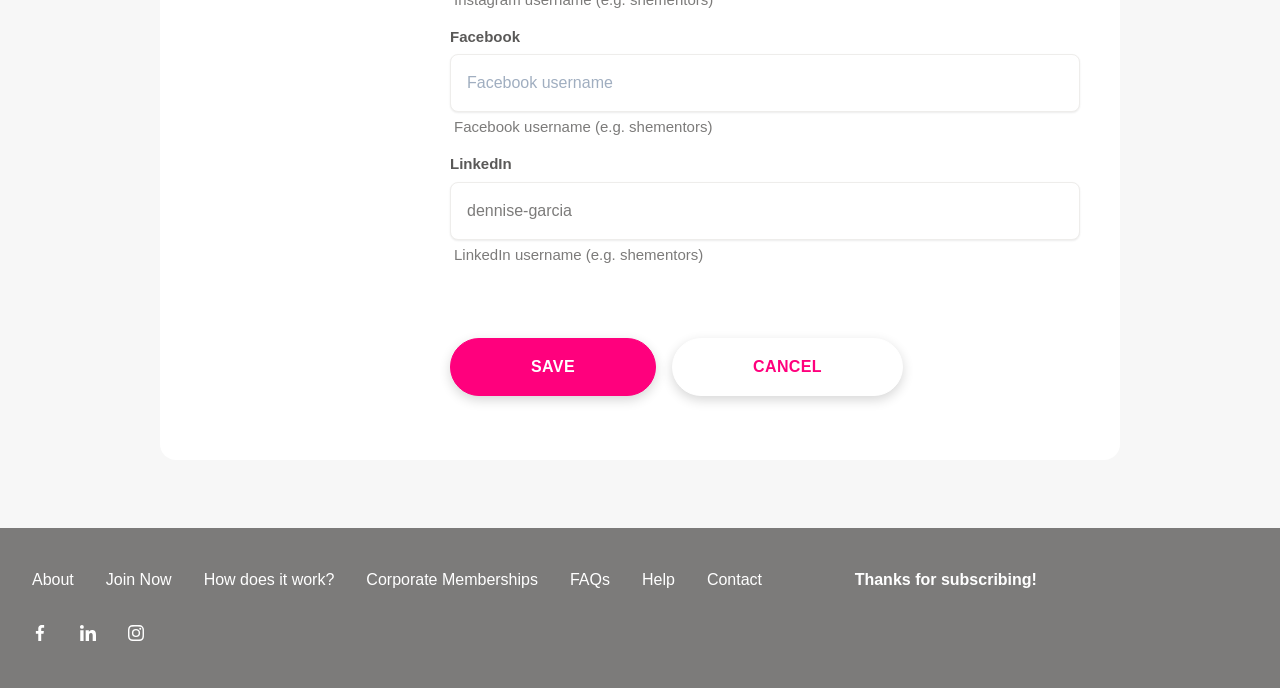 scroll, scrollTop: 3017, scrollLeft: 0, axis: vertical 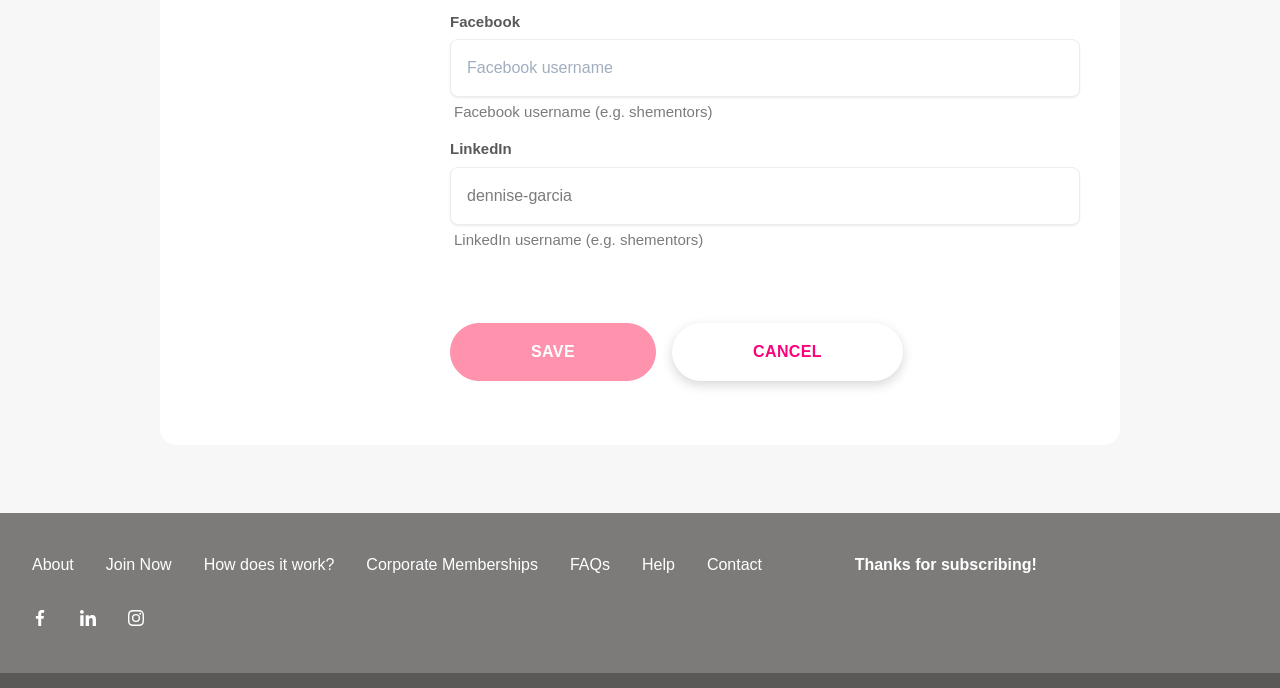 click on "Save" at bounding box center [553, 352] 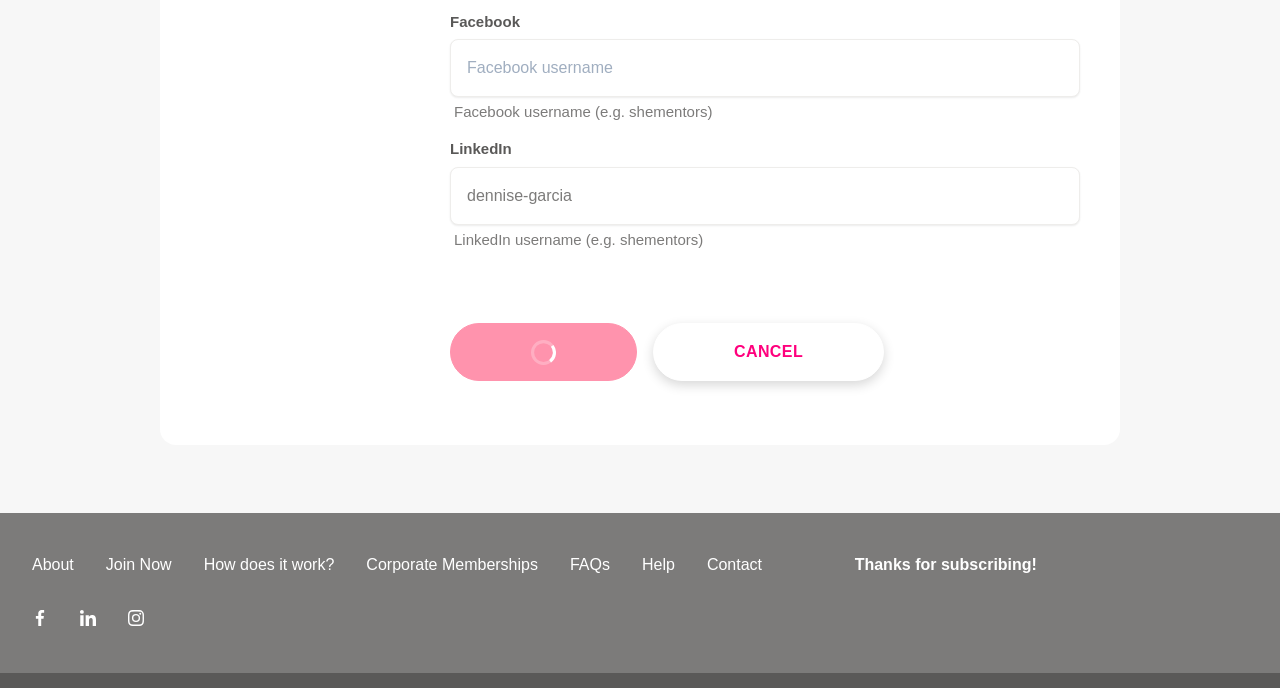 type 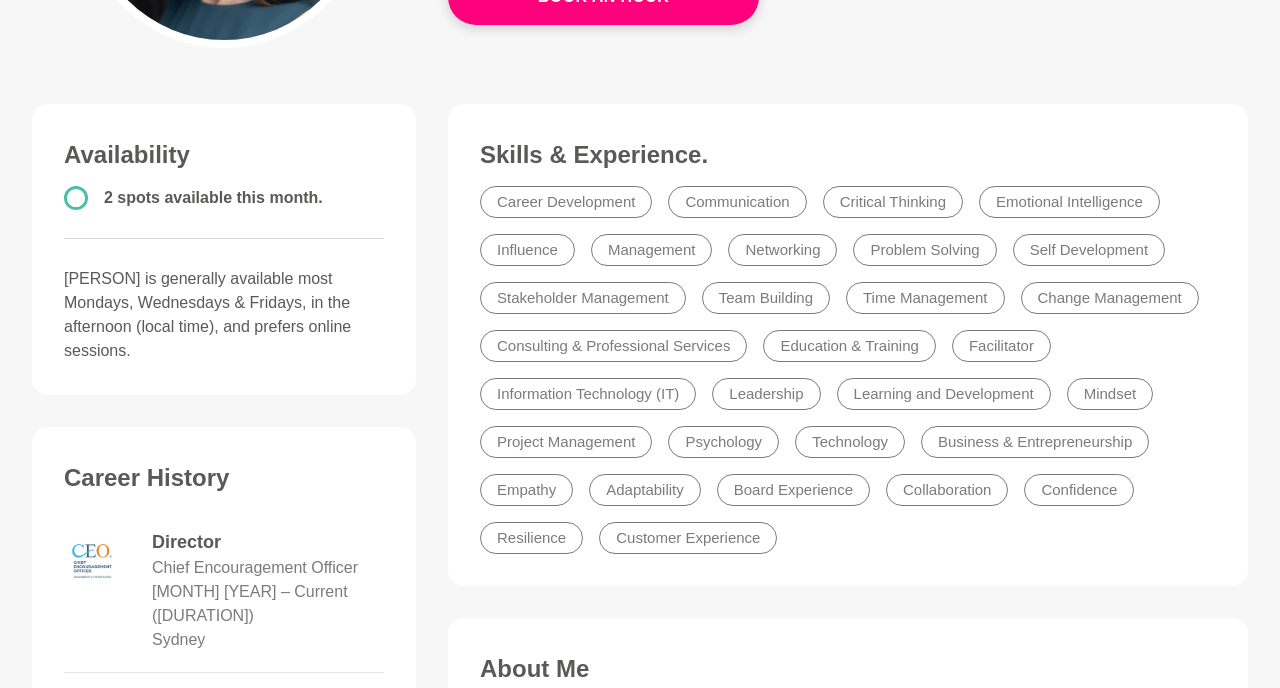 scroll, scrollTop: 439, scrollLeft: 0, axis: vertical 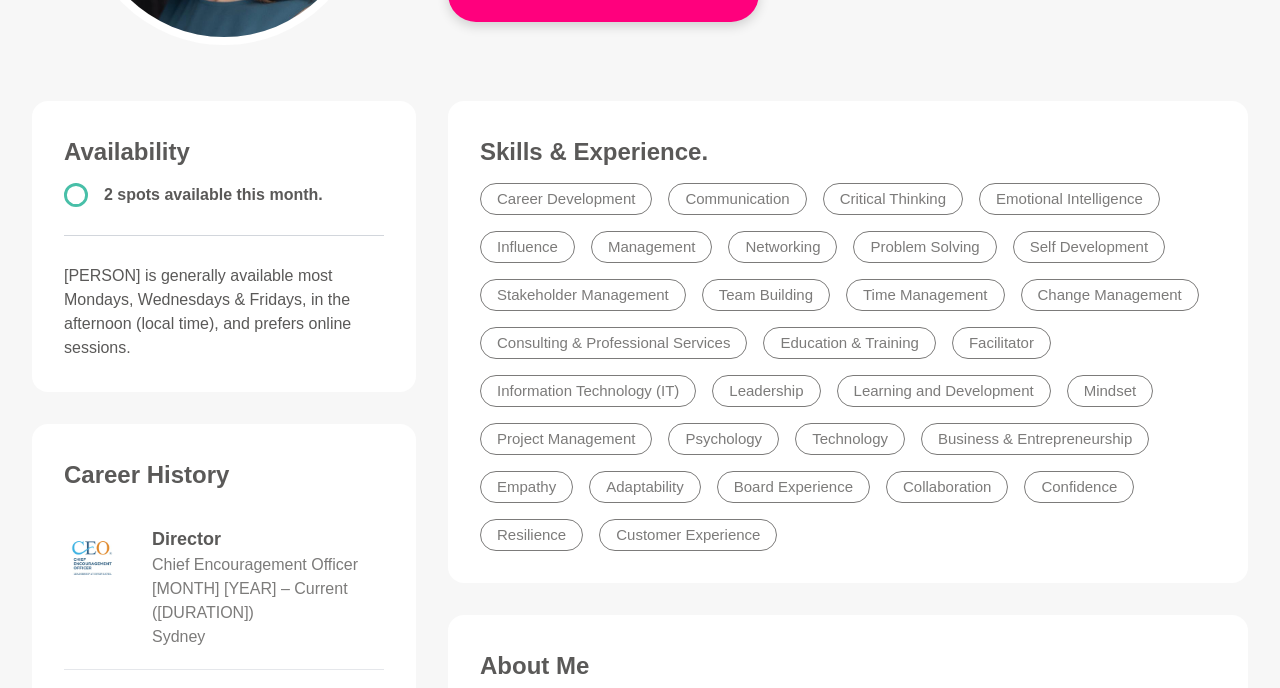click on "Skills & Experience. Career Development Communication Critical Thinking Emotional Intelligence Influence Management Networking Problem Solving Self Development Stakeholder Management Team Building Time Management Change Management Consulting & Professional Services Education & Training Facilitator Information Technology (IT) Leadership Learning and Development Mindset Project Management Psychology Technology Business & Entrepreneurship Empathy Adaptability Board Experience Collaboration Confidence Resilience Customer Experience About Me I have been involved in formal mentor programs, as a mentor, through [ORGANIZATION], [UNIVERSITY] ([UNIVERSITIES]), [ORGANIZATION], and [ORGANIZATION] ([ORGANIZATION]). I was also part of the team that created the initial mentoring program for employees at [COMPANY] [COUNTRY] as a result of my participation in the Business Woman of the Year finalist program. I’m most proud of... I am fortunate to be in touch with many people from my previous roles and mentor programs" at bounding box center [848, 981] 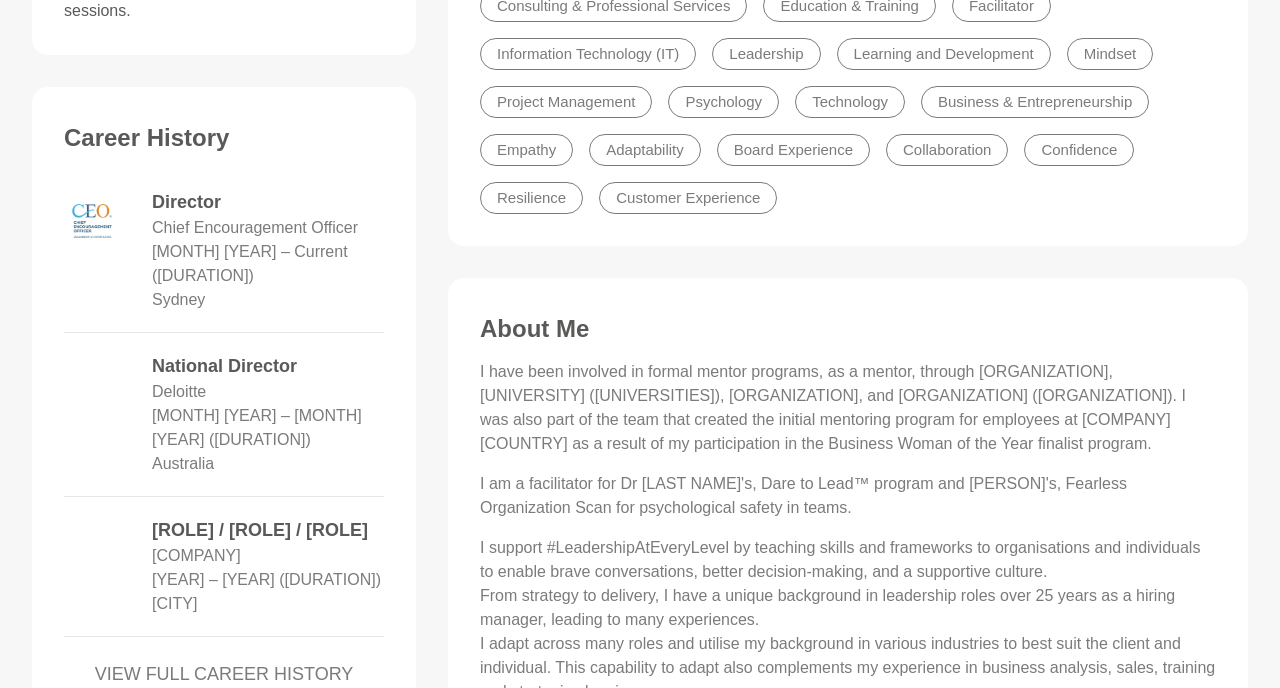scroll, scrollTop: 775, scrollLeft: 0, axis: vertical 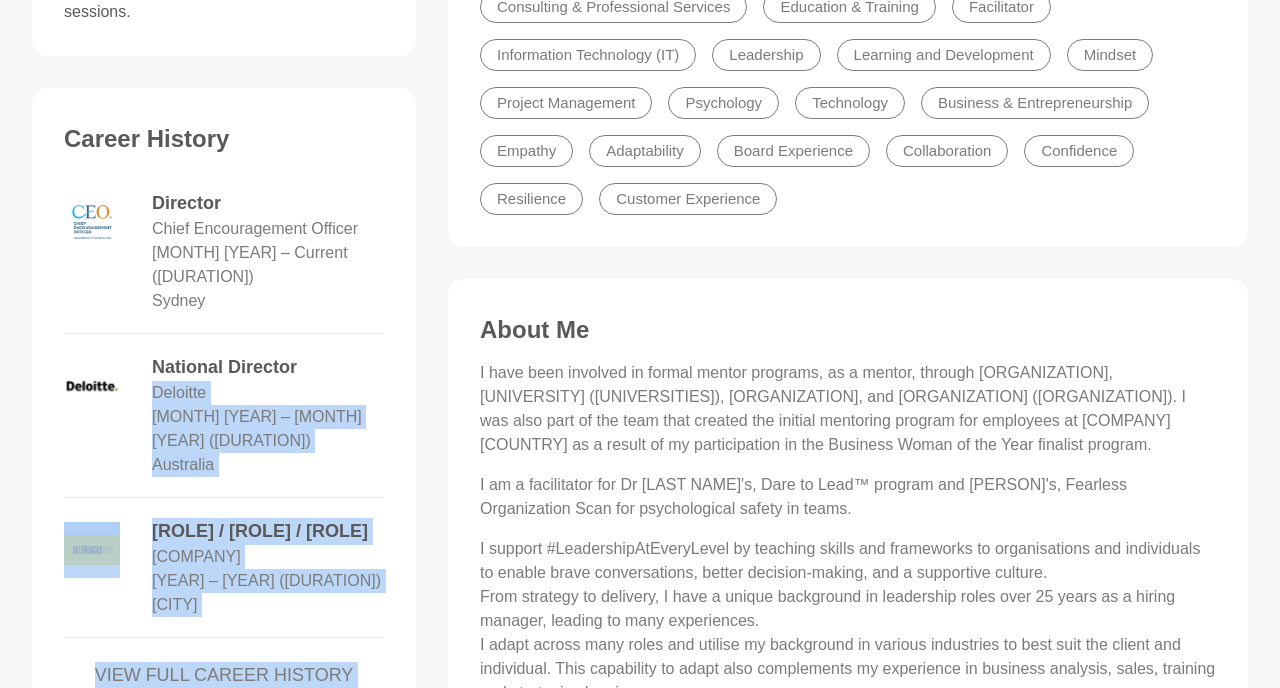 drag, startPoint x: 452, startPoint y: 330, endPoint x: 429, endPoint y: 341, distance: 25.495098 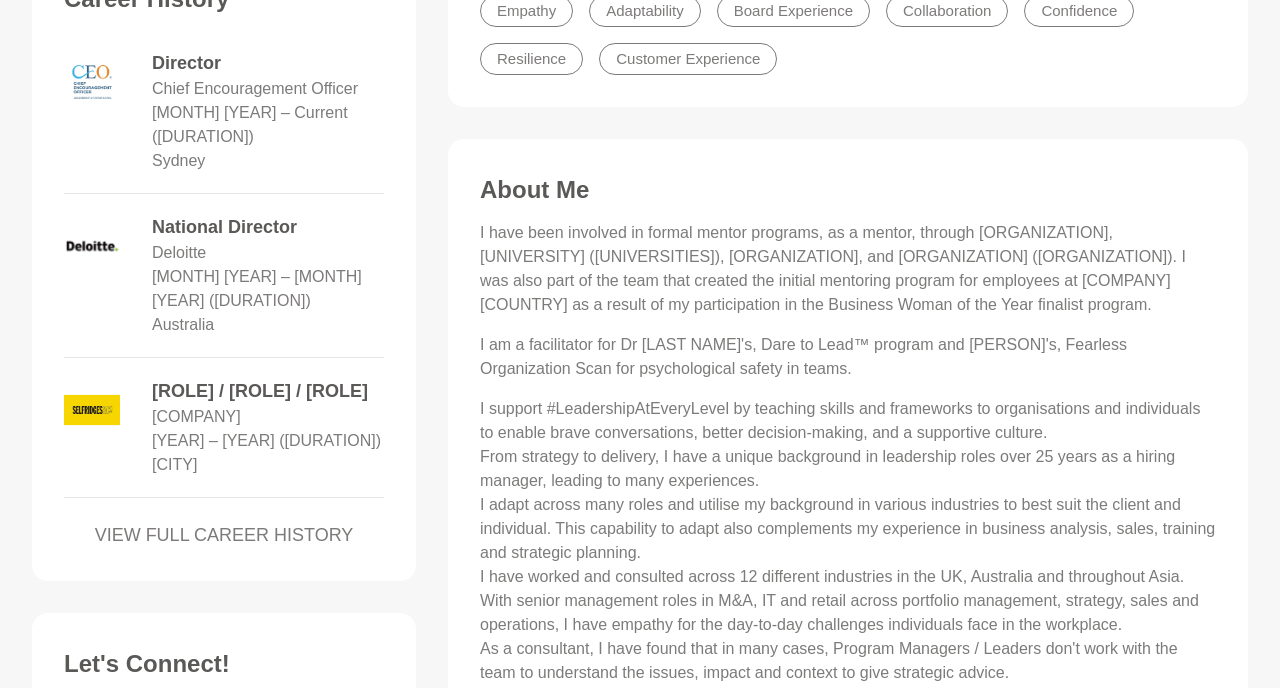 scroll, scrollTop: 920, scrollLeft: 0, axis: vertical 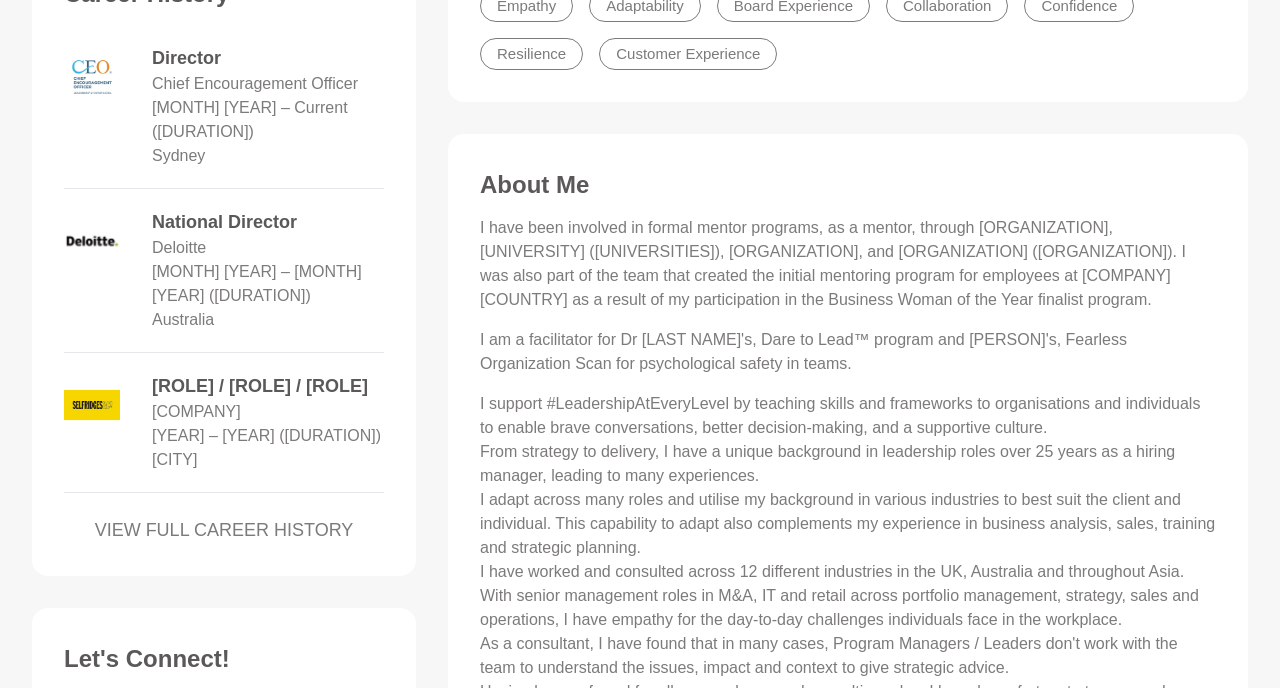 click on "Availability 2 spots available this month. [PERSON] is generally available most Mondays, Wednesdays & Fridays, in the afternoon (local time), and prefers online sessions. Career History Director Chief Encouragement Officer [MONTH] [YEAR] – Current ([DURATION]) Sydney National Director [COMPANY] [MONTH] [YEAR] – [MONTH] [YEAR] ([DURATION]) [COUNTRY] Divisional Operations Manager / Sales Manager / Buyer [COMPANY] [YEAR] – [YEAR] ([DURATION]) [CITY] VIEW FULL CAREER HISTORY Let's Connect!" at bounding box center [224, 195] 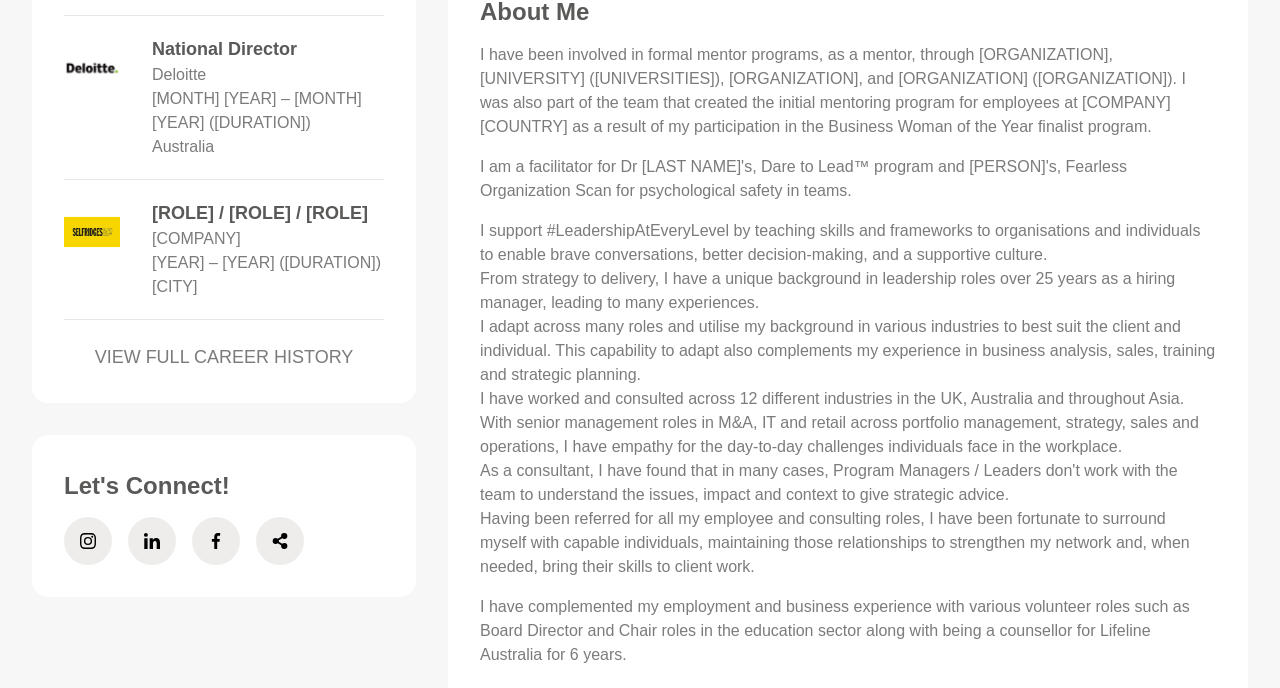 scroll, scrollTop: 1097, scrollLeft: 0, axis: vertical 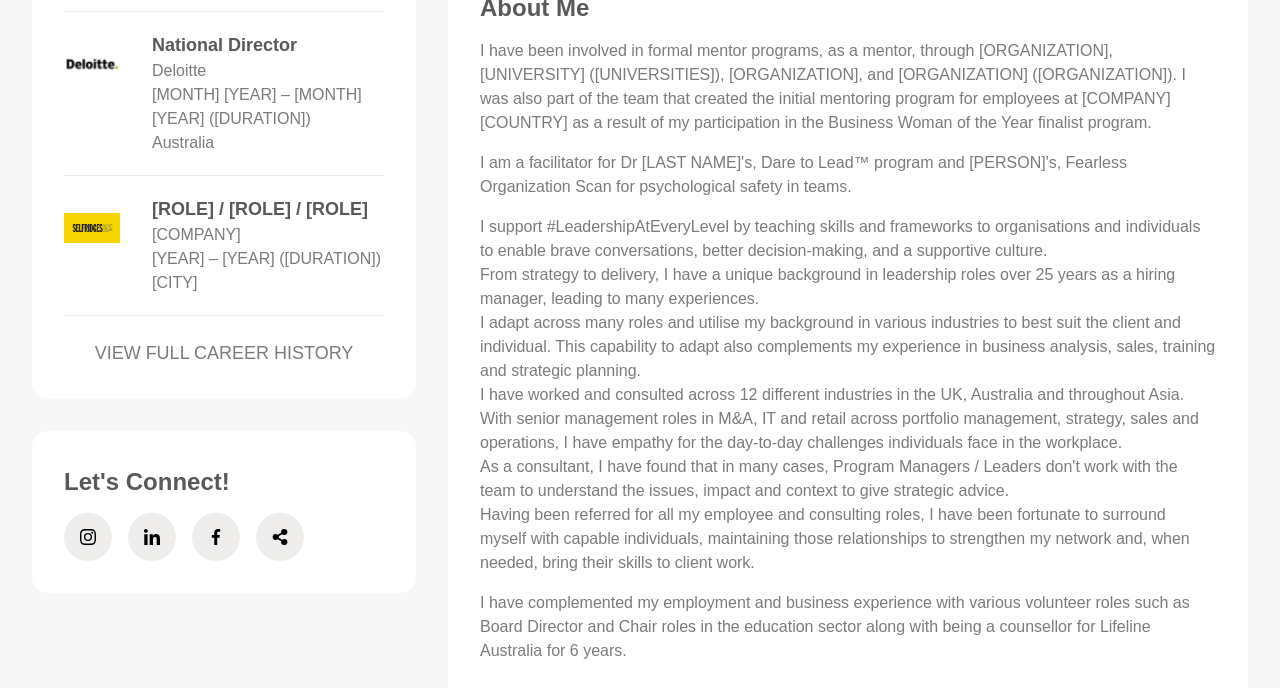 click on "Availability 2 spots available this month. [PERSON] is generally available most Mondays, Wednesdays & Fridays, in the afternoon (local time), and prefers online sessions. Career History Director Chief Encouragement Officer [MONTH] [YEAR] – Current ([DURATION]) Sydney National Director [COMPANY] [MONTH] [YEAR] – [MONTH] [YEAR] ([DURATION]) [COUNTRY] Divisional Operations Manager / Sales Manager / Buyer [COMPANY] [YEAR] – [YEAR] ([DURATION]) [CITY] VIEW FULL CAREER HISTORY Let's Connect!" at bounding box center [224, 18] 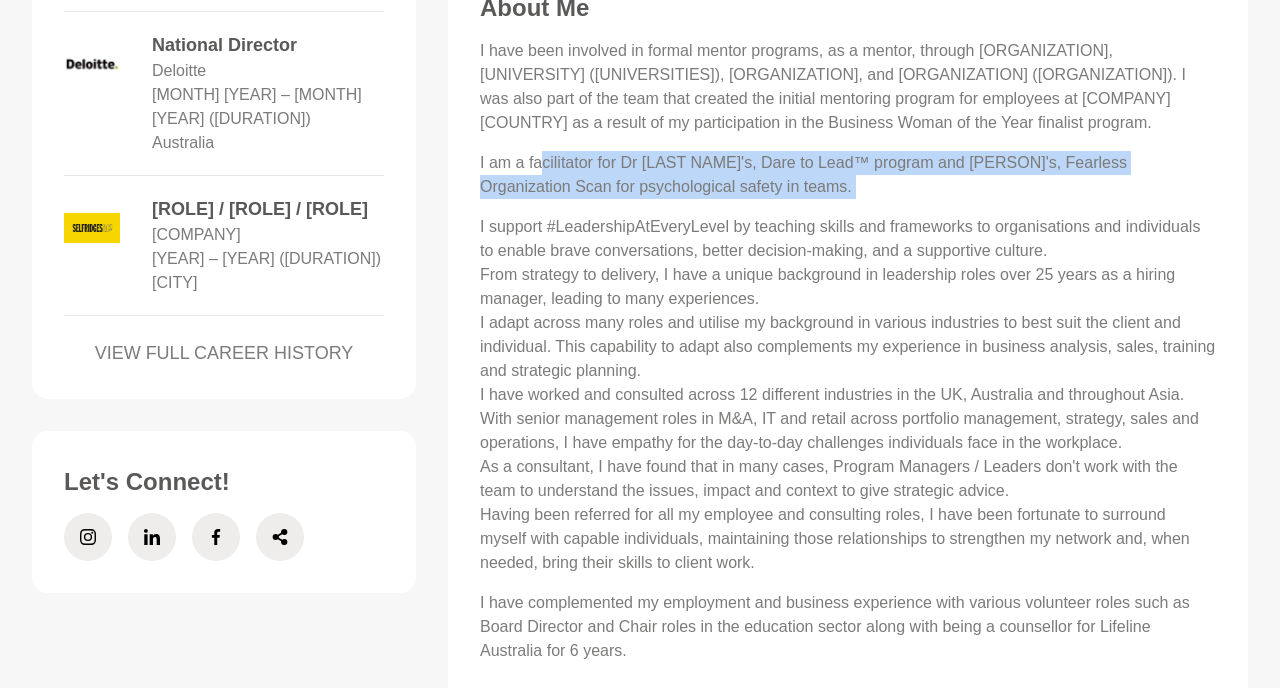 drag, startPoint x: 543, startPoint y: 159, endPoint x: 541, endPoint y: 205, distance: 46.043457 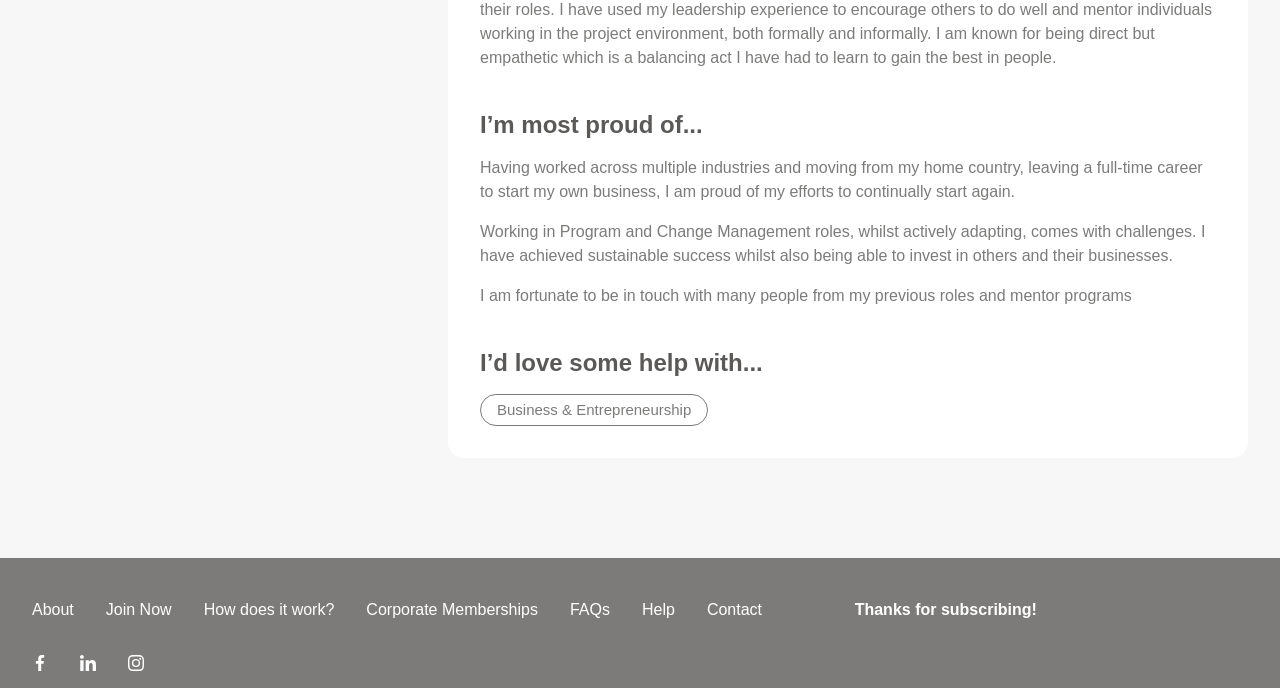 scroll, scrollTop: 1811, scrollLeft: 0, axis: vertical 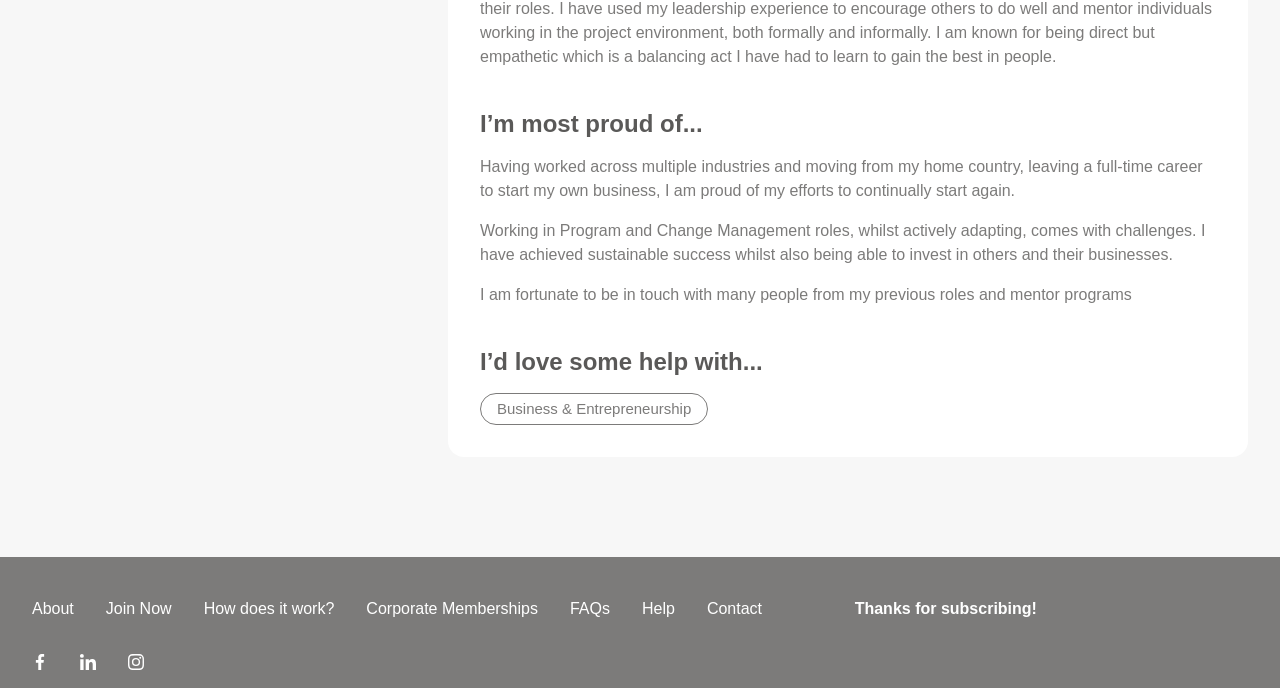 click on "Working in Program and Change Management roles, whilst actively adapting, comes with challenges. I have achieved sustainable success whilst also being able to invest in others and their businesses." at bounding box center (848, 243) 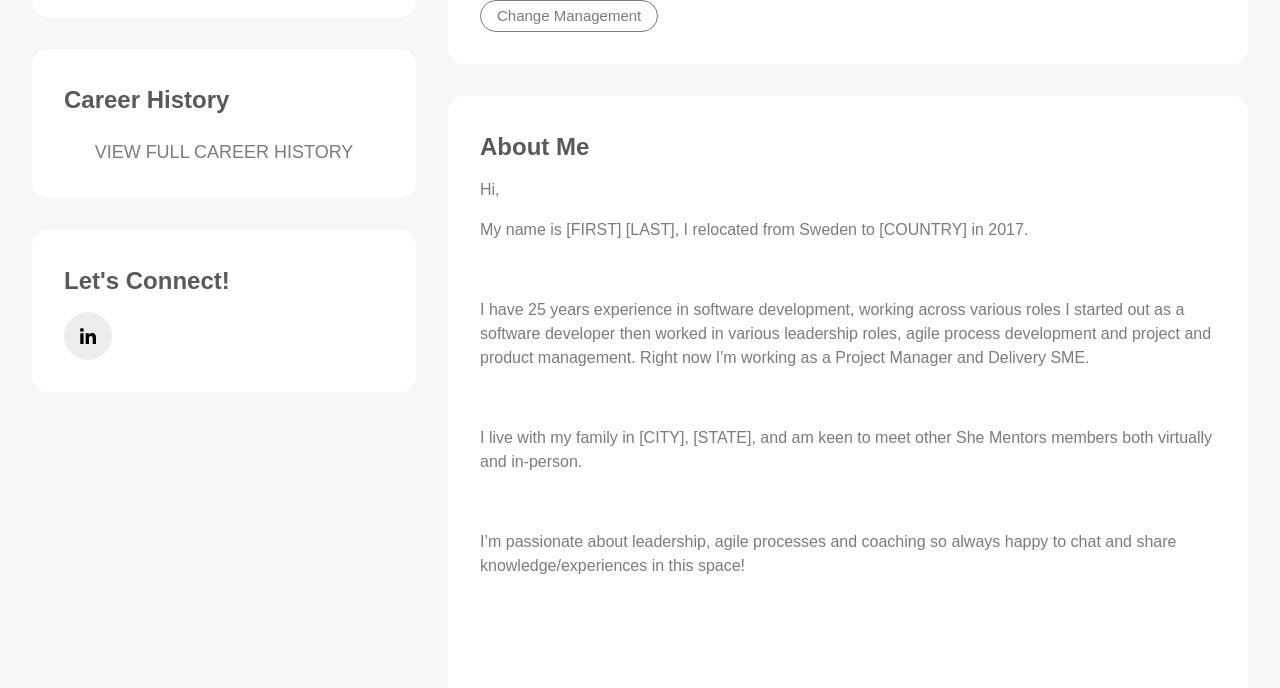 scroll, scrollTop: 719, scrollLeft: 0, axis: vertical 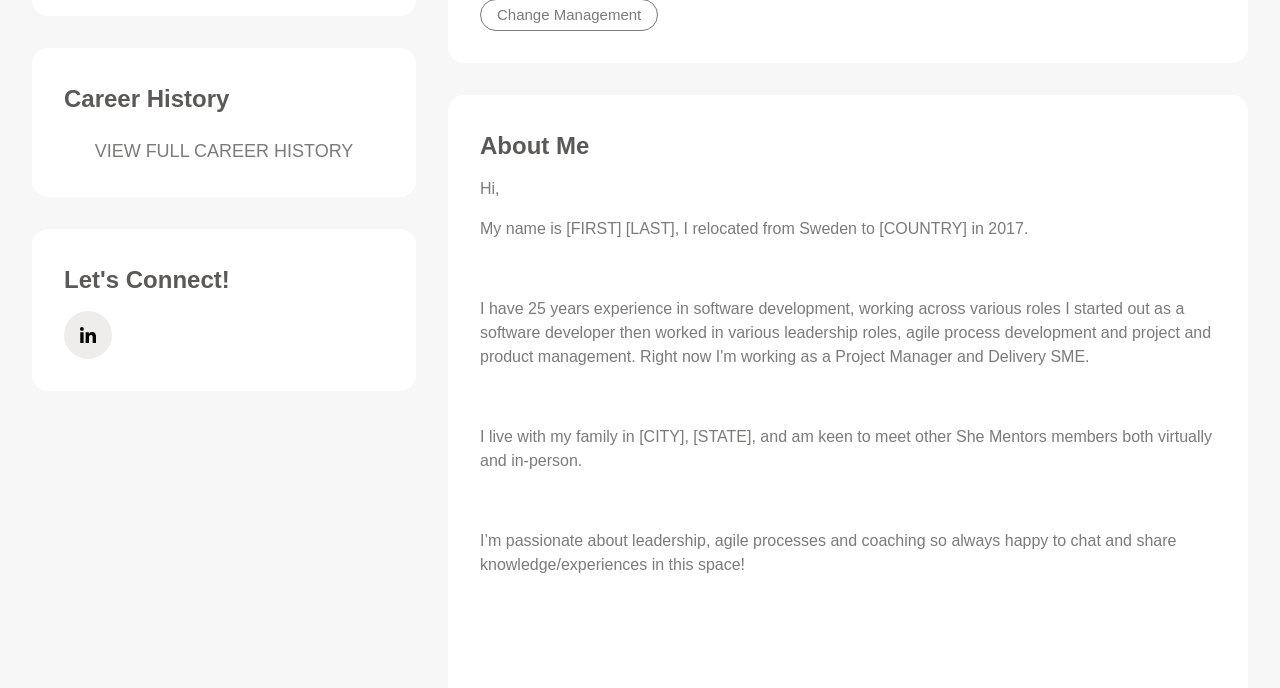 click on "I live with my family in [CITY], [STATE], and am keen to meet other She Mentors members both virtually and in-person." at bounding box center (848, 449) 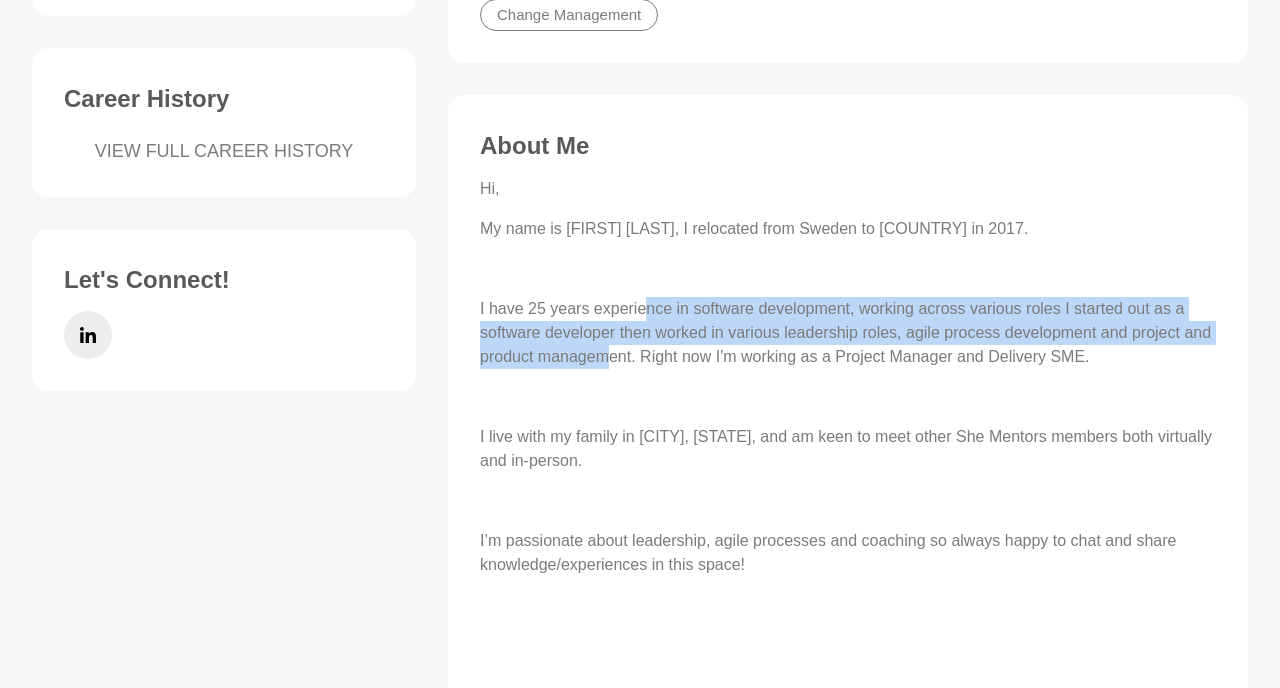 drag, startPoint x: 641, startPoint y: 308, endPoint x: 641, endPoint y: 355, distance: 47 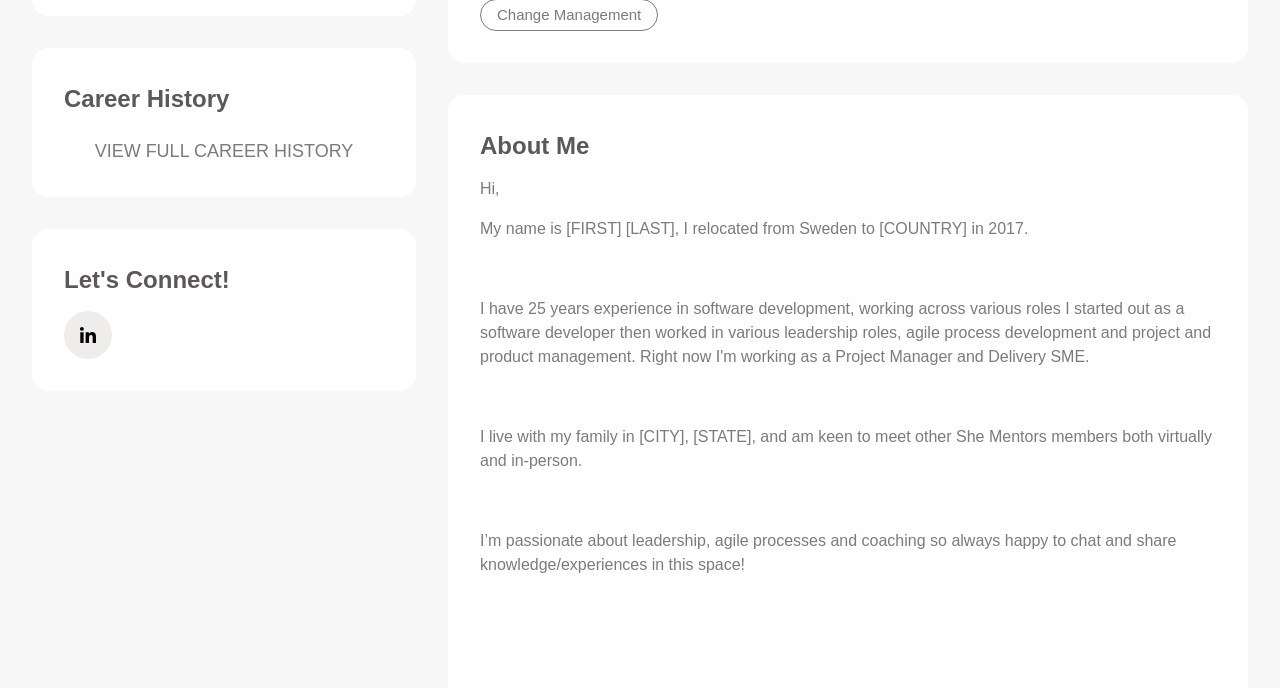 click on "I have 25 years experience in software development, working across various roles I started out as a software developer then worked in various leadership roles, agile process development and project and product management. Right now I'm working as a Project Manager and Delivery SME." at bounding box center [848, 333] 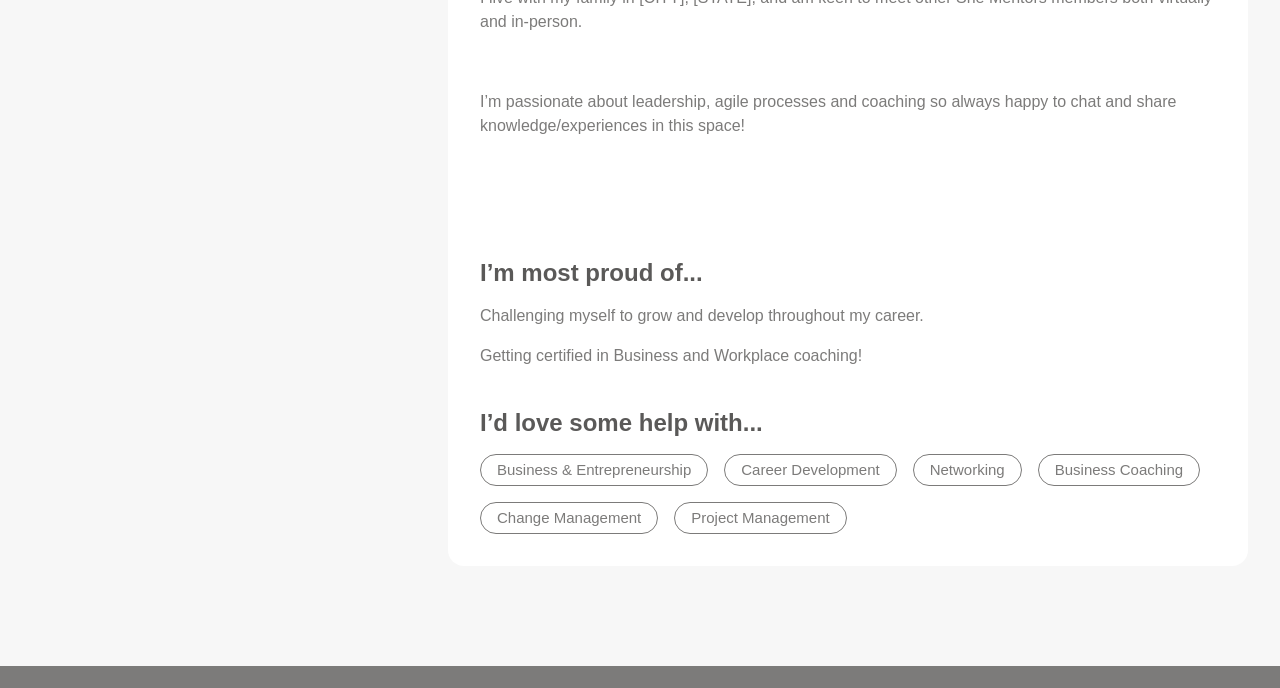 scroll, scrollTop: 1172, scrollLeft: 0, axis: vertical 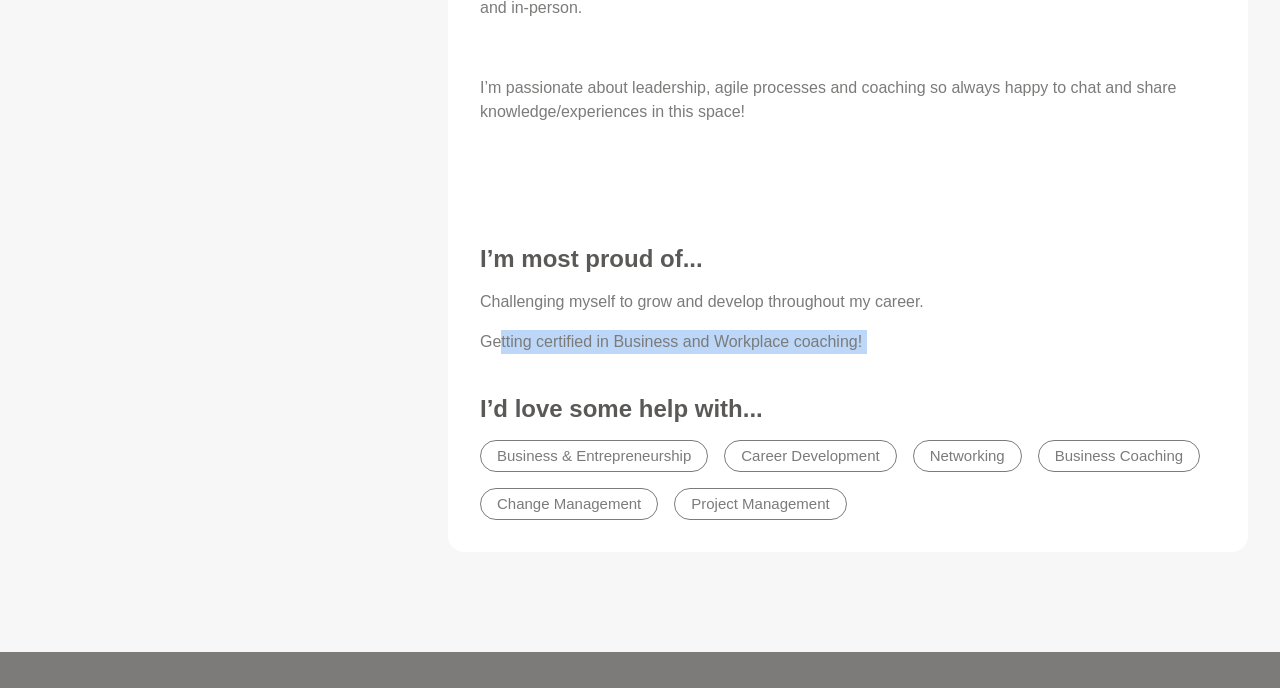 drag, startPoint x: 499, startPoint y: 345, endPoint x: 499, endPoint y: 367, distance: 22 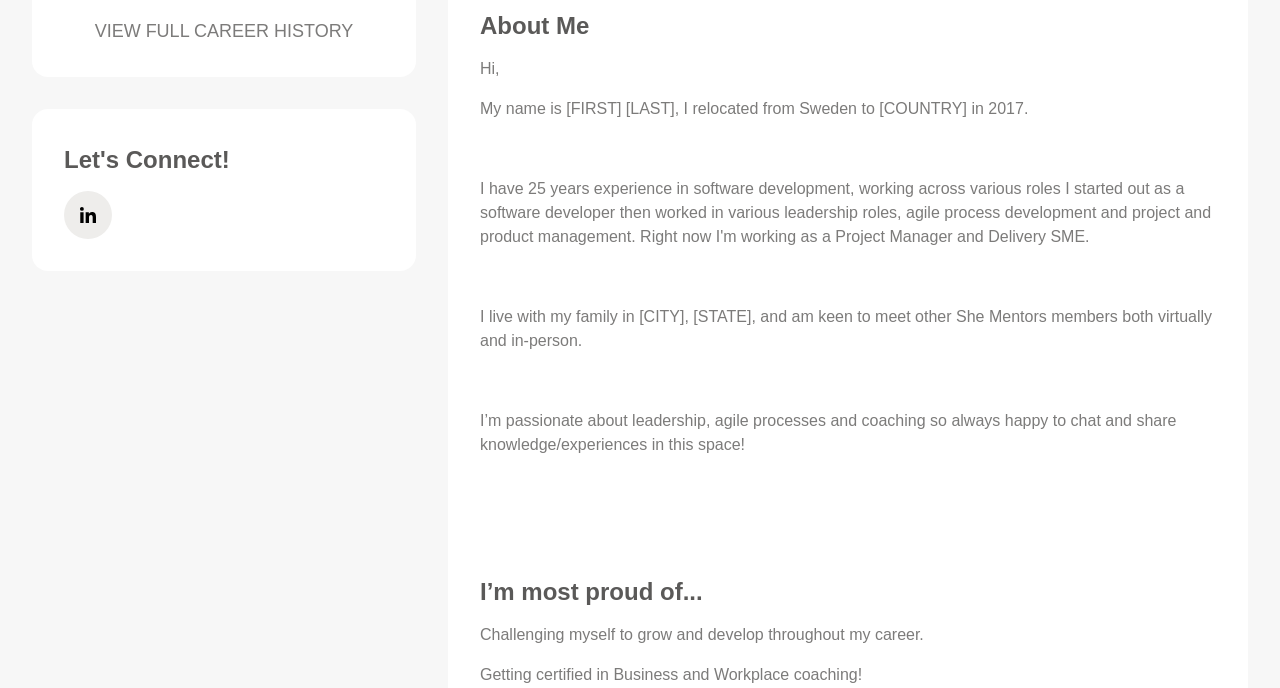 scroll, scrollTop: 944, scrollLeft: 0, axis: vertical 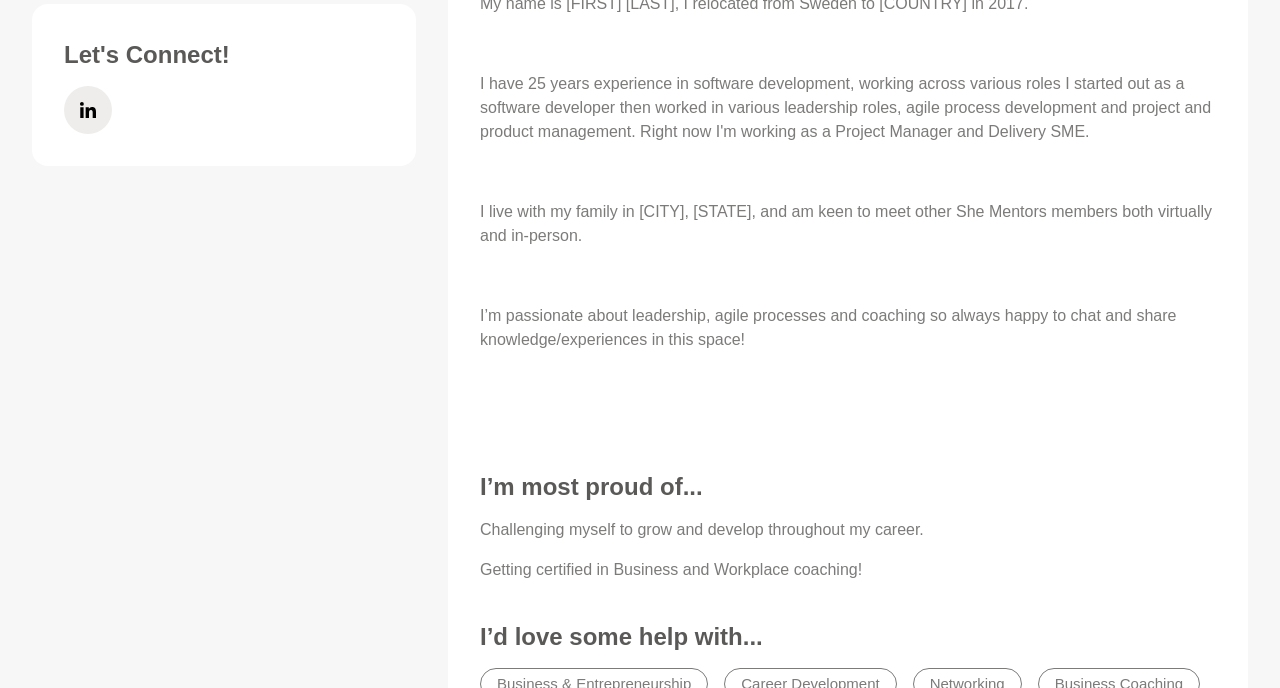 click on "Hi, My name is Maria Holden, I relocated from Sweden to Australia in 2017. I have 25 years experience in software development, working across various roles I started out as a software developer then worked in various leadership roles, agile process development and project and product management. Right now I'm working as a Project Manager and Delivery SME. I live with my family in Newcastle, NSW, and am keen to meet other She Mentors members both virtually and in-person. I’m passionate about leadership, agile processes and coaching so always happy to chat and share knowledge/experiences in this space!" at bounding box center [848, 192] 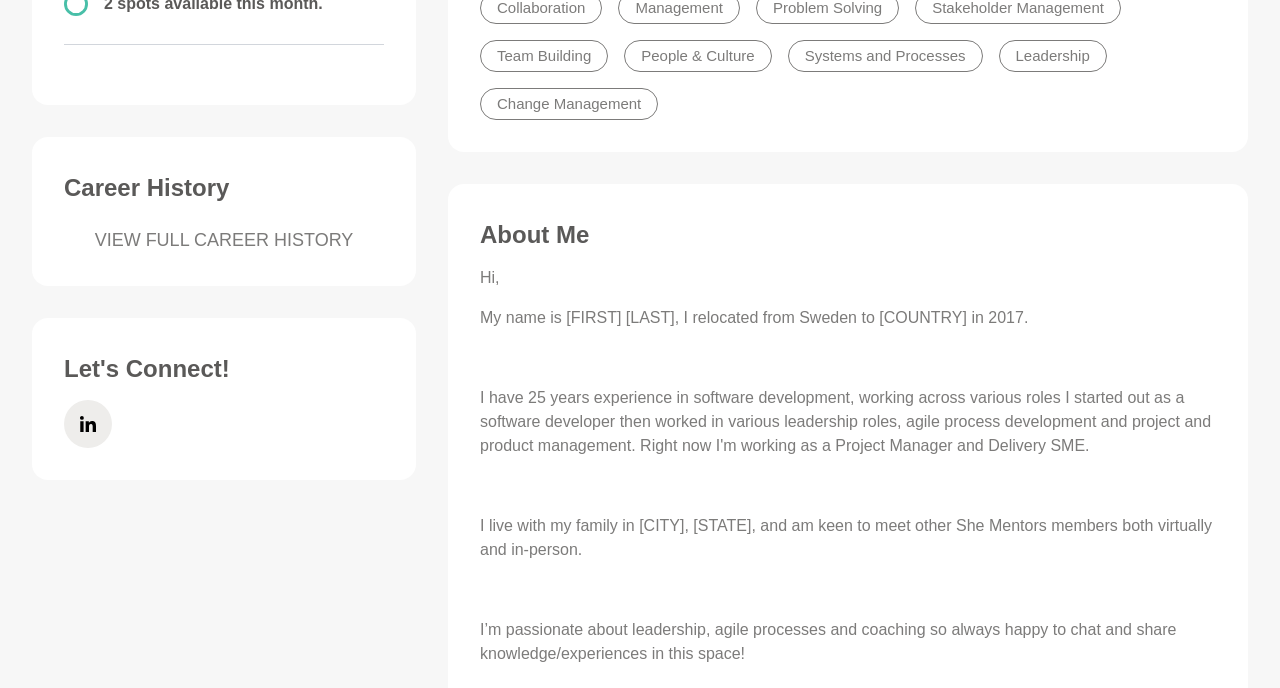 scroll, scrollTop: 613, scrollLeft: 0, axis: vertical 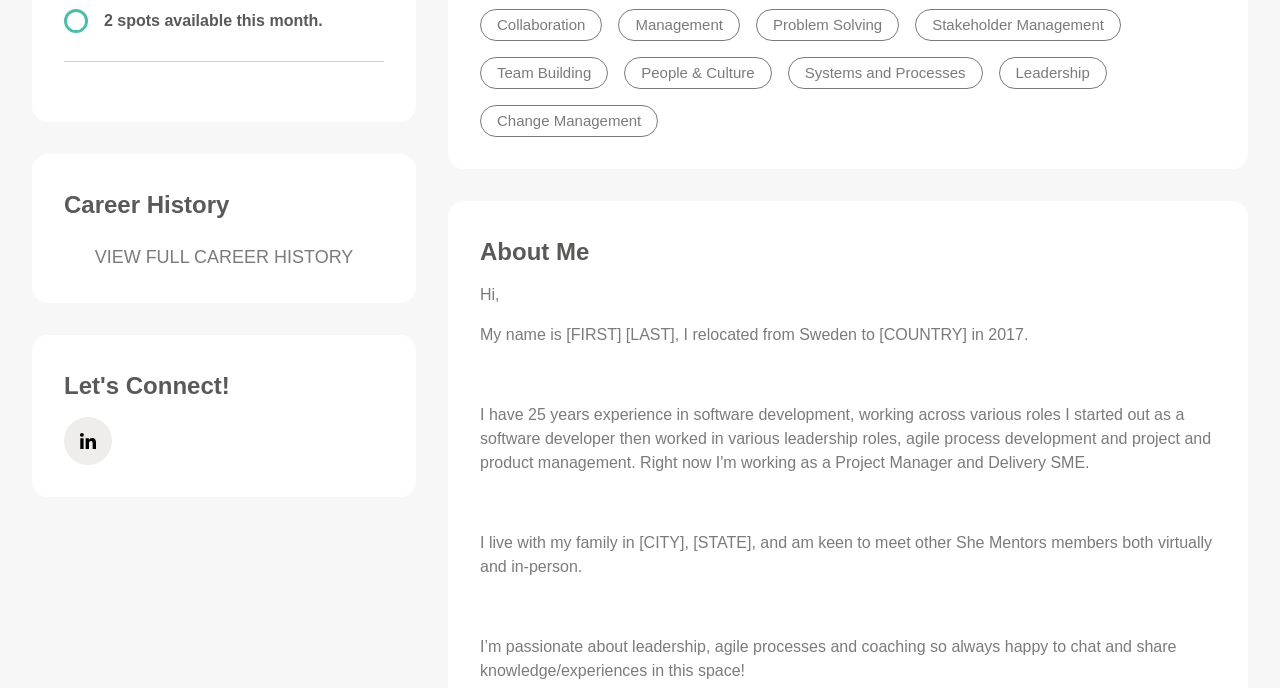 click on "Skills & Experience.   Collaboration Management Problem Solving Stakeholder Management Team Building People & Culture Systems and Processes Leadership Change Management About Me   Hi, My name is Maria Holden, I relocated from Sweden to Australia in 2017. I have 25 years experience in software development, working across various roles I started out as a software developer then worked in various leadership roles, agile process development and project and product management. Right now I'm working as a Project Manager and Delivery SME. I live with my family in Newcastle, NSW, and am keen to meet other She Mentors members both virtually and in-person. I’m passionate about leadership, agile processes and coaching so always happy to chat and share knowledge/experiences in this space! I’m most proud of...   Challenging myself to grow and develop throughout my career. Getting certified in Business and Workplace coaching! I’d love some help with...   Business & Entrepreneurship Career Development Networking" at bounding box center [848, 535] 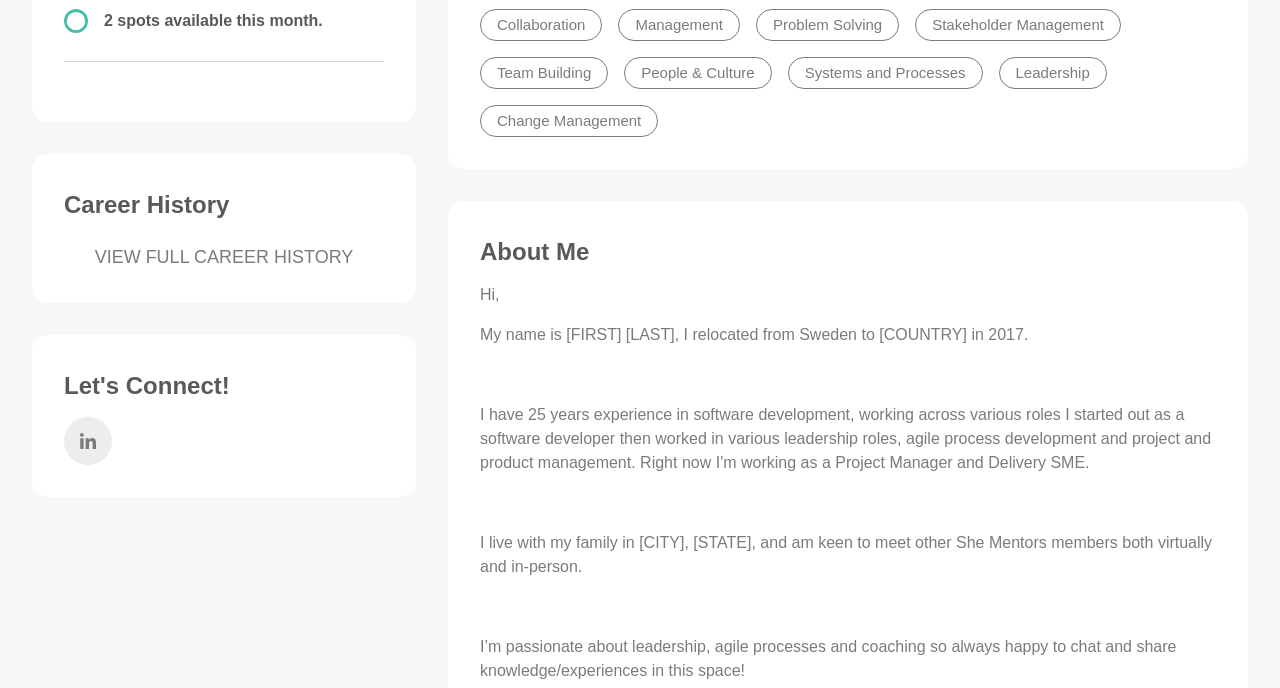click at bounding box center [88, 441] 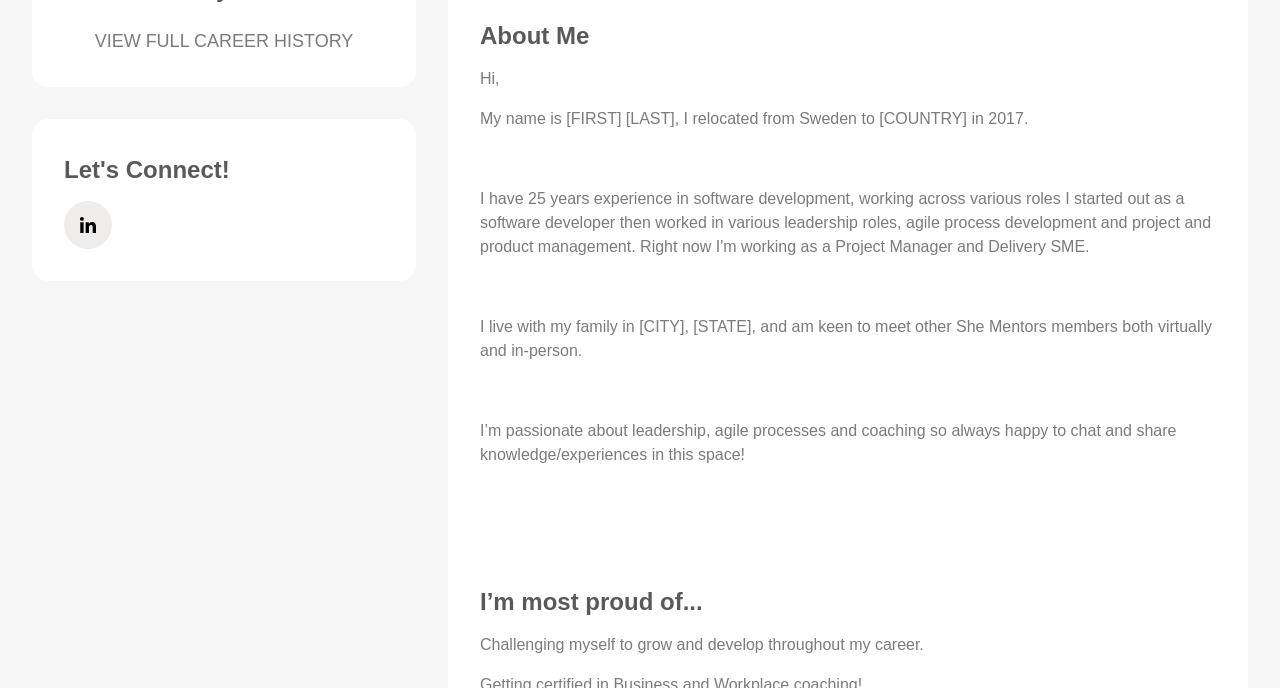 click on "I live with my family in Newcastle, NSW, and am keen to meet other She Mentors members both virtually and in-person." at bounding box center [848, 339] 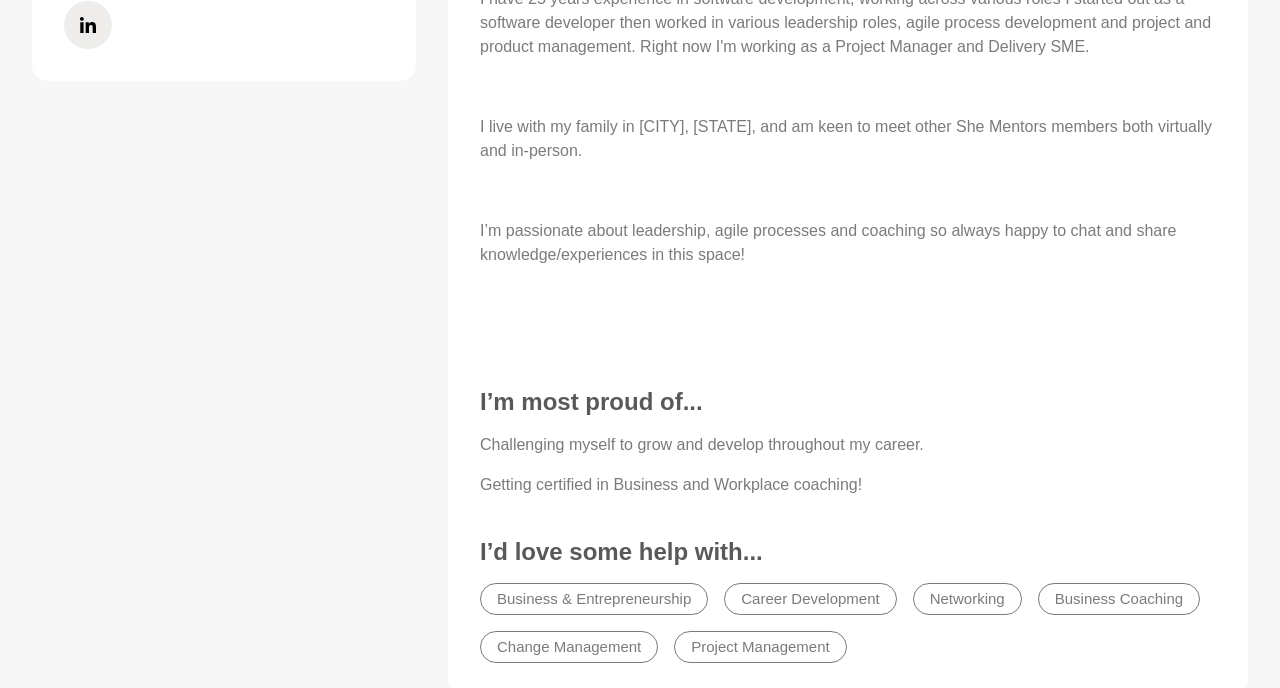 scroll, scrollTop: 1033, scrollLeft: 0, axis: vertical 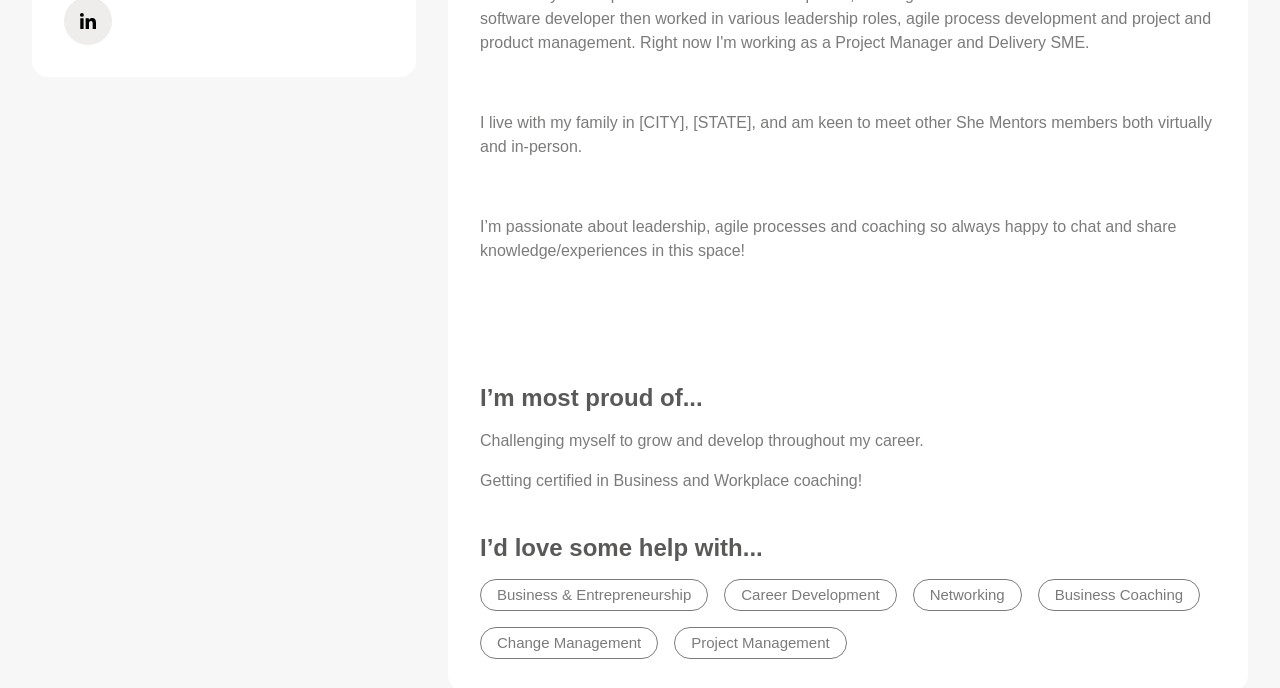 click on "About Me   Hi, My name is Maria Holden, I relocated from Sweden to Australia in 2017. I have 25 years experience in software development, working across various roles I started out as a software developer then worked in various leadership roles, agile process development and project and product management. Right now I'm working as a Project Manager and Delivery SME. I live with my family in Newcastle, NSW, and am keen to meet other She Mentors members both virtually and in-person. I’m passionate about leadership, agile processes and coaching so always happy to chat and share knowledge/experiences in this space! I’m most proud of...   Challenging myself to grow and develop throughout my career. Getting certified in Business and Workplace coaching! I’d love some help with...   Business & Entrepreneurship Career Development Networking Business Coaching Change Management Project Management" at bounding box center [848, 244] 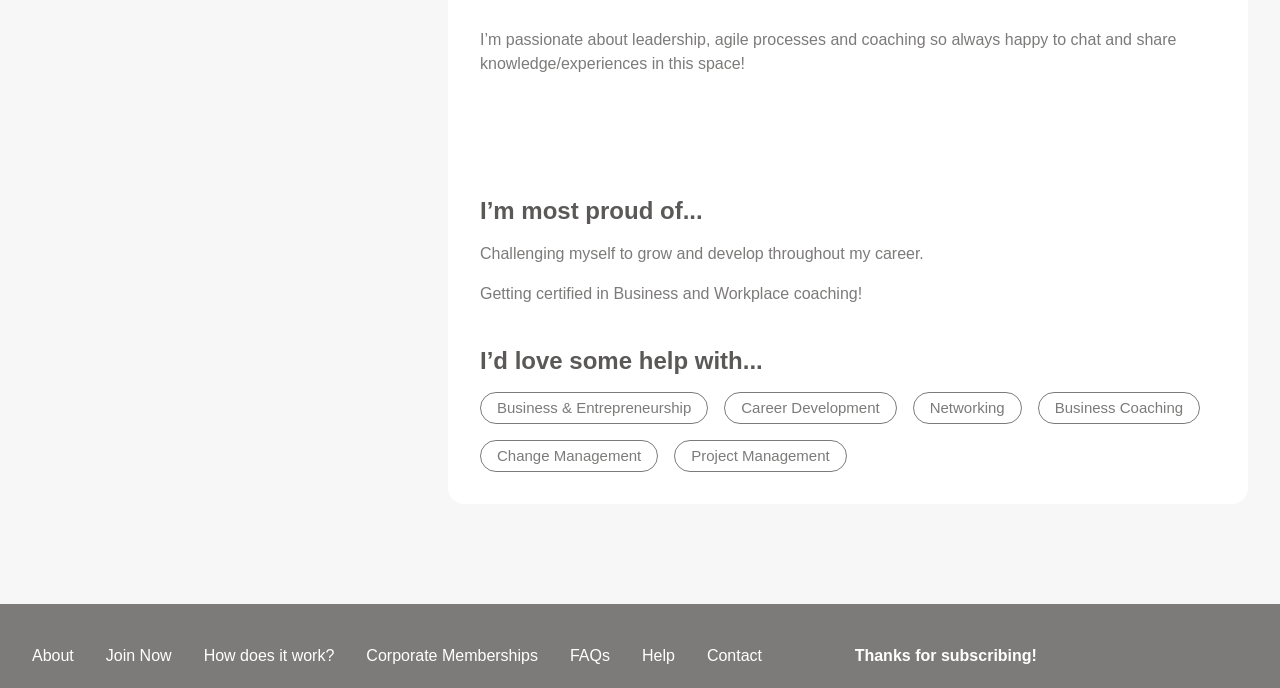 scroll, scrollTop: 1372, scrollLeft: 0, axis: vertical 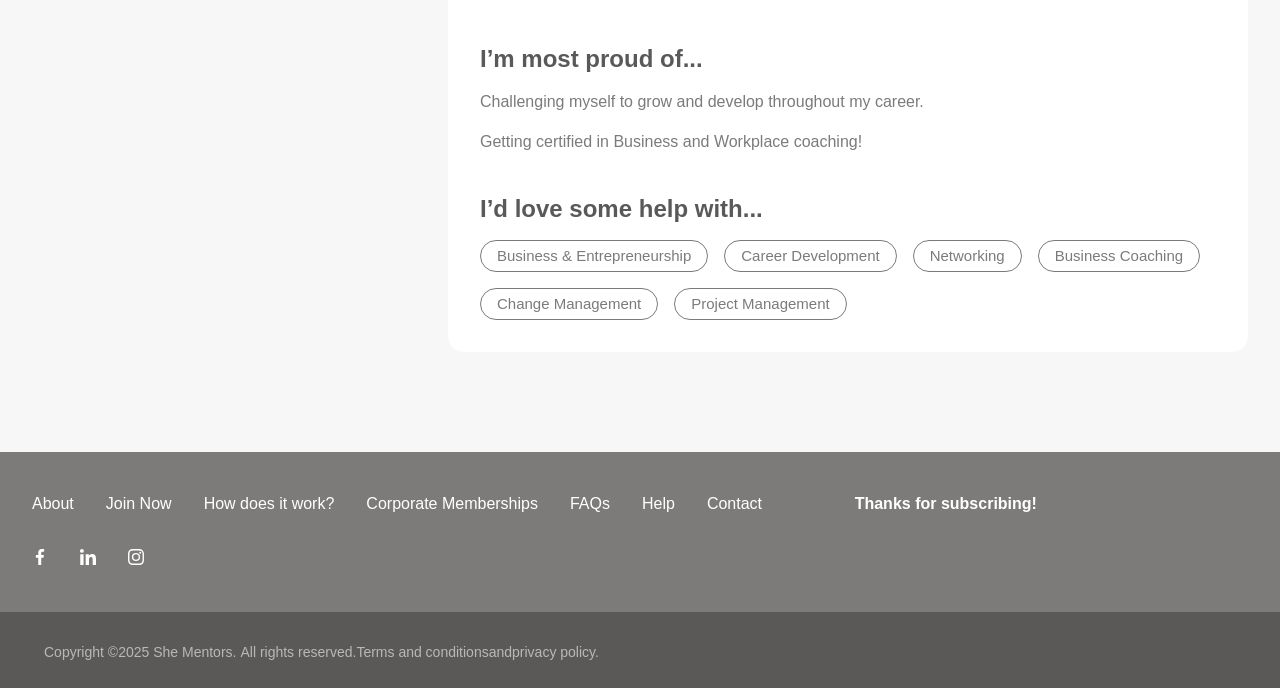 click on "About Me   Hi, My name is Maria Holden, I relocated from Sweden to Australia in 2017. I have 25 years experience in software development, working across various roles I started out as a software developer then worked in various leadership roles, agile process development and project and product management. Right now I'm working as a Project Manager and Delivery SME. I live with my family in Newcastle, NSW, and am keen to meet other She Mentors members both virtually and in-person. I’m passionate about leadership, agile processes and coaching so always happy to chat and share knowledge/experiences in this space! I’m most proud of...   Challenging myself to grow and develop throughout my career. Getting certified in Business and Workplace coaching! I’d love some help with...   Business & Entrepreneurship Career Development Networking Business Coaching Change Management Project Management" at bounding box center [848, -103] 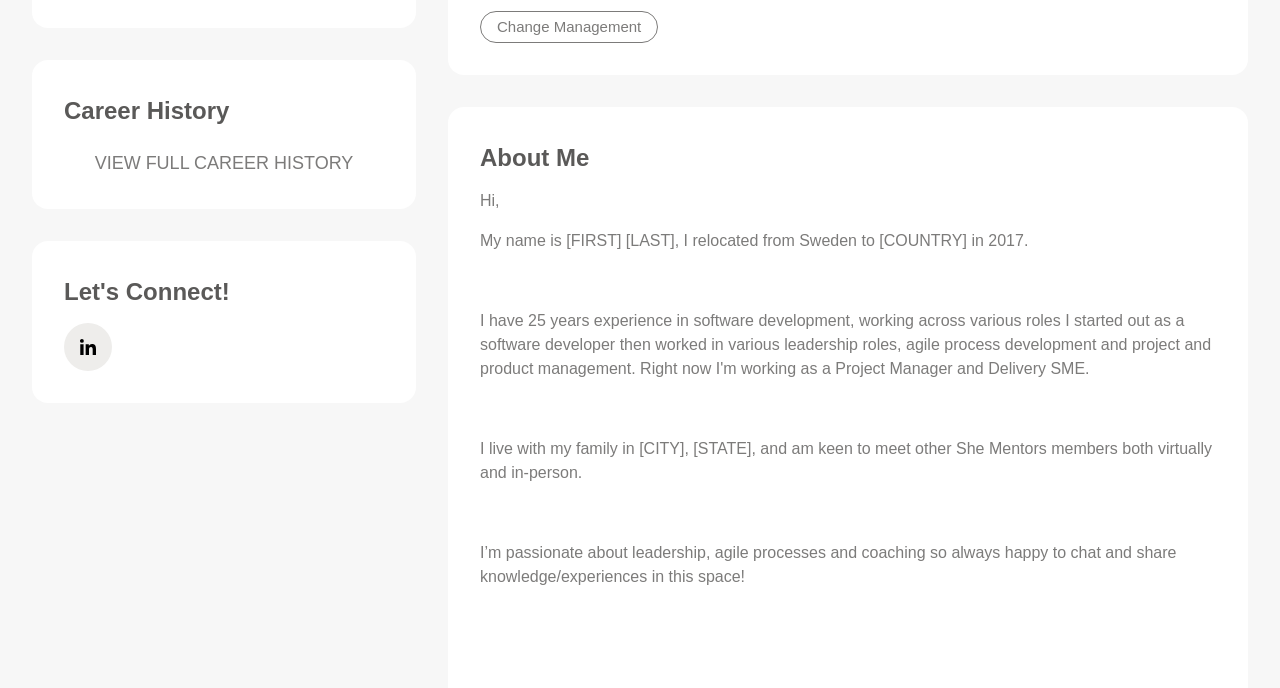 scroll, scrollTop: 0, scrollLeft: 0, axis: both 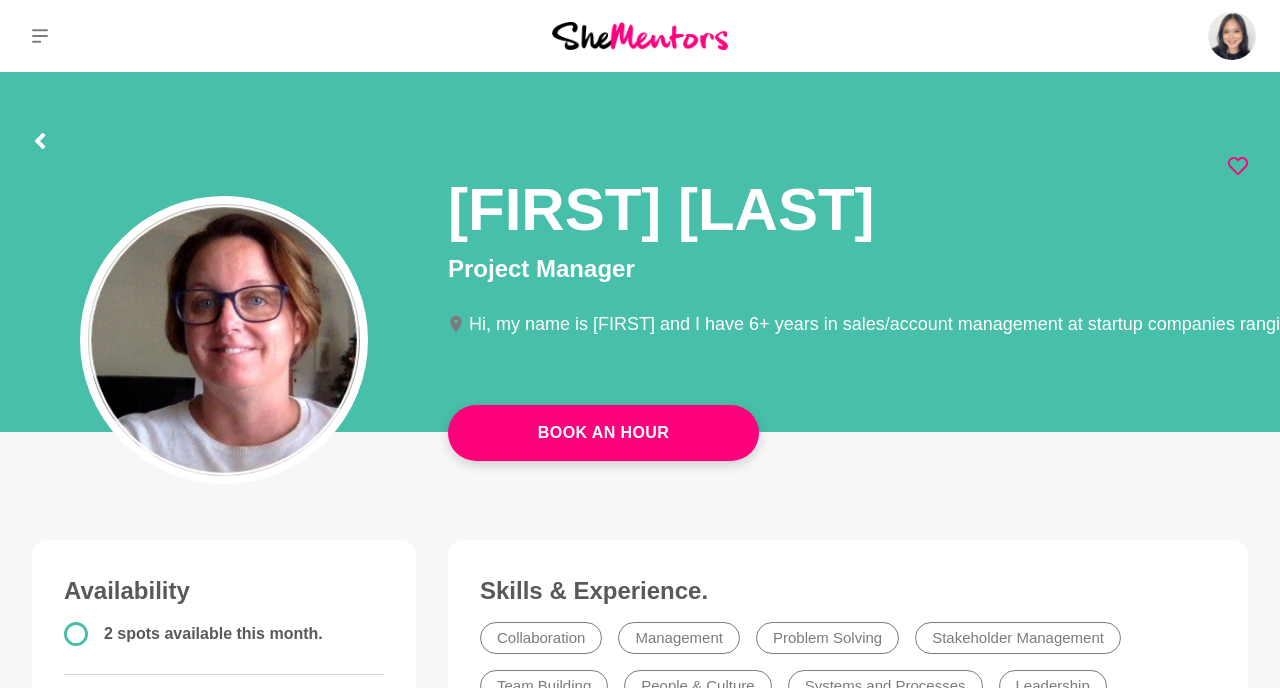 click 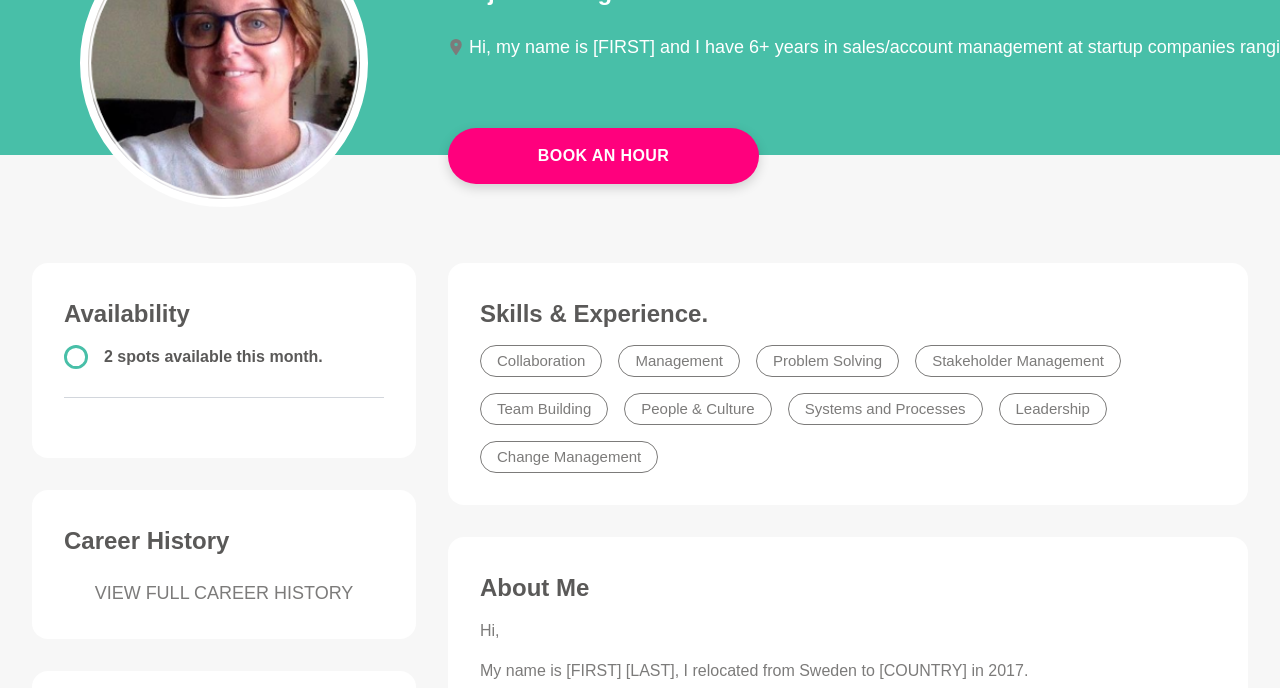 scroll, scrollTop: 280, scrollLeft: 0, axis: vertical 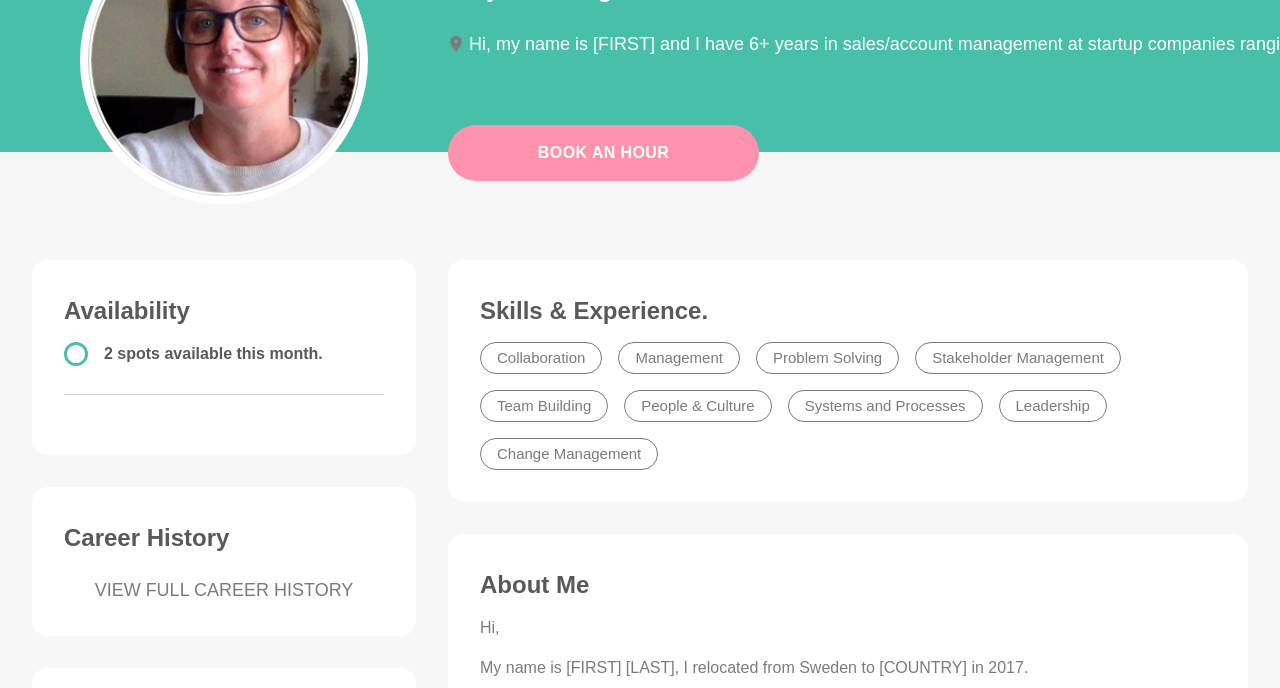 click on "Book An Hour" at bounding box center [603, 153] 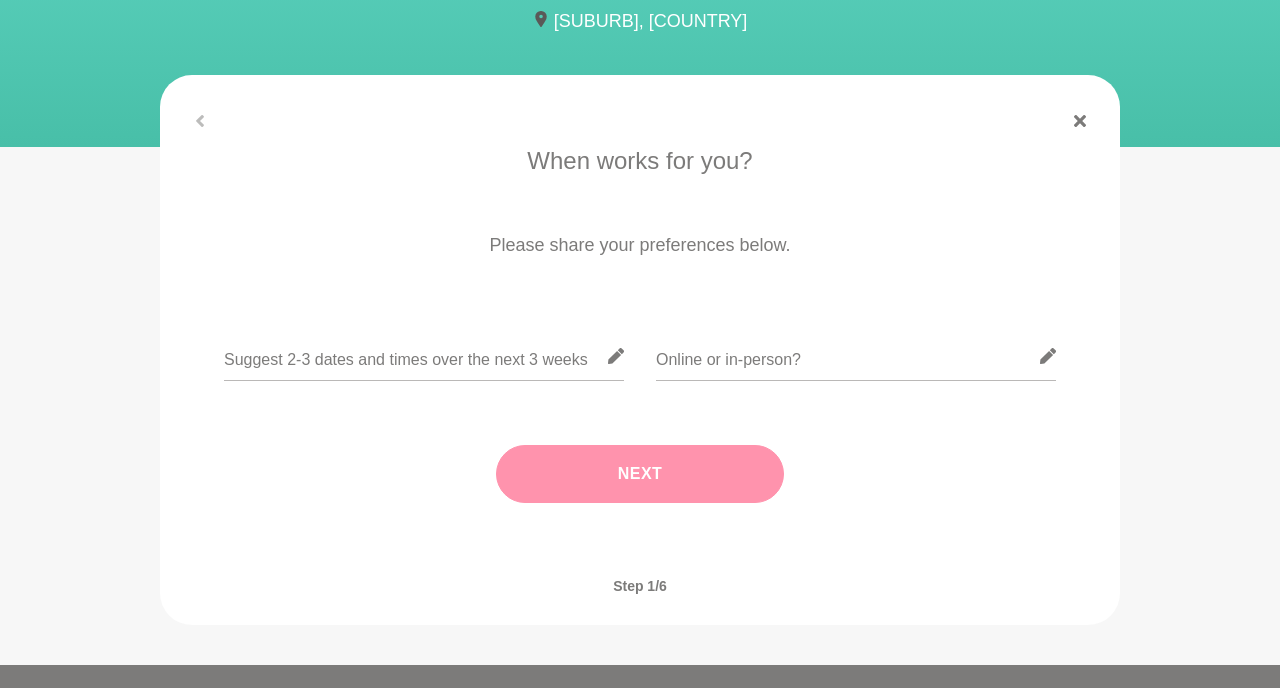 scroll, scrollTop: 283, scrollLeft: 0, axis: vertical 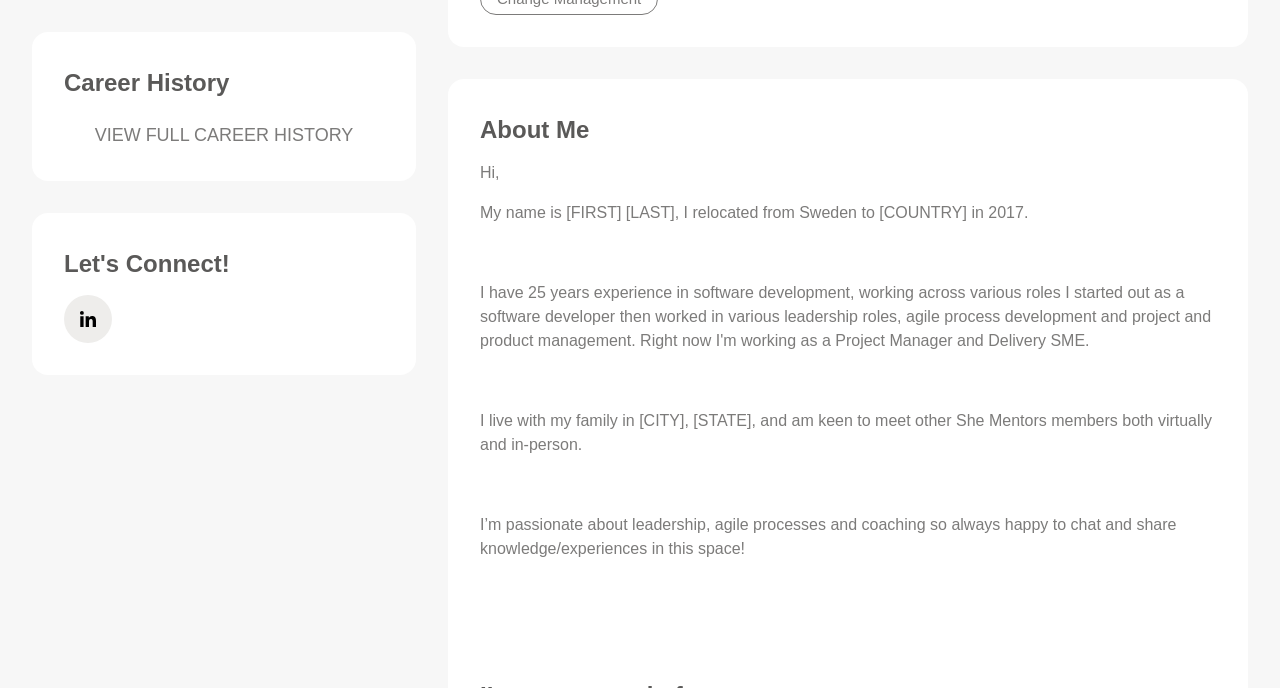 click on "Skills & Experience.   Collaboration Management Problem Solving Stakeholder Management Team Building People & Culture Systems and Processes Leadership Change Management About Me   Hi, My name is Maria Holden, I relocated from Sweden to Australia in 2017. I have 25 years experience in software development, working across various roles I started out as a software developer then worked in various leadership roles, agile process development and project and product management. Right now I'm working as a Project Manager and Delivery SME. I live with my family in Newcastle, NSW, and am keen to meet other She Mentors members both virtually and in-person. I’m passionate about leadership, agile processes and coaching so always happy to chat and share knowledge/experiences in this space! I’m most proud of...   Challenging myself to grow and develop throughout my career. Getting certified in Business and Workplace coaching! I’d love some help with...   Business & Entrepreneurship Career Development Networking" at bounding box center [848, 413] 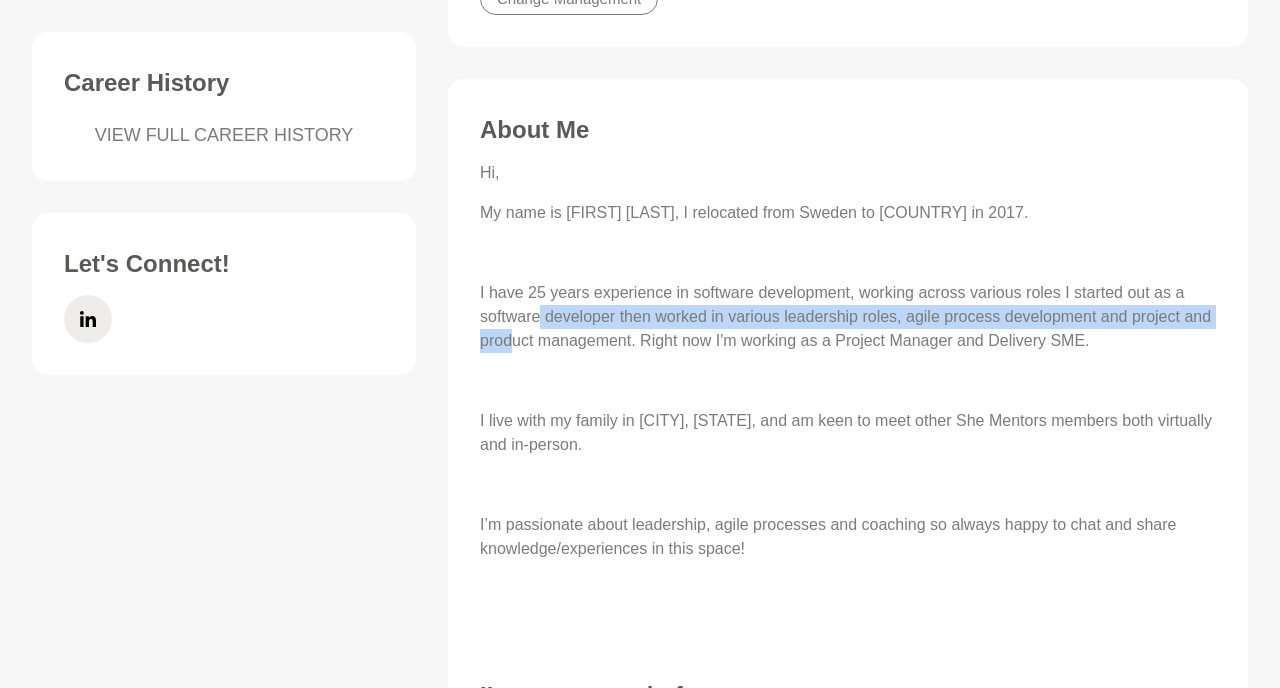 drag, startPoint x: 539, startPoint y: 317, endPoint x: 542, endPoint y: 341, distance: 24.186773 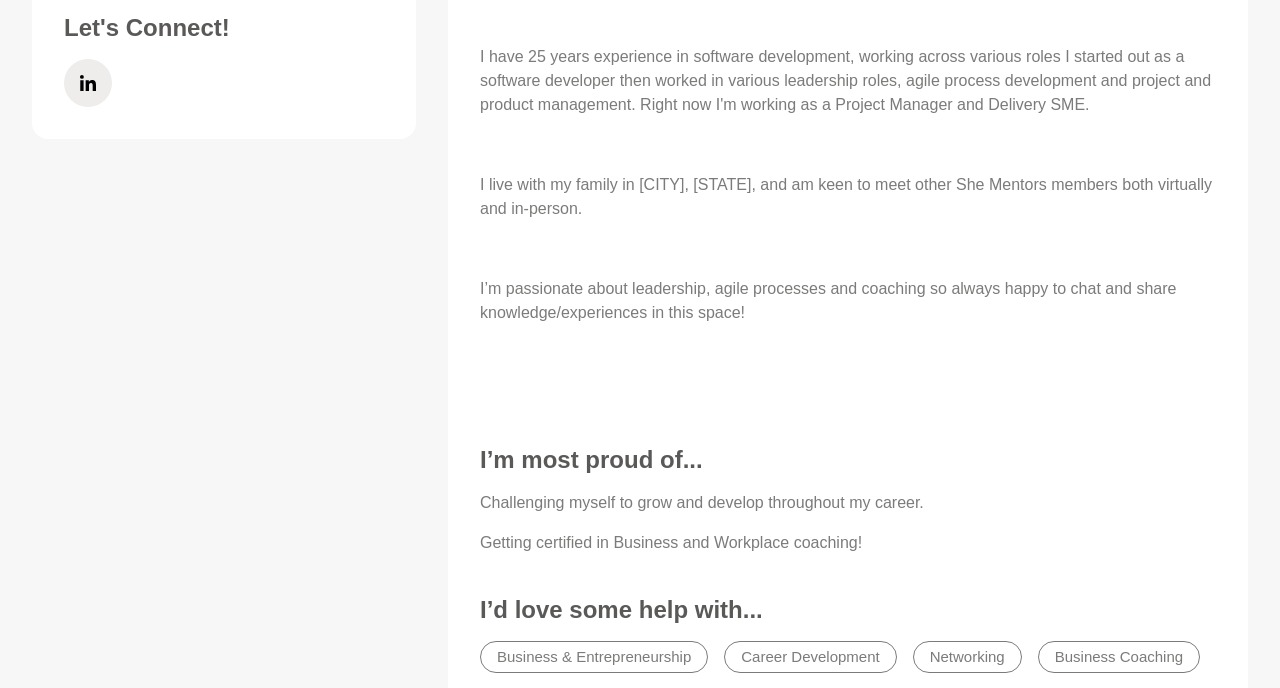 click at bounding box center (848, 393) 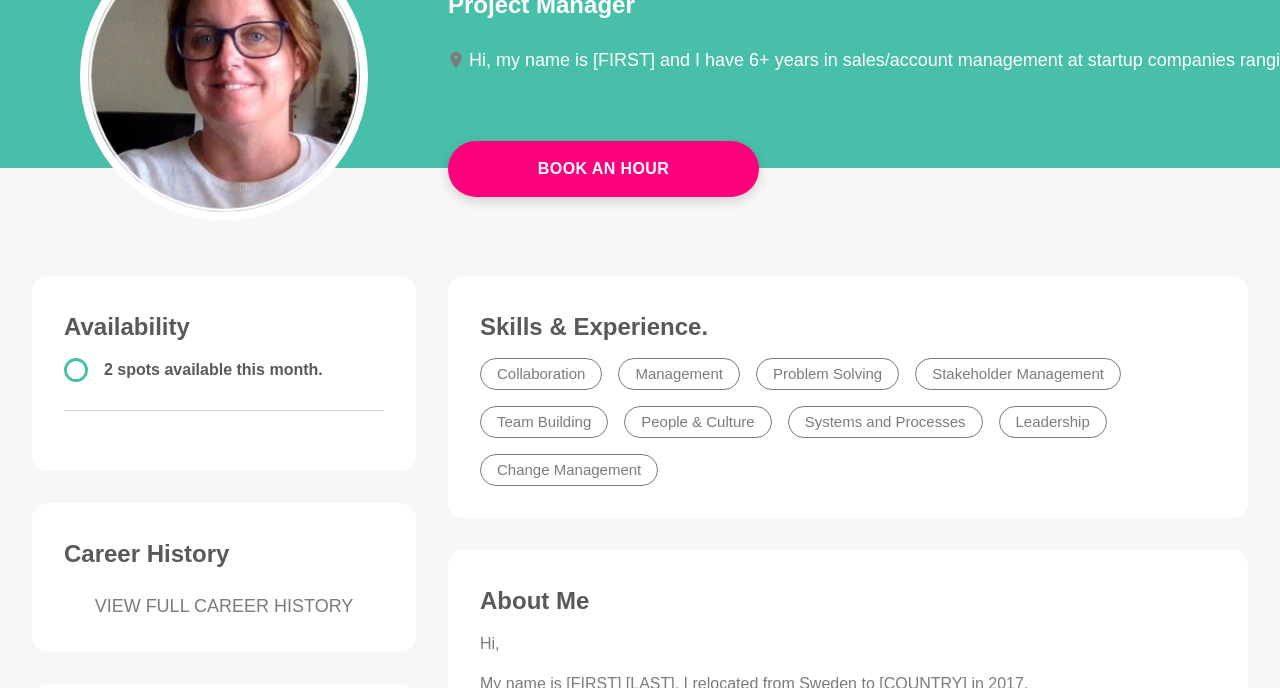scroll, scrollTop: 263, scrollLeft: 0, axis: vertical 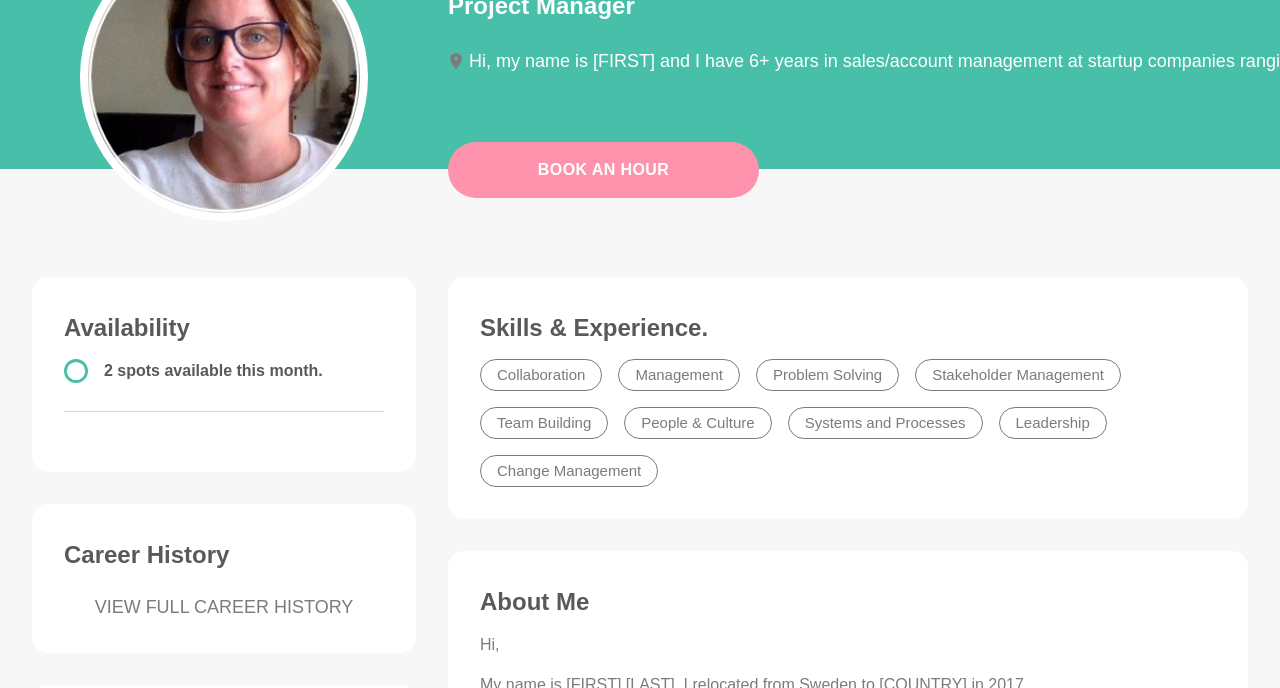 click on "Book An Hour" at bounding box center (603, 170) 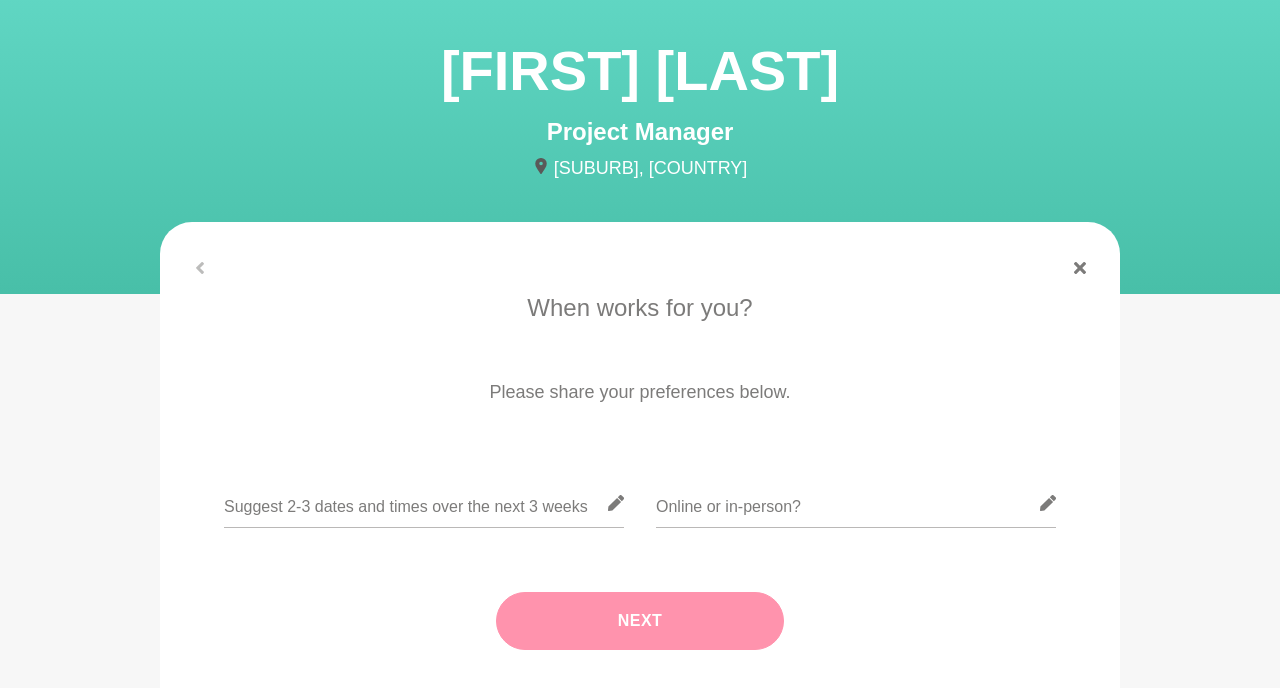 scroll, scrollTop: 110, scrollLeft: 0, axis: vertical 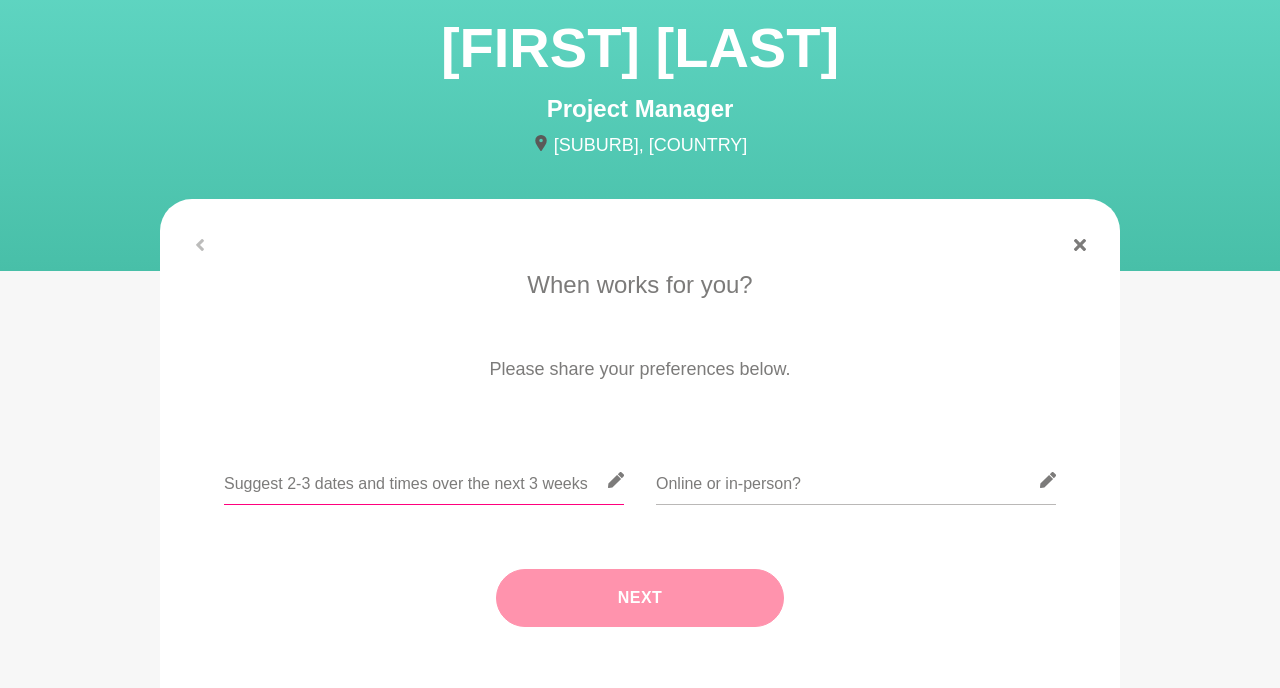 click at bounding box center (424, 480) 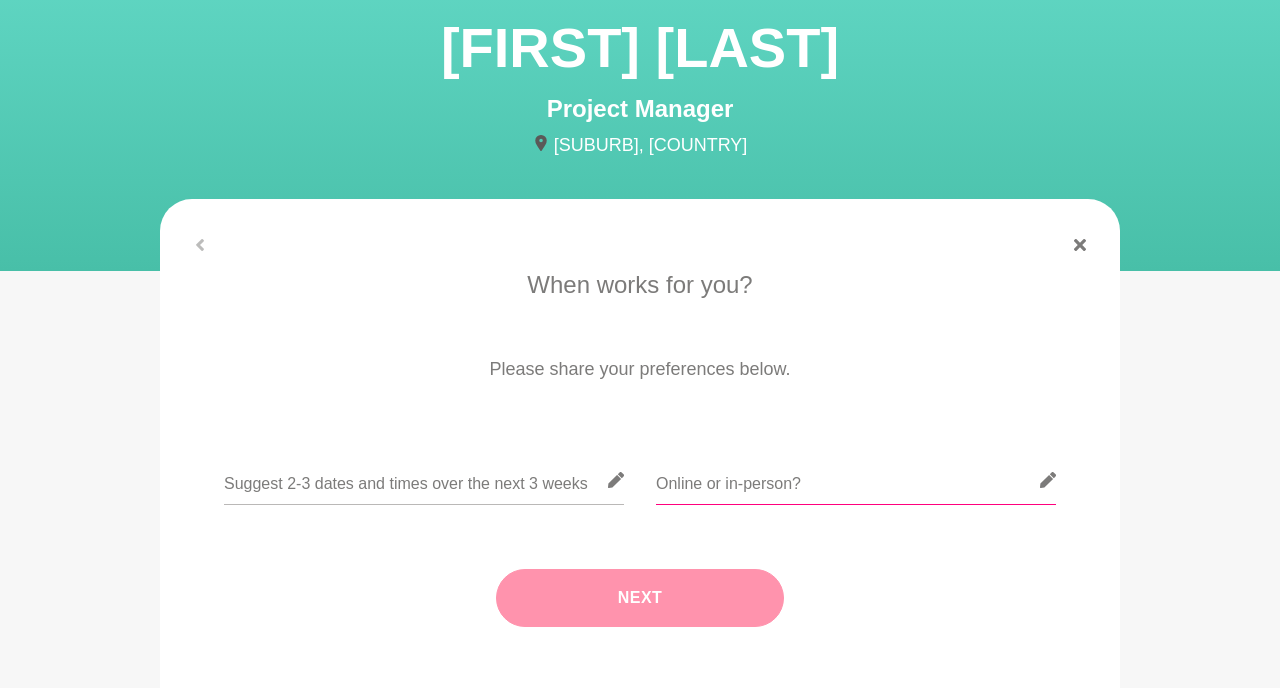 click at bounding box center (856, 480) 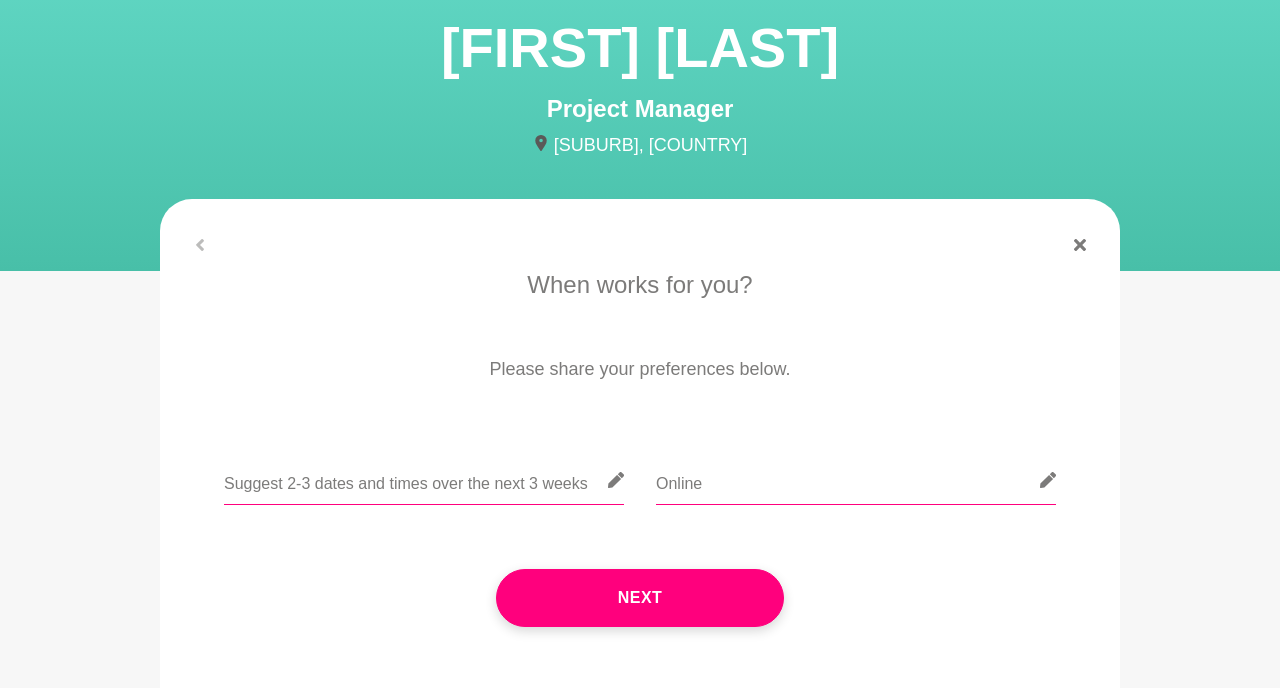 type on "Online" 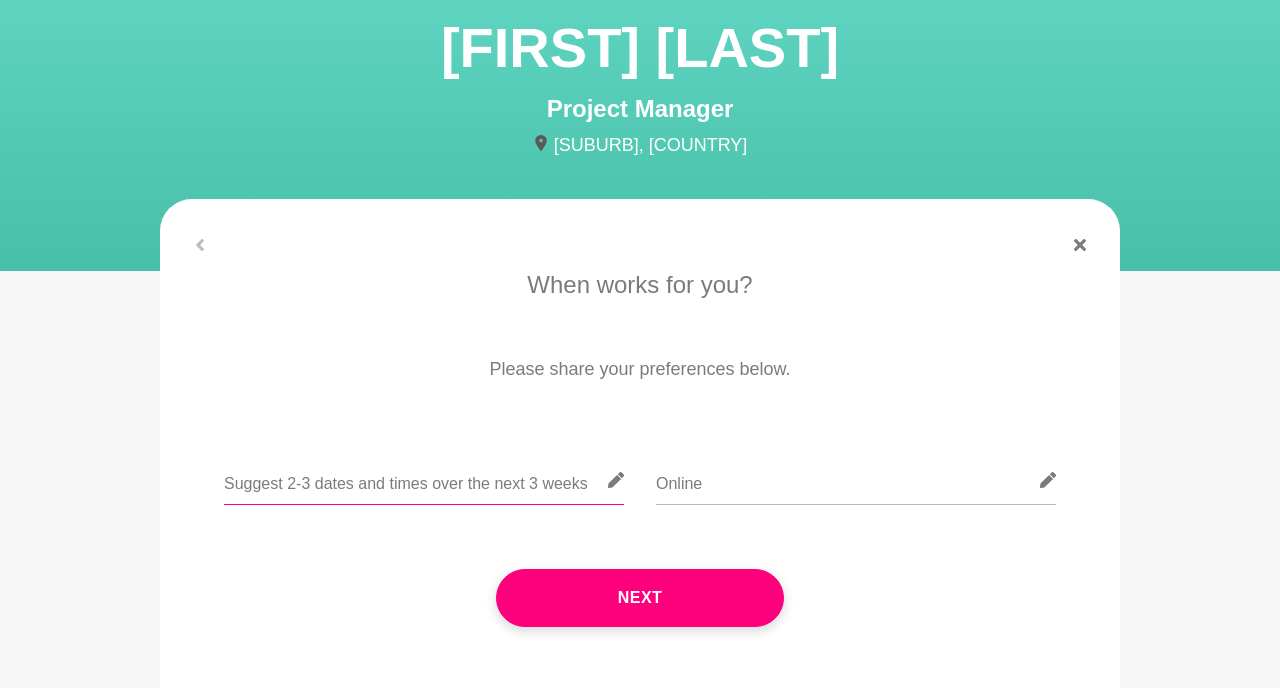 click at bounding box center (424, 480) 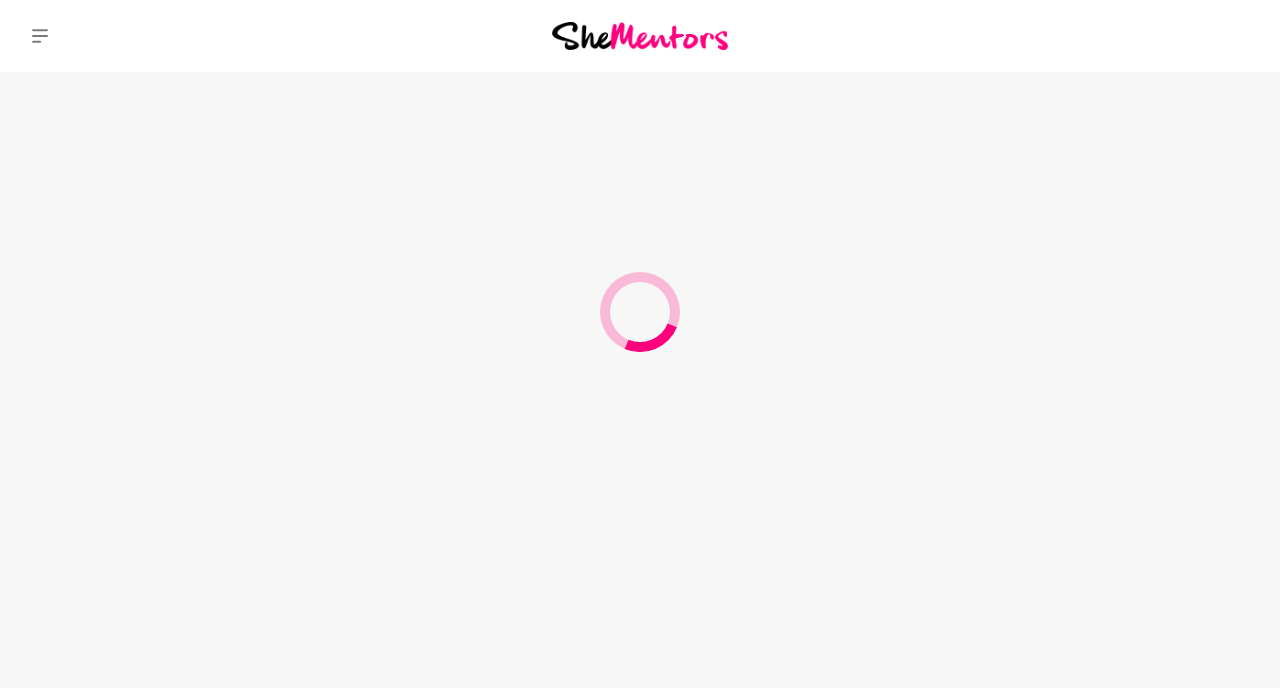 scroll, scrollTop: 0, scrollLeft: 0, axis: both 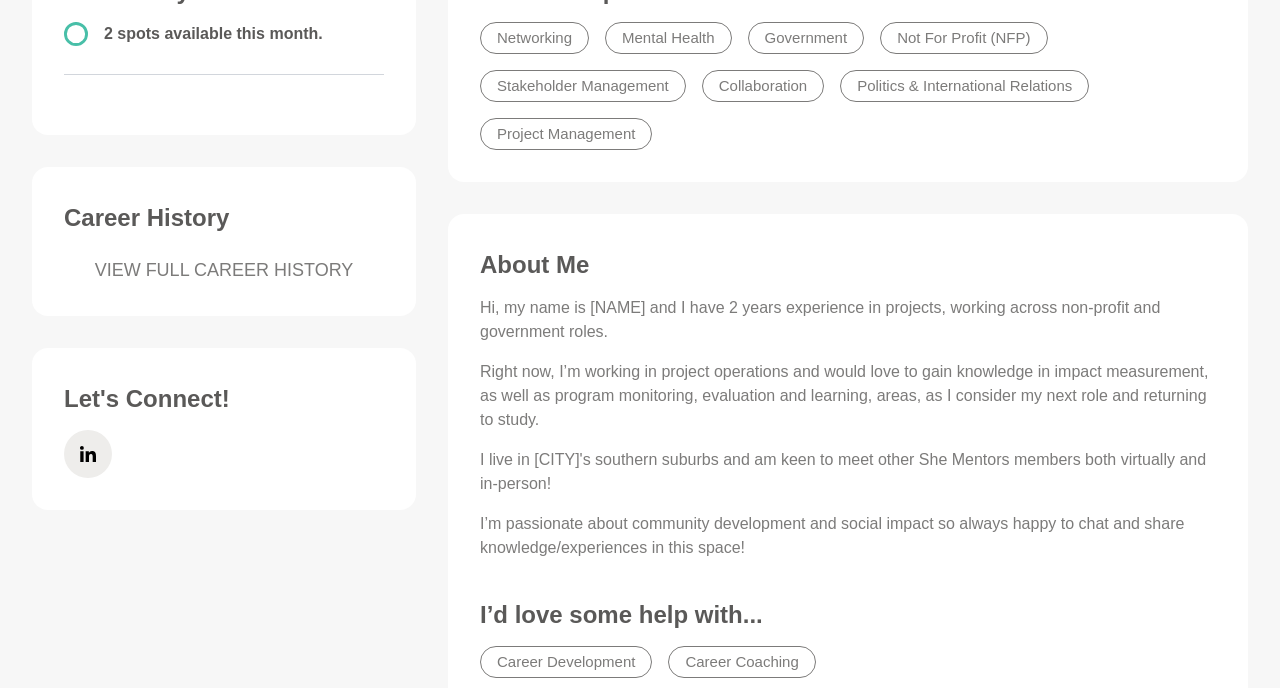 click on "Right now, I’m working in project operations and would love to gain knowledge in impact measurement, as well as program monitoring, evaluation and learning, areas, as I consider my next role and returning to study." at bounding box center (848, 396) 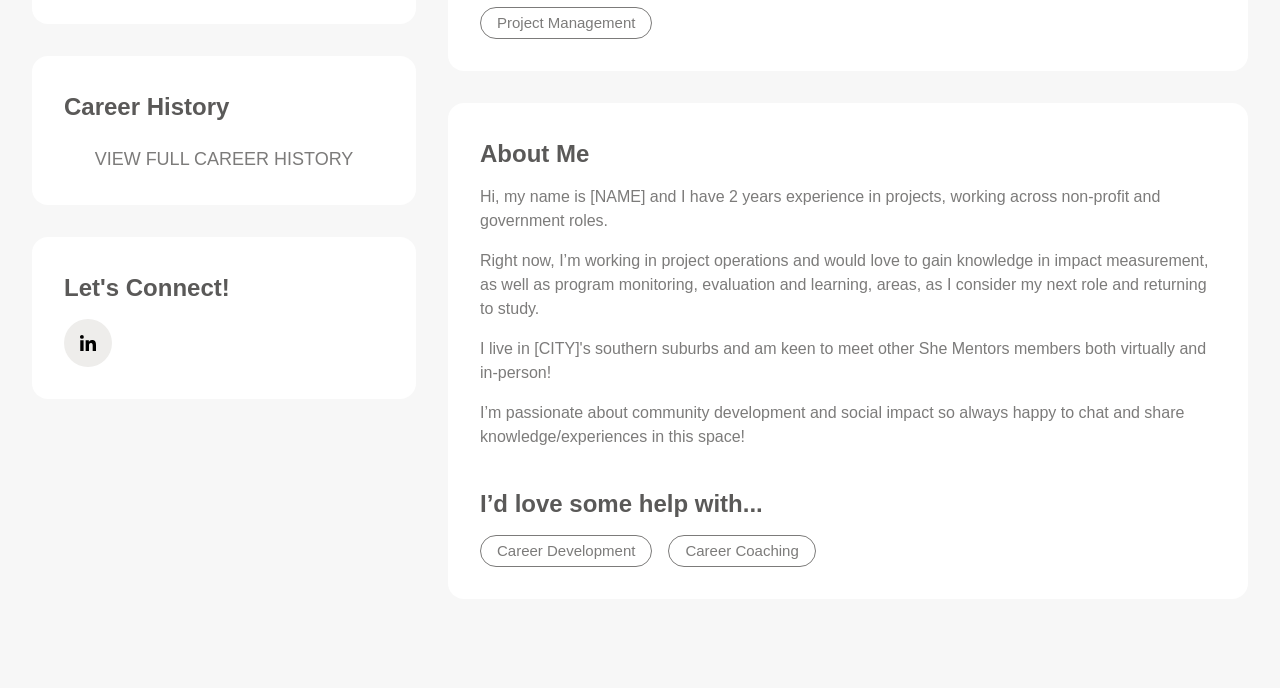 scroll, scrollTop: 718, scrollLeft: 0, axis: vertical 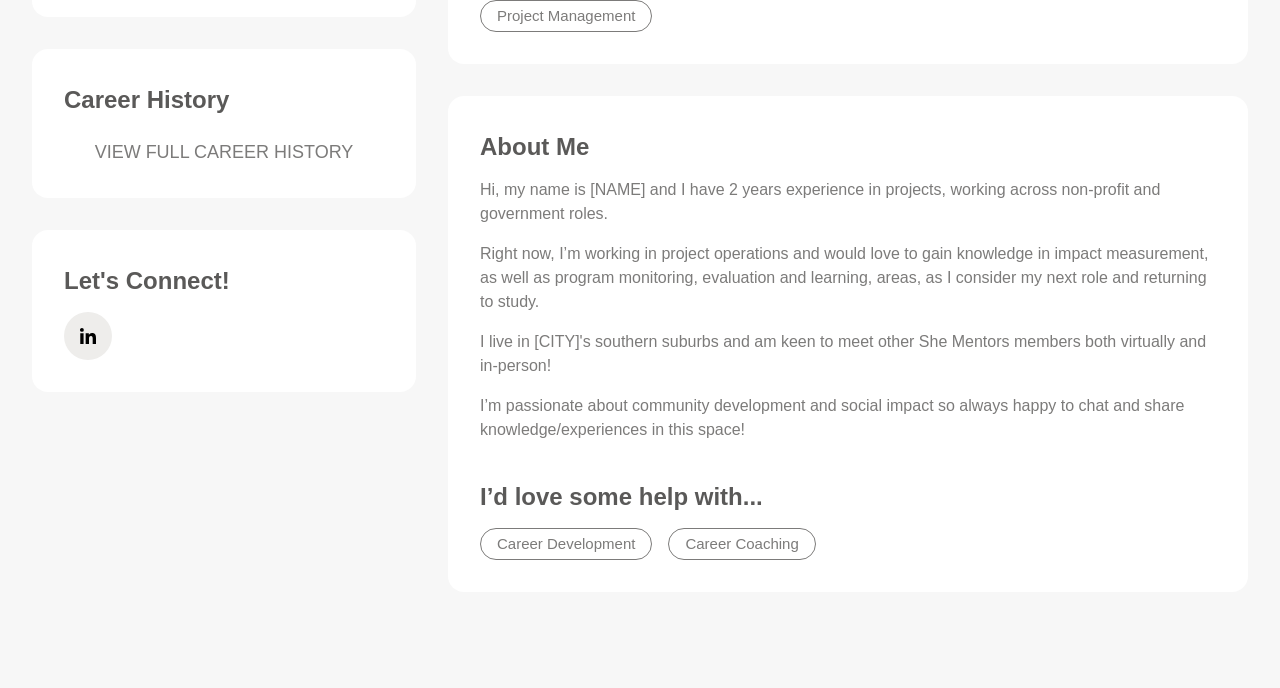 click on "I live in Melbourne's southern suburbs and am keen to meet other She Mentors members both virtually and in-person!" at bounding box center [848, 354] 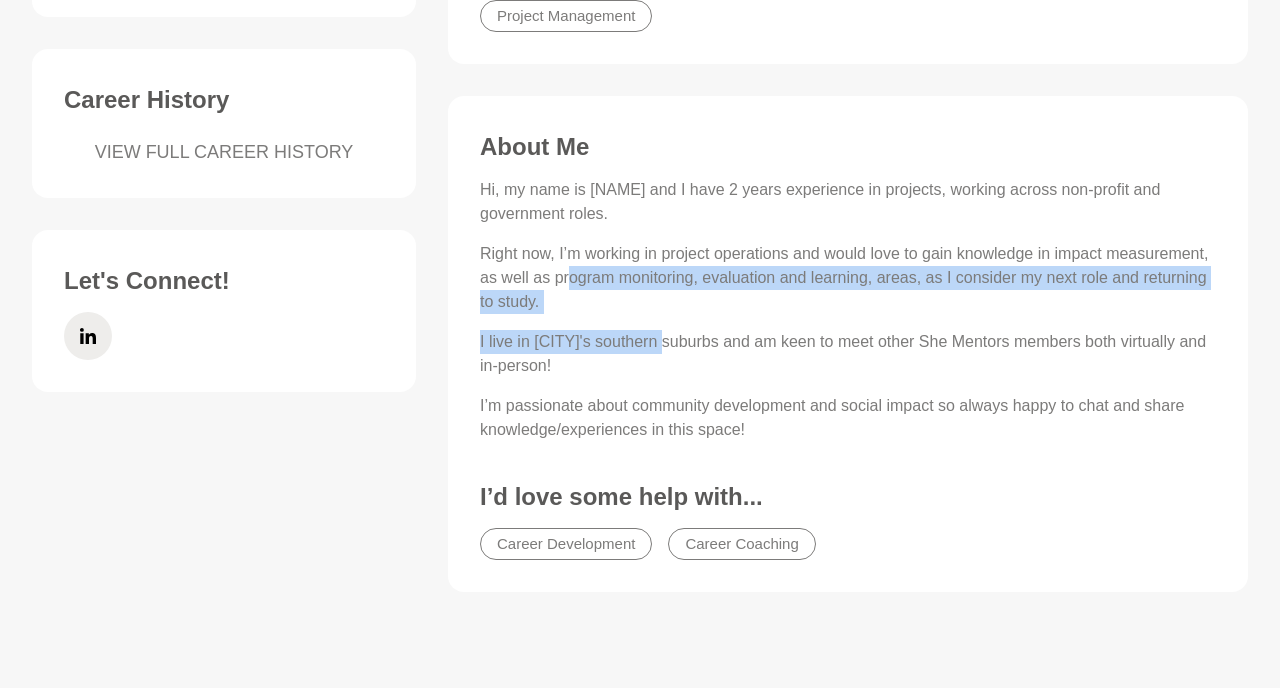drag, startPoint x: 677, startPoint y: 277, endPoint x: 673, endPoint y: 337, distance: 60.133186 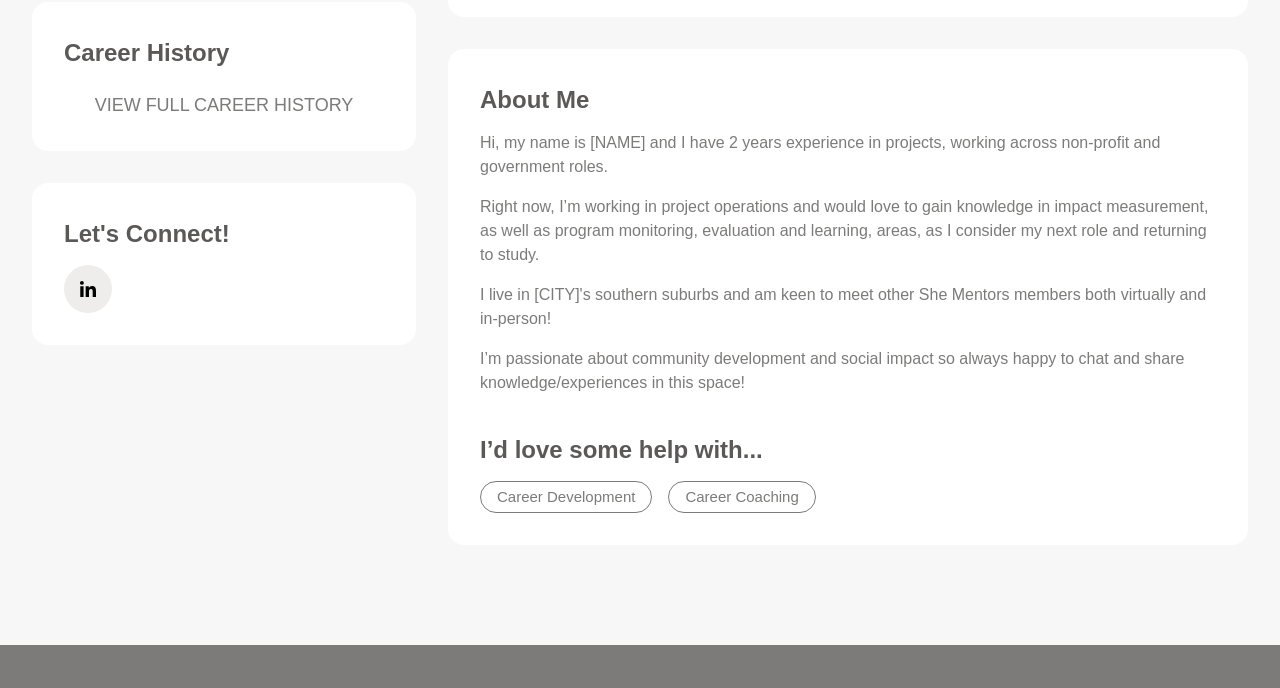 scroll, scrollTop: 835, scrollLeft: 0, axis: vertical 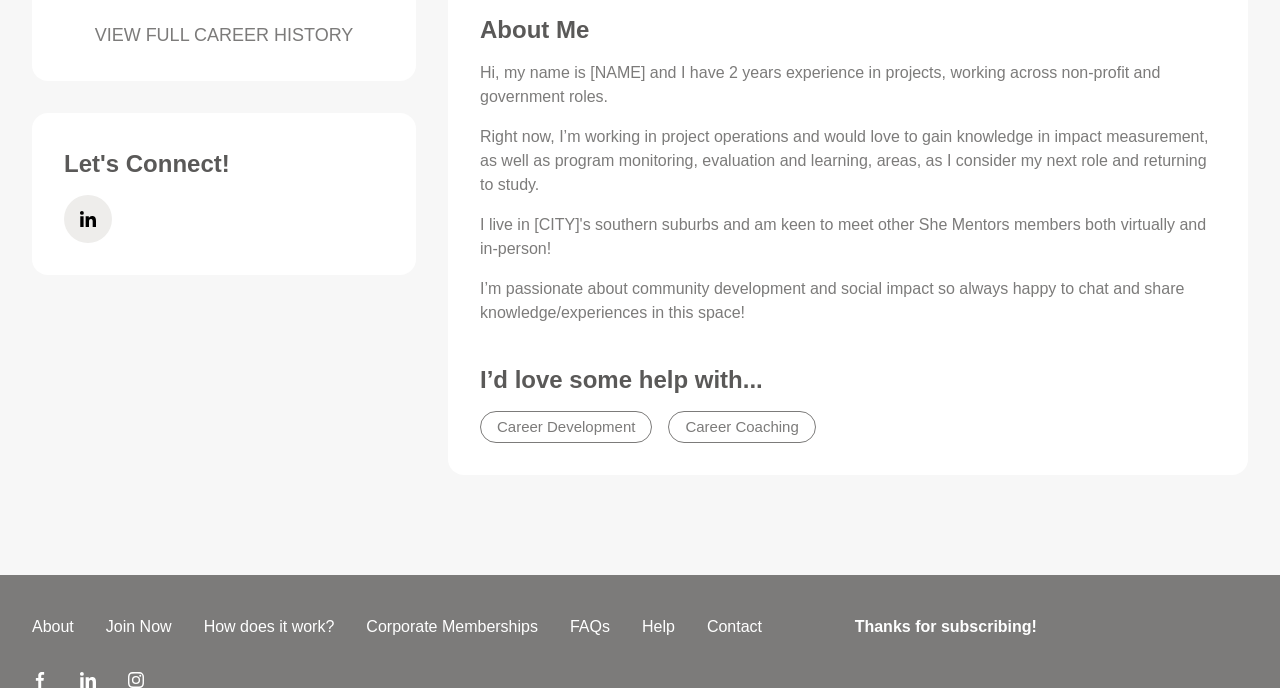click on "I’m passionate about community development and social impact so always happy to chat and share knowledge/experiences in this space!" at bounding box center (848, 301) 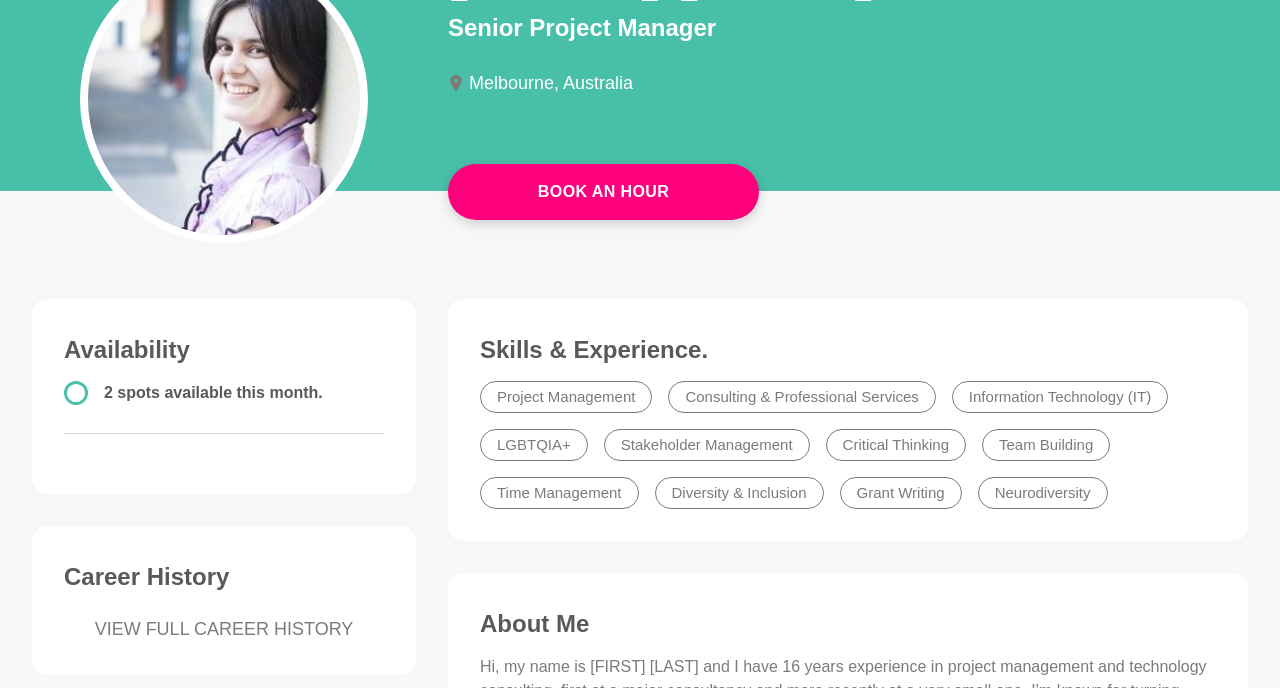 scroll, scrollTop: 389, scrollLeft: 0, axis: vertical 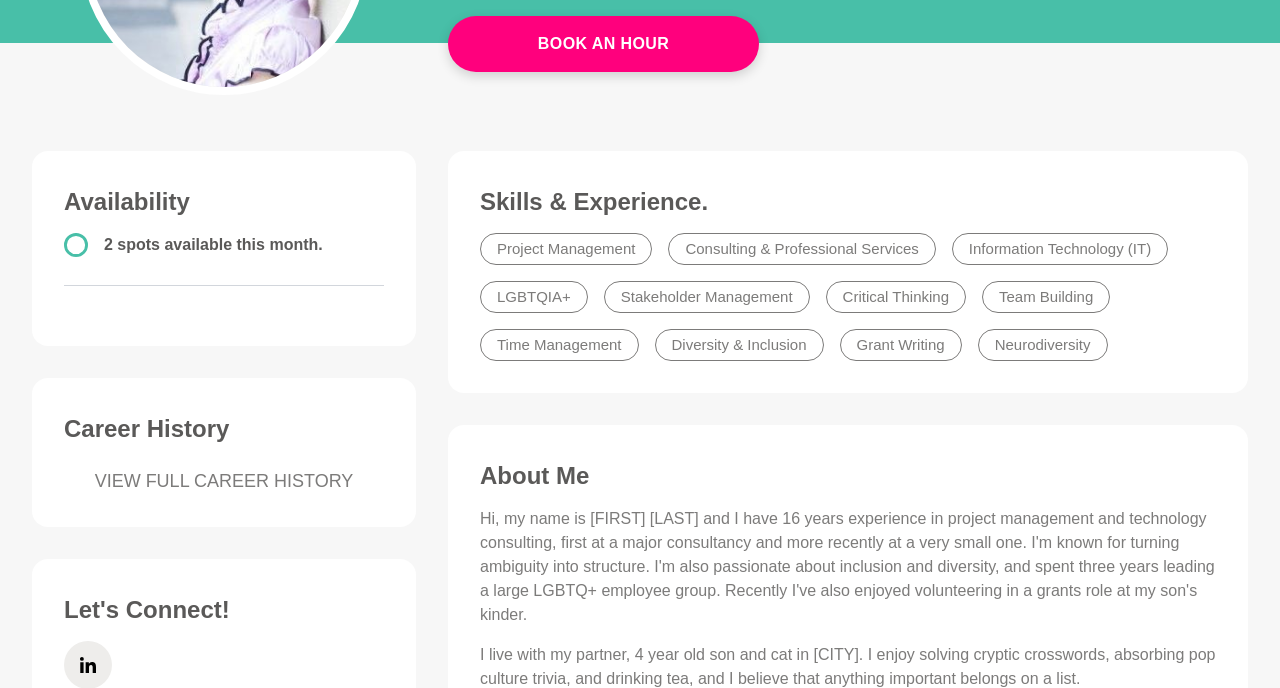 click on "About Me" at bounding box center (848, 476) 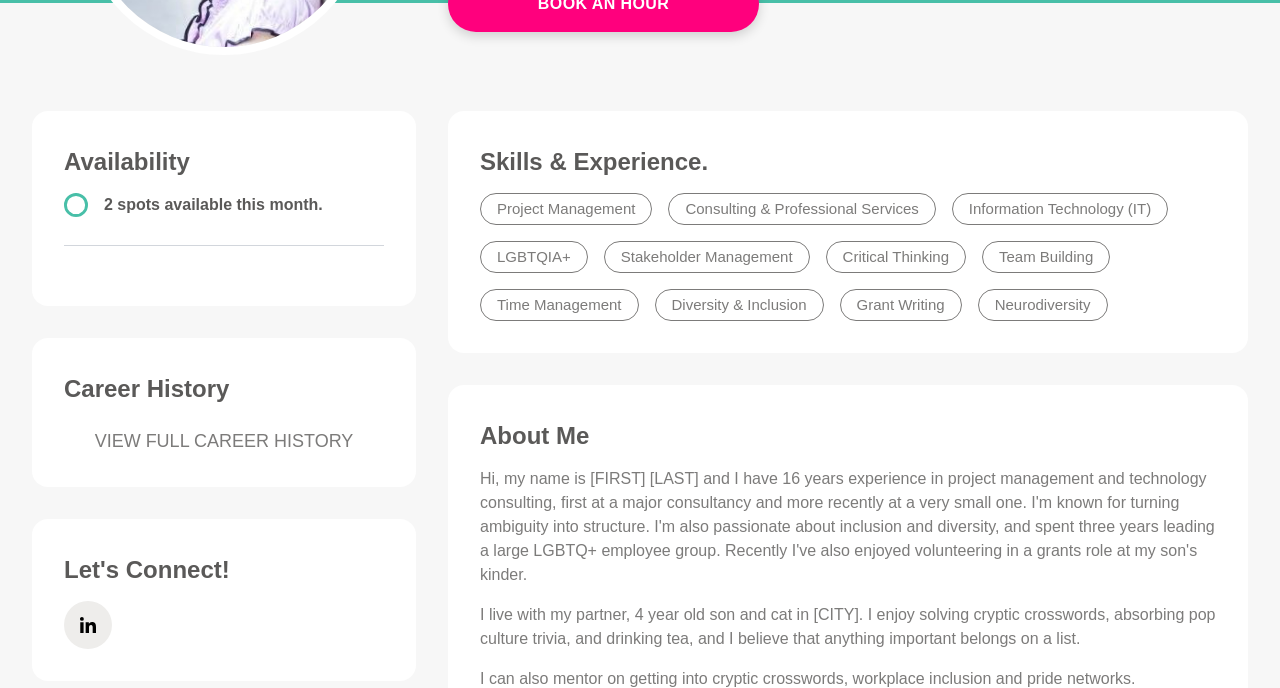 scroll, scrollTop: 441, scrollLeft: 0, axis: vertical 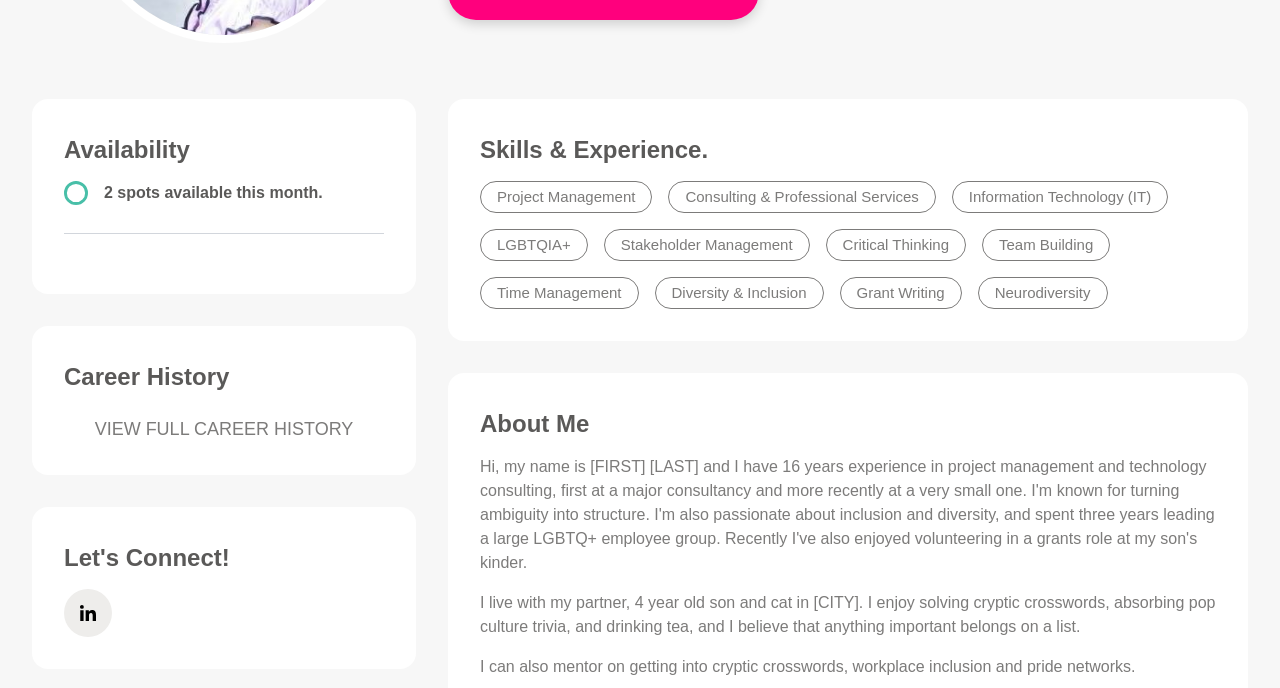 click on "Hi, my name is [FIRST] [LAST] and I have 16 years experience in project management and technology consulting, first at a major consultancy and more recently at a very small one. I'm known for turning ambiguity into structure. I'm also passionate about inclusion and diversity, and spent three years leading a large LGBTQ+ employee group. Recently I've also enjoyed volunteering in a grants role at my son's kinder." at bounding box center [848, 515] 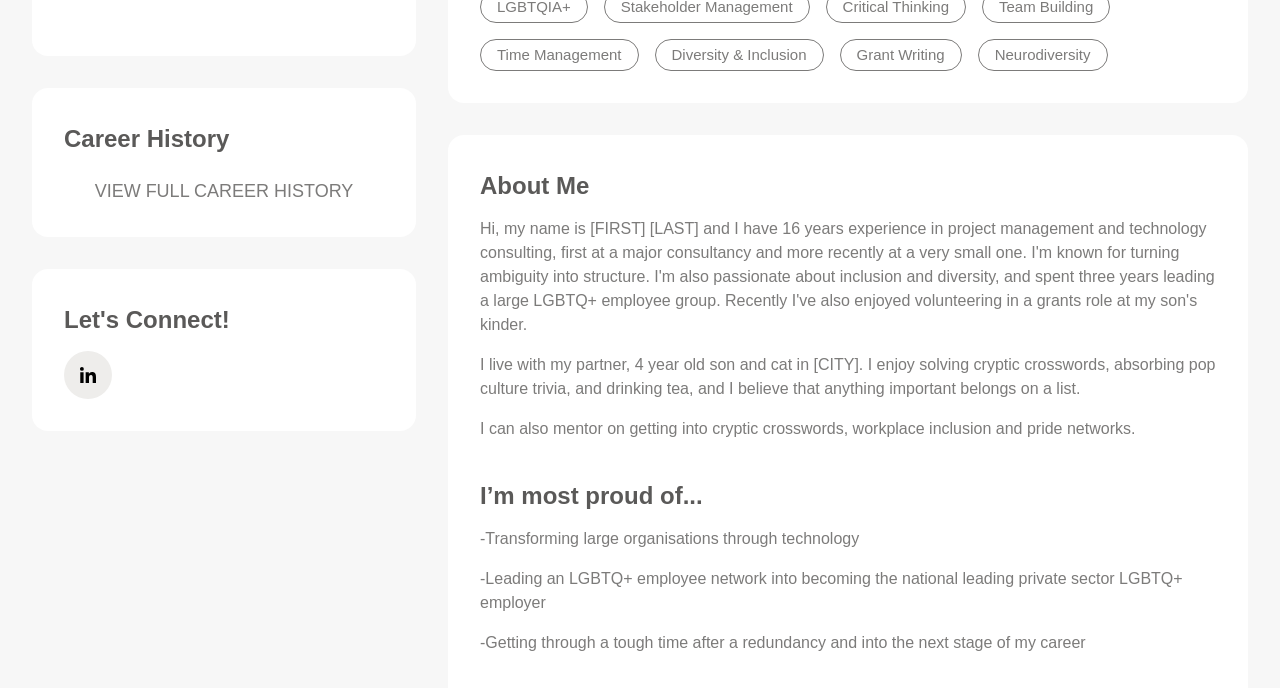 scroll, scrollTop: 681, scrollLeft: 0, axis: vertical 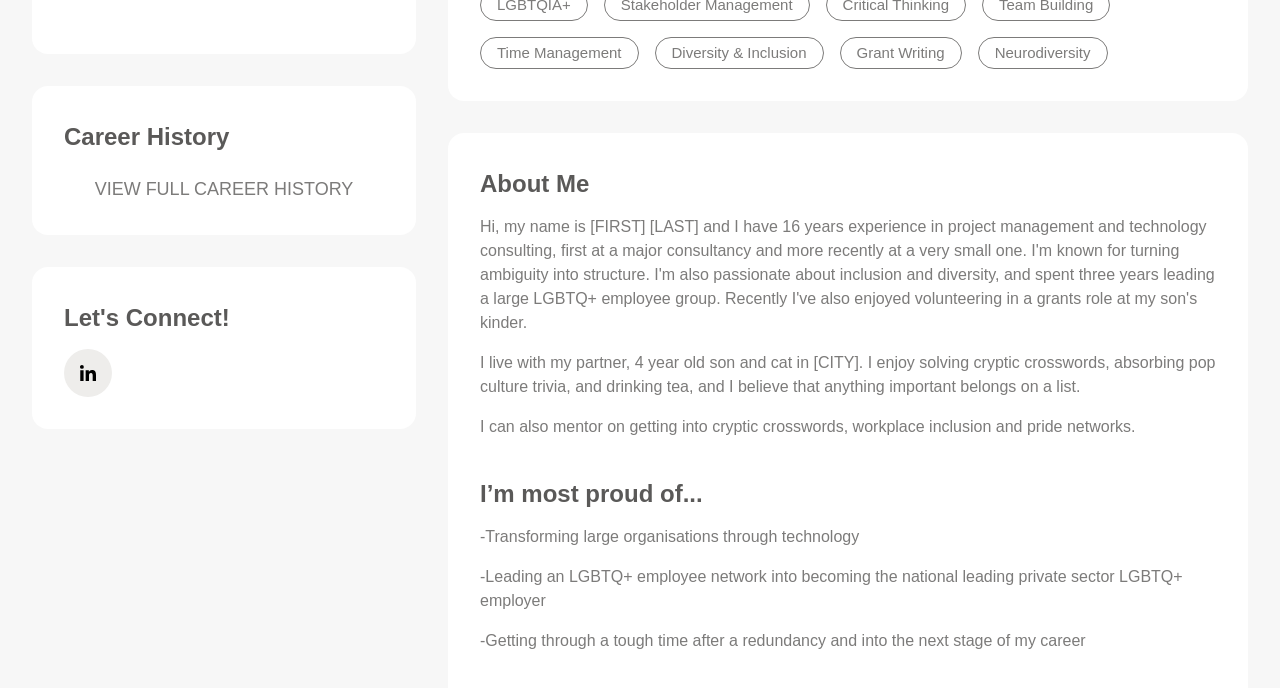 click on "I’m most proud of..." at bounding box center [848, 494] 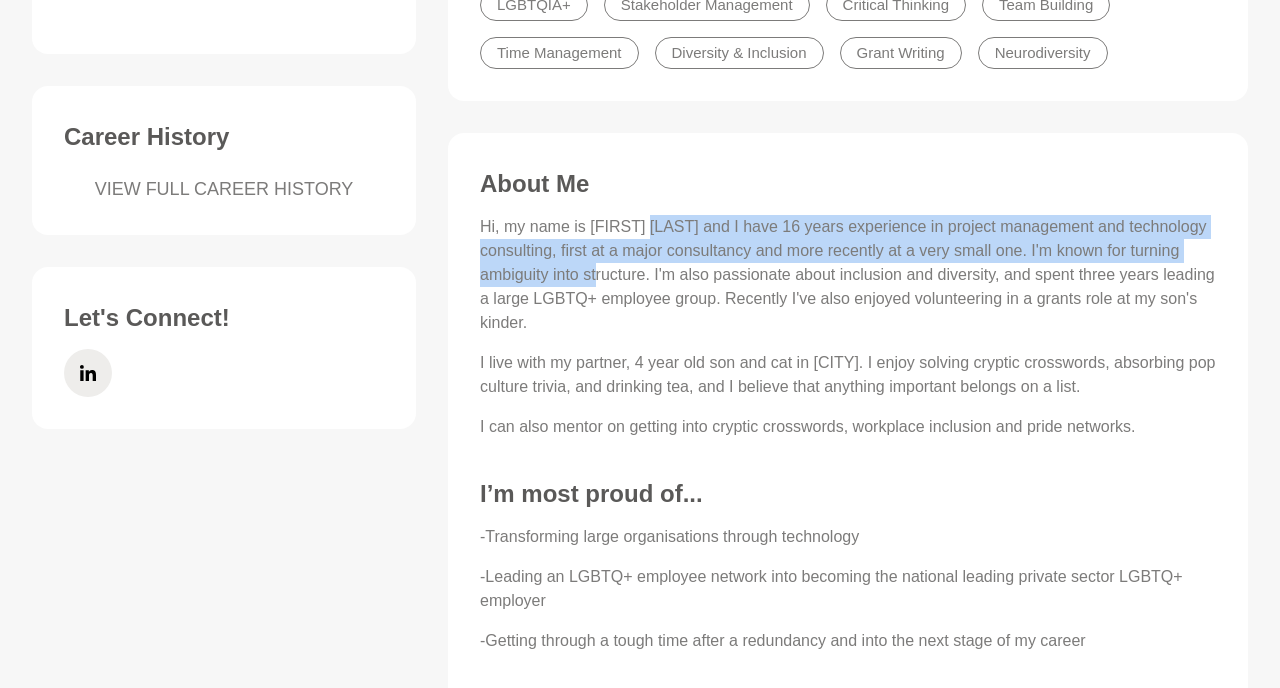 drag, startPoint x: 656, startPoint y: 232, endPoint x: 657, endPoint y: 285, distance: 53.009434 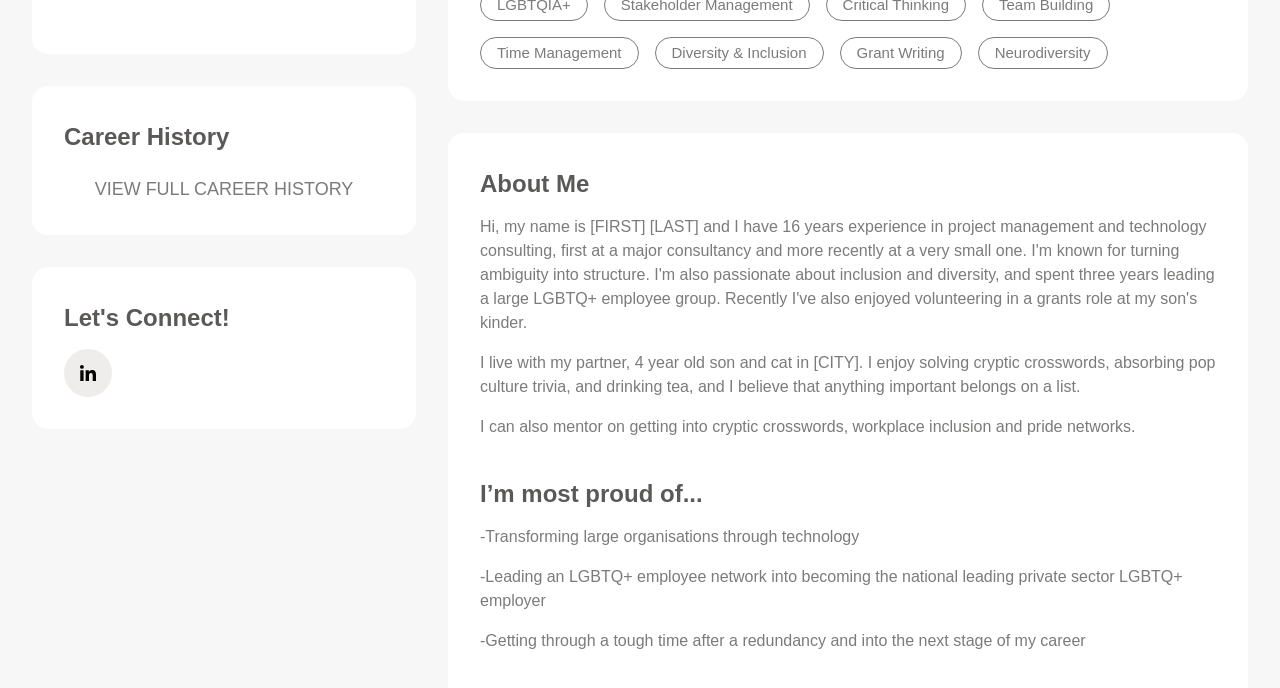 click on "Hi, my name is [FIRST] [LAST] and I have 16 years experience in project management and technology consulting, first at a major consultancy and more recently at a very small one. I'm known for turning ambiguity into structure. I'm also passionate about inclusion and diversity, and spent three years leading a large LGBTQ+ employee group. Recently I've also enjoyed volunteering in a grants role at my son's kinder." at bounding box center [848, 275] 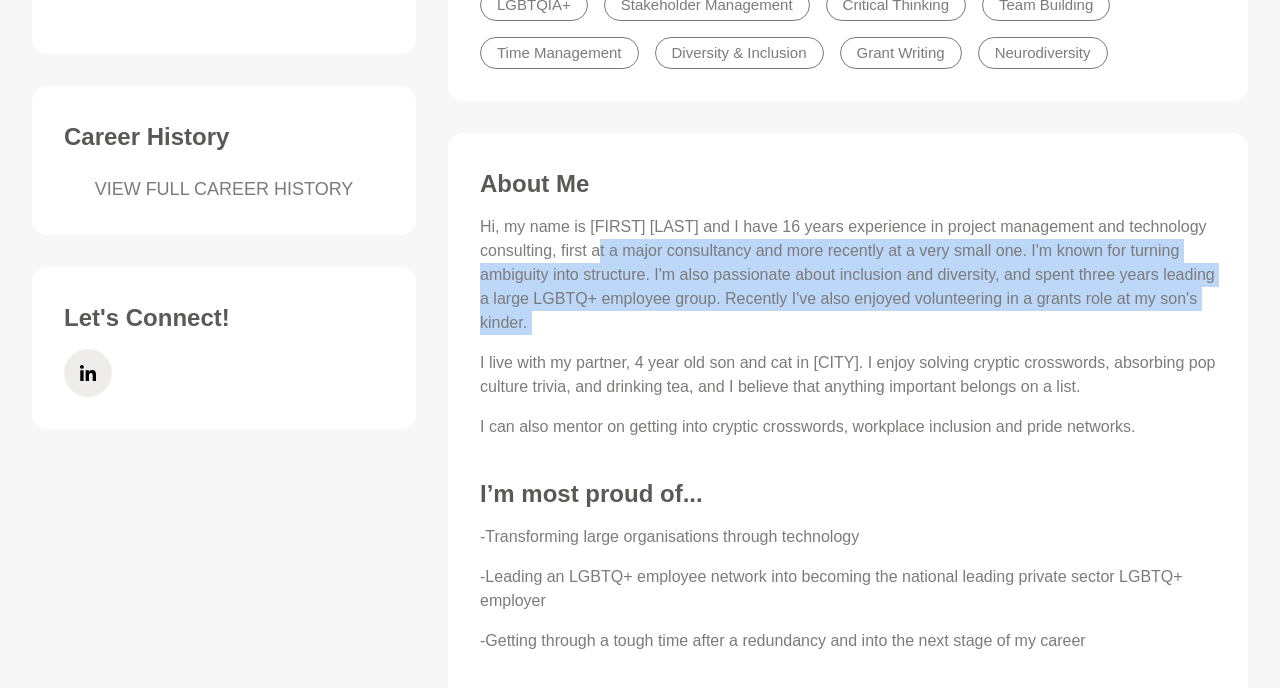 drag, startPoint x: 671, startPoint y: 333, endPoint x: 663, endPoint y: 240, distance: 93.34345 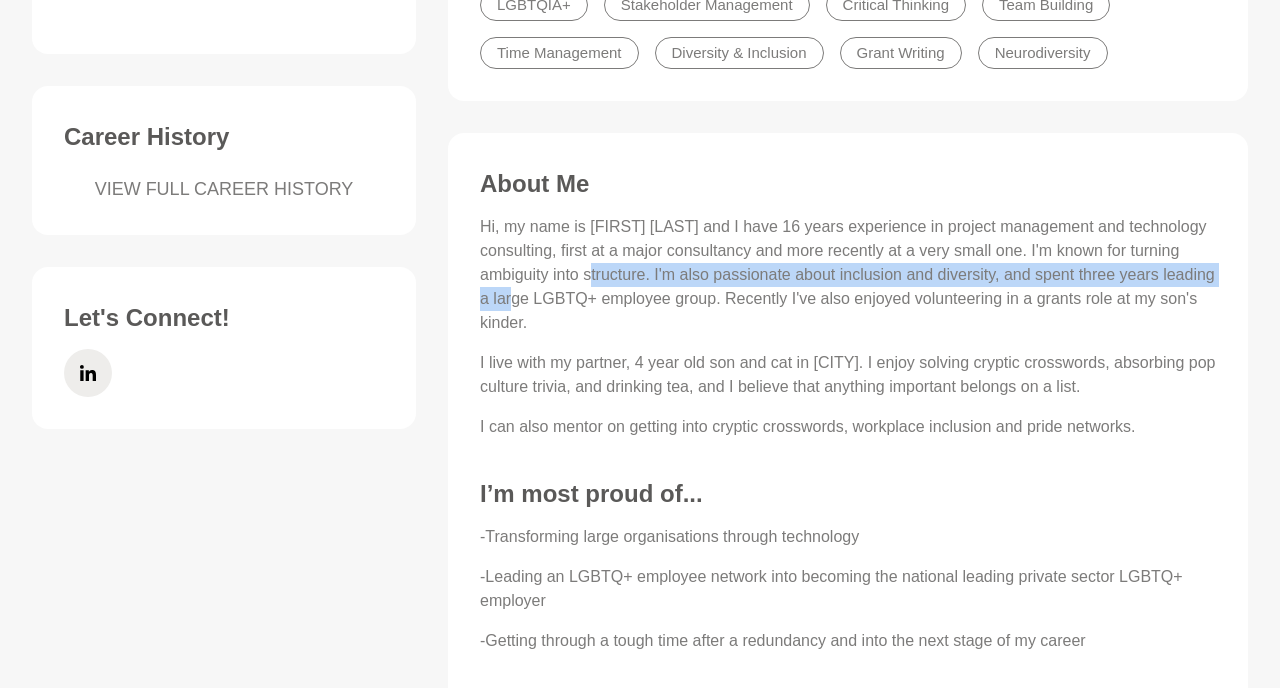 drag, startPoint x: 652, startPoint y: 269, endPoint x: 653, endPoint y: 306, distance: 37.01351 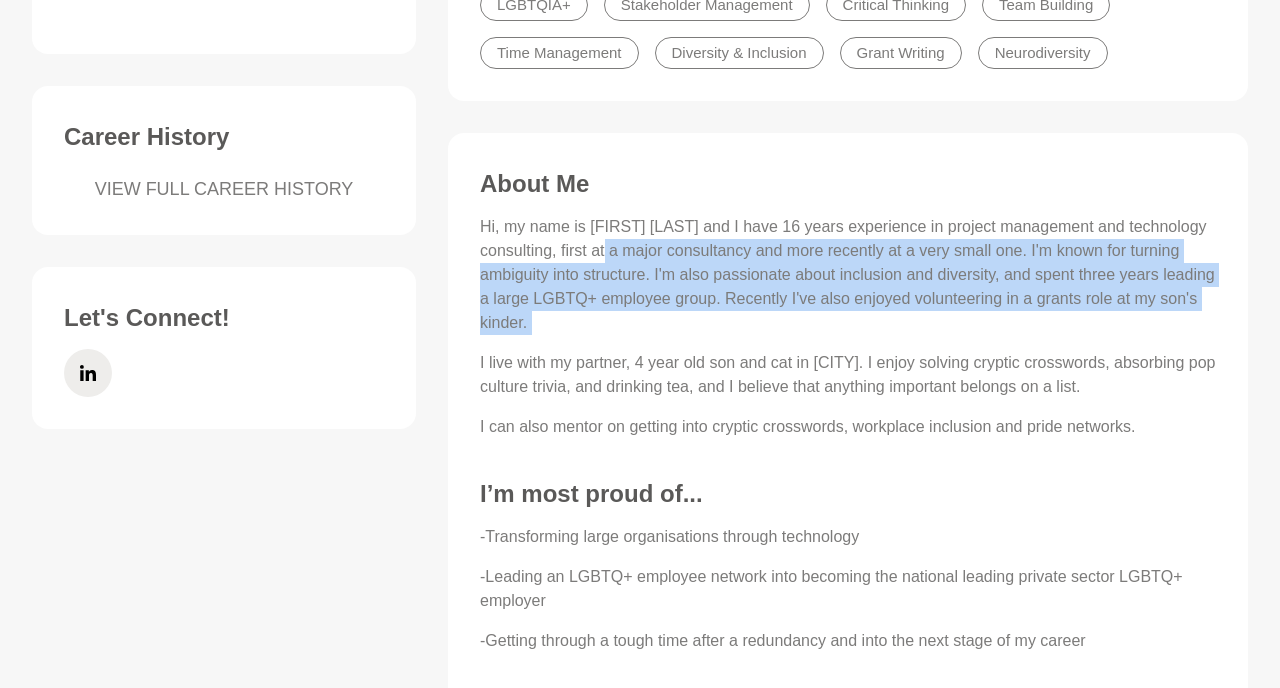 drag, startPoint x: 667, startPoint y: 242, endPoint x: 674, endPoint y: 349, distance: 107.22873 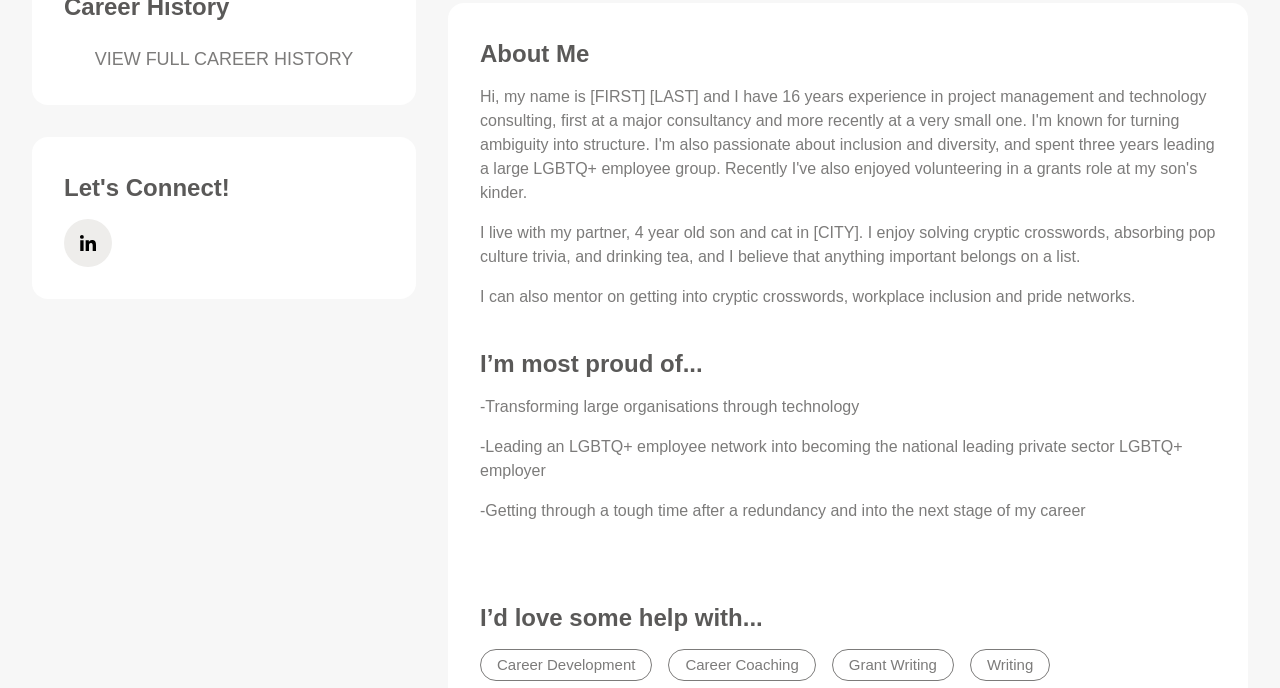 scroll, scrollTop: 846, scrollLeft: 0, axis: vertical 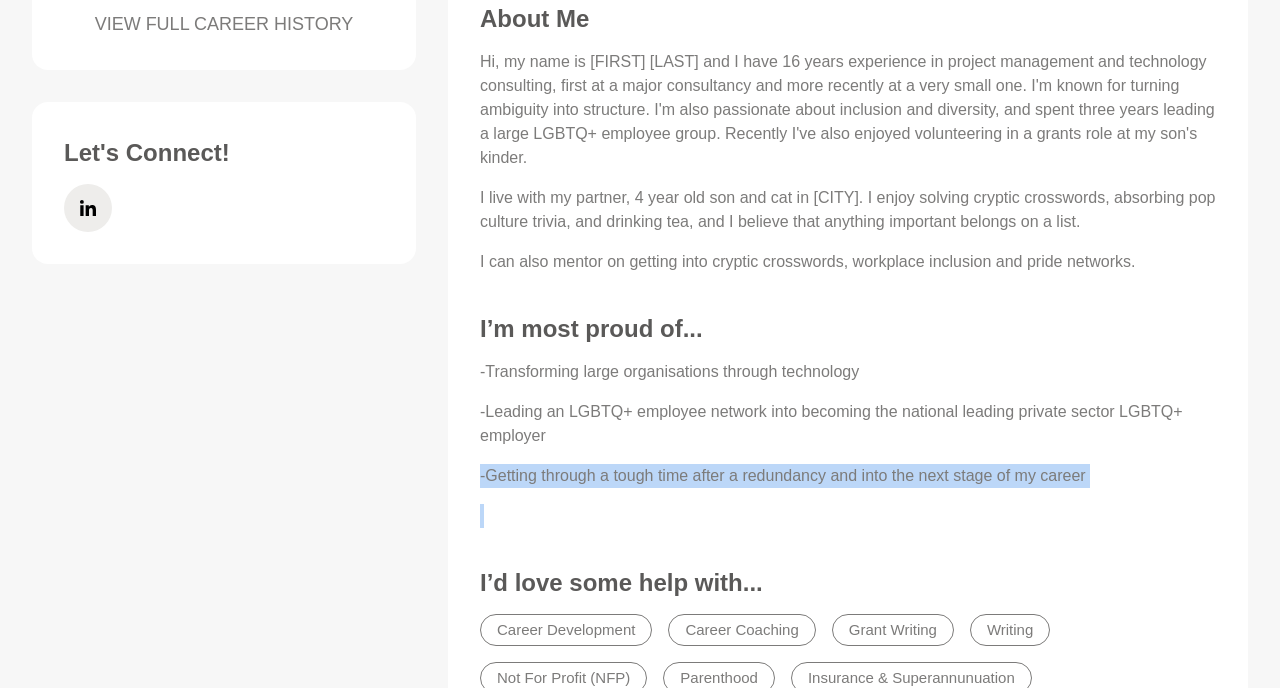drag, startPoint x: 631, startPoint y: 506, endPoint x: 631, endPoint y: 435, distance: 71 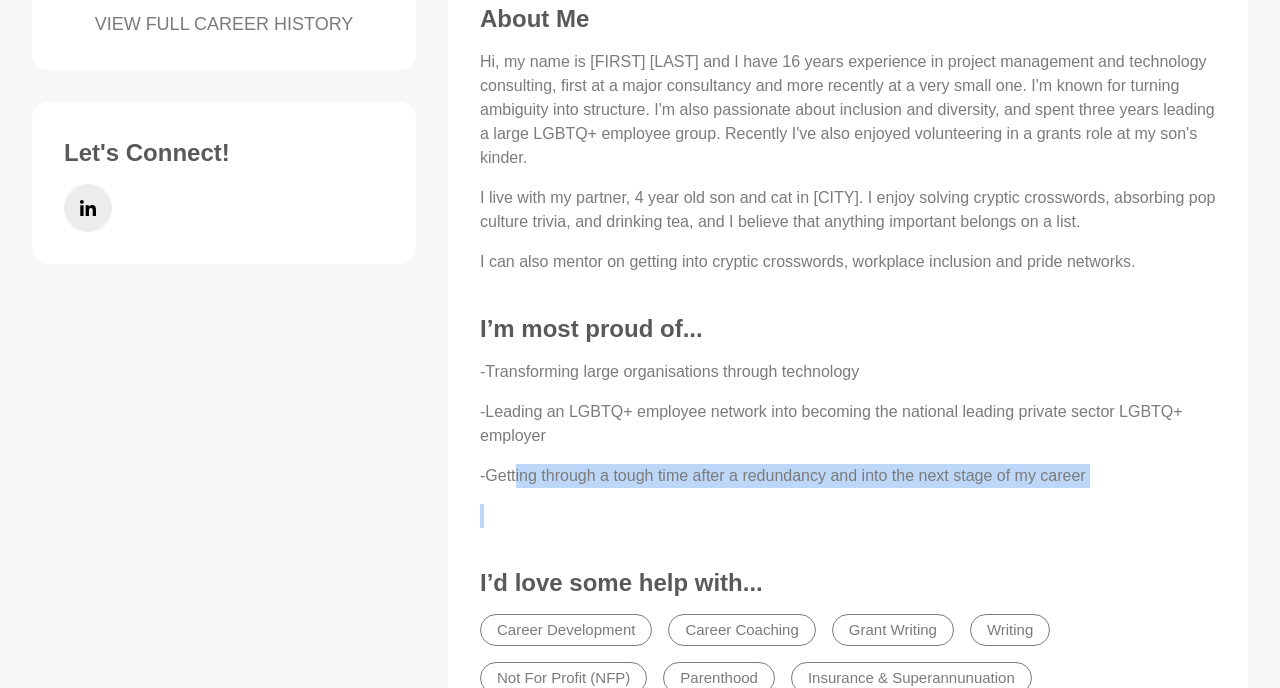 drag, startPoint x: 515, startPoint y: 475, endPoint x: 517, endPoint y: 520, distance: 45.044422 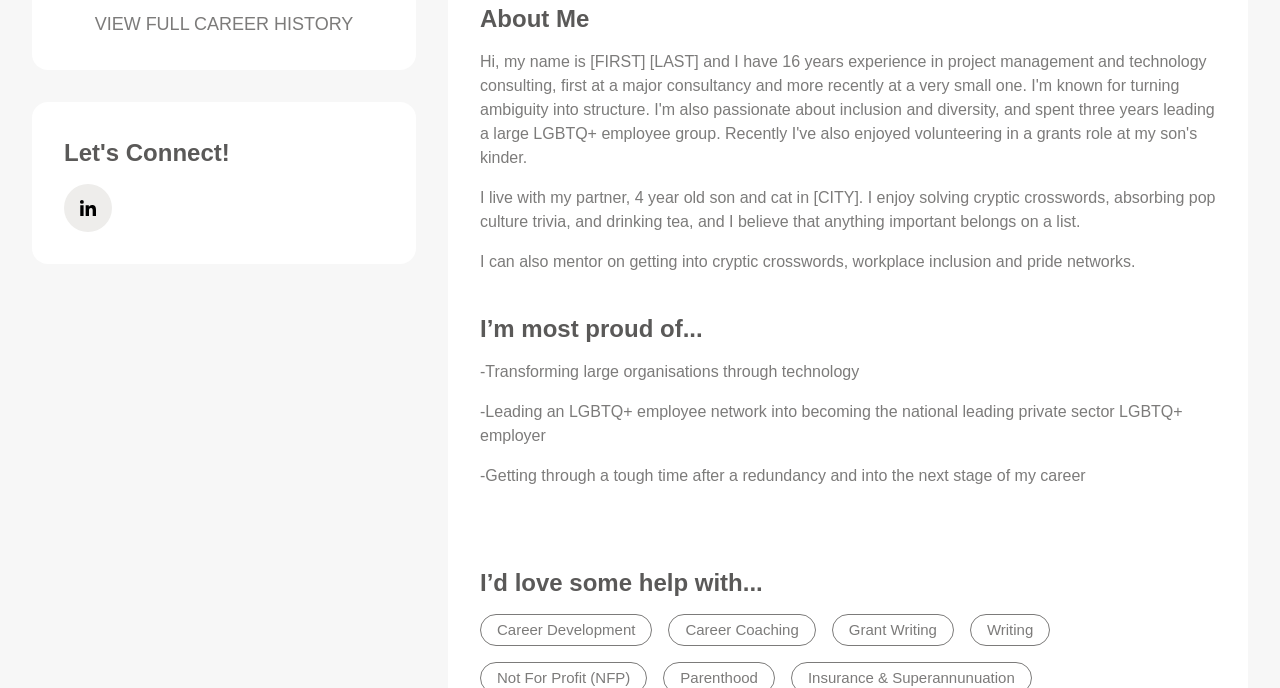 click on "Availability   2 spots available this month. Career History VIEW FULL CAREER HISTORY Let's Connect!   Skills & Experience.   Project Management Consulting & Professional Services Information Technology (IT) LGBTQIA+ Stakeholder Management Critical Thinking Team Building Time Management Diversity & Inclusion Grant Writing Neurodiversity About Me   Hi, my name is Sonya and I have 16 years experience in project management and technology consulting, first at a major consultancy and more recently at a very small one. I'm known for turning ambiguity into structure. I'm also passionate about inclusion and diversity, and spent three years leading a large LGBTQ+ employee group. Recently I've also enjoyed volunteering in a grants role at my son's kinder. I live with my partner, 4 year old son and cat in Melbourne. I enjoy solving cryptic crosswords, absorbing pop culture trivia, and drinking tea, and I believe that anything important belongs on a list. I’m most proud of...   I’d love some help with...   Writing" at bounding box center [640, 226] 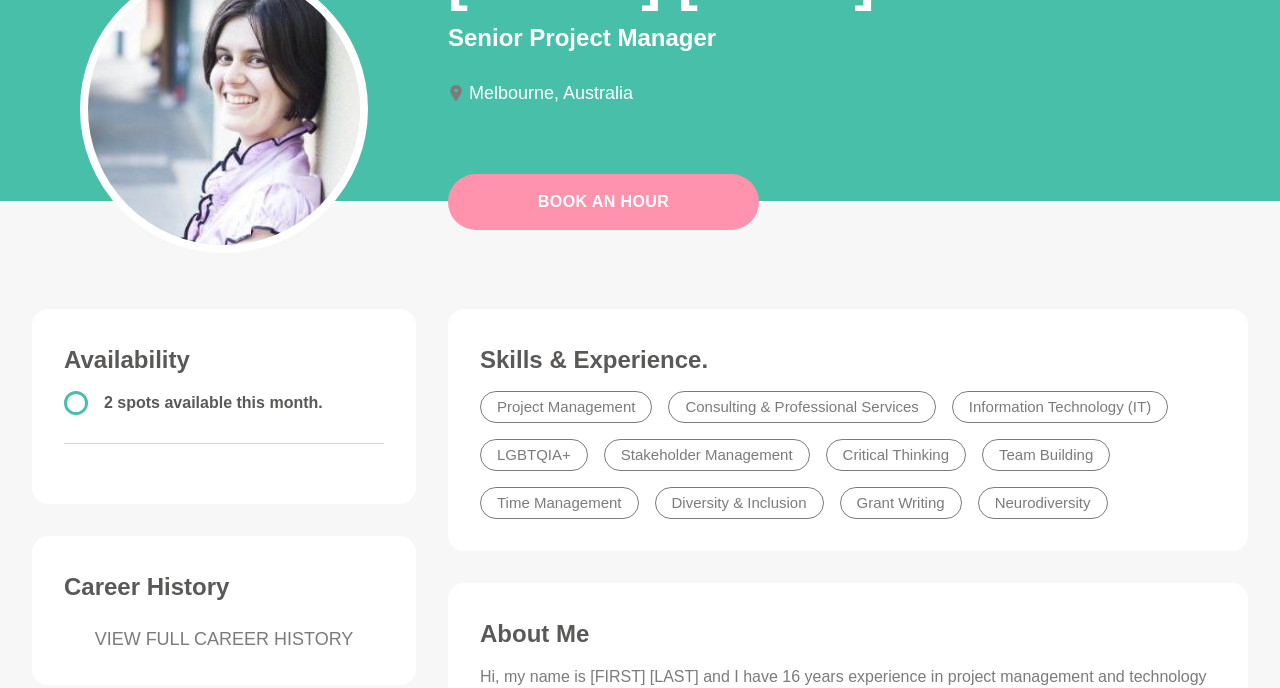 scroll, scrollTop: 280, scrollLeft: 0, axis: vertical 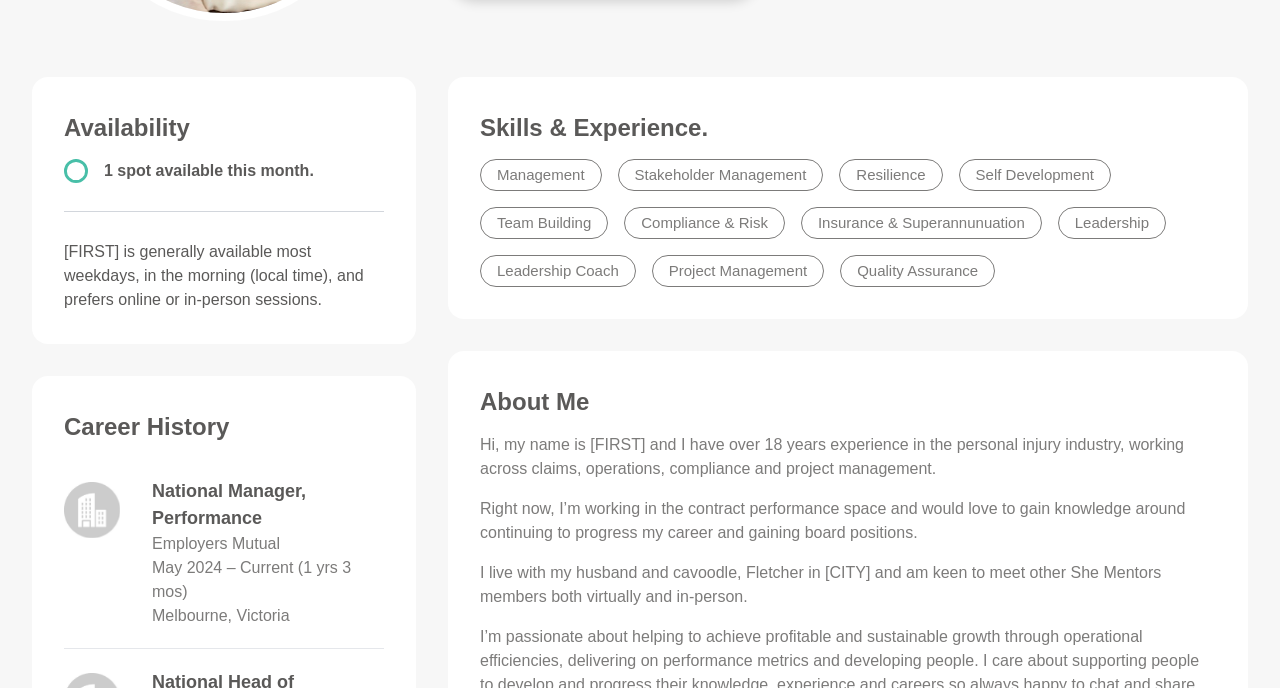 click on "About Me   Hi, my name is [FIRST] and I have over 18 years experience in the personal injury industry, working across claims, operations, compliance and project management. Right now, I’m working in the contract performance space and would love to gain knowledge around continuing to progress my career and gaining board positions. I live with my husband and cavoodle, Fletcher in [CITY] and am keen to meet other She Mentors members both virtually and in-person. I’m passionate about helping to achieve profitable and sustainable growth through operational efficiencies, delivering on performance metrics and developing people. I care about supporting people to develop and progress their knowledge, experience and careers so always happy to chat and share knowledge/experiences in this space! I’m most proud of...   Delivering two very large and business critical projects while in my project management role. Supporting the career development of many staff over the years. I’d love some help with...   Leadership" at bounding box center [848, 754] 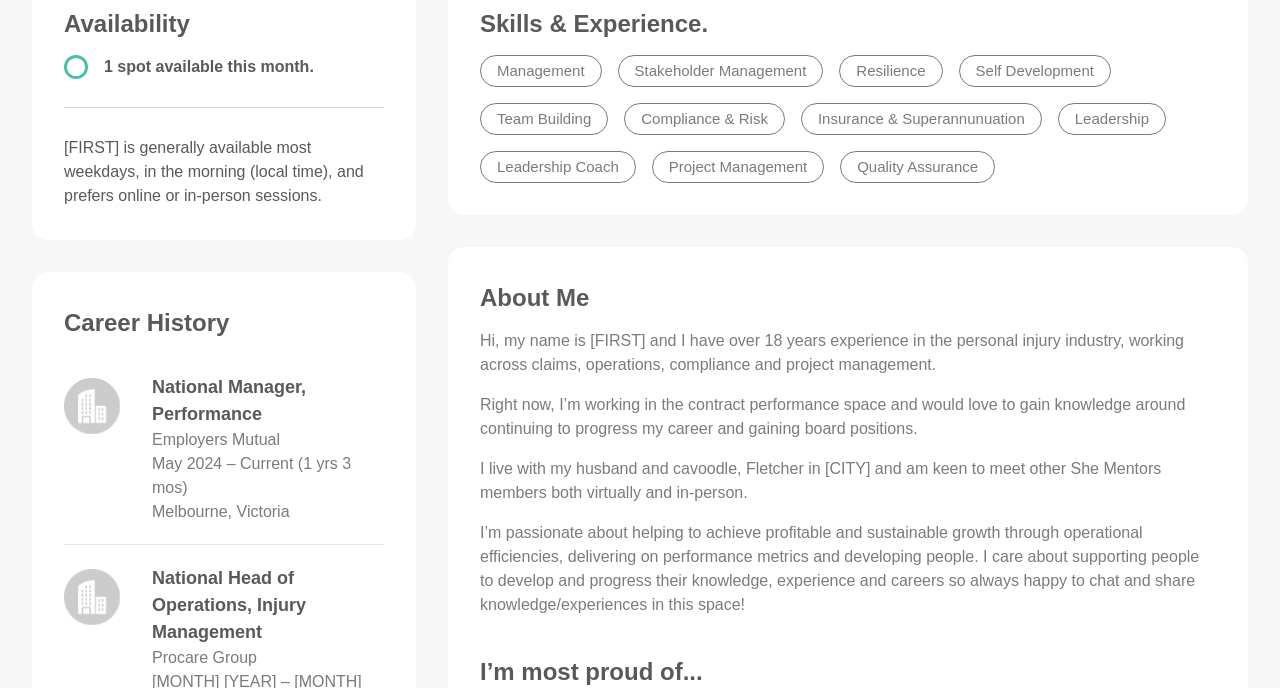 click on "Hi, my name is [FIRST] and I have over 18 years experience in the personal injury industry, working across claims, operations, compliance and project management." at bounding box center [848, 353] 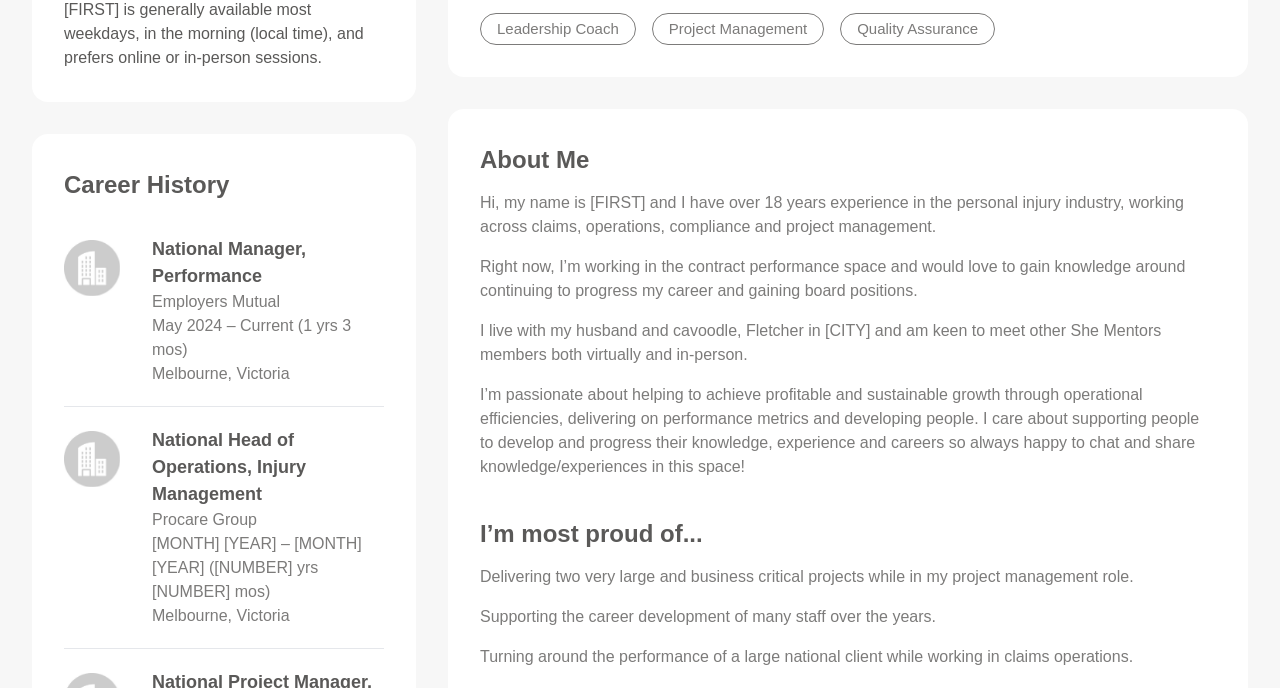 scroll, scrollTop: 749, scrollLeft: 0, axis: vertical 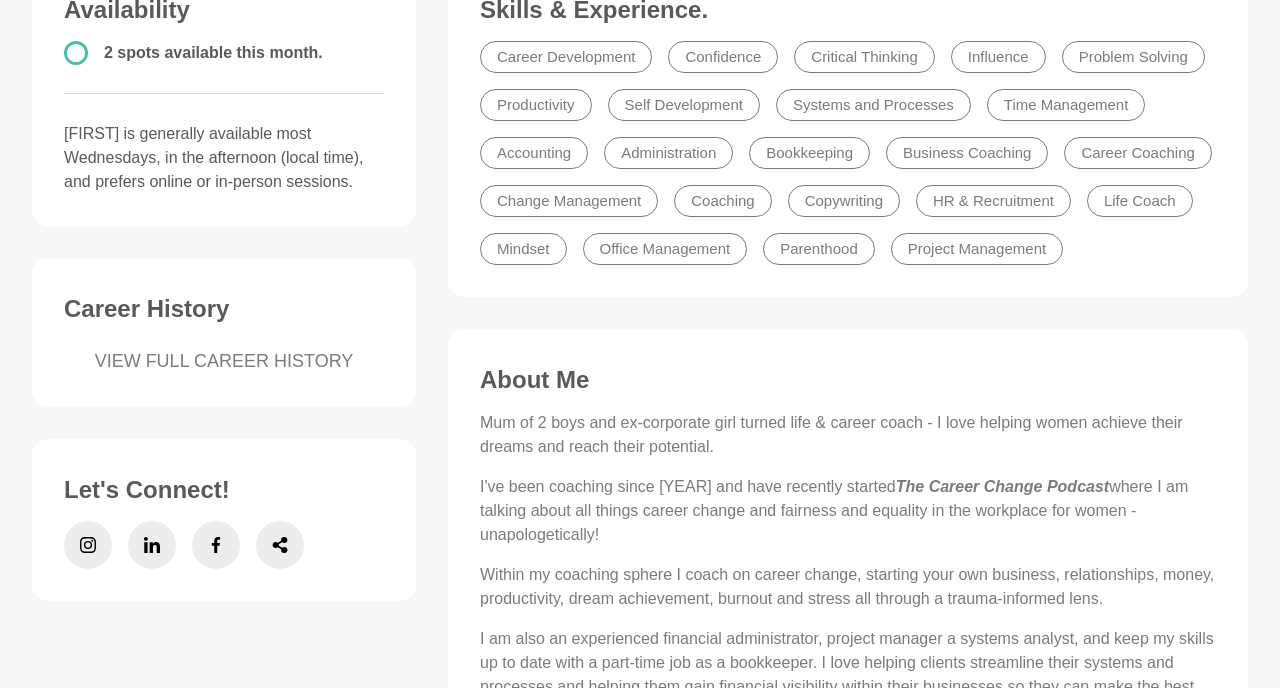 click on "I've been coaching since [YEAR] and have recently started The Career Change Podcast where I am talking about all things career change and fairness and equality in the workplace for women - unapologetically!" at bounding box center [848, 511] 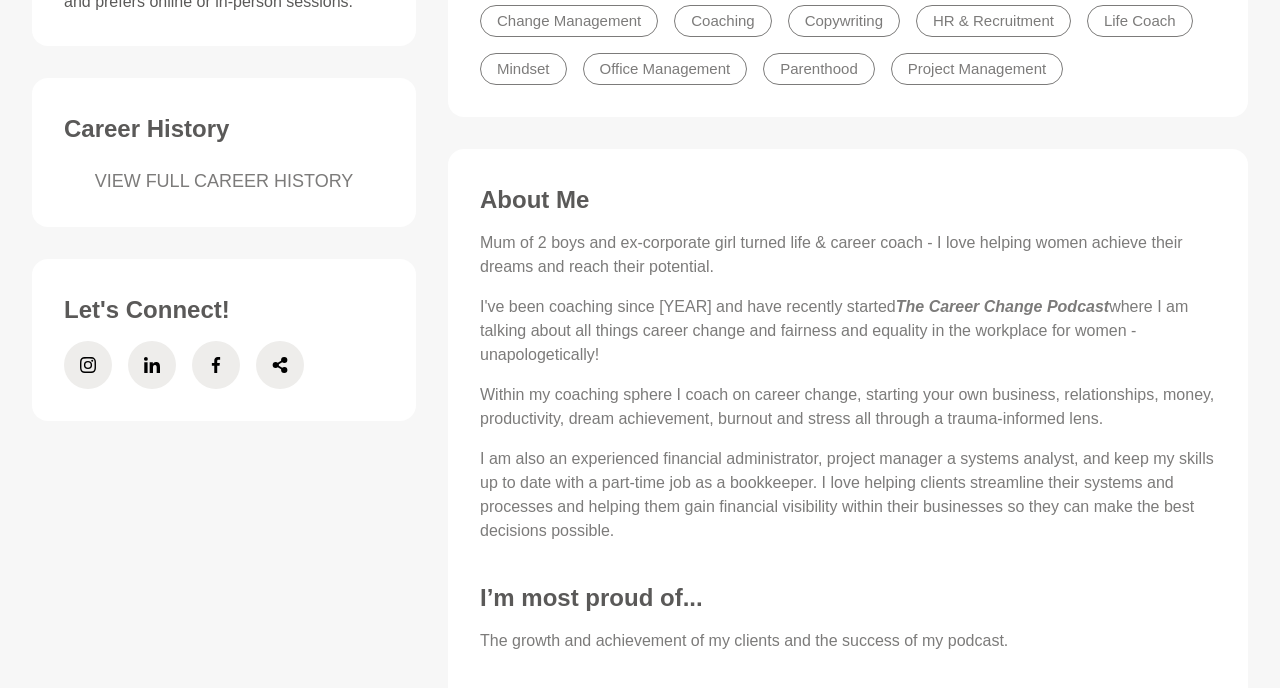 scroll, scrollTop: 838, scrollLeft: 0, axis: vertical 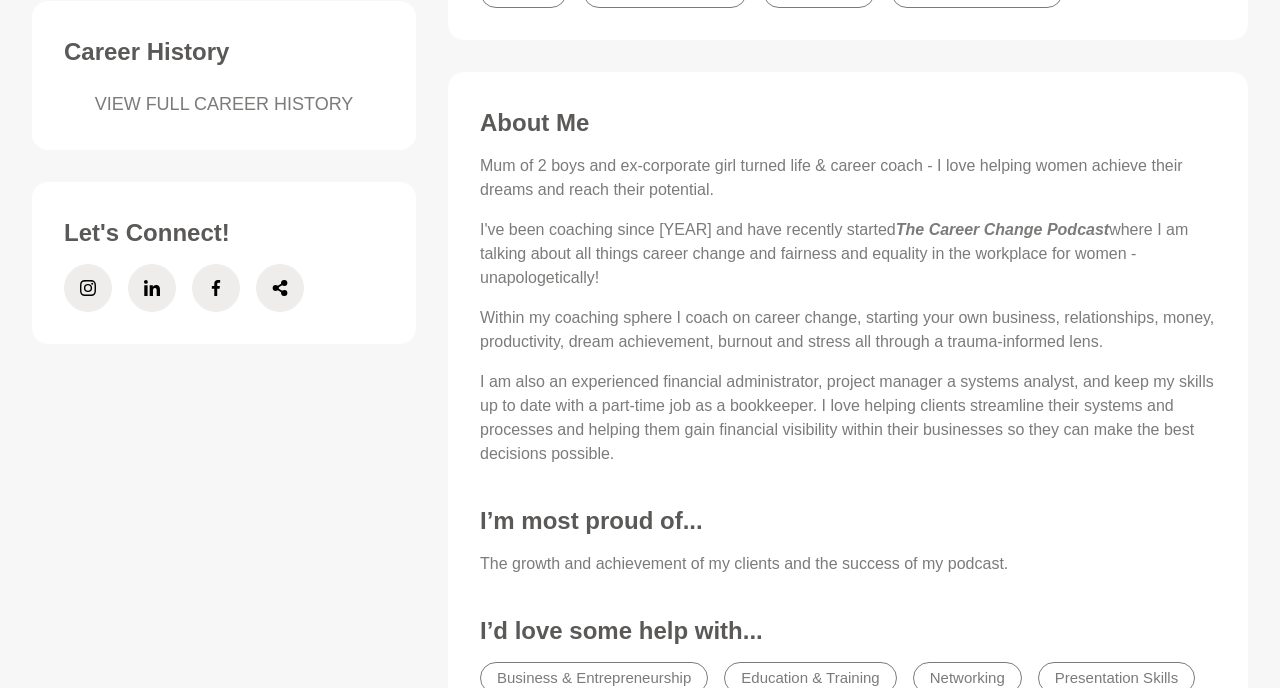 click on "About Me   Mum of 2 boys and ex-corporate girl turned life & career coach - I love helping women achieve their dreams and reach their potential. I've been coaching since [YEAR] and have recently started  The Career Change Podcast  where I am talking about all things career change and fairness and equality in the workplace for women - unapologetically! Within my coaching sphere I coach on career change, starting your own business, relationships, money, productivity, dream achievement, burnout and stress all through a trauma-informed lens. I am also an experienced financial administrator, project manager a systems analyst, and keep my skills up to date with a part-time job as a bookkeeper. I love helping clients streamline their systems and processes and helping them gain financial visibility within their businesses so they can make the best decisions possible. I’m most proud of...   The growth and achievement of my clients and the success of my podcast. I’d love some help with...   Education & Training" at bounding box center (848, 479) 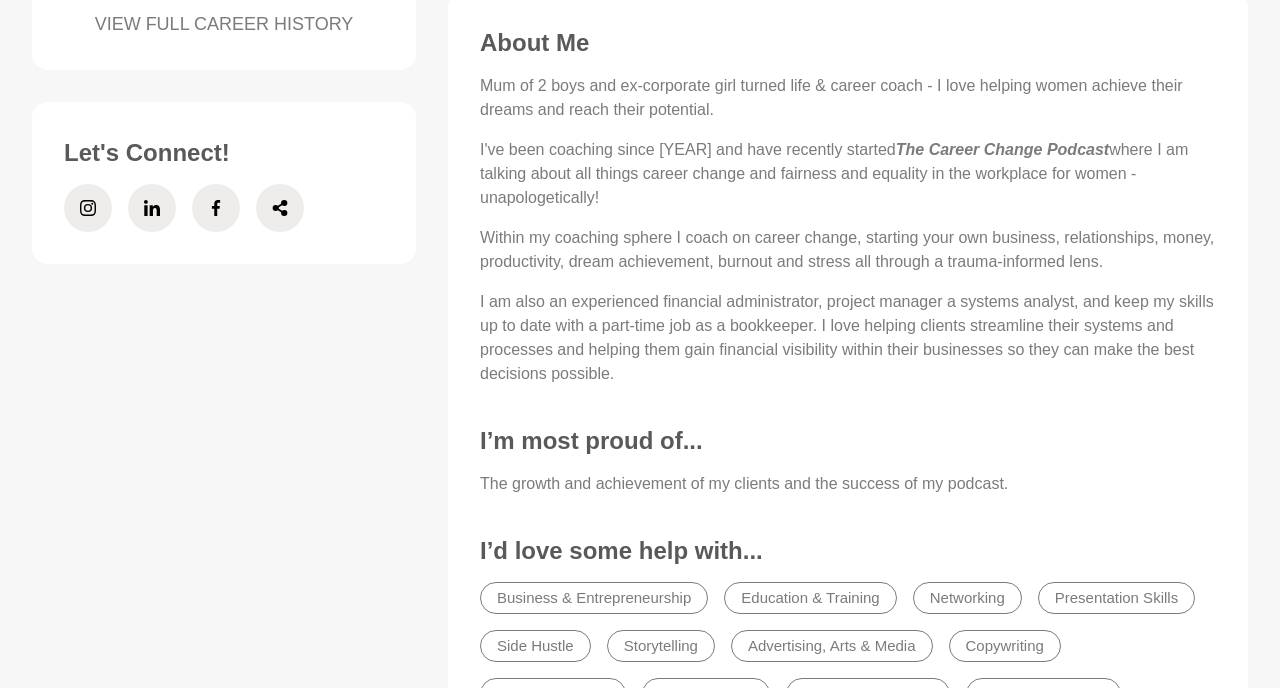 scroll, scrollTop: 921, scrollLeft: 0, axis: vertical 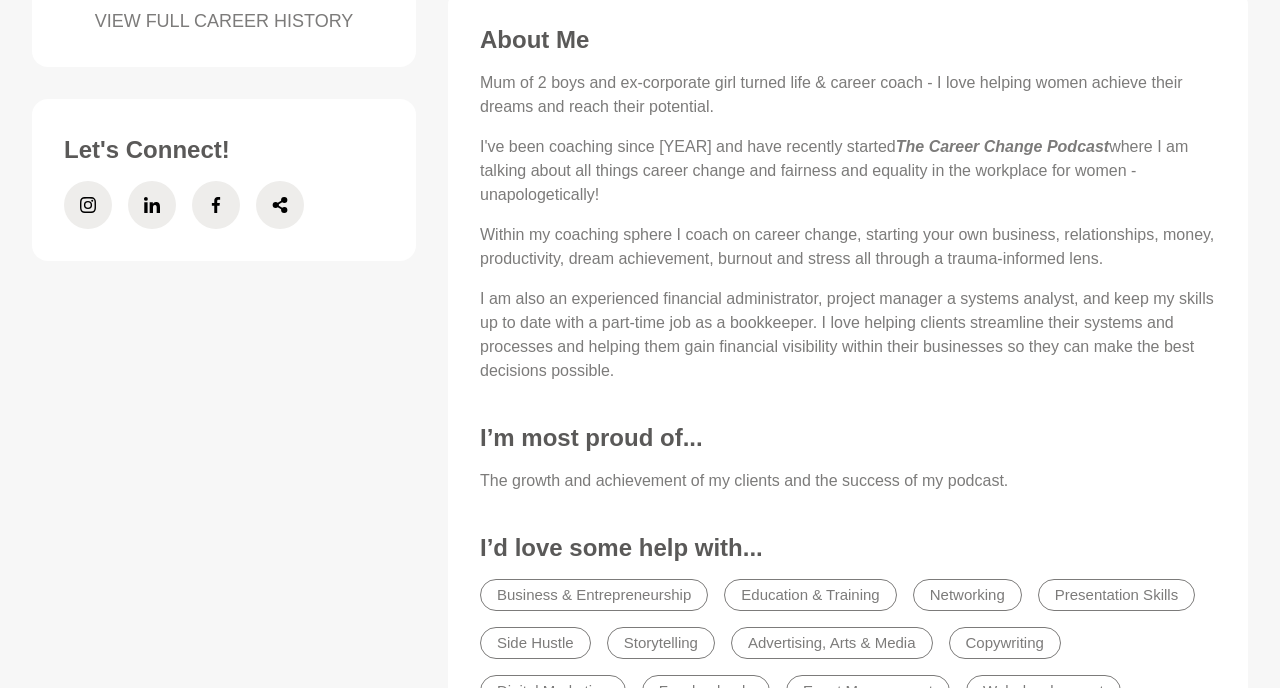 click on "I am also an experienced financial administrator, project manager a systems analyst, and keep my skills up to date with a part-time job as a bookkeeper. I love helping clients streamline their systems and processes and helping them gain financial visibility within their businesses so they can make the best decisions possible." at bounding box center [848, 335] 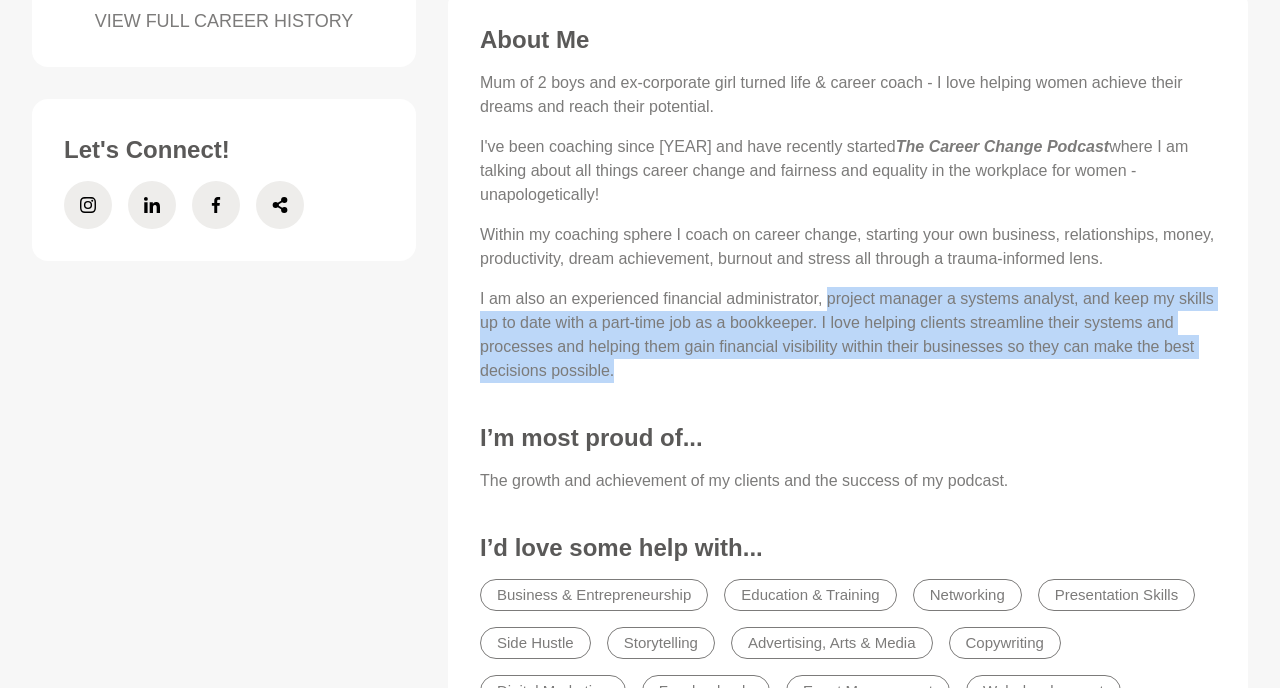 drag, startPoint x: 824, startPoint y: 368, endPoint x: 827, endPoint y: 309, distance: 59.07622 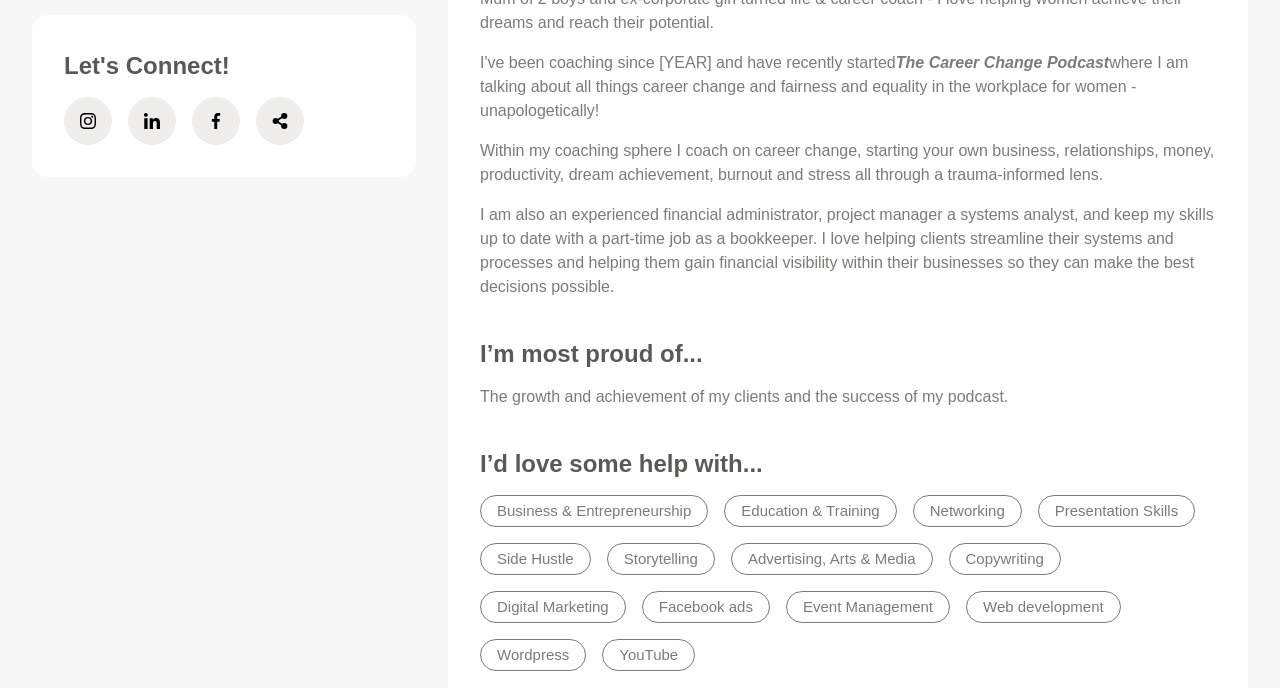 click on "I am also an experienced financial administrator, project manager a systems analyst, and keep my skills up to date with a part-time job as a bookkeeper. I love helping clients streamline their systems and processes and helping them gain financial visibility within their businesses so they can make the best decisions possible." at bounding box center [848, 251] 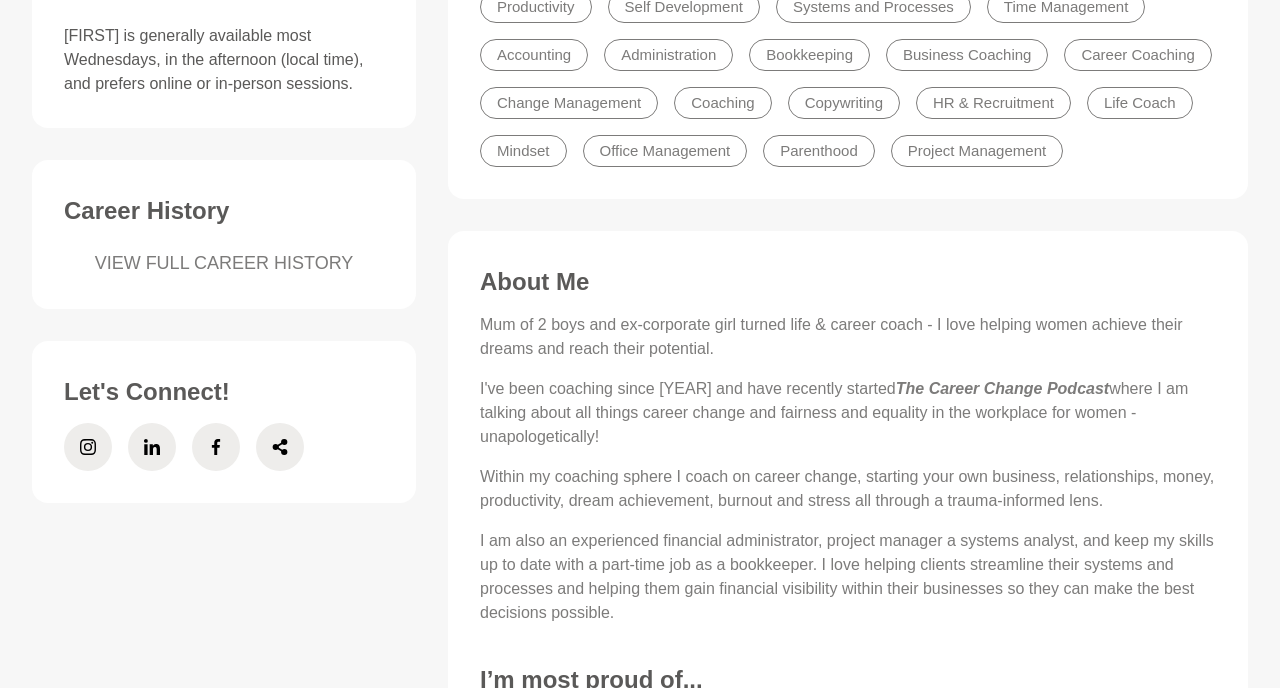 scroll, scrollTop: 0, scrollLeft: 0, axis: both 